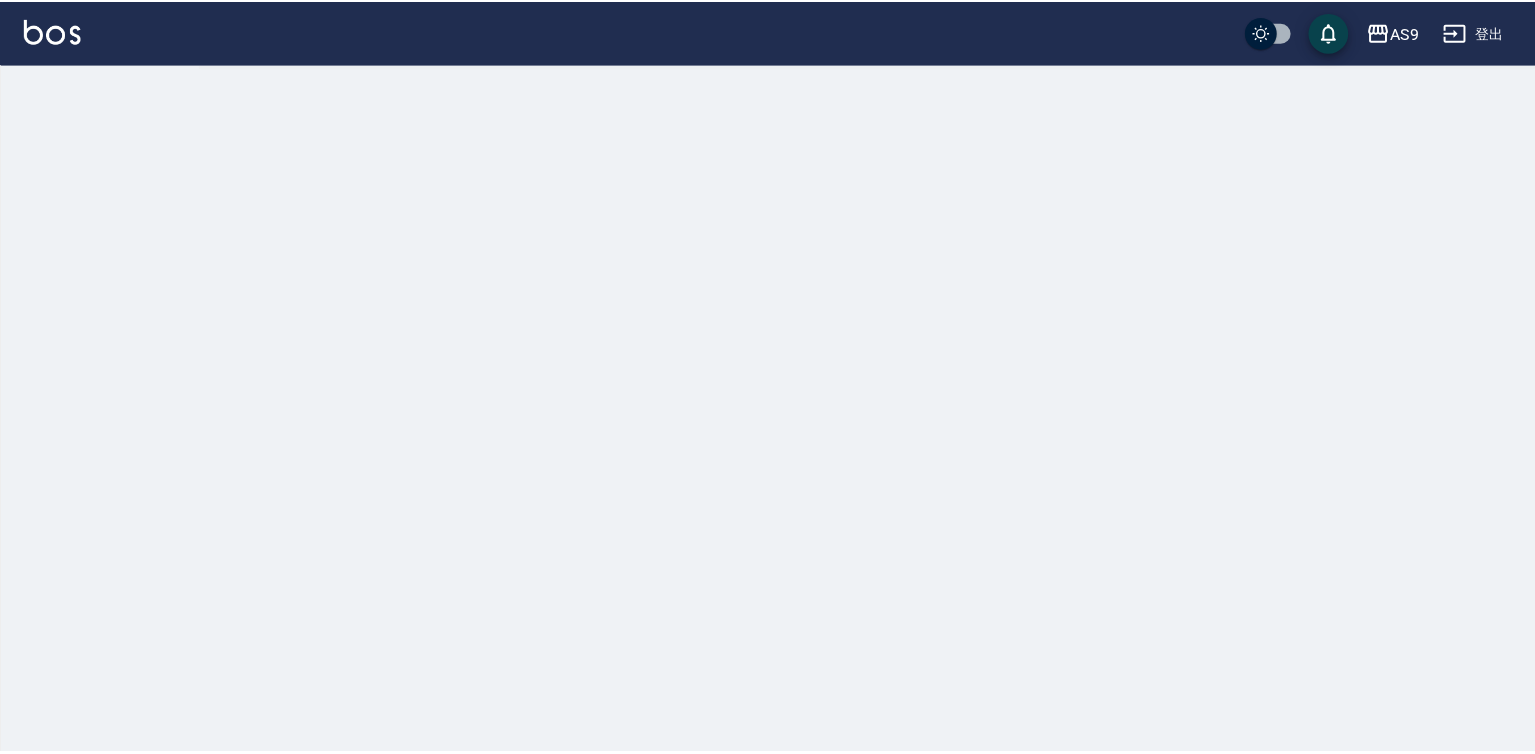scroll, scrollTop: 0, scrollLeft: 0, axis: both 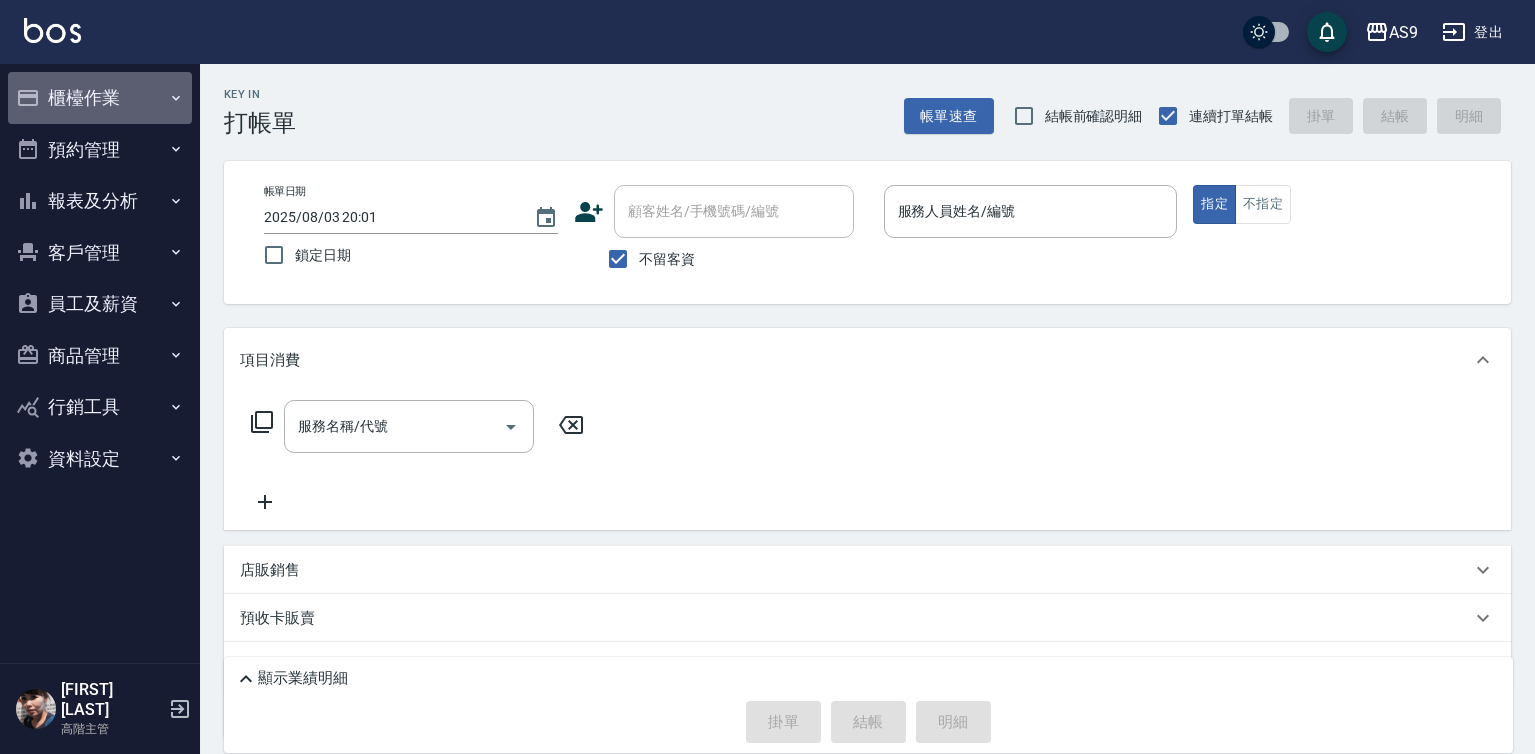 drag, startPoint x: 79, startPoint y: 95, endPoint x: 80, endPoint y: 159, distance: 64.00781 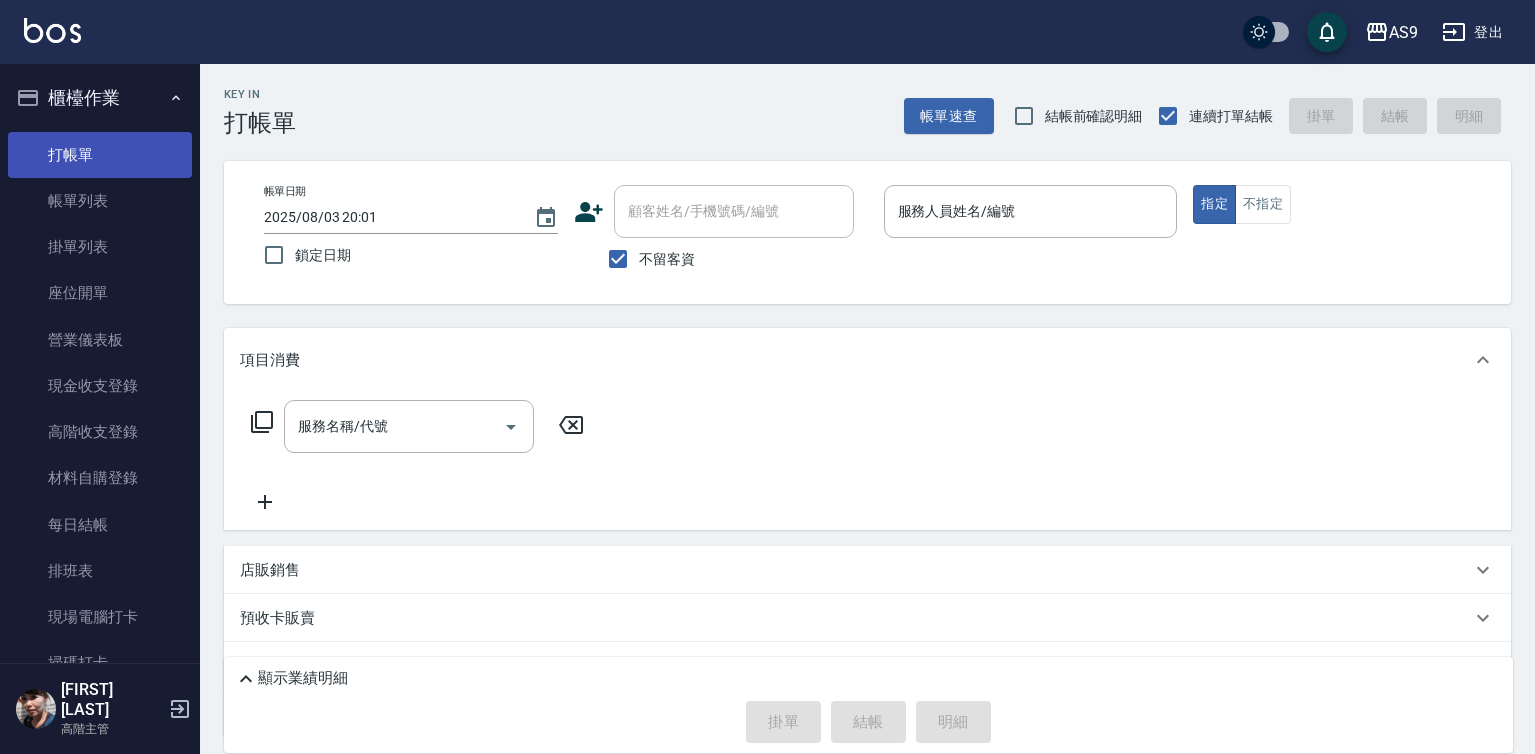 click on "打帳單" at bounding box center [100, 155] 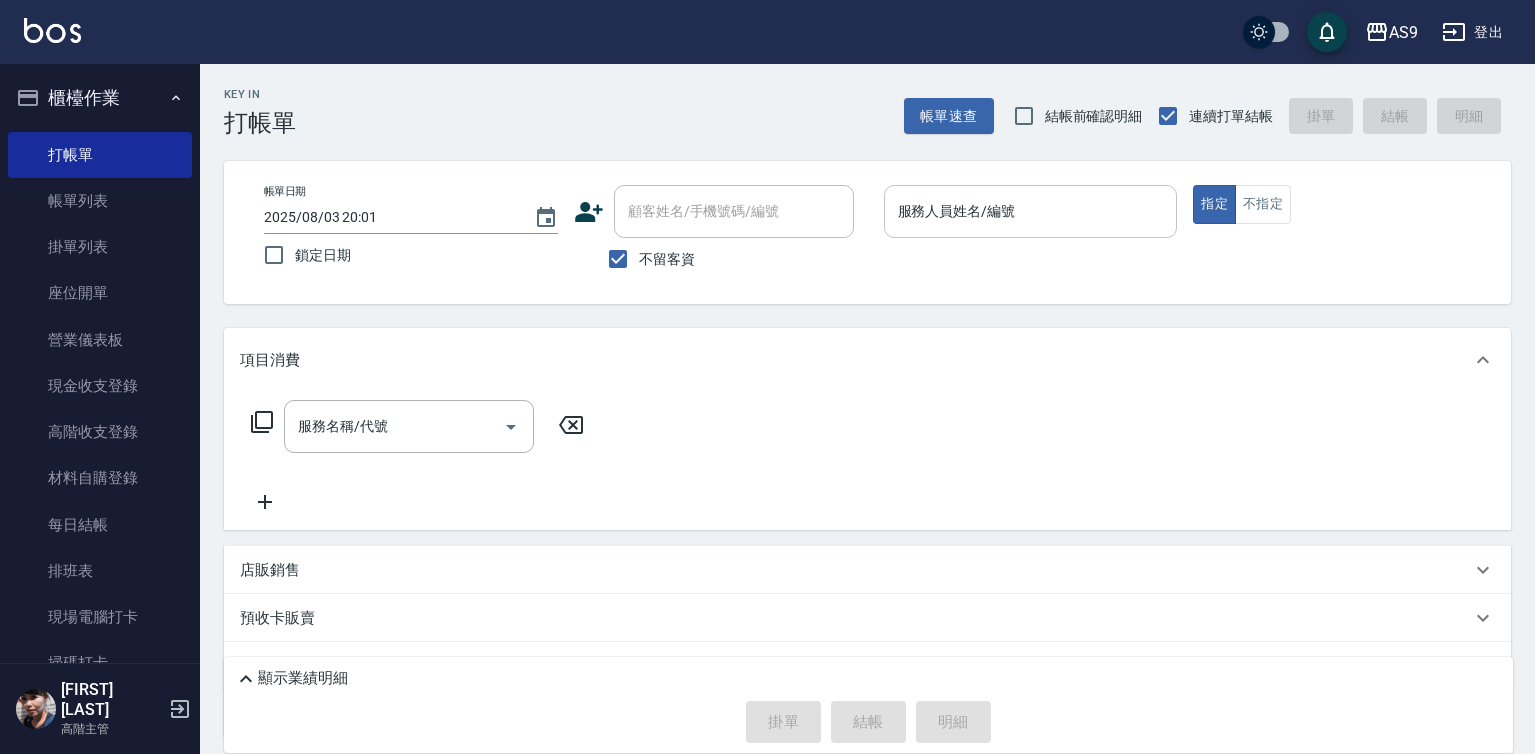 click on "服務人員姓名/編號 服務人員姓名/編號" at bounding box center (1031, 211) 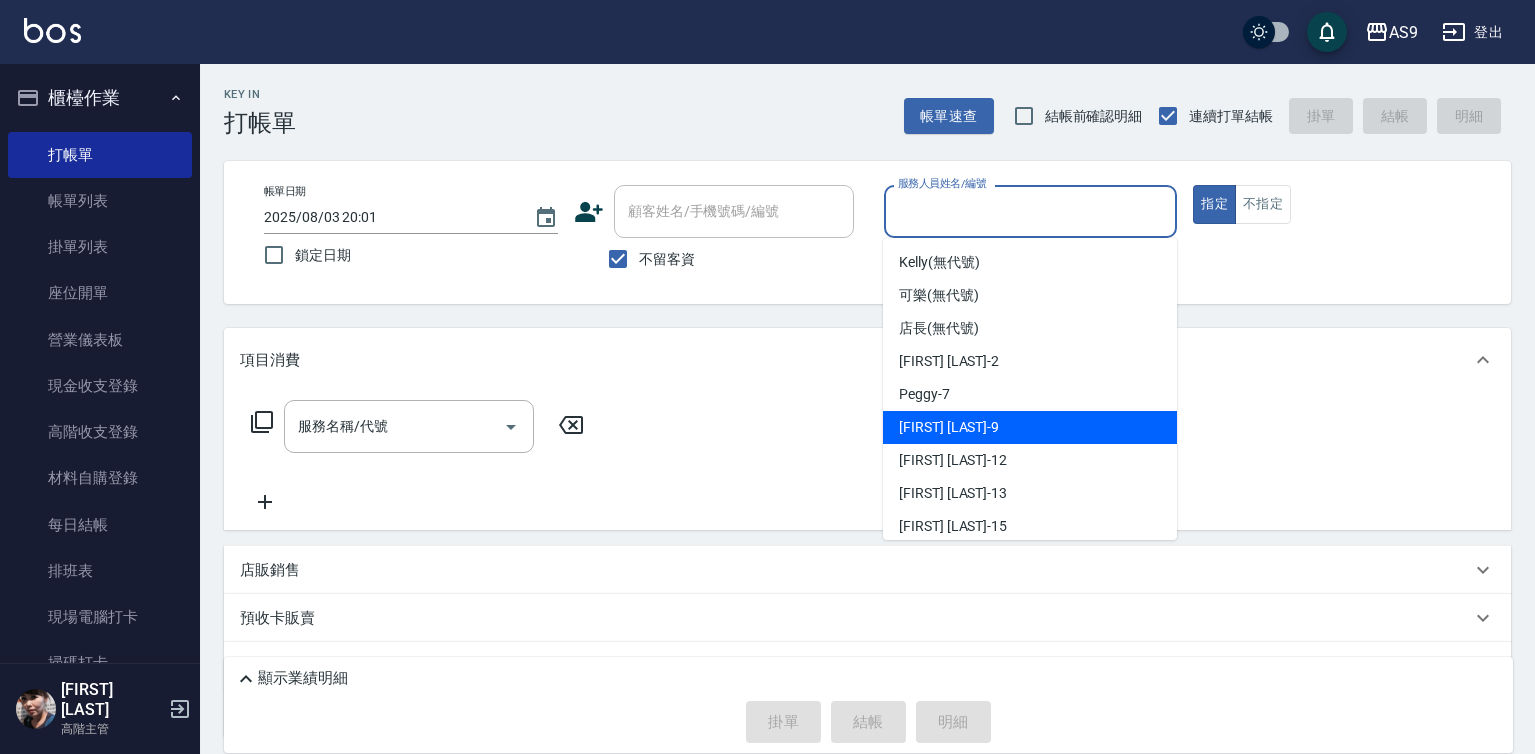 click on "[FIRST] [LAST] -9" at bounding box center [1030, 427] 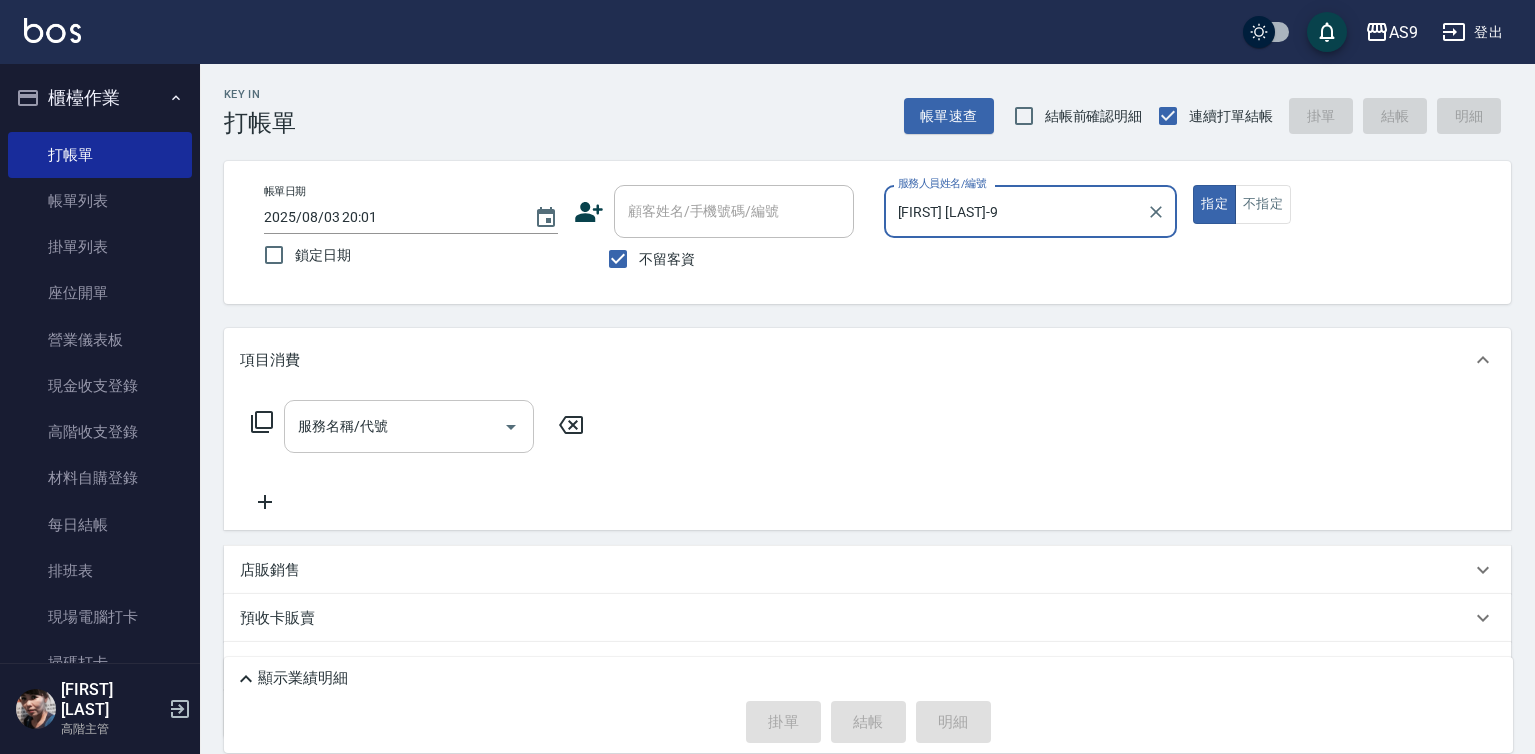 click on "服務名稱/代號" at bounding box center [394, 426] 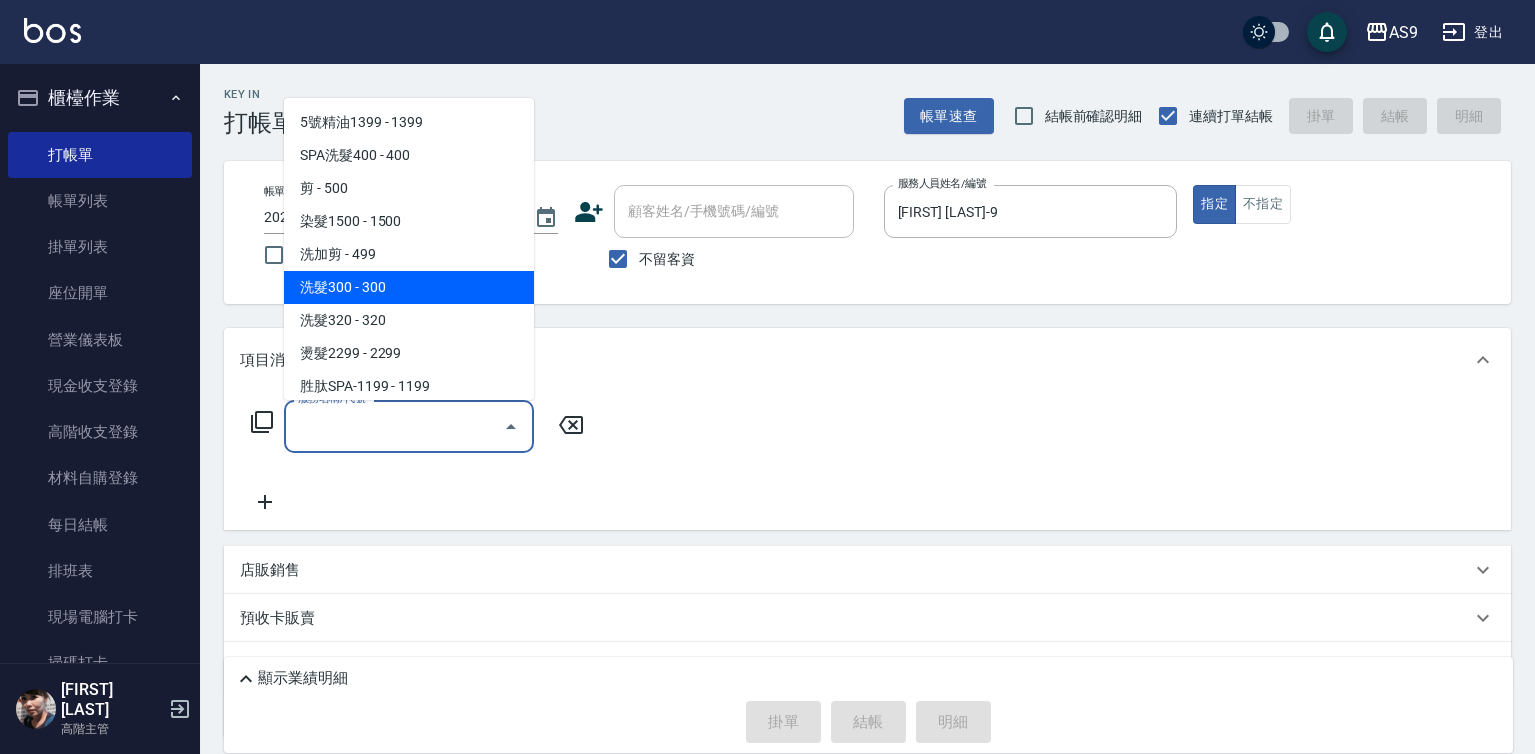 click on "洗髮300 - 300" at bounding box center [409, 287] 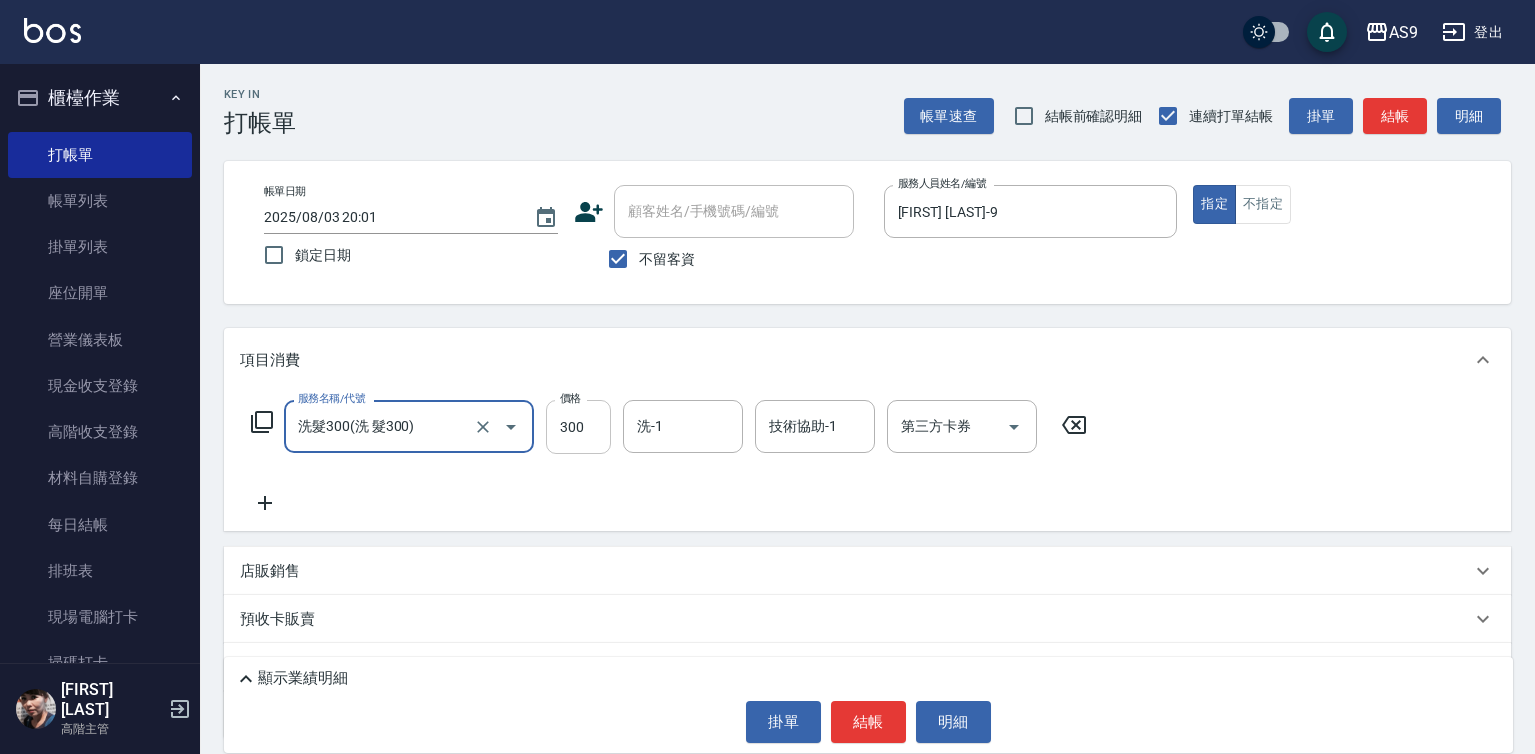 click on "300" at bounding box center [578, 427] 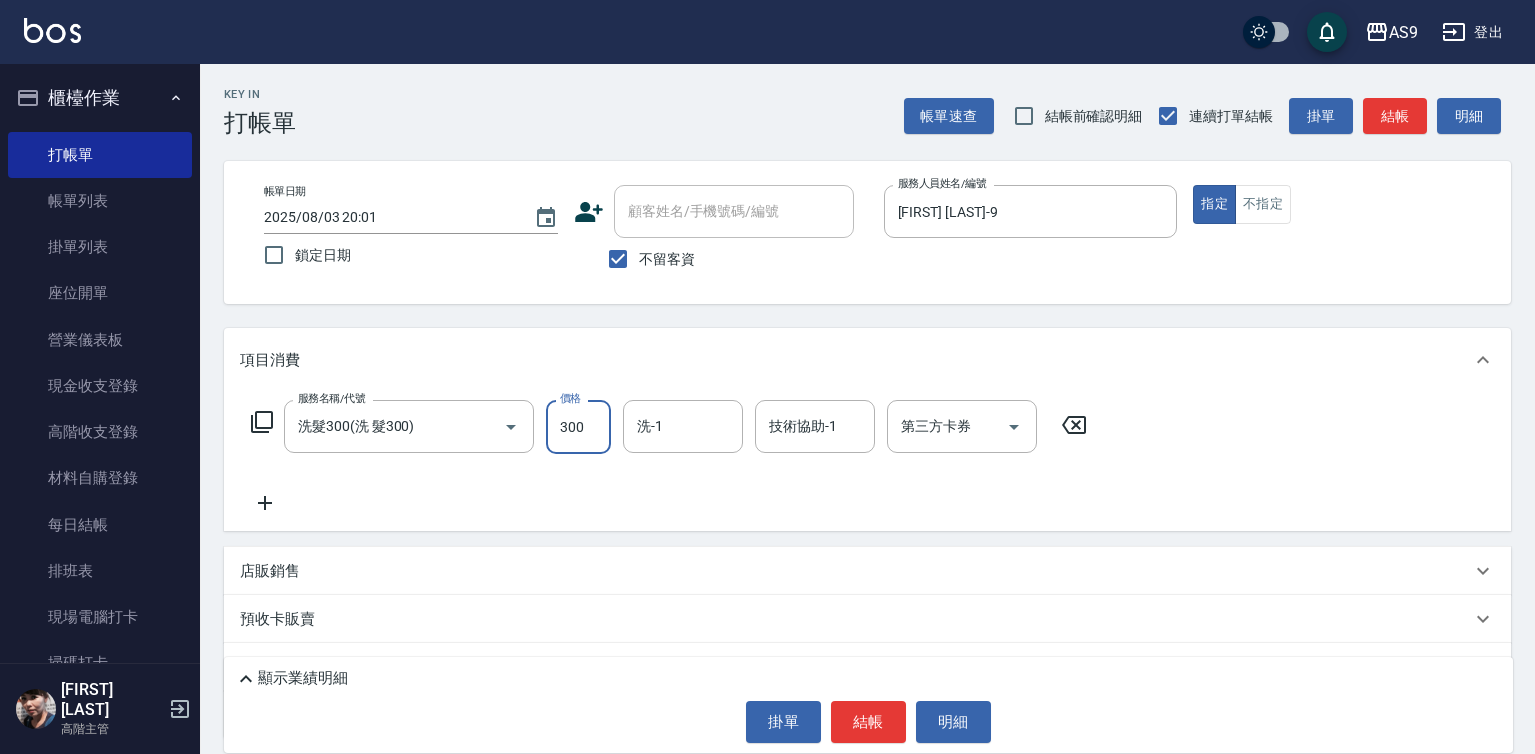 click on "300" at bounding box center (578, 427) 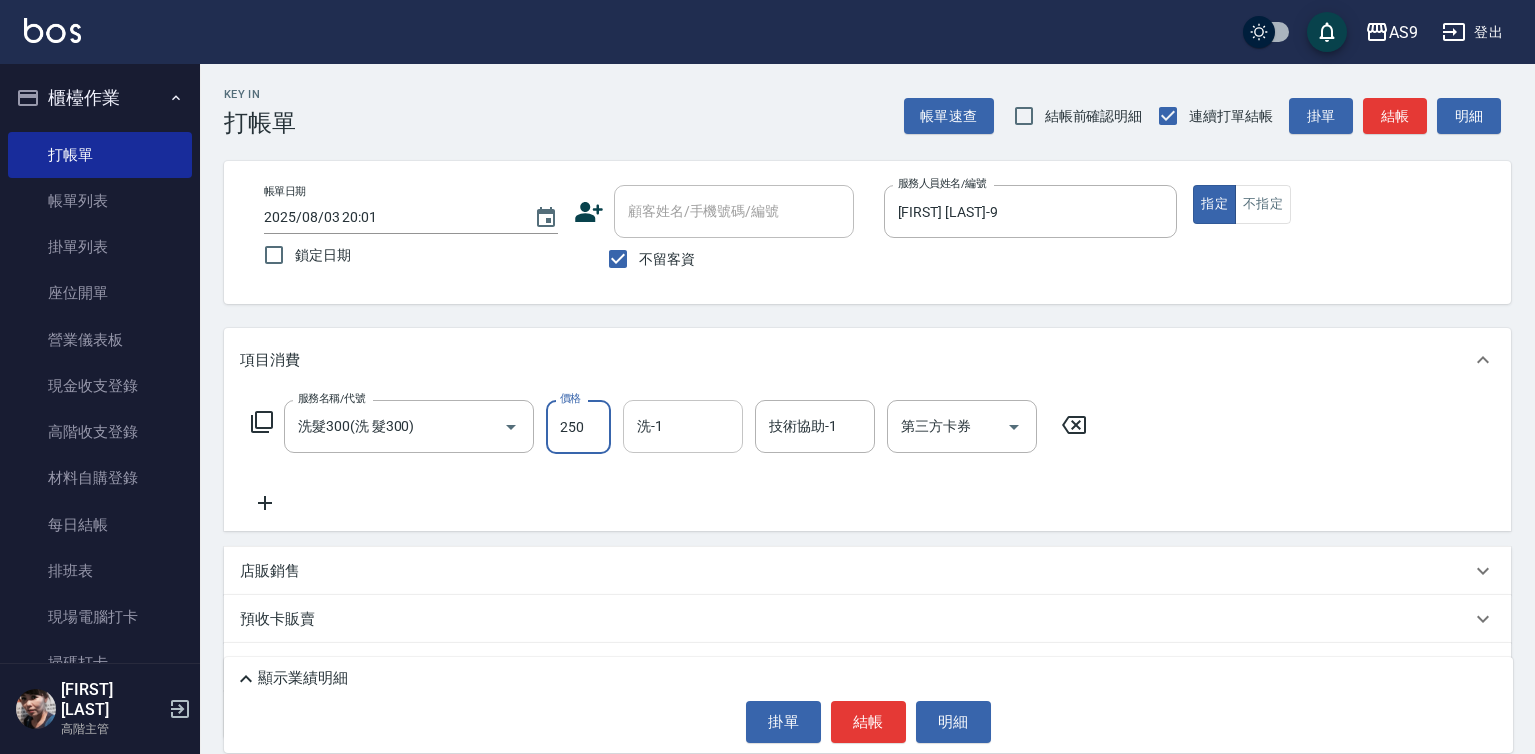 type on "250" 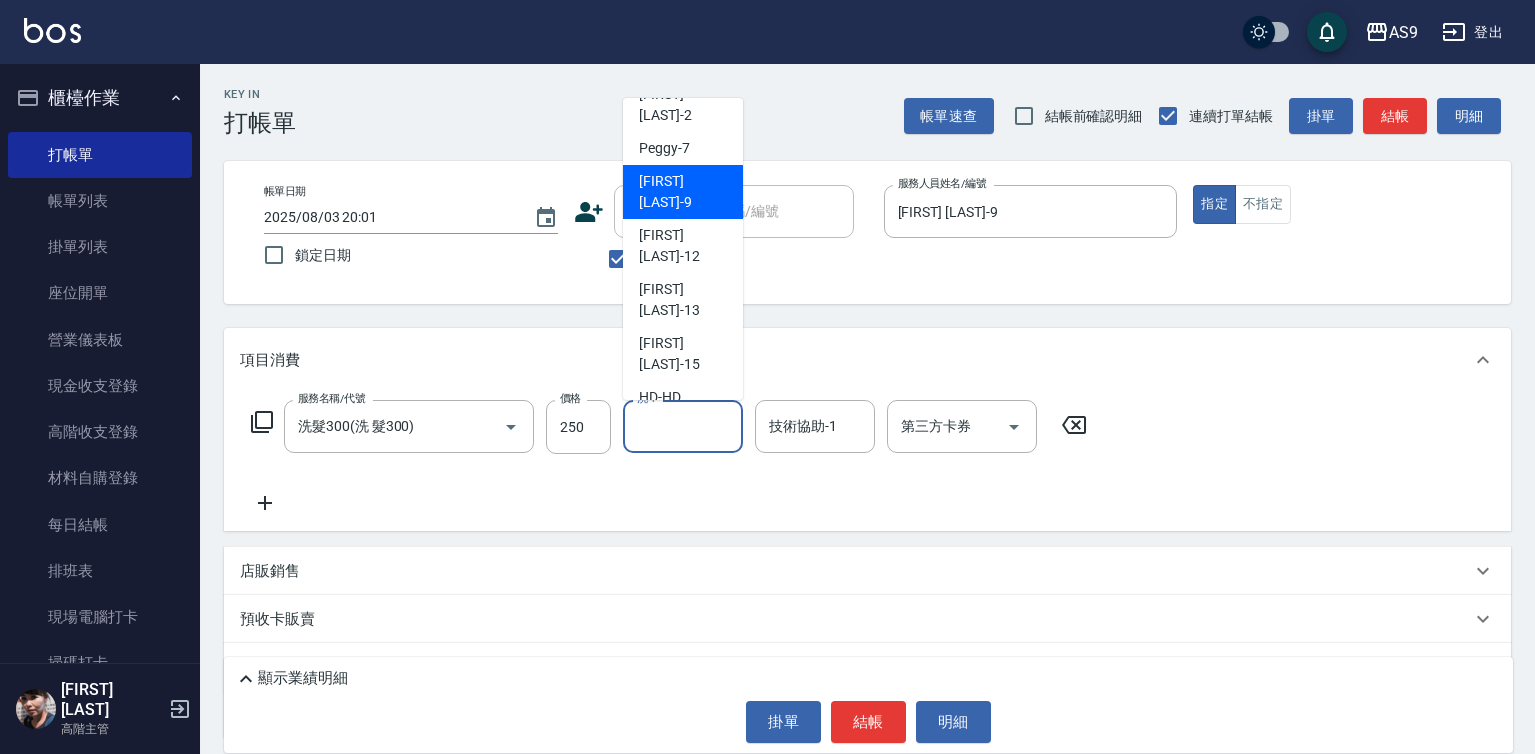 scroll, scrollTop: 128, scrollLeft: 0, axis: vertical 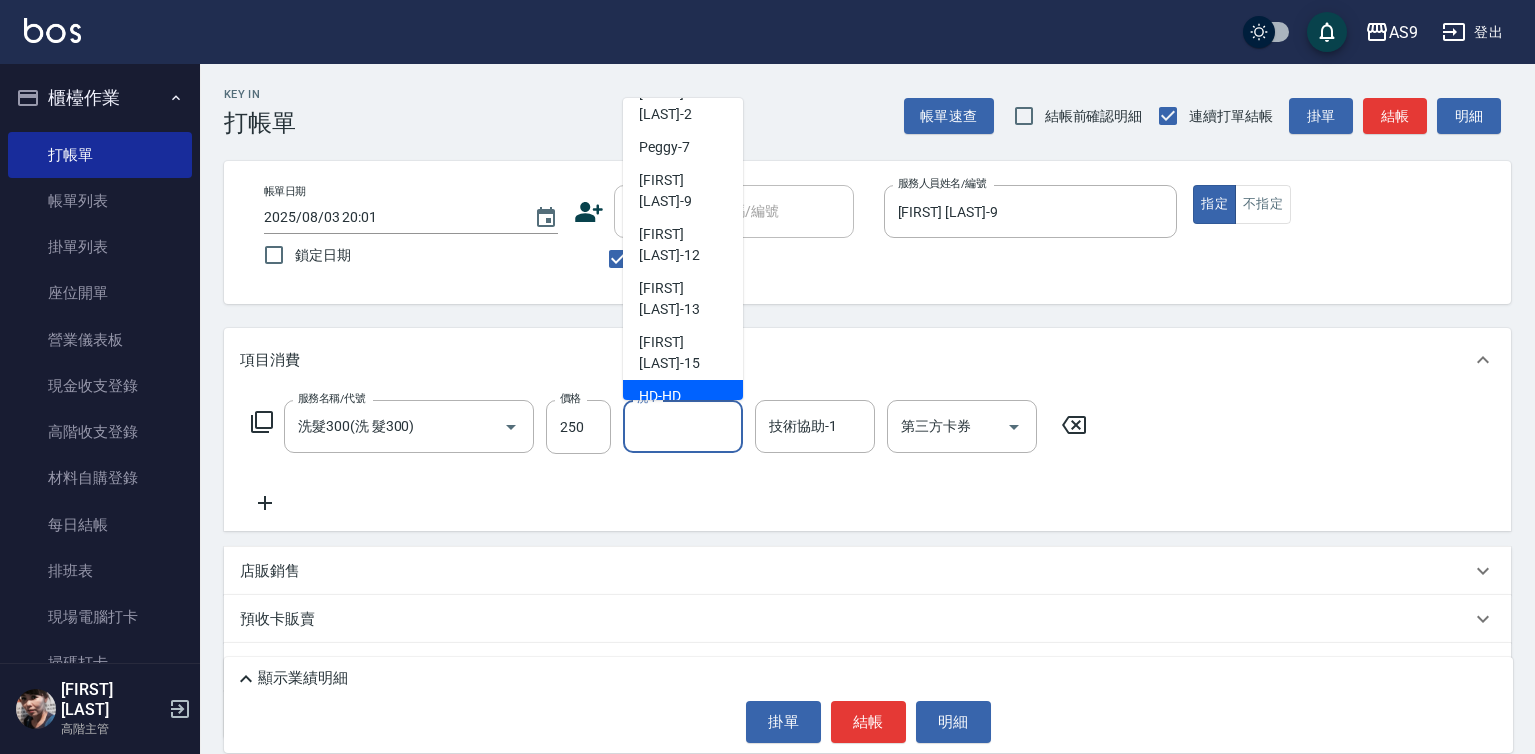 click on "[FIRST] [LAST]-15" at bounding box center (683, 353) 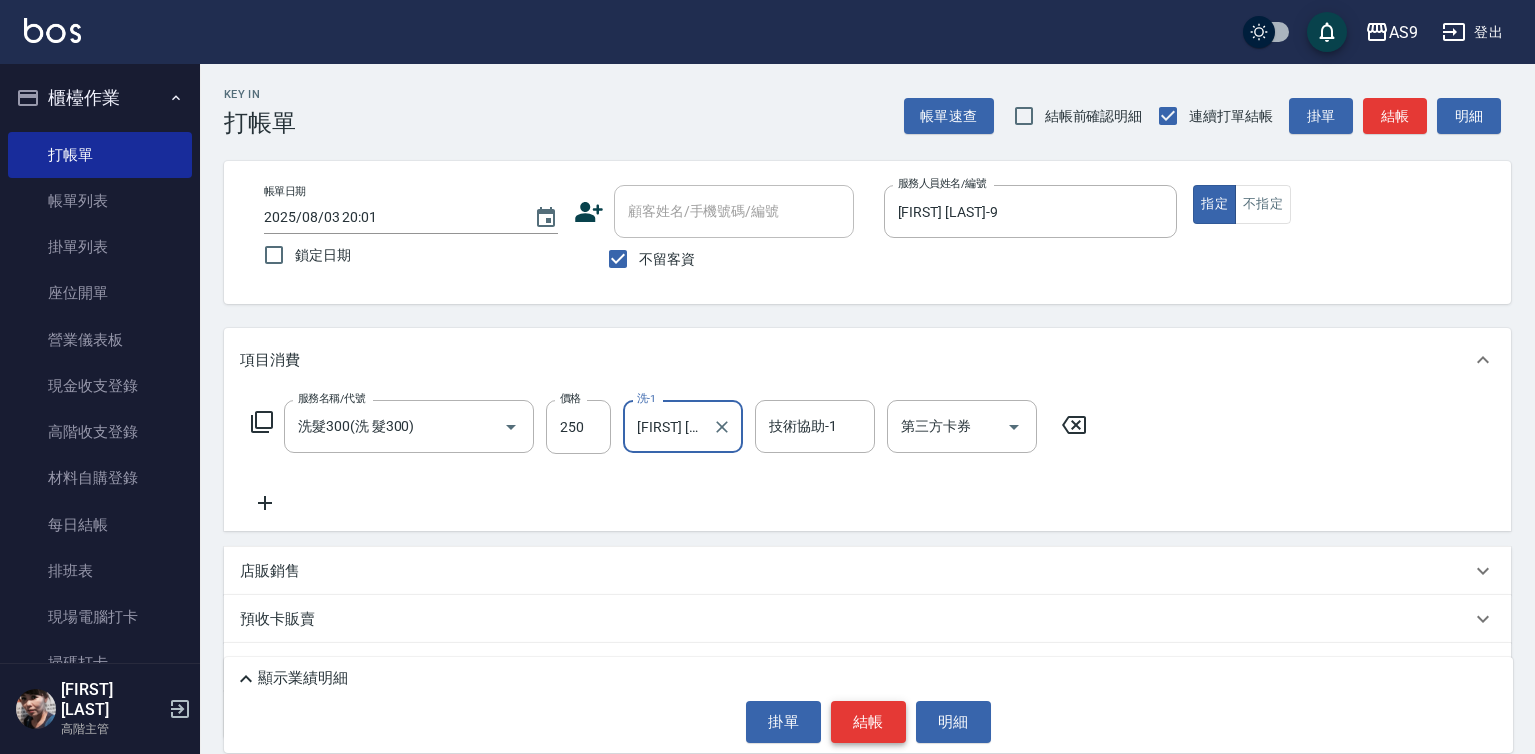 click on "結帳" at bounding box center (868, 722) 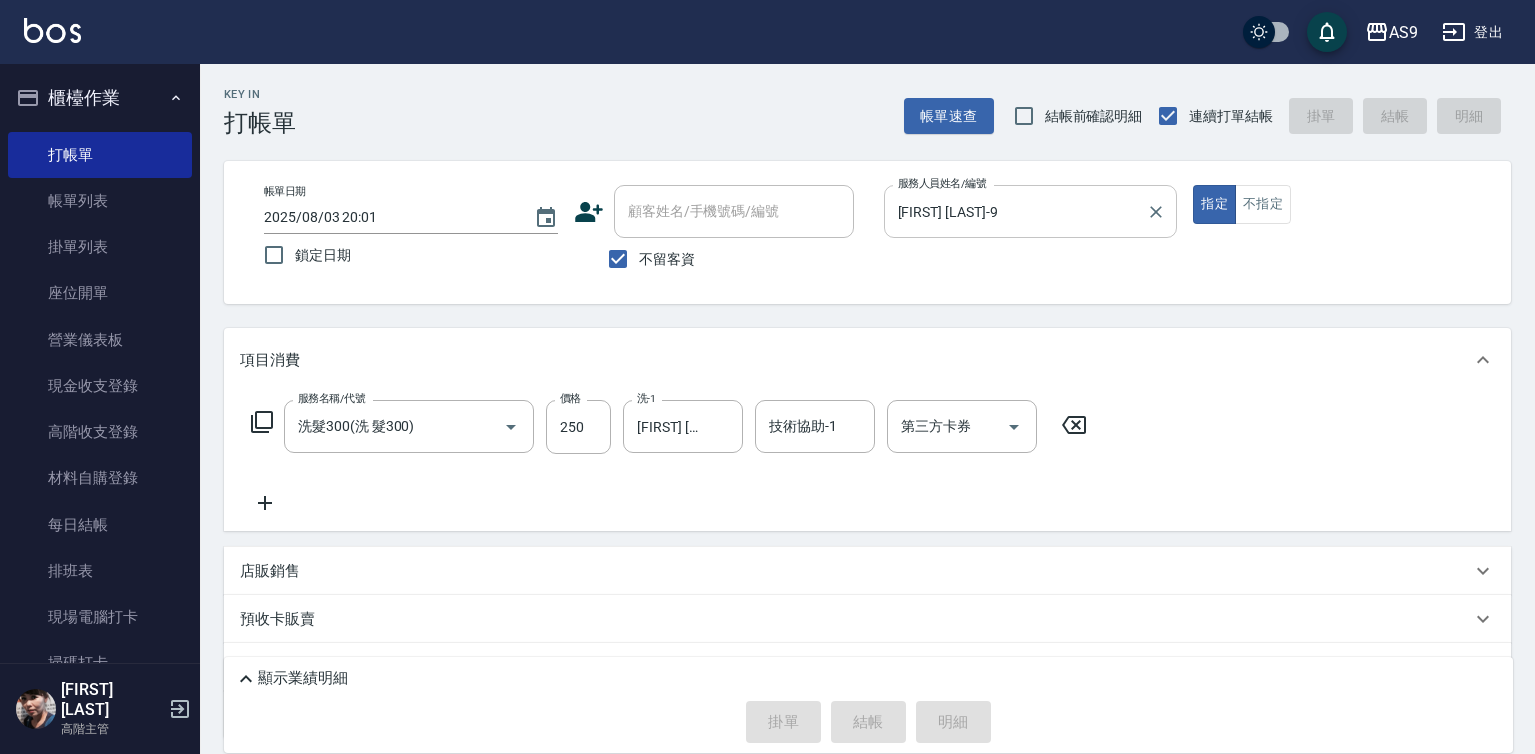 click on "[FIRST] [LAST]-9" at bounding box center [1016, 211] 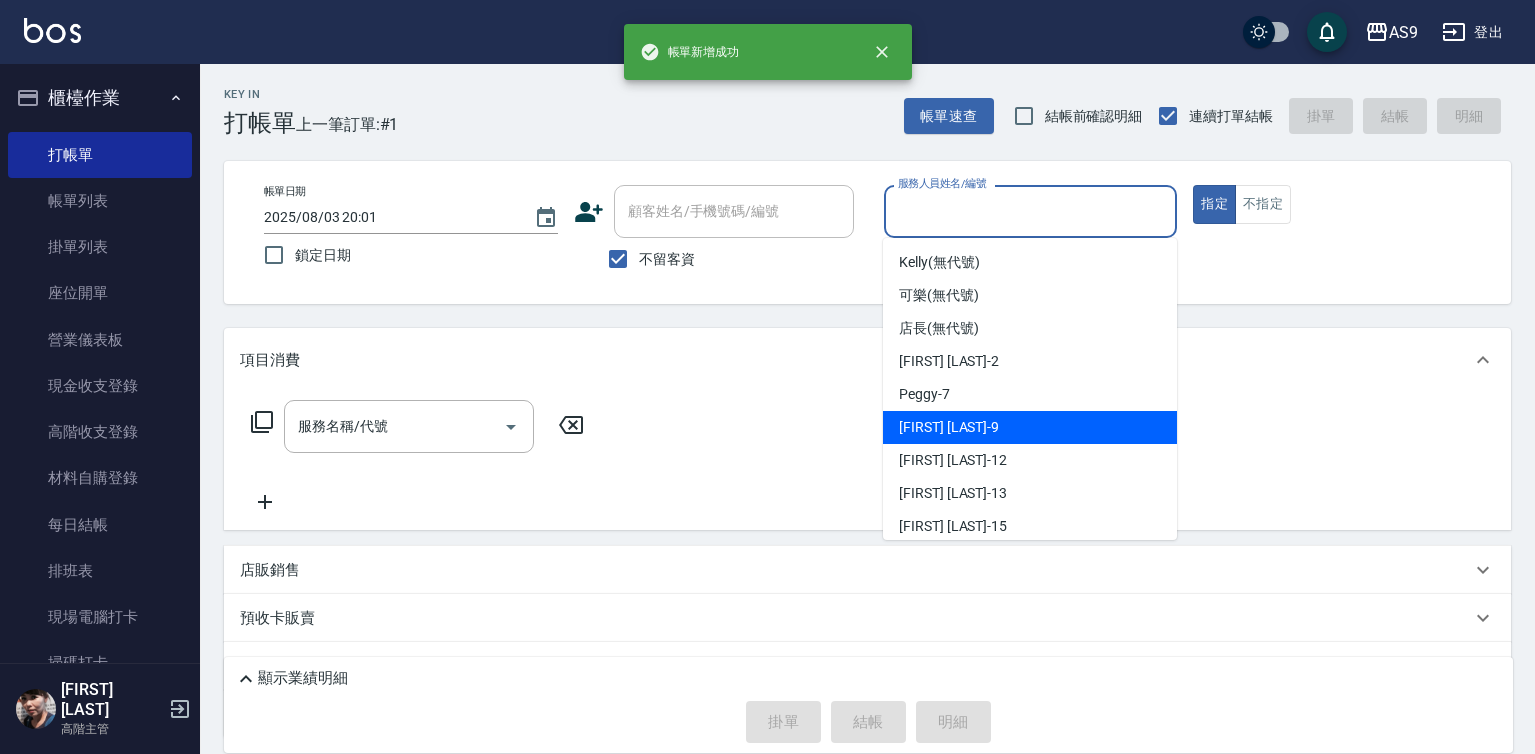 click on "[FIRST] [LAST] -9" at bounding box center [1030, 427] 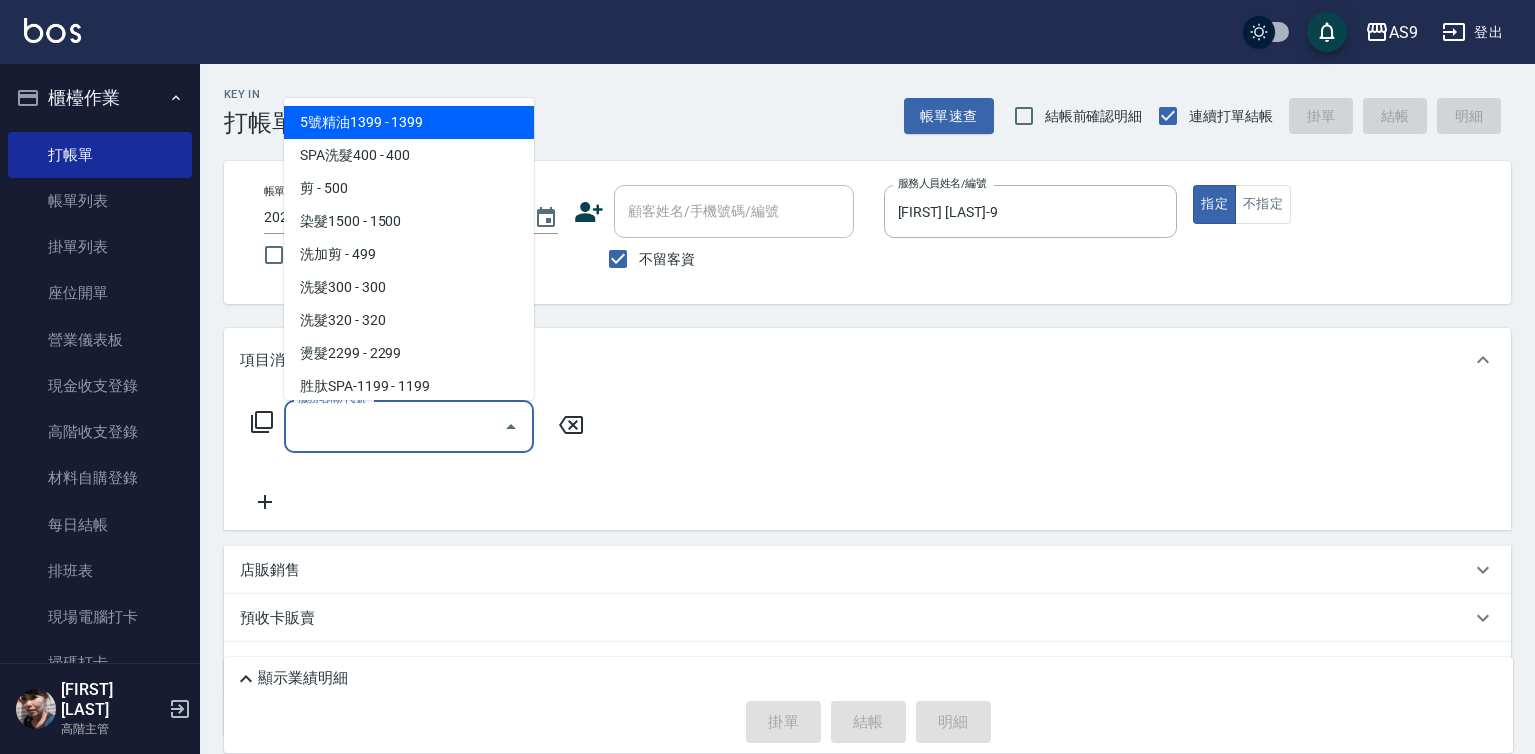 click on "服務名稱/代號" at bounding box center (394, 426) 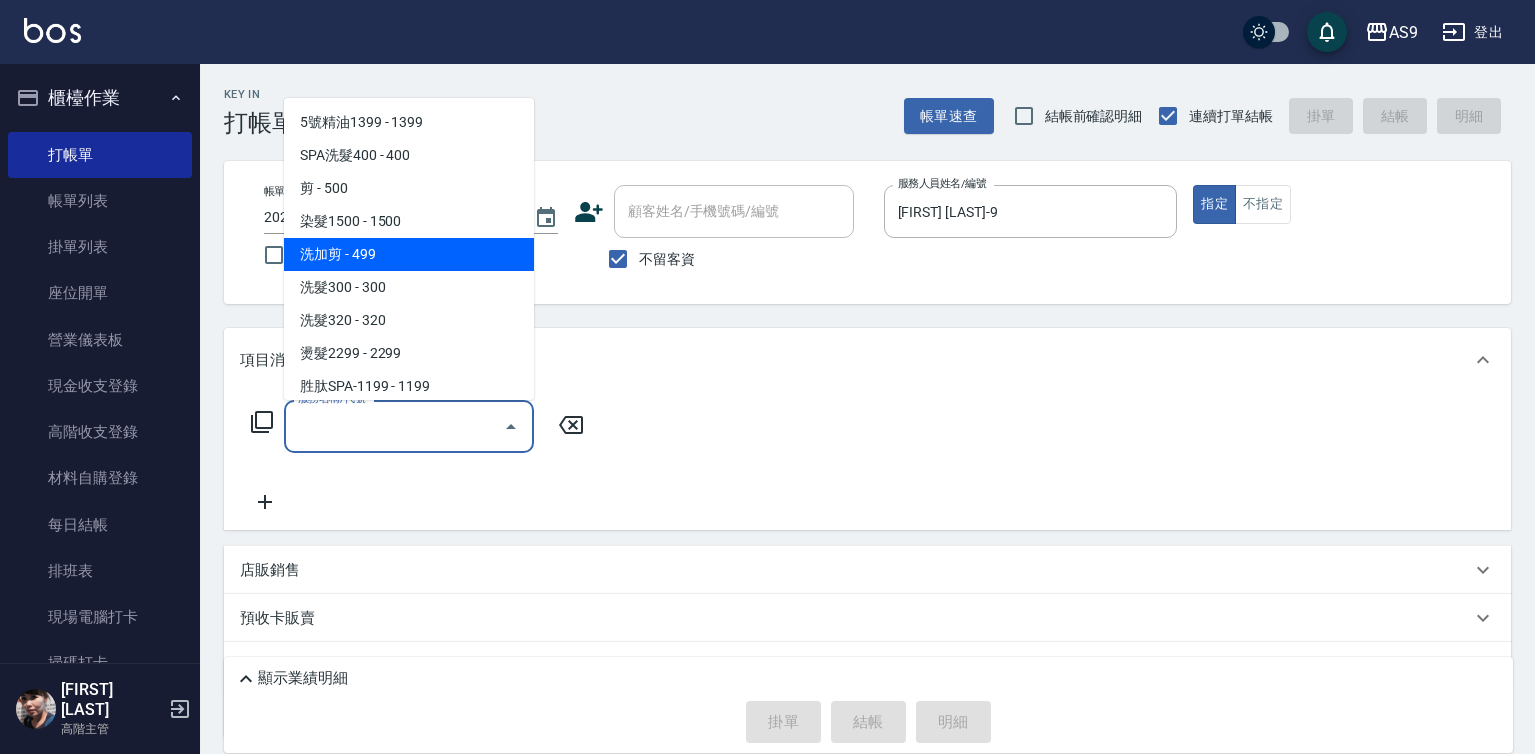 drag, startPoint x: 378, startPoint y: 253, endPoint x: 476, endPoint y: 346, distance: 135.10367 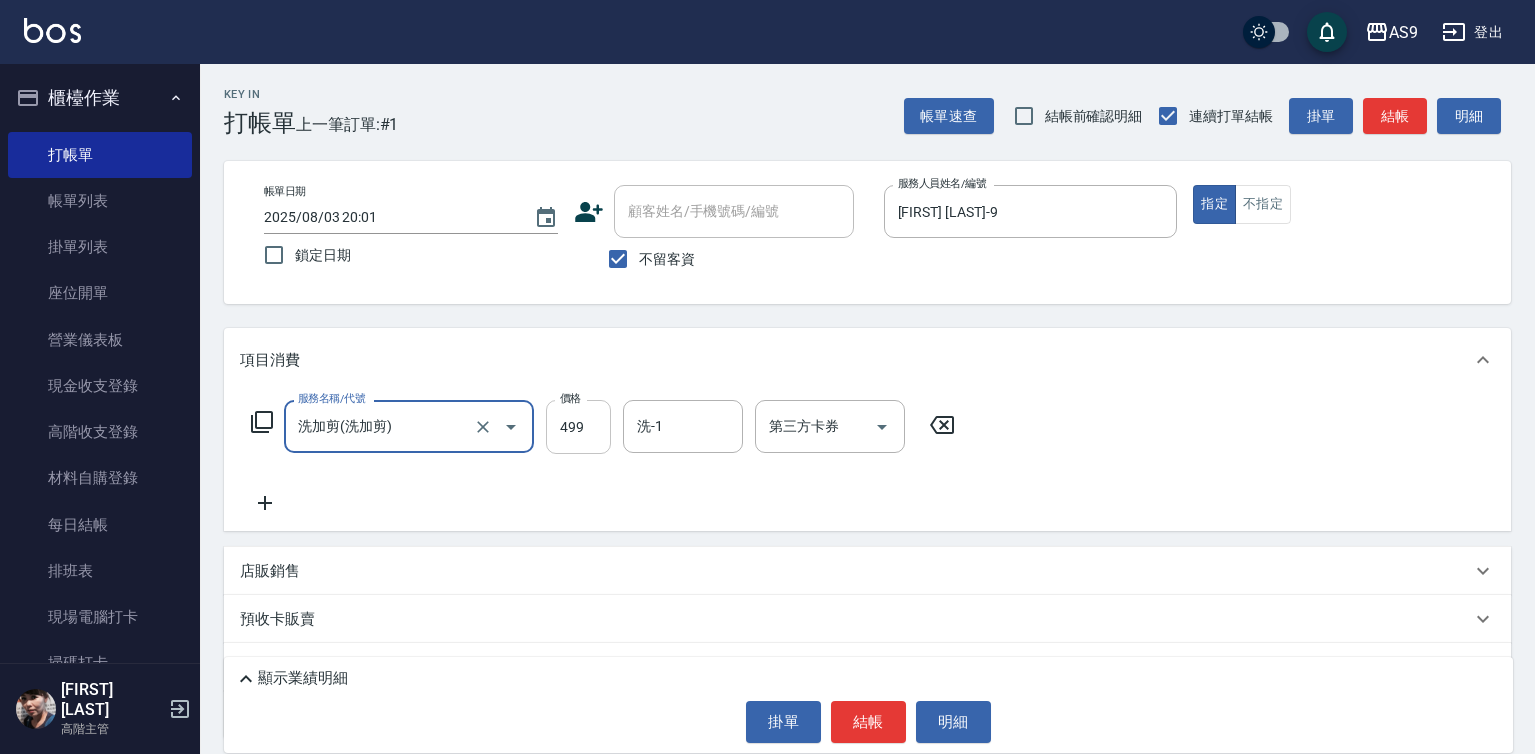 click on "499" at bounding box center [578, 427] 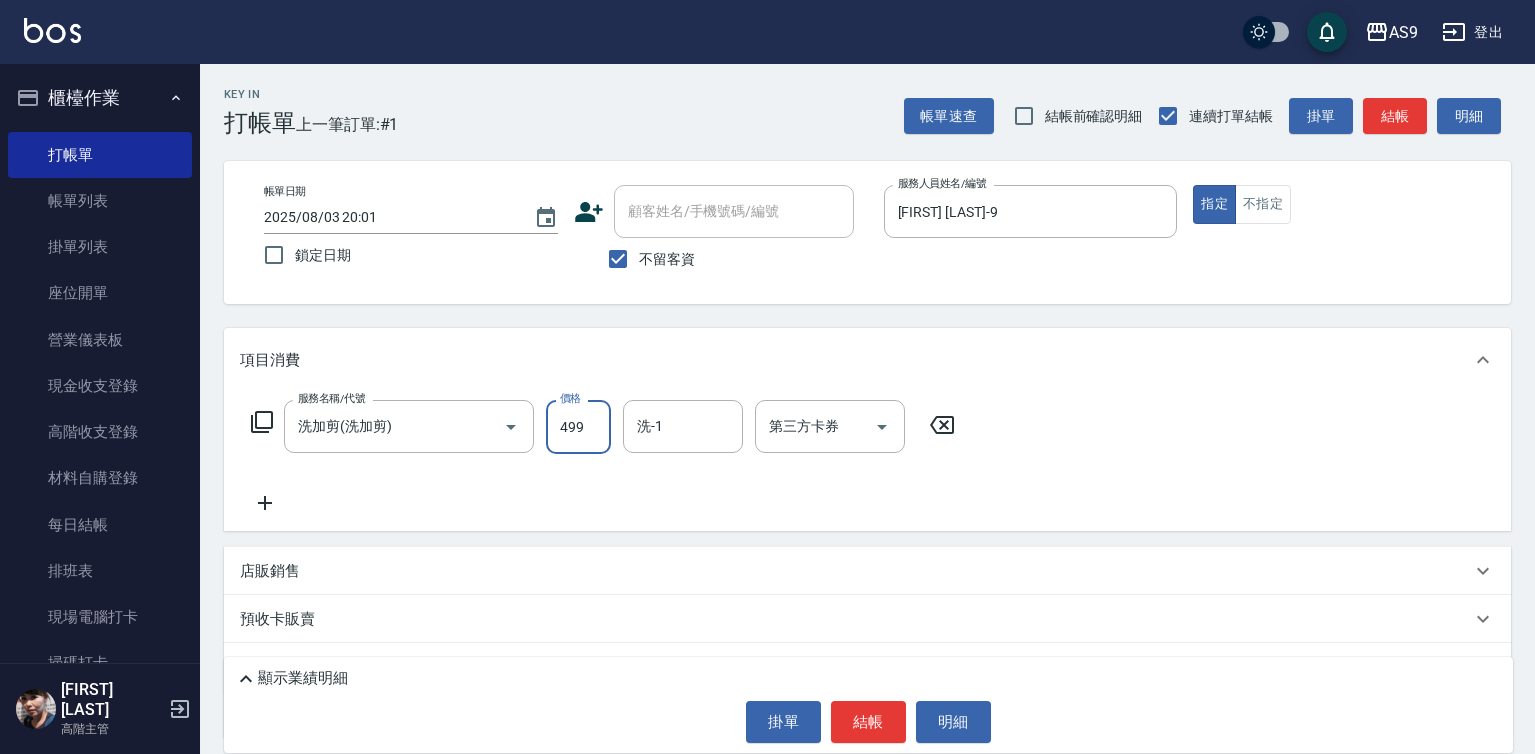 click on "499" at bounding box center (578, 427) 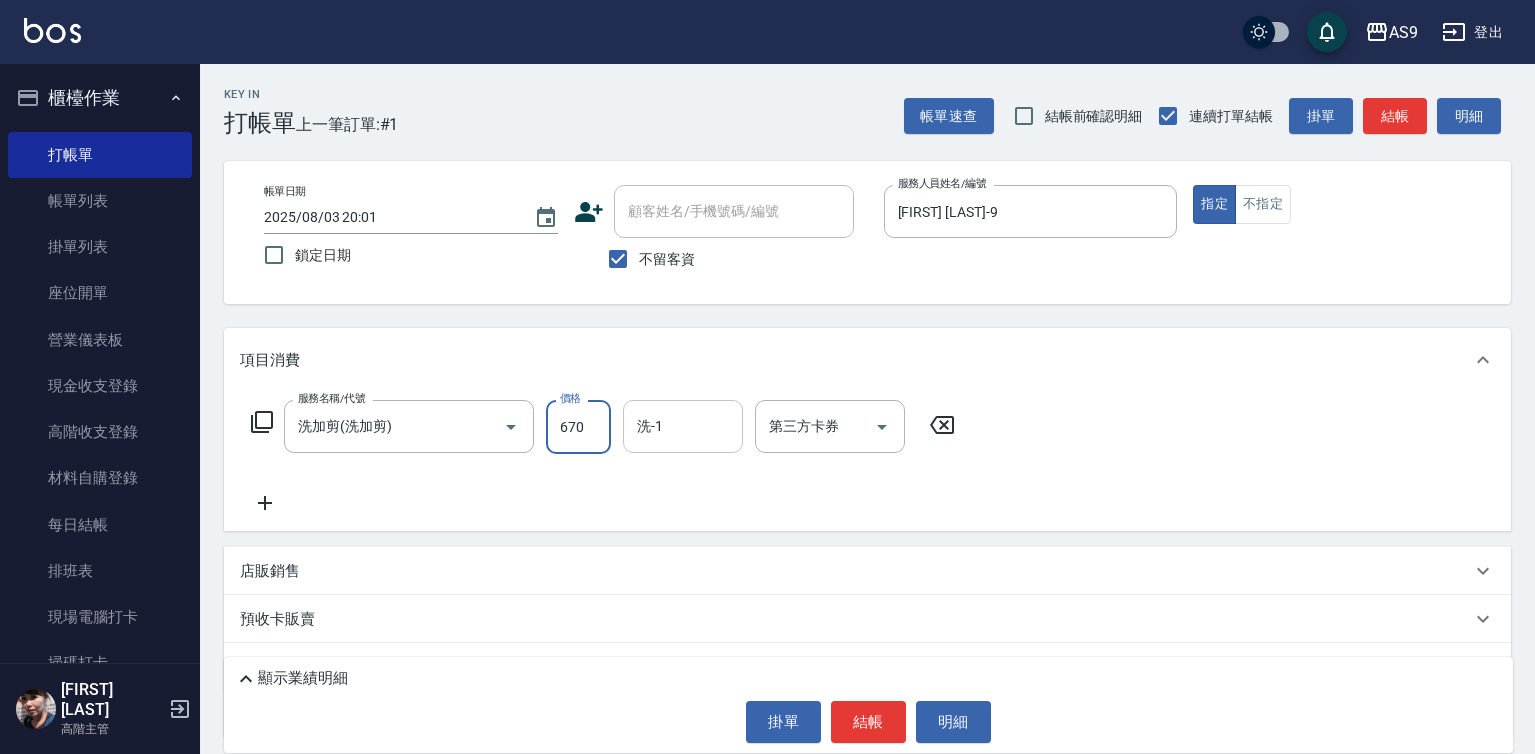 type on "670" 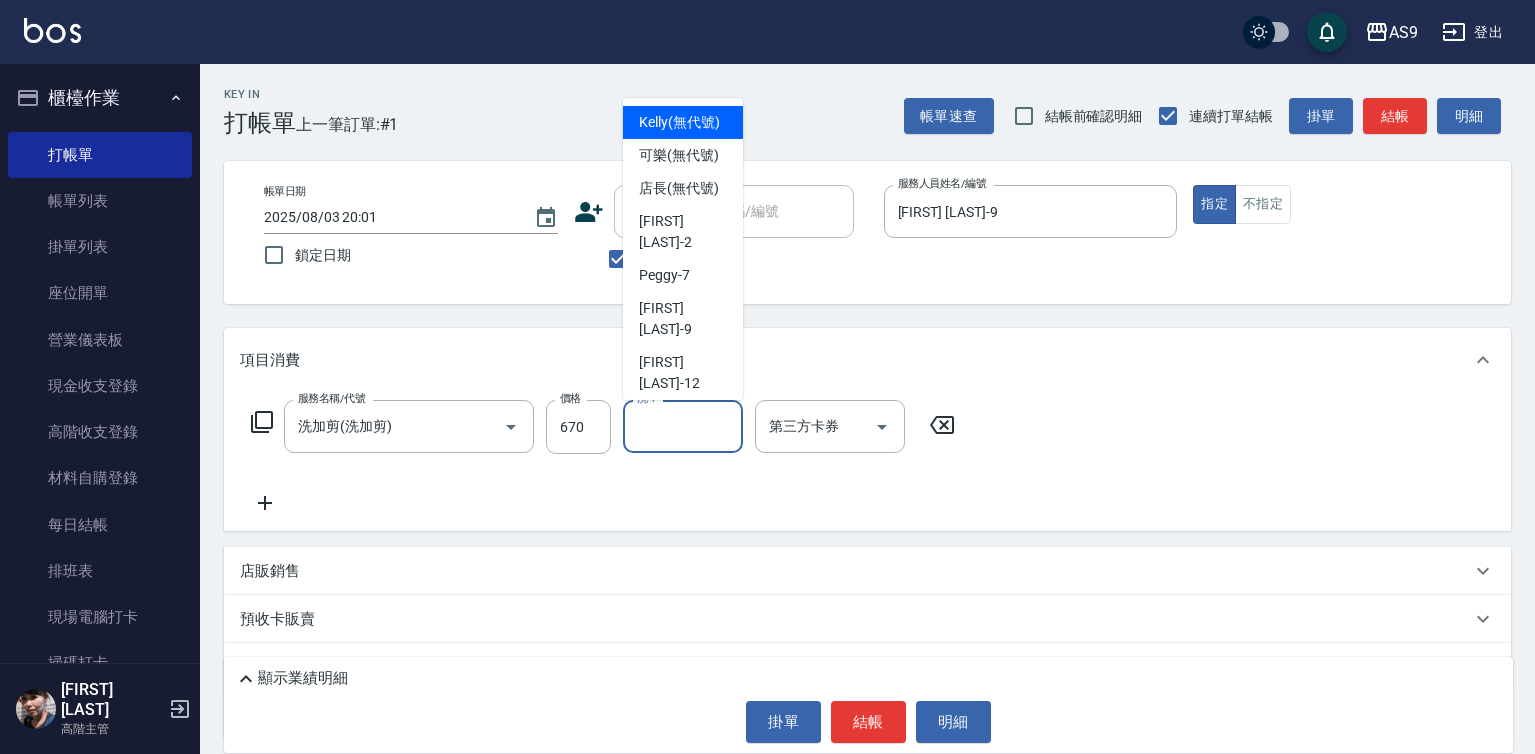 click on "洗-1" at bounding box center (683, 426) 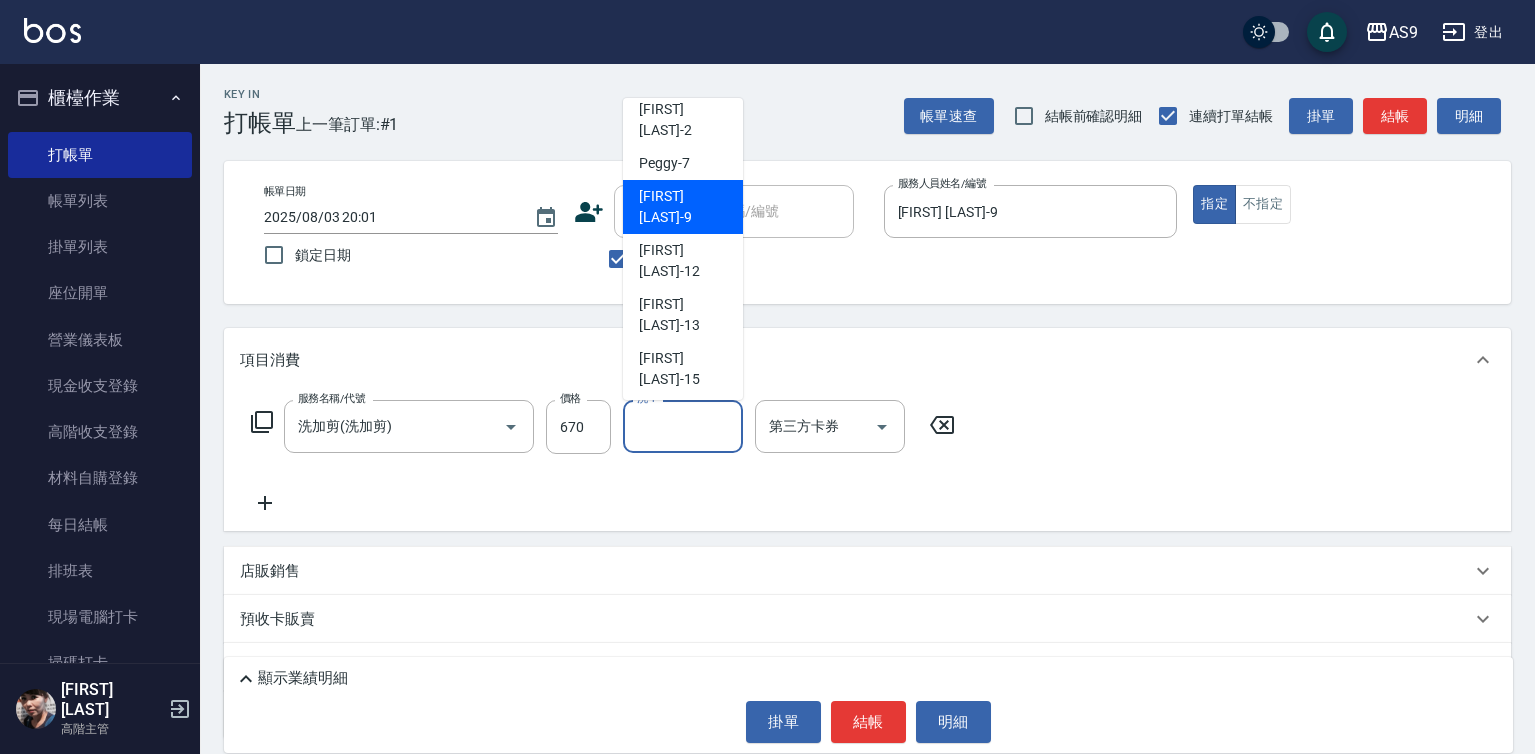 scroll, scrollTop: 128, scrollLeft: 0, axis: vertical 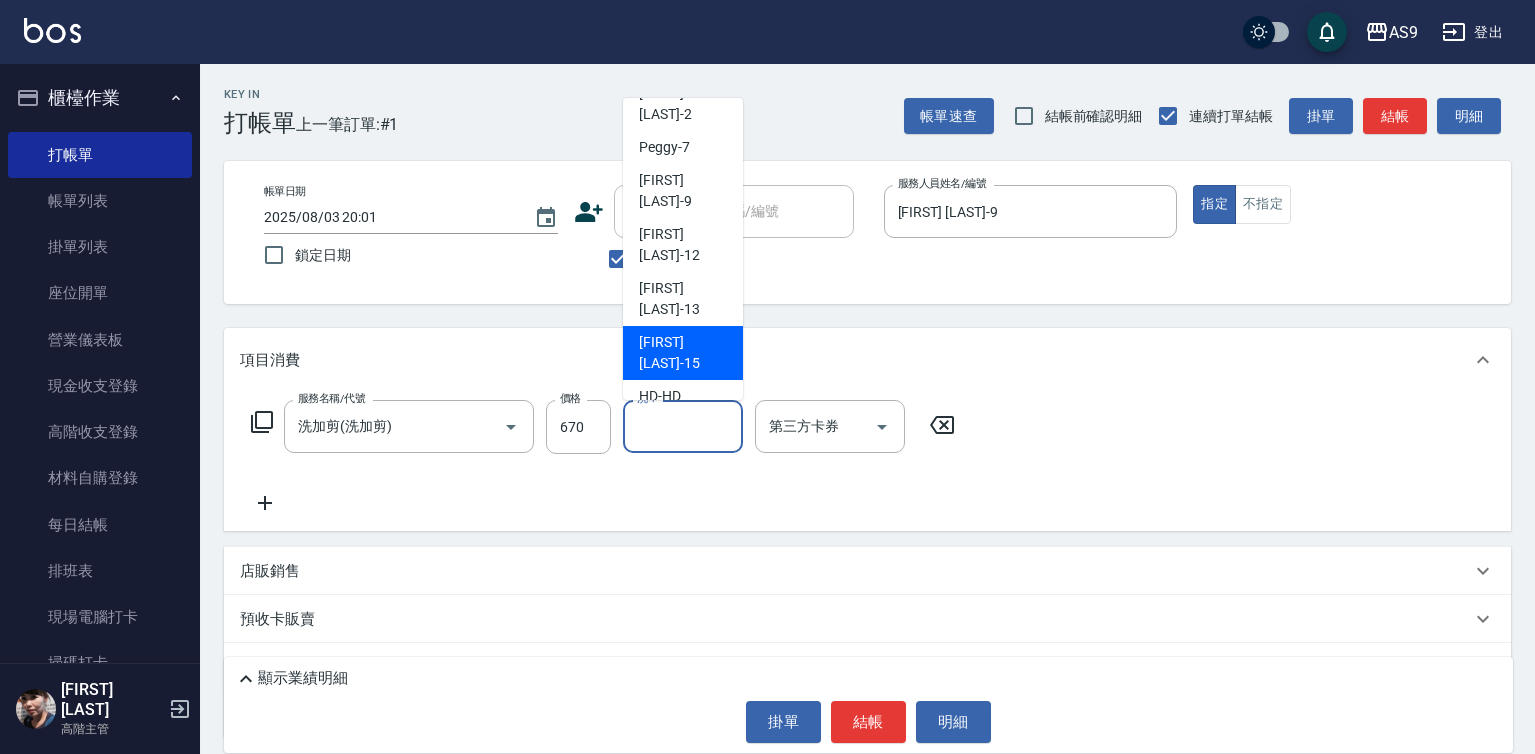click on "[FIRST] [LAST]-15" at bounding box center (683, 353) 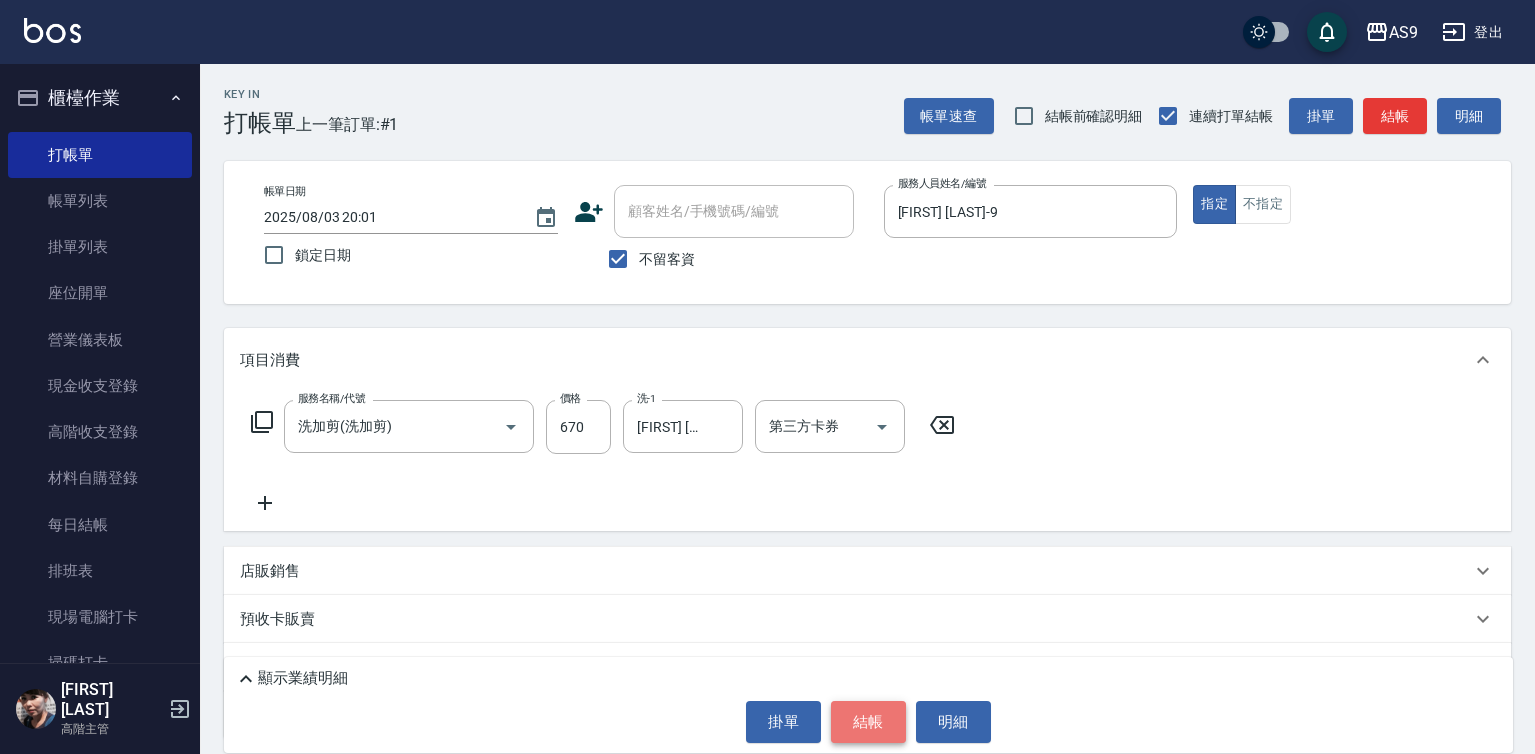 click on "結帳" at bounding box center [868, 722] 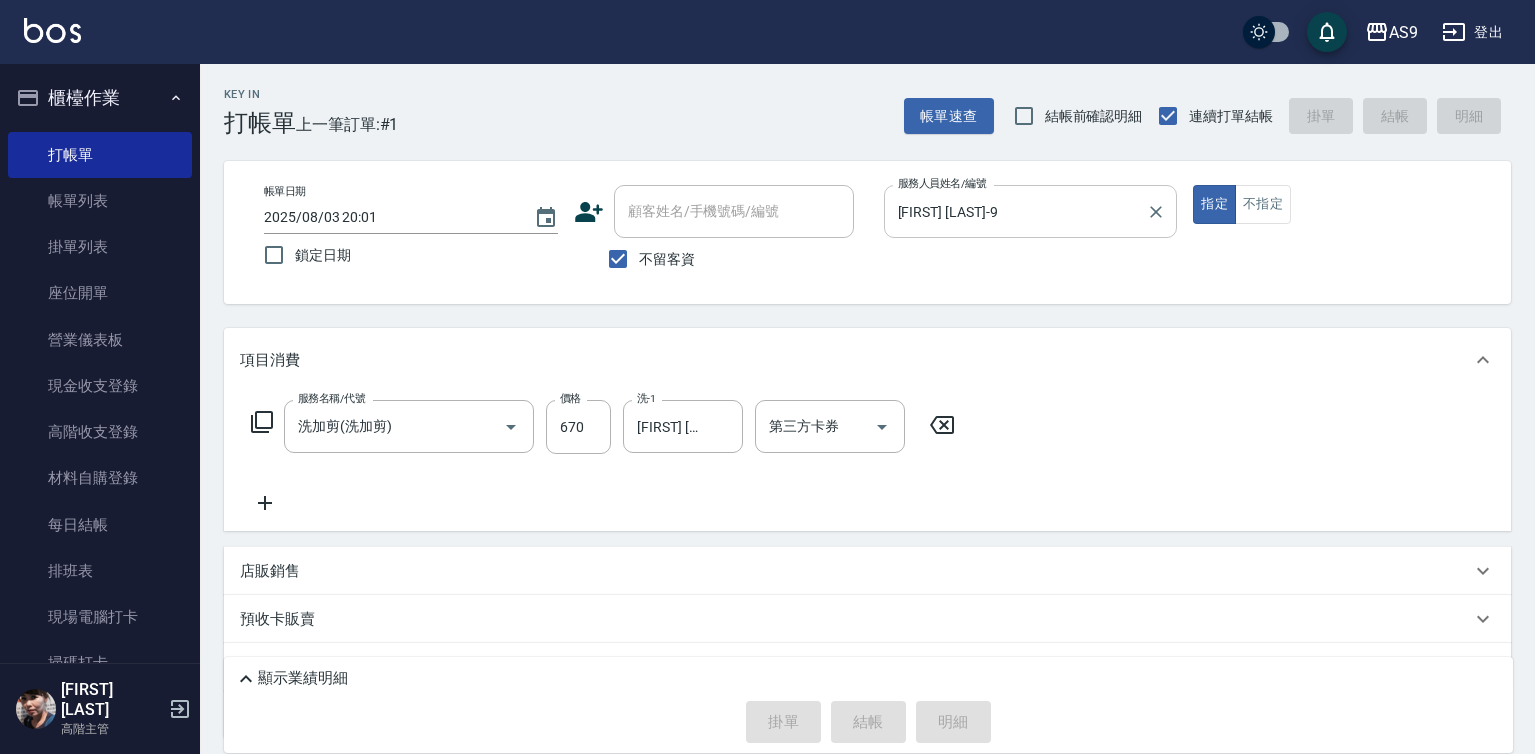 type on "2025/08/03 20:02" 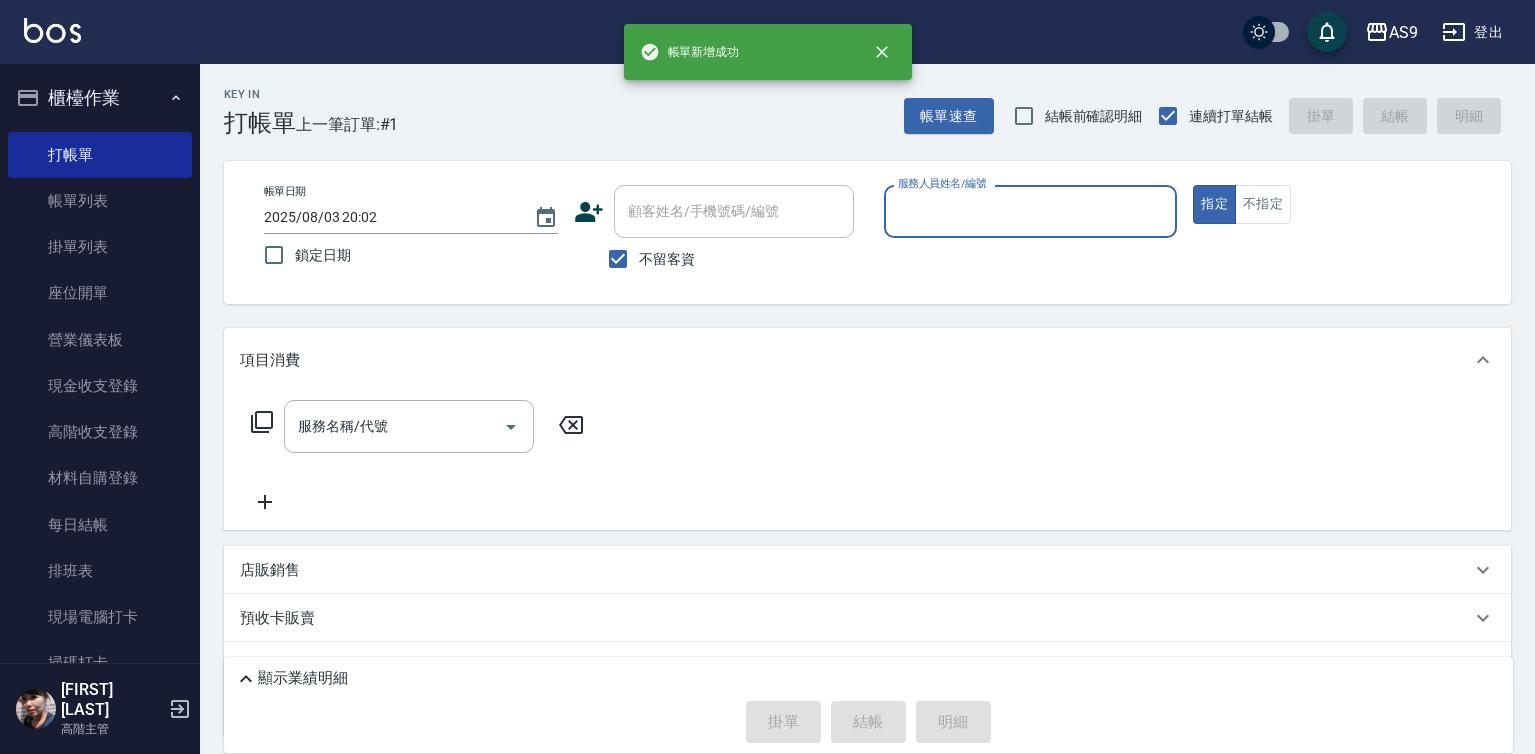 click on "服務人員姓名/編號" at bounding box center [1031, 211] 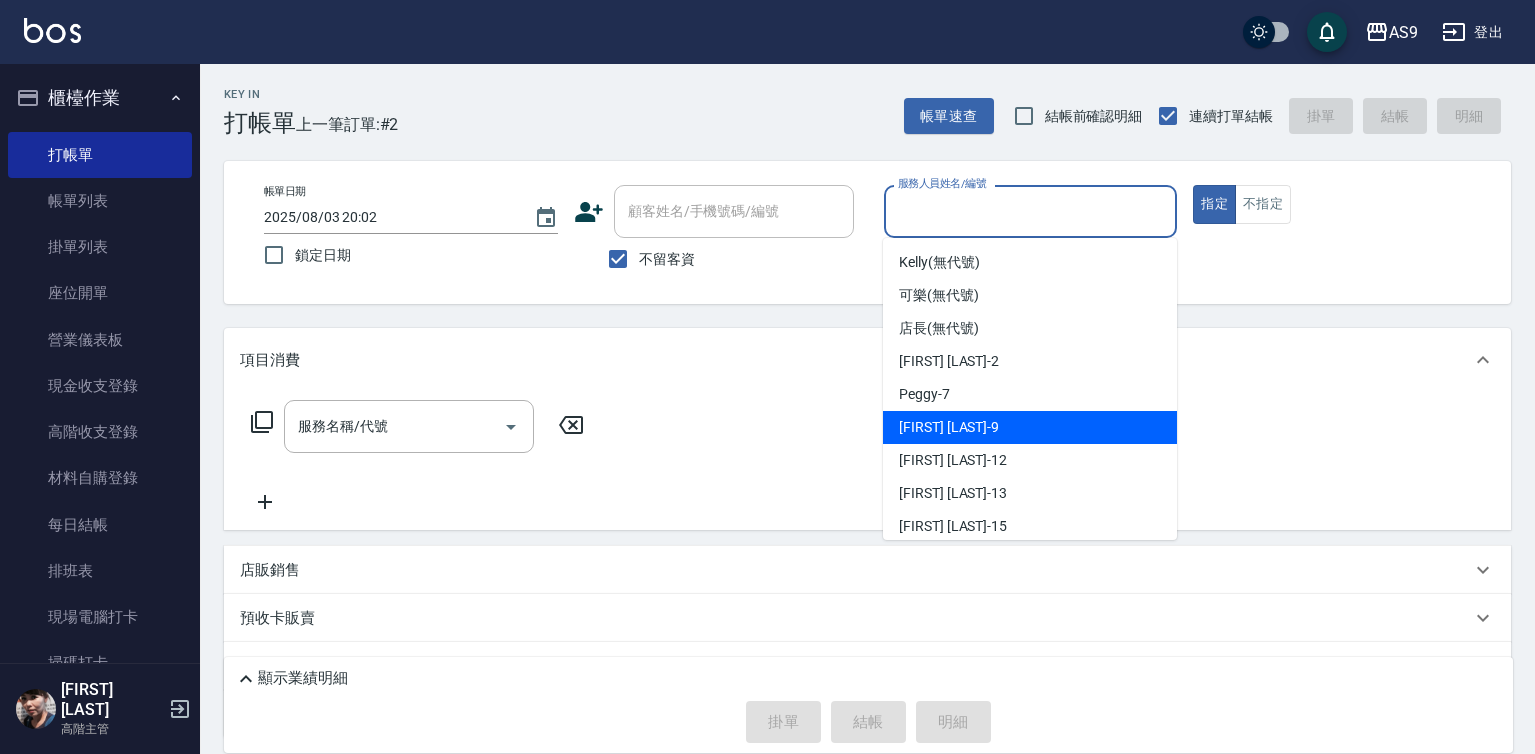 click on "[FIRST] [LAST] -9" at bounding box center [1030, 427] 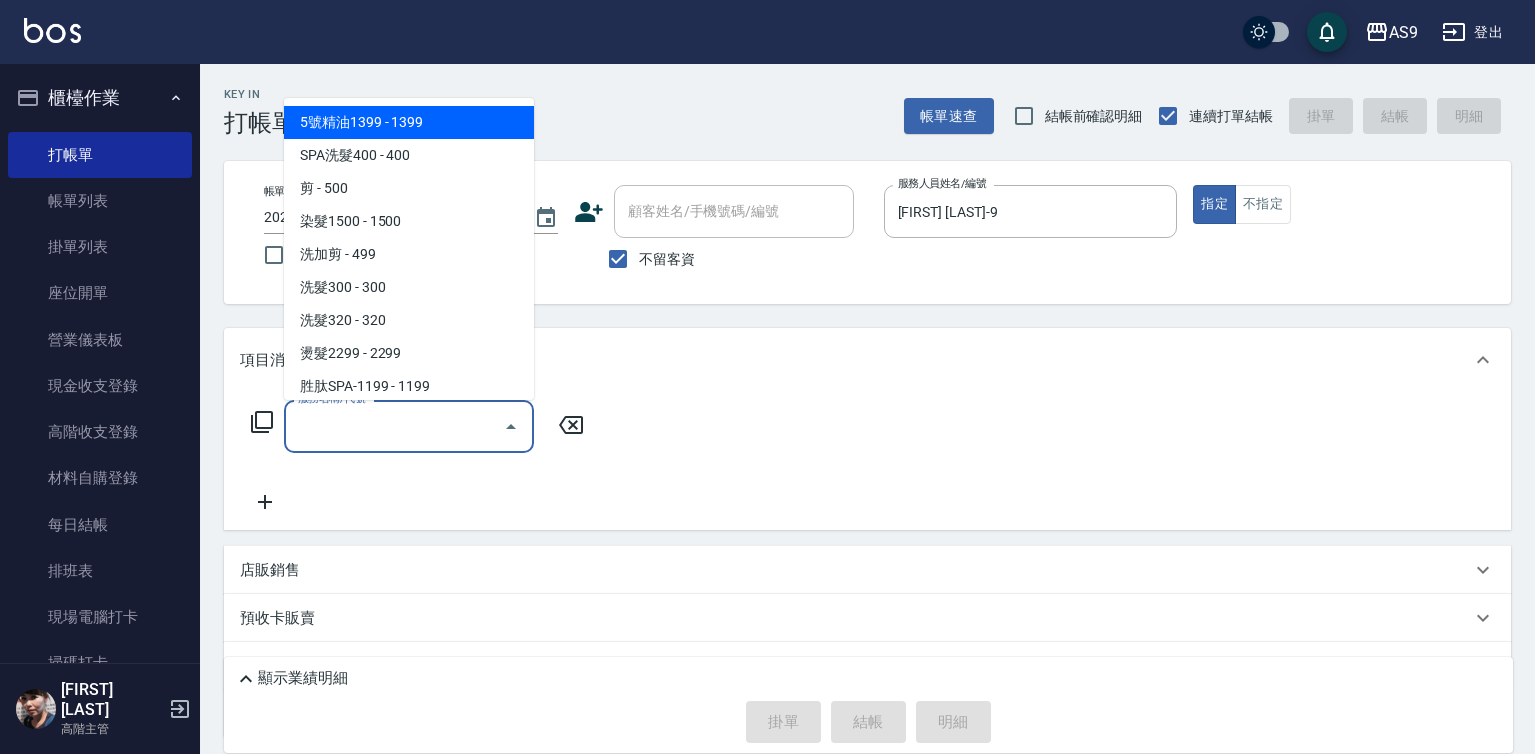 click on "服務名稱/代號" at bounding box center [394, 426] 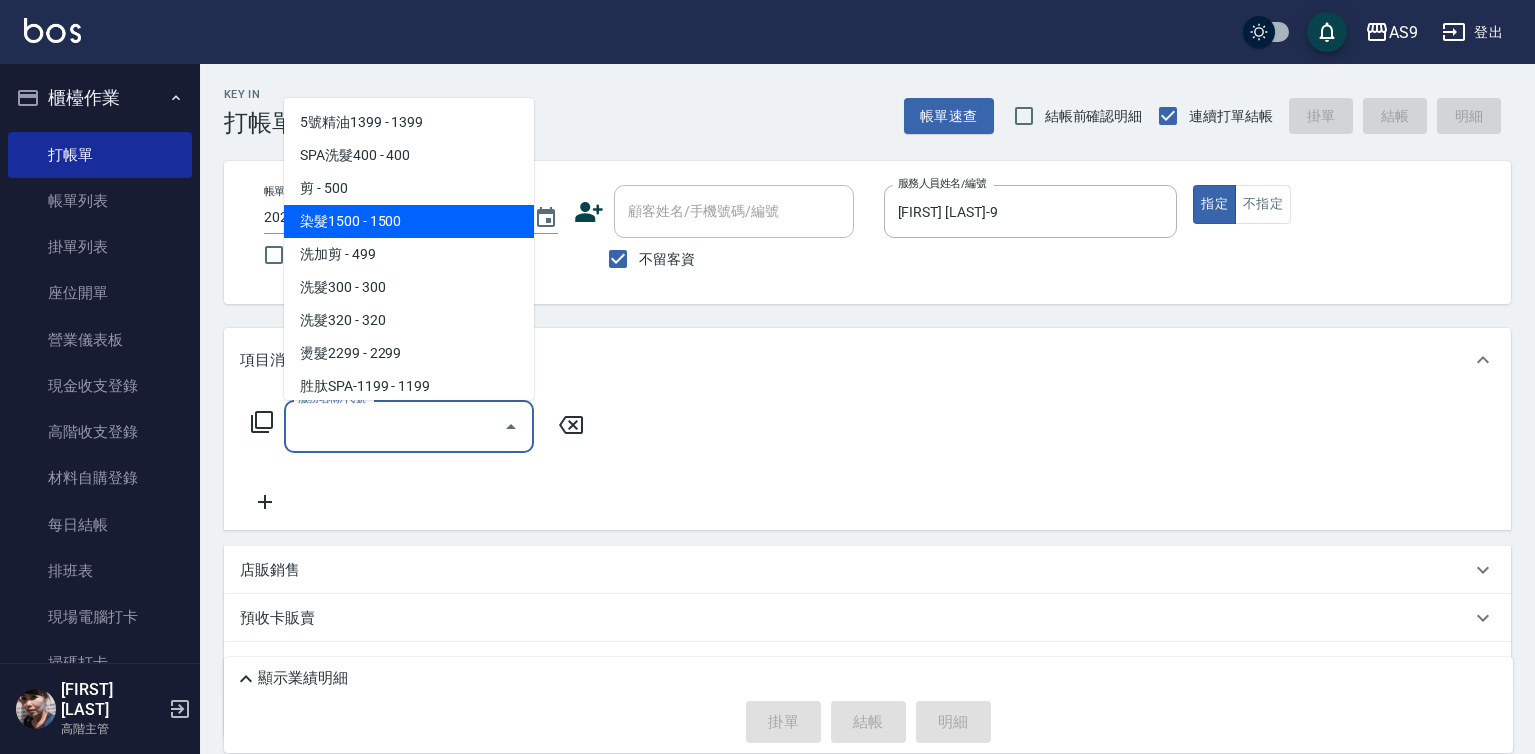click on "染髮1500 - 1500" at bounding box center (409, 221) 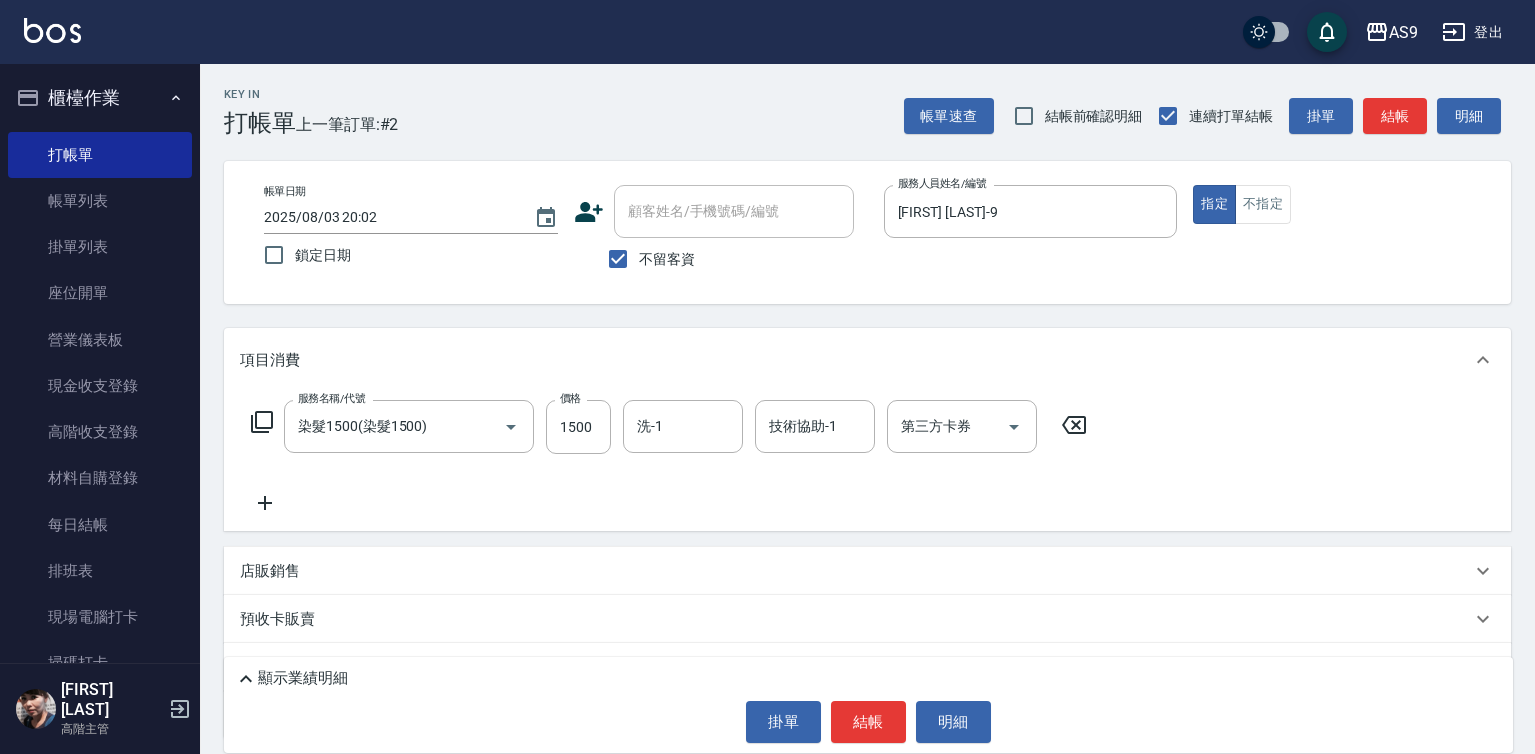click 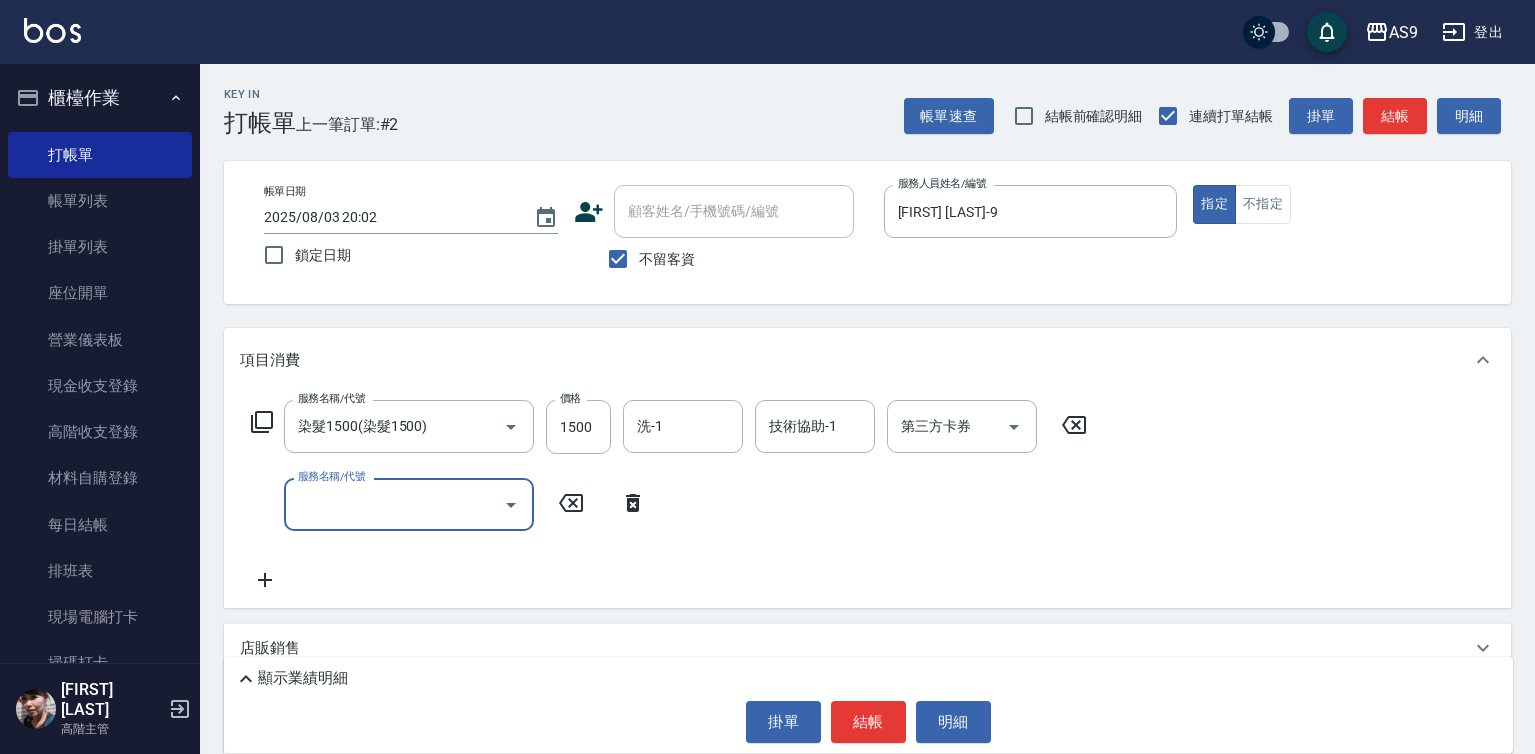 click on "服務名稱/代號" at bounding box center [394, 504] 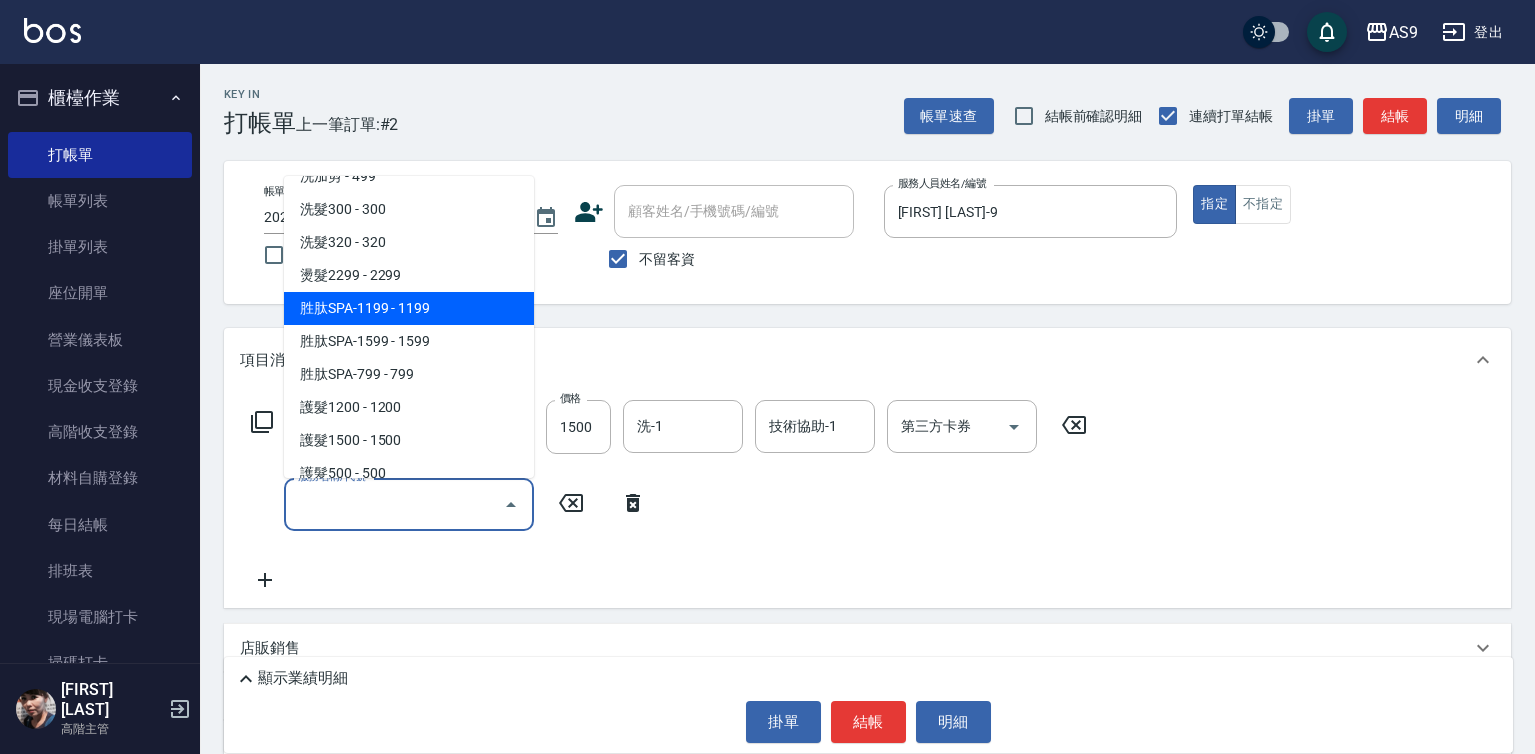 scroll, scrollTop: 200, scrollLeft: 0, axis: vertical 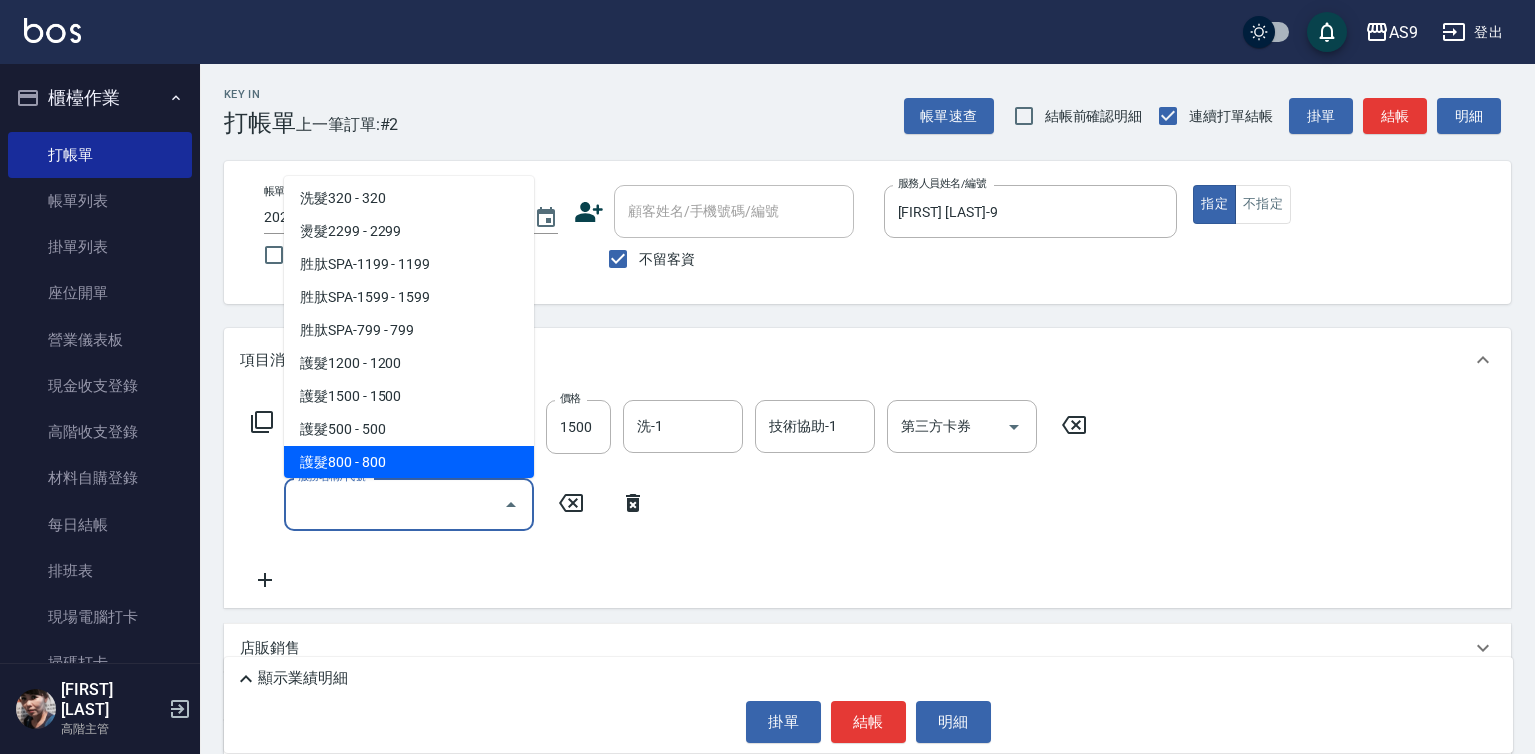 click on "護髮800 - 800" at bounding box center [409, 462] 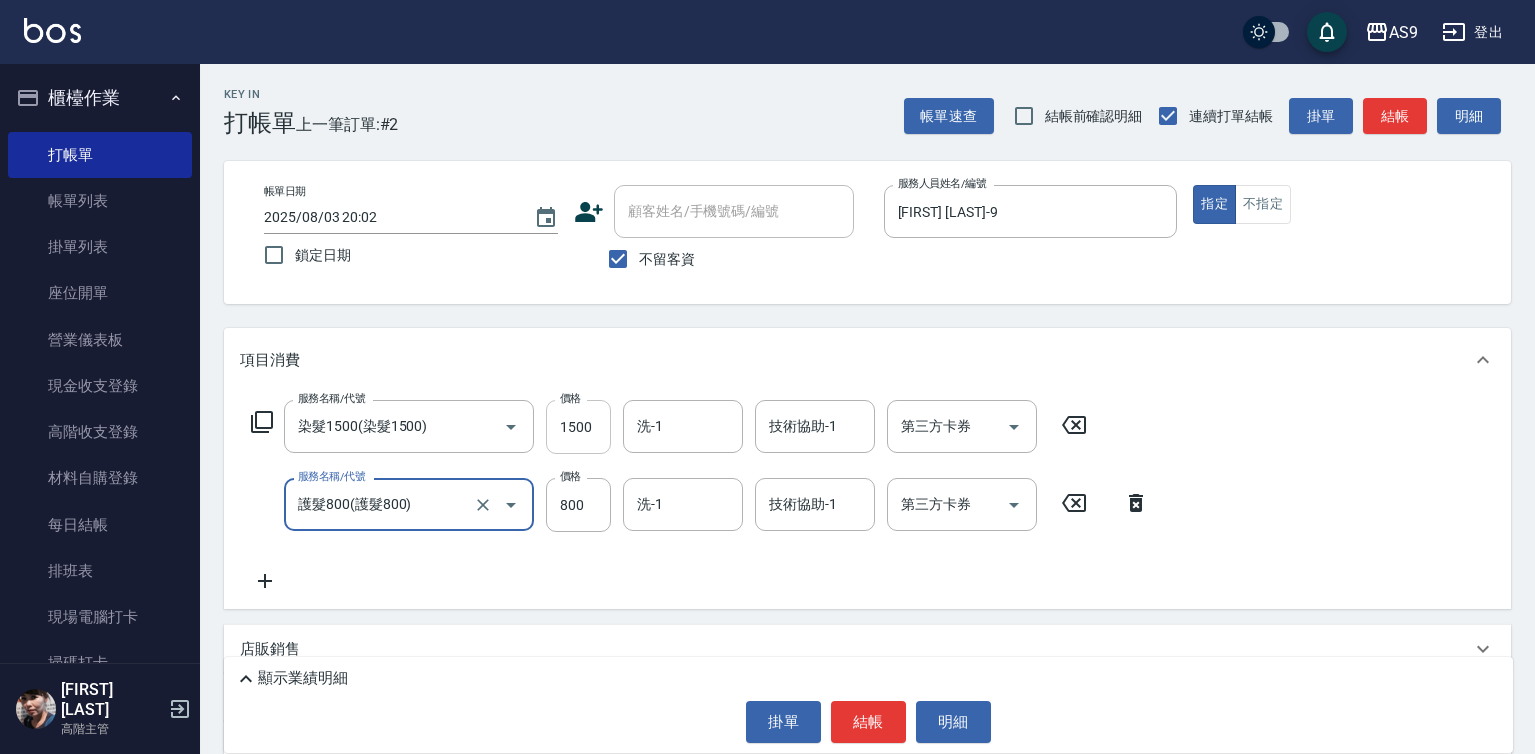 click on "1500" at bounding box center (578, 427) 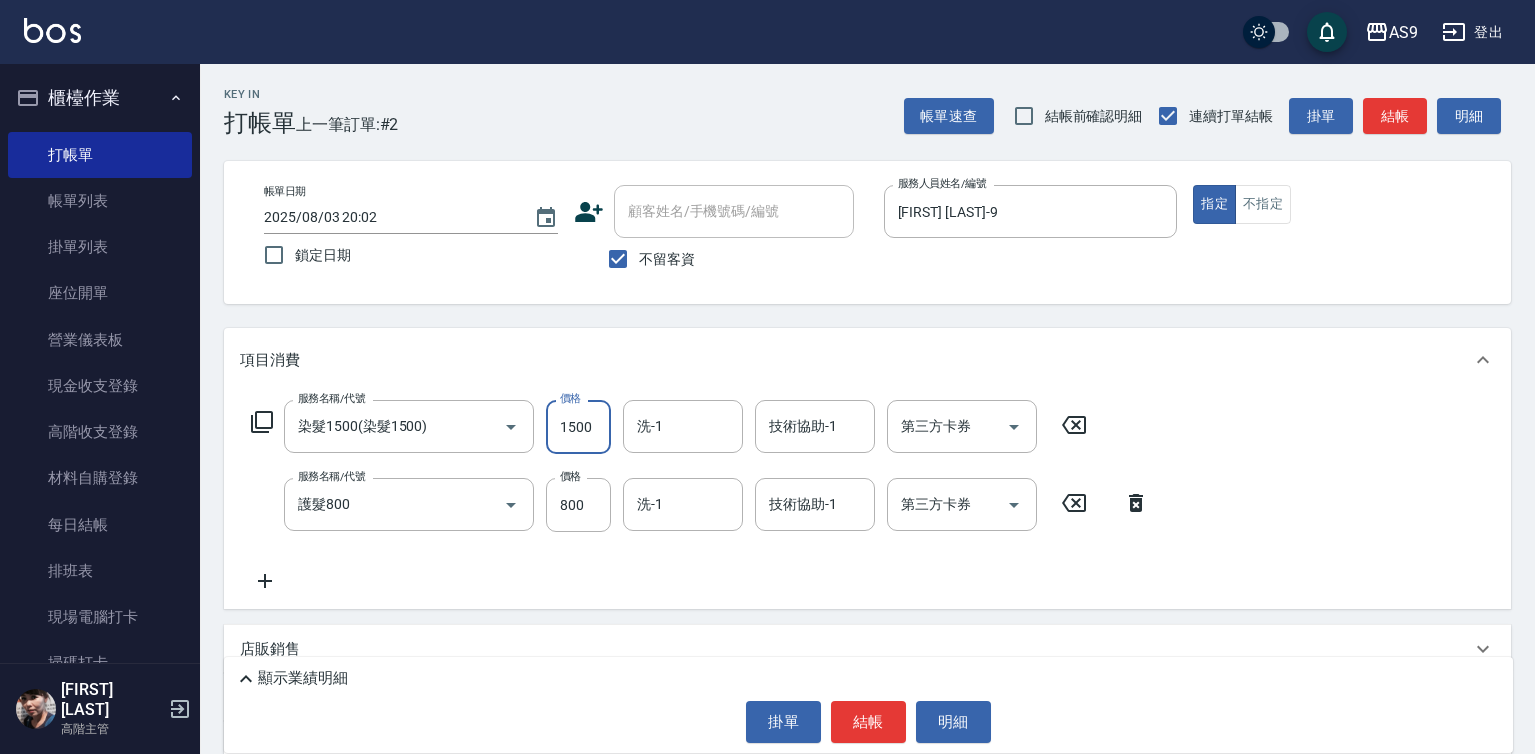 click on "1500" at bounding box center [578, 427] 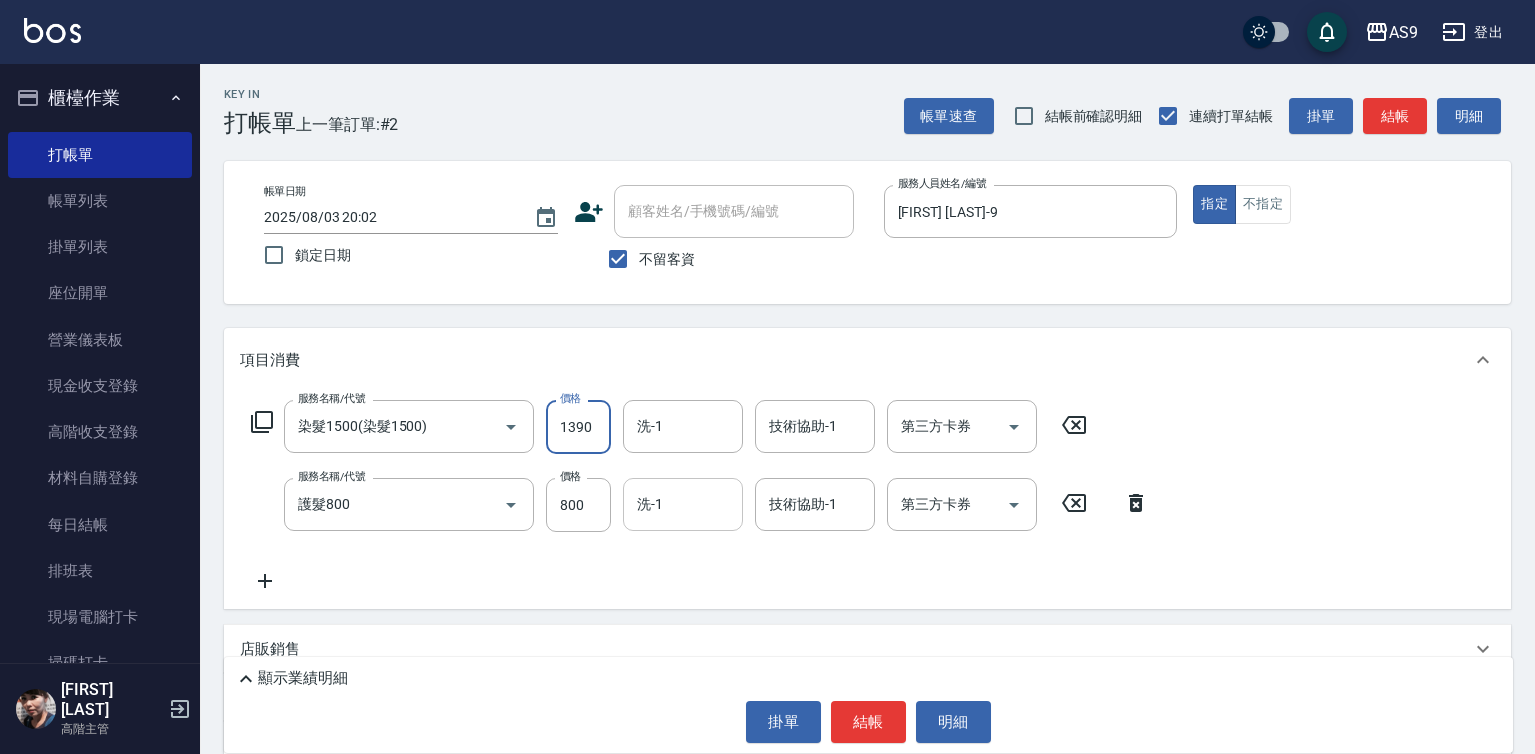 type on "1390" 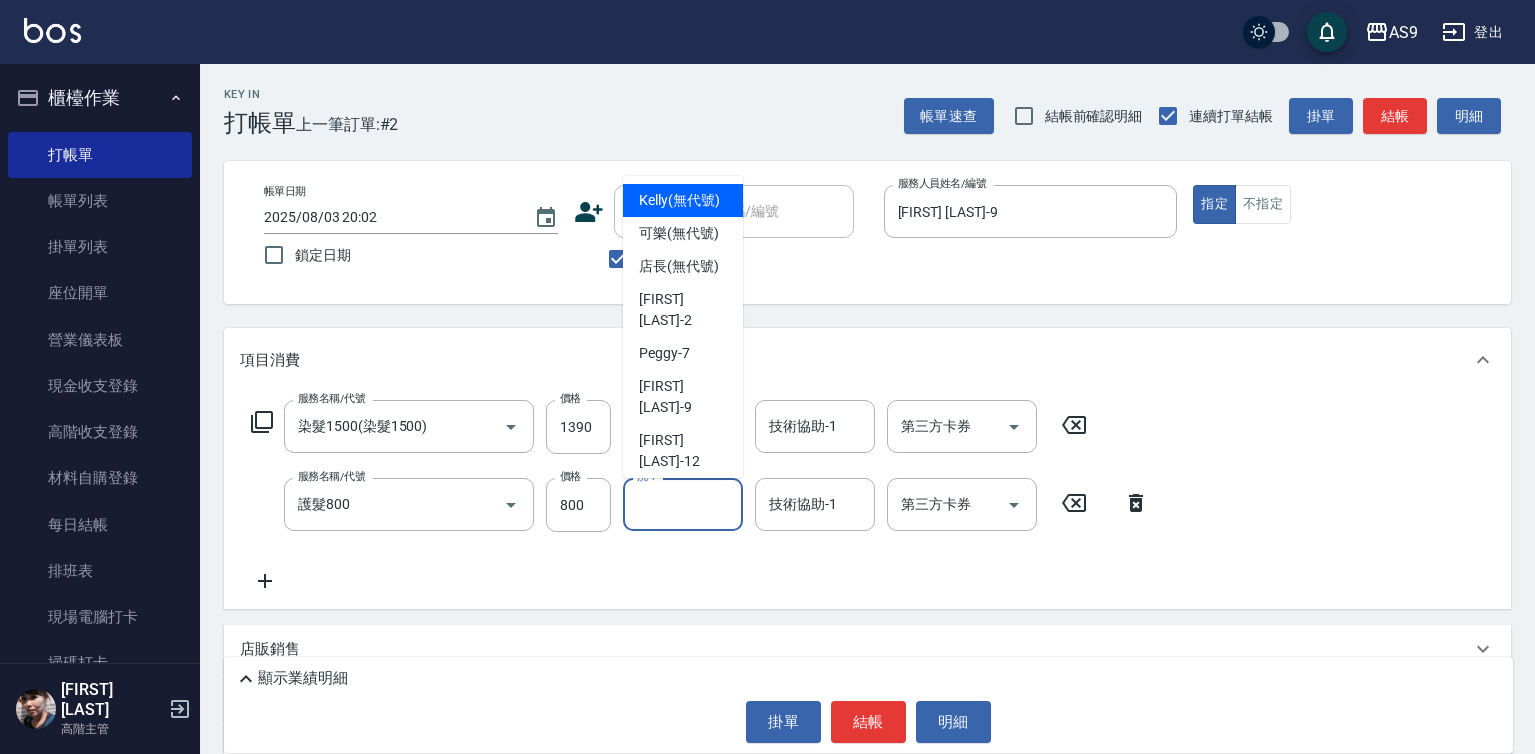 click on "洗-1" at bounding box center (683, 504) 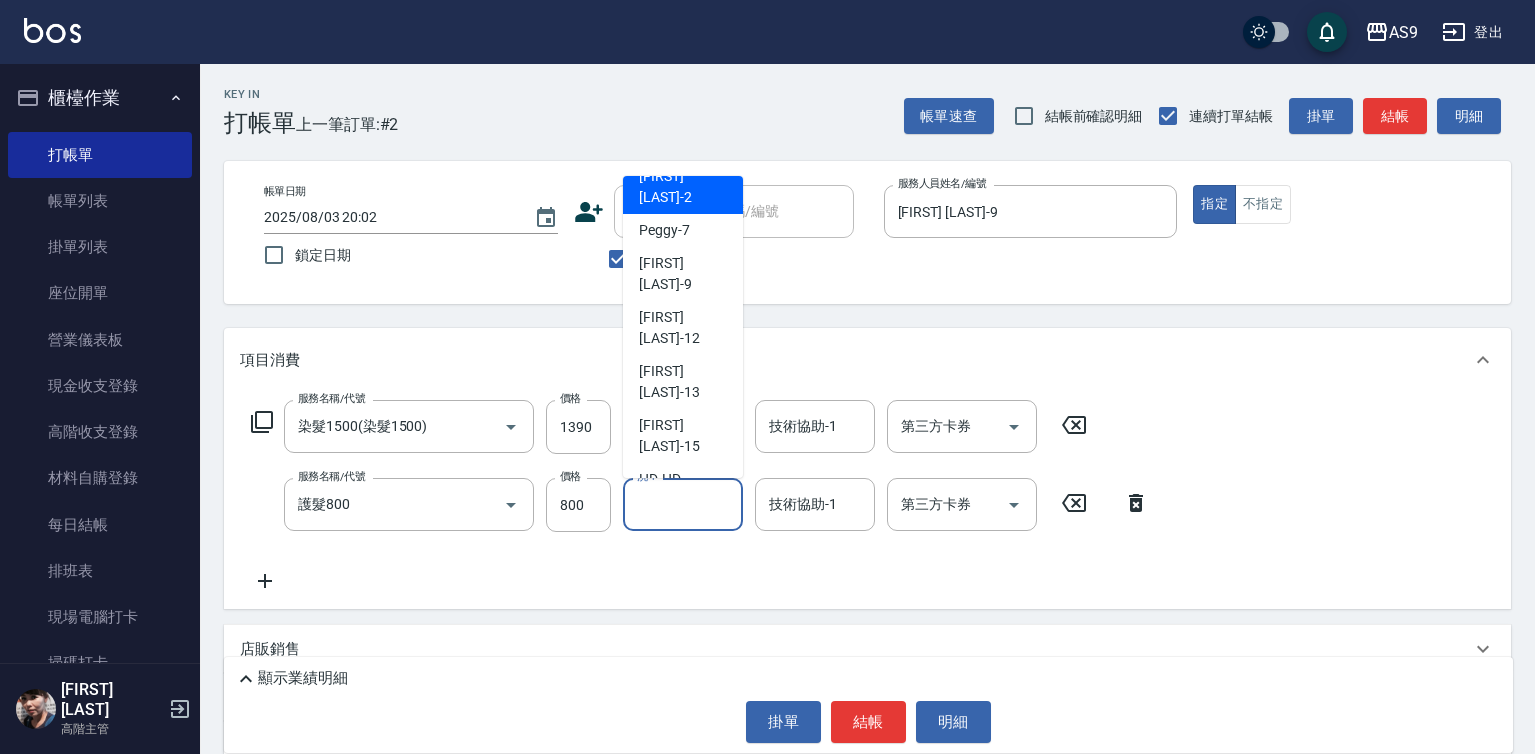 scroll, scrollTop: 128, scrollLeft: 0, axis: vertical 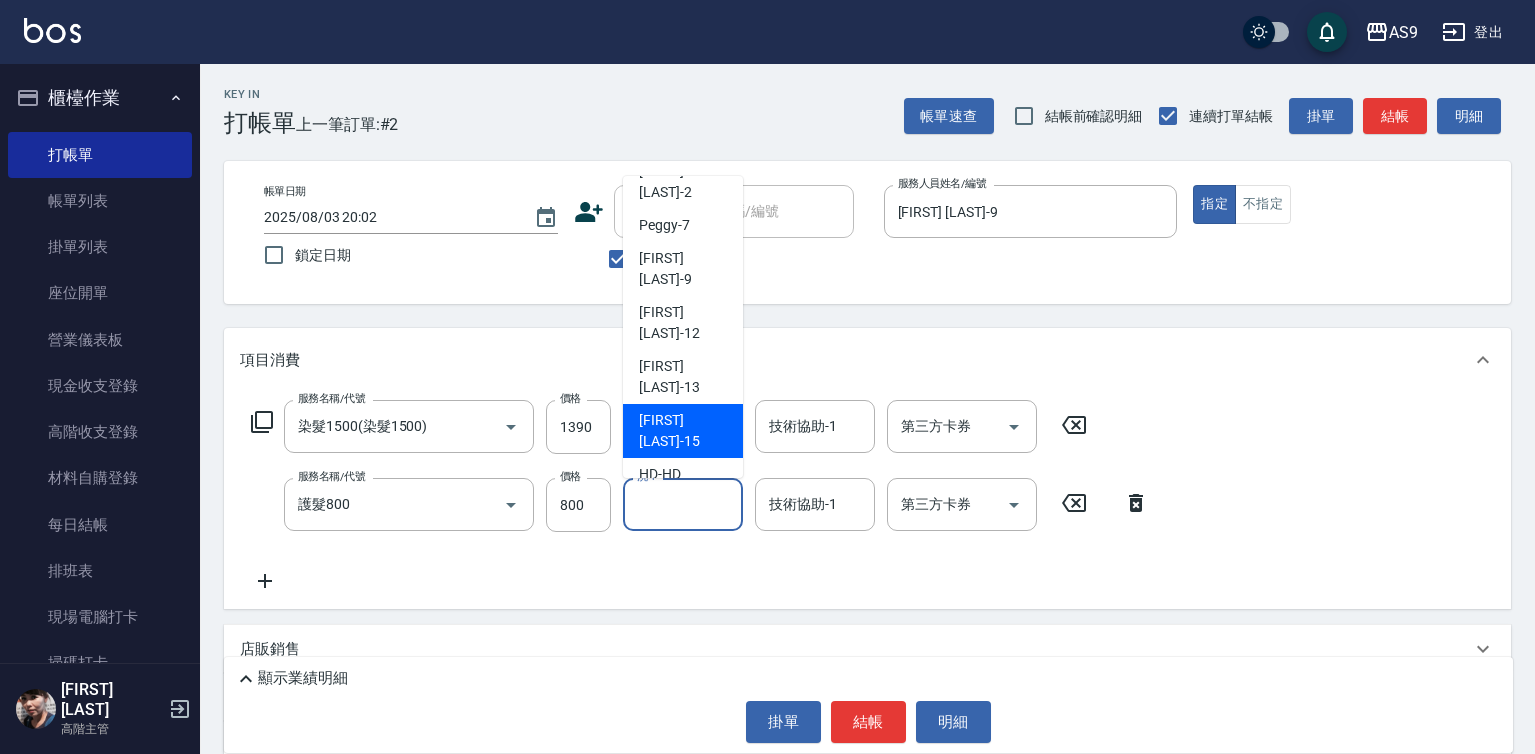 drag, startPoint x: 705, startPoint y: 403, endPoint x: 718, endPoint y: 419, distance: 20.615528 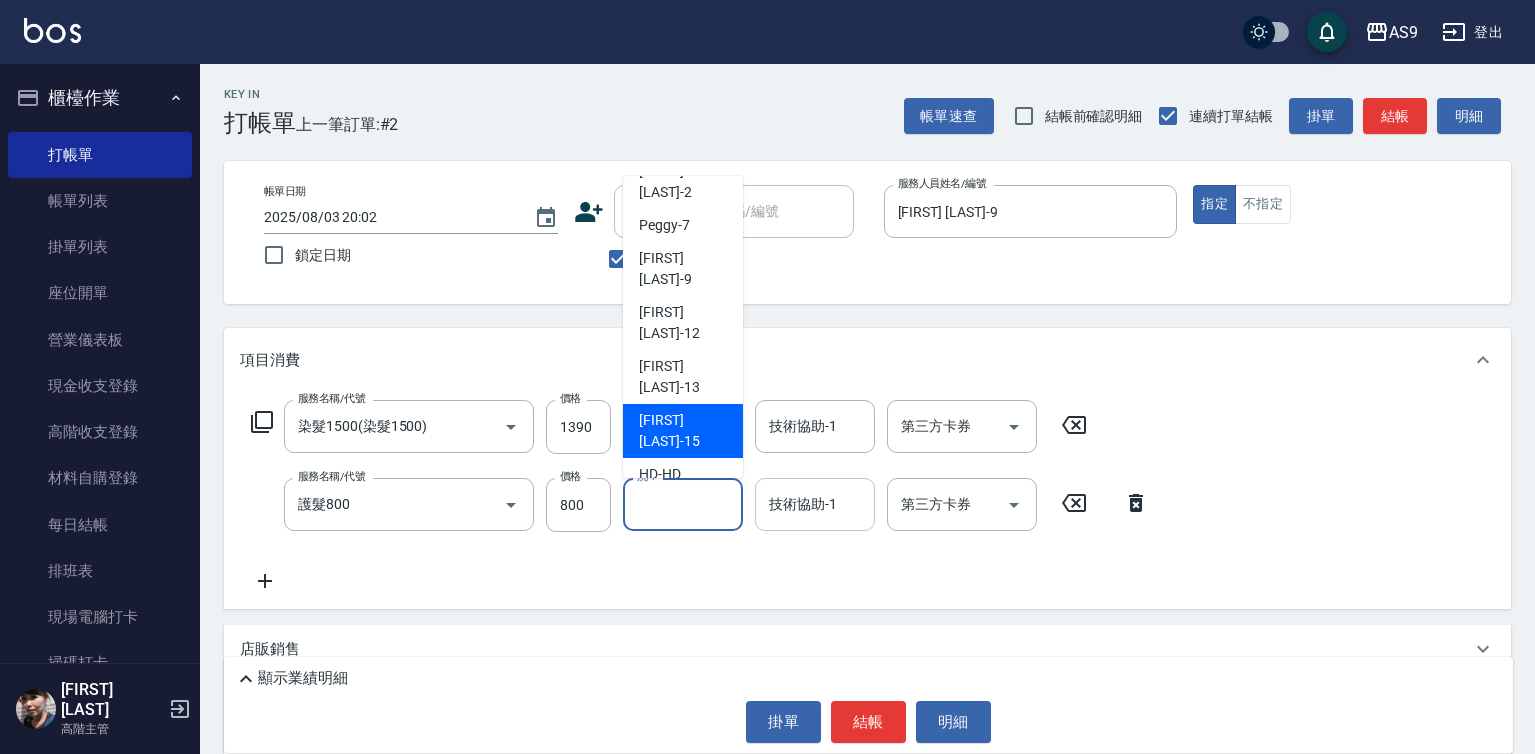 drag, startPoint x: 709, startPoint y: 422, endPoint x: 787, endPoint y: 481, distance: 97.80082 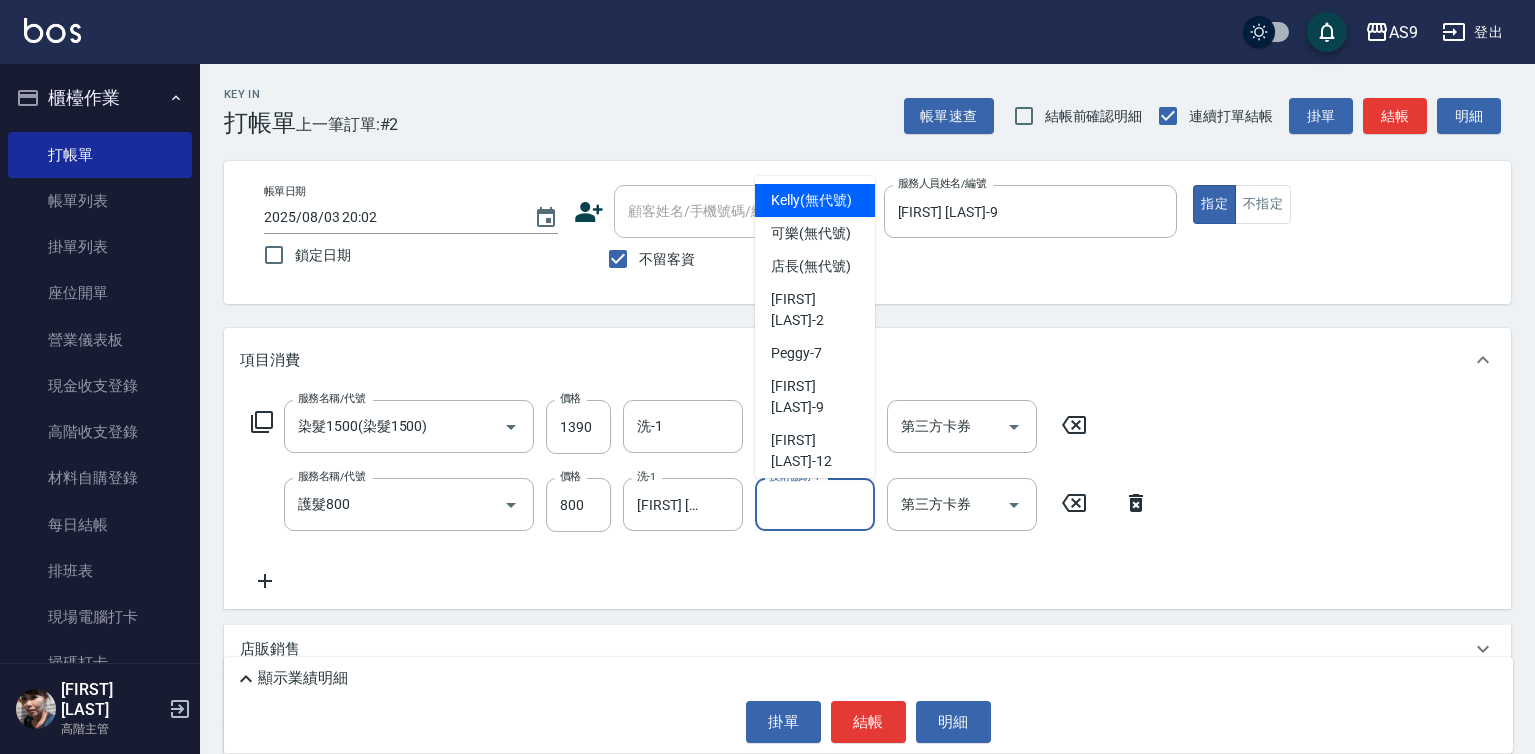 click on "技術協助-1" at bounding box center (815, 504) 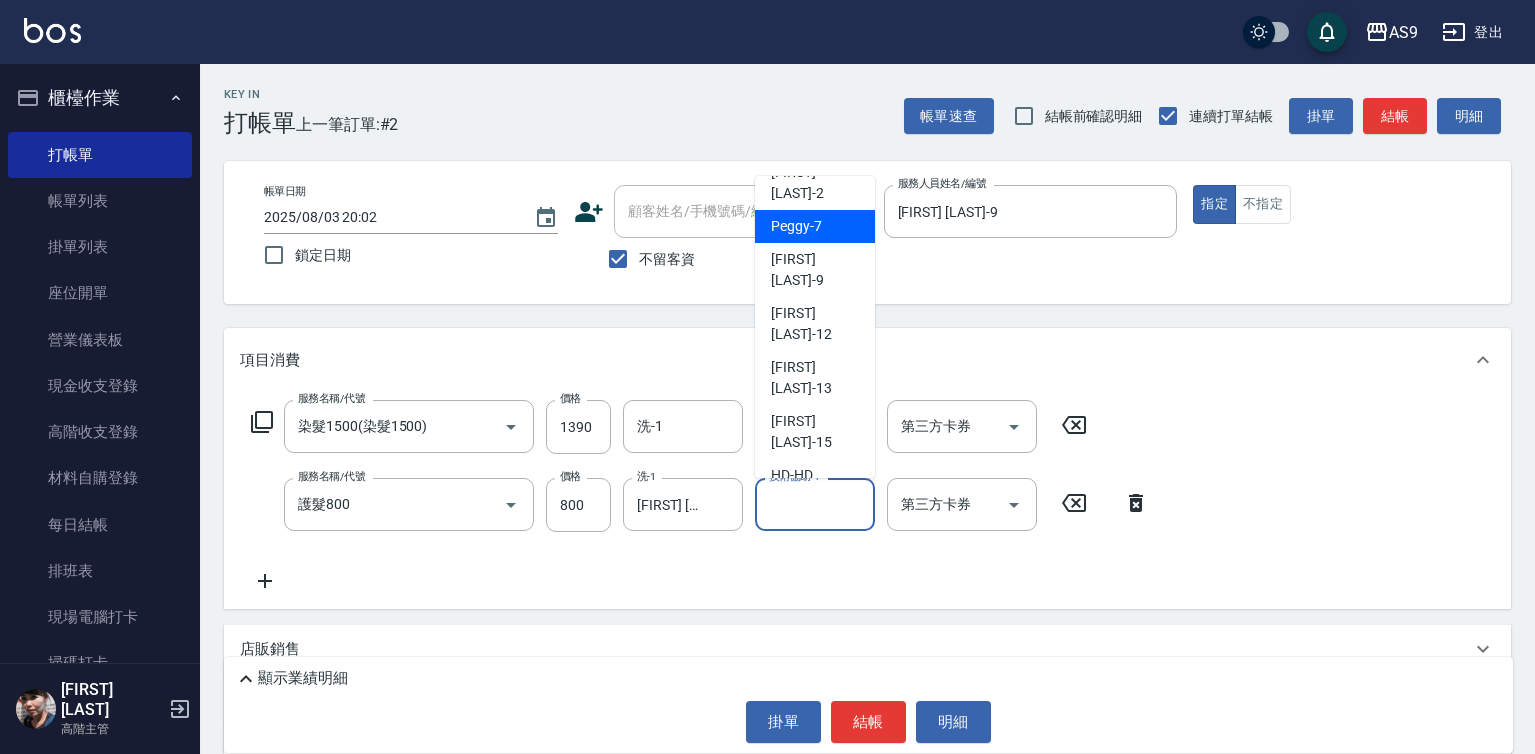 scroll, scrollTop: 128, scrollLeft: 0, axis: vertical 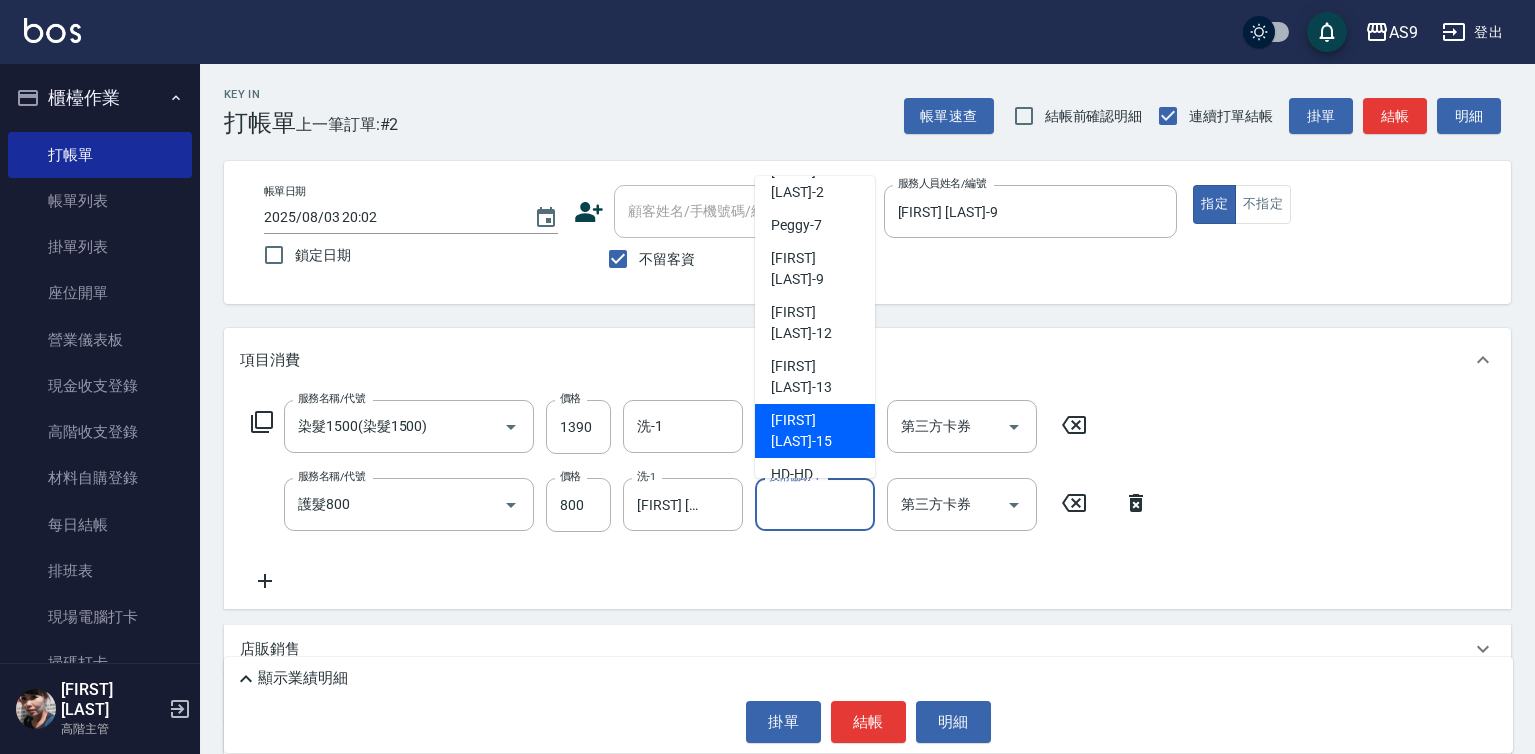 click on "[FIRST] [LAST]-15" at bounding box center [815, 431] 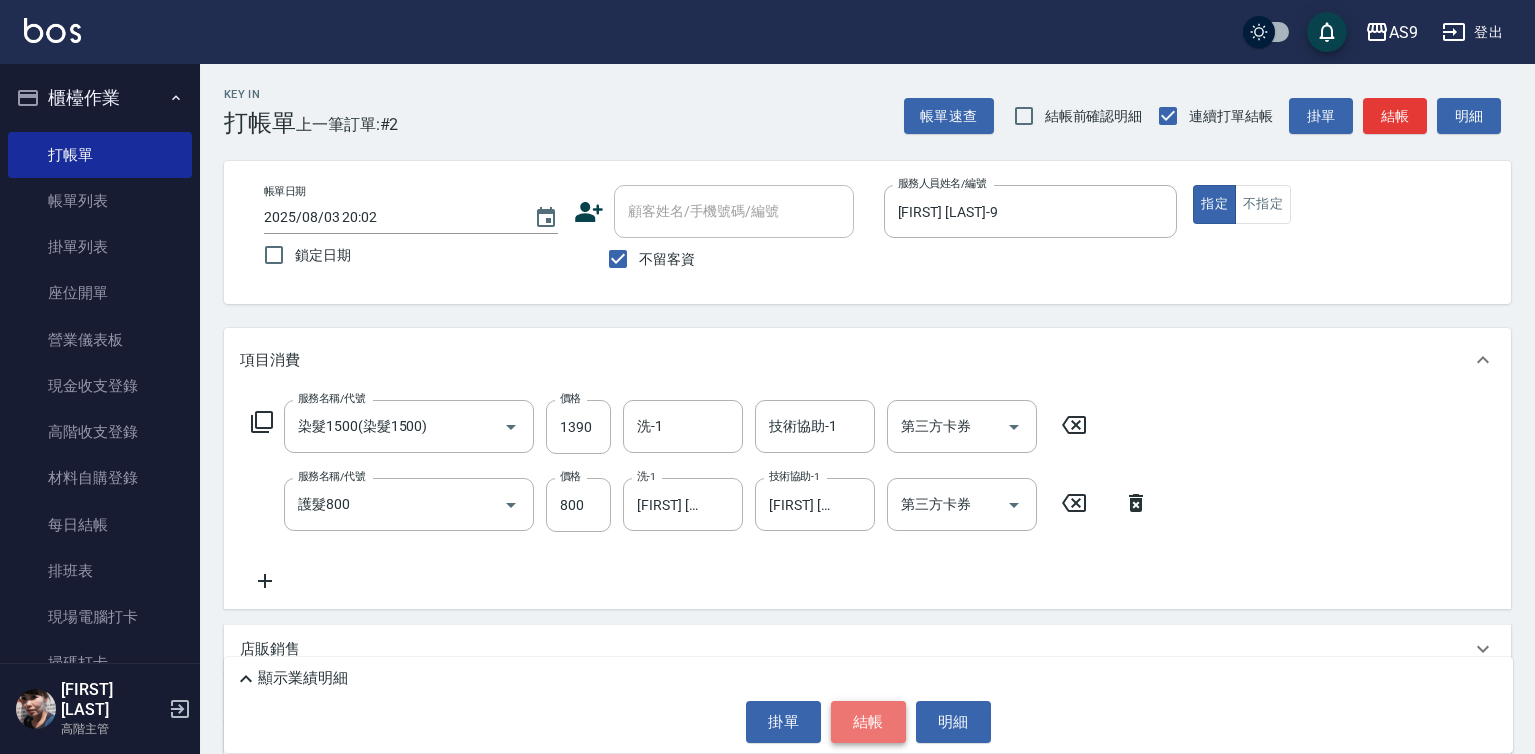 click on "結帳" at bounding box center [868, 722] 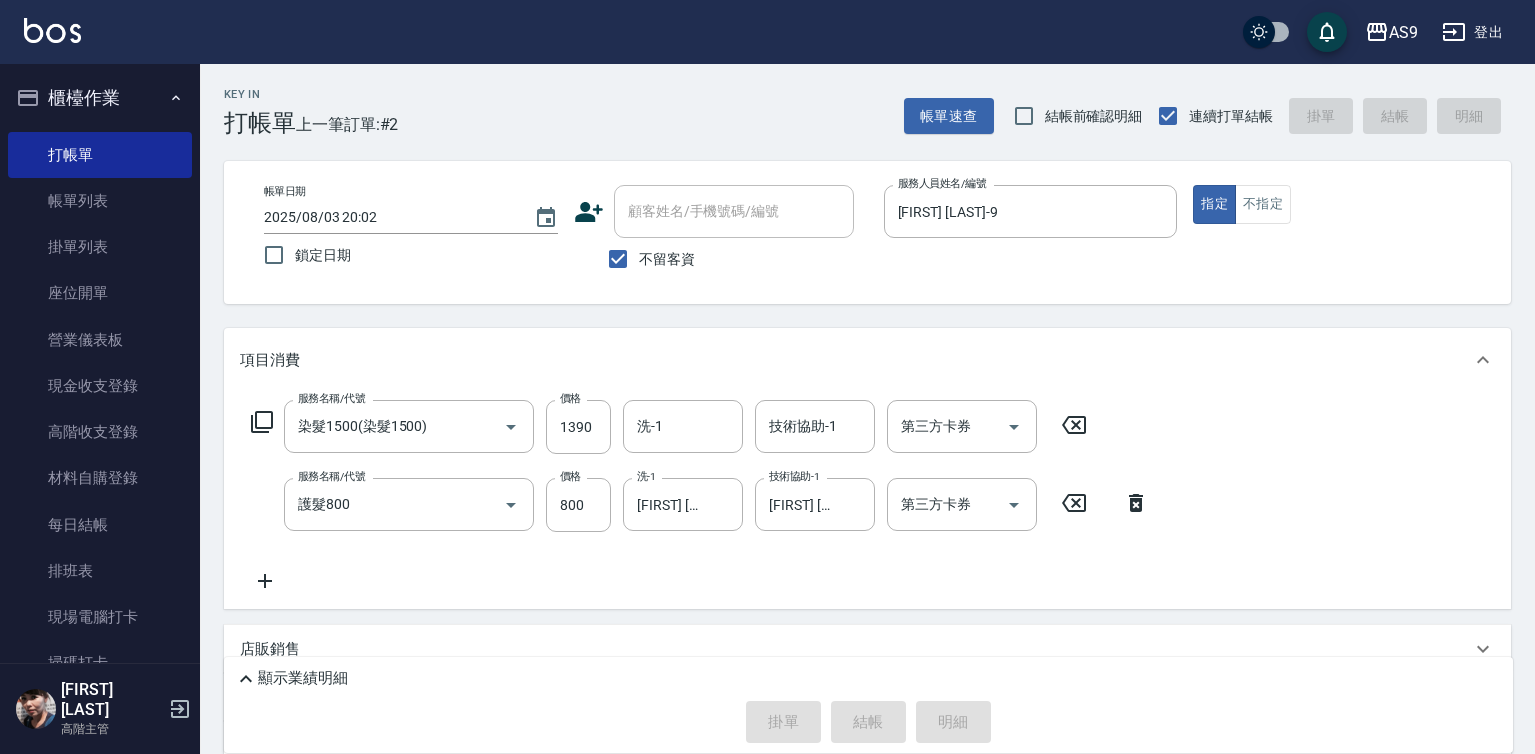 type 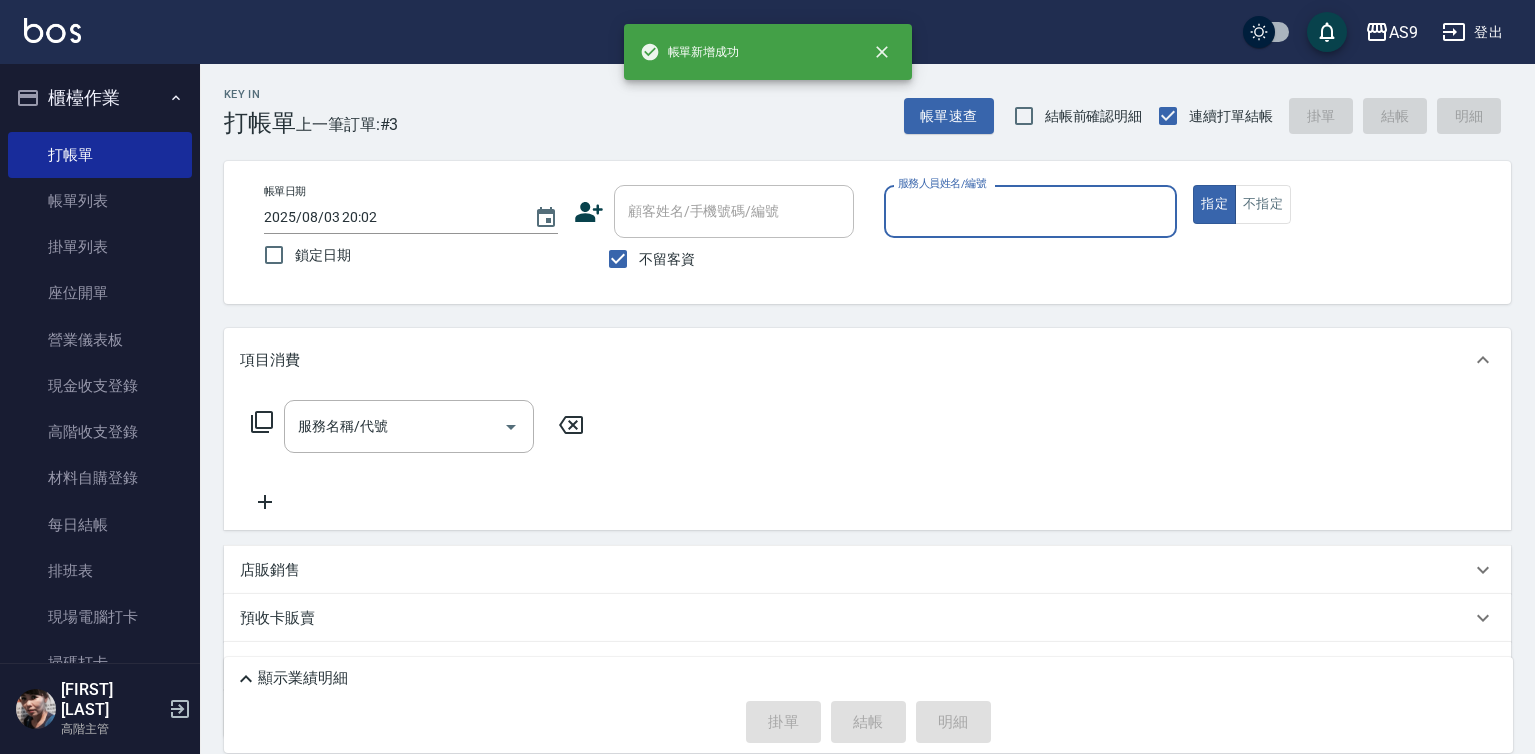 click on "服務人員姓名/編號" at bounding box center (1031, 211) 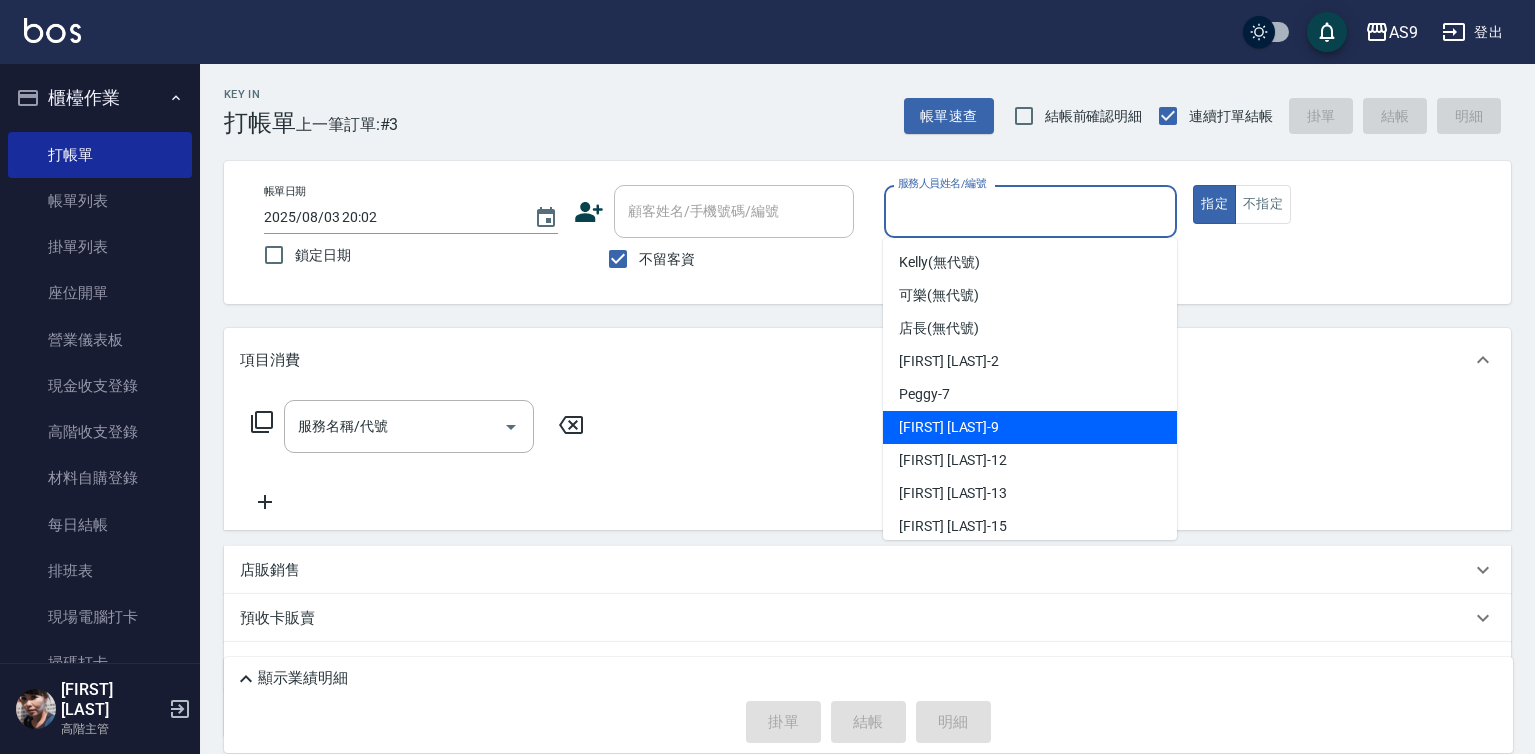 drag, startPoint x: 961, startPoint y: 427, endPoint x: 855, endPoint y: 427, distance: 106 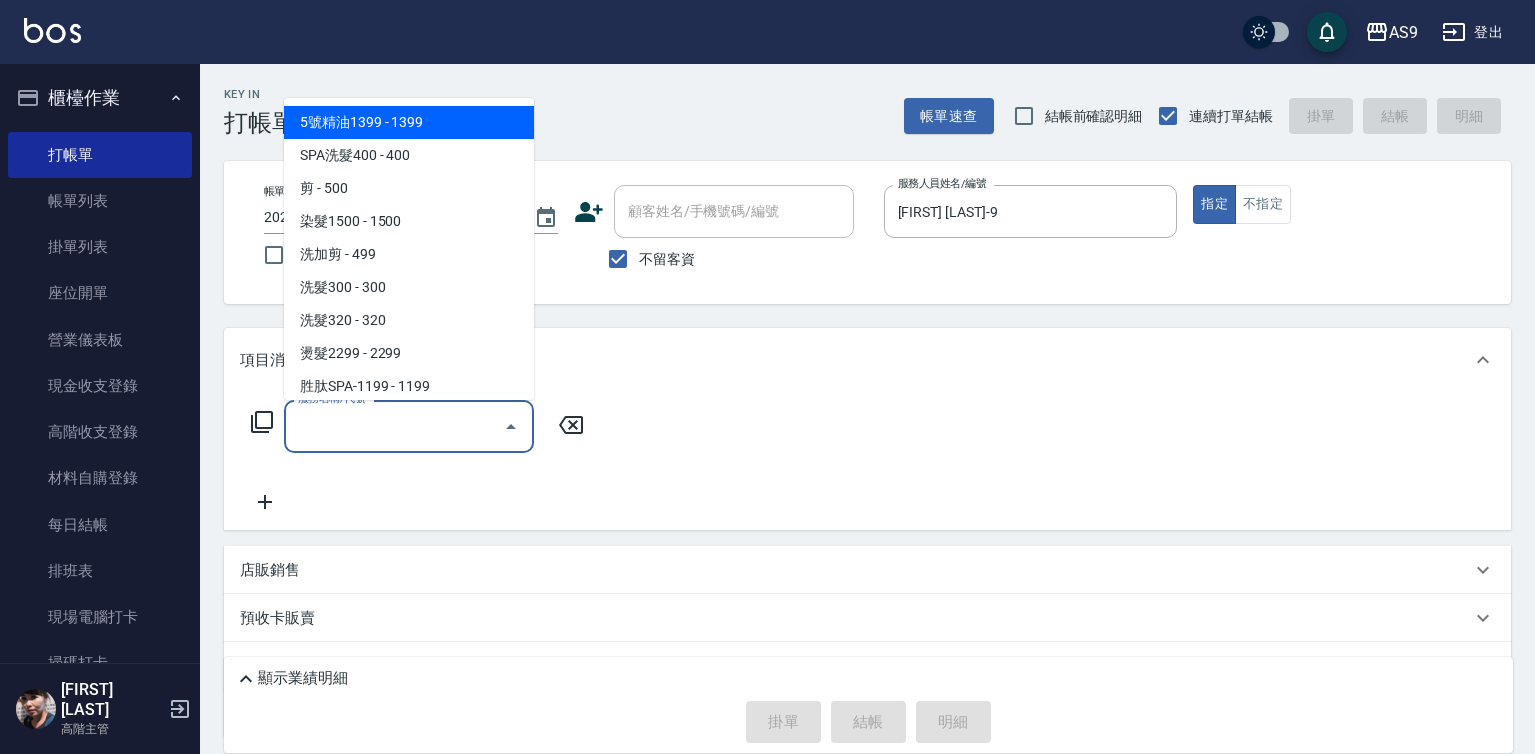 click on "服務名稱/代號" at bounding box center (394, 426) 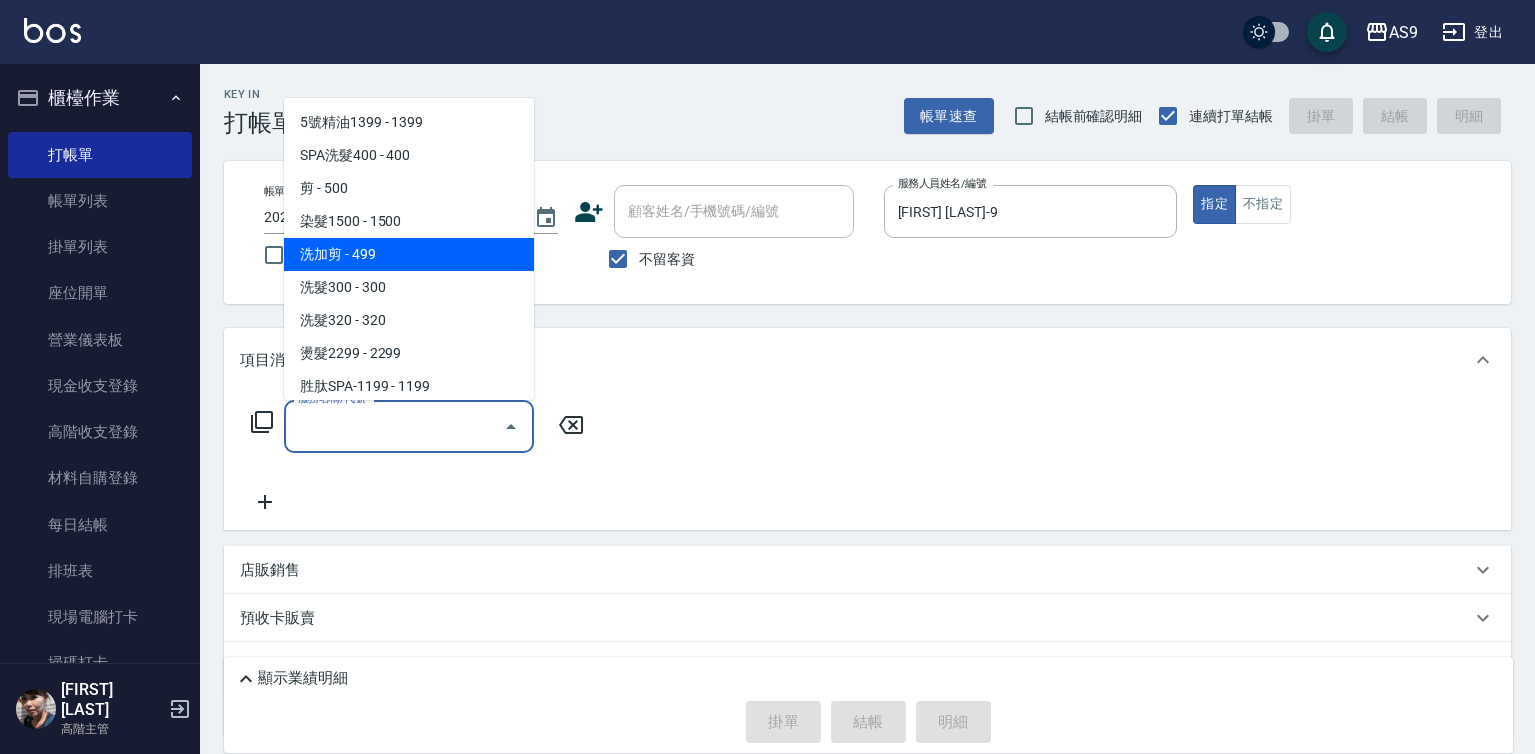 click on "洗加剪 - 499" at bounding box center (409, 254) 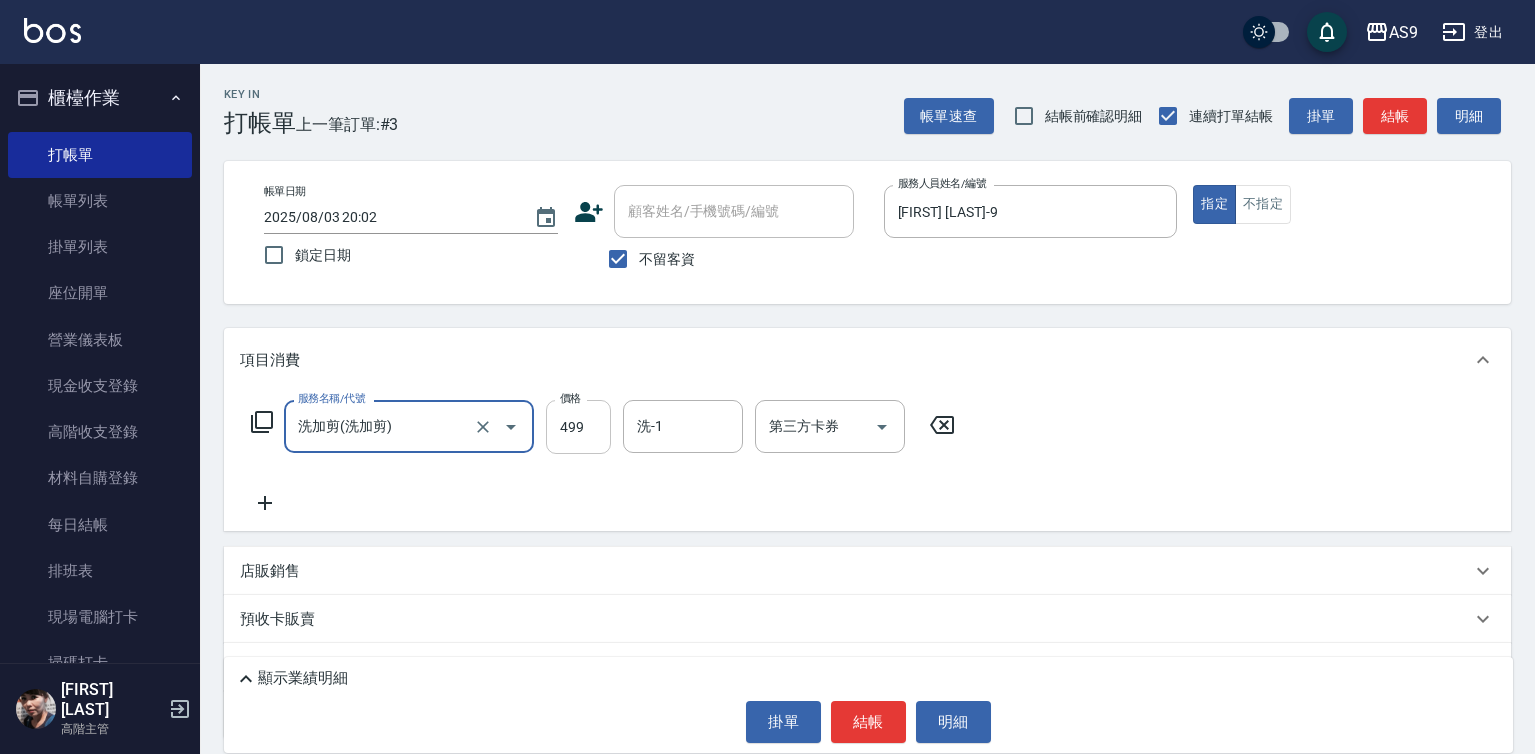 click on "499" at bounding box center [578, 427] 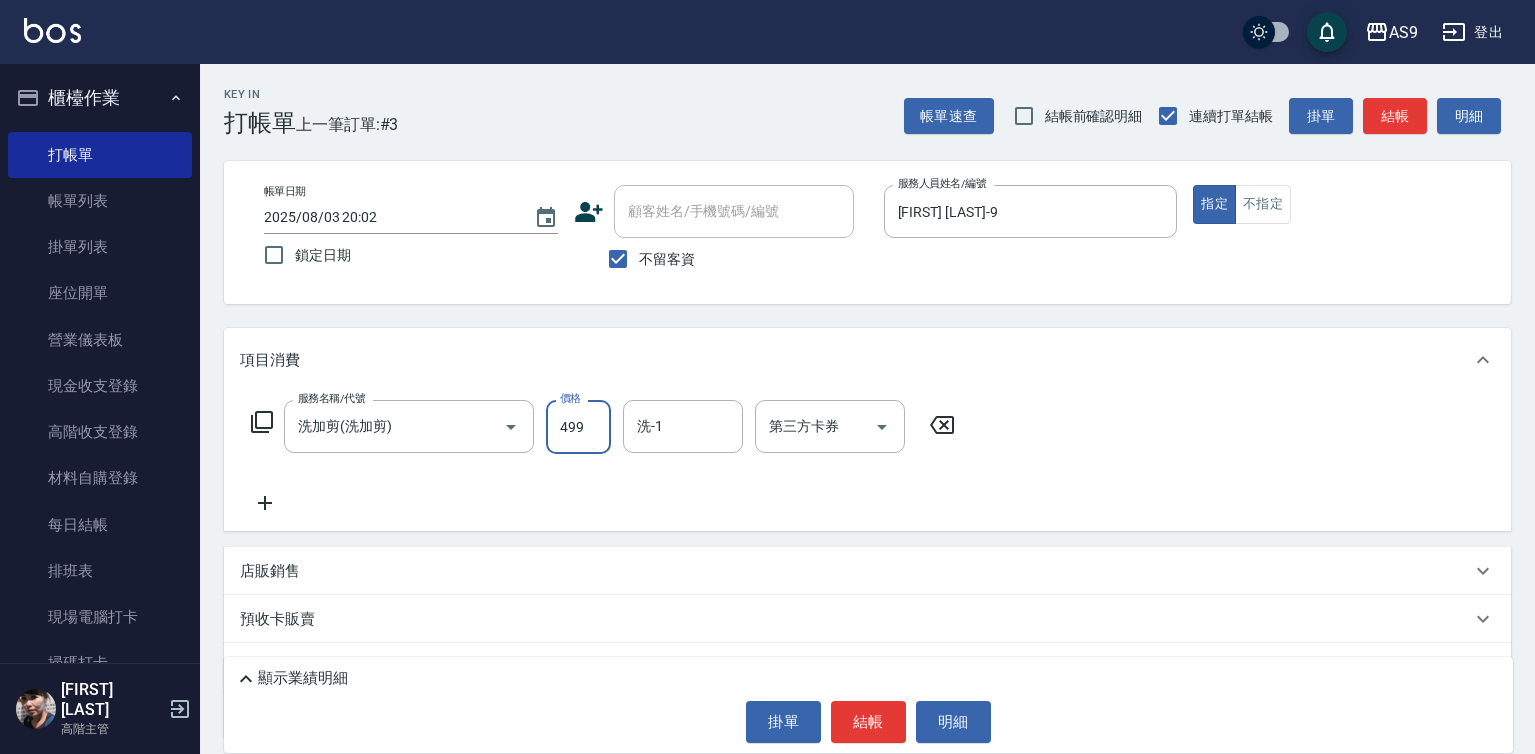 click on "499" at bounding box center [578, 427] 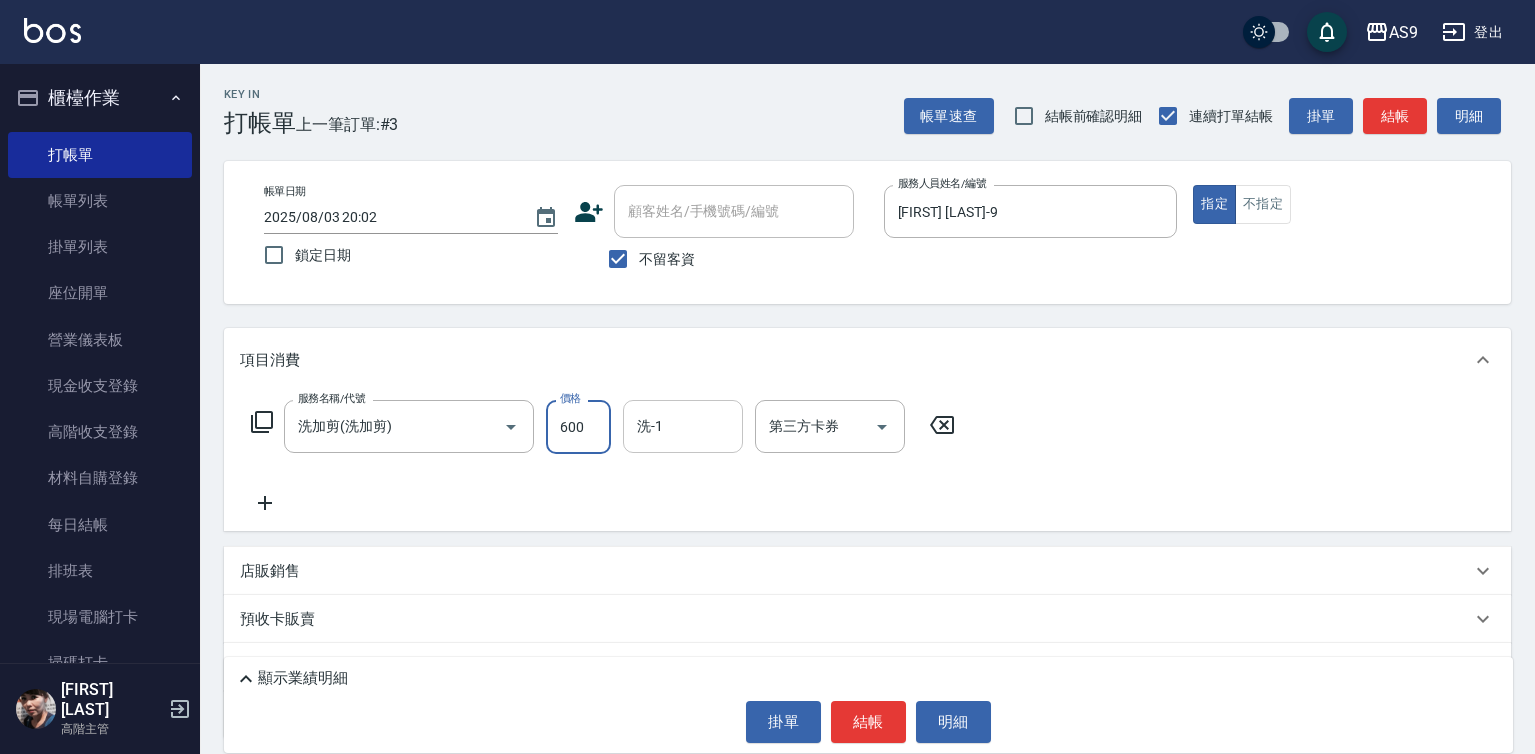 type on "600" 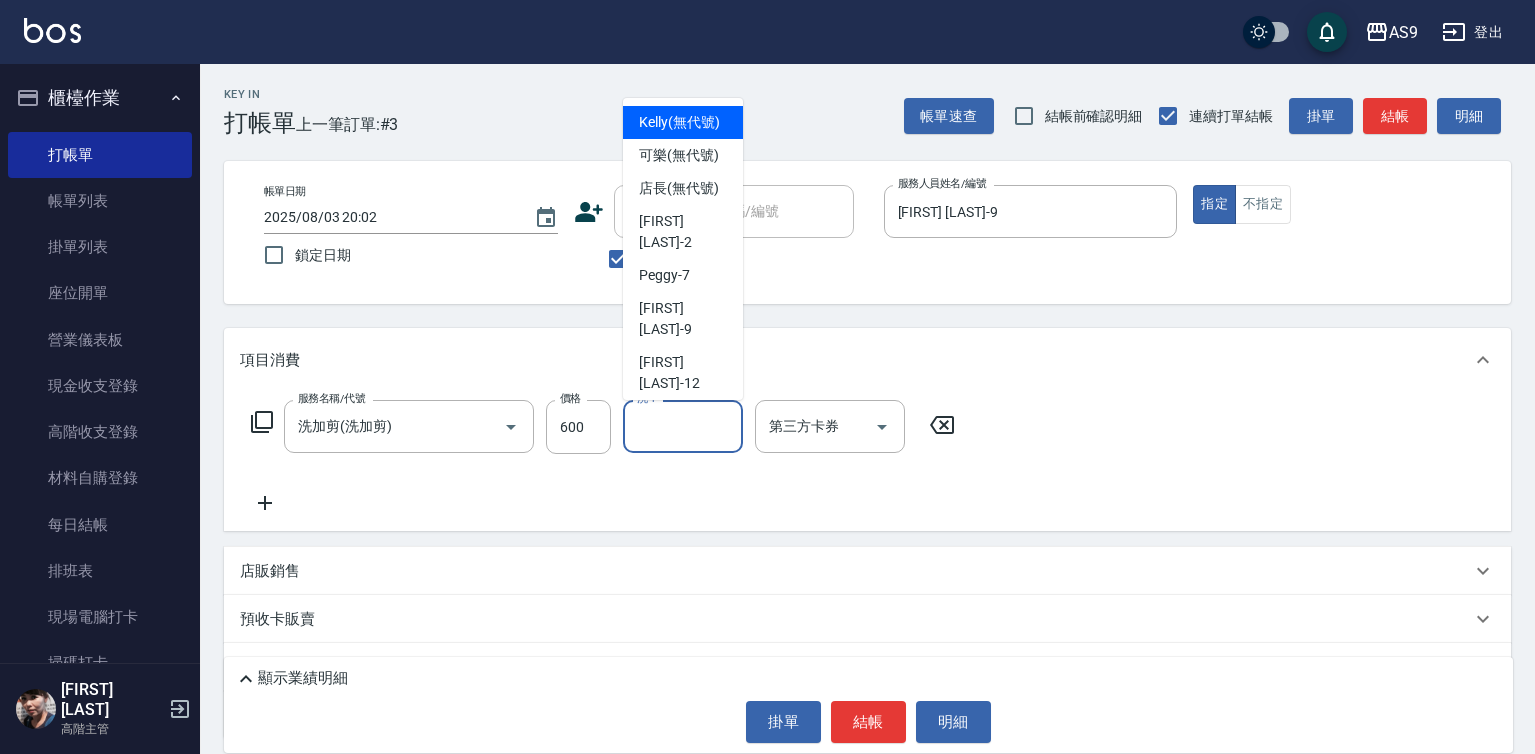 click on "洗-1" at bounding box center [683, 426] 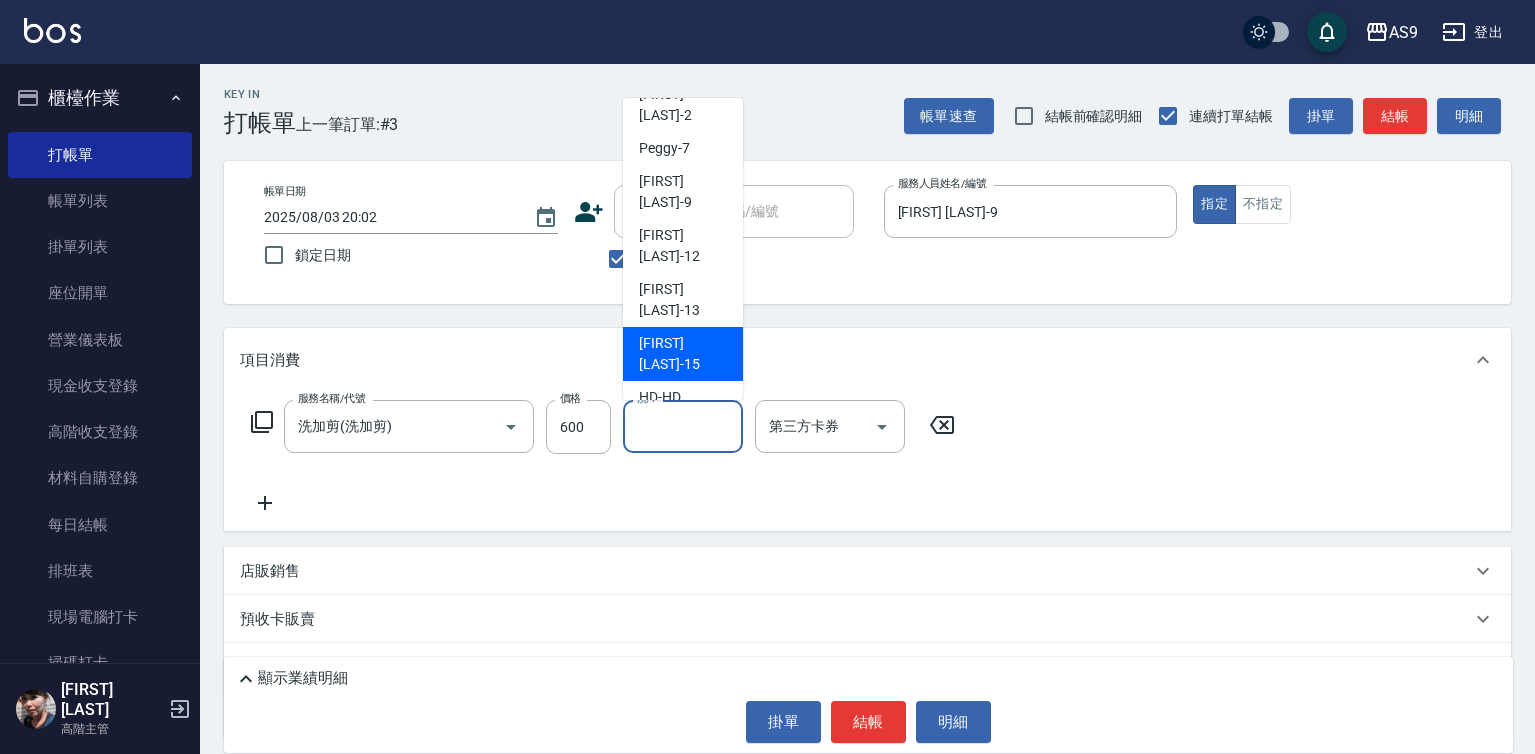 scroll, scrollTop: 128, scrollLeft: 0, axis: vertical 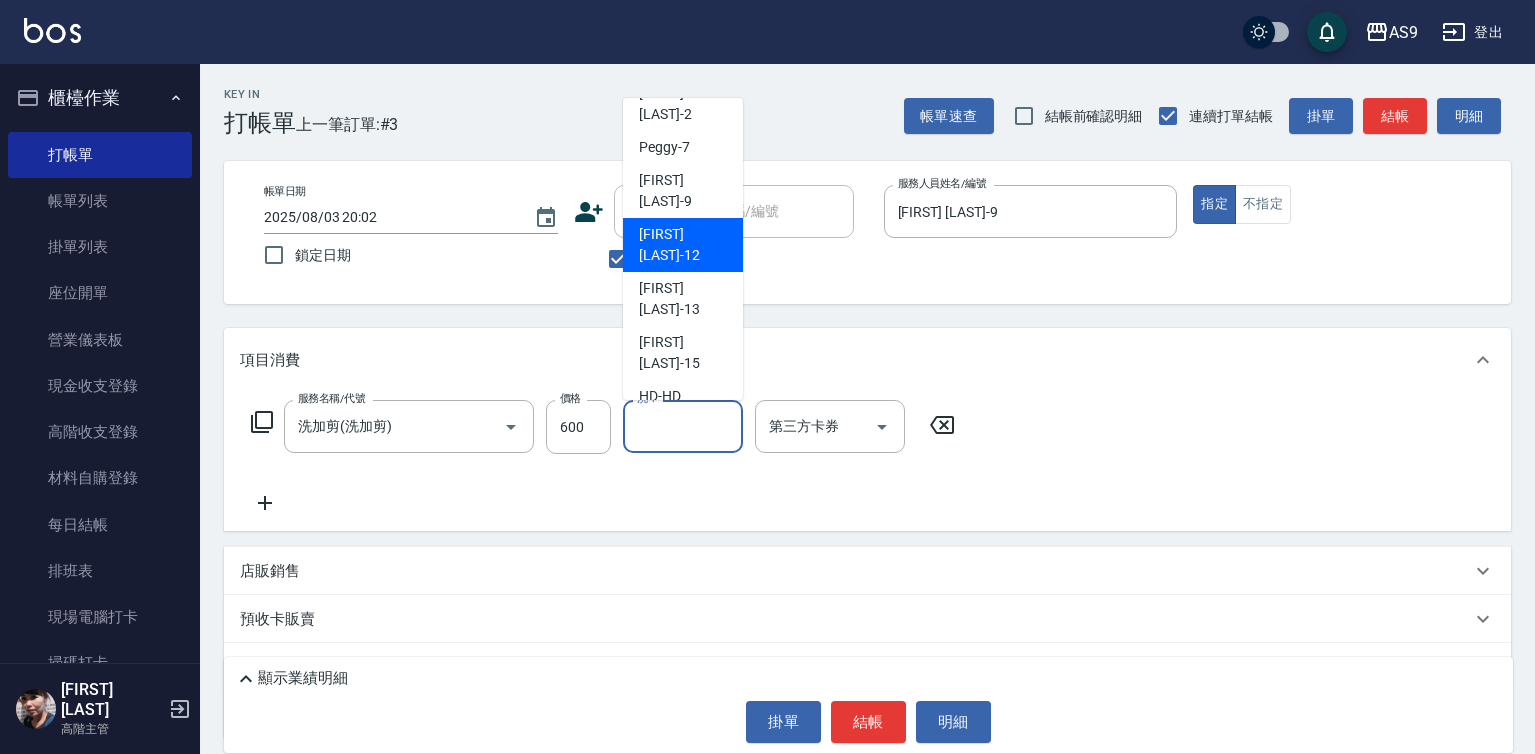 click on "[FIRST] [LAST] -12" at bounding box center (683, 245) 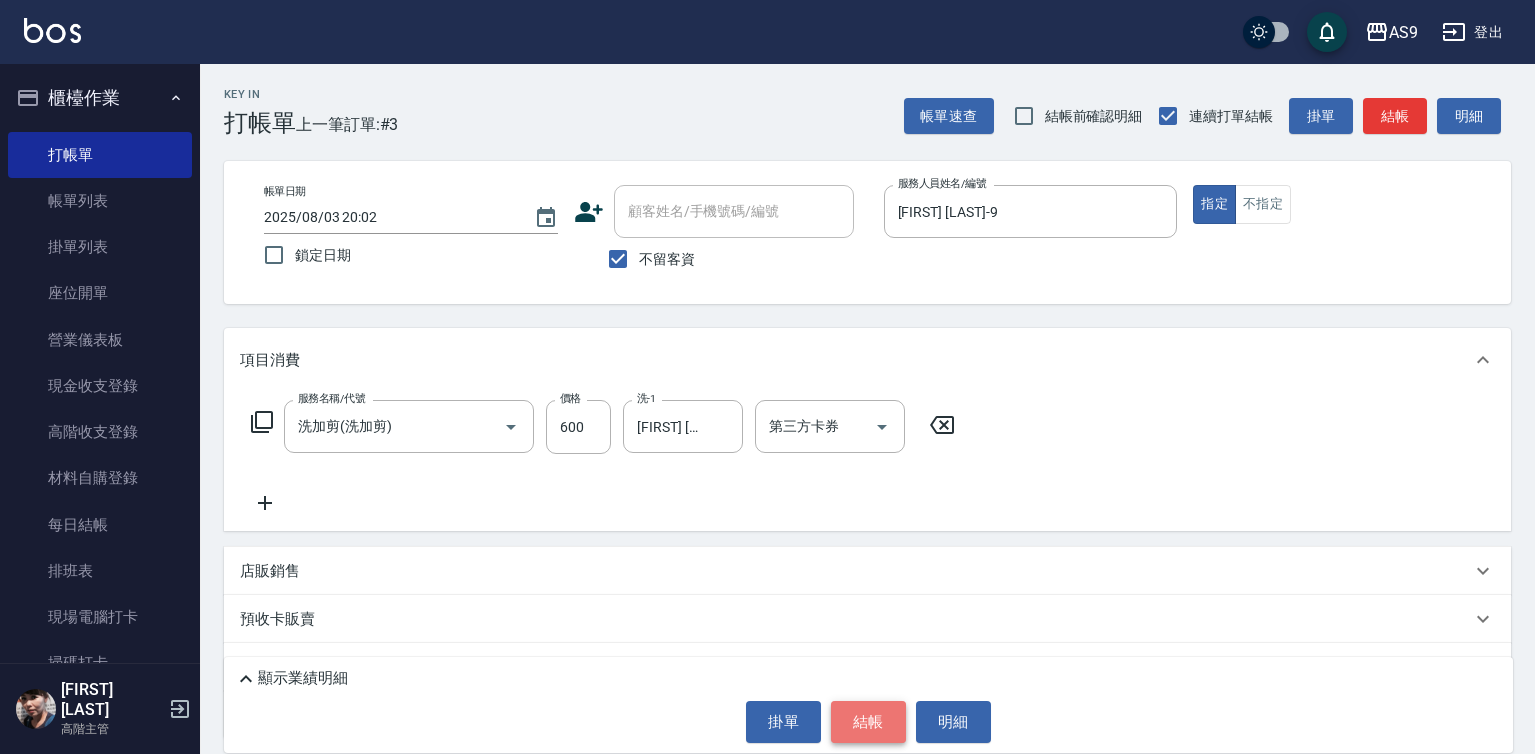click on "結帳" at bounding box center [868, 722] 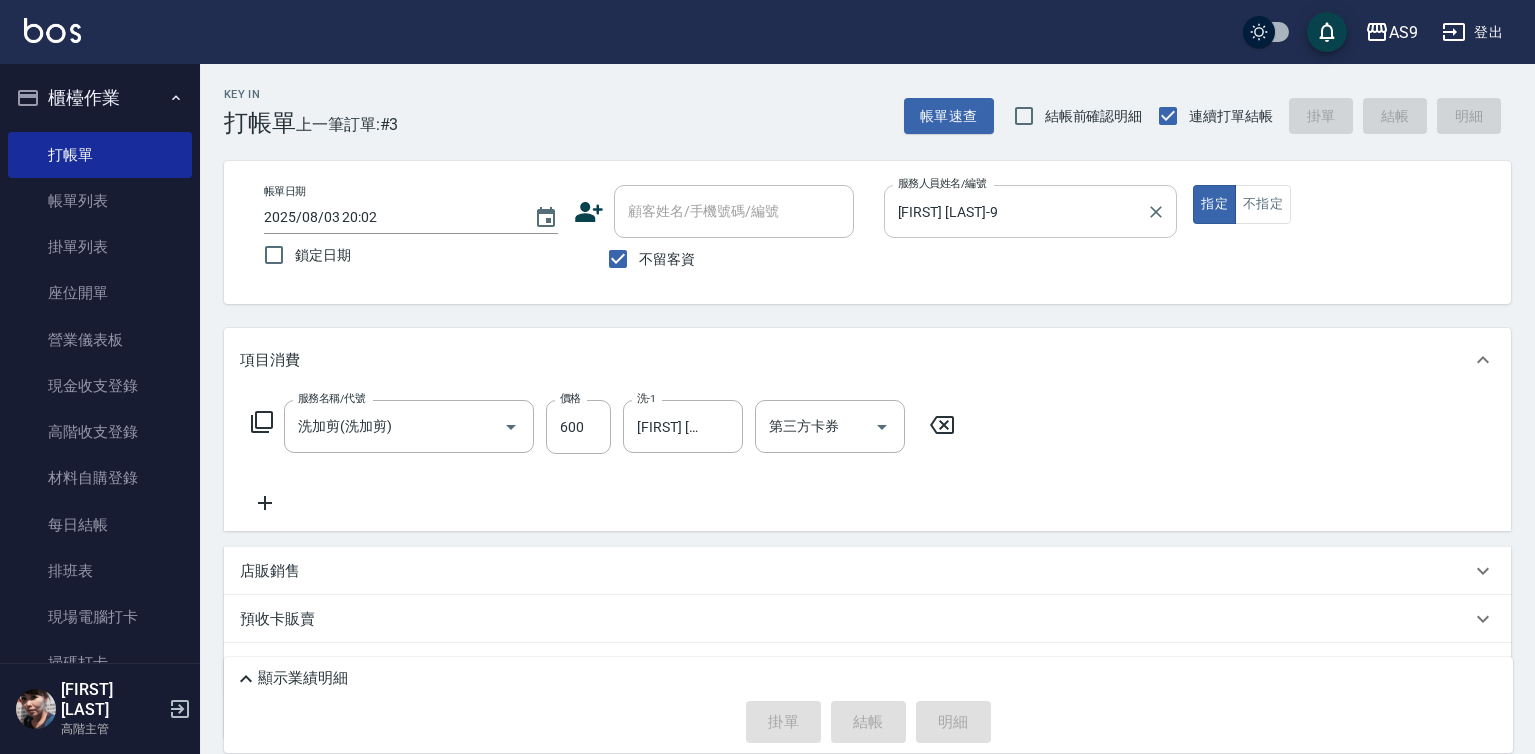 type 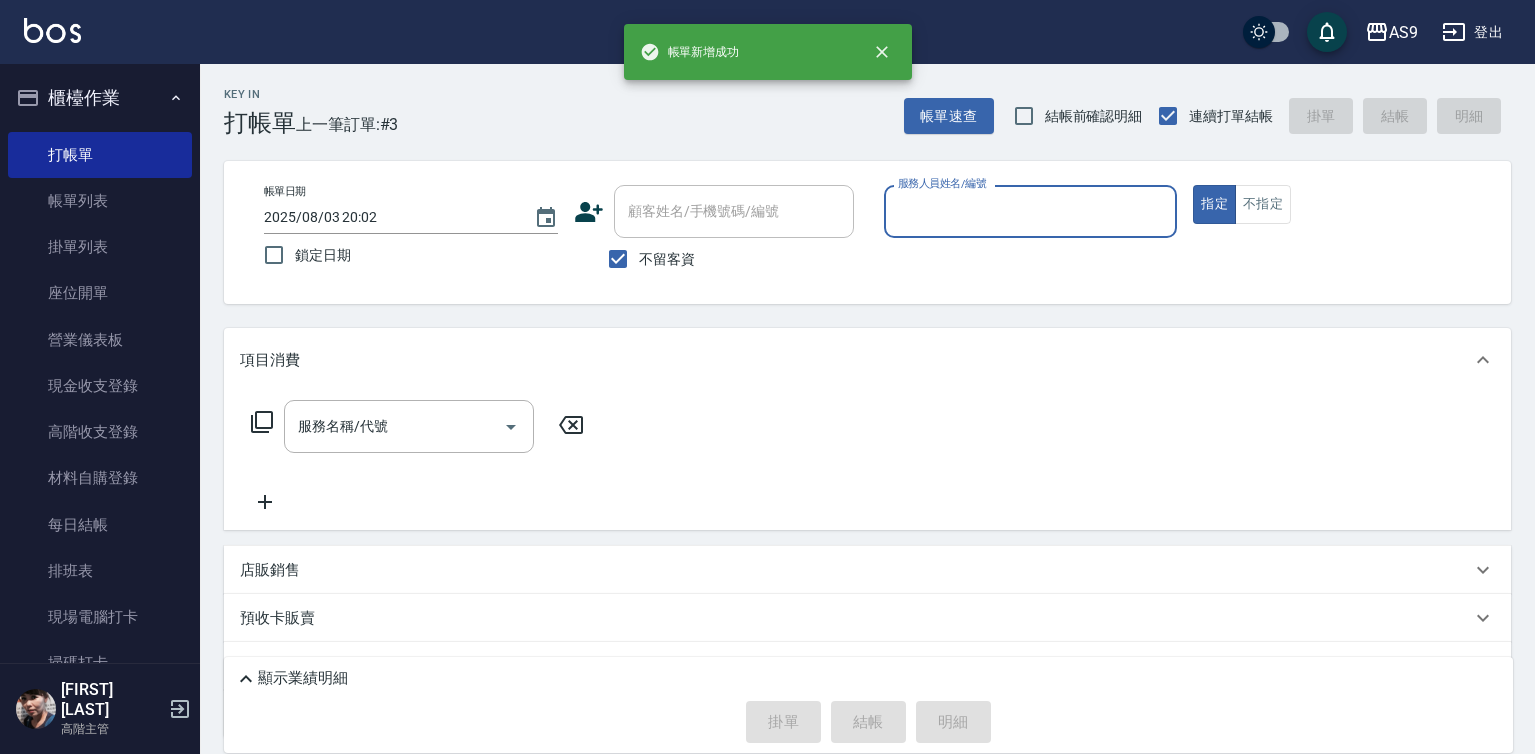 click on "服務人員姓名/編號" at bounding box center [1031, 211] 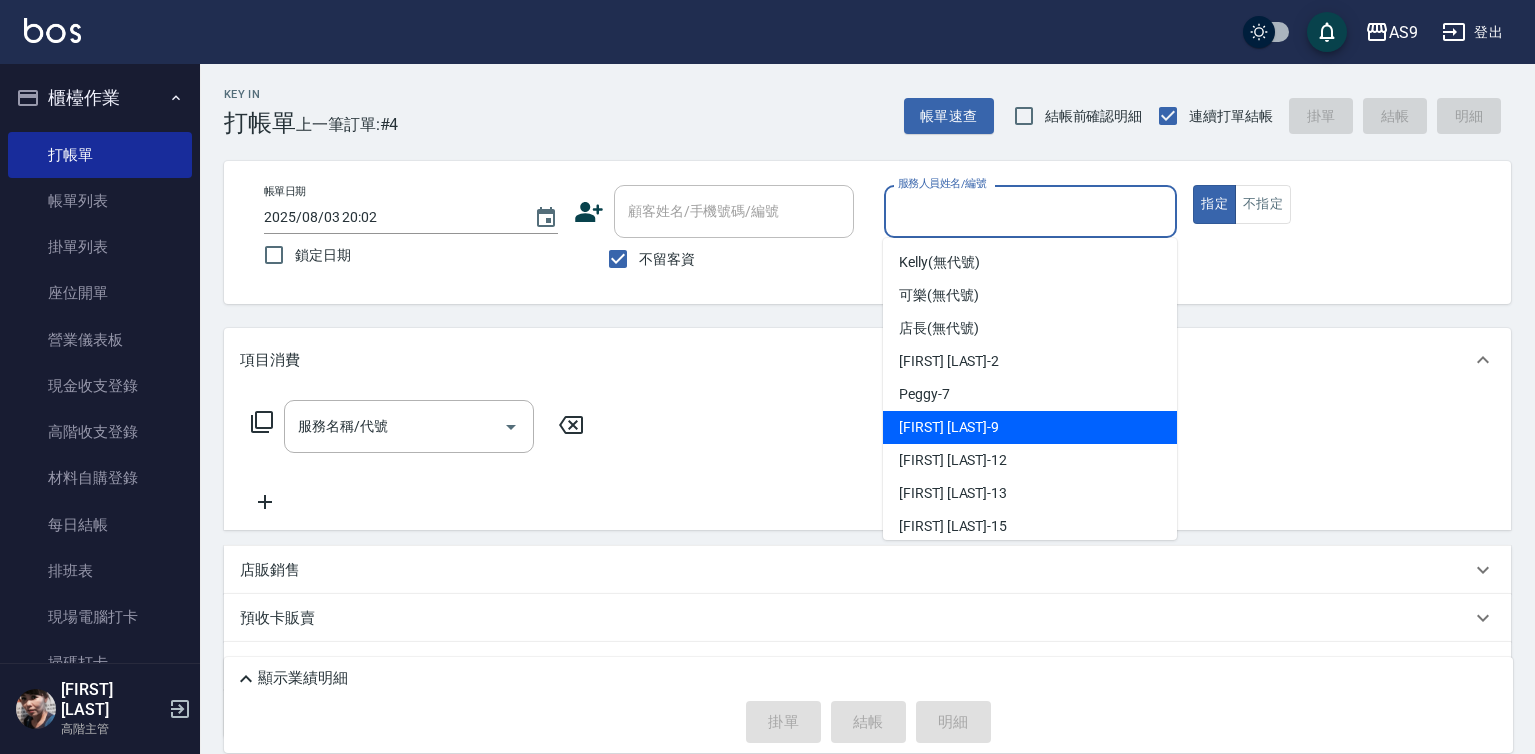 click on "[FIRST] [LAST] -9" at bounding box center (1030, 427) 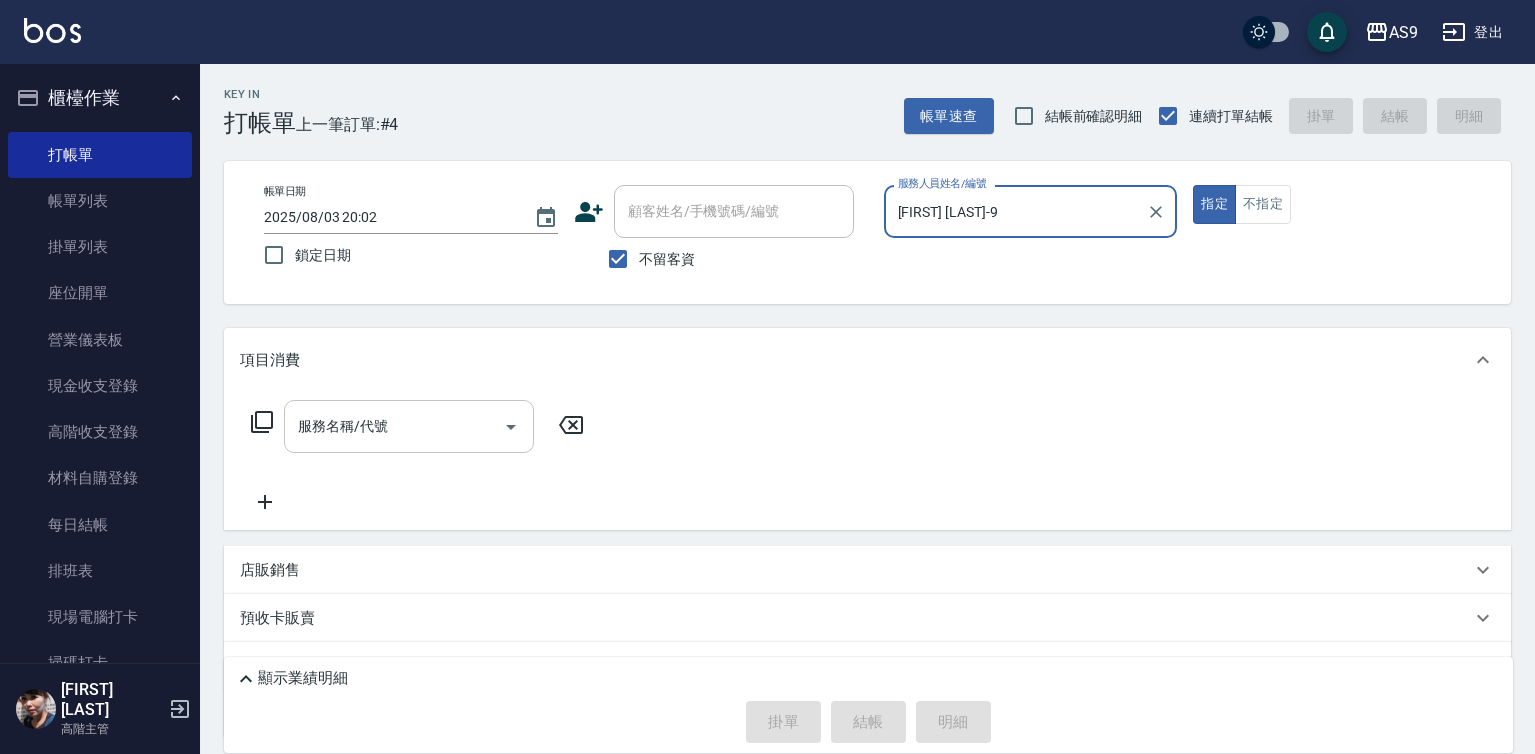 click on "服務名稱/代號" at bounding box center [394, 426] 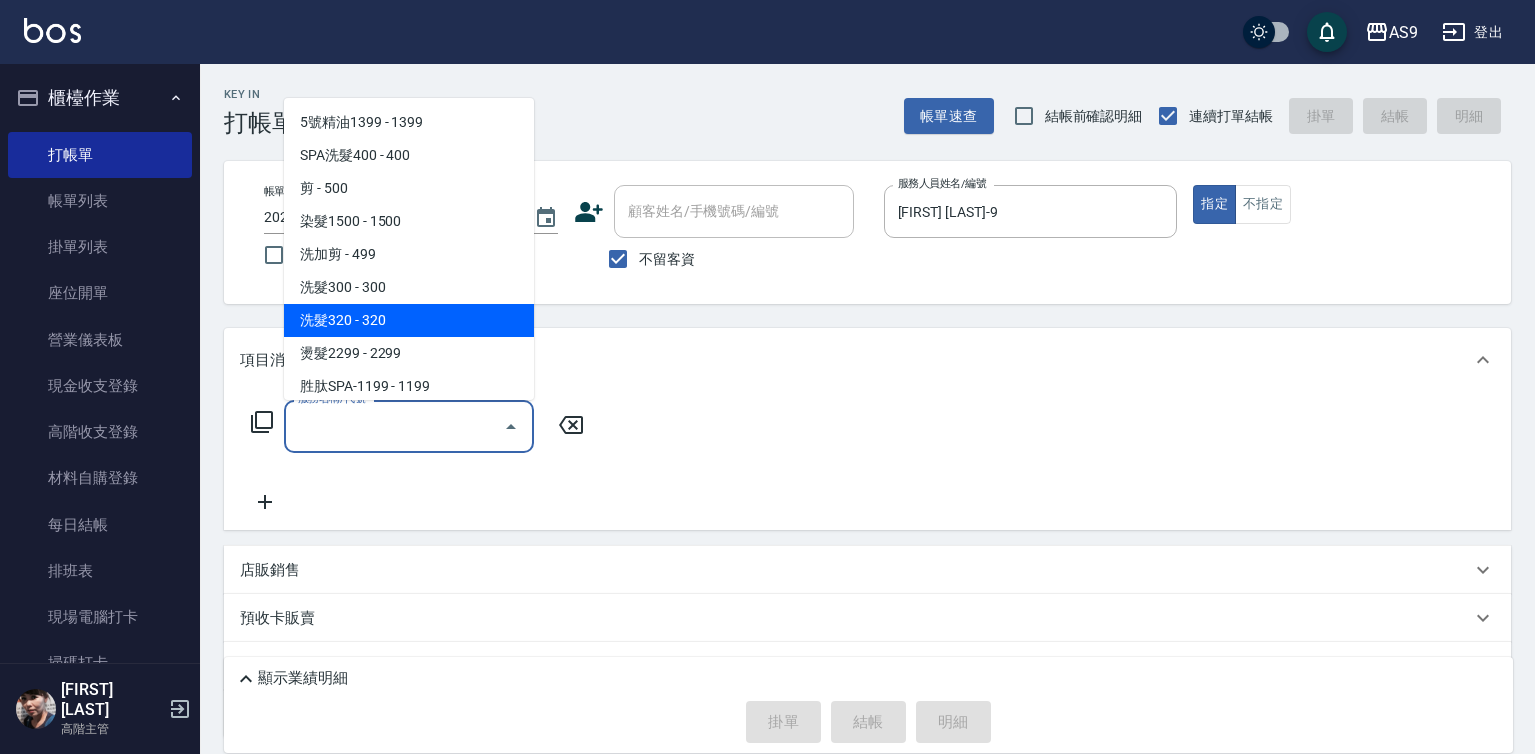 click on "洗髮320 - 320" at bounding box center [409, 320] 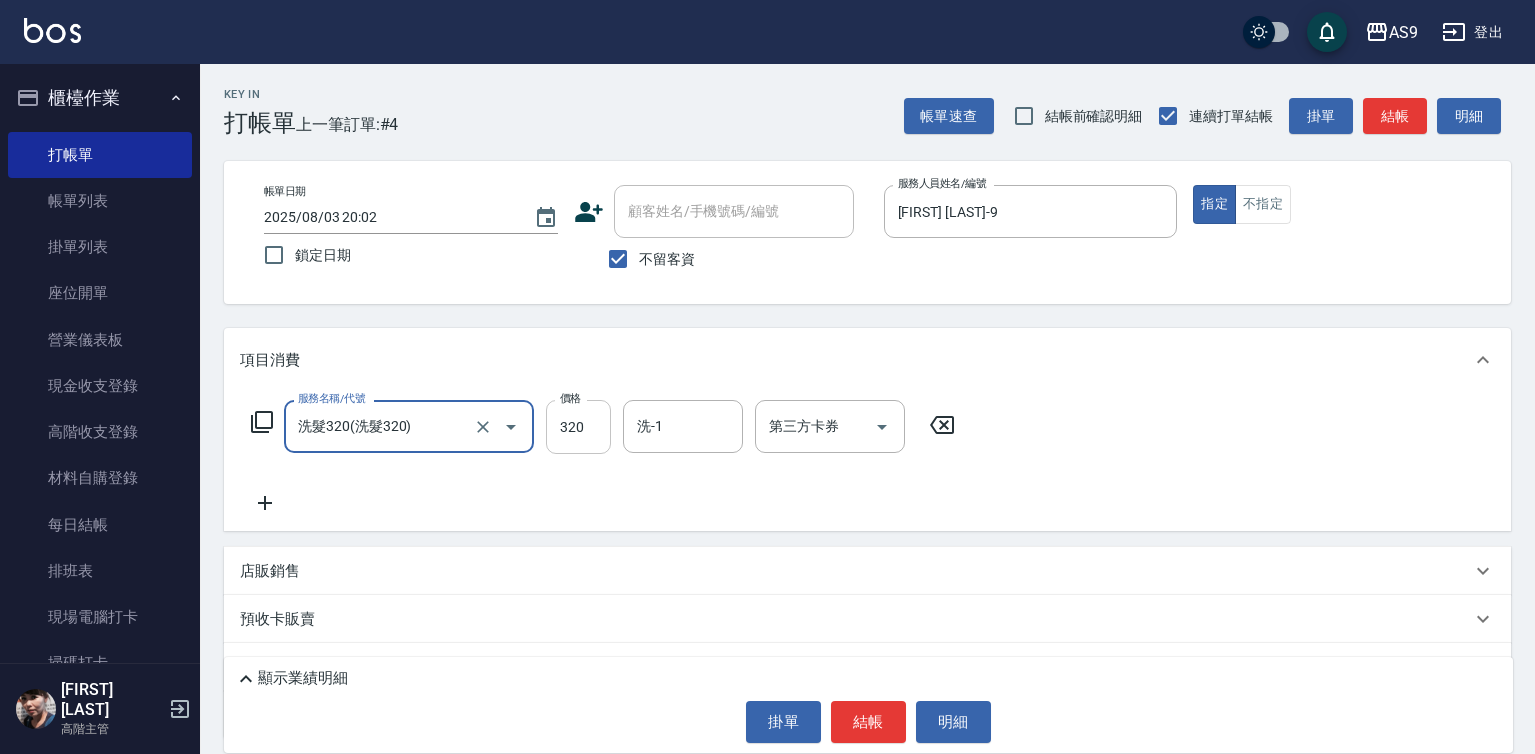 click on "320" at bounding box center (578, 427) 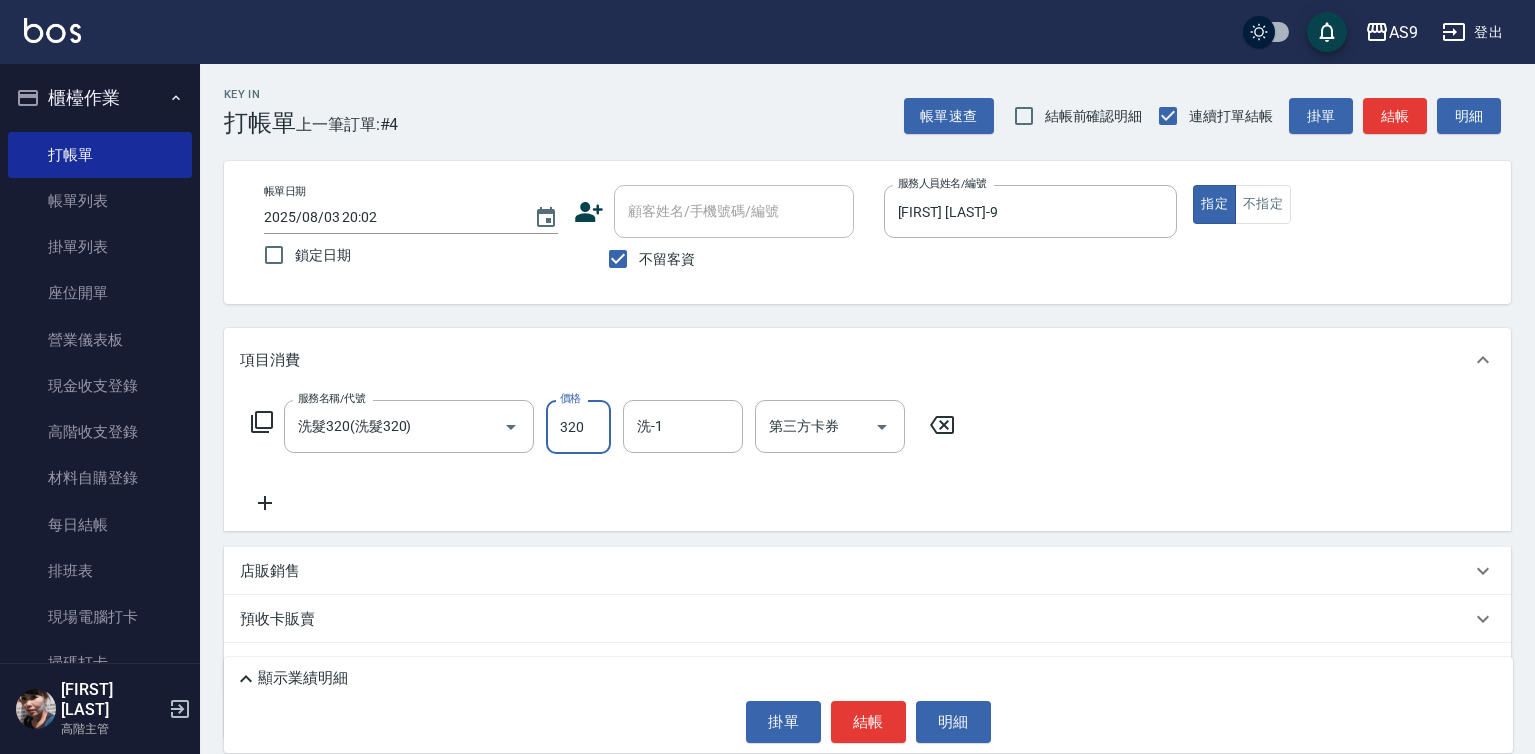click on "320" at bounding box center [578, 427] 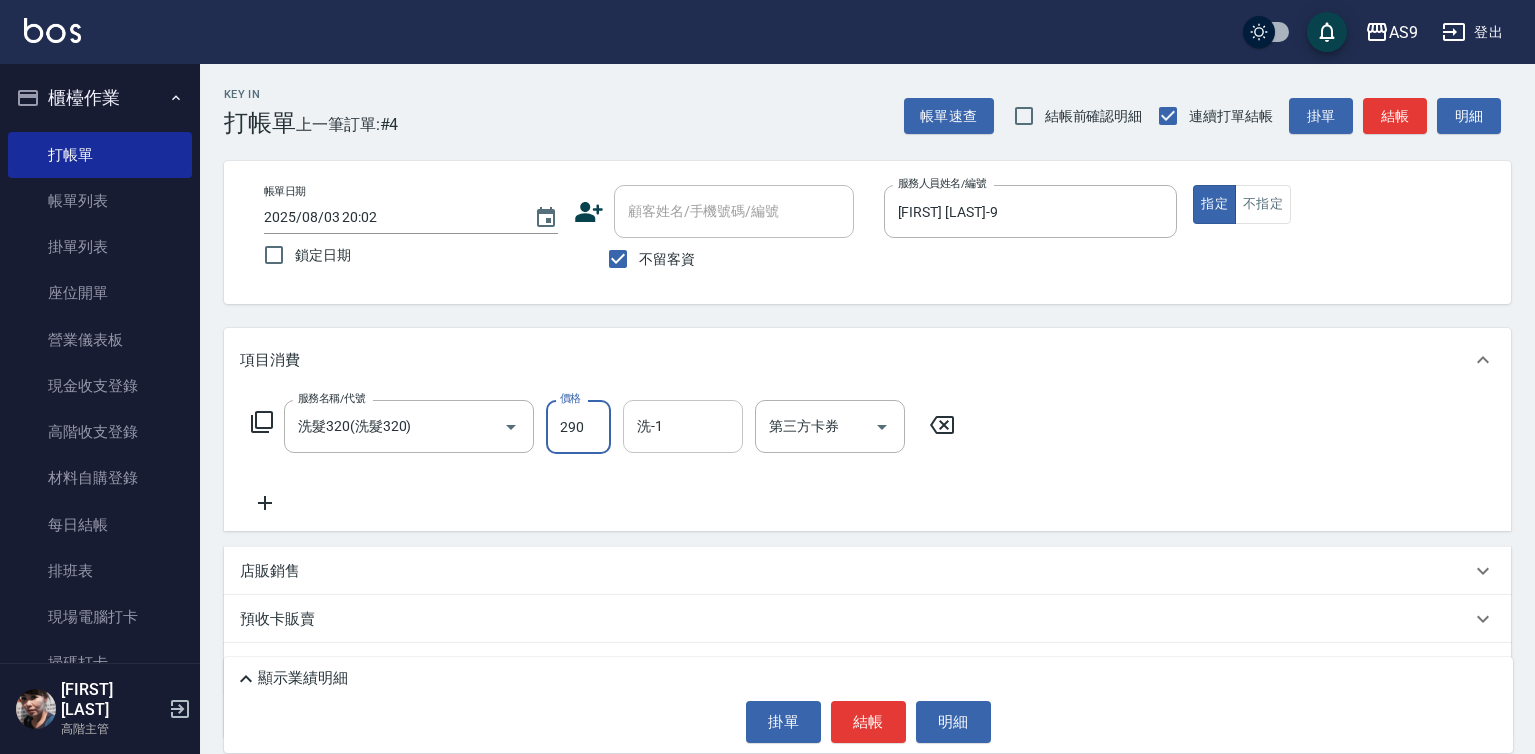 type on "290" 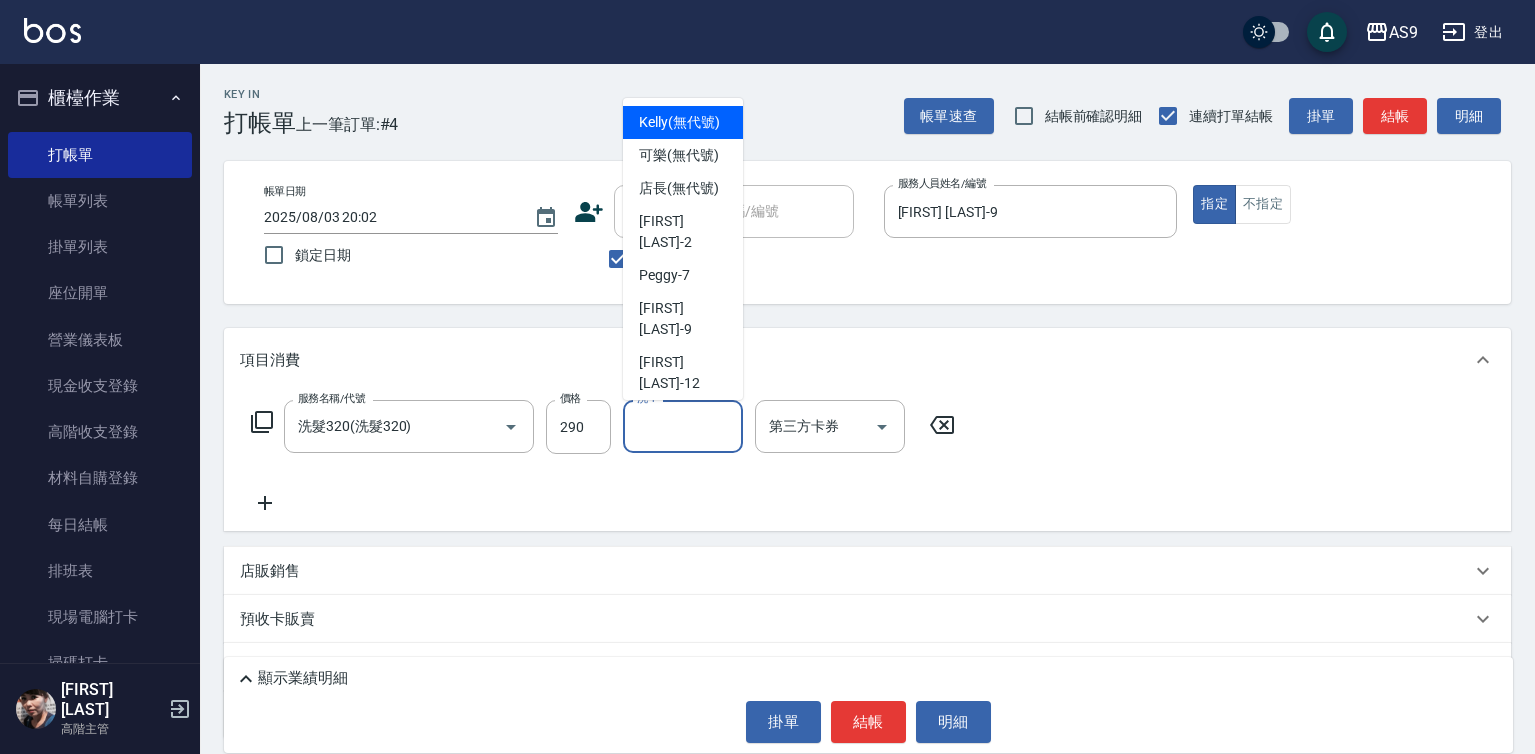 click on "洗-1" at bounding box center [683, 426] 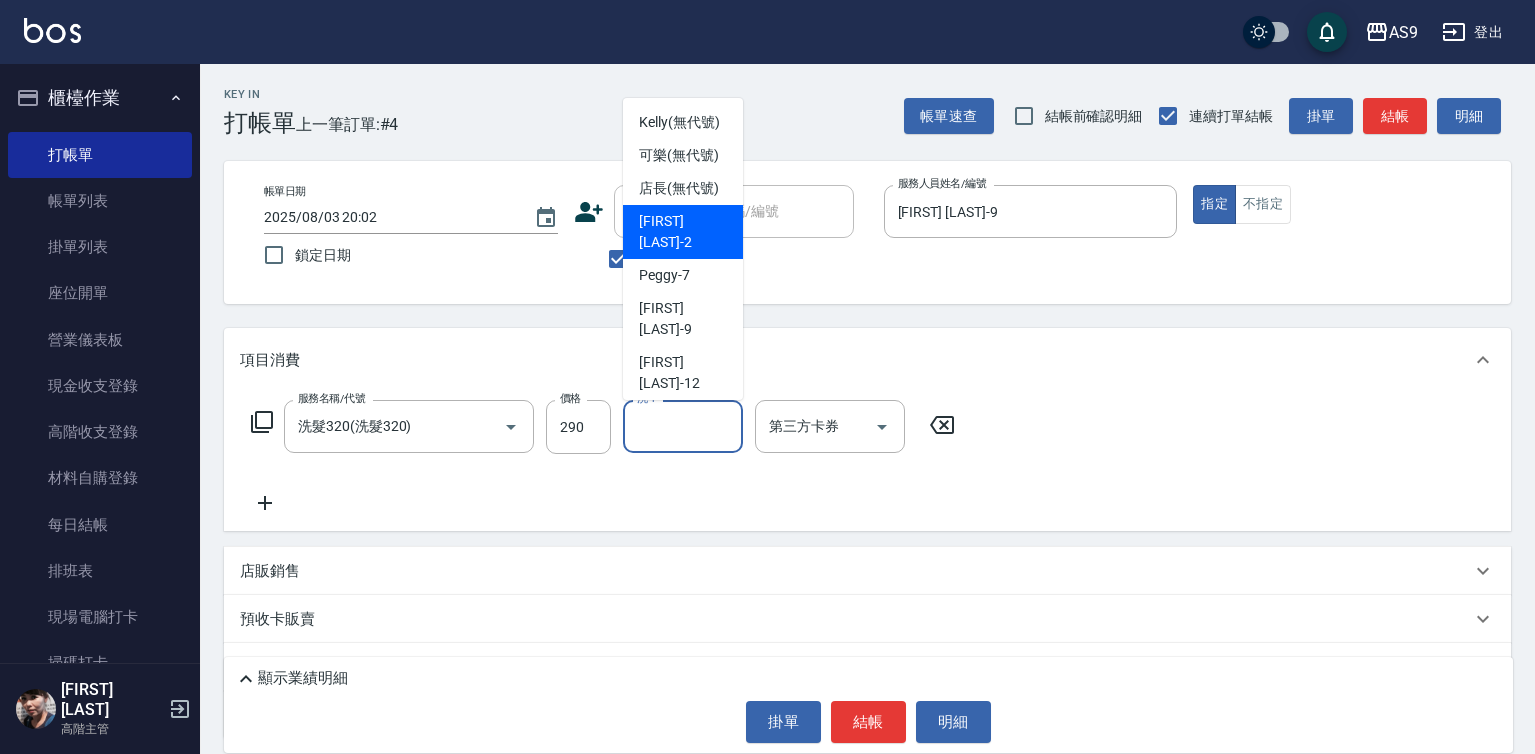 click on "[FIRST] [LAST] -2" at bounding box center [683, 232] 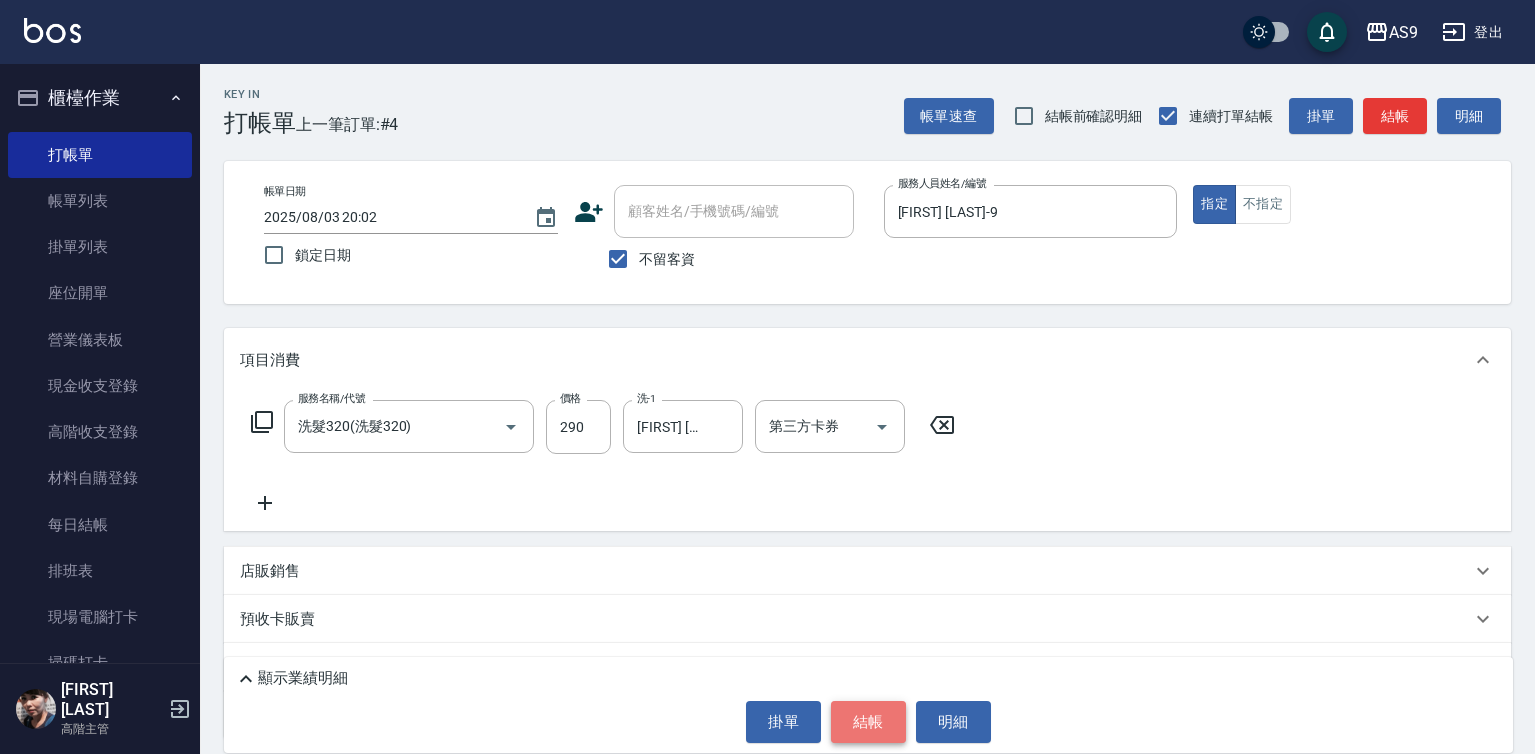 click on "結帳" at bounding box center [868, 722] 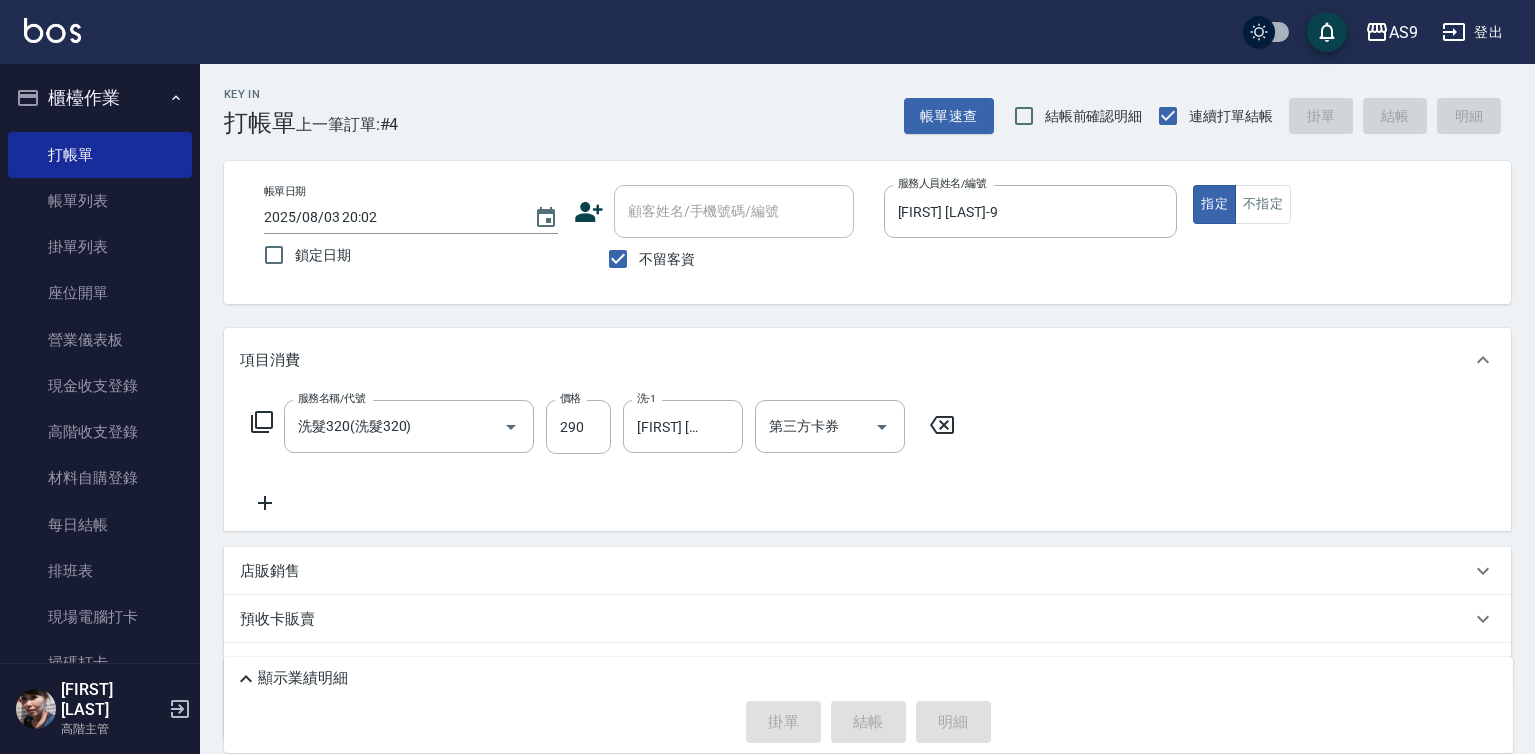 type 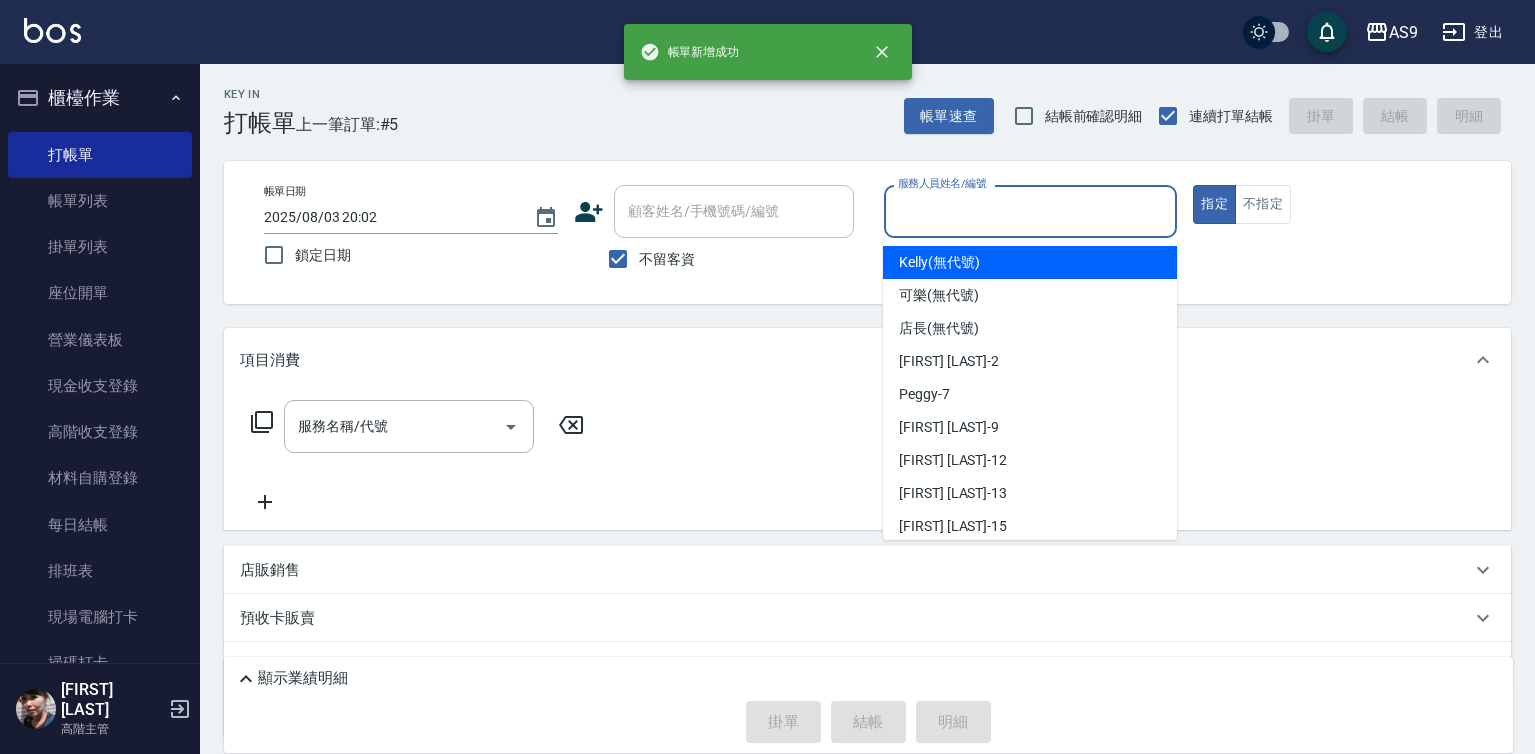 click on "服務人員姓名/編號" at bounding box center (1031, 211) 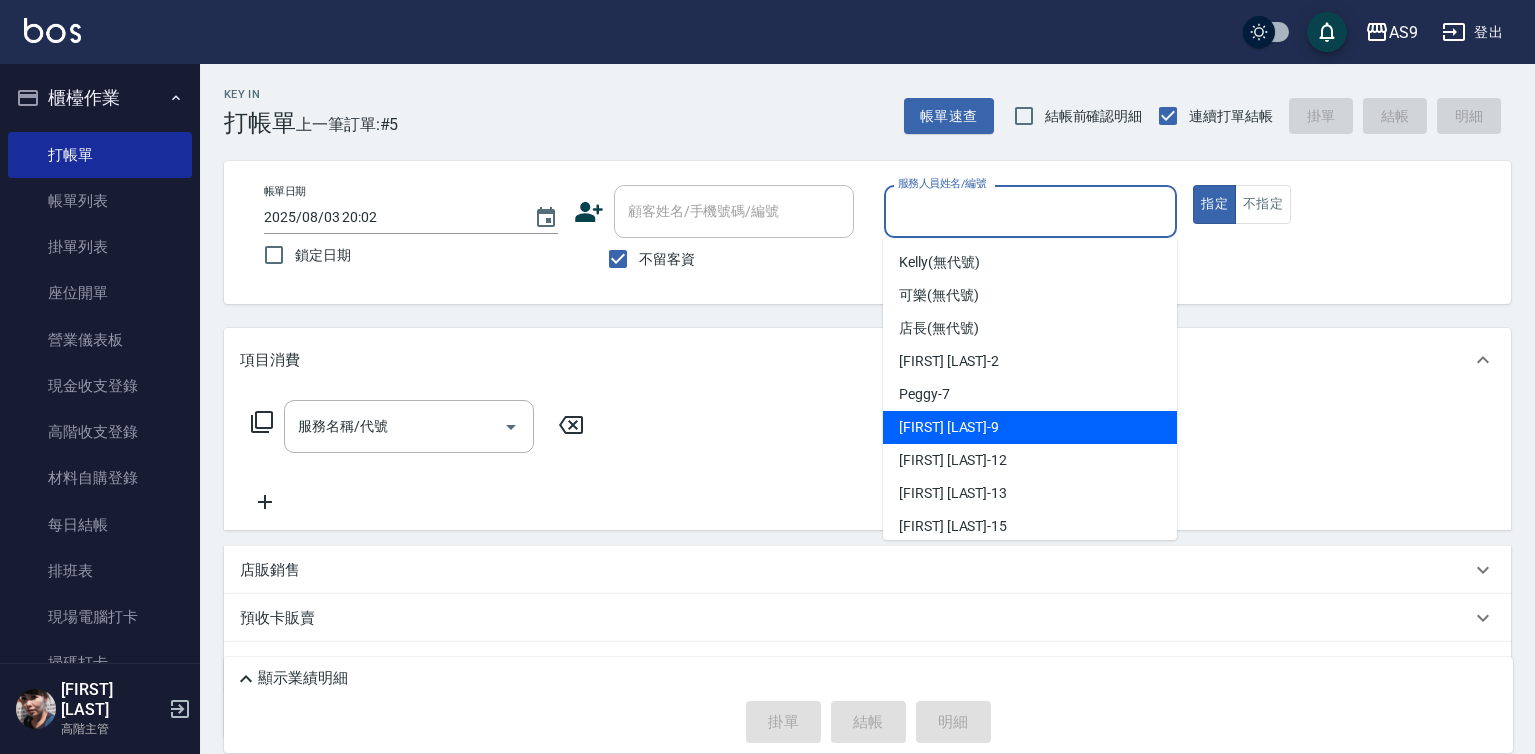 click on "[FIRST] [LAST] -9" at bounding box center (1030, 427) 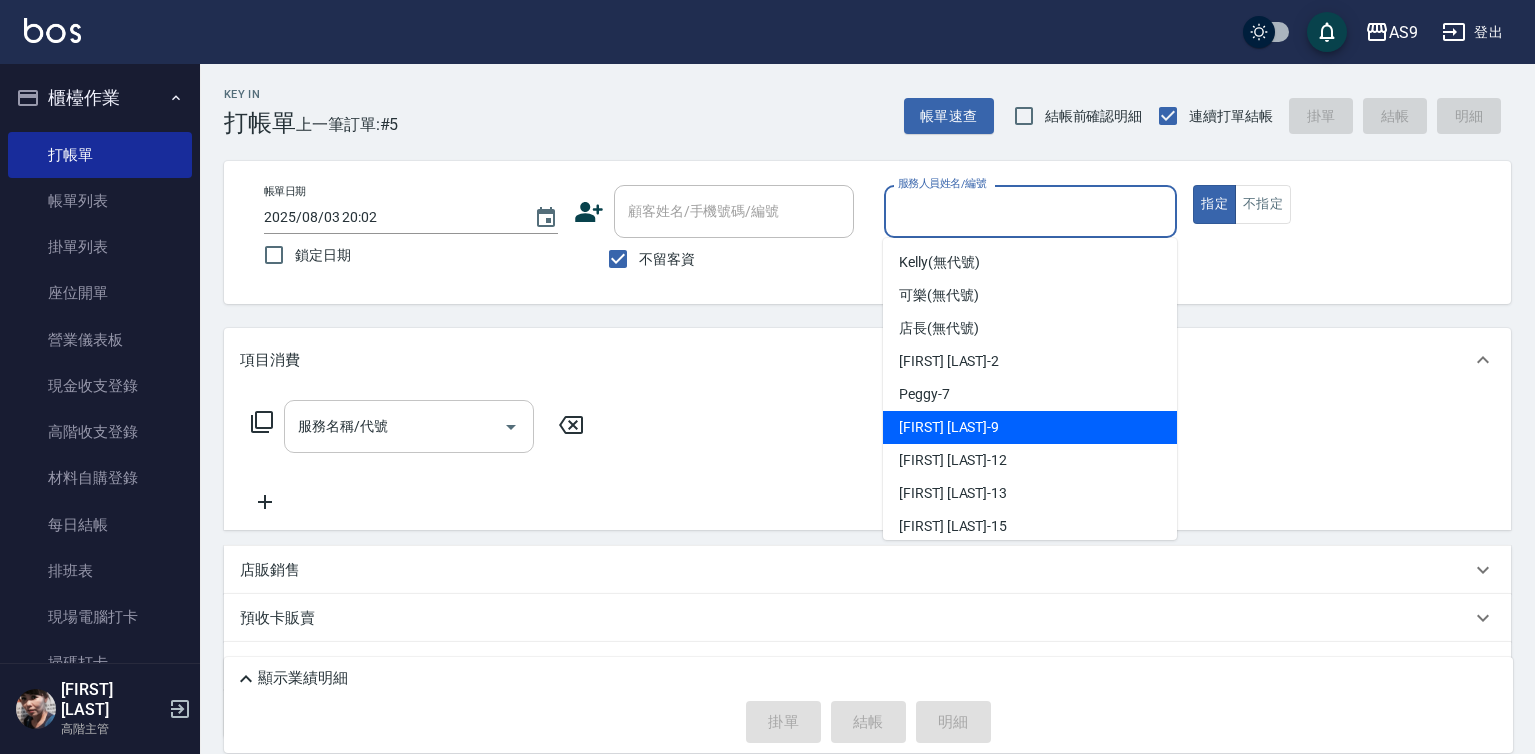 type on "[FIRST] [LAST]-9" 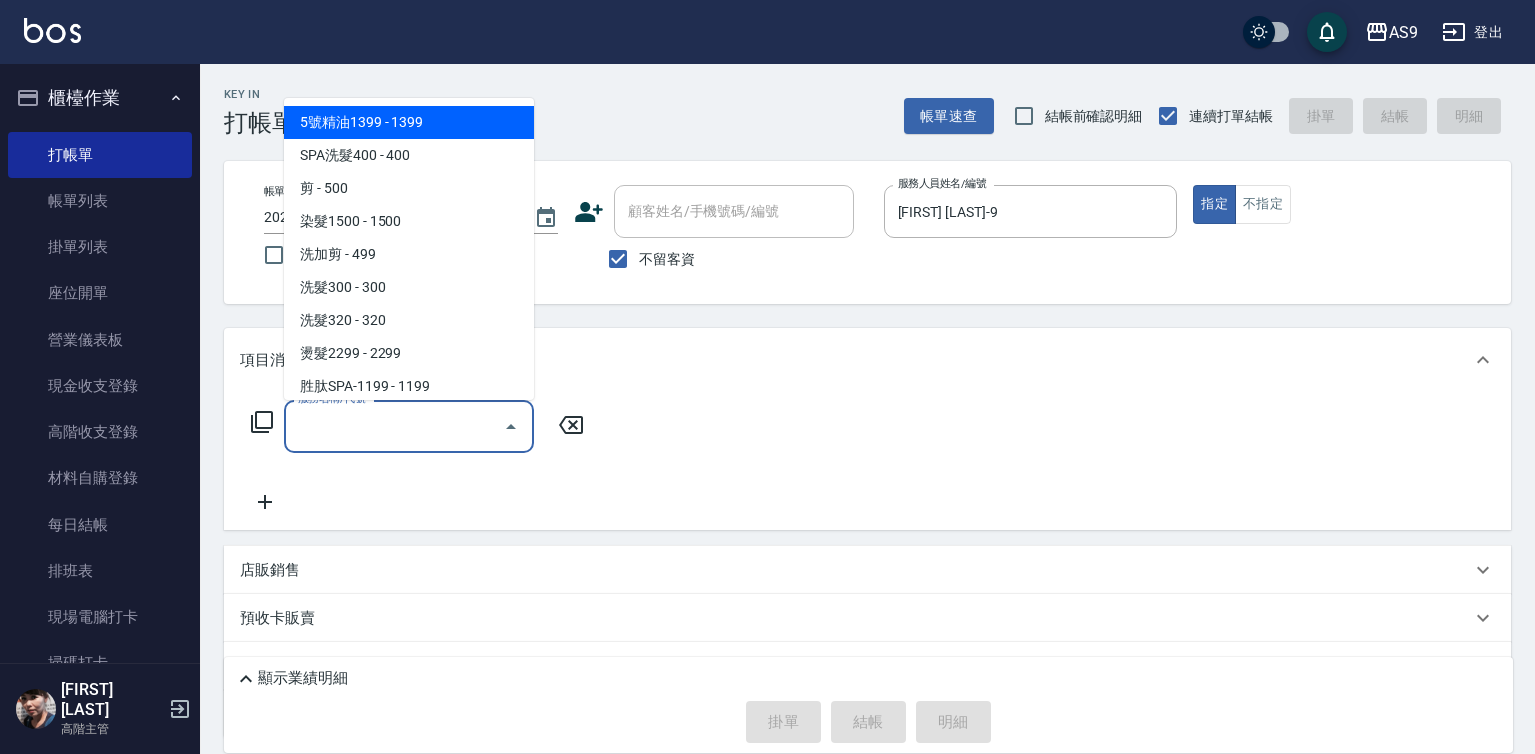 click on "服務名稱/代號" at bounding box center (394, 426) 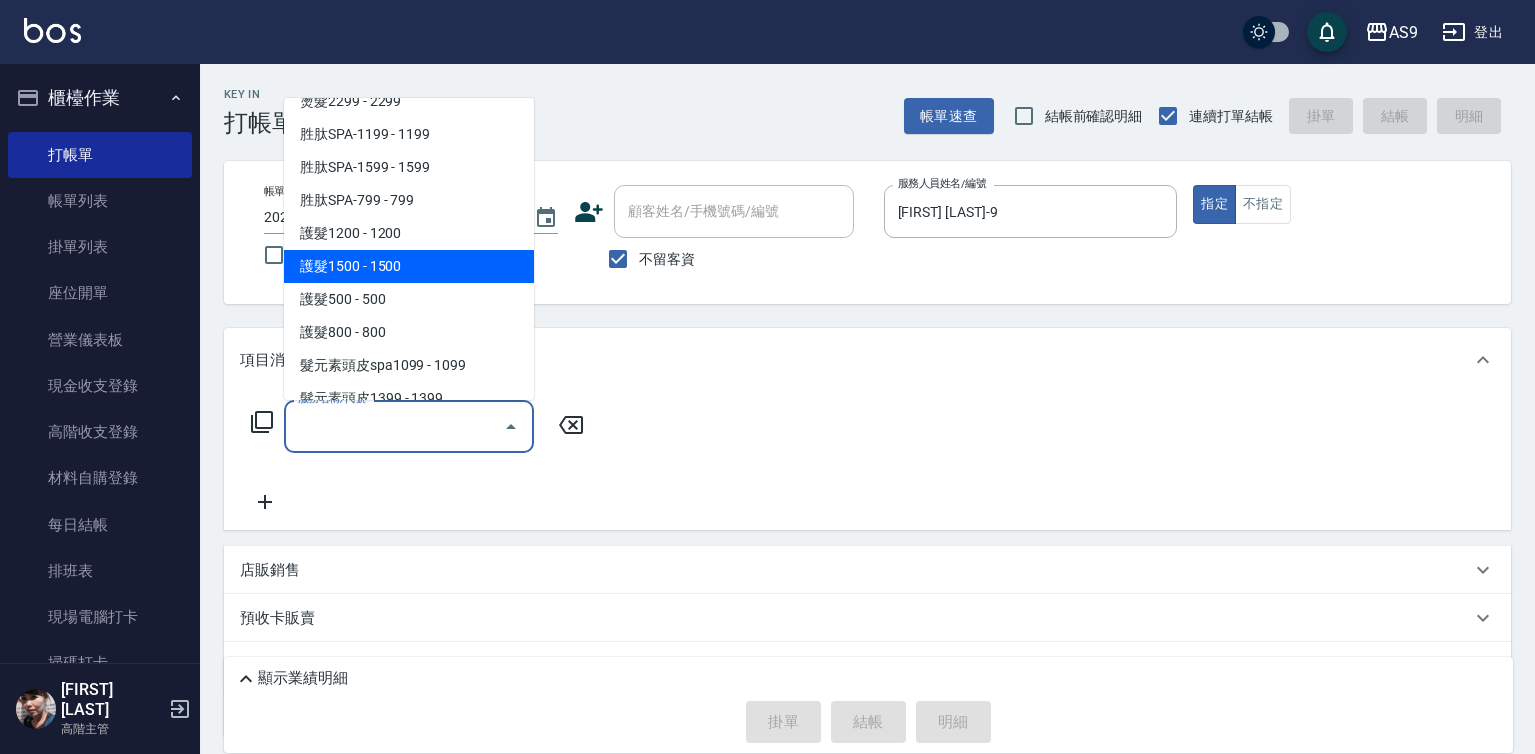 scroll, scrollTop: 300, scrollLeft: 0, axis: vertical 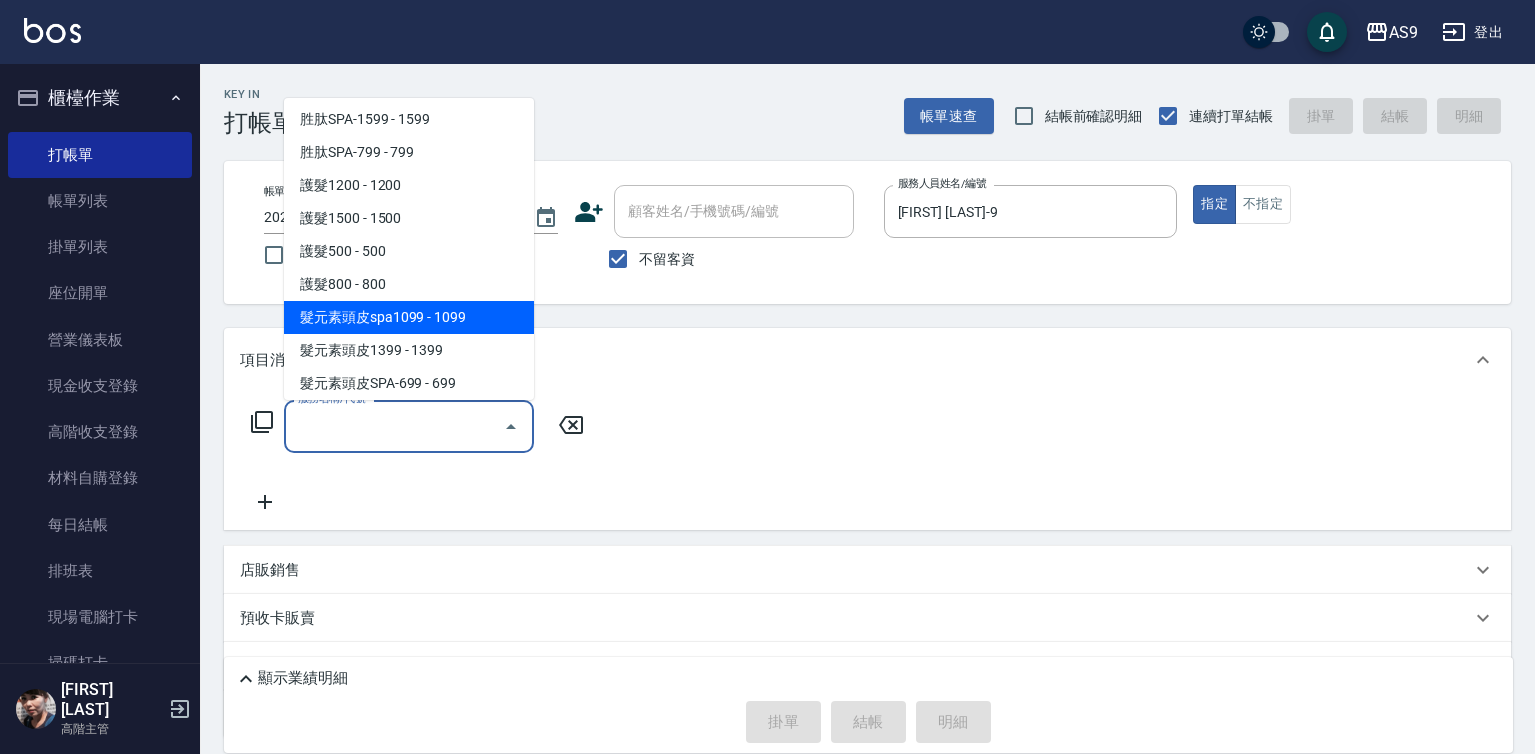 click on "髮元素頭皮spa1099 - 1099" at bounding box center (409, 317) 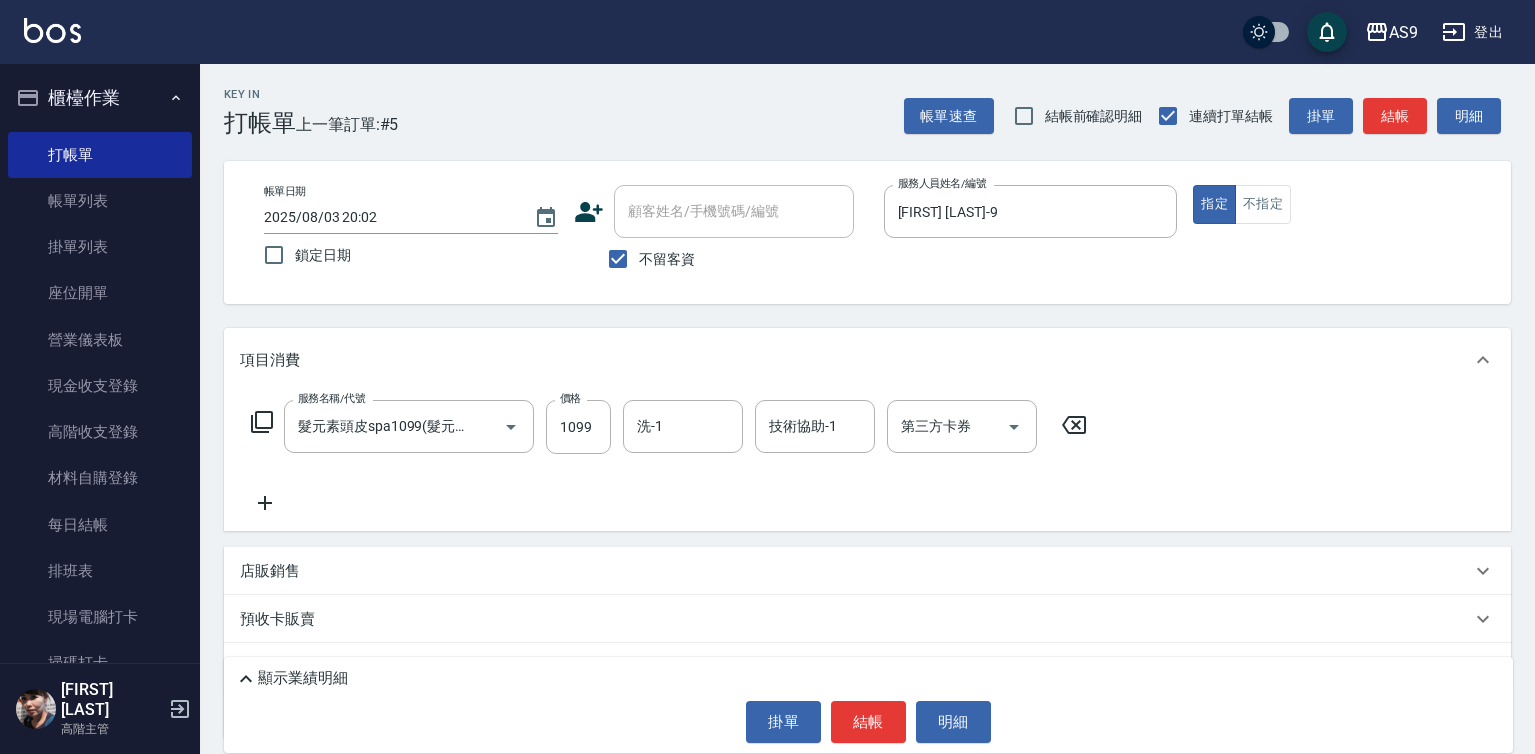 click 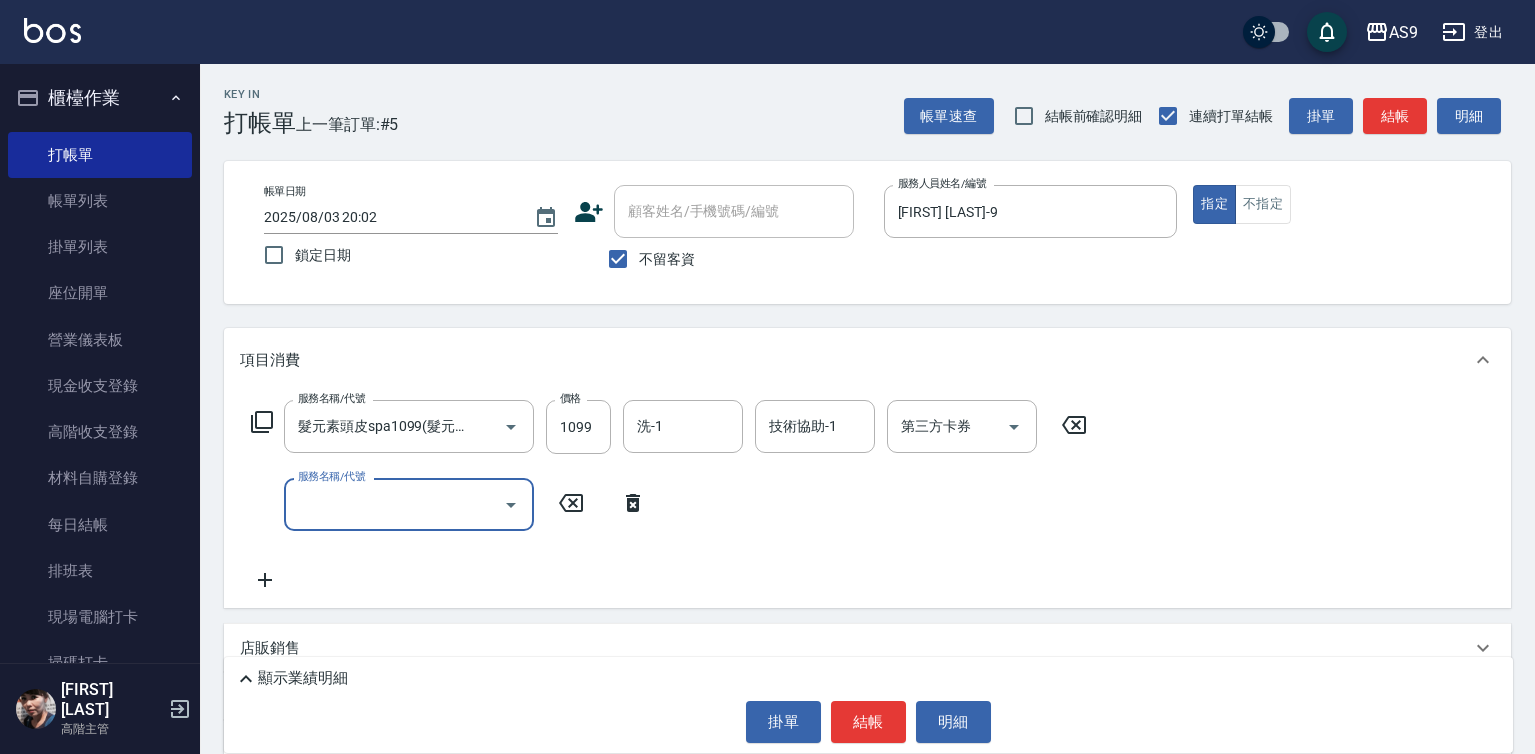click on "服務名稱/代號" at bounding box center (394, 504) 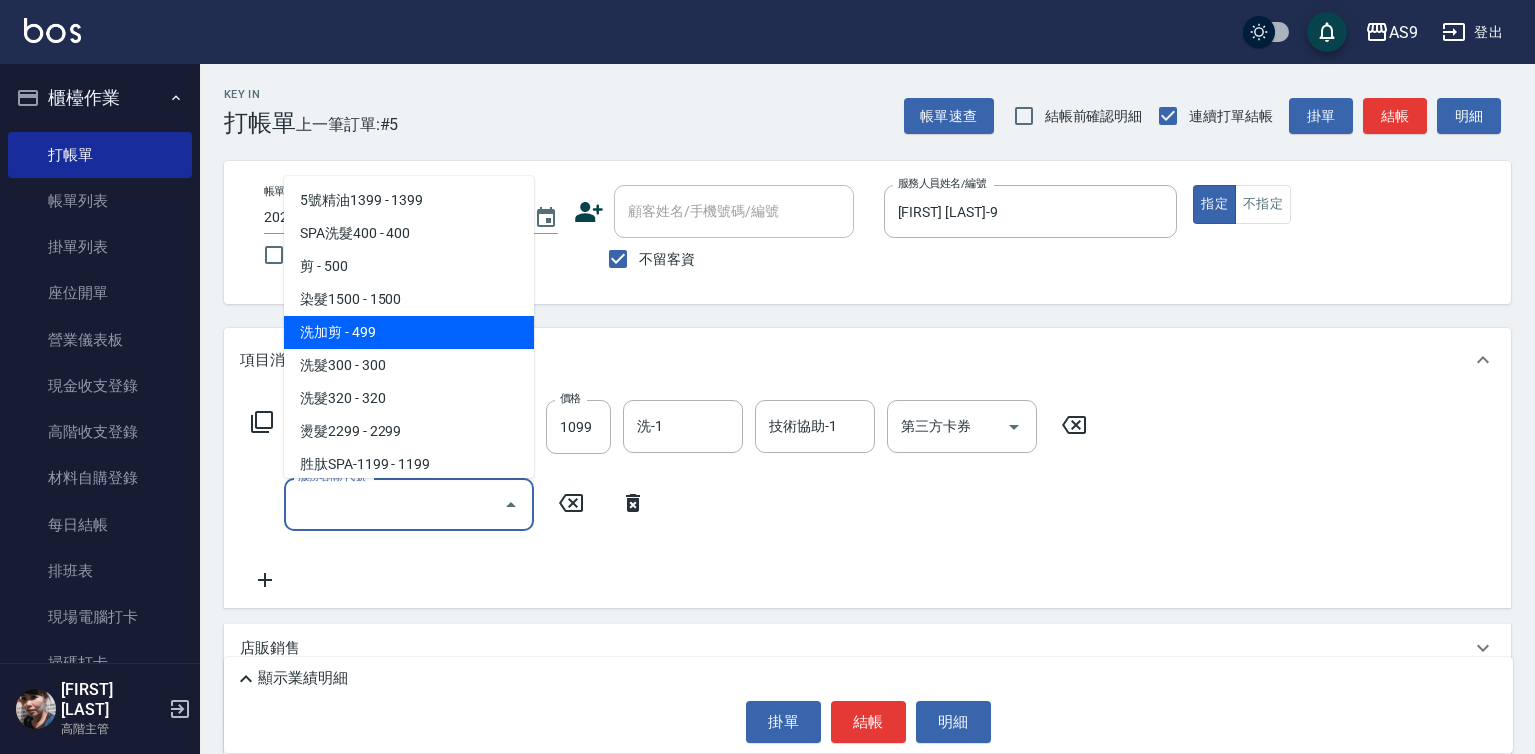 click on "洗加剪 - 499" at bounding box center (409, 332) 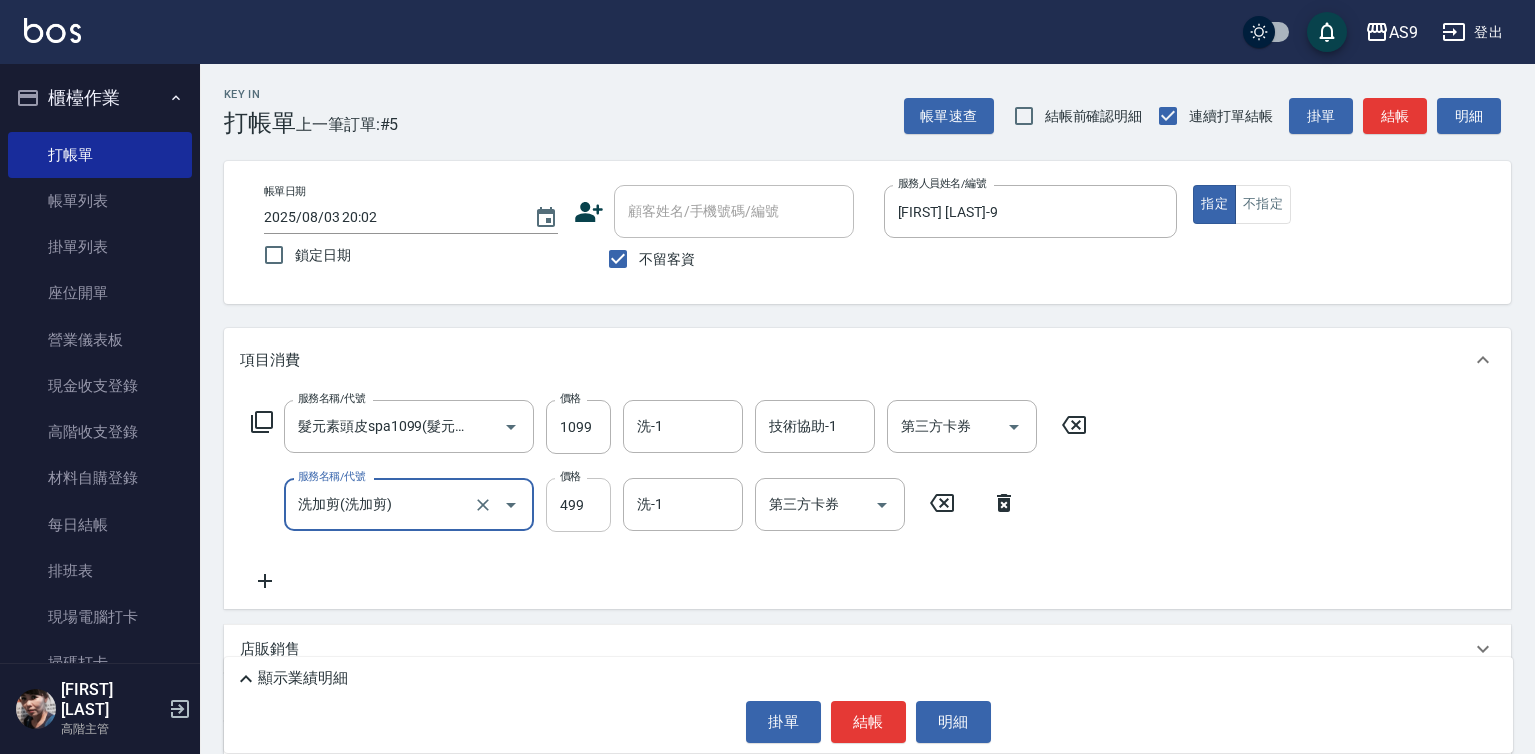 click on "499" at bounding box center (578, 505) 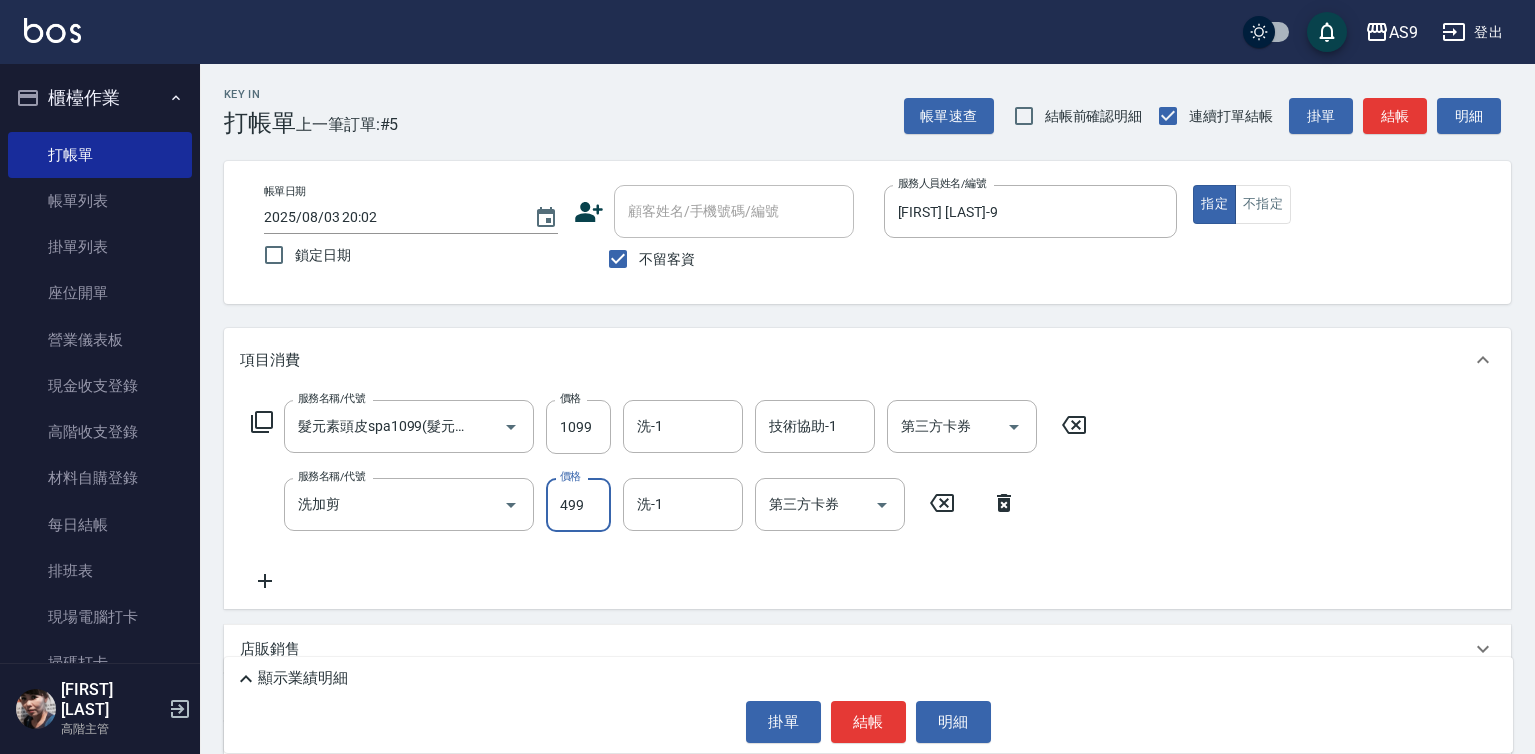 drag, startPoint x: 568, startPoint y: 510, endPoint x: 560, endPoint y: 501, distance: 12.0415945 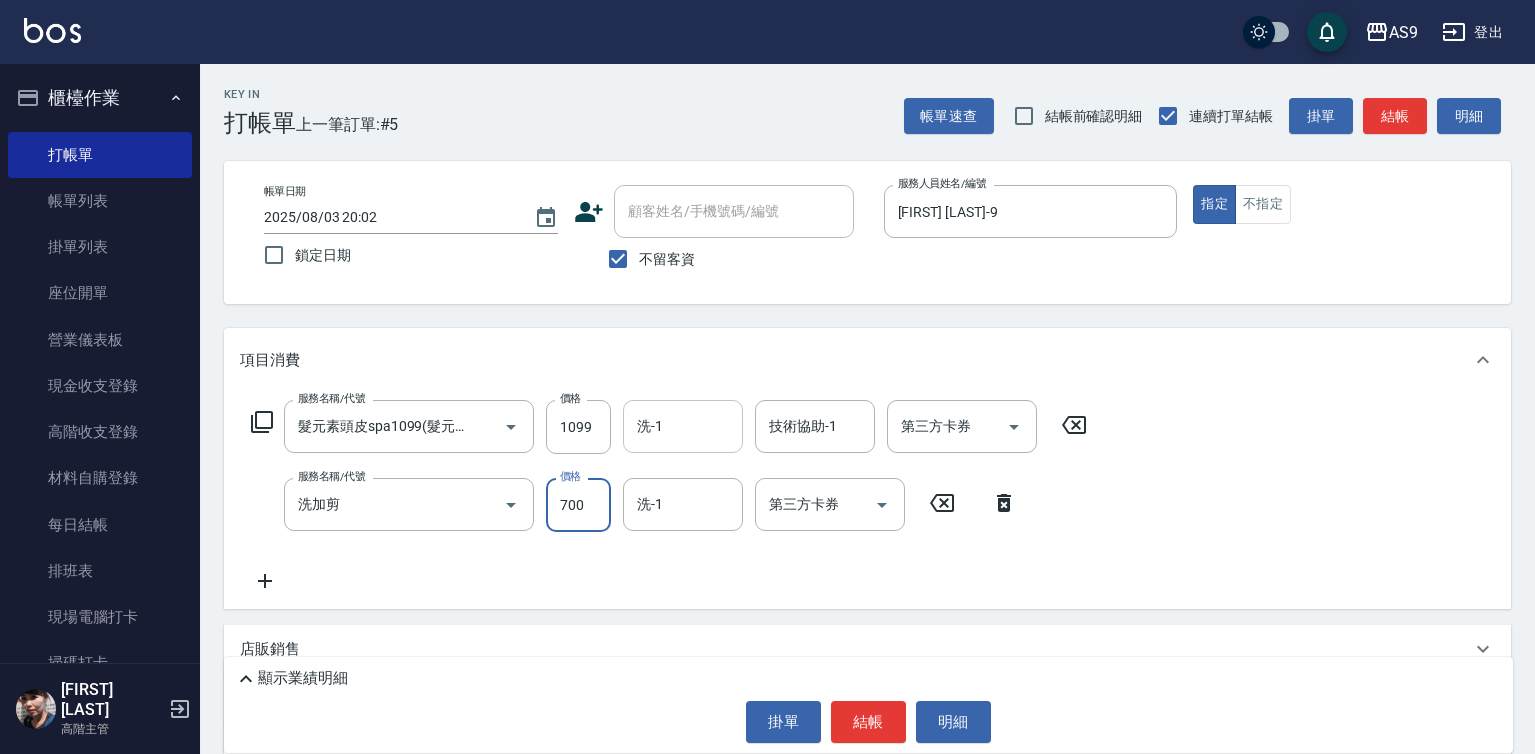type on "700" 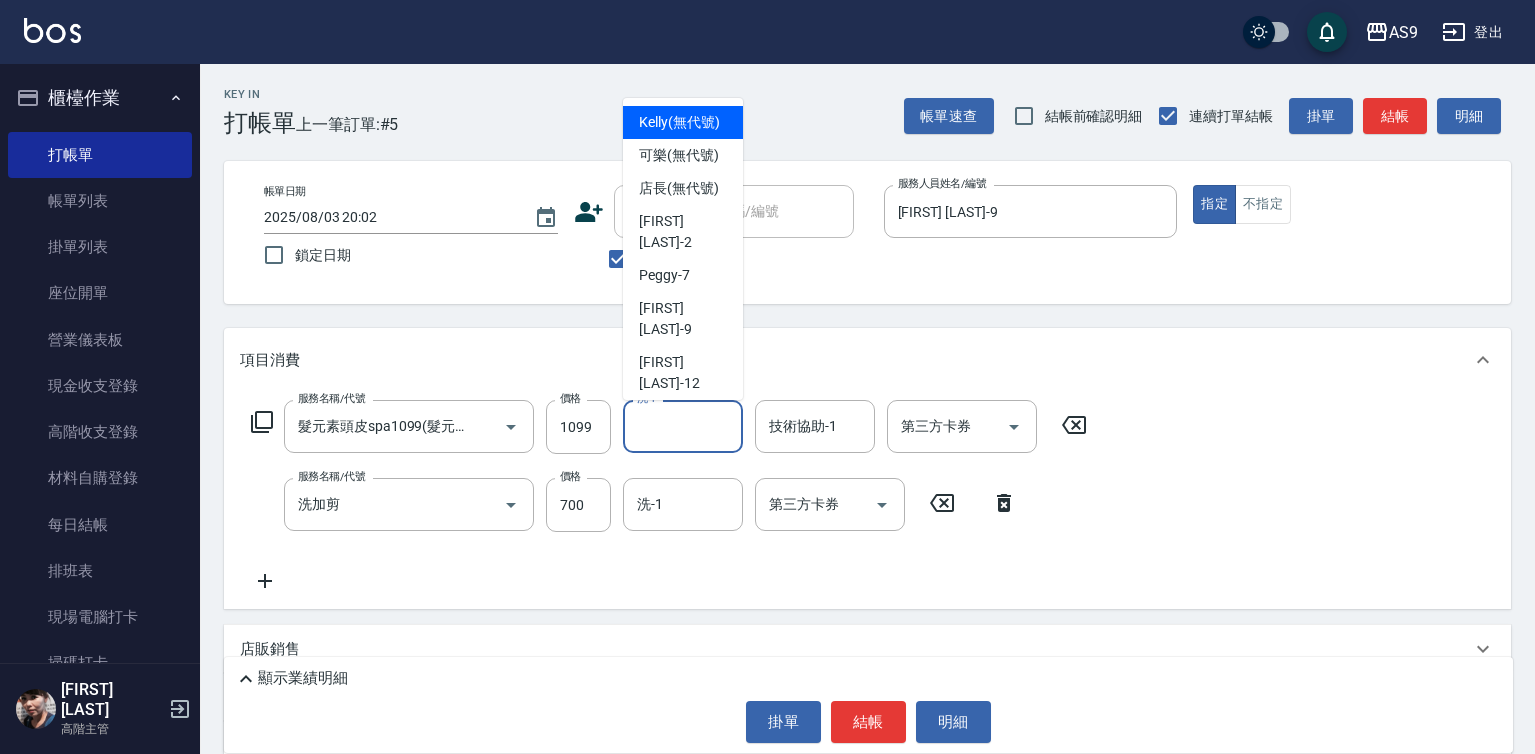 click on "洗-1" at bounding box center (683, 426) 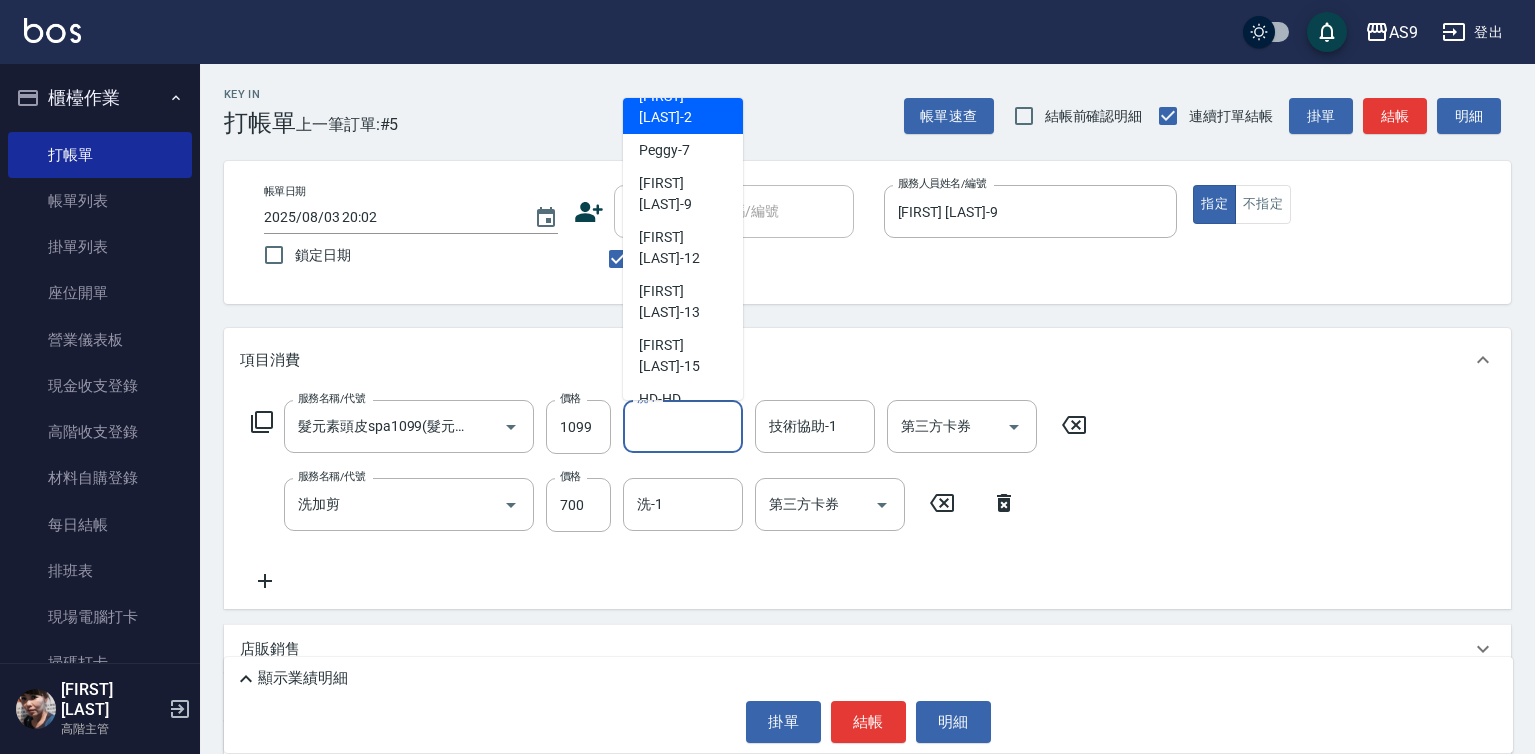scroll, scrollTop: 128, scrollLeft: 0, axis: vertical 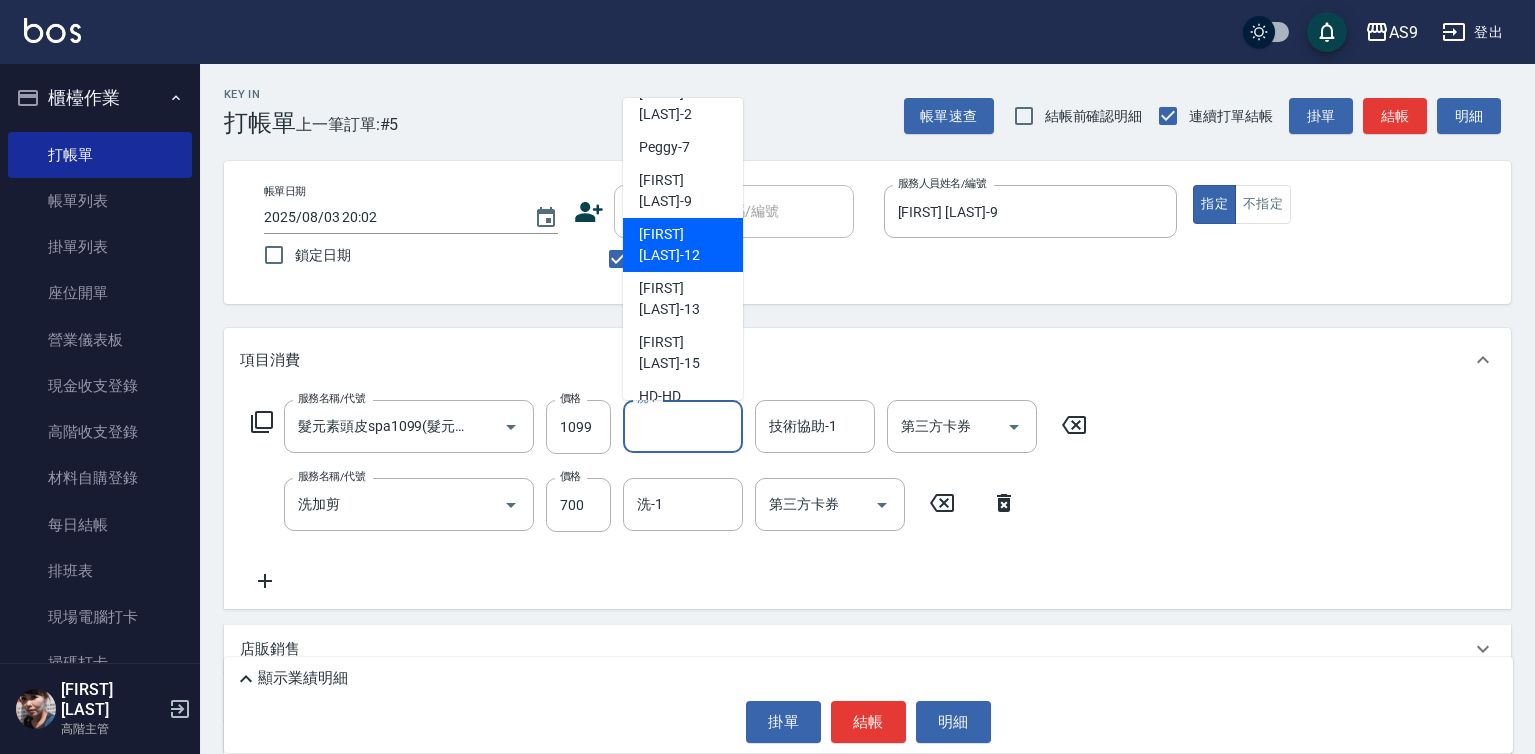 click on "[FIRST] [LAST] -12" at bounding box center [683, 245] 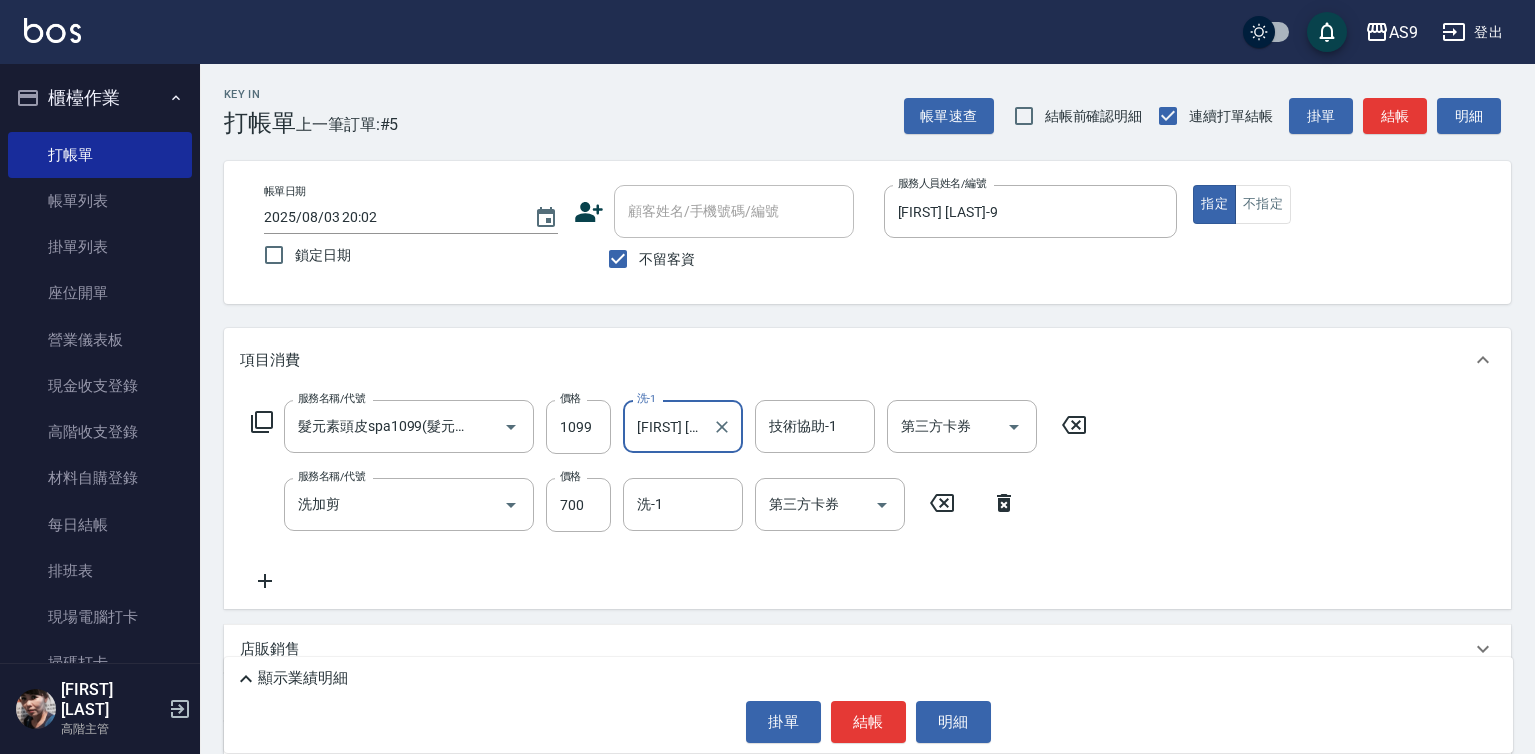 type on "[FIRST] [LAST]-12" 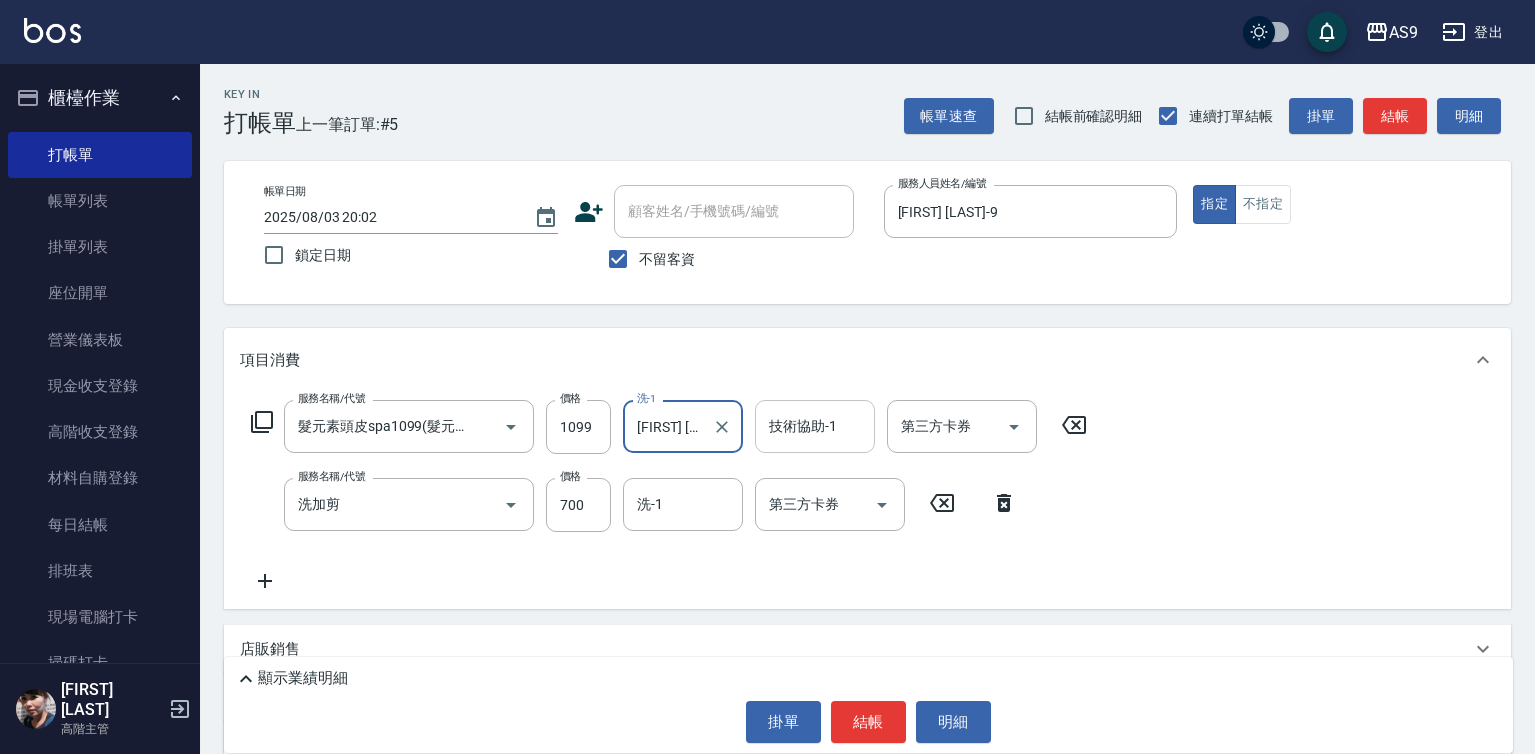click on "技術協助-1" at bounding box center (815, 426) 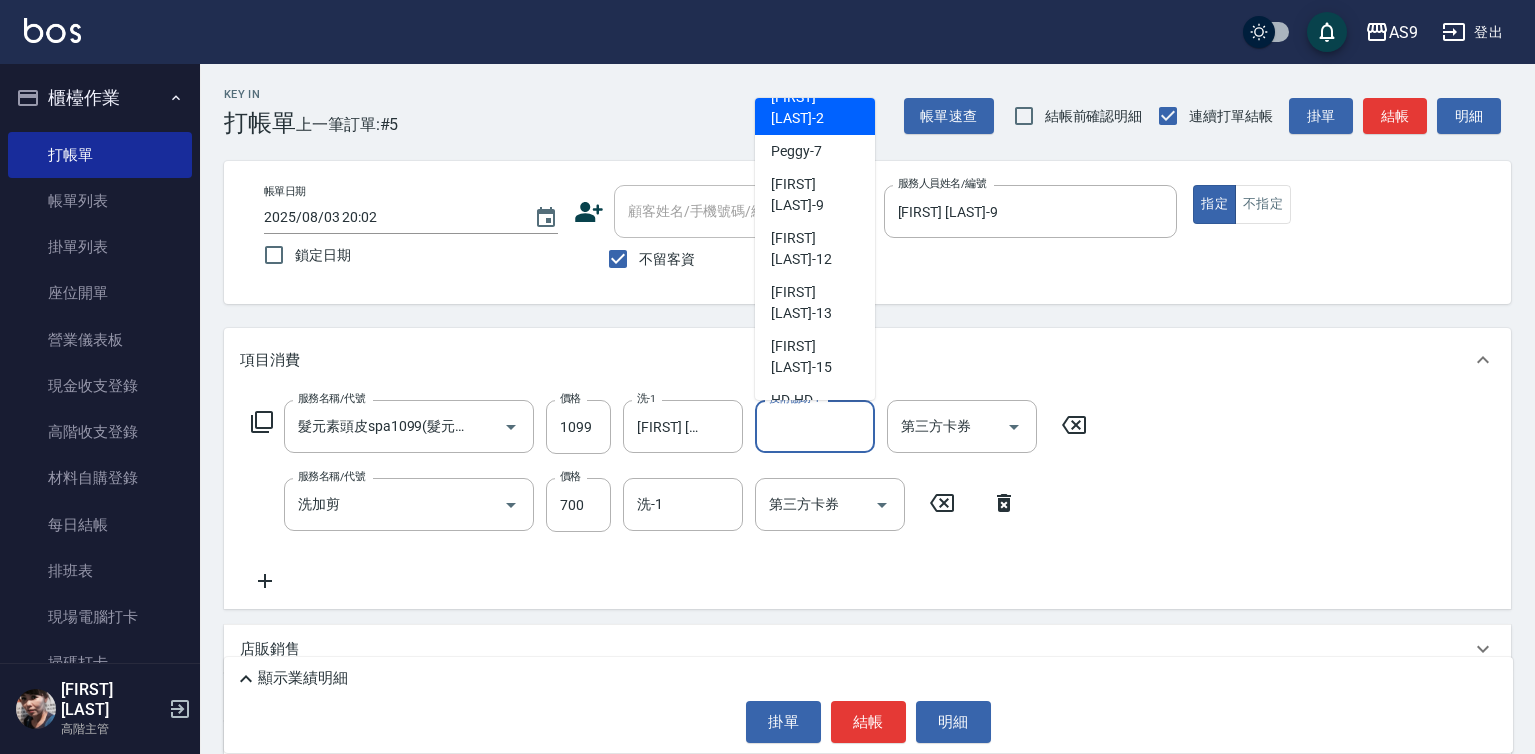 scroll, scrollTop: 128, scrollLeft: 0, axis: vertical 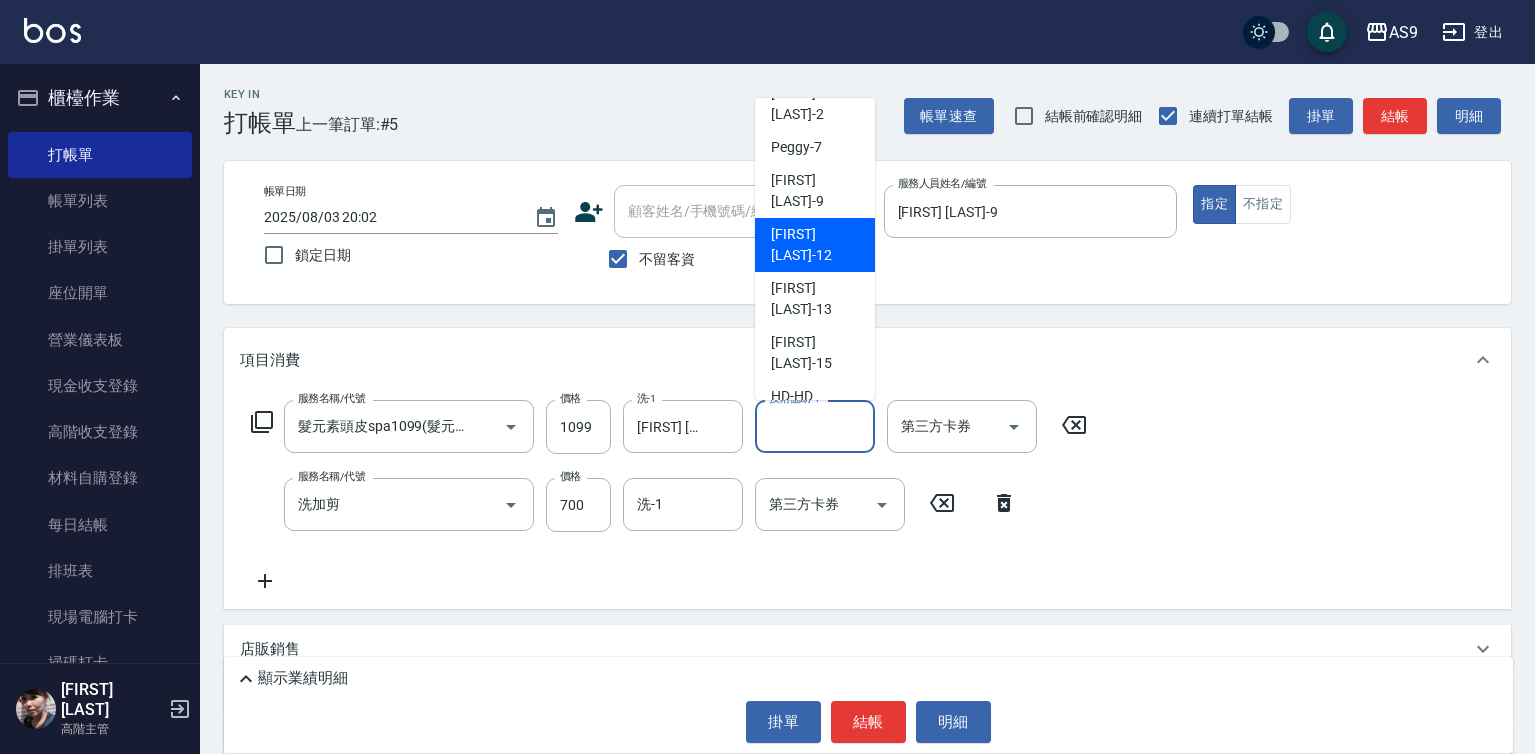 click on "[FIRST] [LAST] -12" at bounding box center [815, 245] 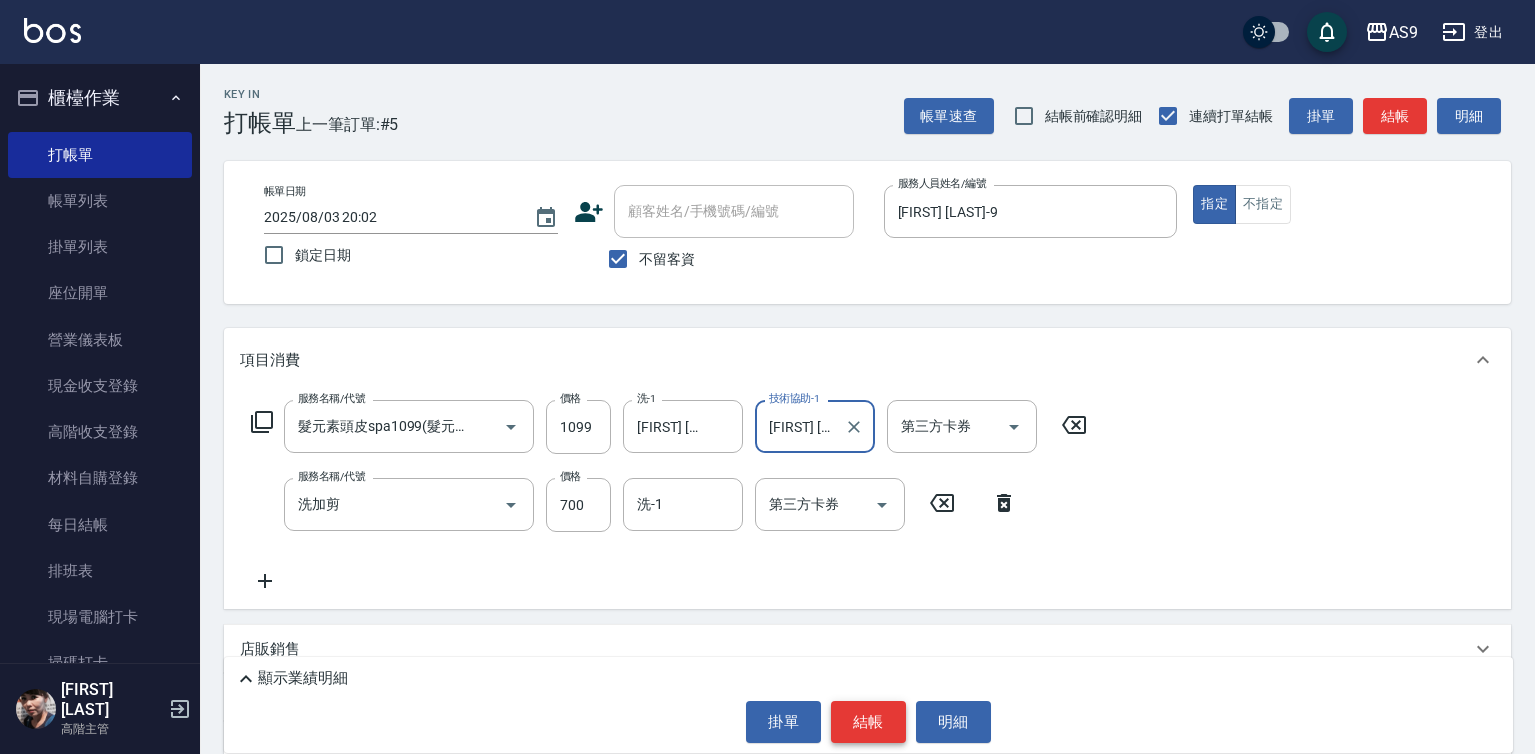 click on "結帳" at bounding box center (868, 722) 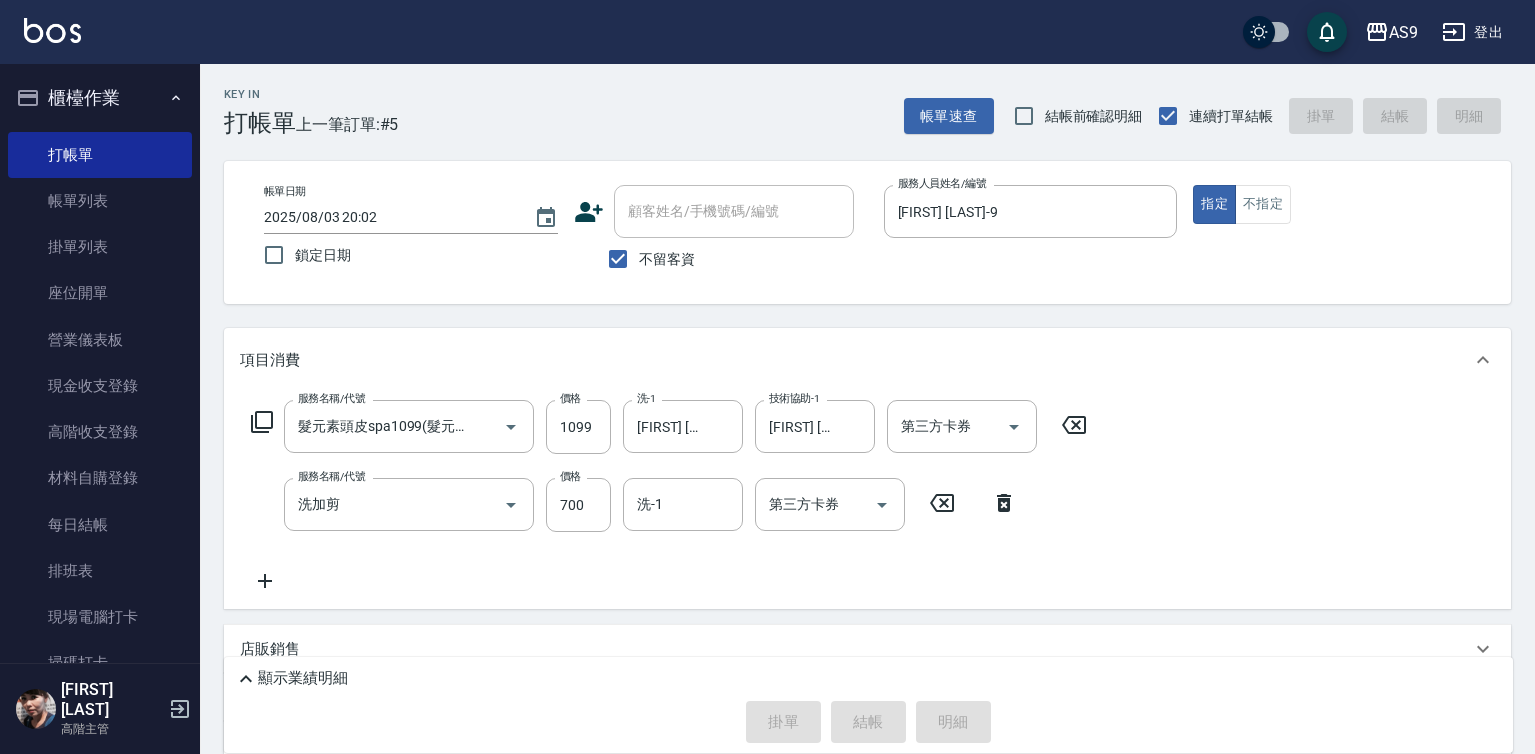 type on "2025/08/03 20:03" 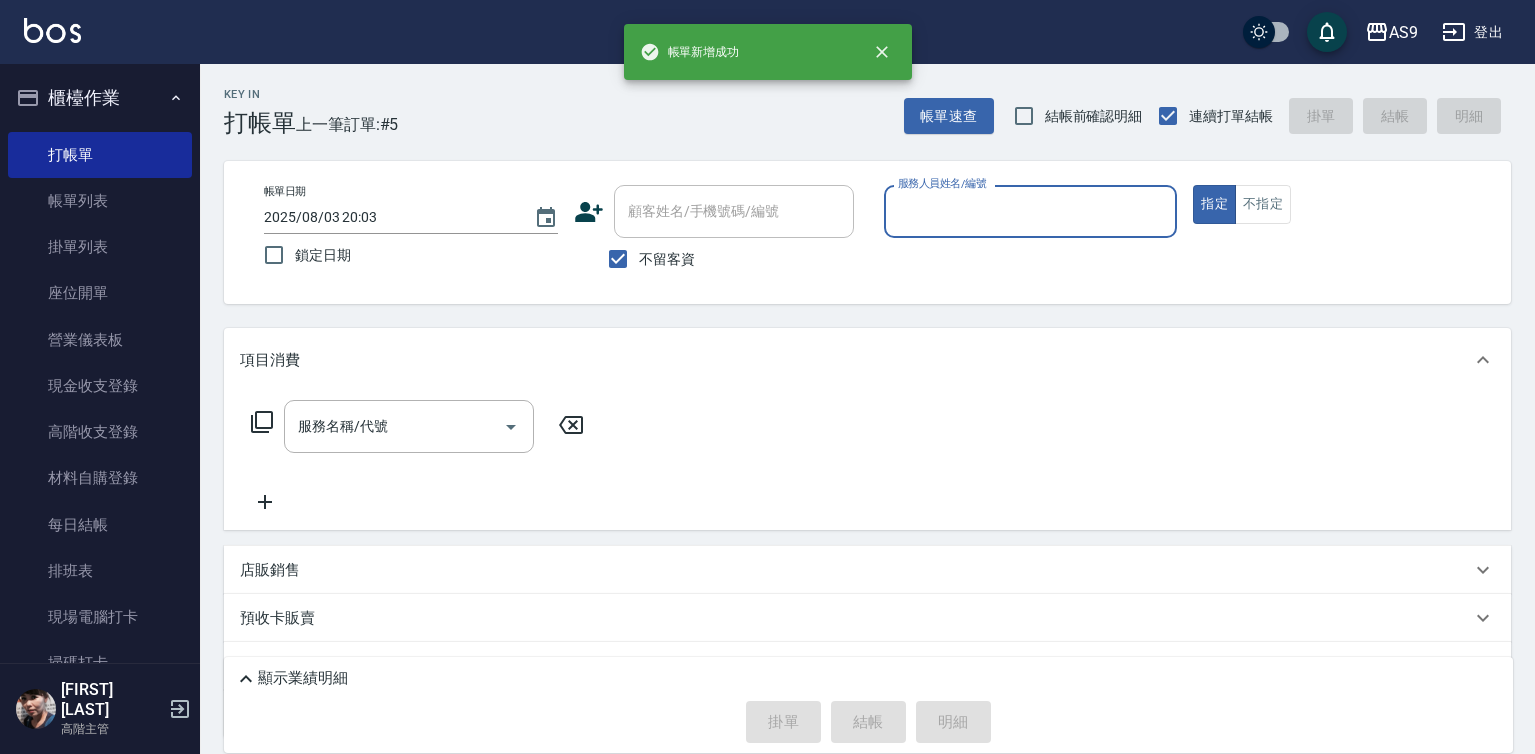 click on "服務人員姓名/編號" at bounding box center [1031, 211] 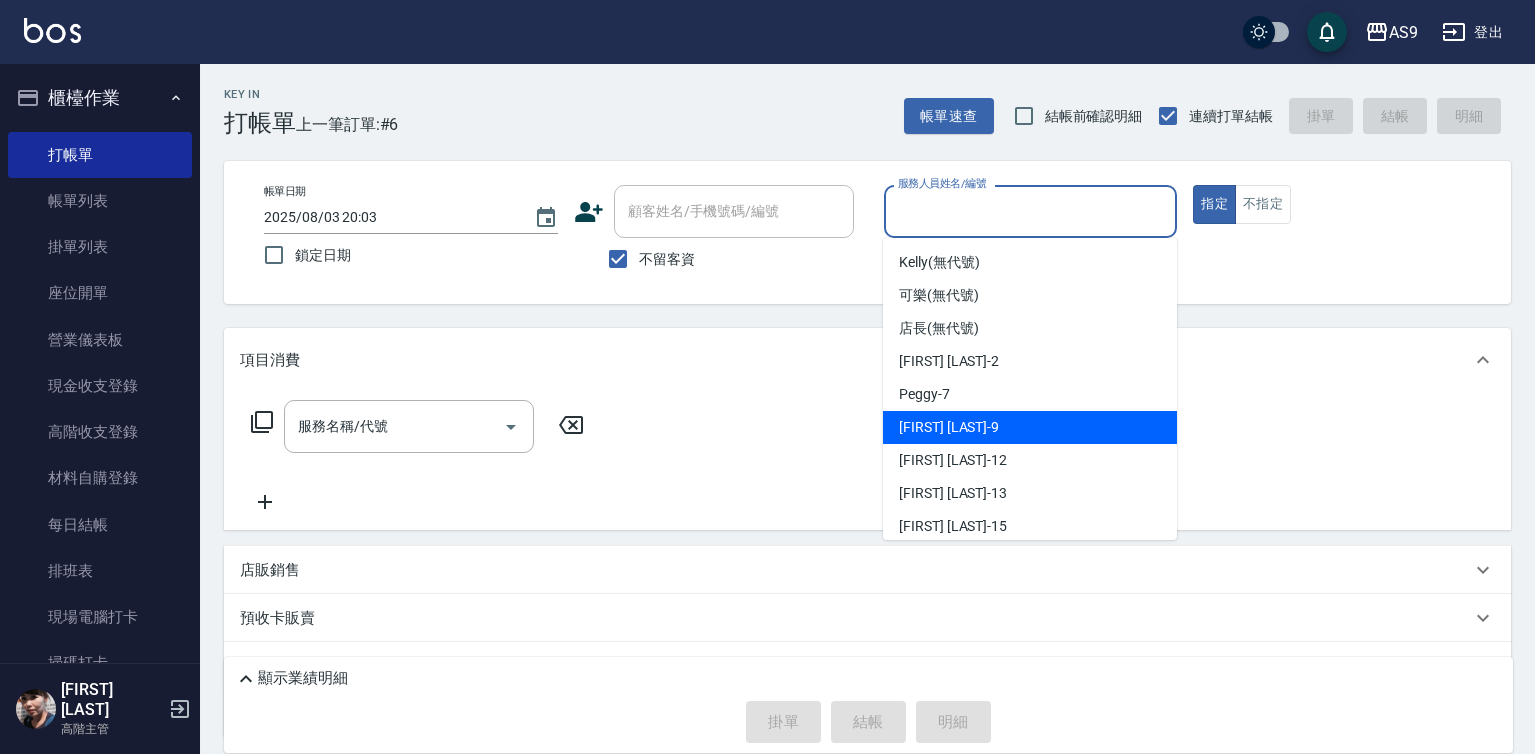 click on "[FIRST] [LAST] -9" at bounding box center (1030, 427) 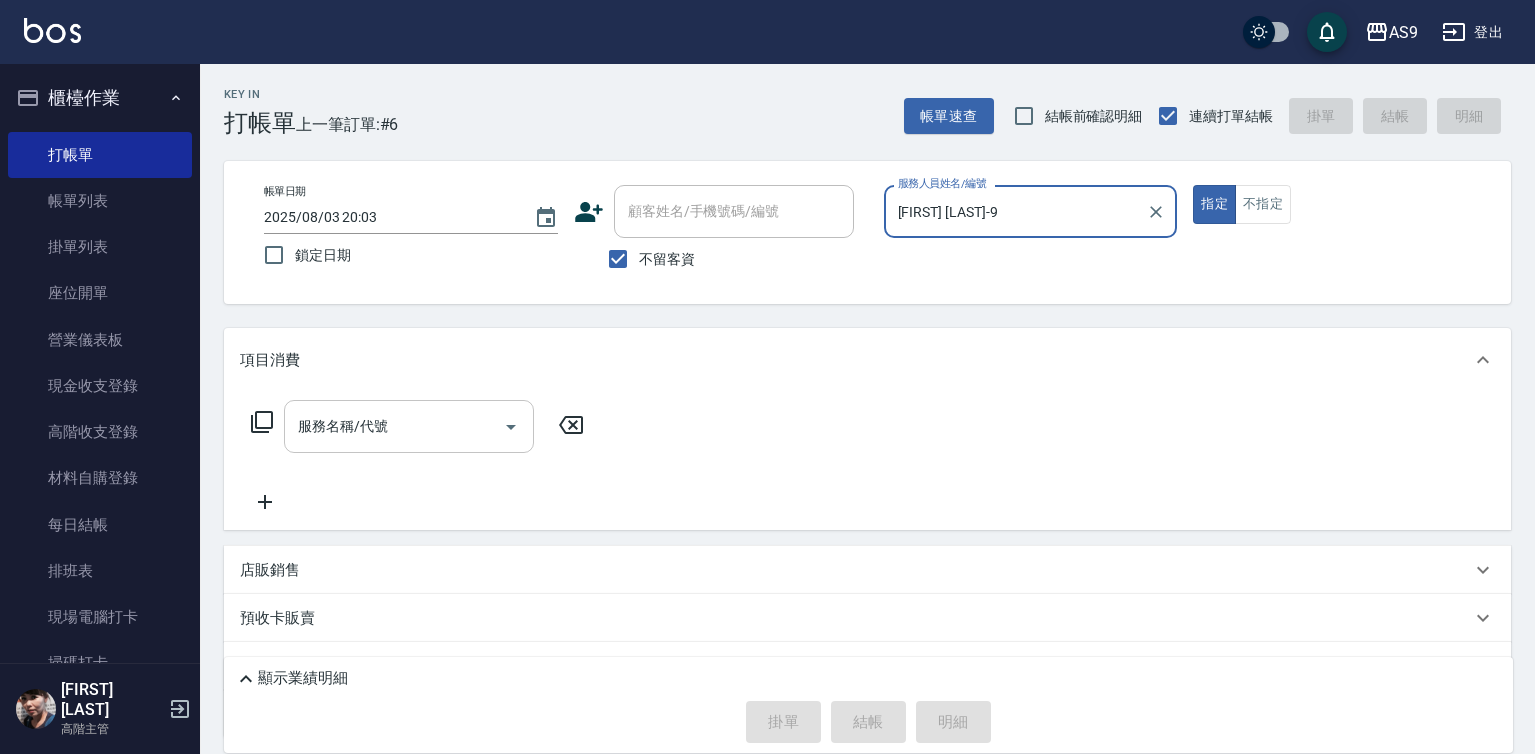 click on "服務名稱/代號" at bounding box center [394, 426] 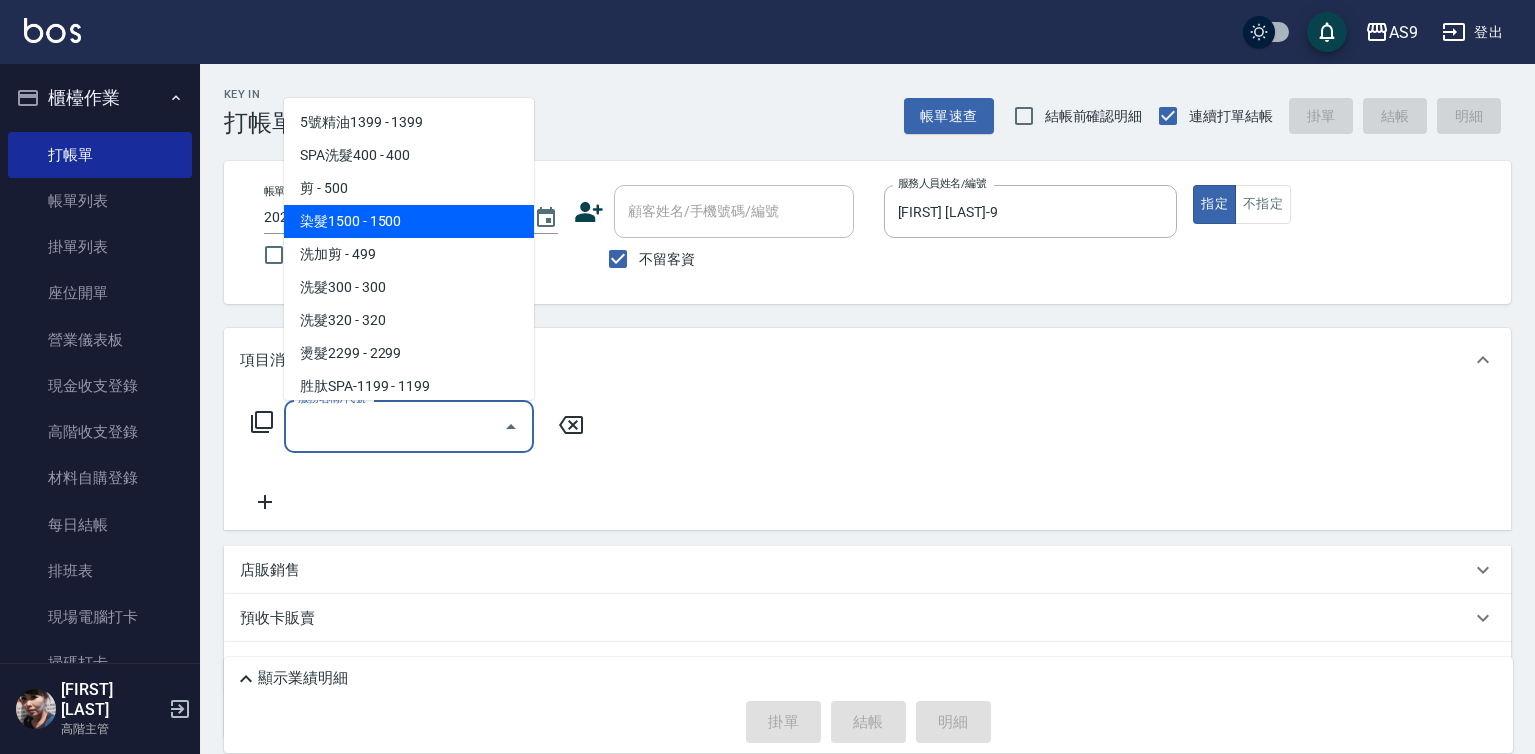 click on "染髮1500 - 1500" at bounding box center (409, 221) 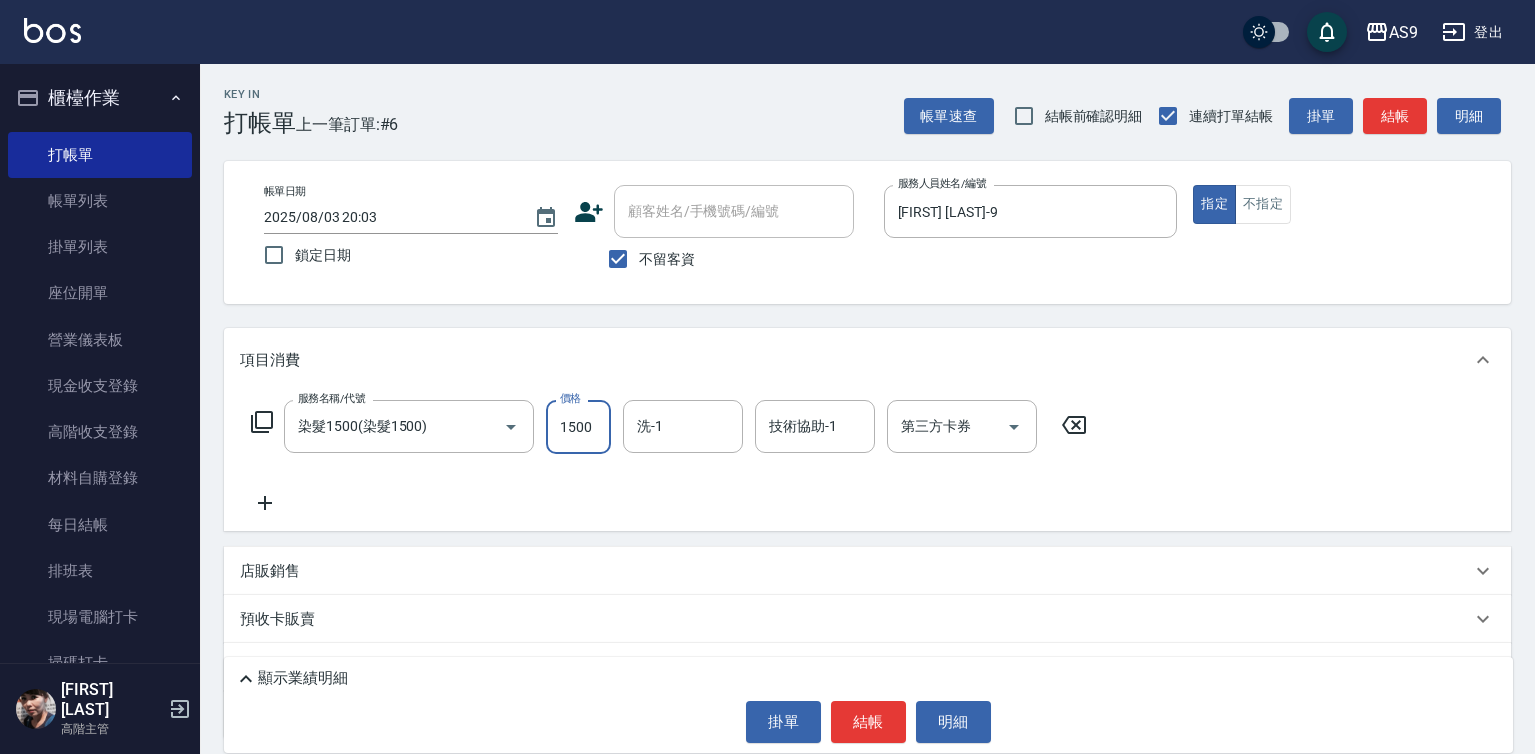 click on "1500" at bounding box center (578, 427) 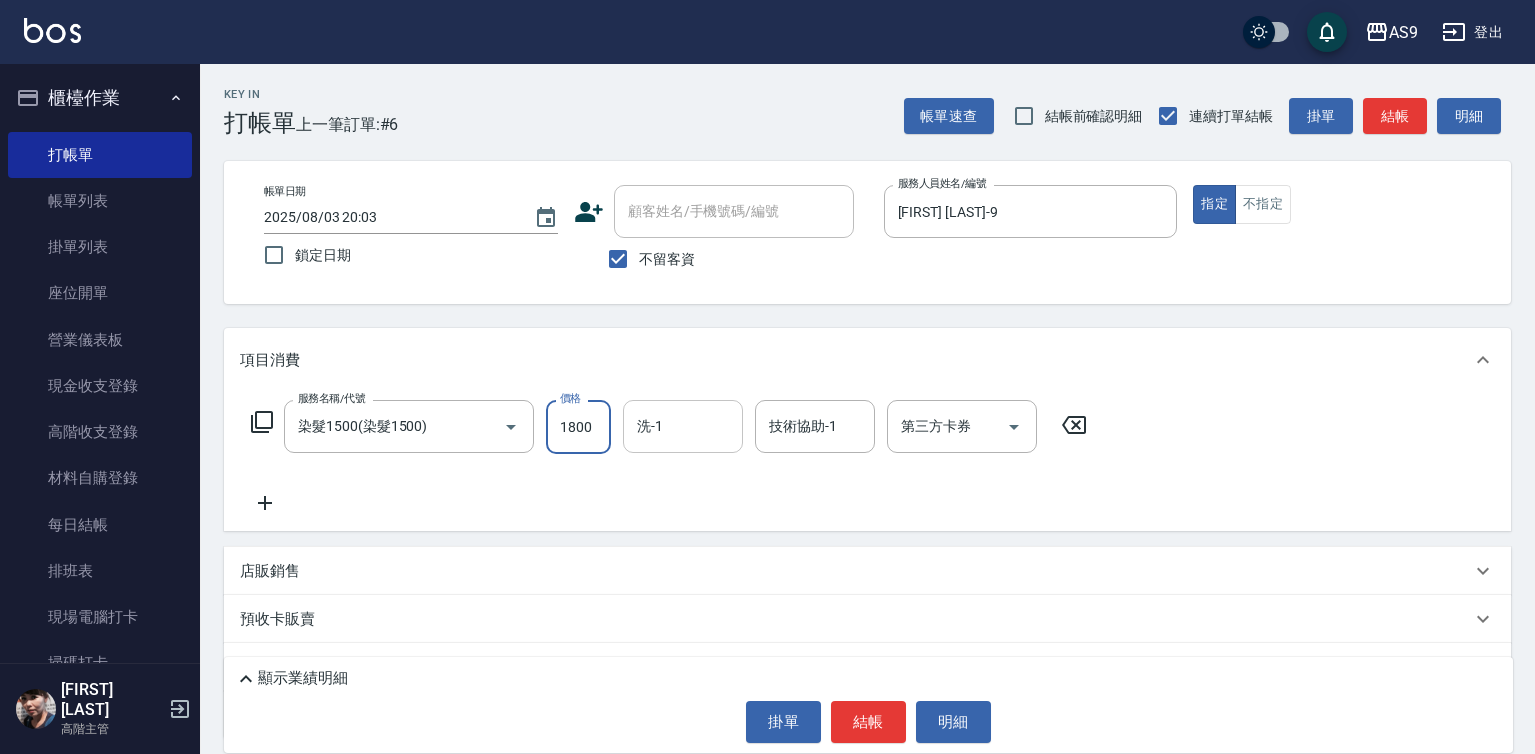 type on "1800" 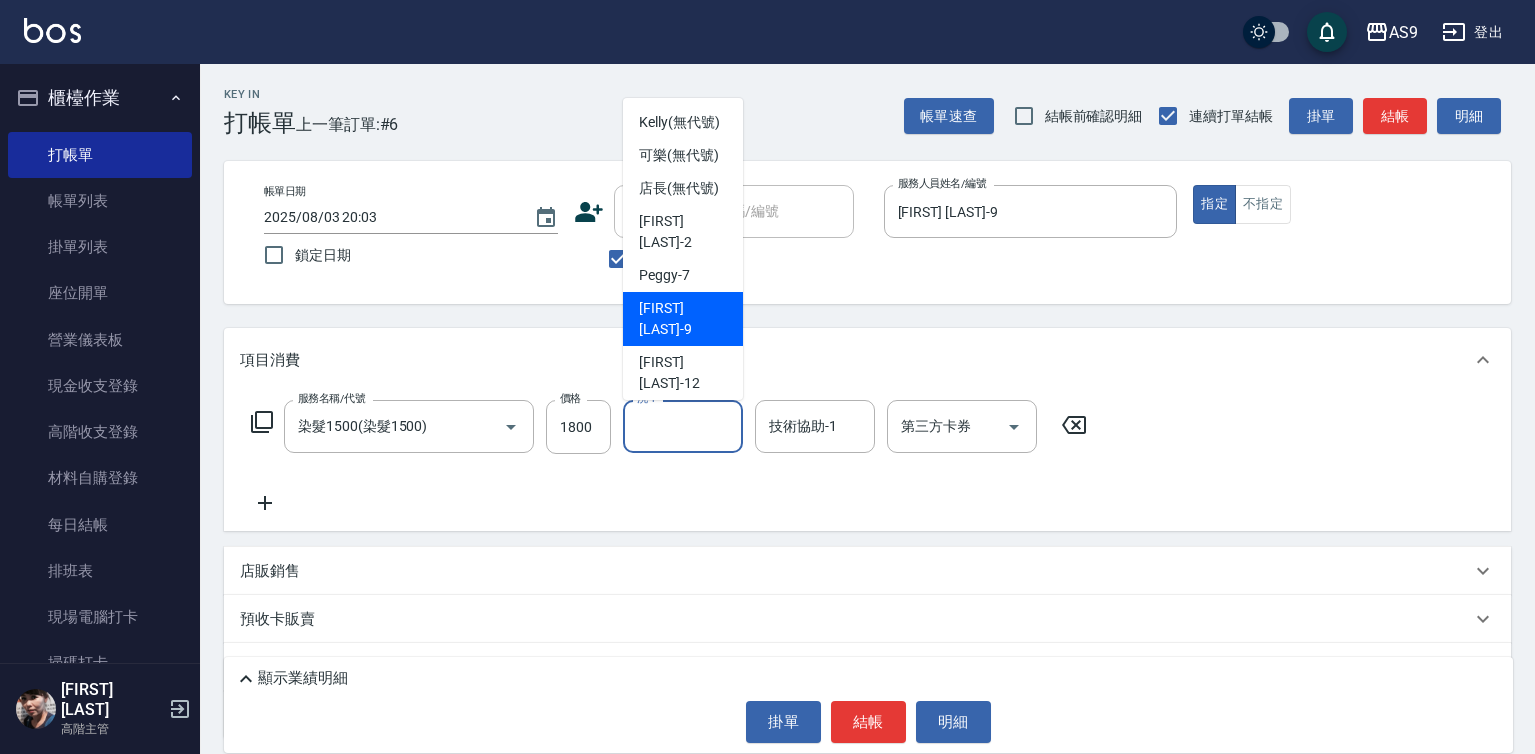 scroll, scrollTop: 100, scrollLeft: 0, axis: vertical 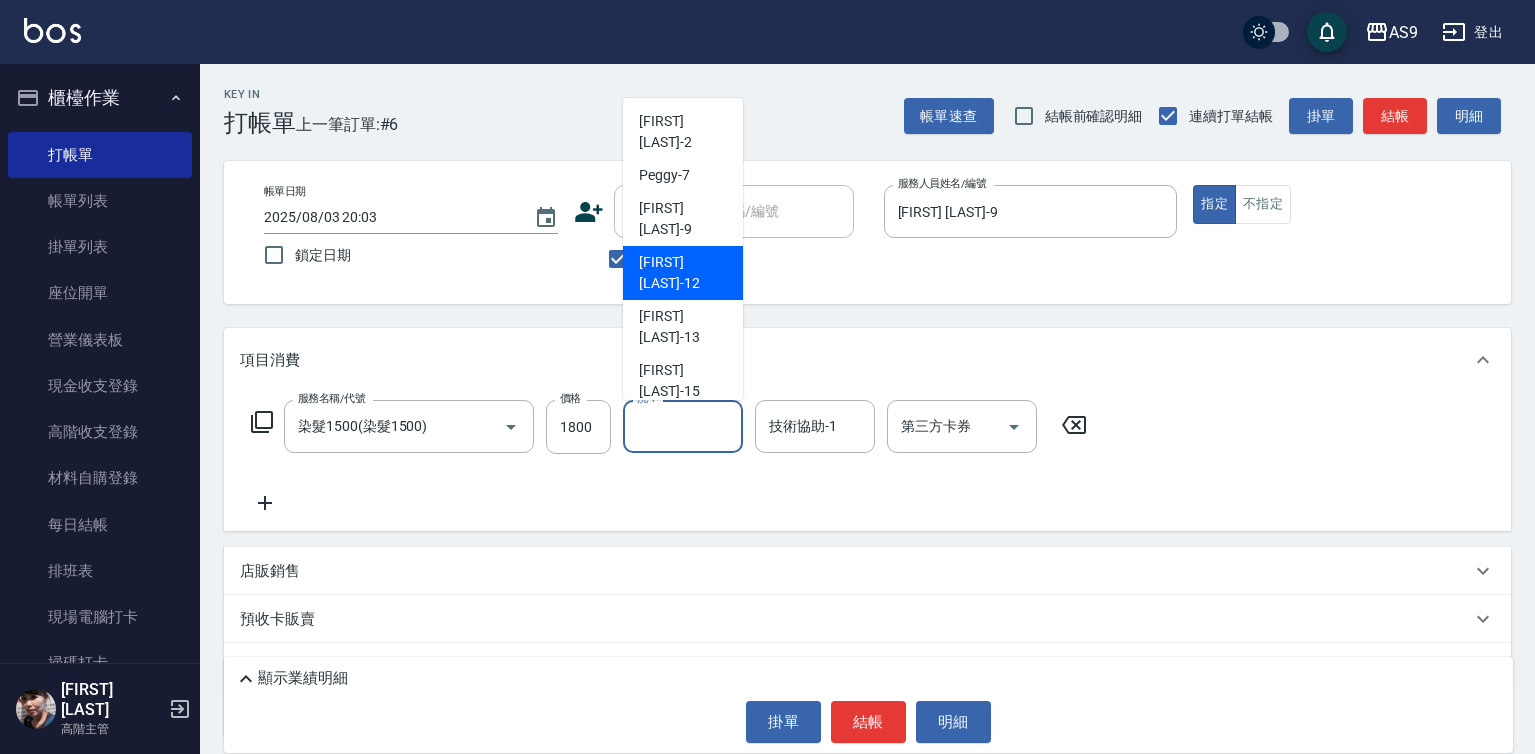 click on "[FIRST] [LAST] -12" at bounding box center [683, 273] 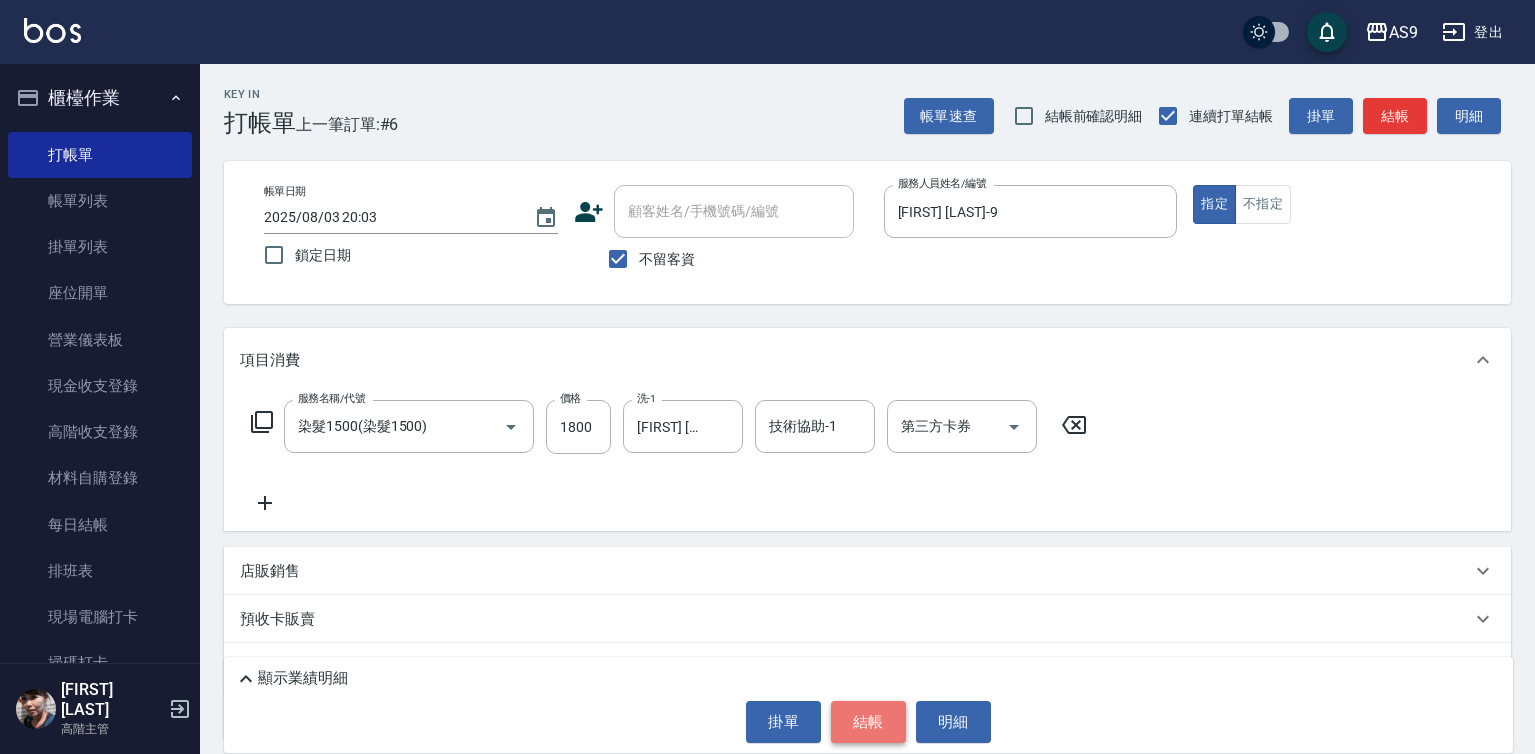 click on "結帳" at bounding box center [868, 722] 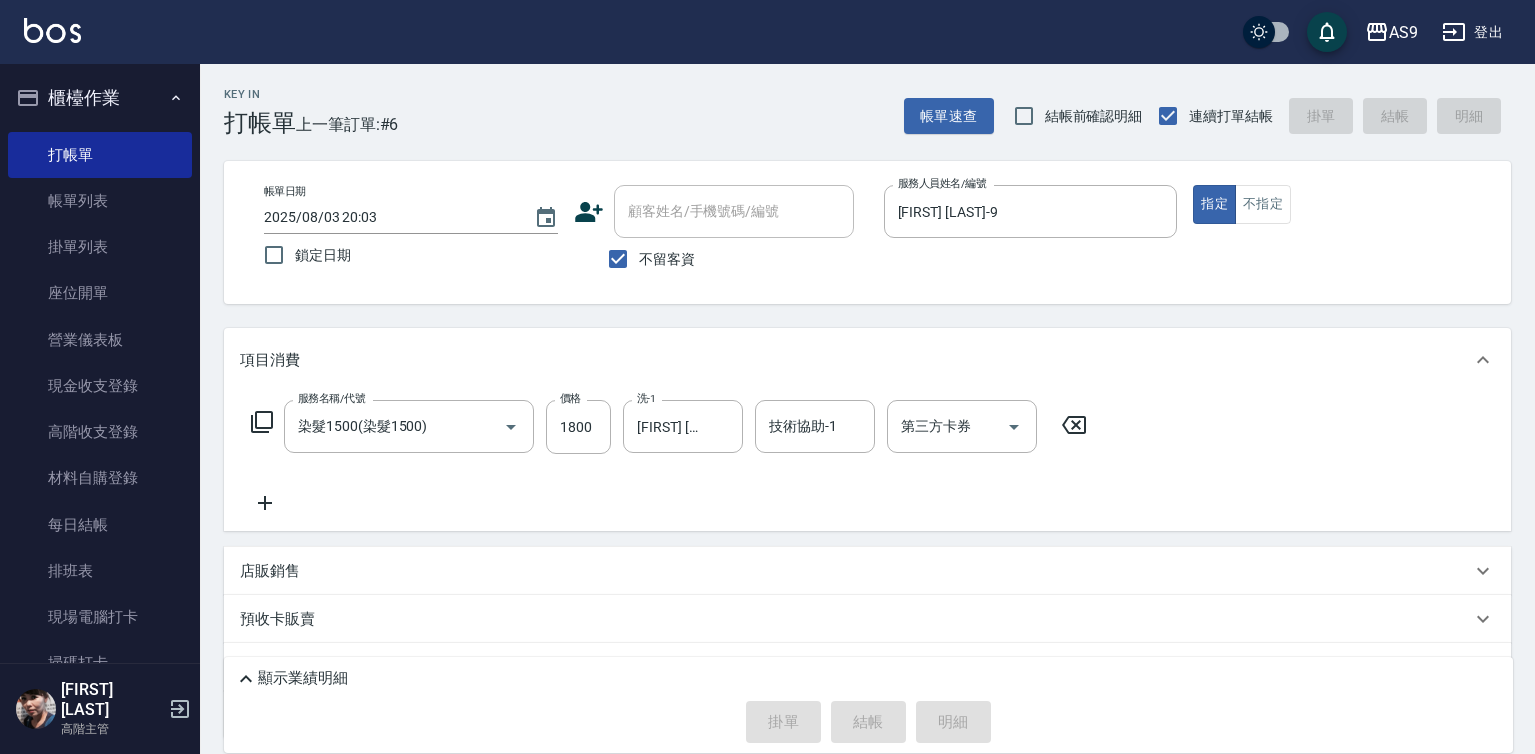 type 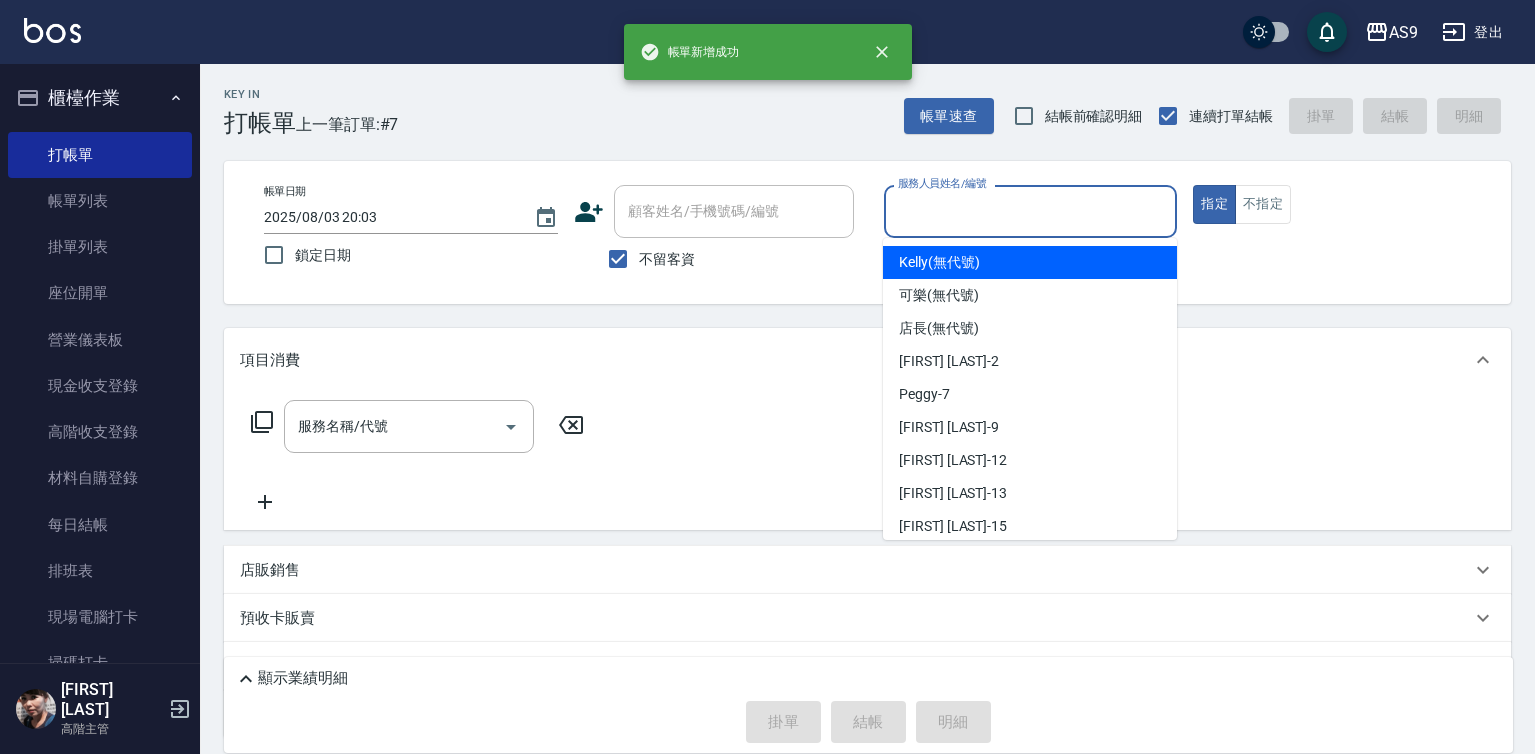 click on "服務人員姓名/編號" at bounding box center [1031, 211] 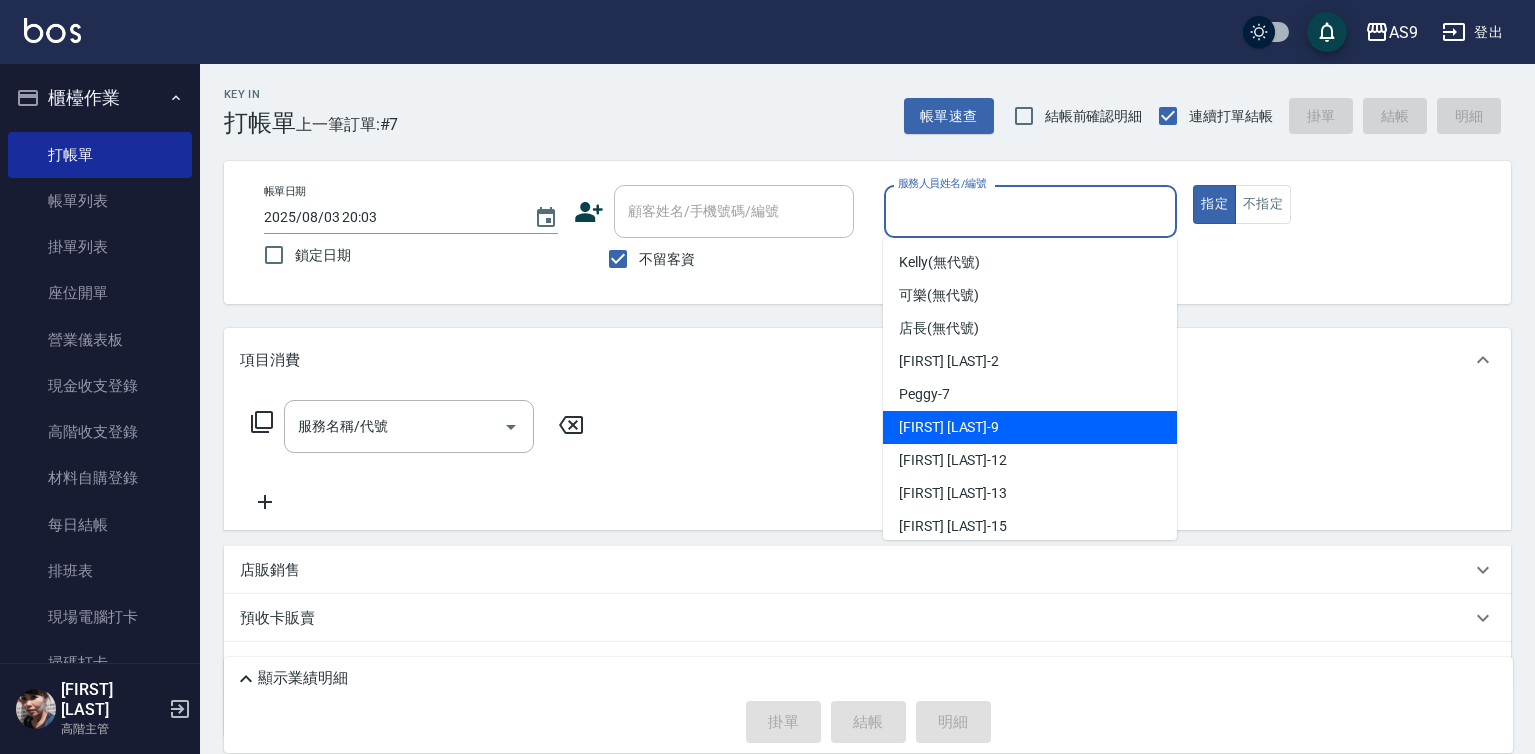 click on "[FIRST] [LAST] -9" at bounding box center (1030, 427) 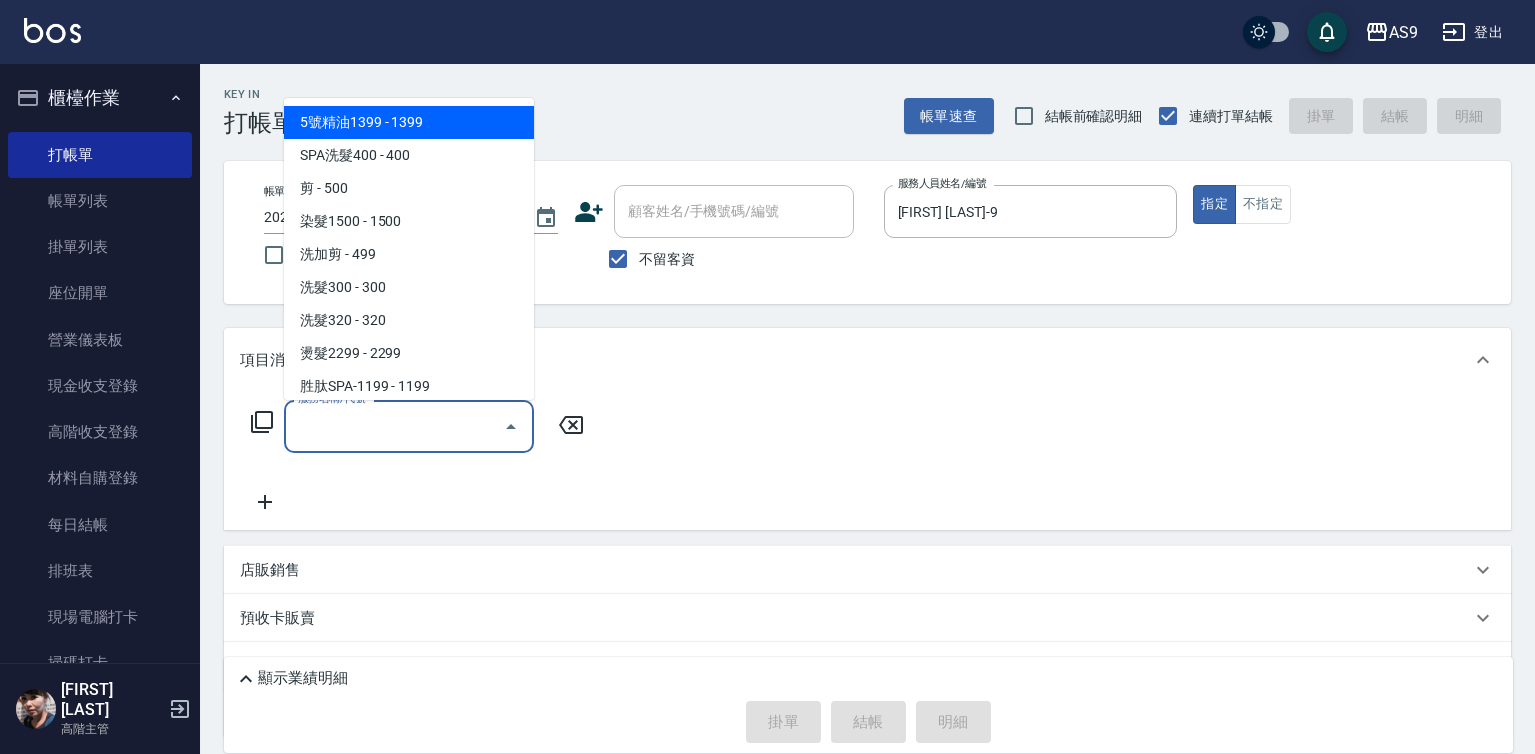 click on "服務名稱/代號" at bounding box center (394, 426) 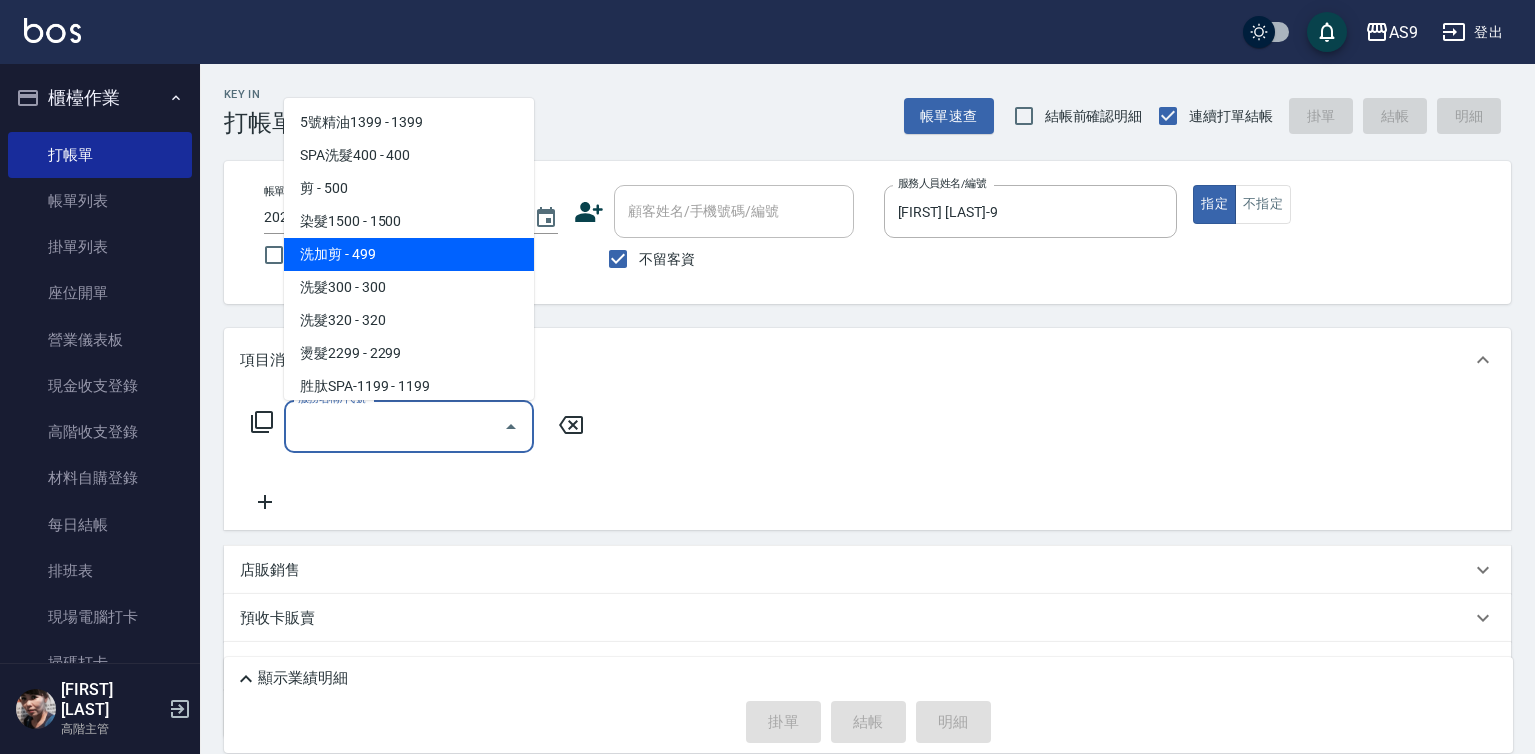 click on "洗加剪 - 499" at bounding box center (409, 254) 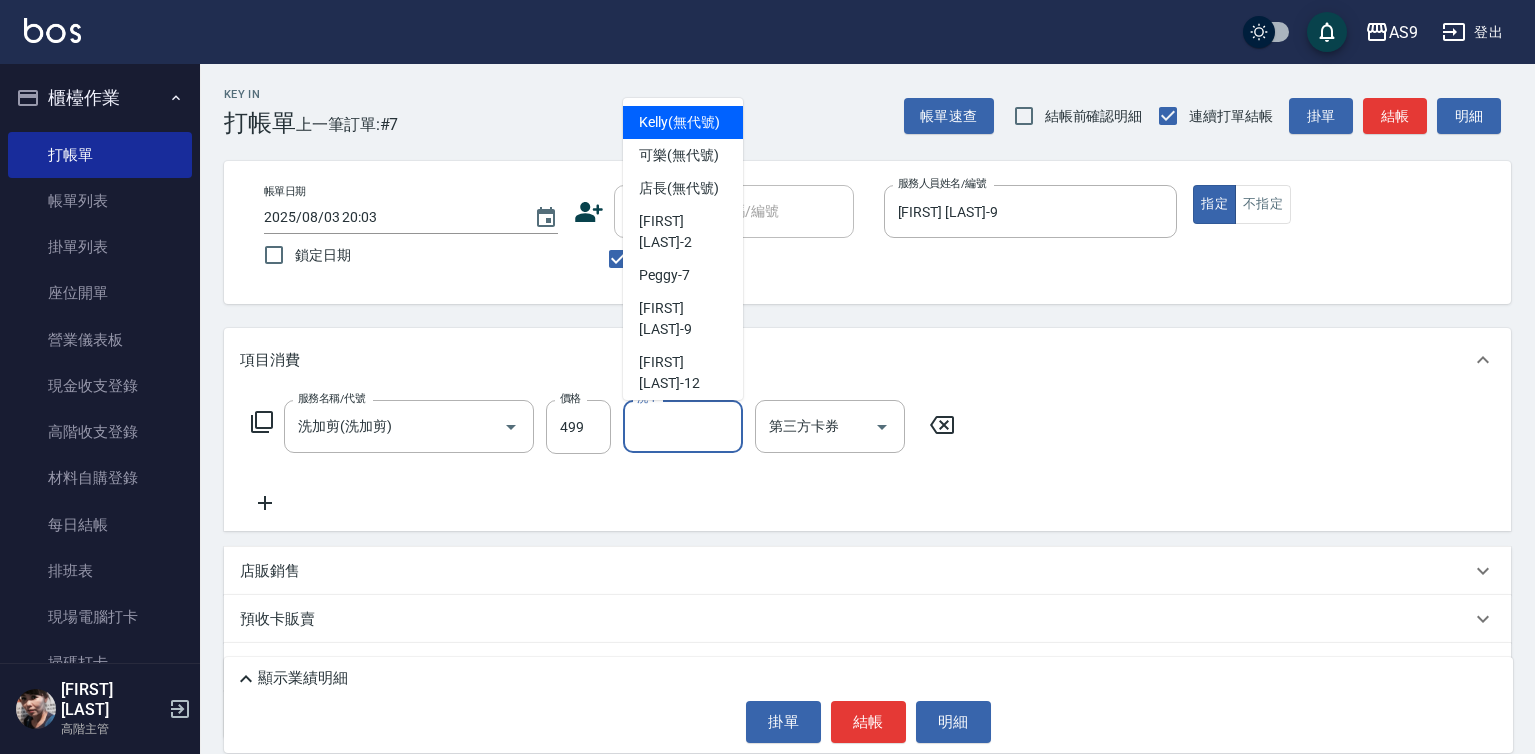 click on "洗-1 洗-1" at bounding box center (683, 426) 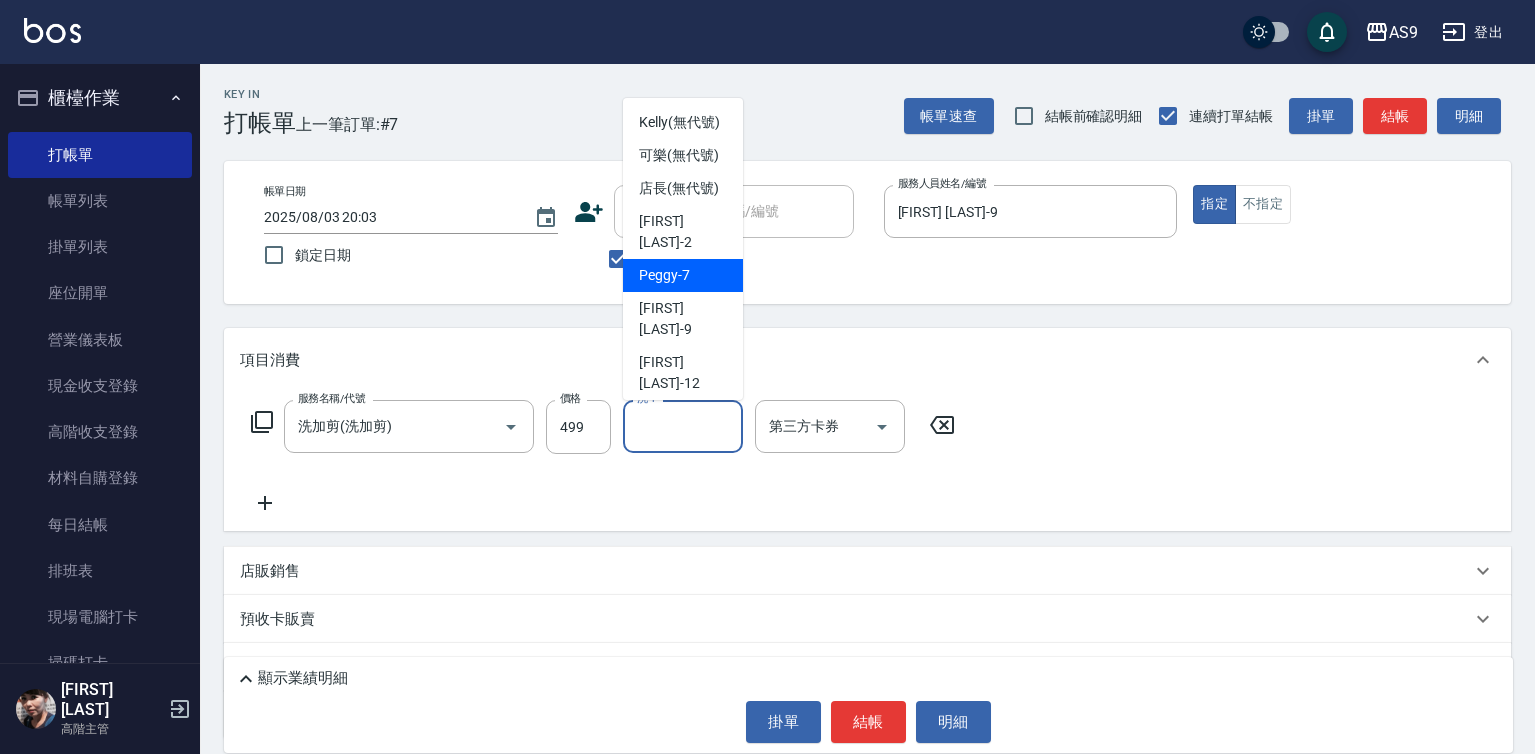 scroll, scrollTop: 100, scrollLeft: 0, axis: vertical 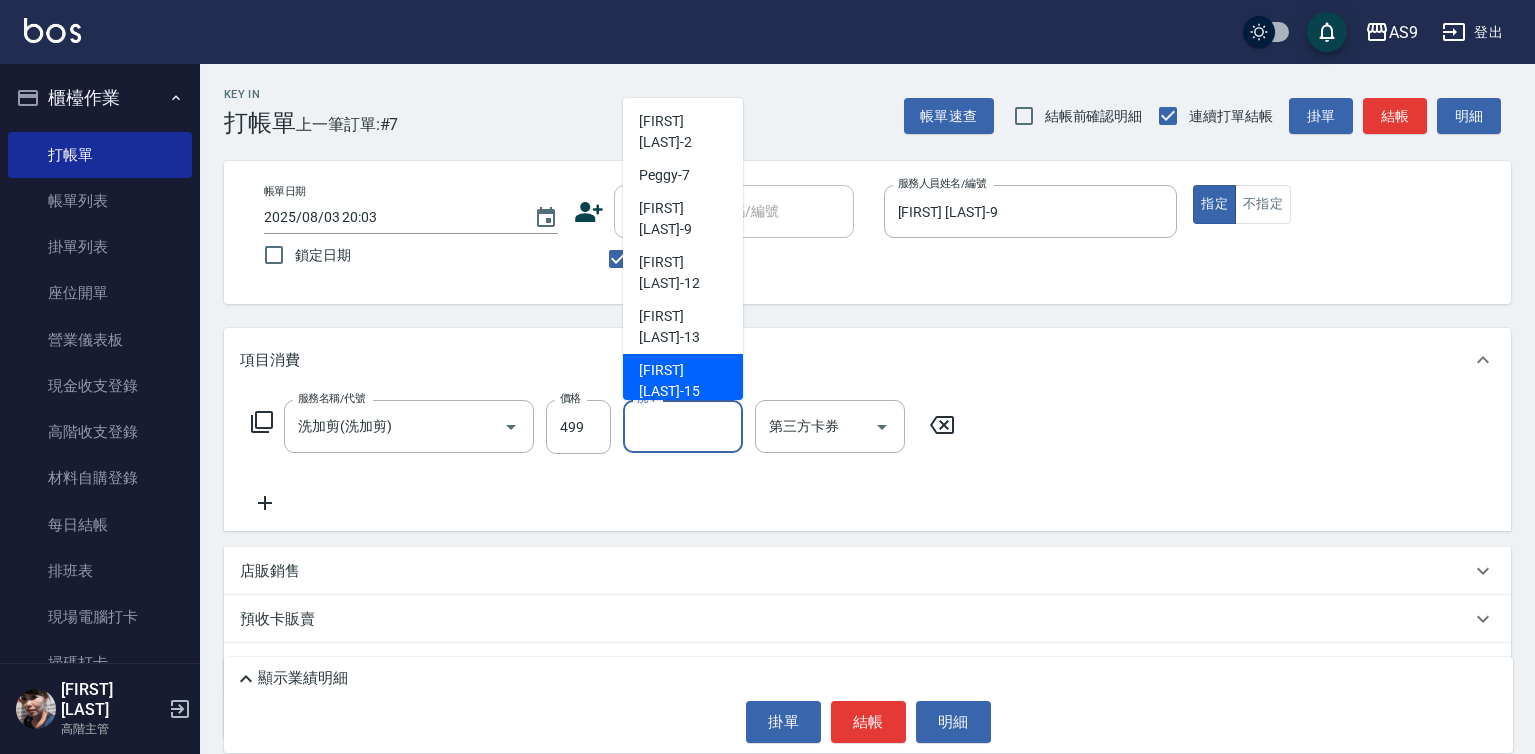 drag, startPoint x: 693, startPoint y: 374, endPoint x: 826, endPoint y: 311, distance: 147.16656 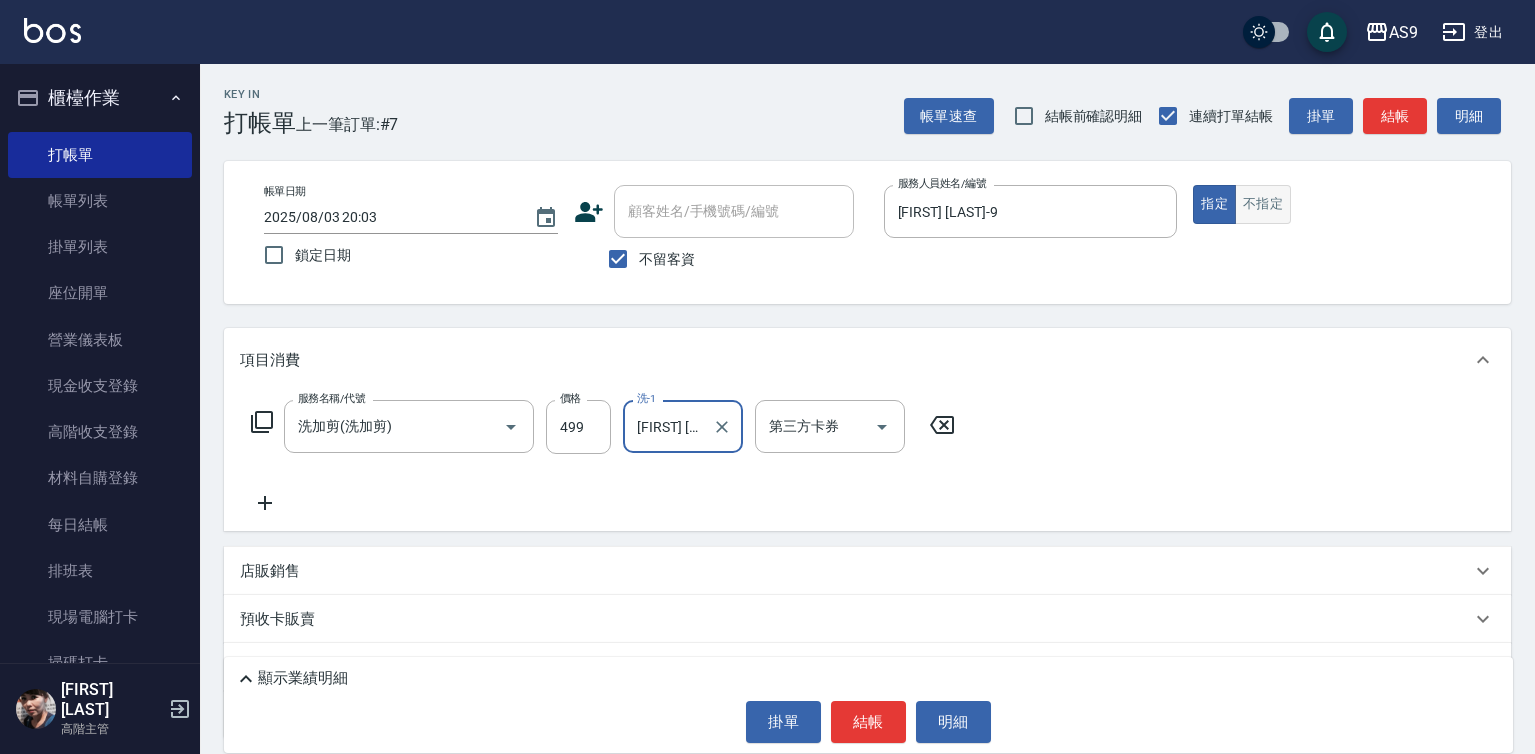 click on "不指定" at bounding box center [1263, 204] 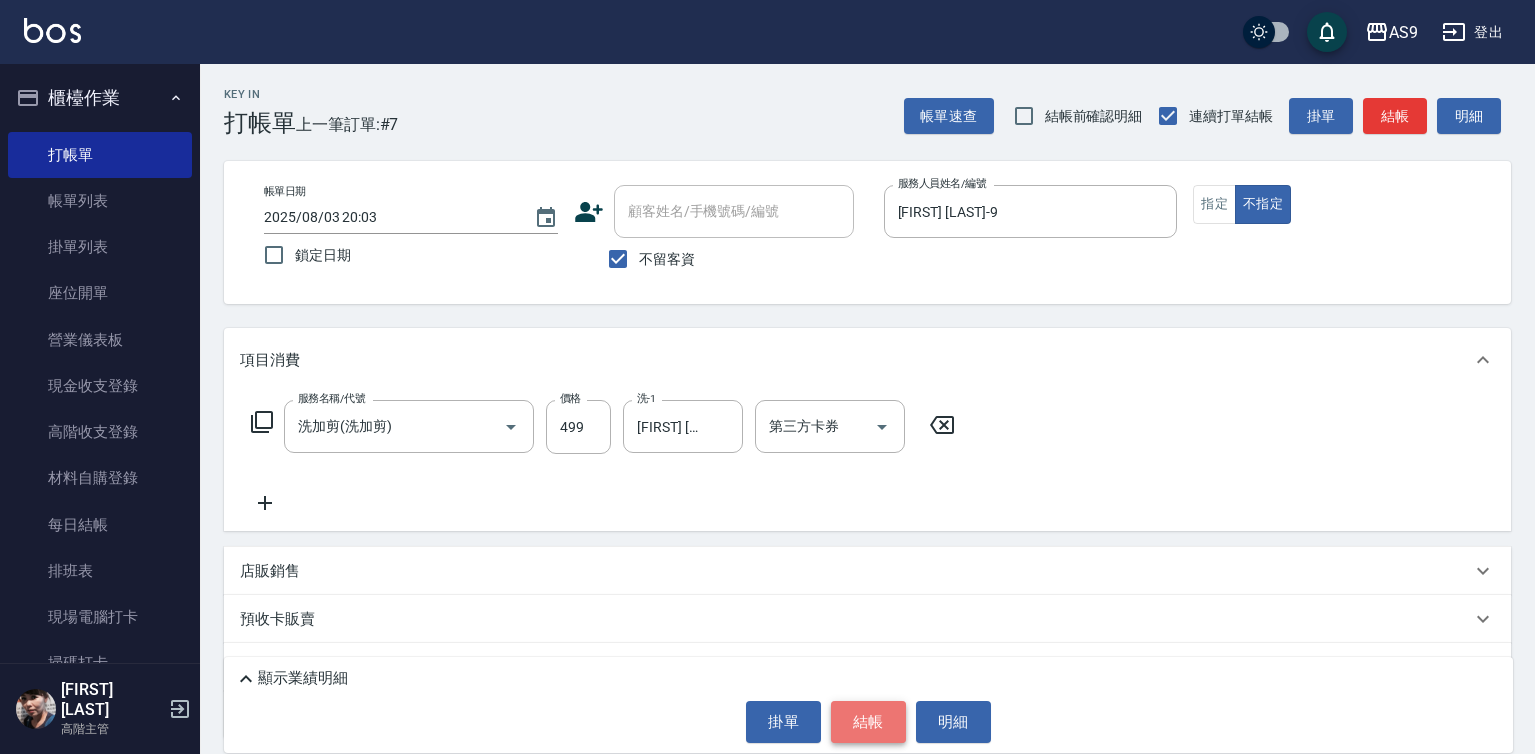click on "結帳" at bounding box center [868, 722] 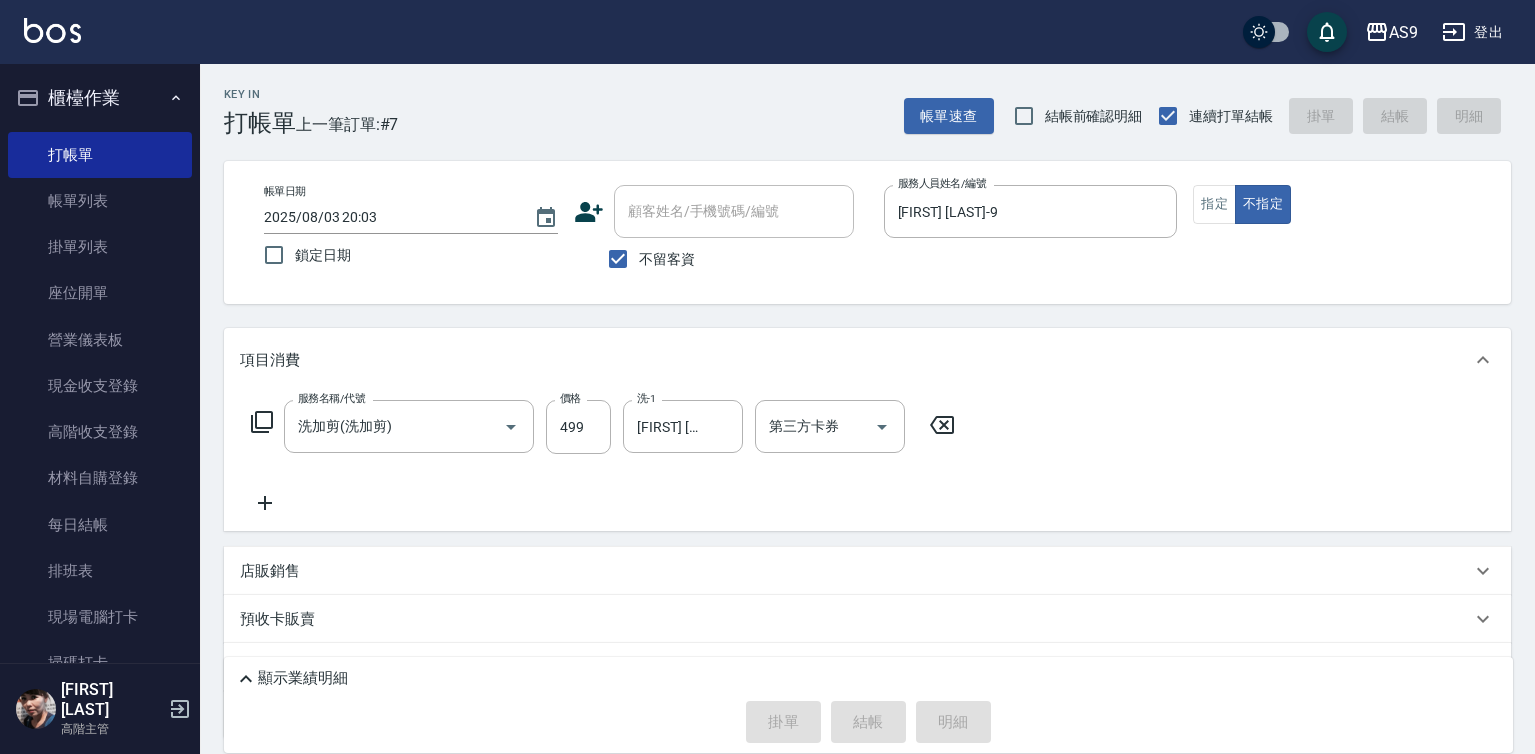 type 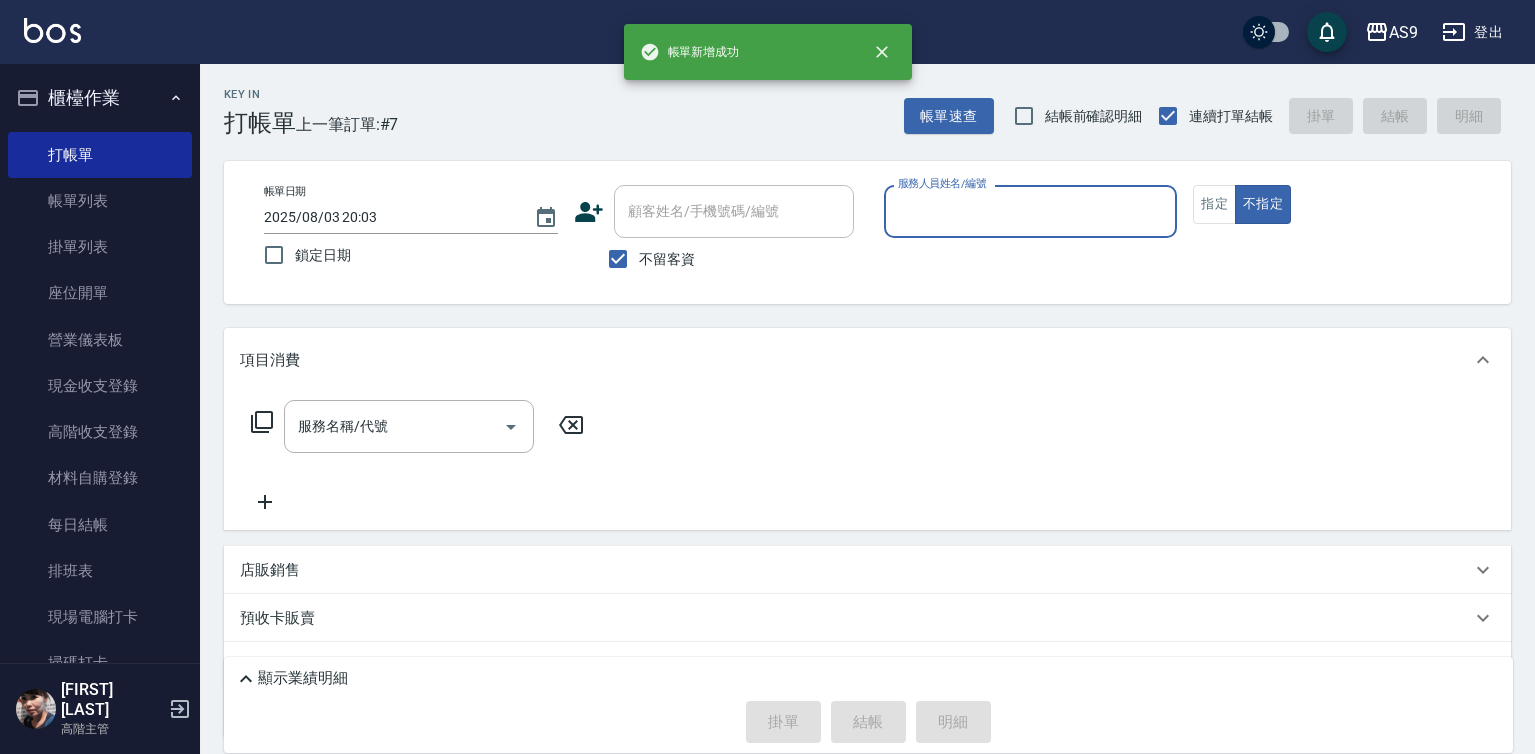 click on "服務人員姓名/編號" at bounding box center (1031, 211) 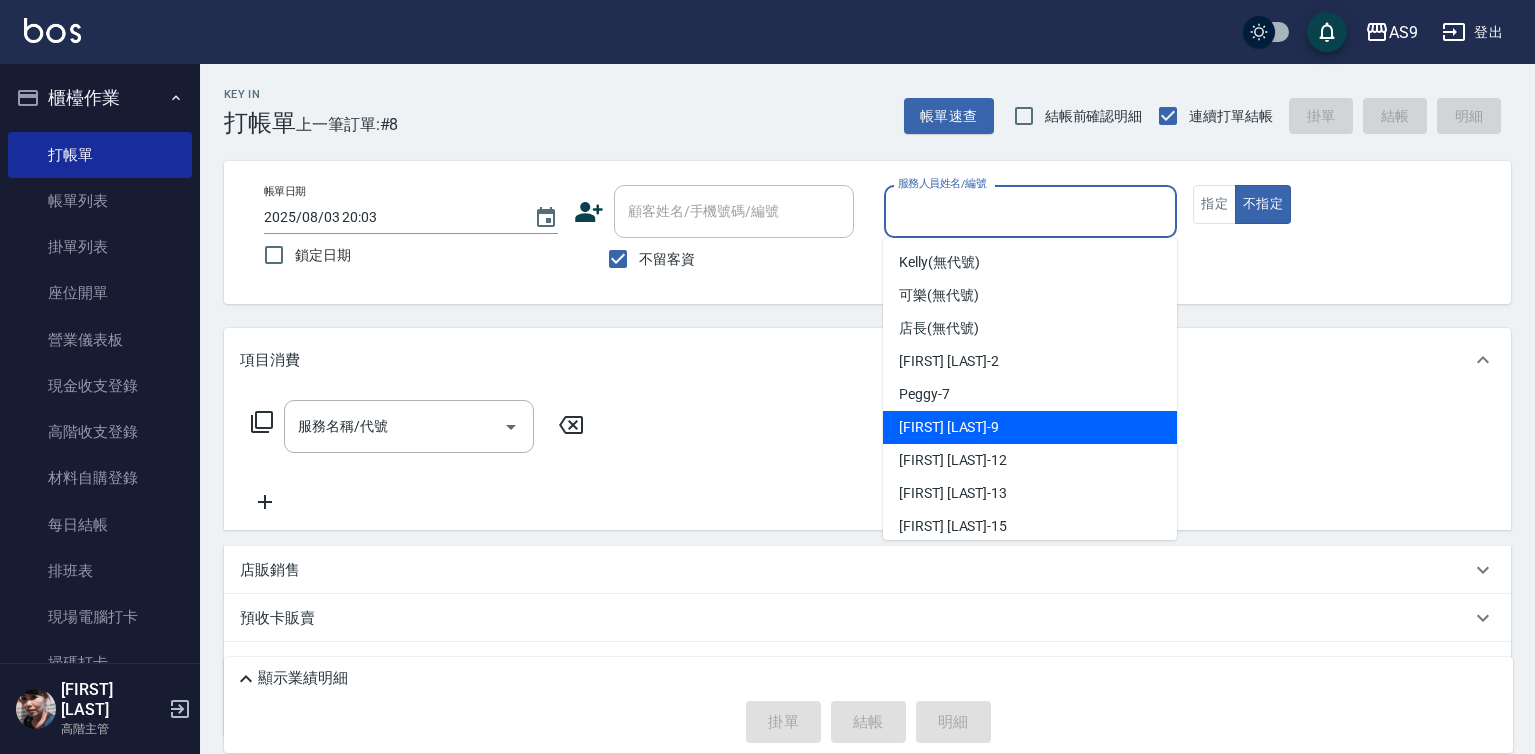 click on "[FIRST] [LAST] -9" at bounding box center (1030, 427) 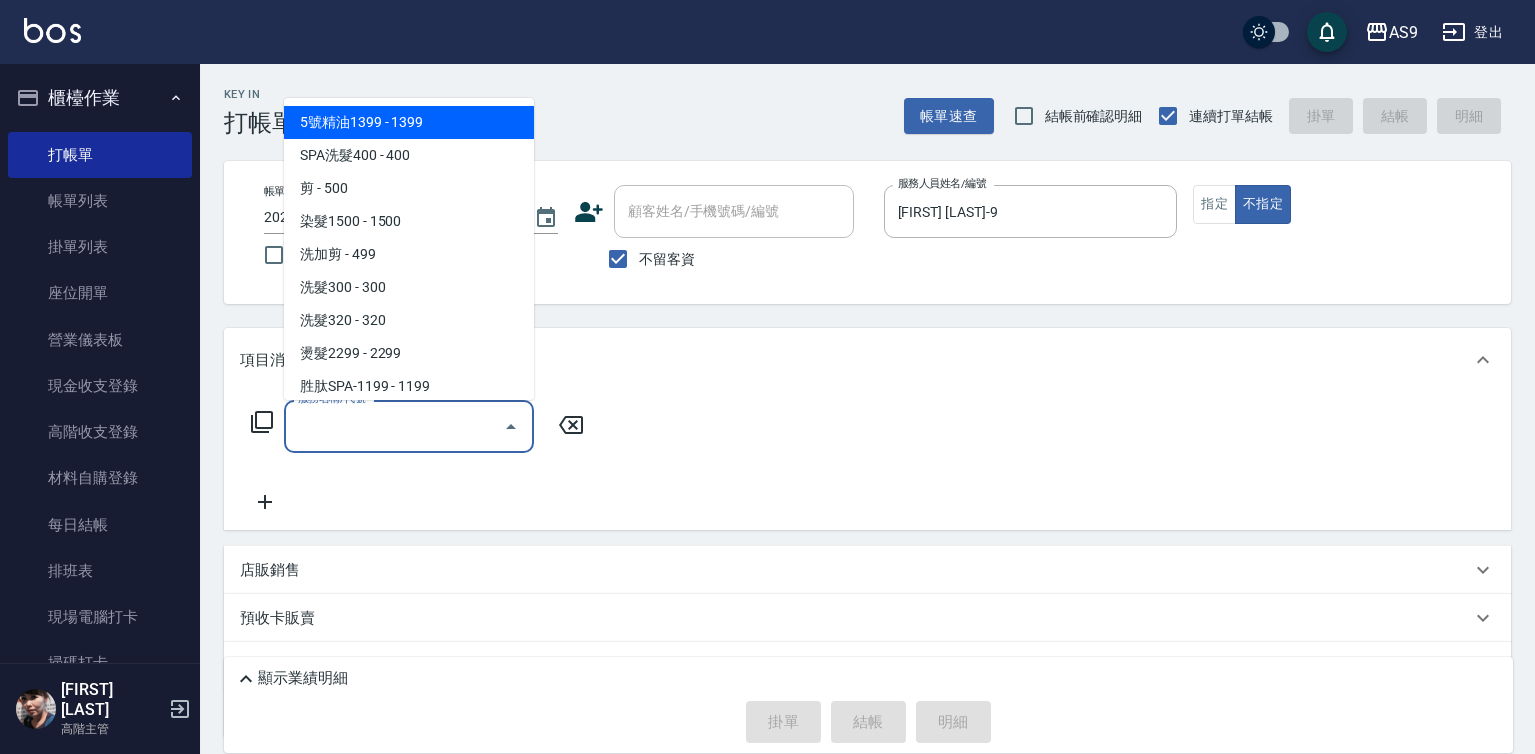 click on "服務名稱/代號" at bounding box center (394, 426) 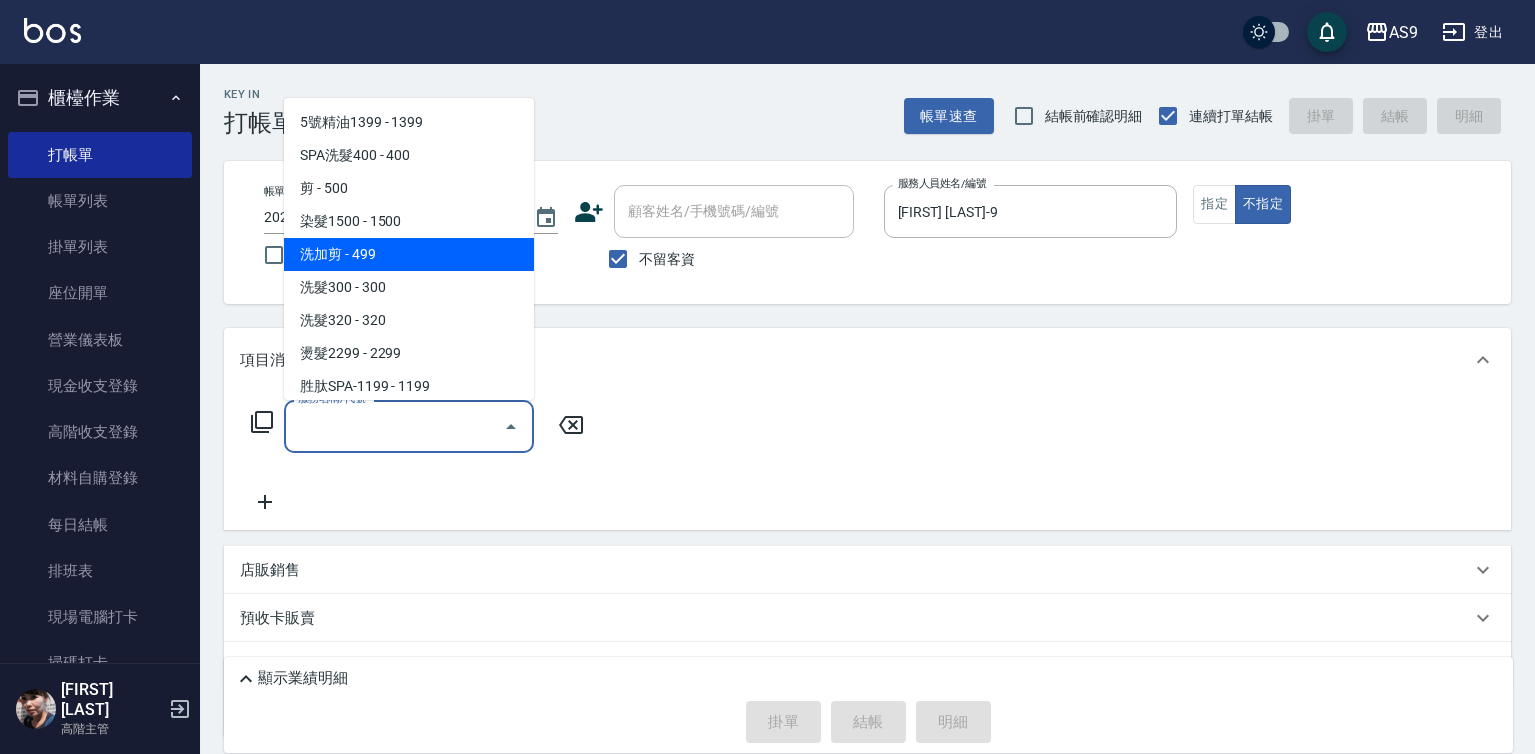 click on "洗加剪 - 499" at bounding box center (409, 254) 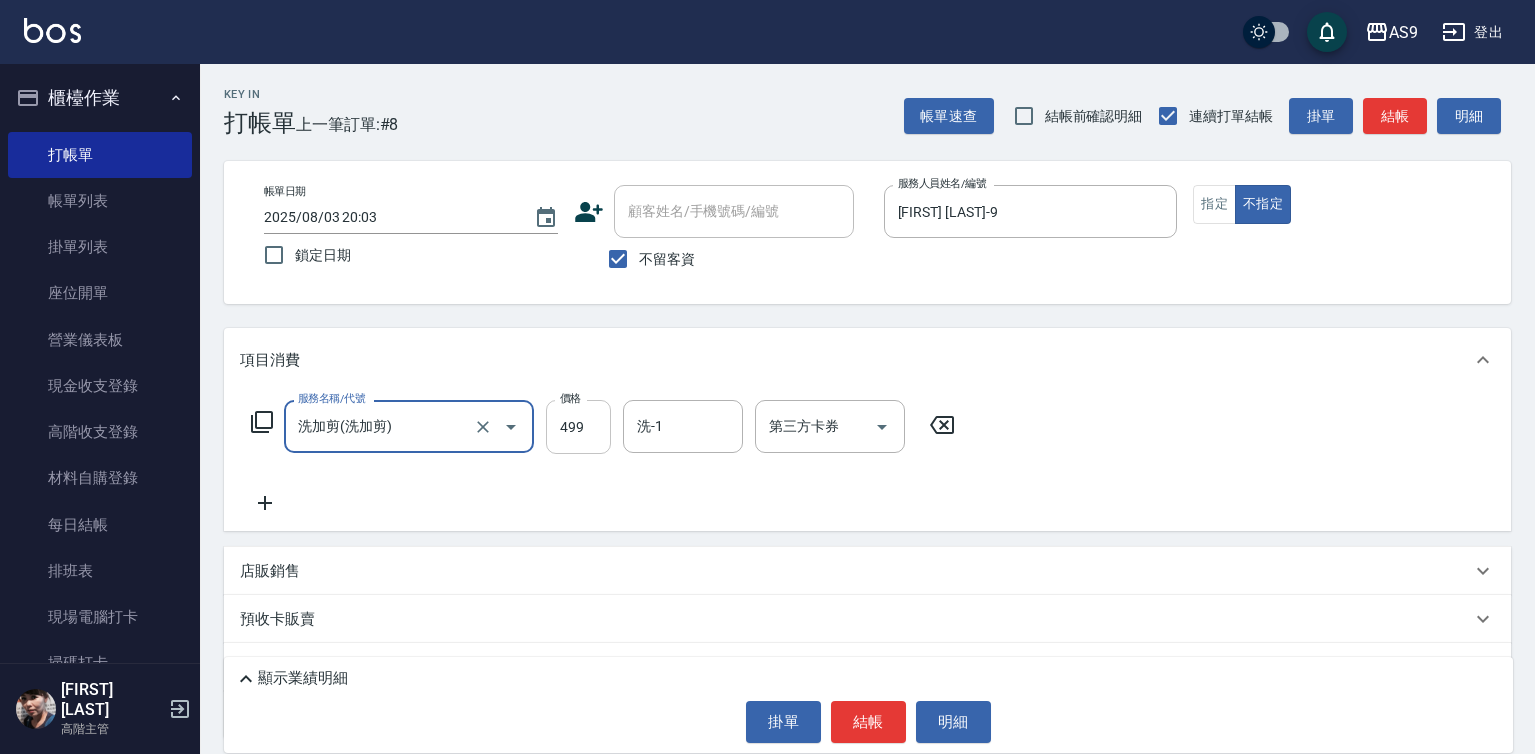 click on "499" at bounding box center (578, 427) 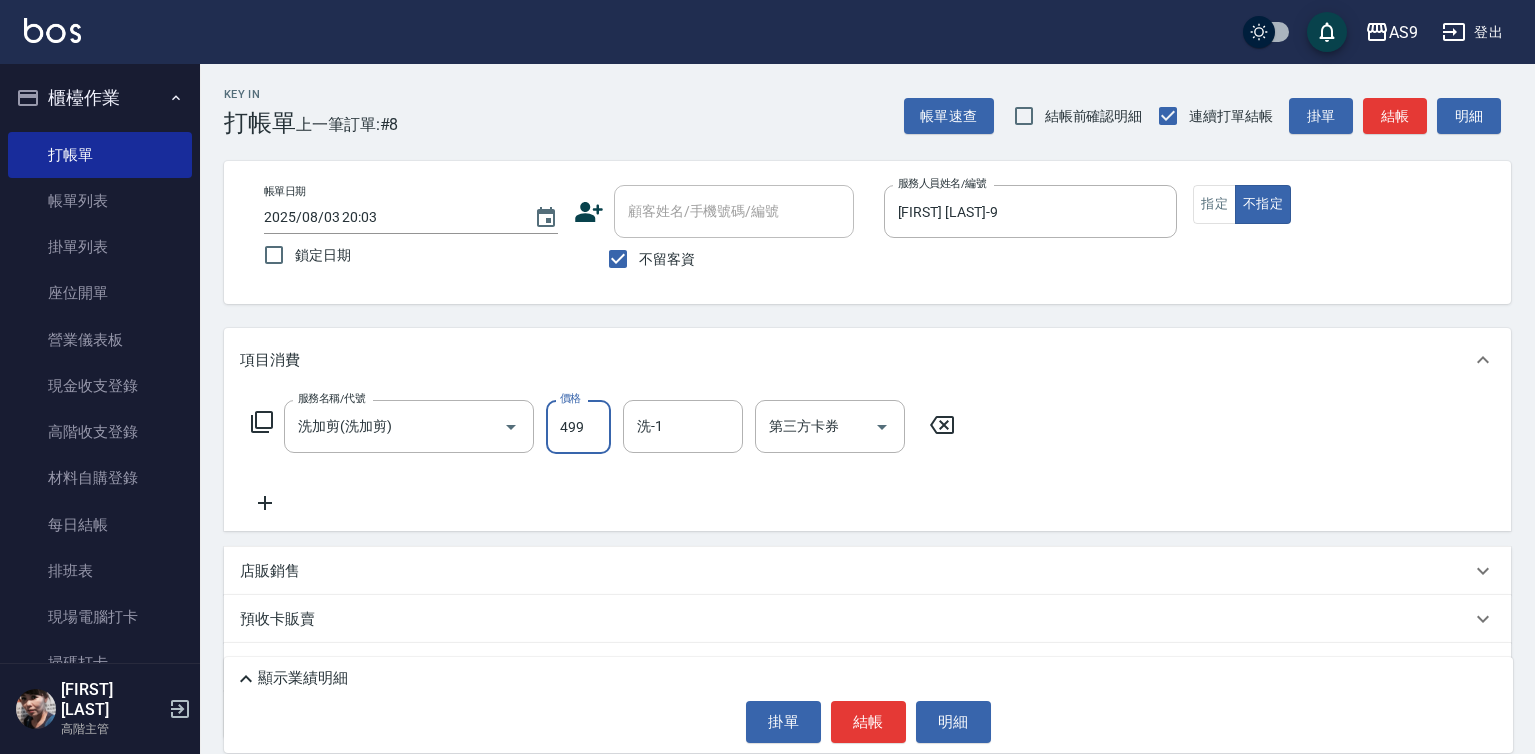 click on "499" at bounding box center [578, 427] 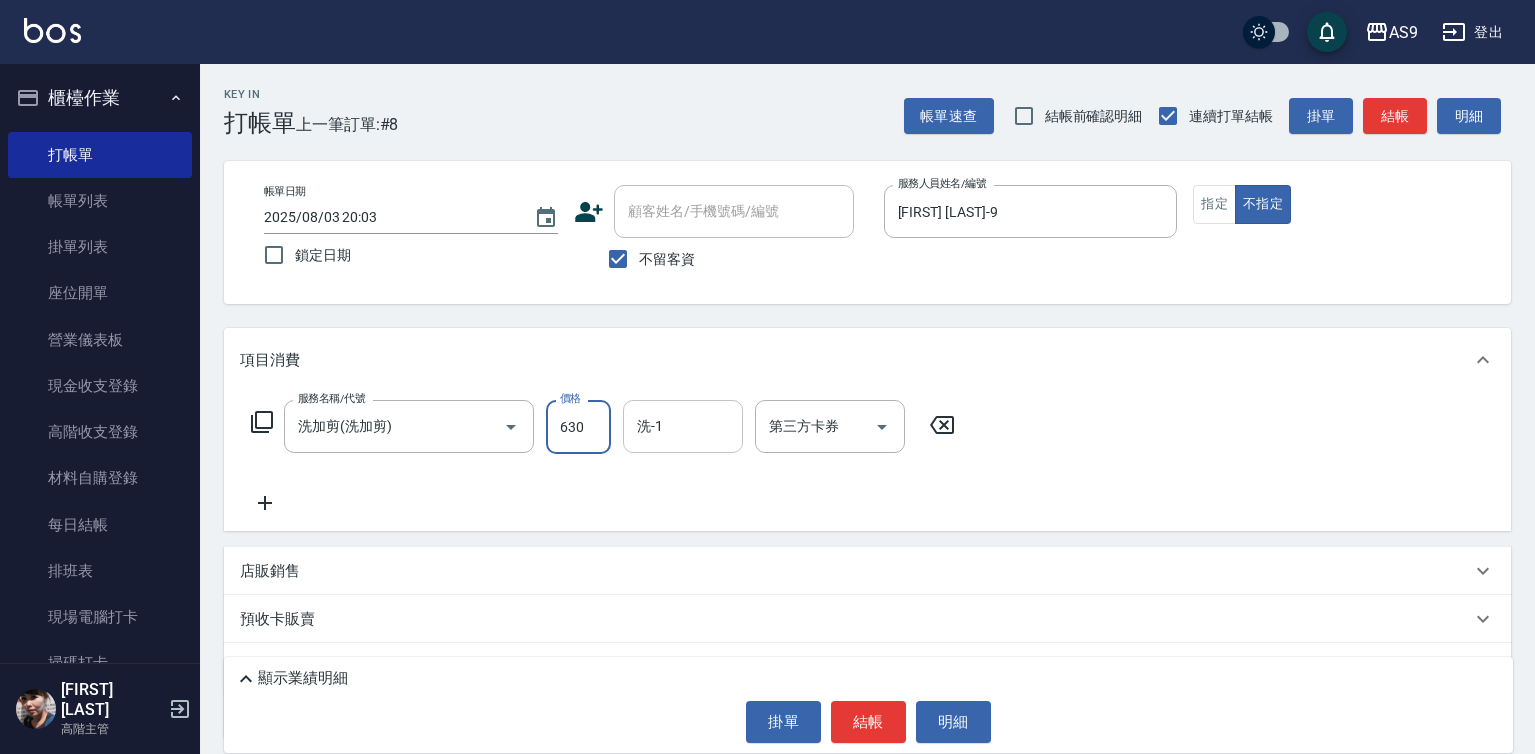 type on "630" 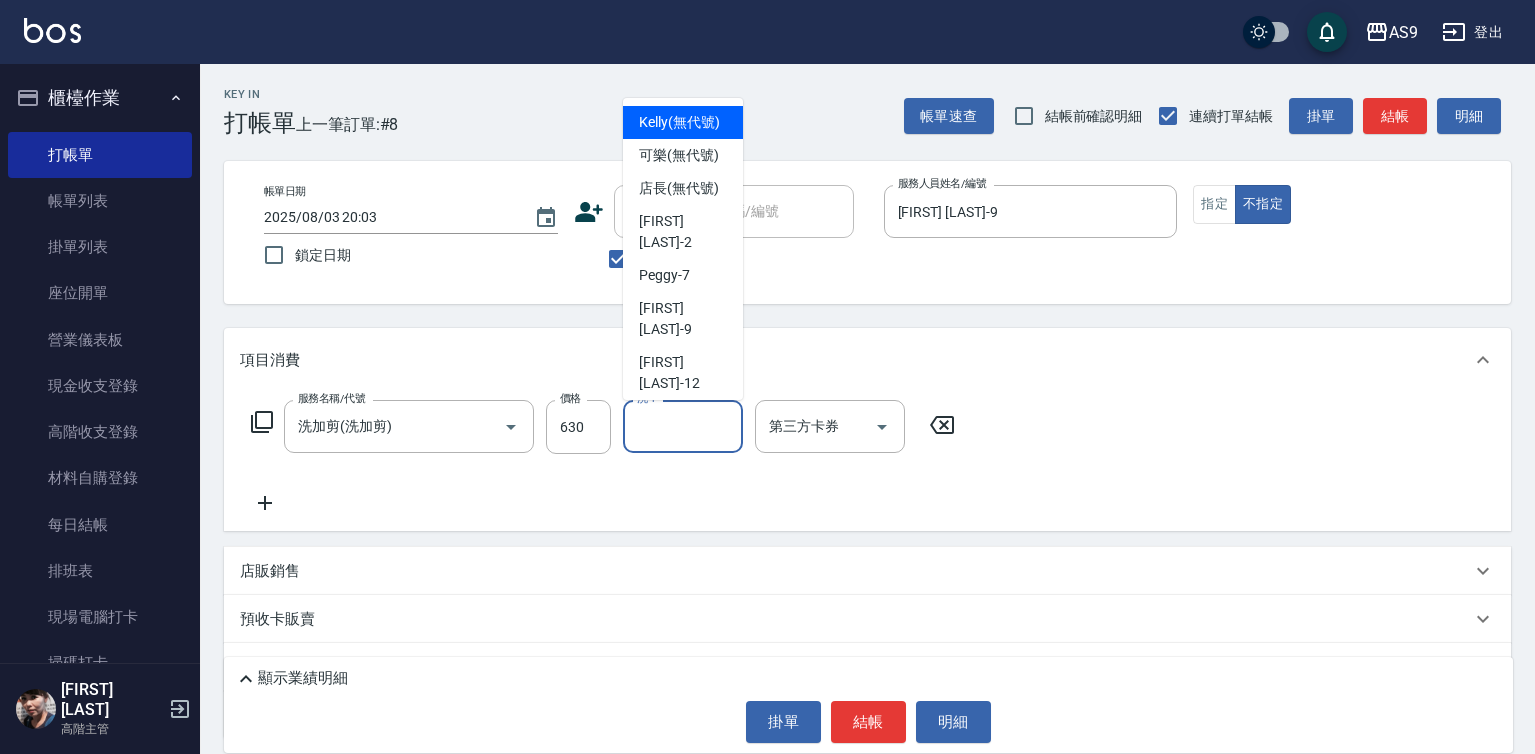 click on "洗-1" at bounding box center (683, 426) 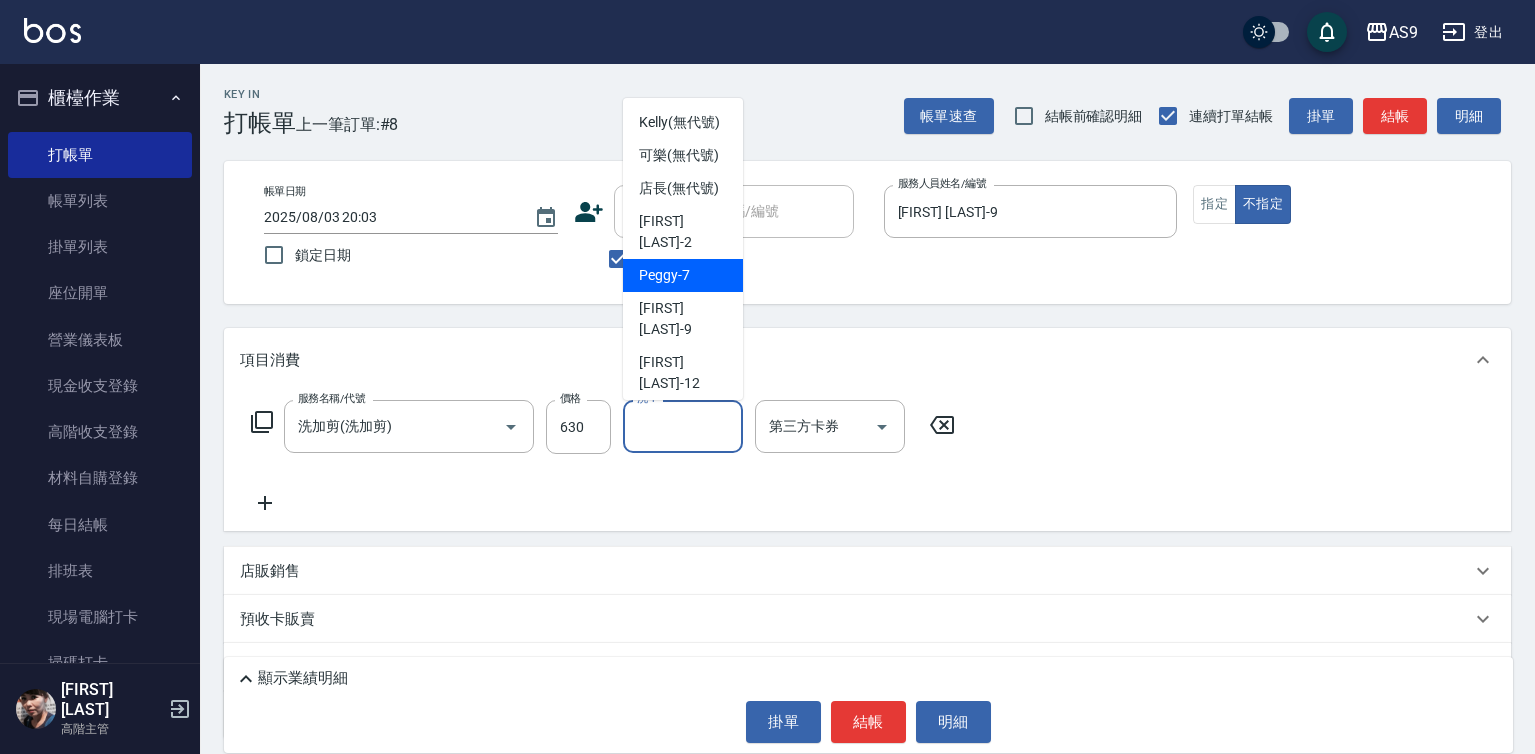 scroll, scrollTop: 100, scrollLeft: 0, axis: vertical 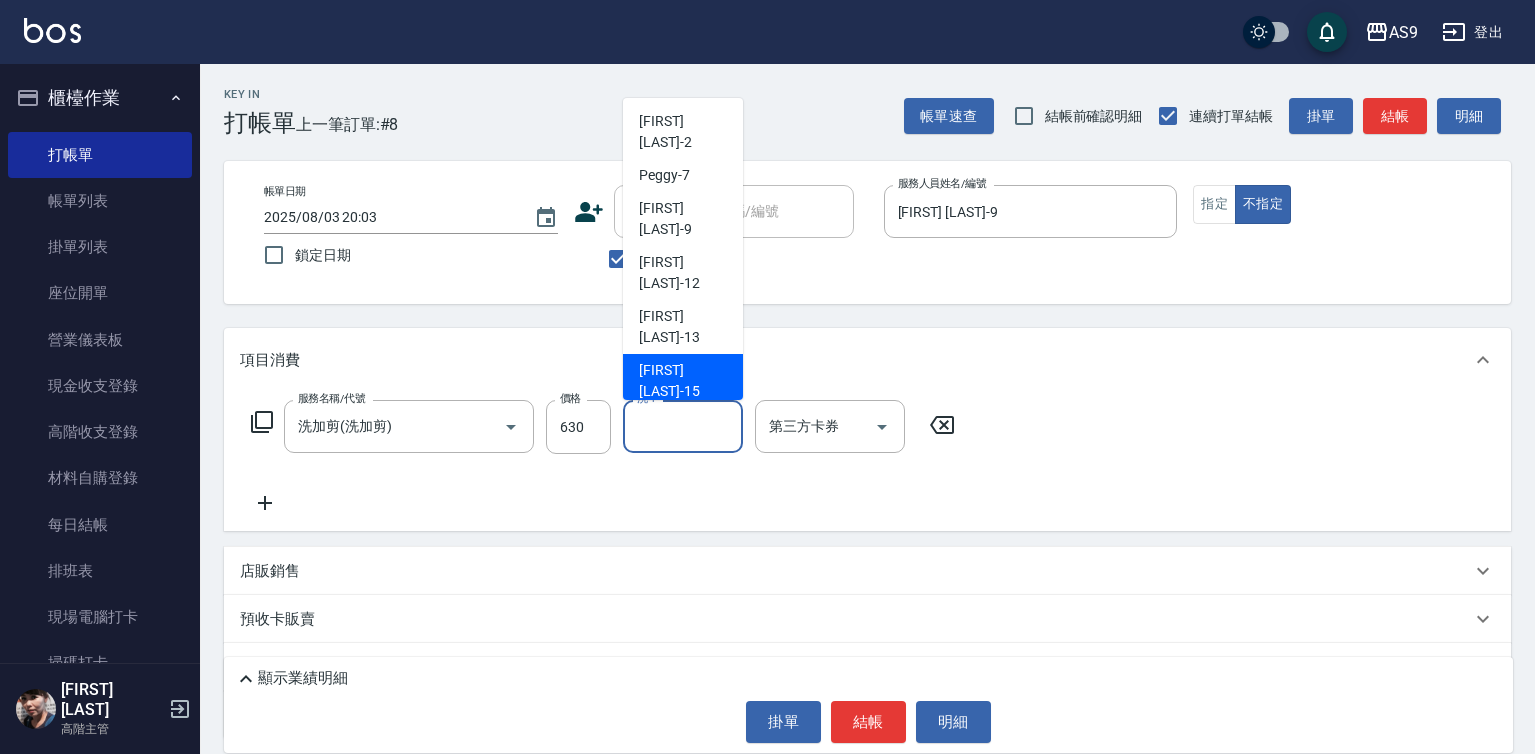 click on "[FIRST] [LAST]-15" at bounding box center (683, 381) 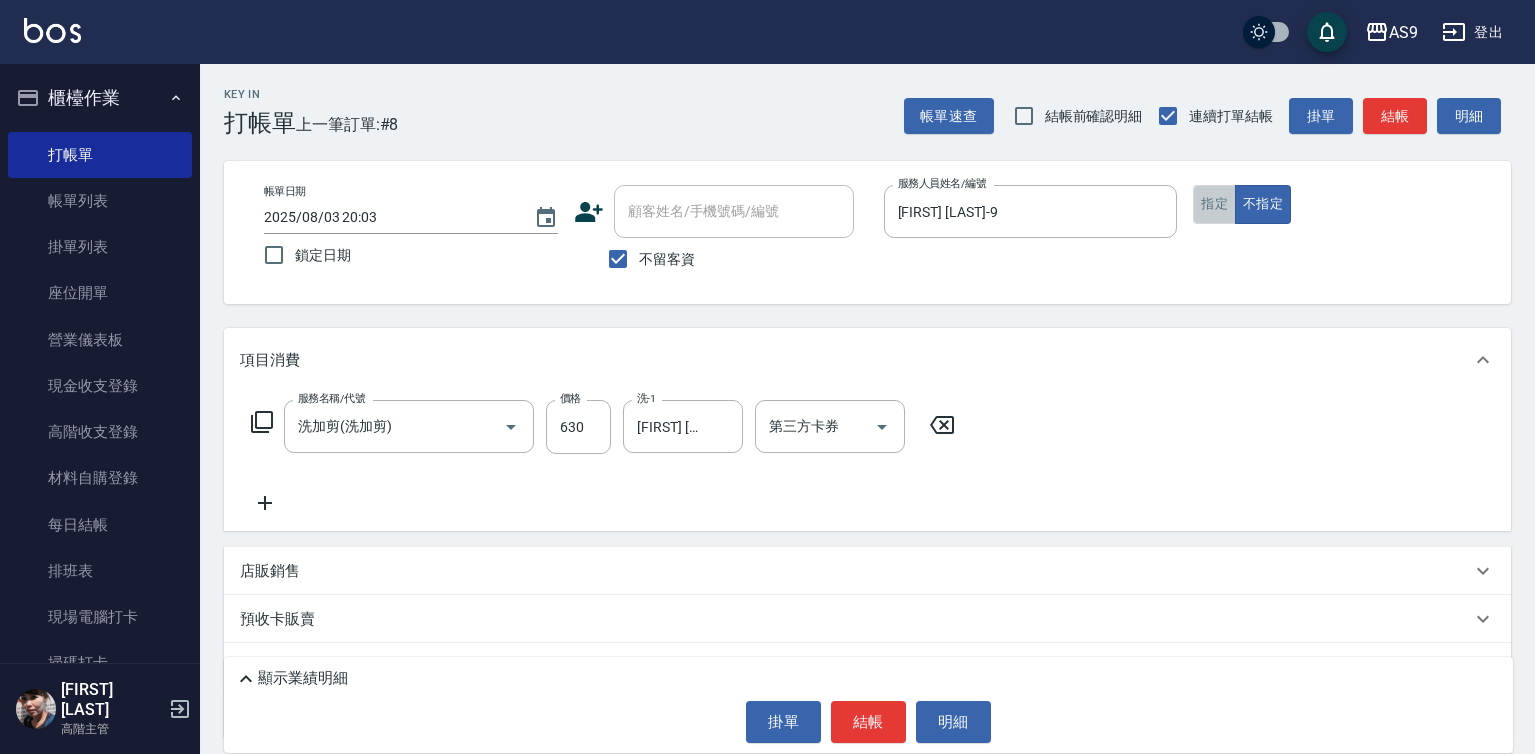click on "指定" at bounding box center (1214, 204) 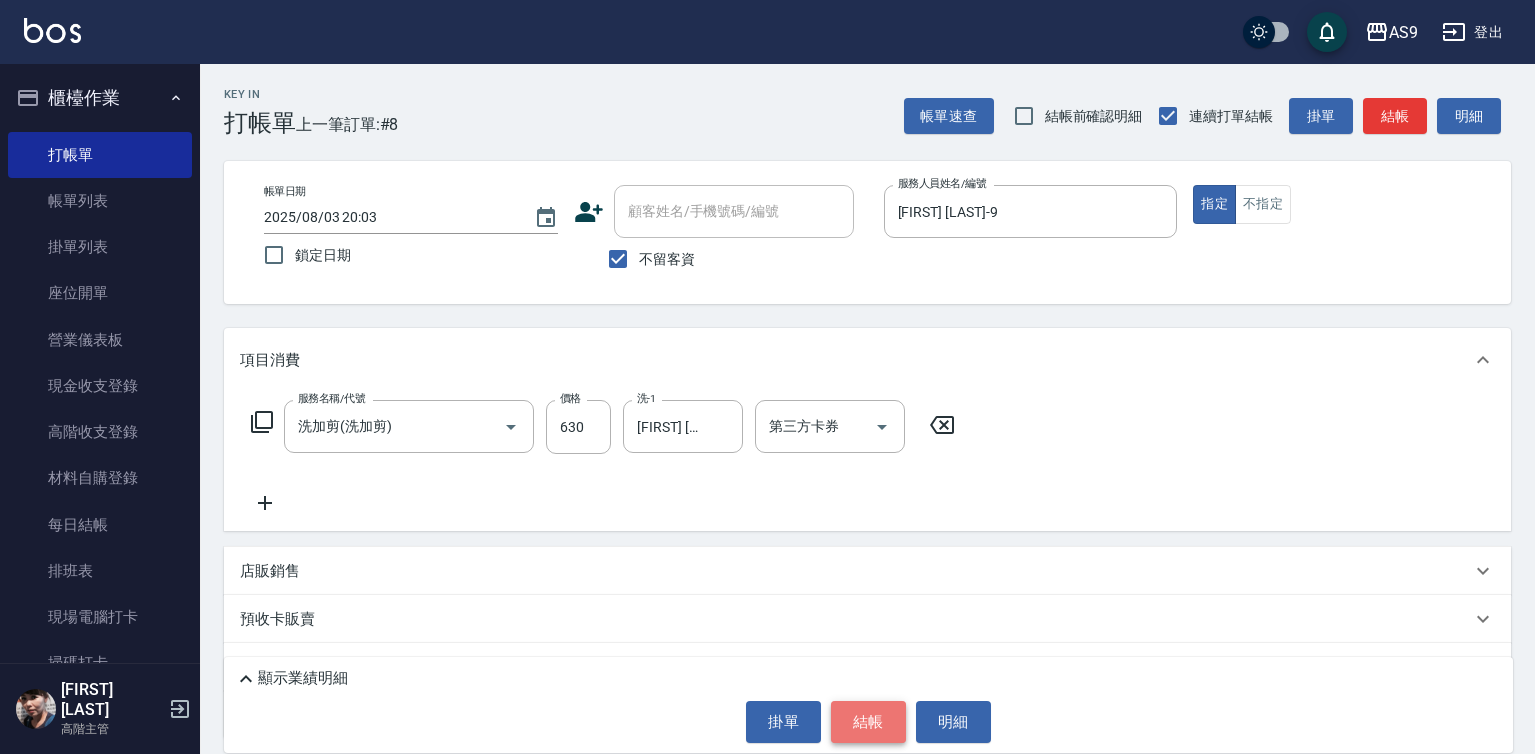 click on "結帳" at bounding box center (868, 722) 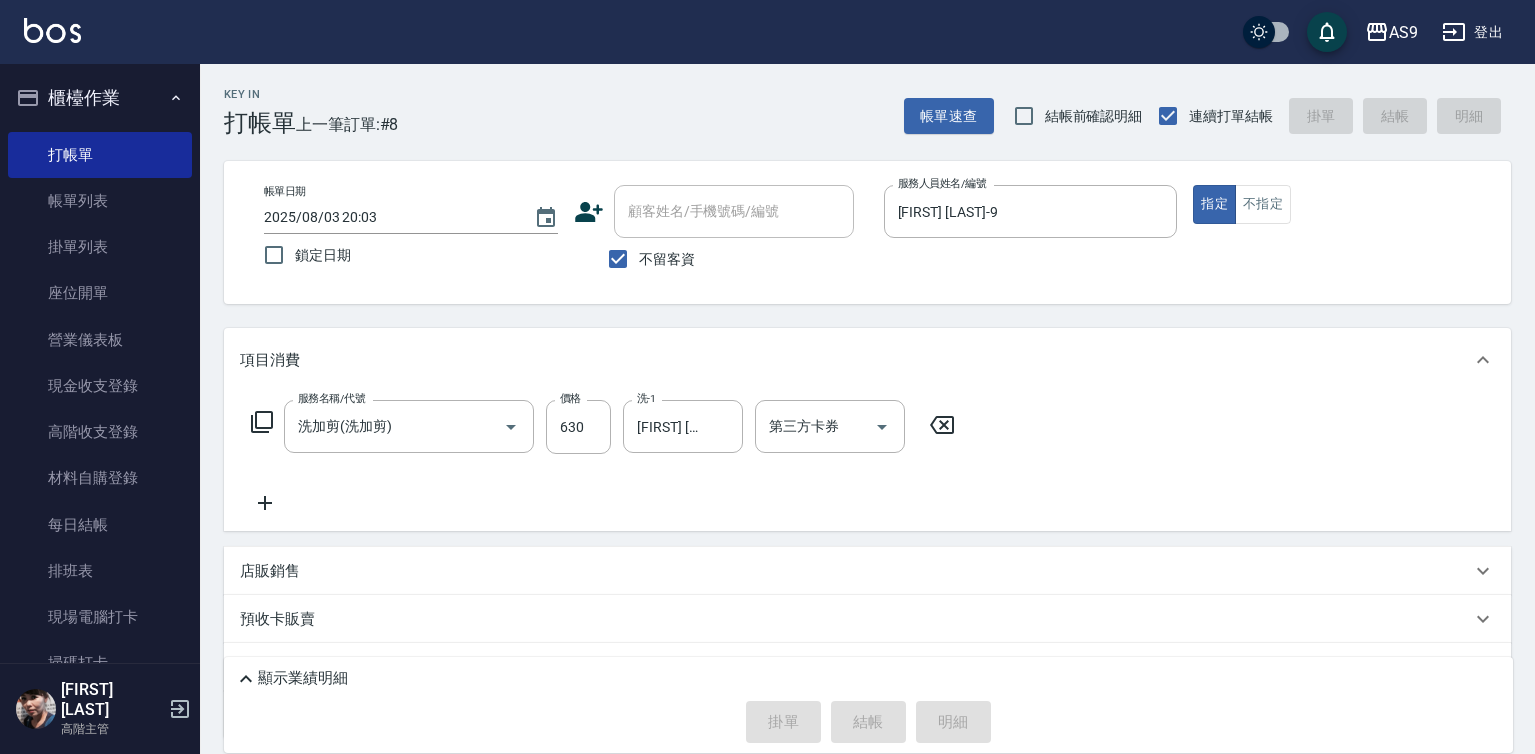 type on "2025/08/03 20:04" 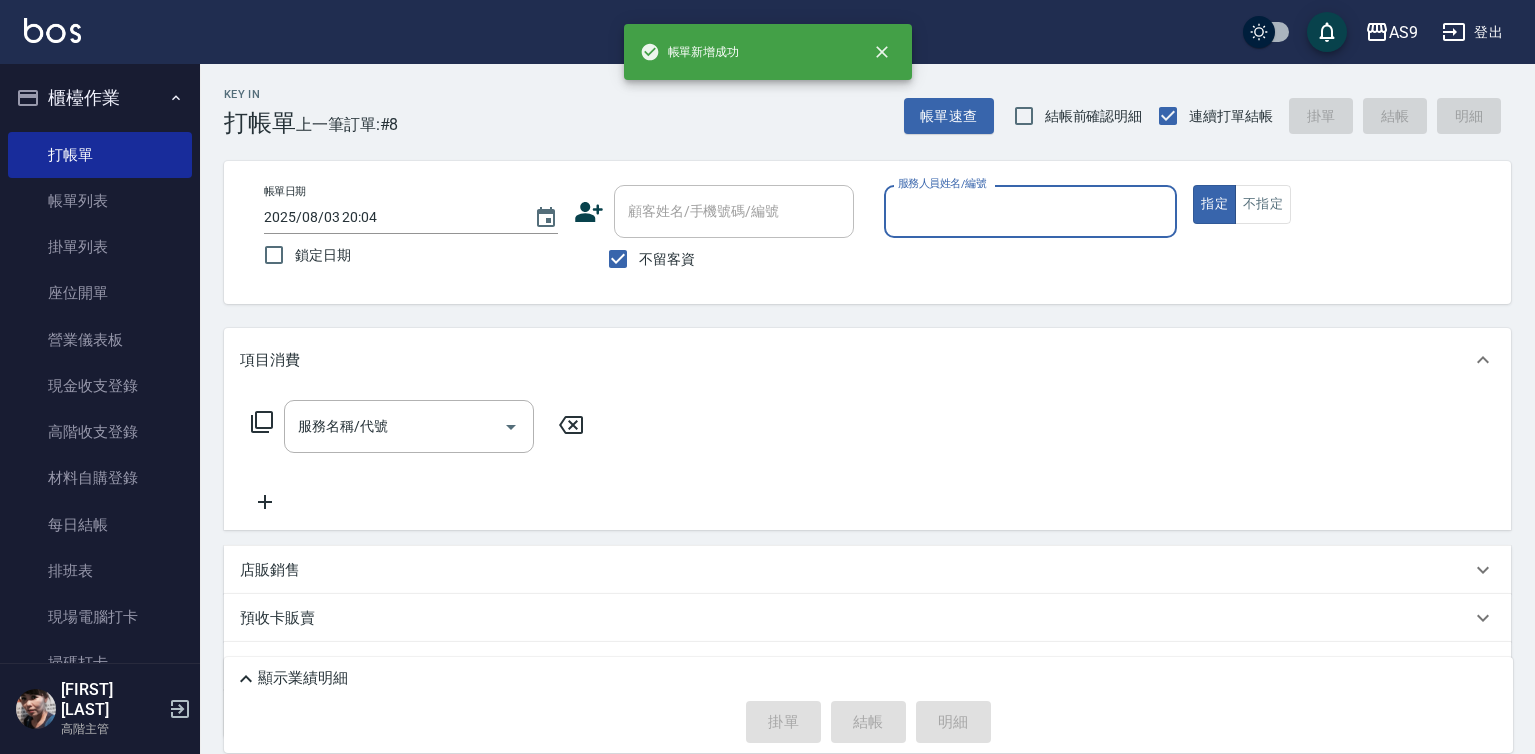 click on "服務人員姓名/編號" at bounding box center [1031, 211] 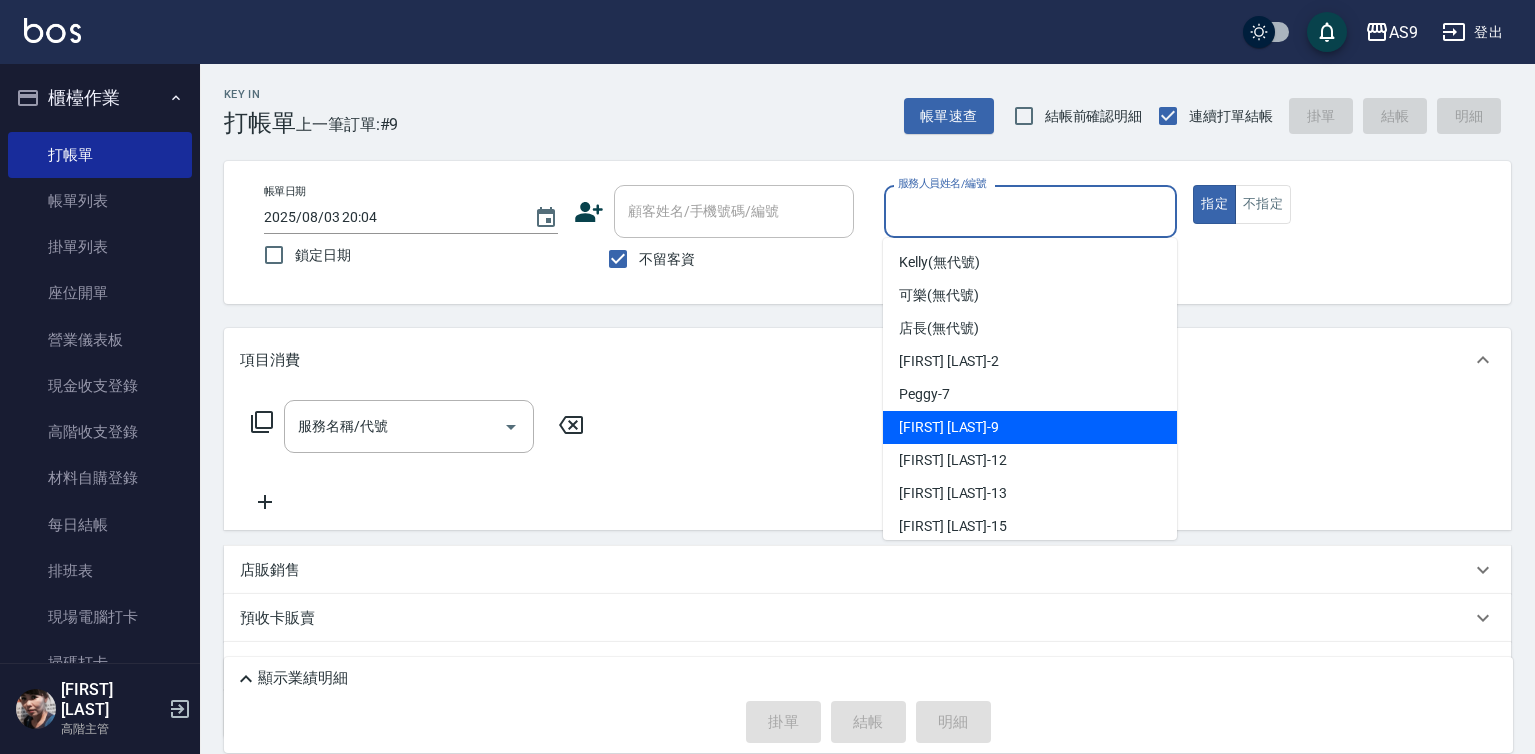 click on "[FIRST] [LAST] -9" at bounding box center (1030, 427) 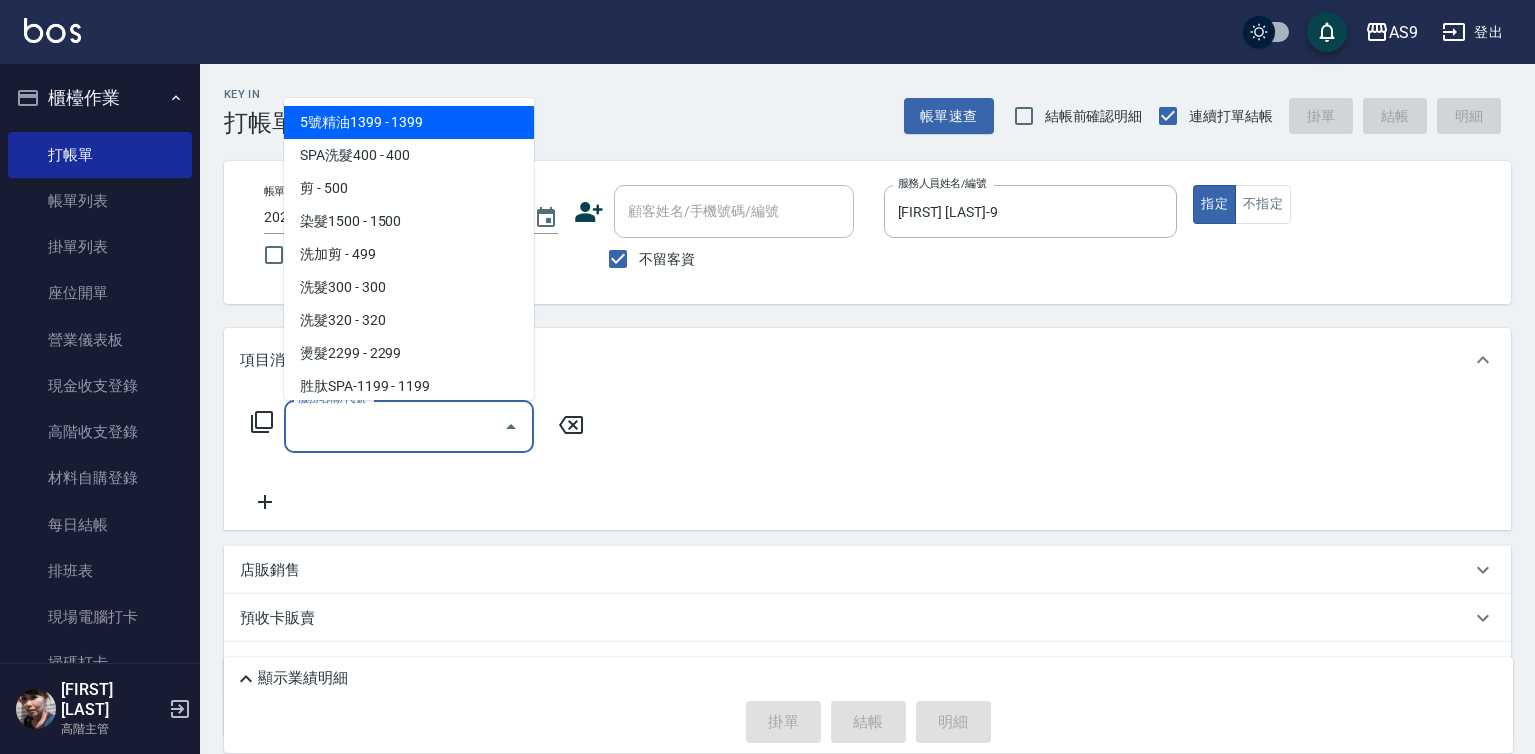 click on "服務名稱/代號" at bounding box center (394, 426) 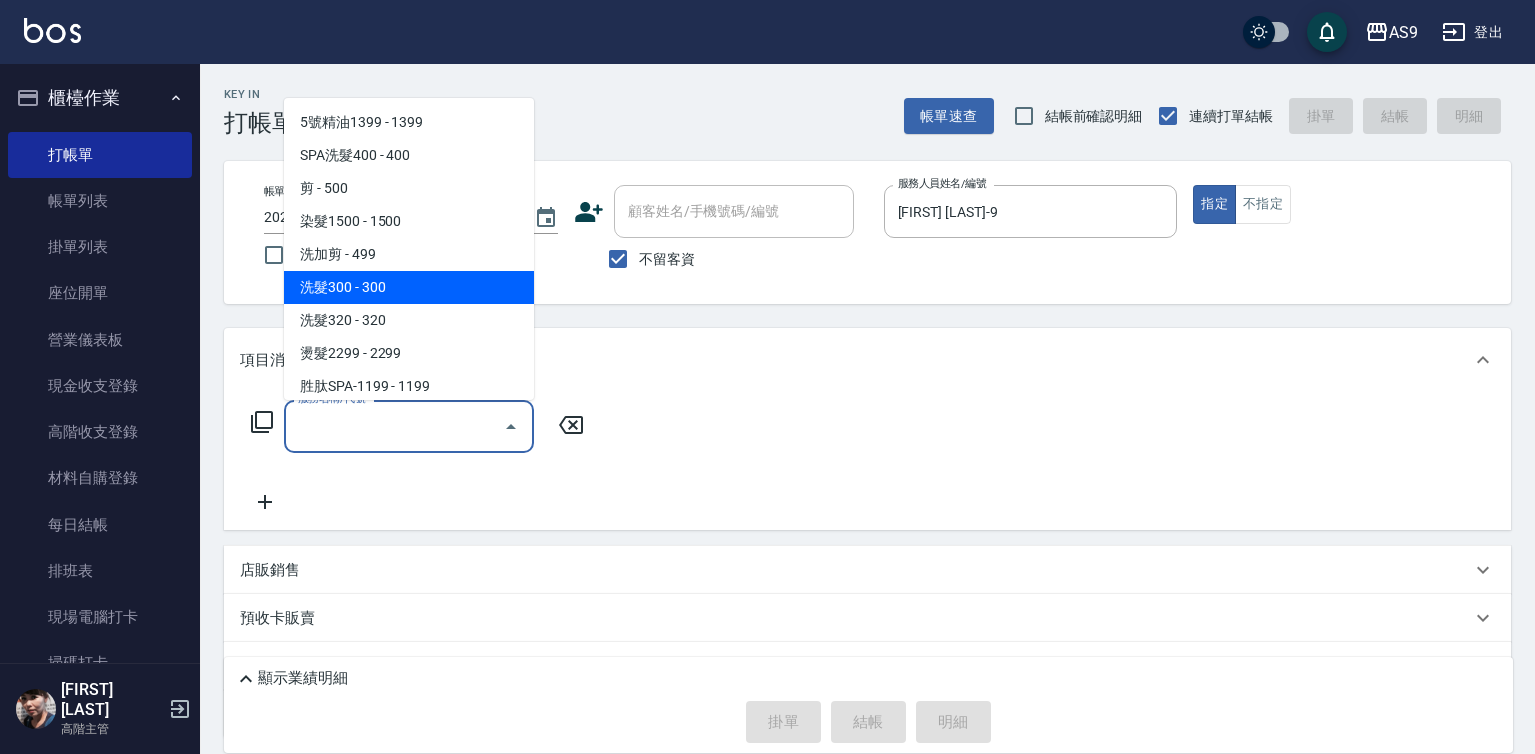 click on "洗髮300 - 300" at bounding box center (409, 287) 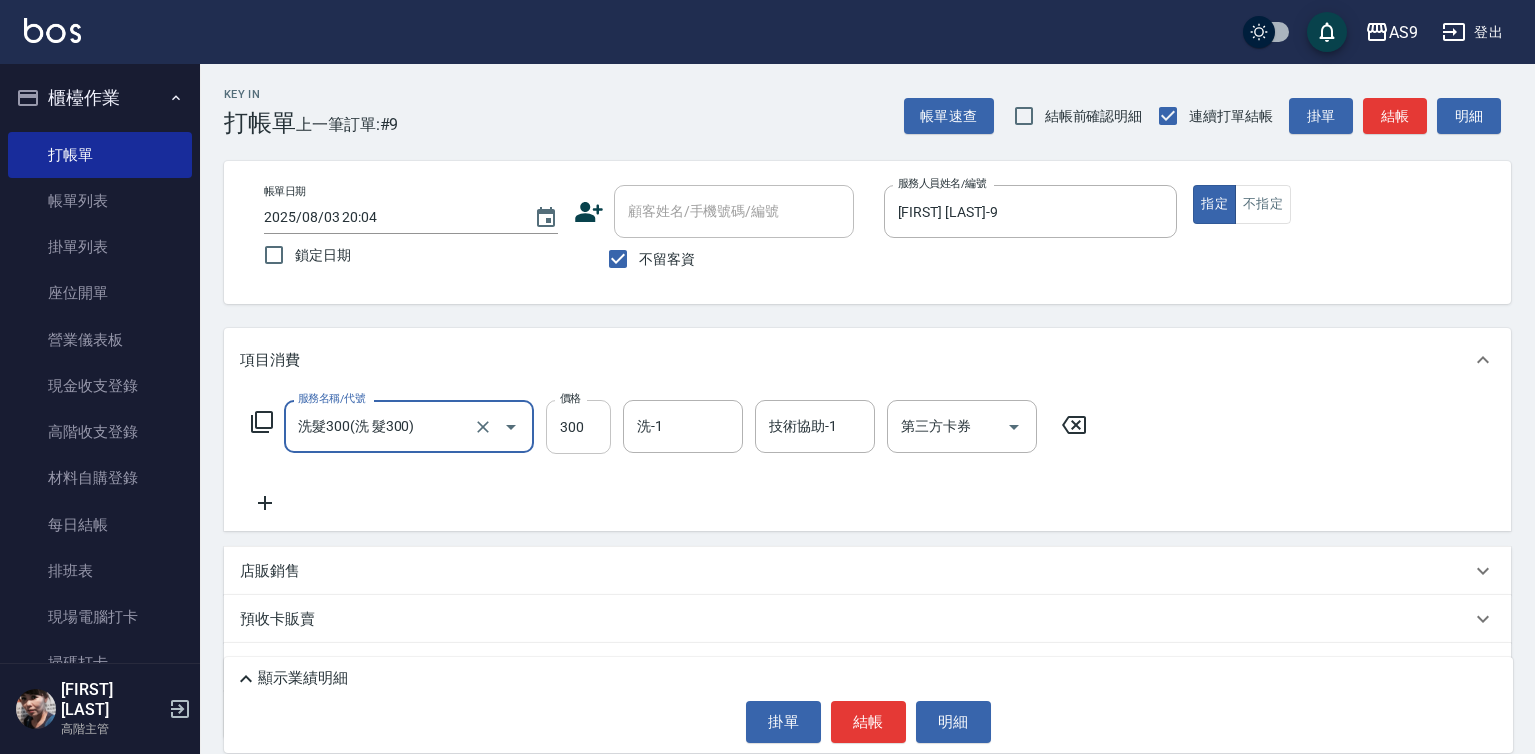 click on "300" at bounding box center (578, 427) 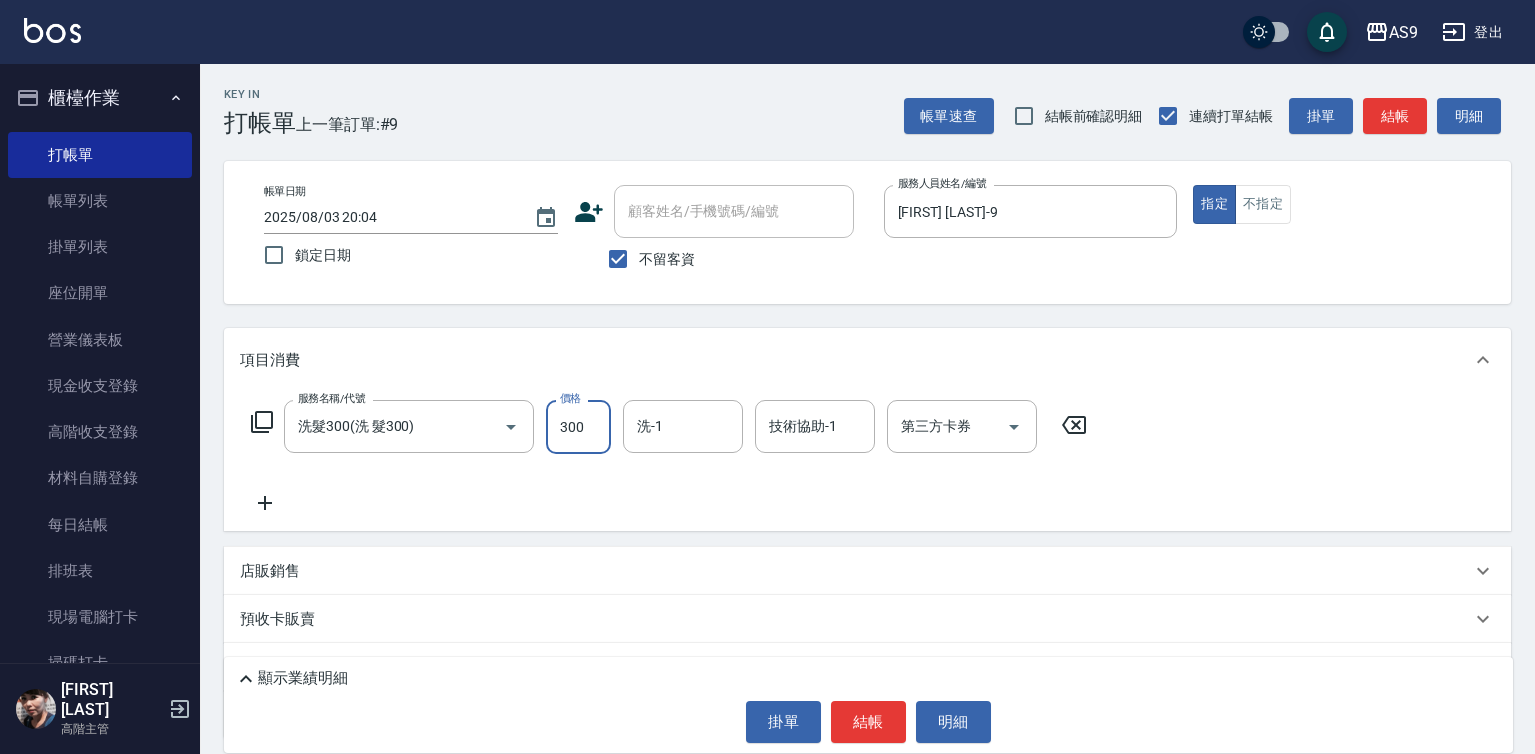 drag, startPoint x: 575, startPoint y: 421, endPoint x: 560, endPoint y: 404, distance: 22.671568 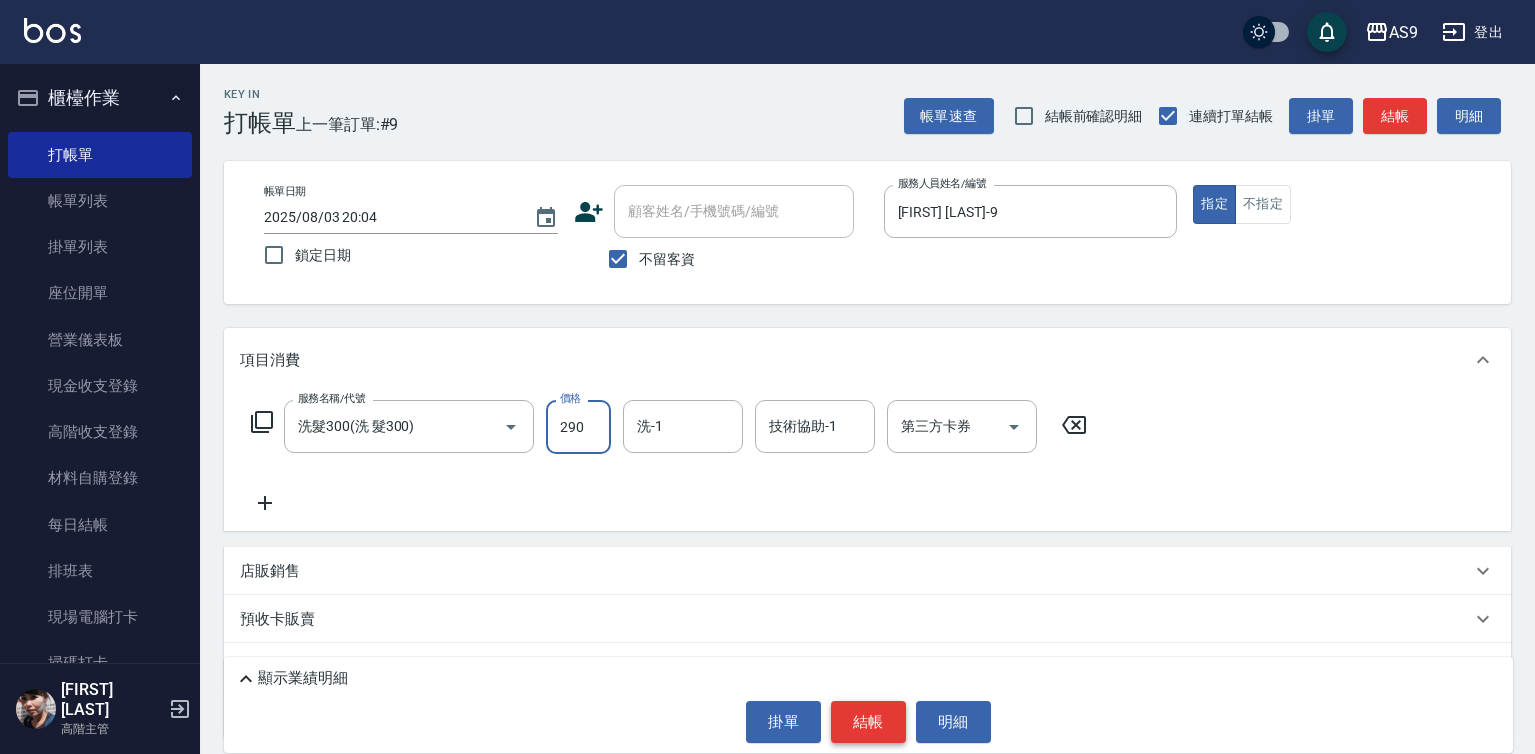 type on "290" 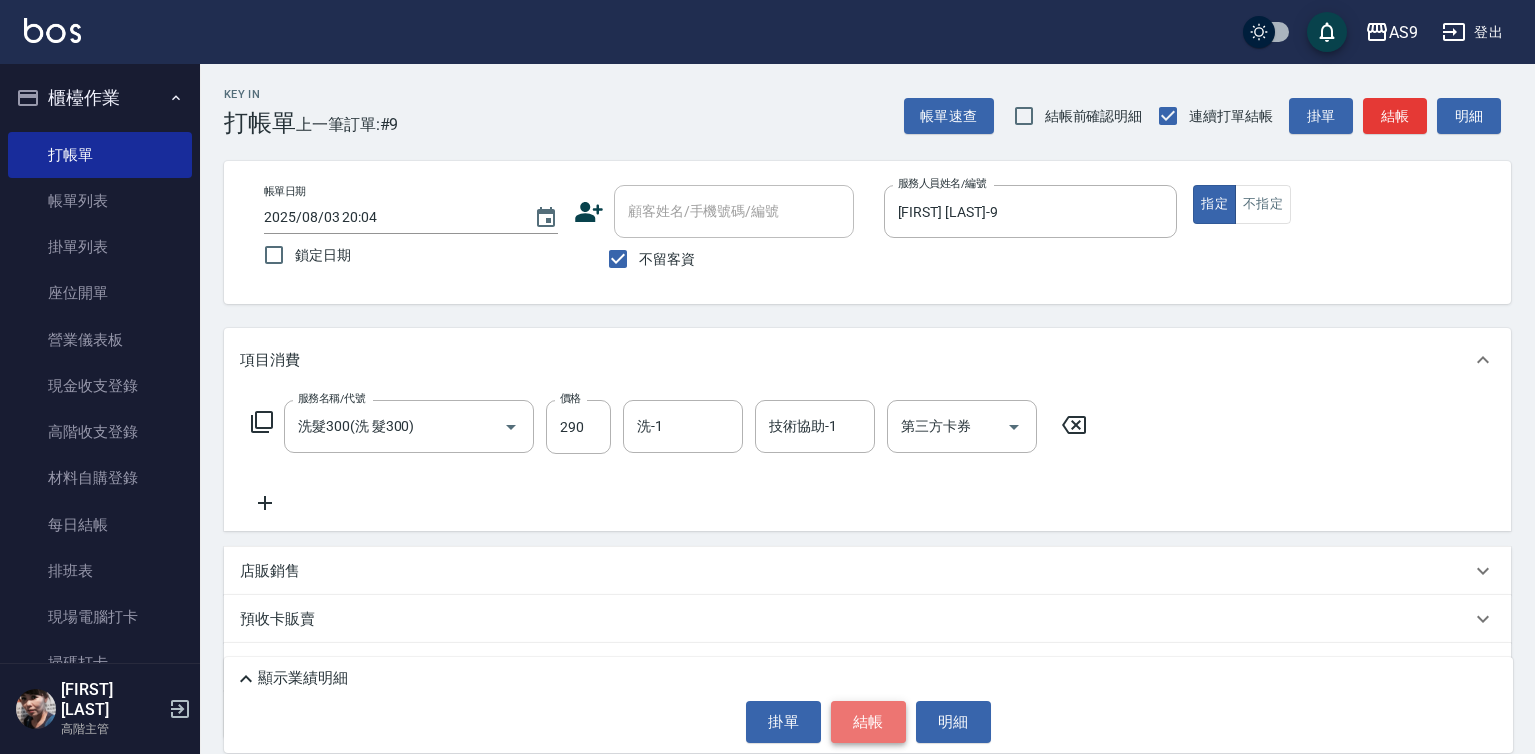 click on "結帳" at bounding box center [868, 722] 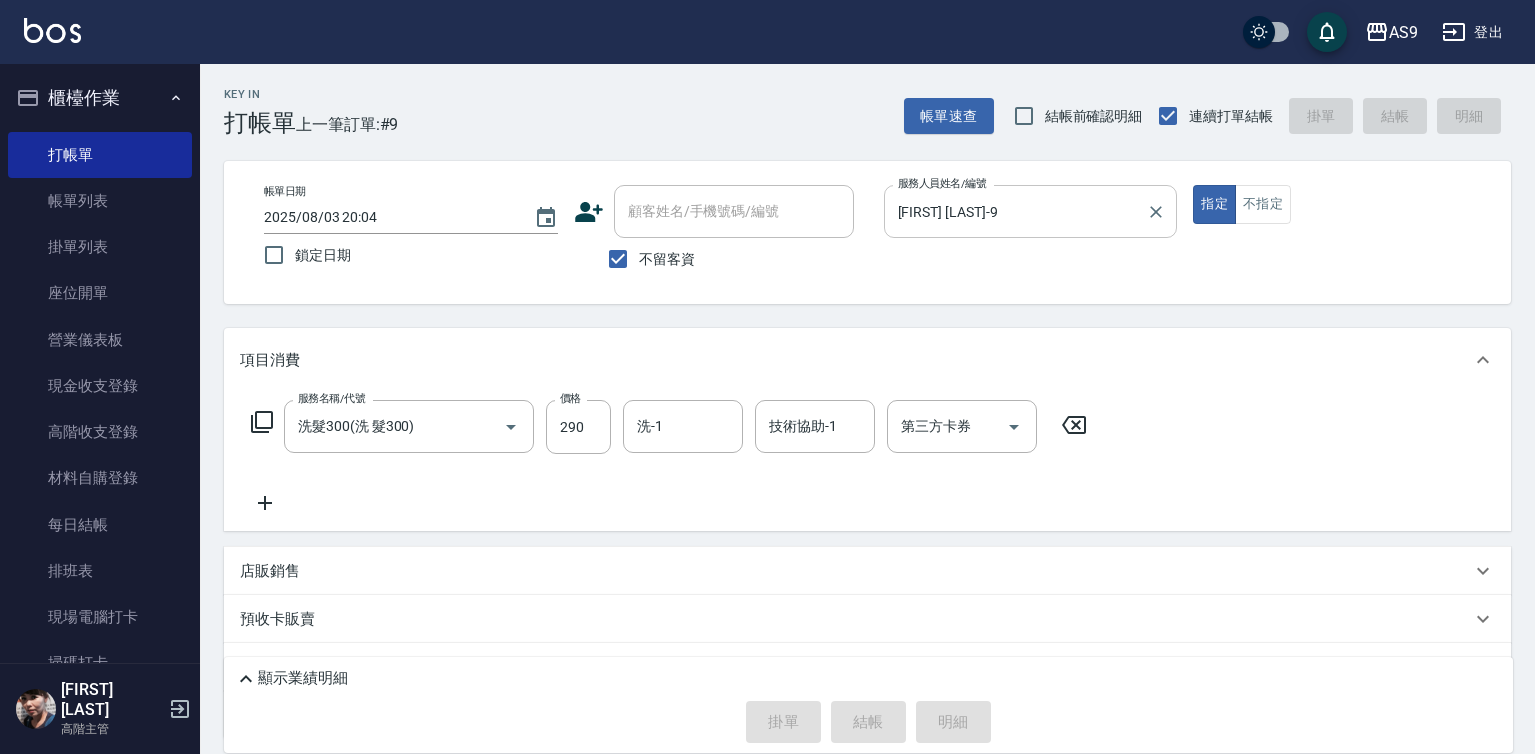 type 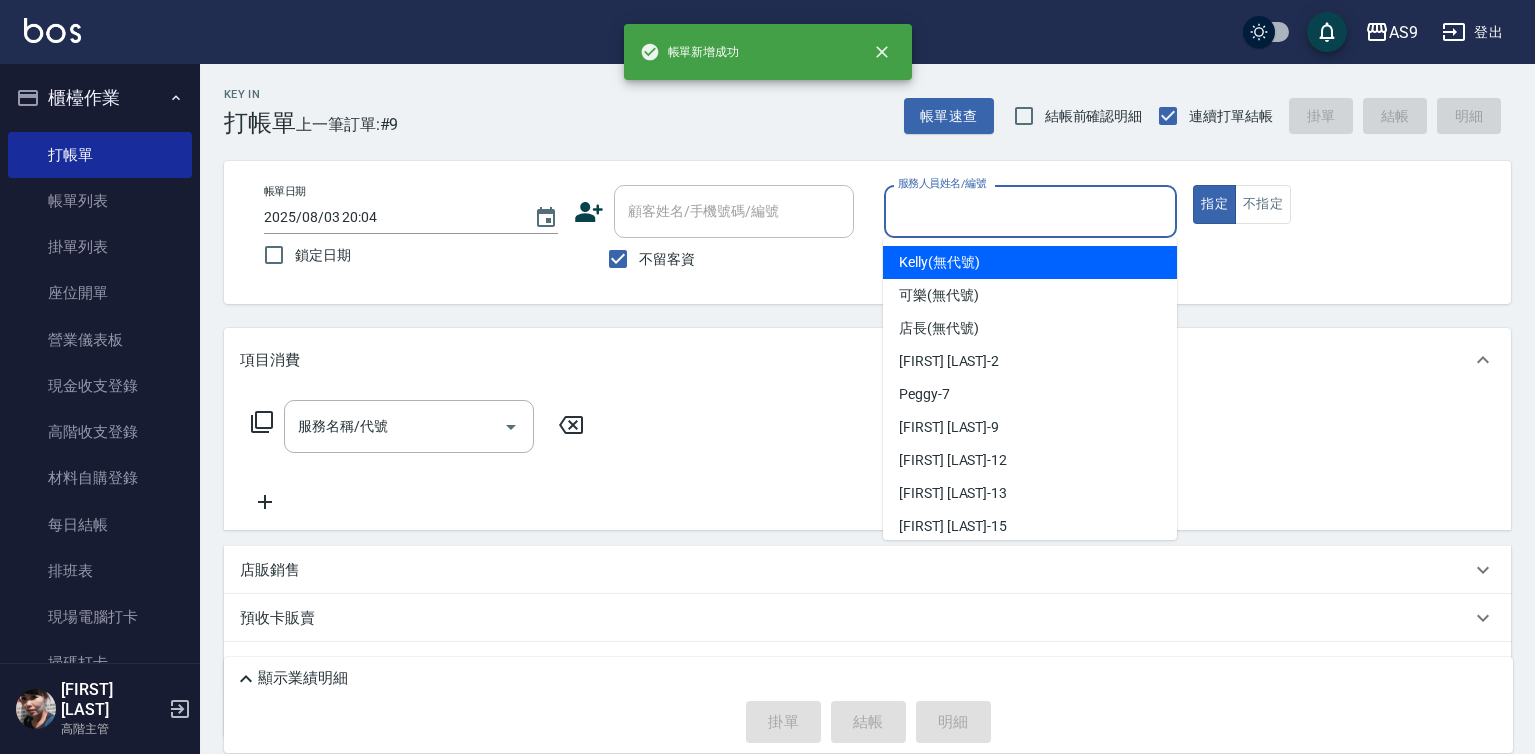 click on "服務人員姓名/編號" at bounding box center (1031, 211) 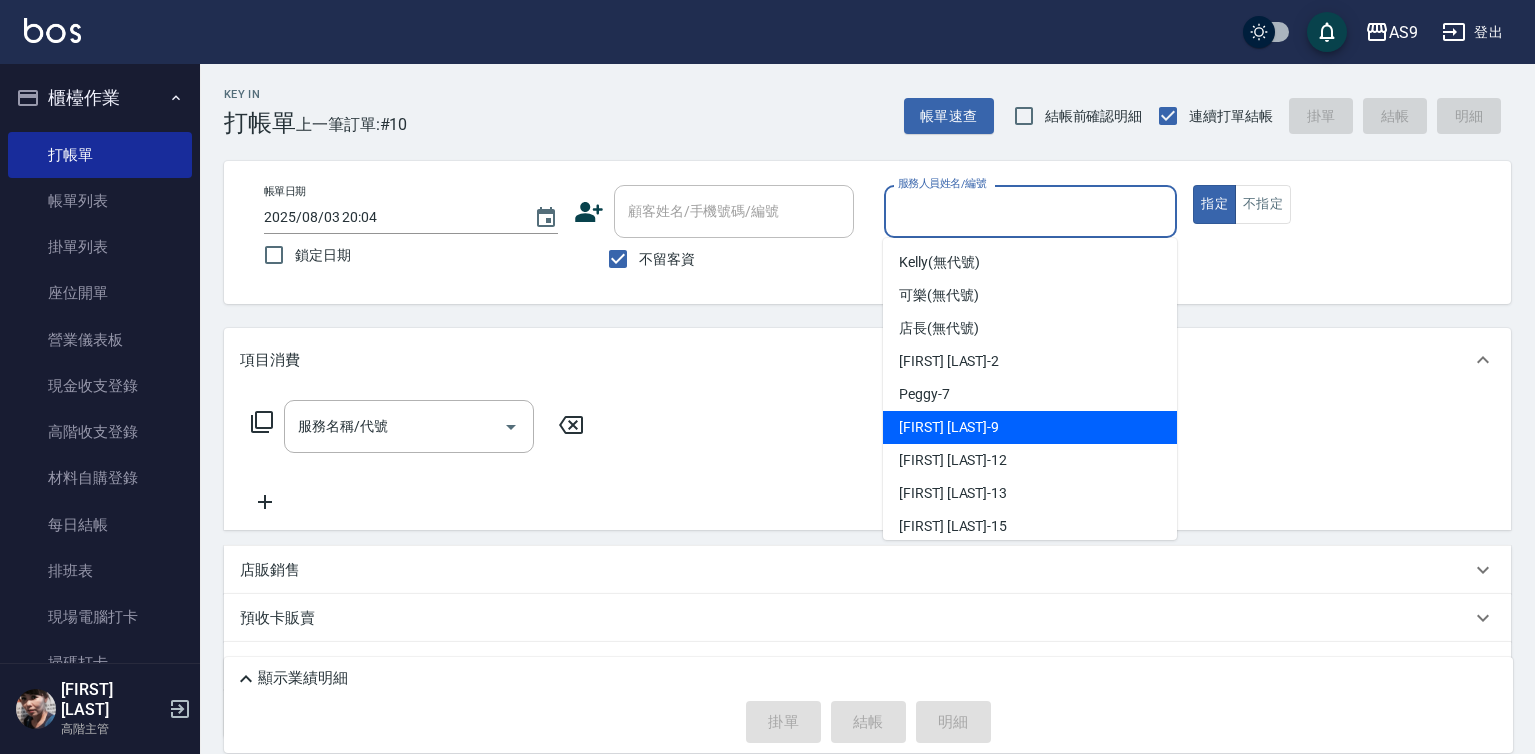 click on "[FIRST] [LAST] -9" at bounding box center [949, 427] 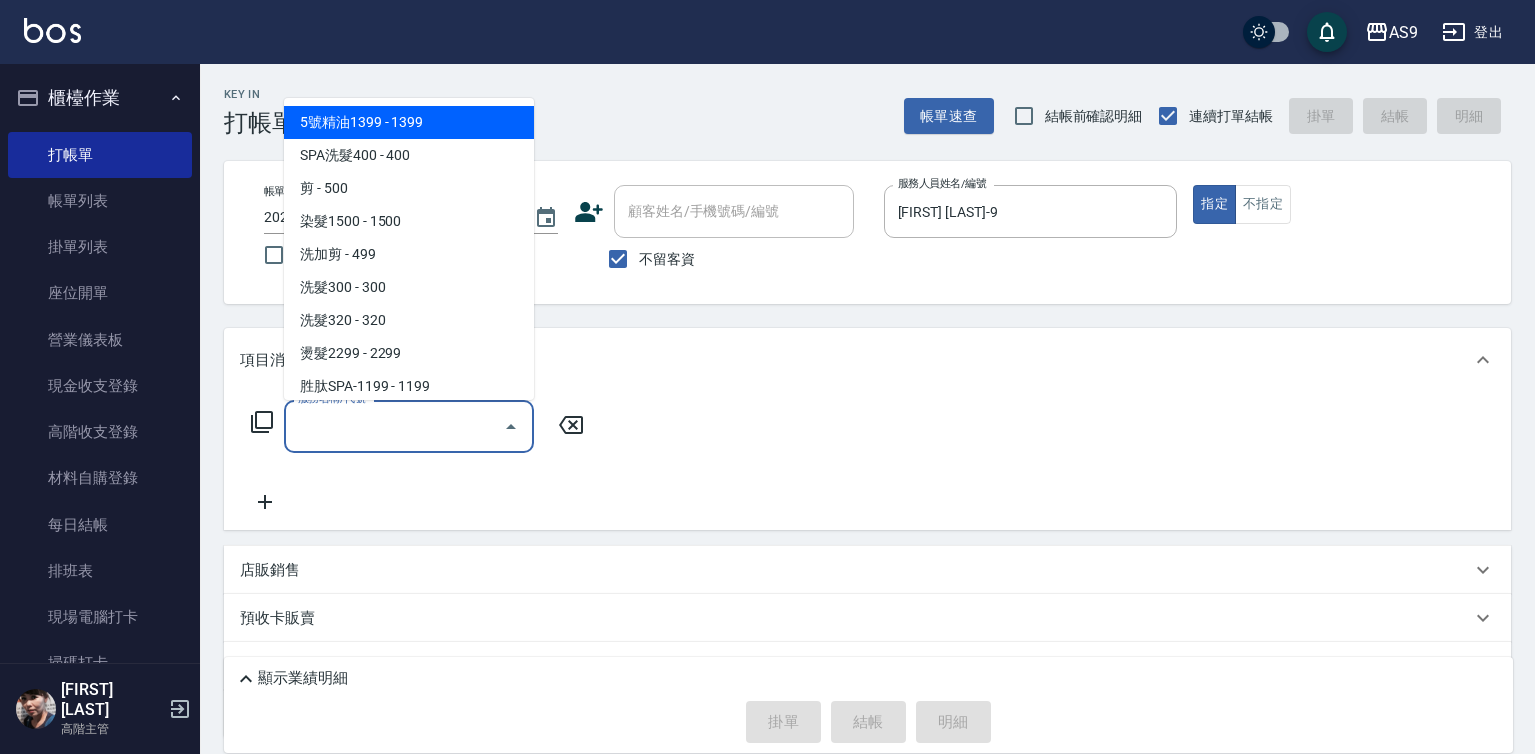 click on "服務名稱/代號" at bounding box center (394, 426) 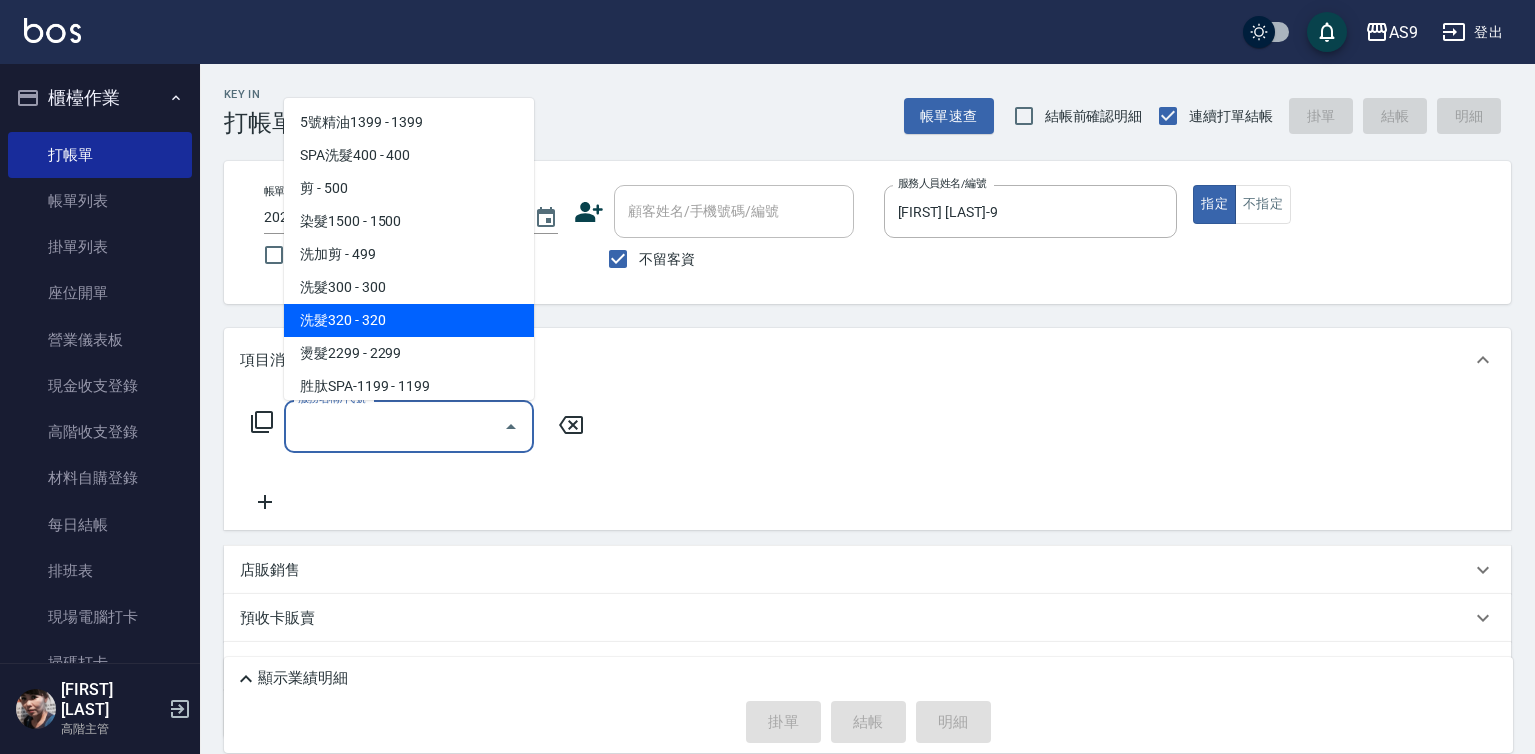 click on "洗髮320 - 320" at bounding box center (409, 320) 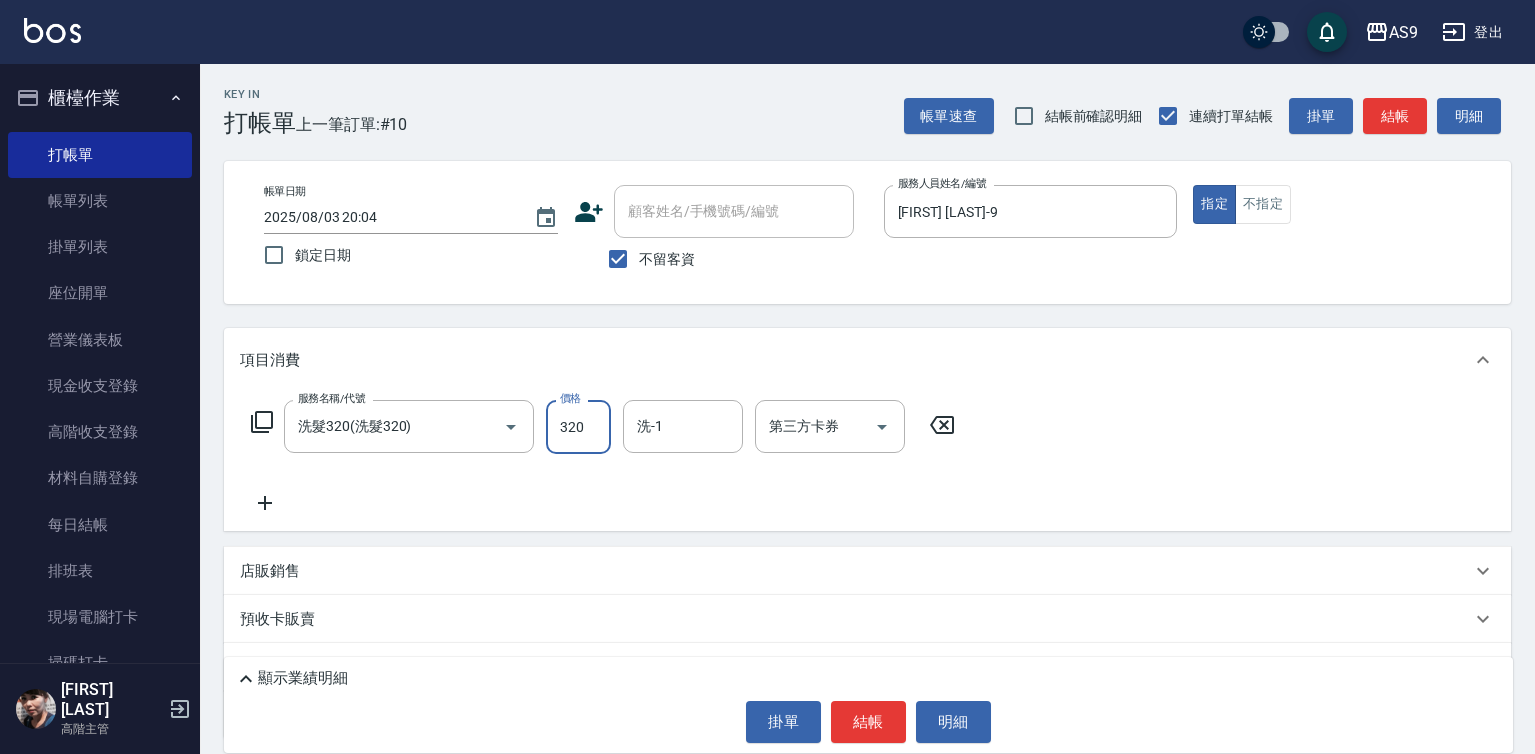 click on "320" at bounding box center [578, 427] 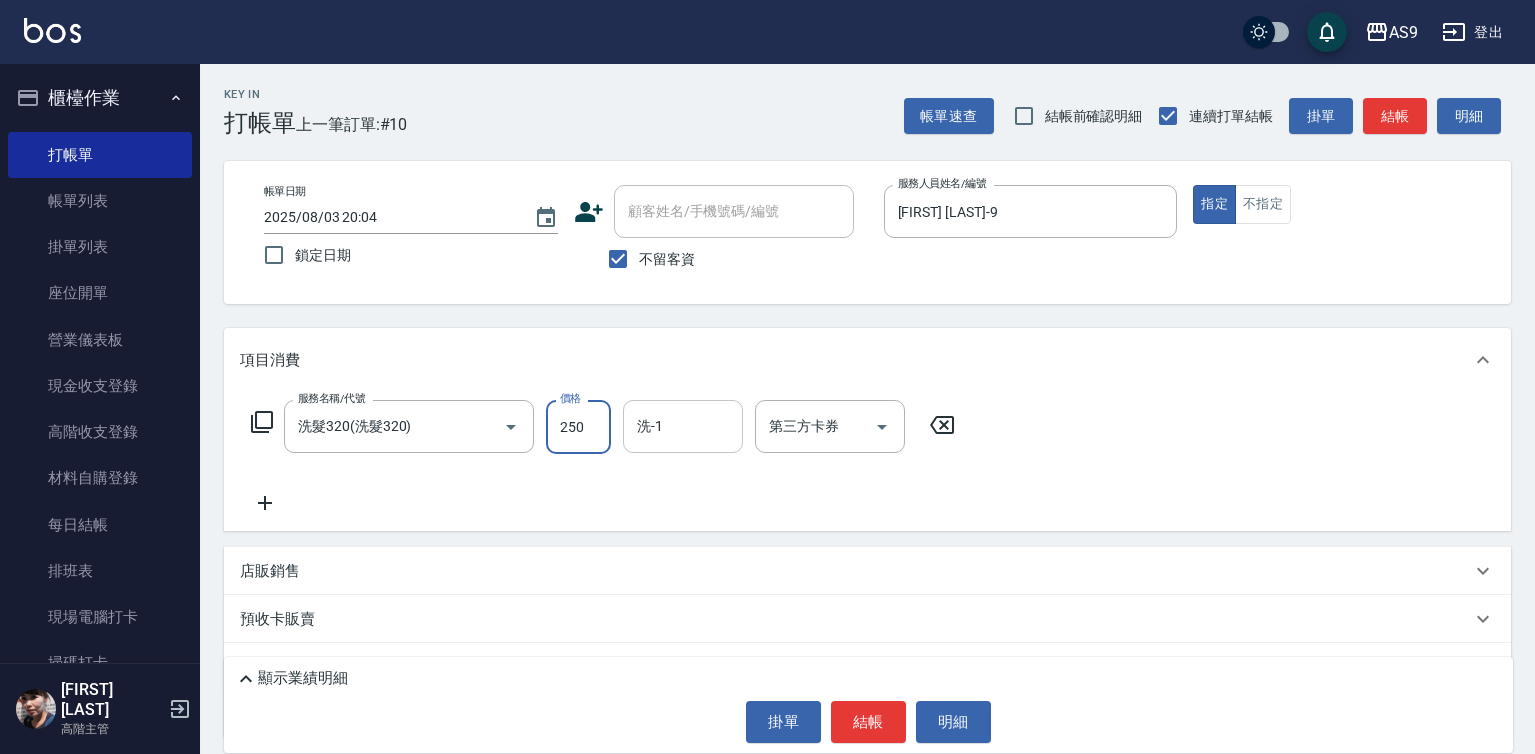 type on "250" 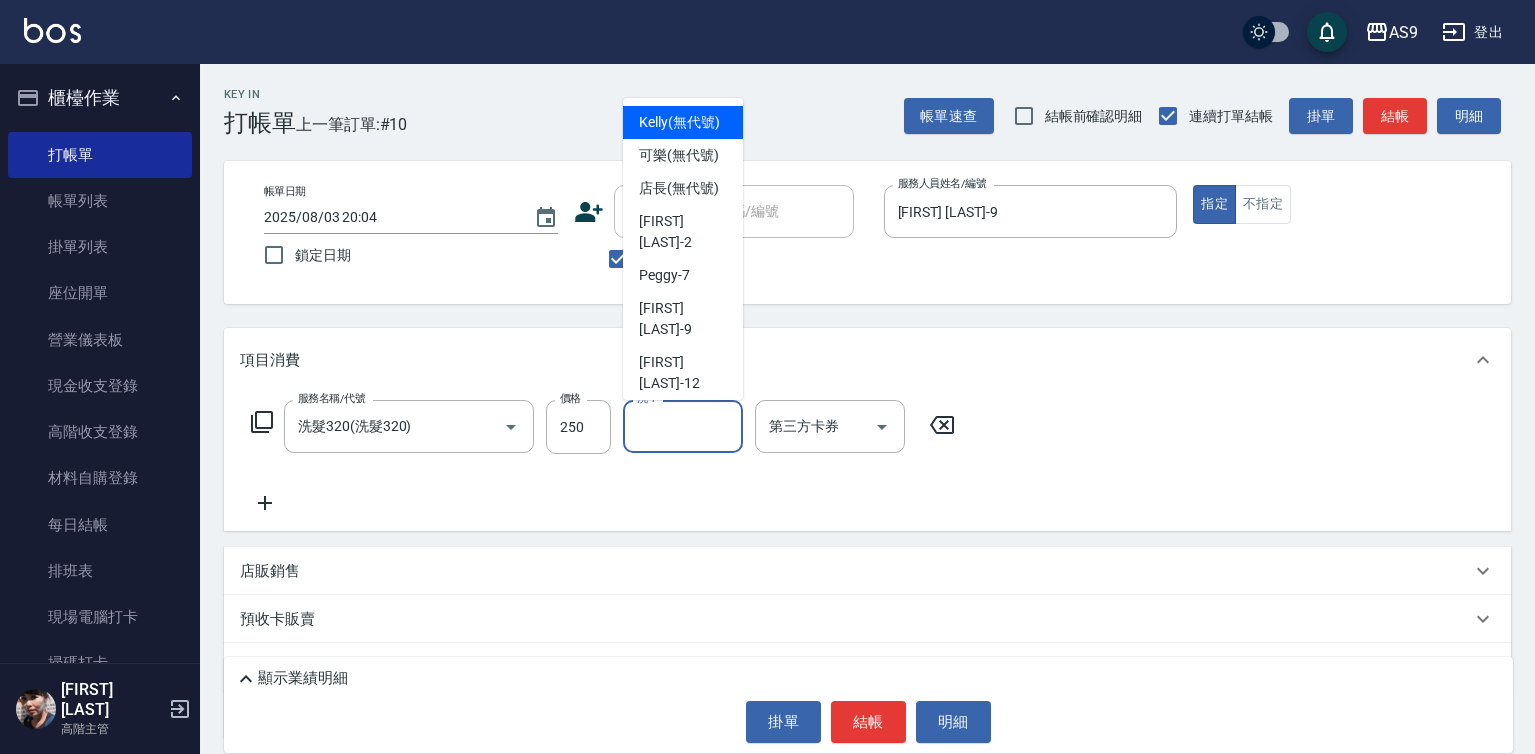 click on "洗-1" at bounding box center [683, 426] 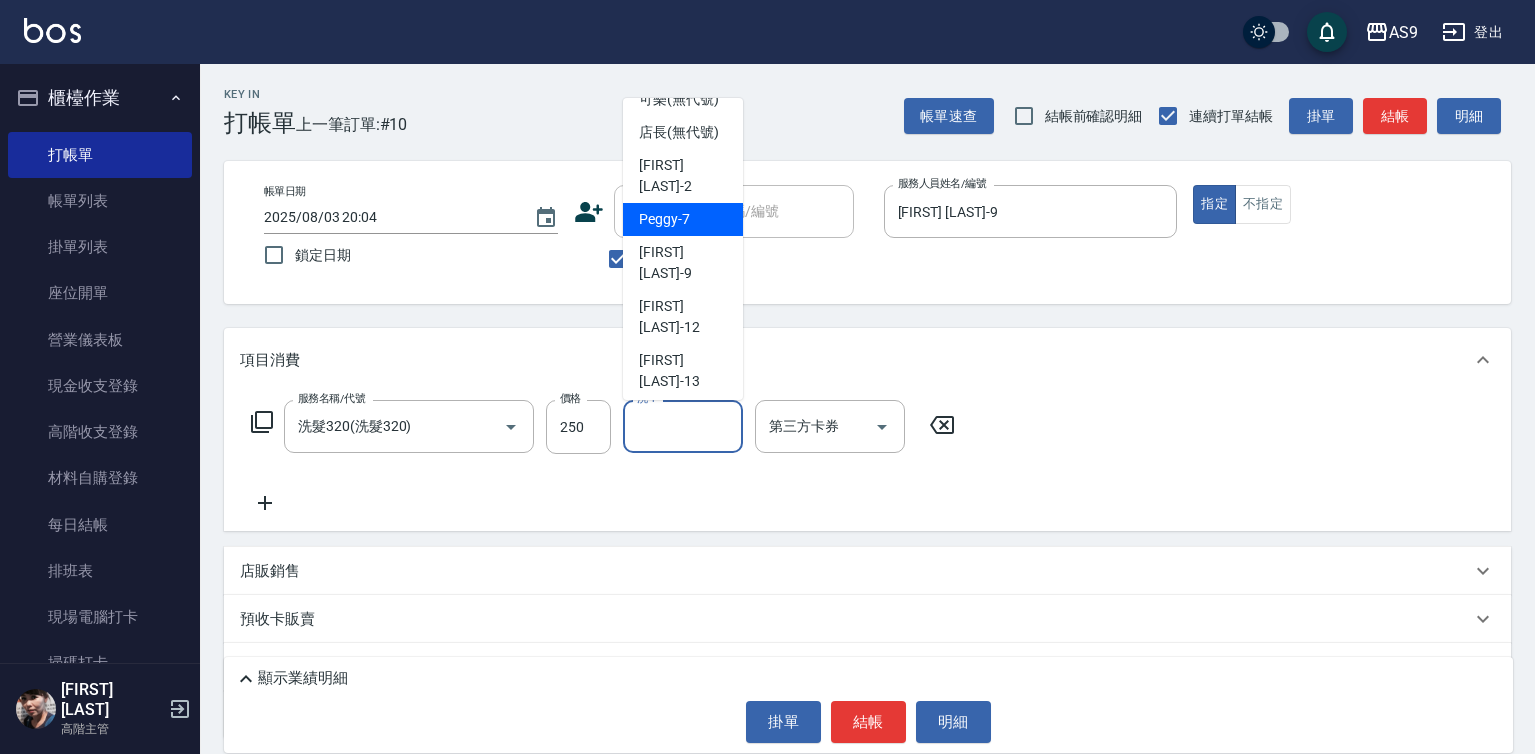 scroll, scrollTop: 100, scrollLeft: 0, axis: vertical 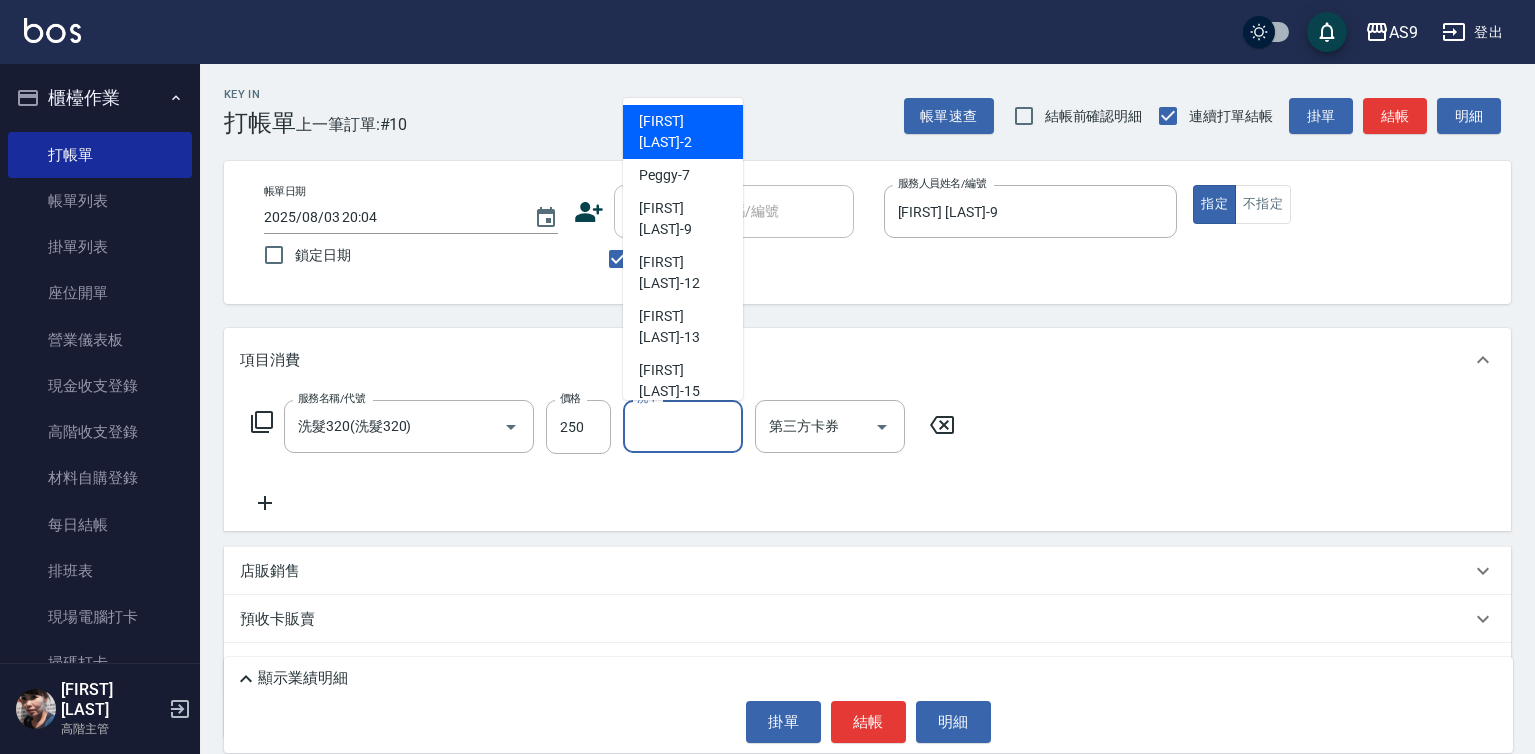 click on "[FIRST] [LAST] -2" at bounding box center [683, 132] 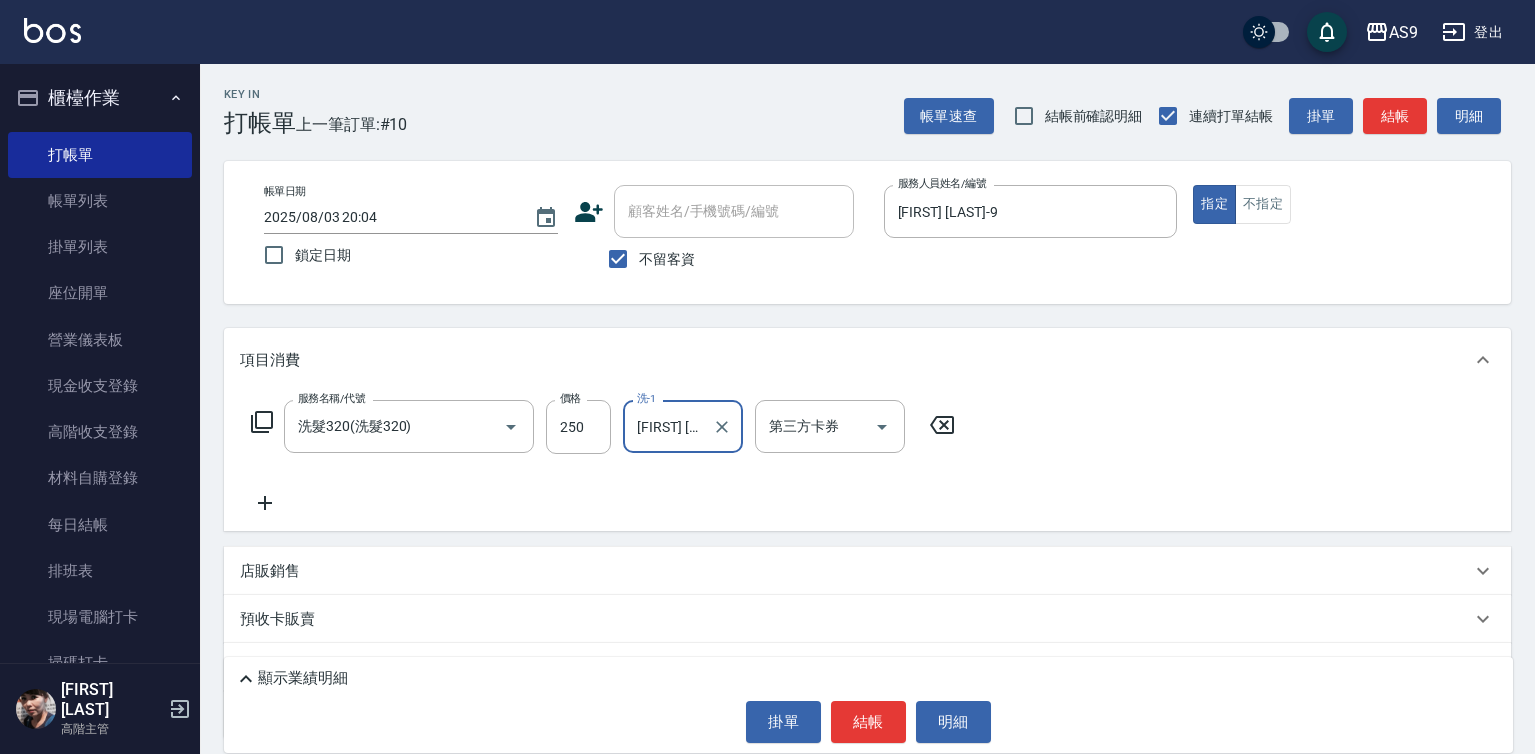 click on "顯示業績明細 掛單 結帳 明細" at bounding box center (868, 705) 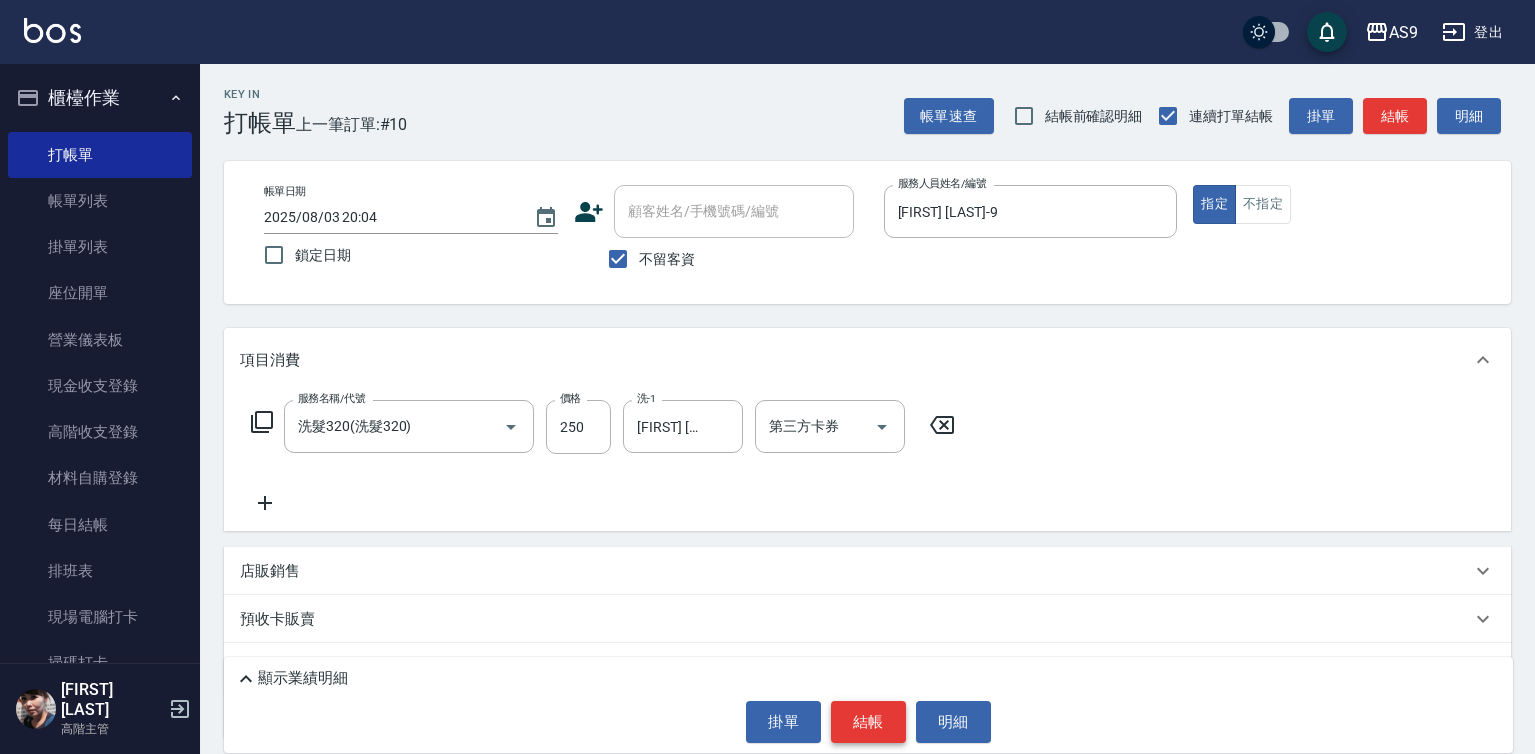 click on "結帳" at bounding box center [868, 722] 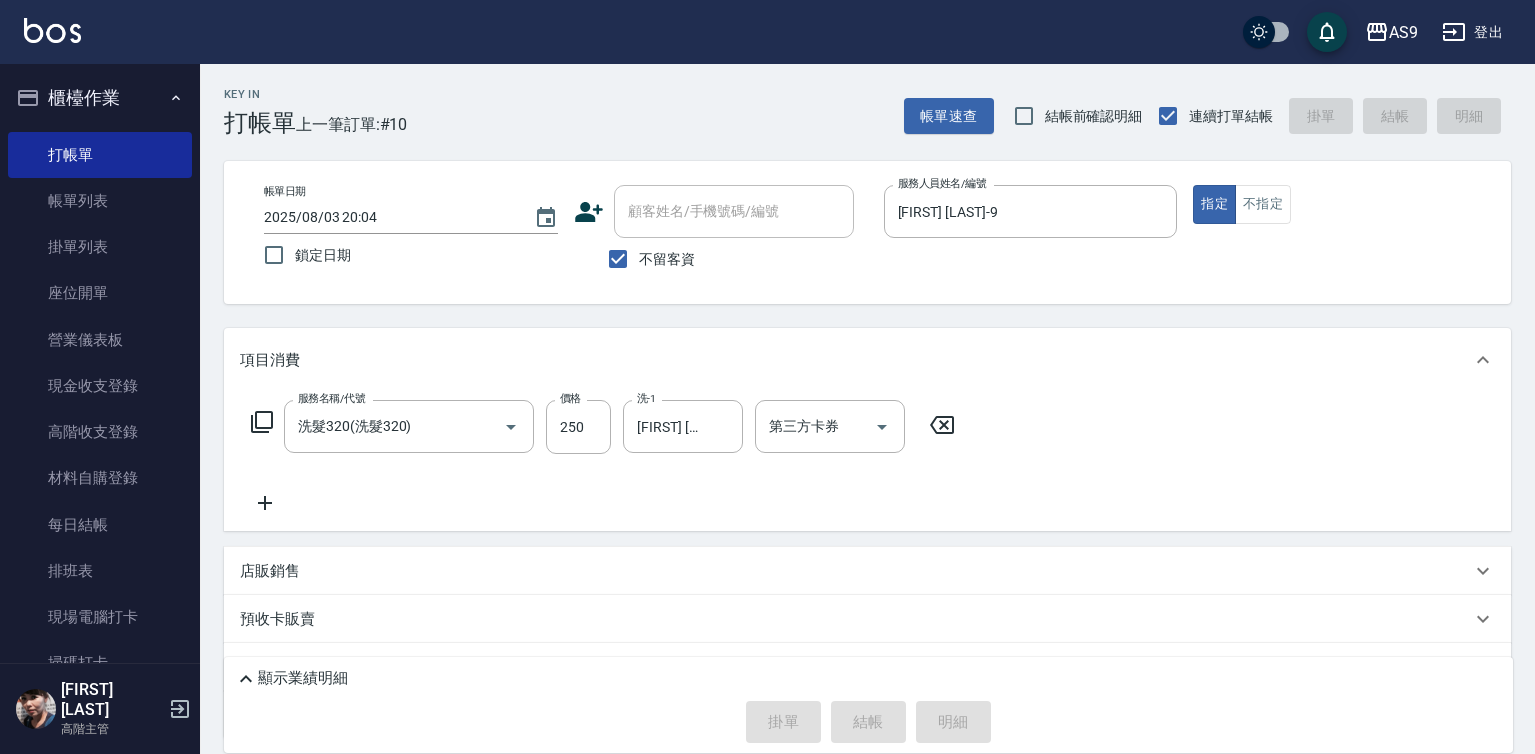 type 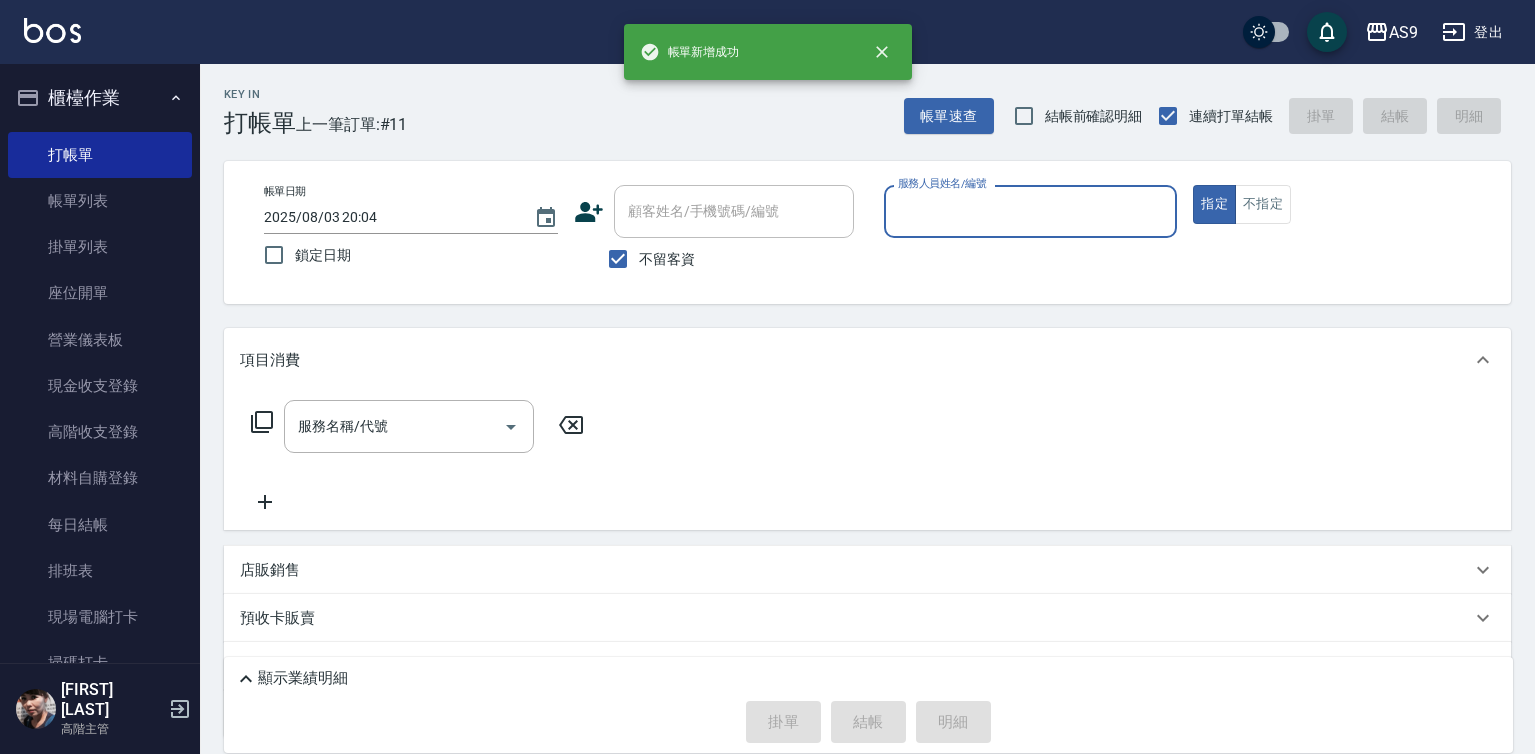 click on "帳單新增成功 AS9 登出 櫃檯作業 打帳單 帳單列表 掛單列表 座位開單 營業儀表板 現金收支登錄 高階收支登錄 材料自購登錄 每日結帳 排班表 現場電腦打卡 掃碼打卡 預約管理 預約管理 單日預約紀錄 單週預約紀錄 報表及分析 報表目錄 消費分析儀表板 店家區間累計表 店家日報表 店家排行榜 互助日報表 互助月報表 互助排行榜 互助點數明細 互助業績報表 全店業績分析表 每日業績分析表 營業統計分析表 營業項目月分析表 設計師業績表 設計師日報表 設計師業績分析表 設計師業績月報表 設計師抽成報表 設計師排行榜 商品銷售排行榜 商品消耗明細 商品進銷貨報表 商品庫存表 商品庫存盤點表 會員卡銷售報表 服務扣項明細表 單一服務項目查詢 店販抽成明細 店販分類抽成明細 顧客入金餘額表 顧客卡券餘額表 每日非現金明細 每日收支明細 收支分類明細表 Key In" at bounding box center (767, 424) 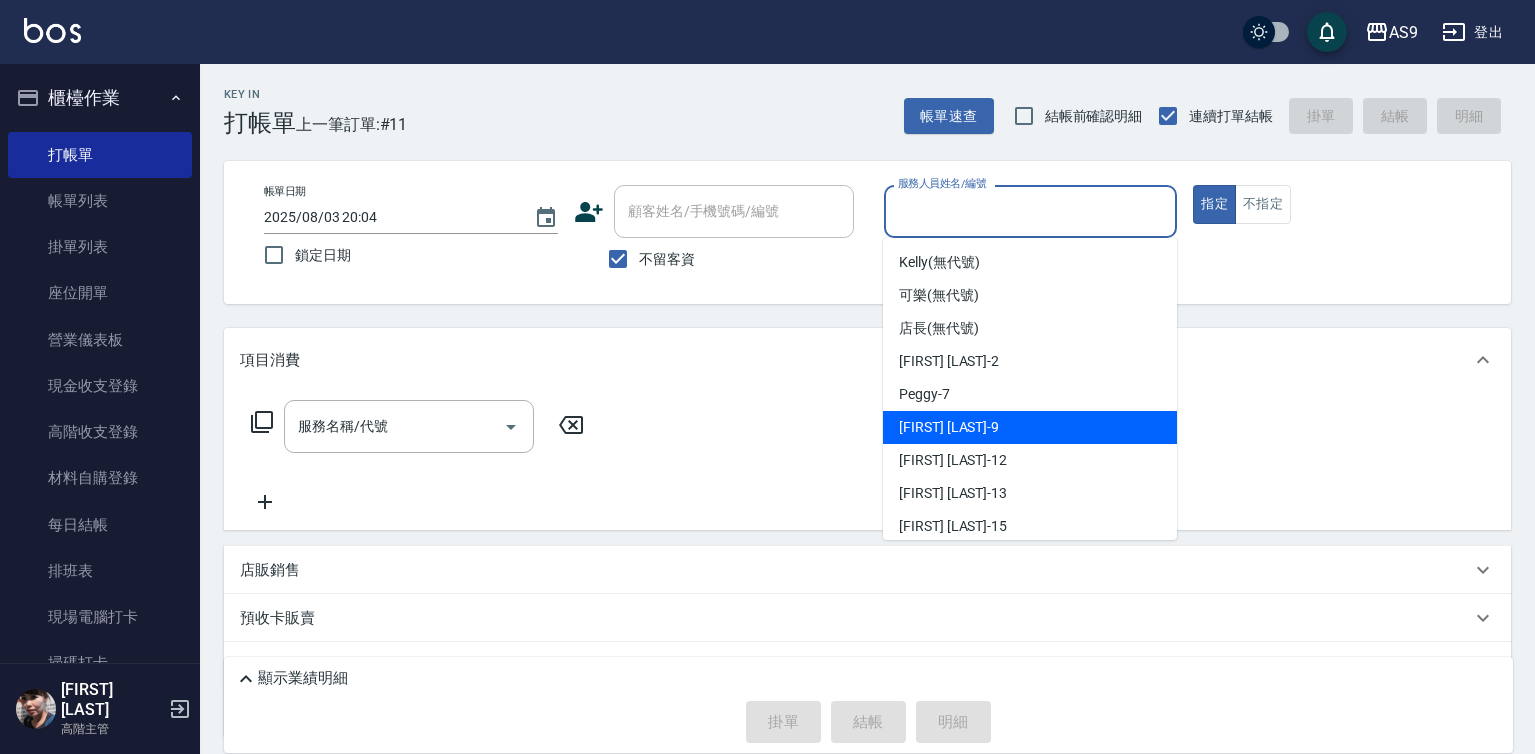 click on "[FIRST] [LAST] -9" at bounding box center [1030, 427] 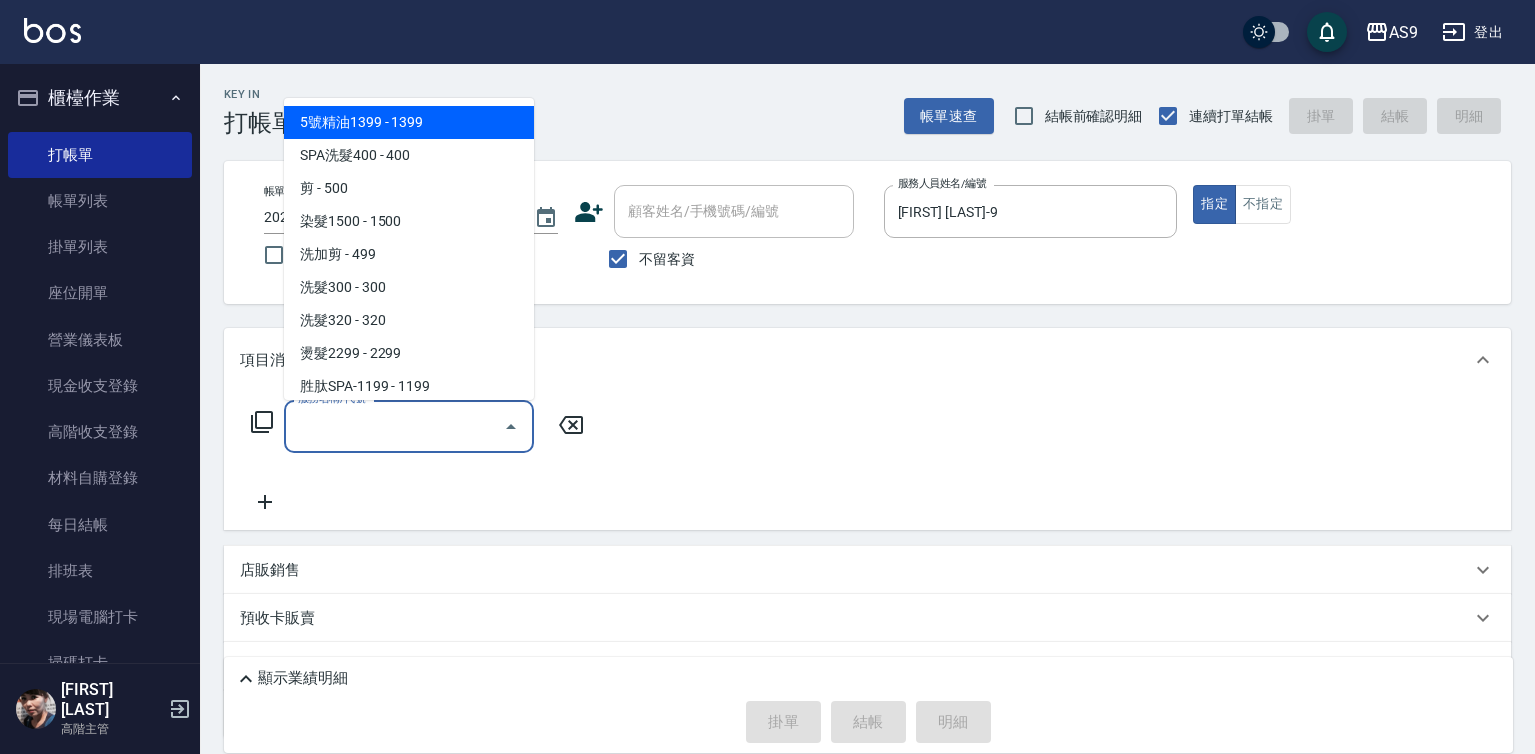 click on "服務名稱/代號" at bounding box center (394, 426) 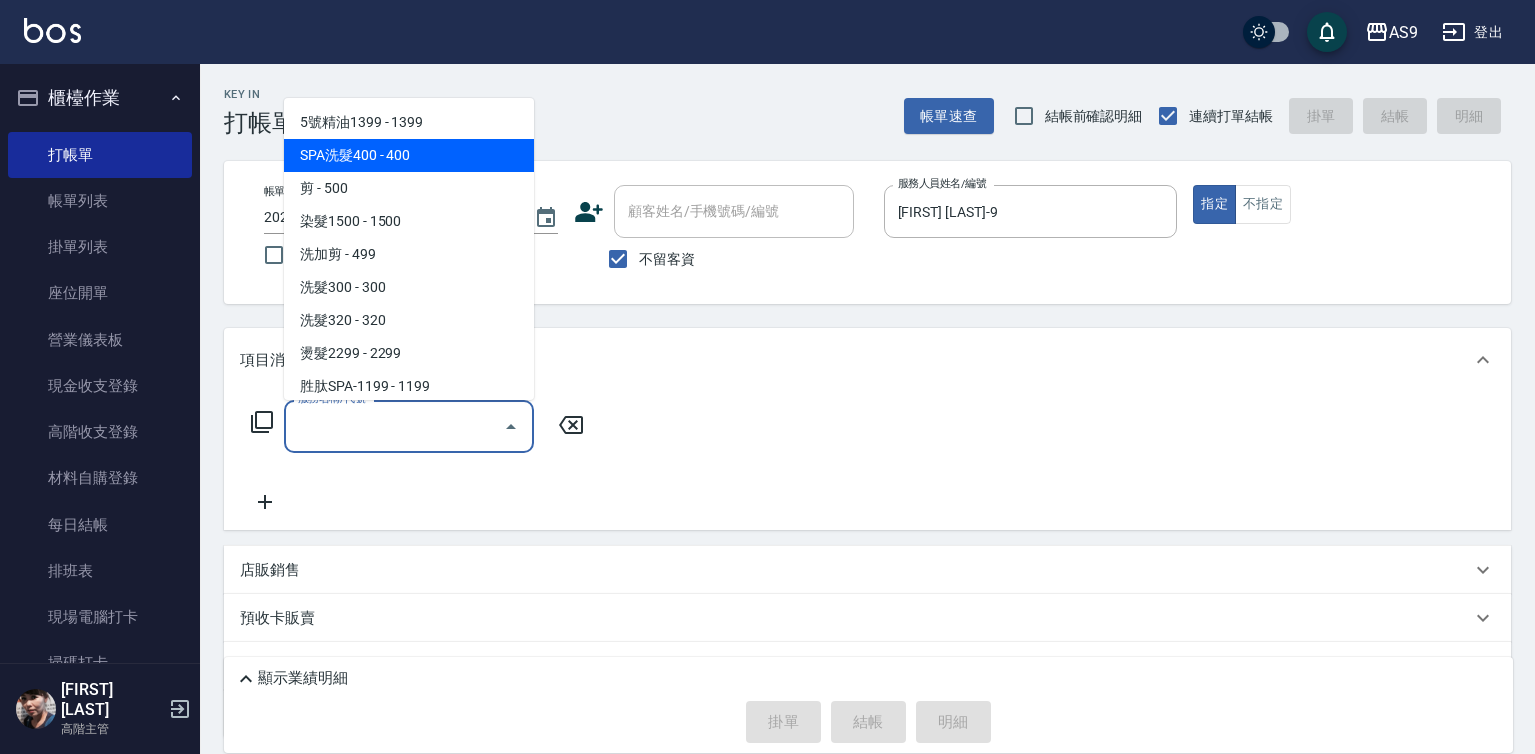 click on "SPA洗髮400 - 400" at bounding box center [409, 155] 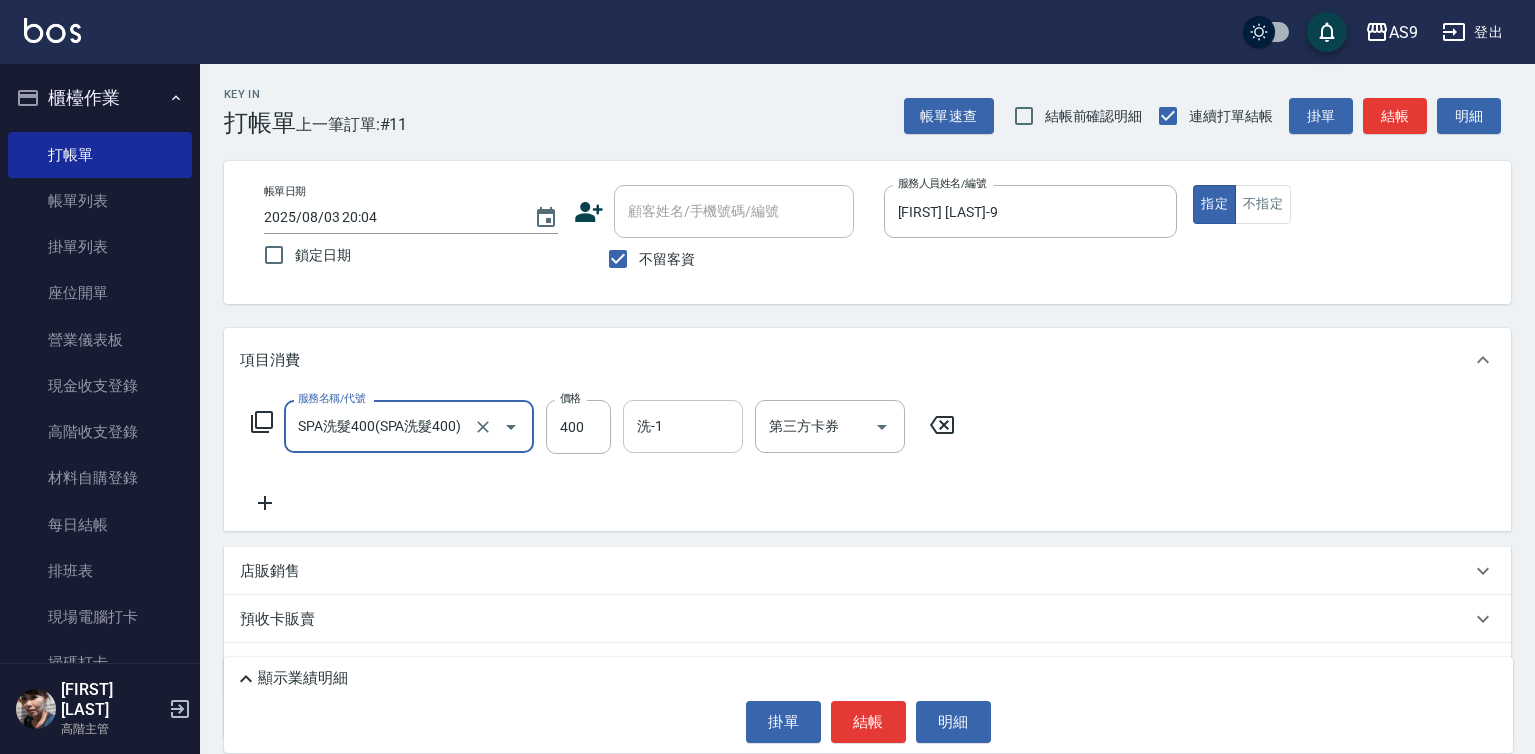 click on "洗-1" at bounding box center [683, 426] 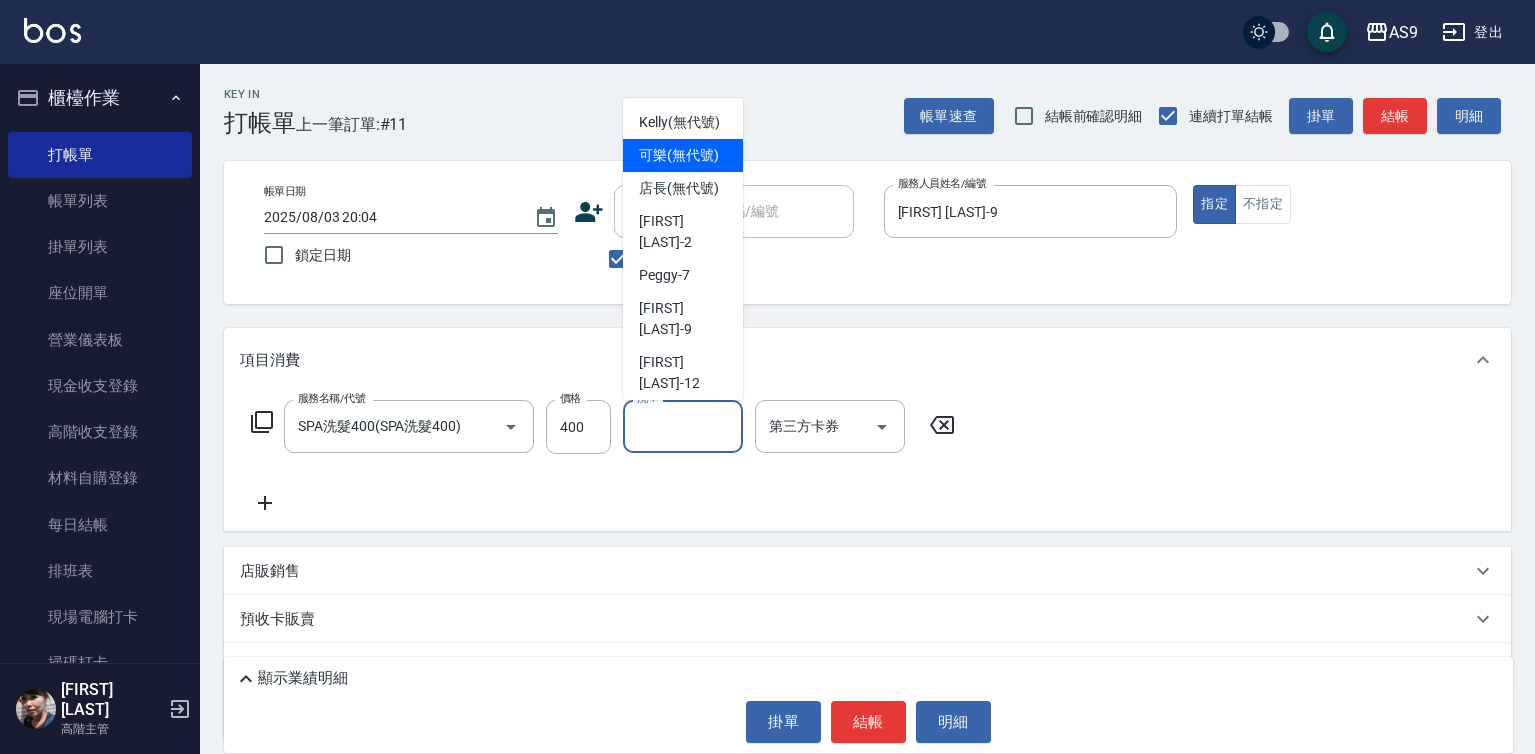 click on "[FIRST] (無代號)" at bounding box center [679, 155] 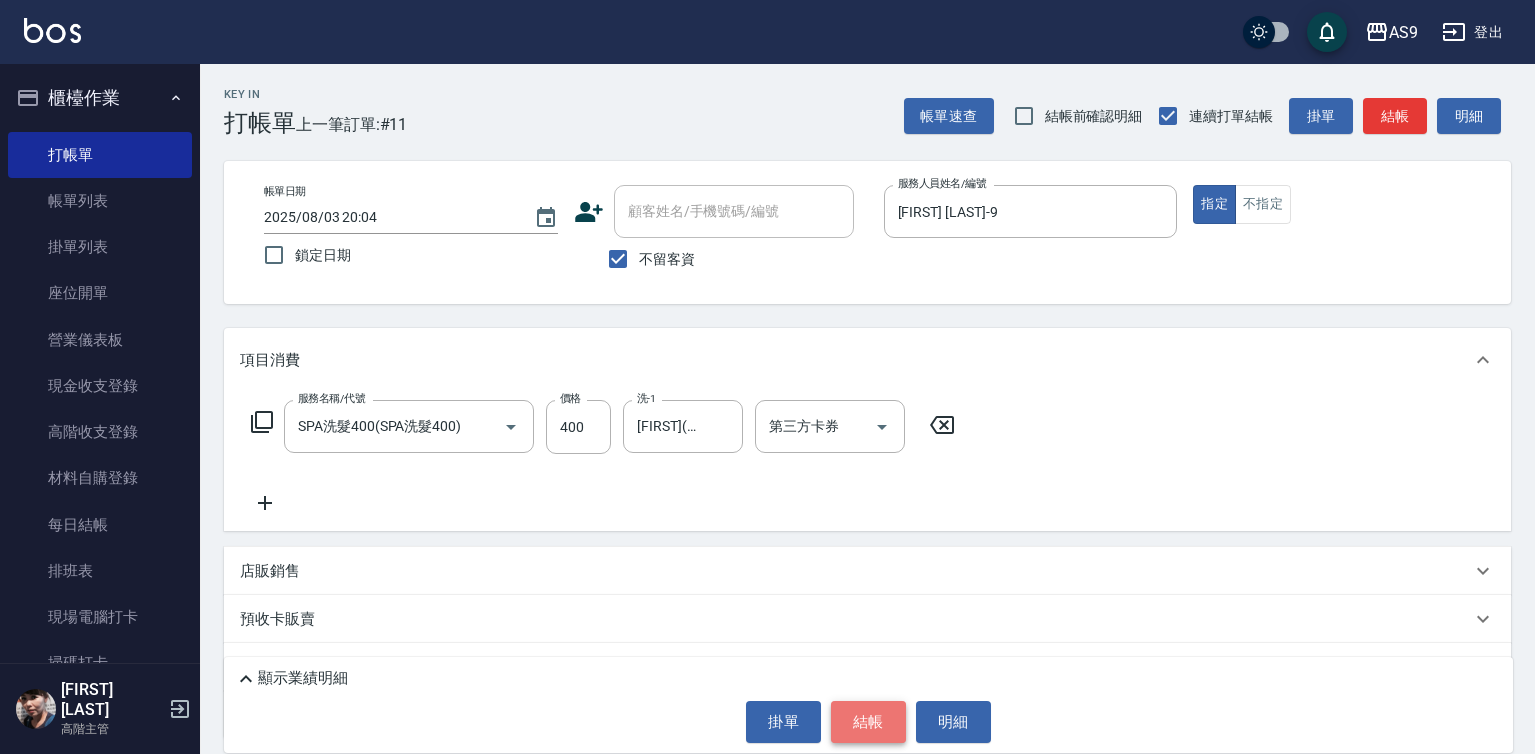 click on "結帳" at bounding box center [868, 722] 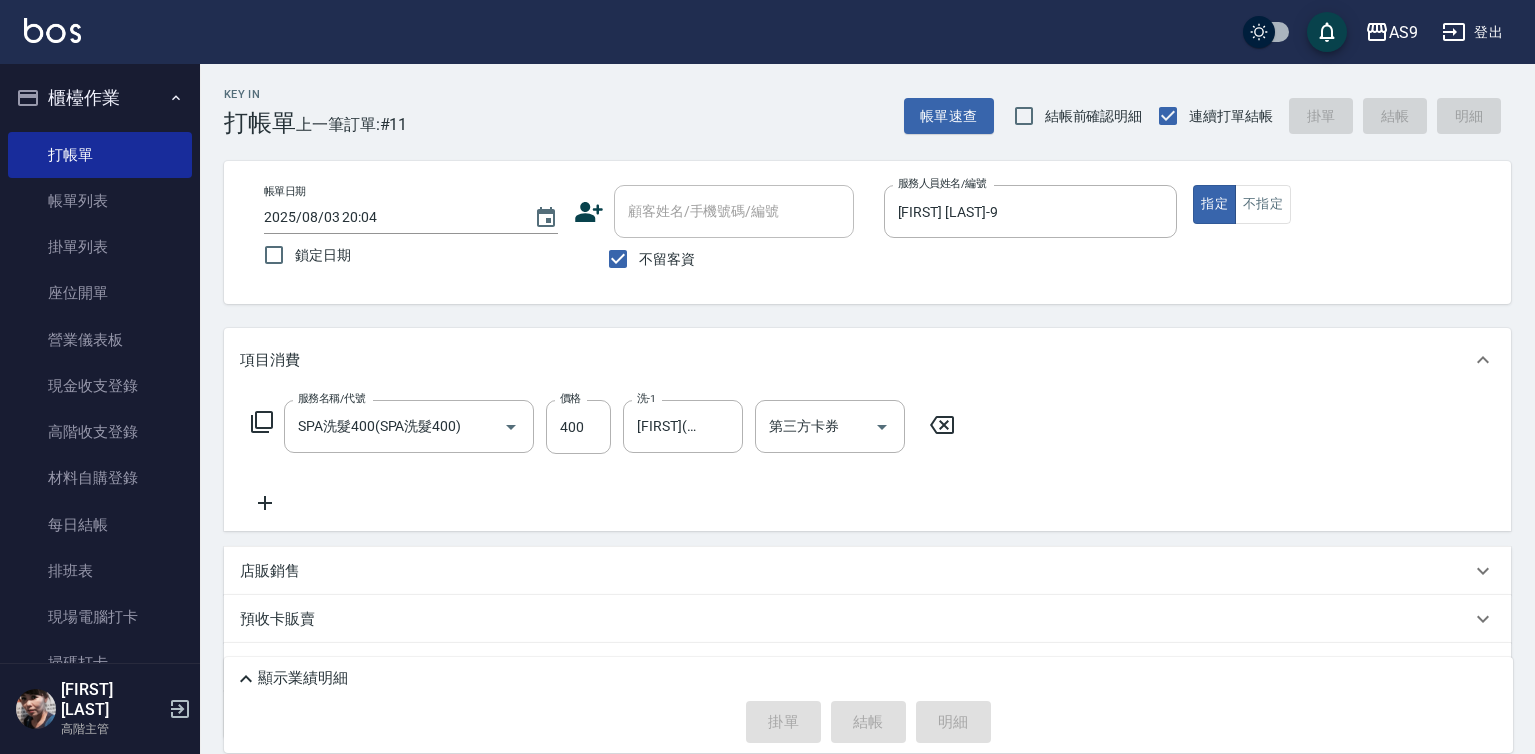 type 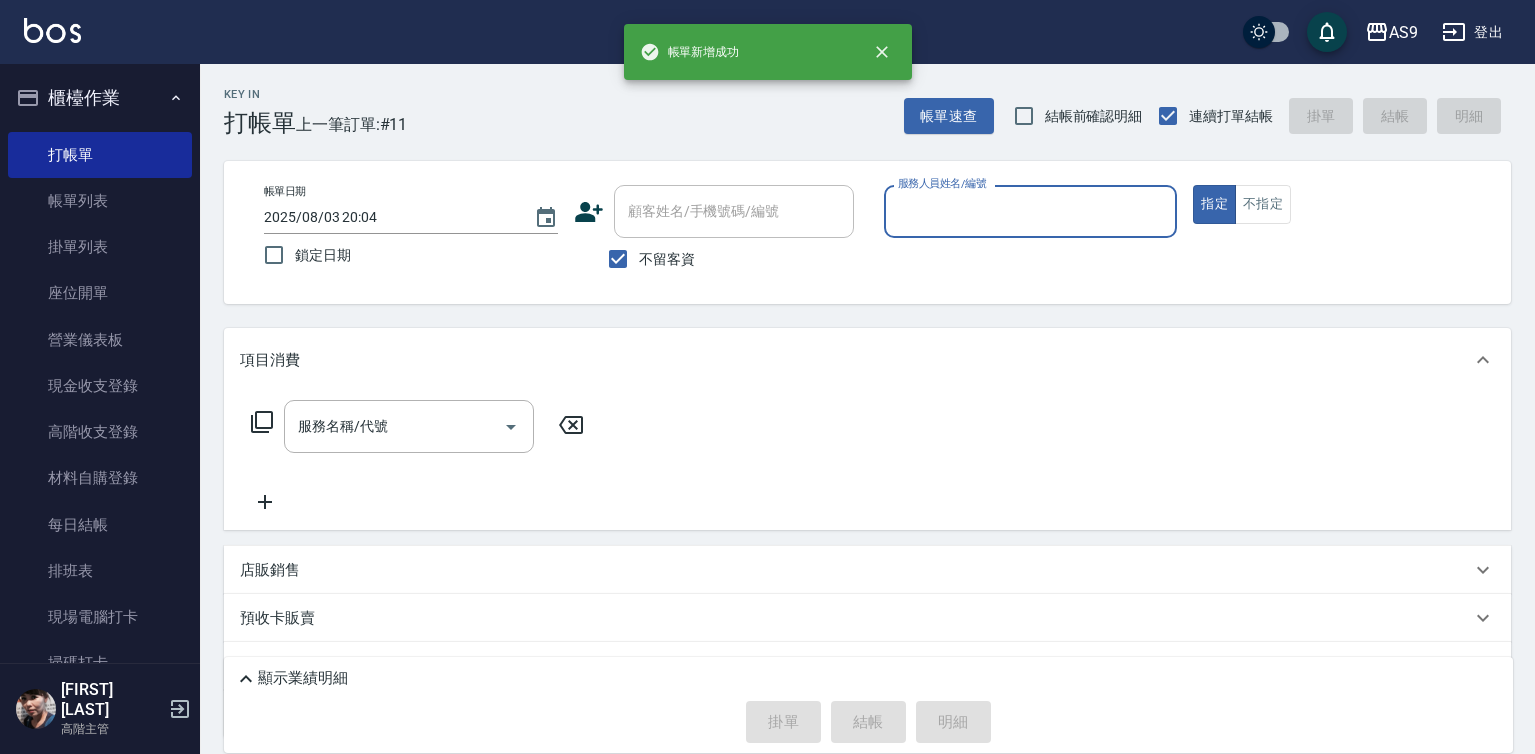 click on "服務人員姓名/編號" at bounding box center (1031, 211) 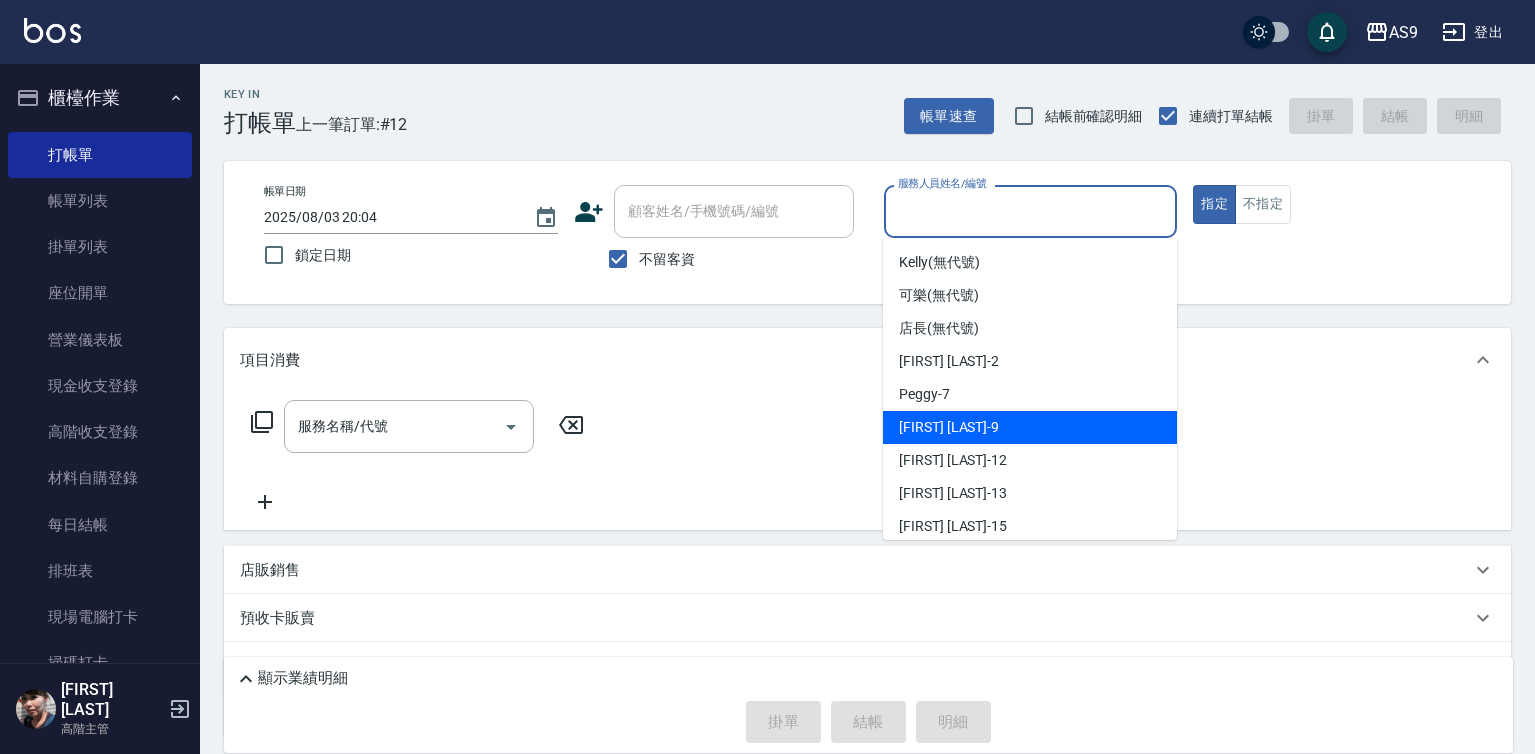 click on "[FIRST] [LAST] -9" at bounding box center [1030, 427] 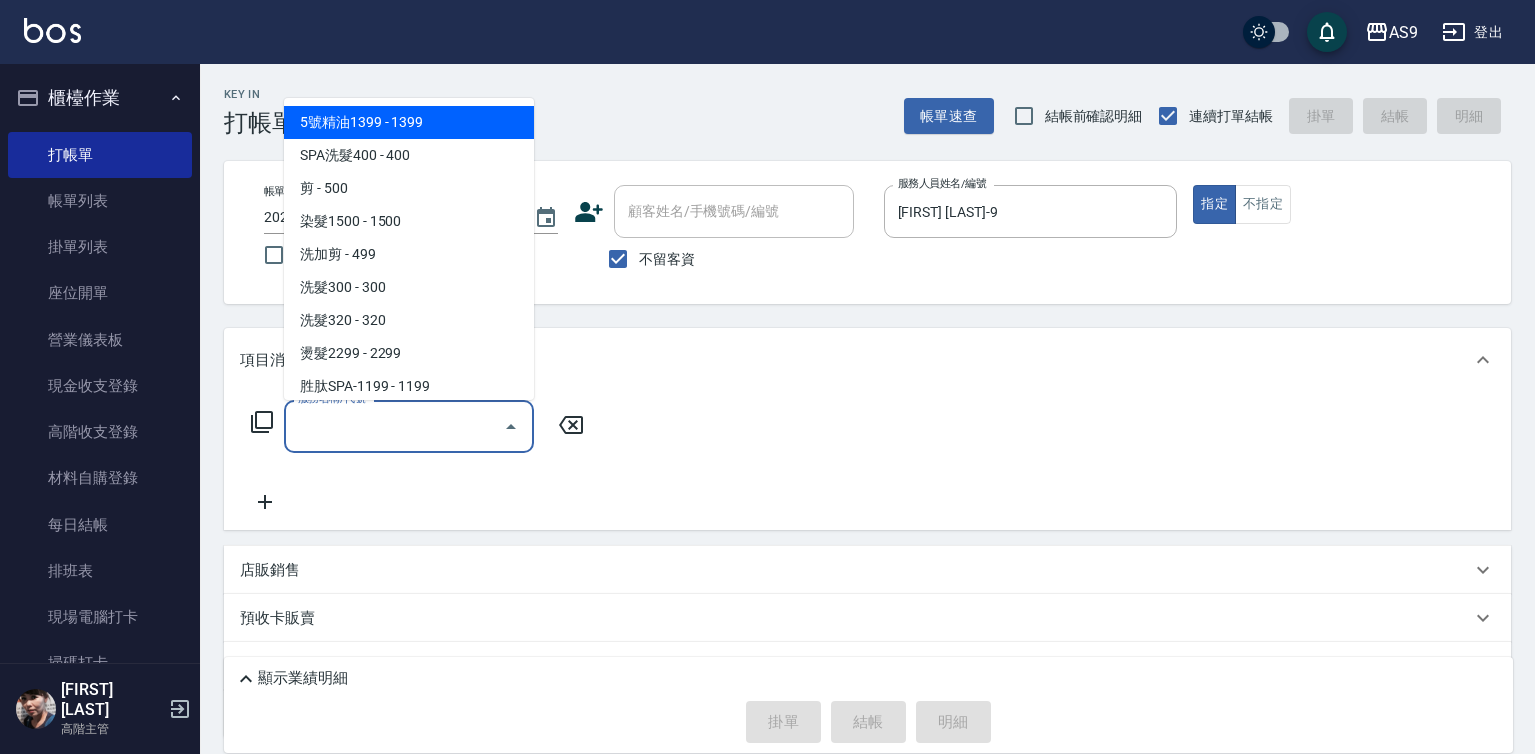 click on "服務名稱/代號" at bounding box center [394, 426] 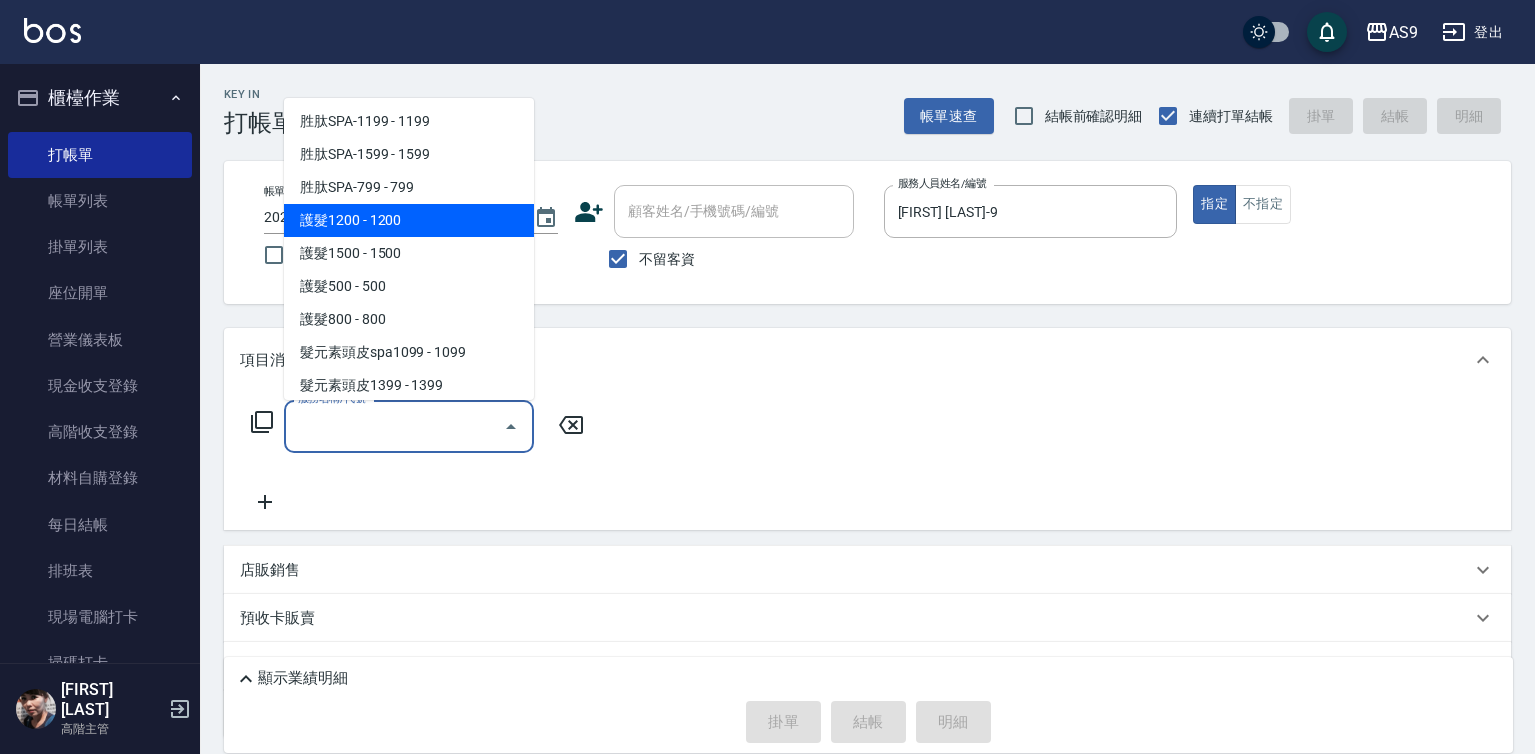 scroll, scrollTop: 300, scrollLeft: 0, axis: vertical 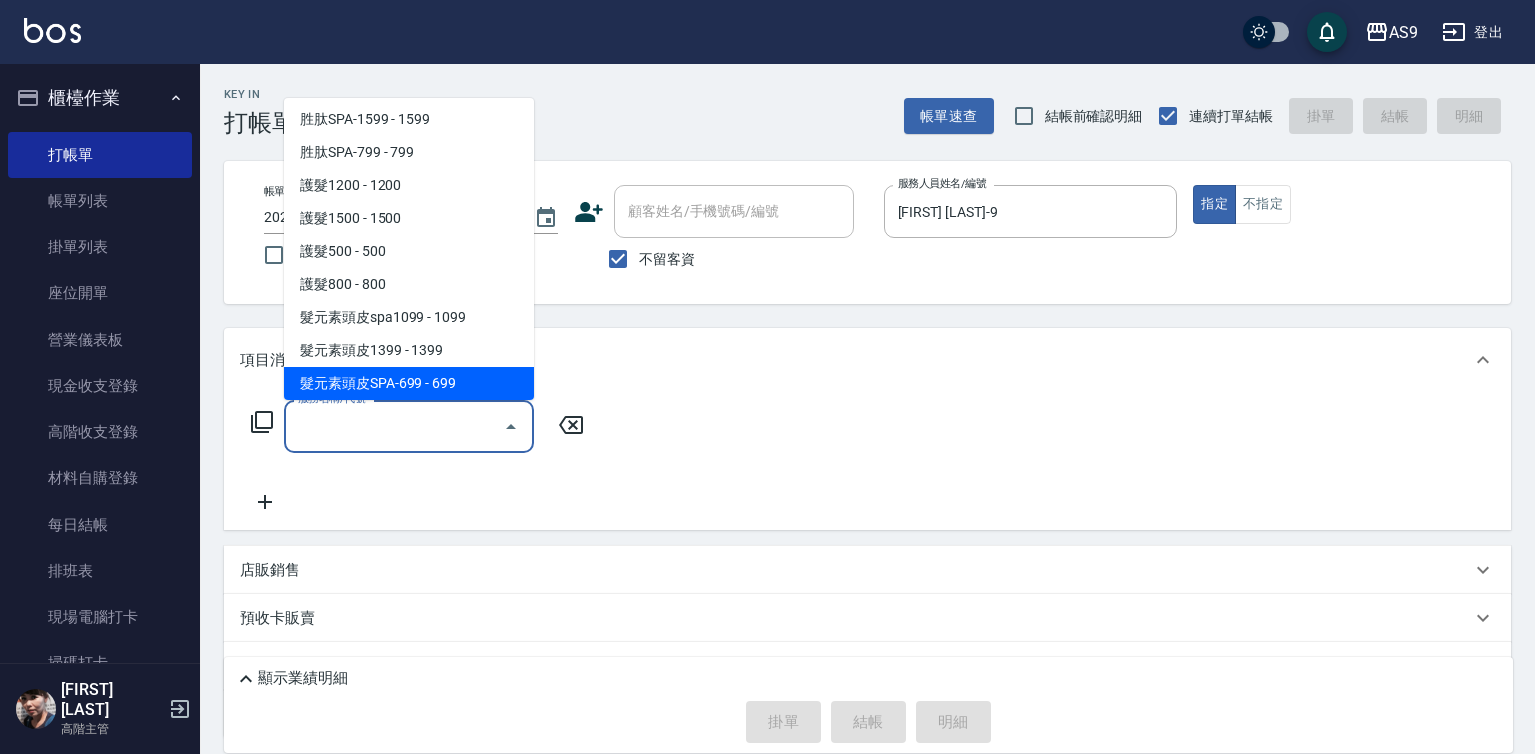 click on "髮元素頭皮SPA-699 - 699" at bounding box center [409, 383] 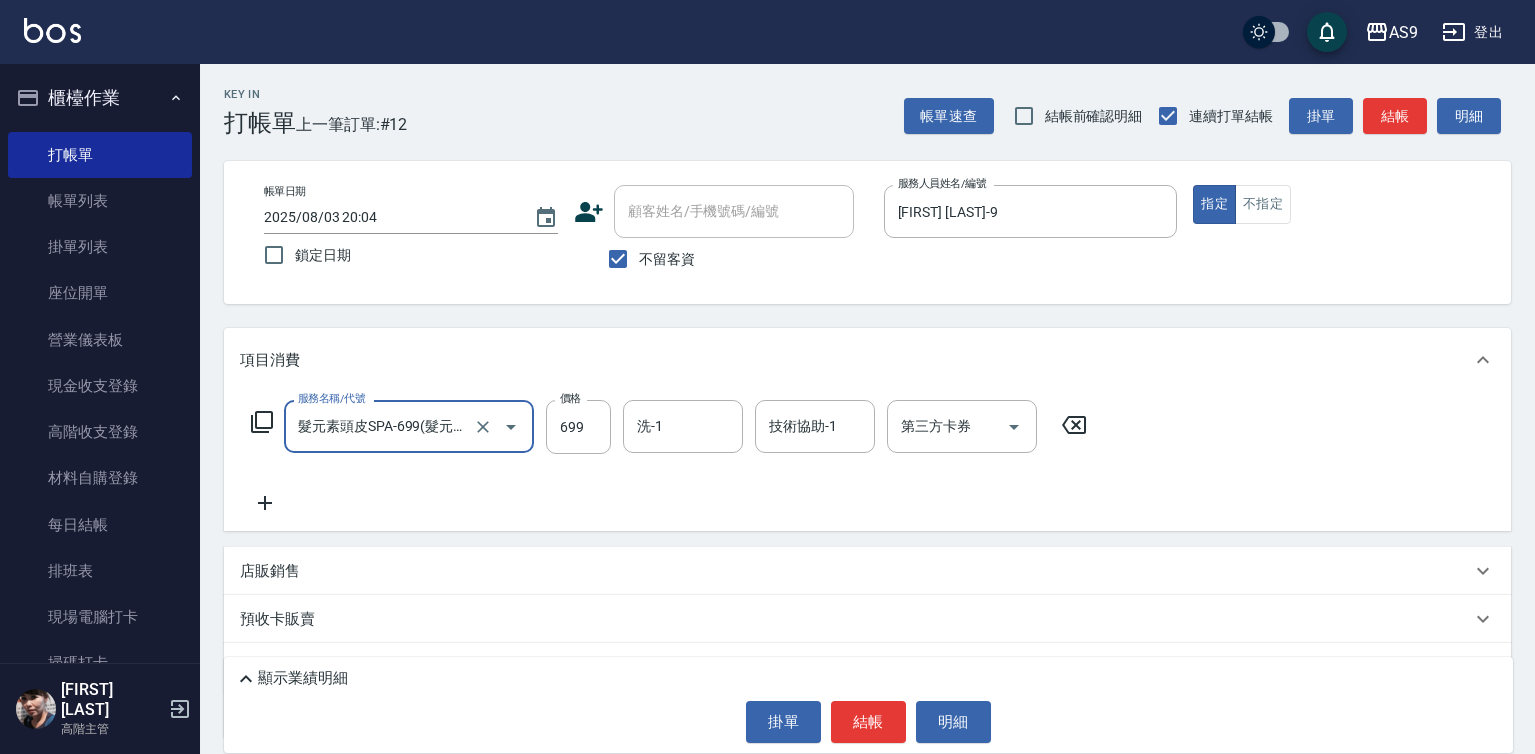 click 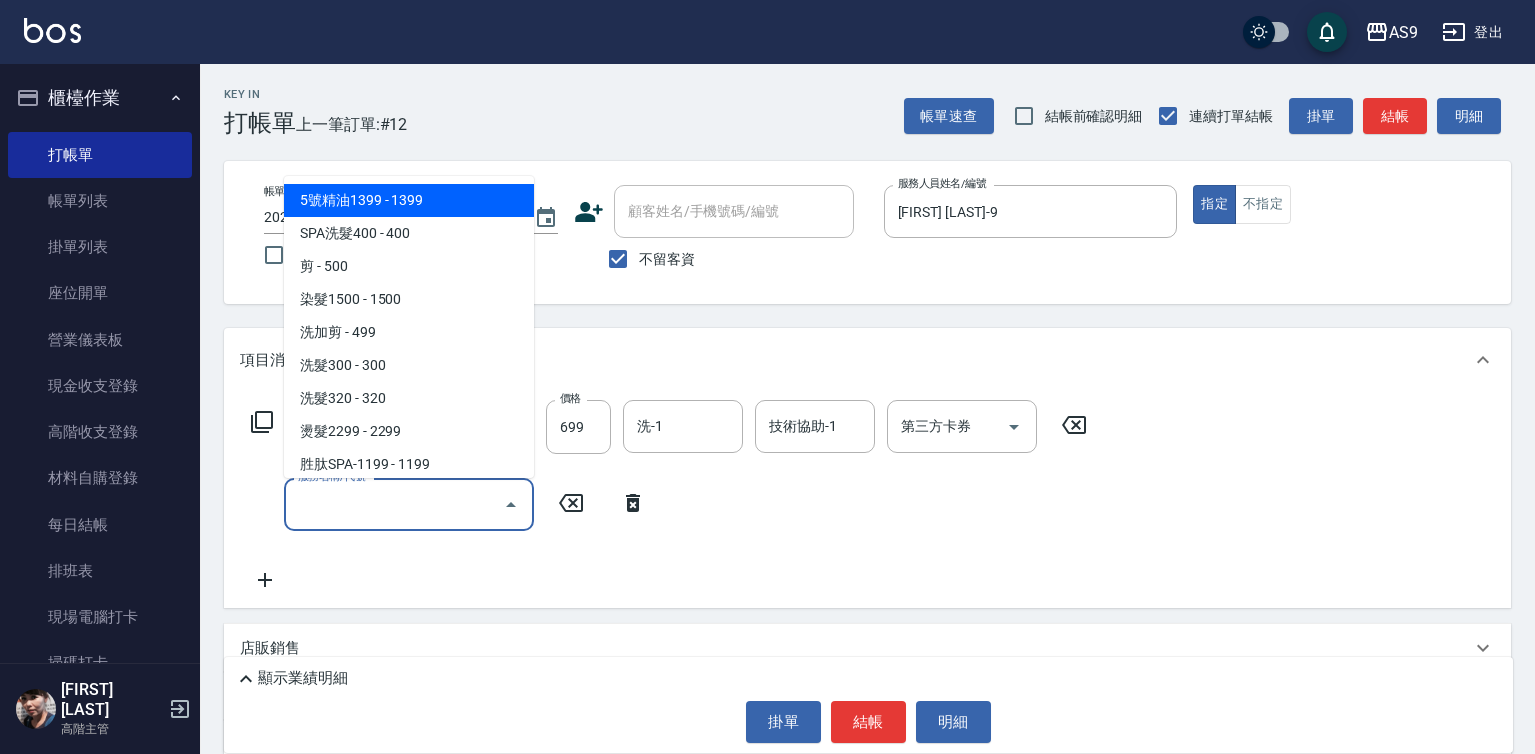 drag, startPoint x: 324, startPoint y: 504, endPoint x: 334, endPoint y: 359, distance: 145.34442 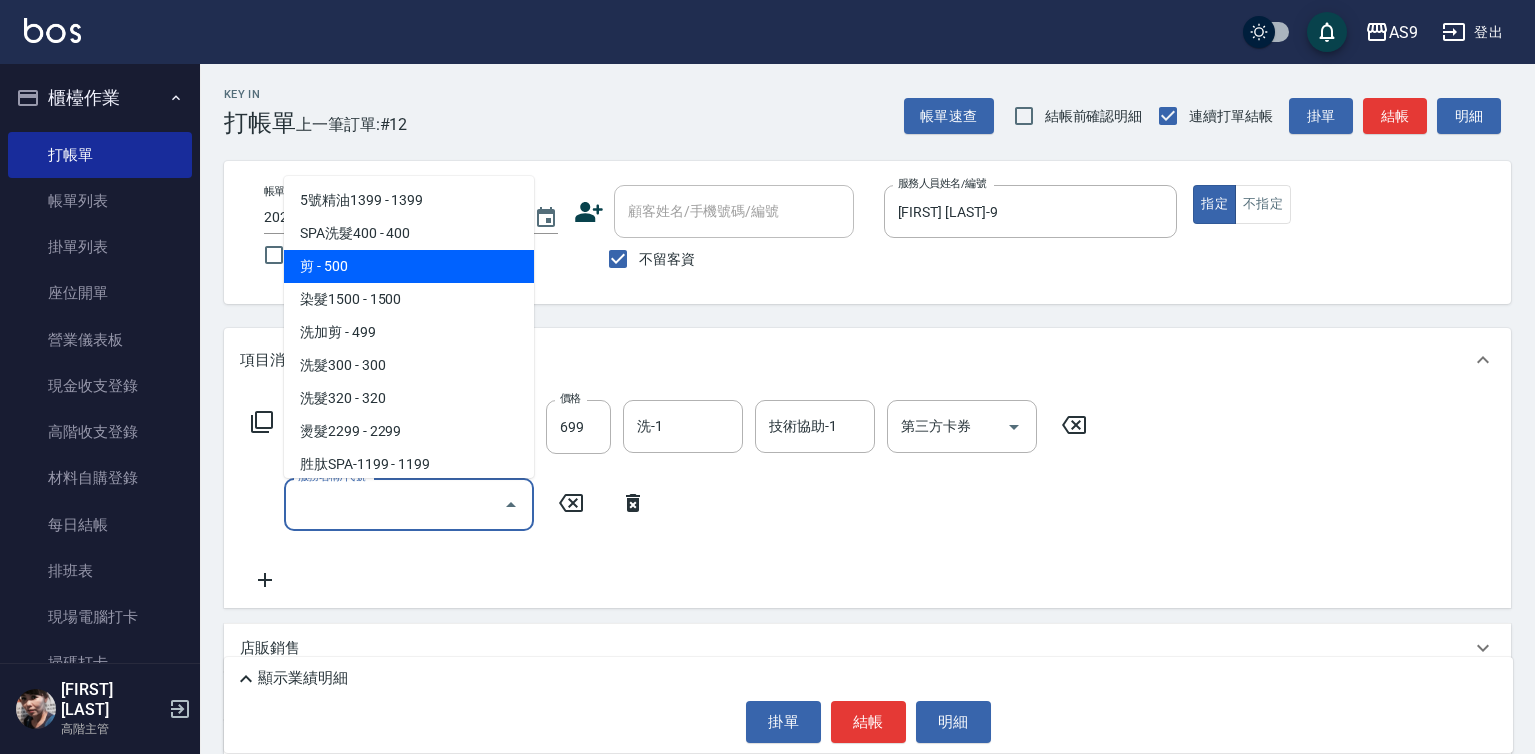 click on "剪 - 500" at bounding box center (409, 266) 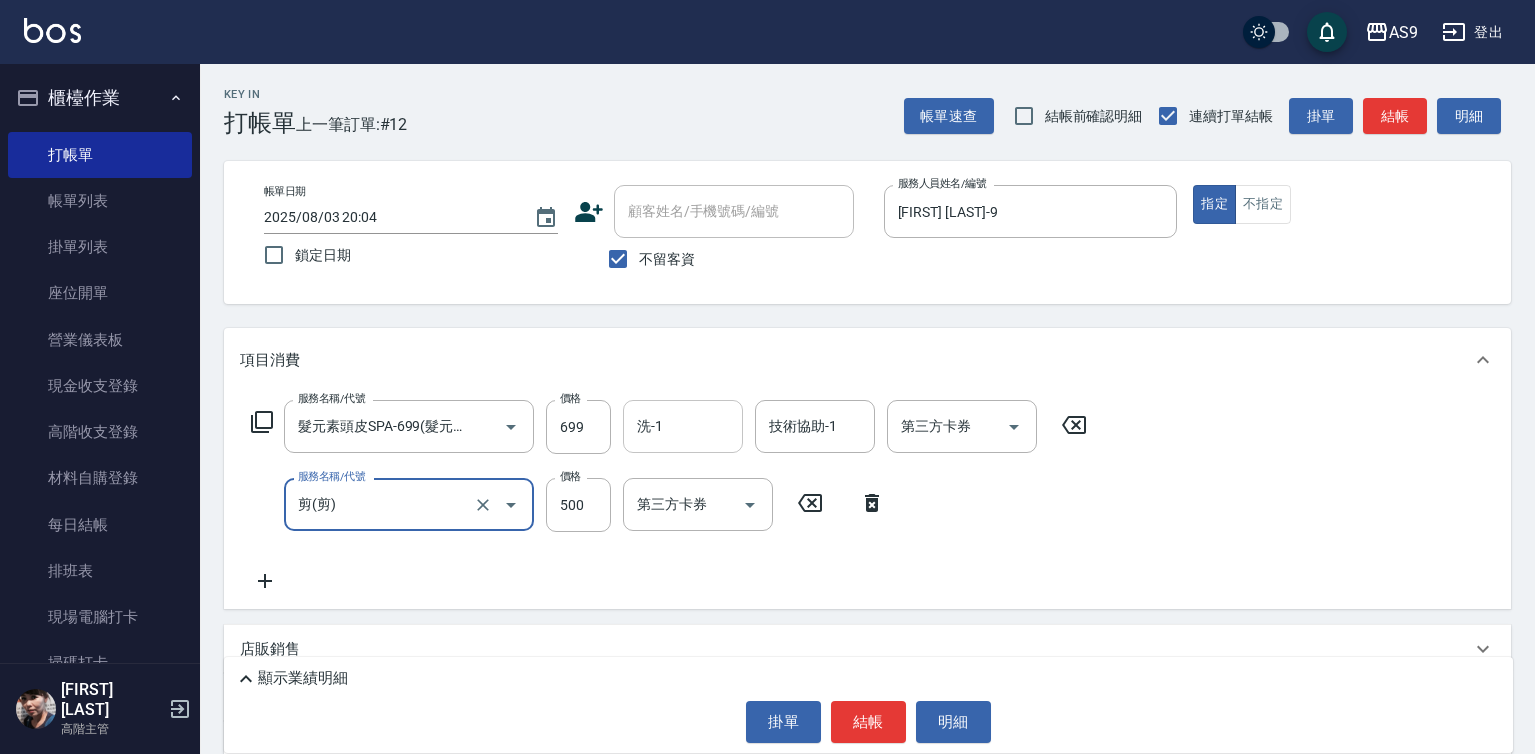 type on "剪" 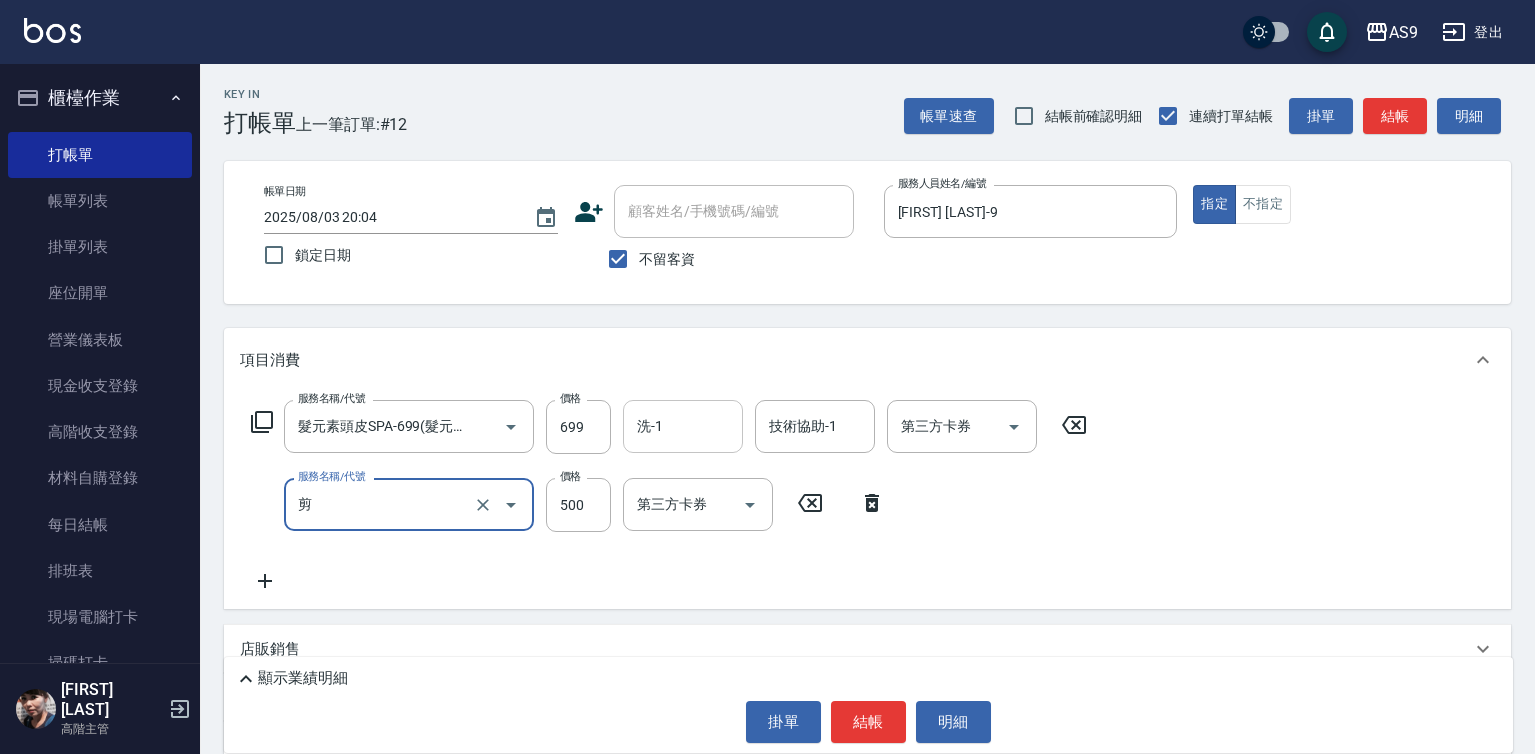 click on "洗-1 洗-1" at bounding box center [683, 426] 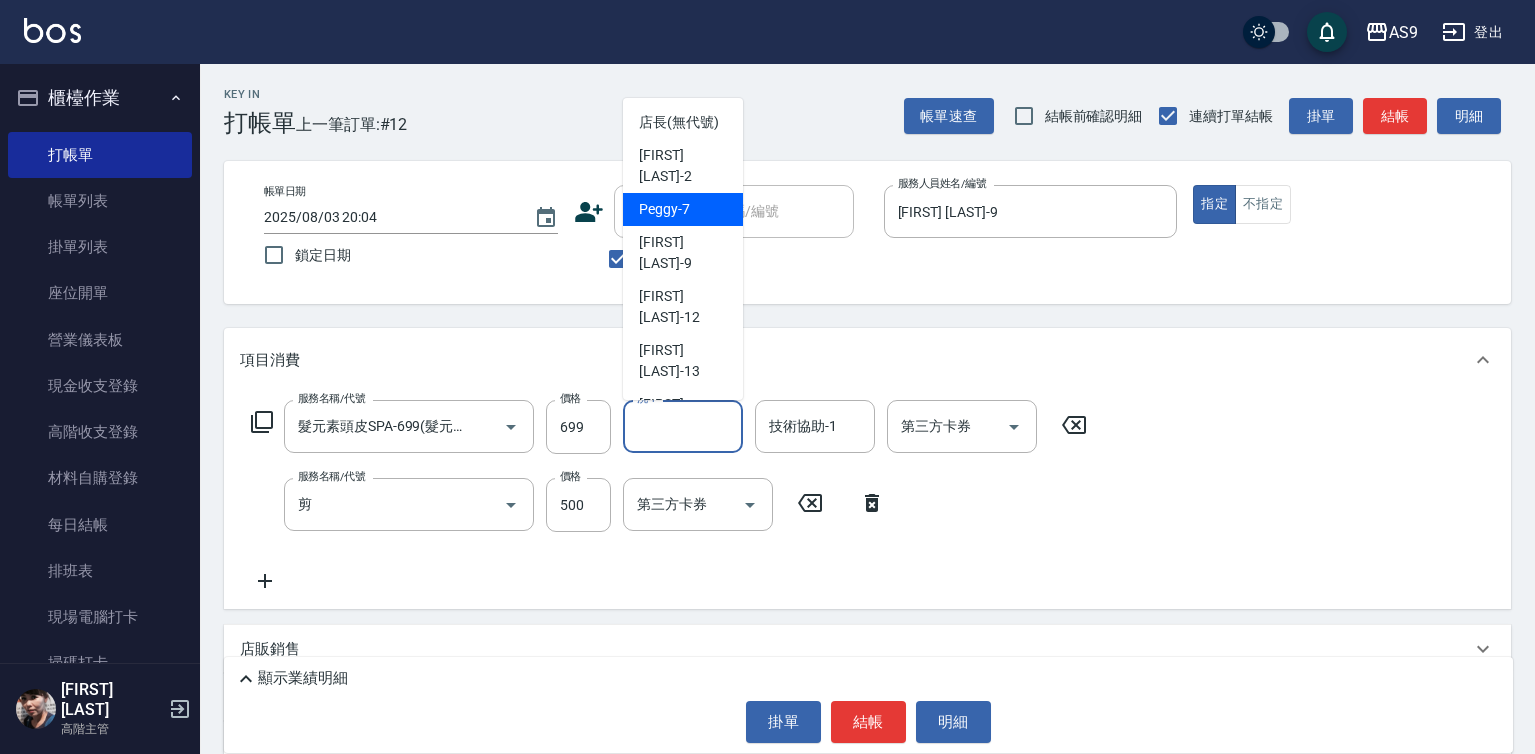 scroll, scrollTop: 100, scrollLeft: 0, axis: vertical 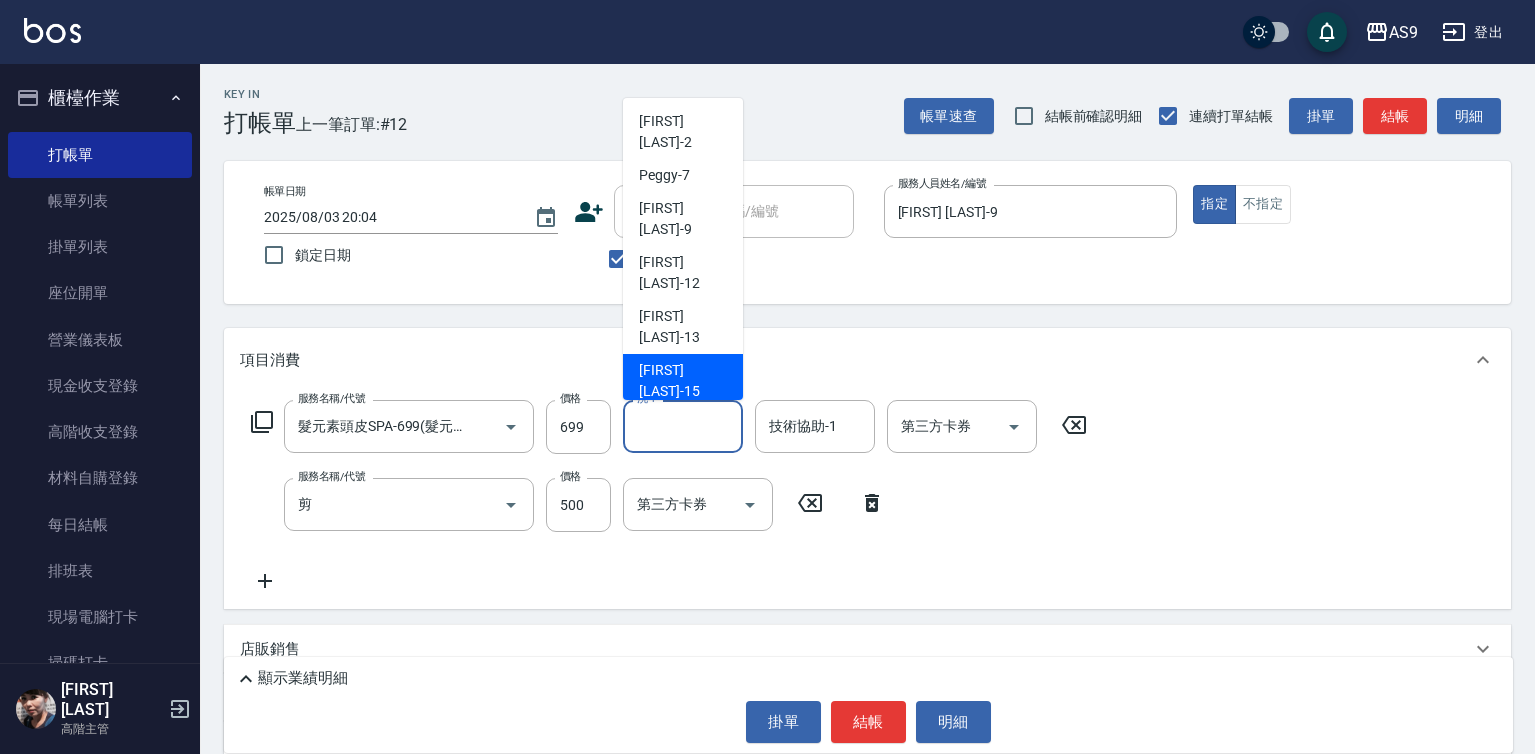 click on "[FIRST] [LAST]-15" at bounding box center (683, 381) 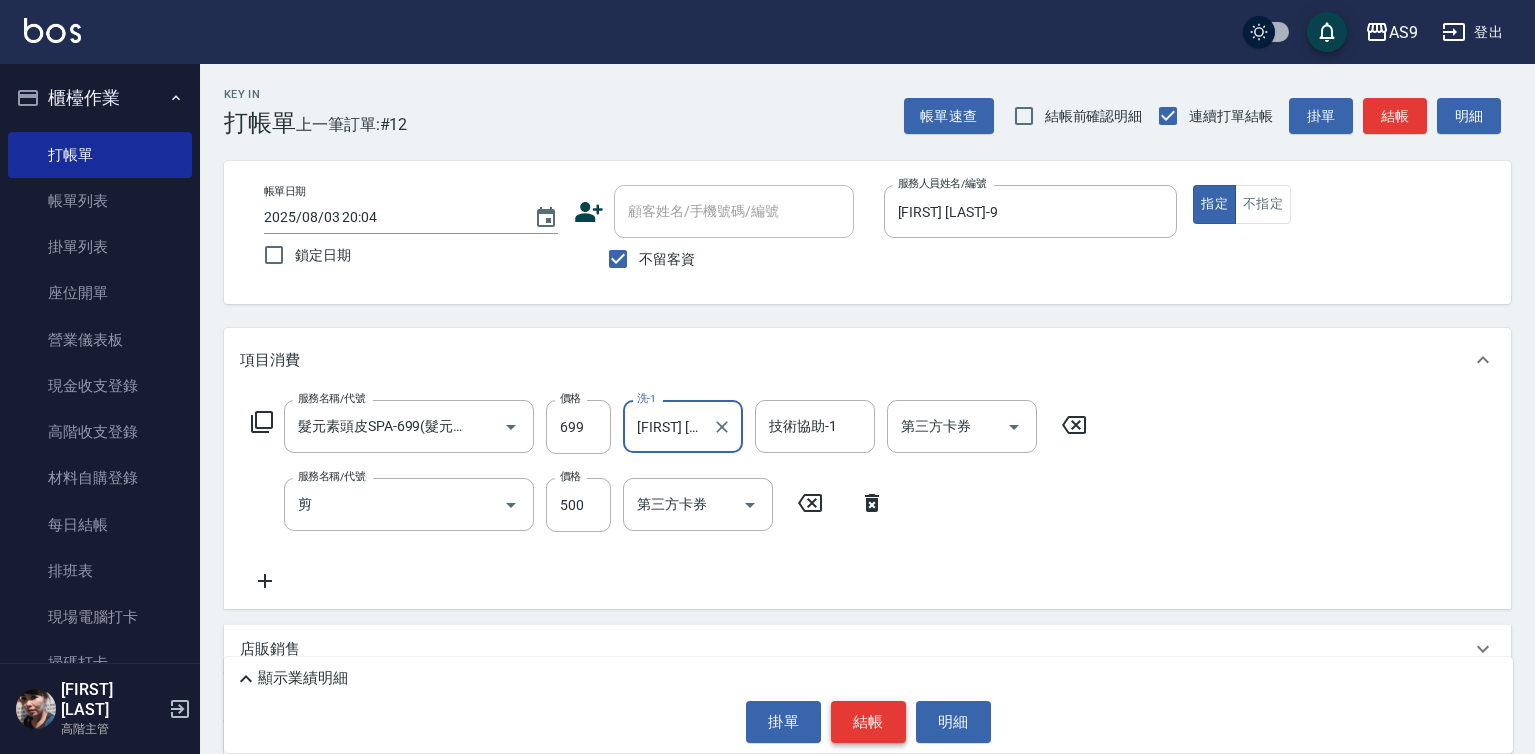 click on "結帳" at bounding box center [868, 722] 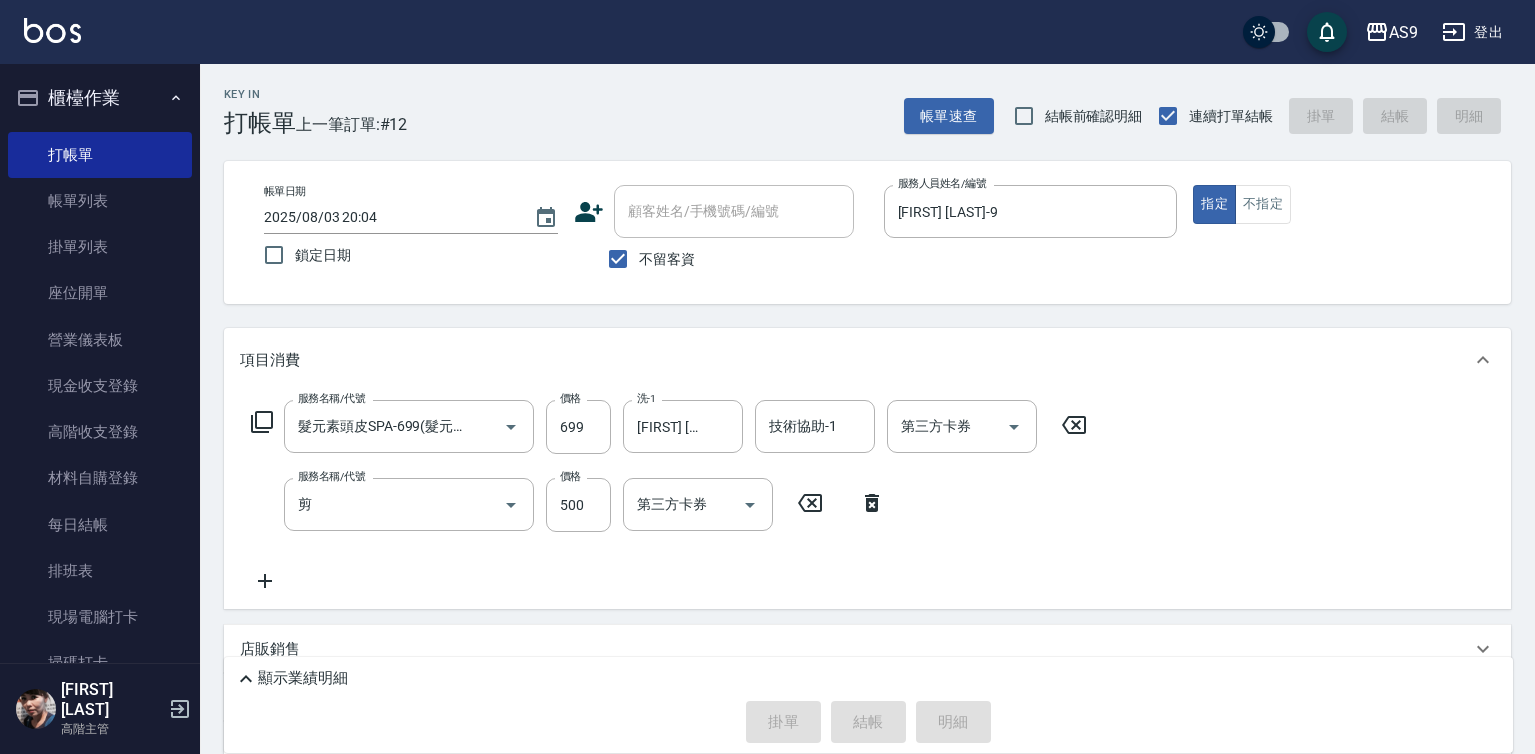 type 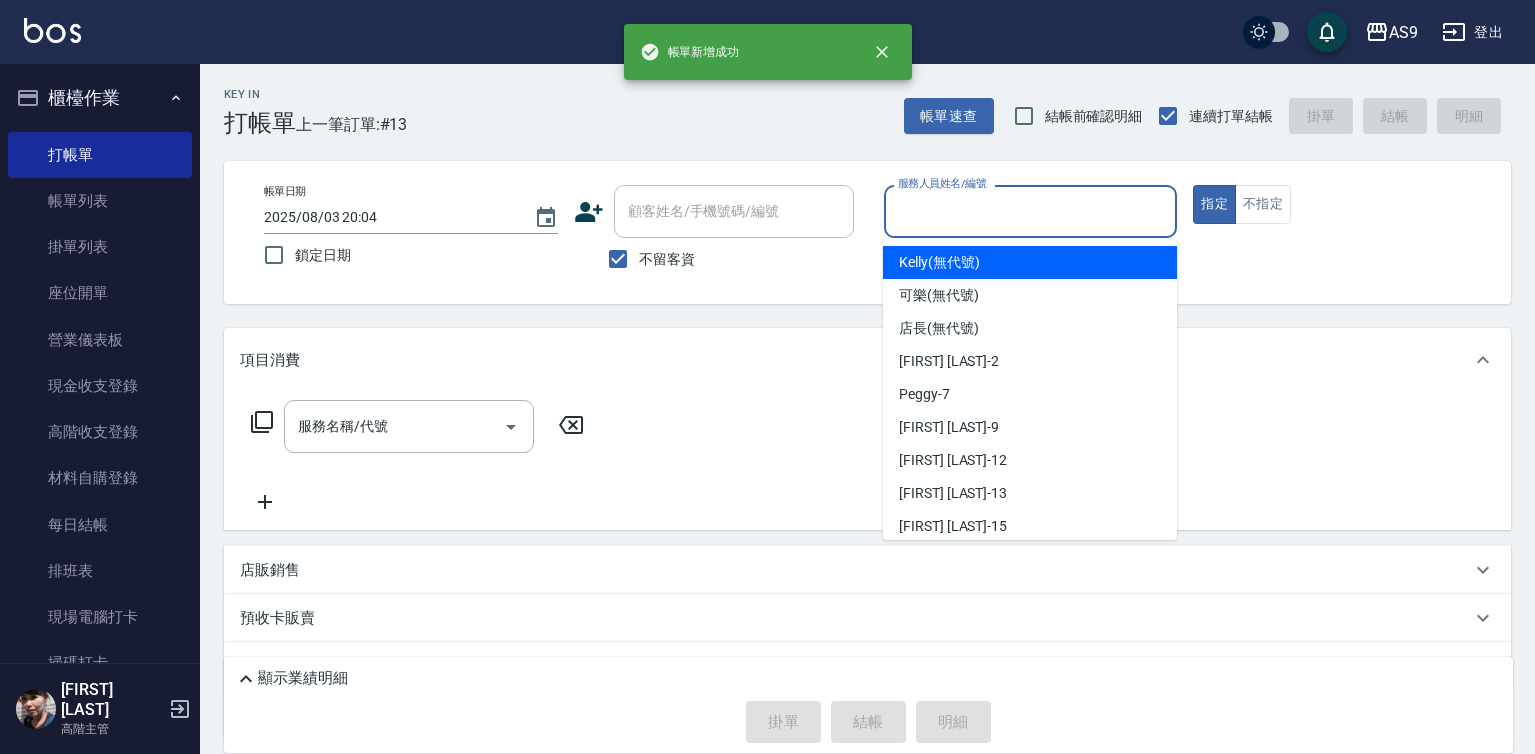 drag, startPoint x: 996, startPoint y: 194, endPoint x: 993, endPoint y: 225, distance: 31.144823 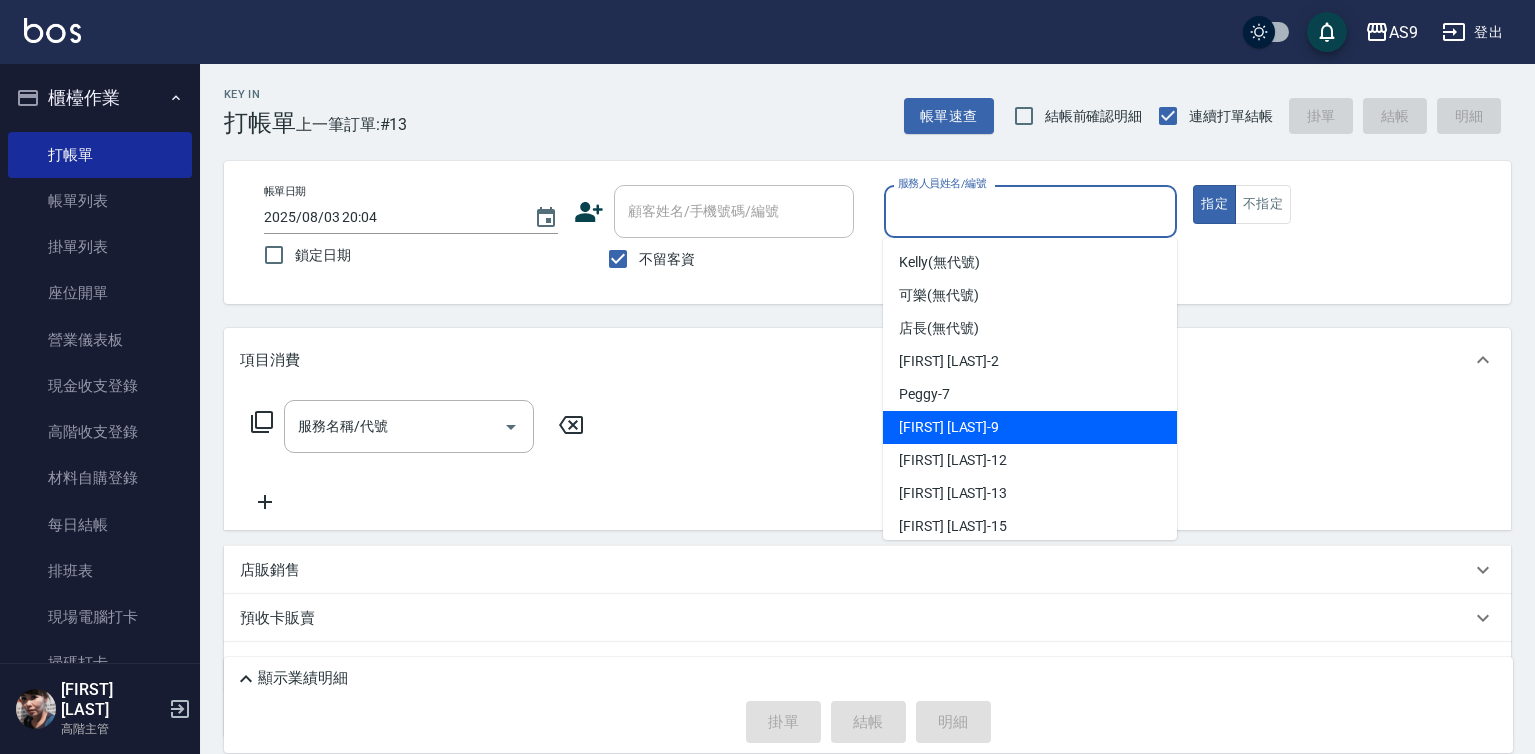 drag, startPoint x: 946, startPoint y: 423, endPoint x: 923, endPoint y: 426, distance: 23.194826 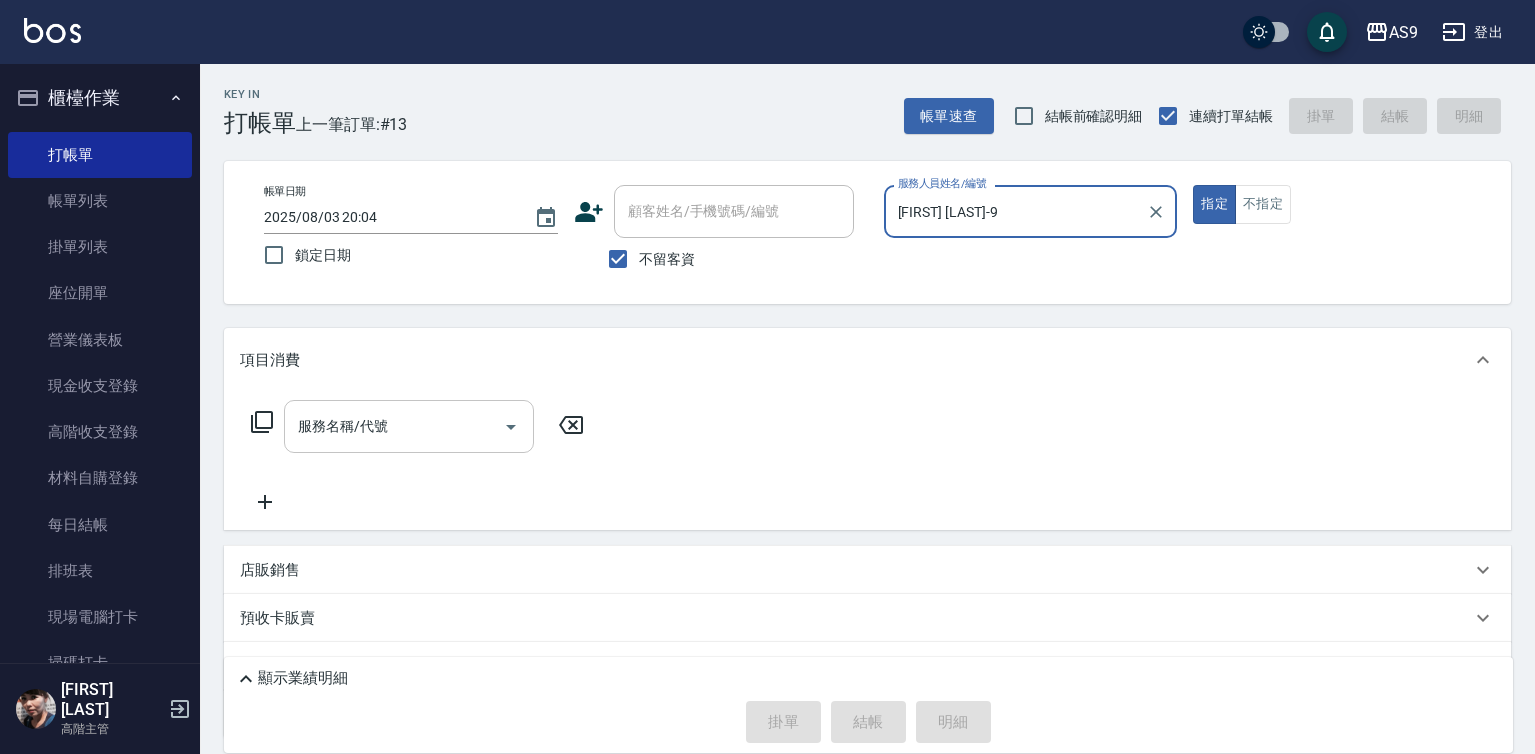 click on "服務名稱/代號" at bounding box center (394, 426) 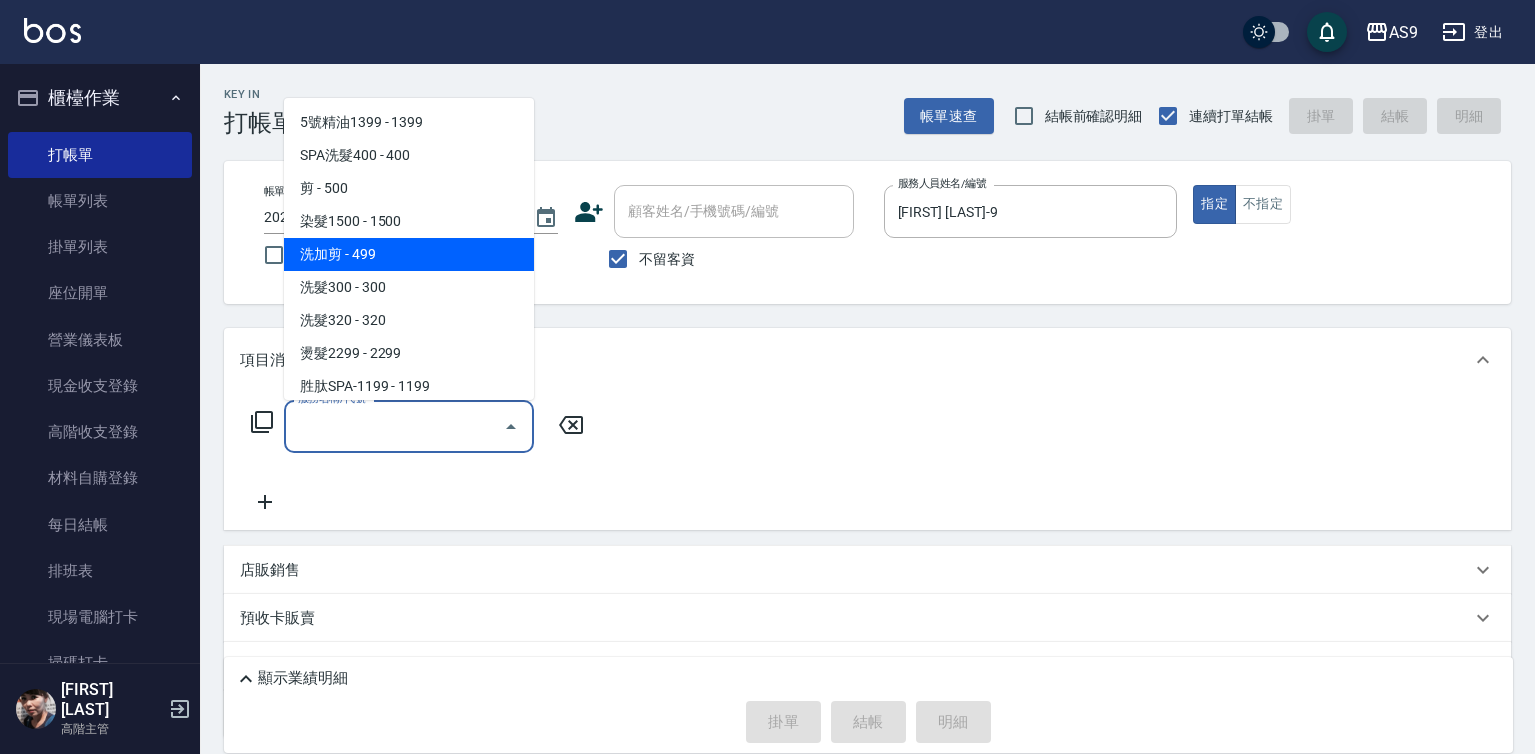 click on "洗加剪 - 499" at bounding box center [409, 254] 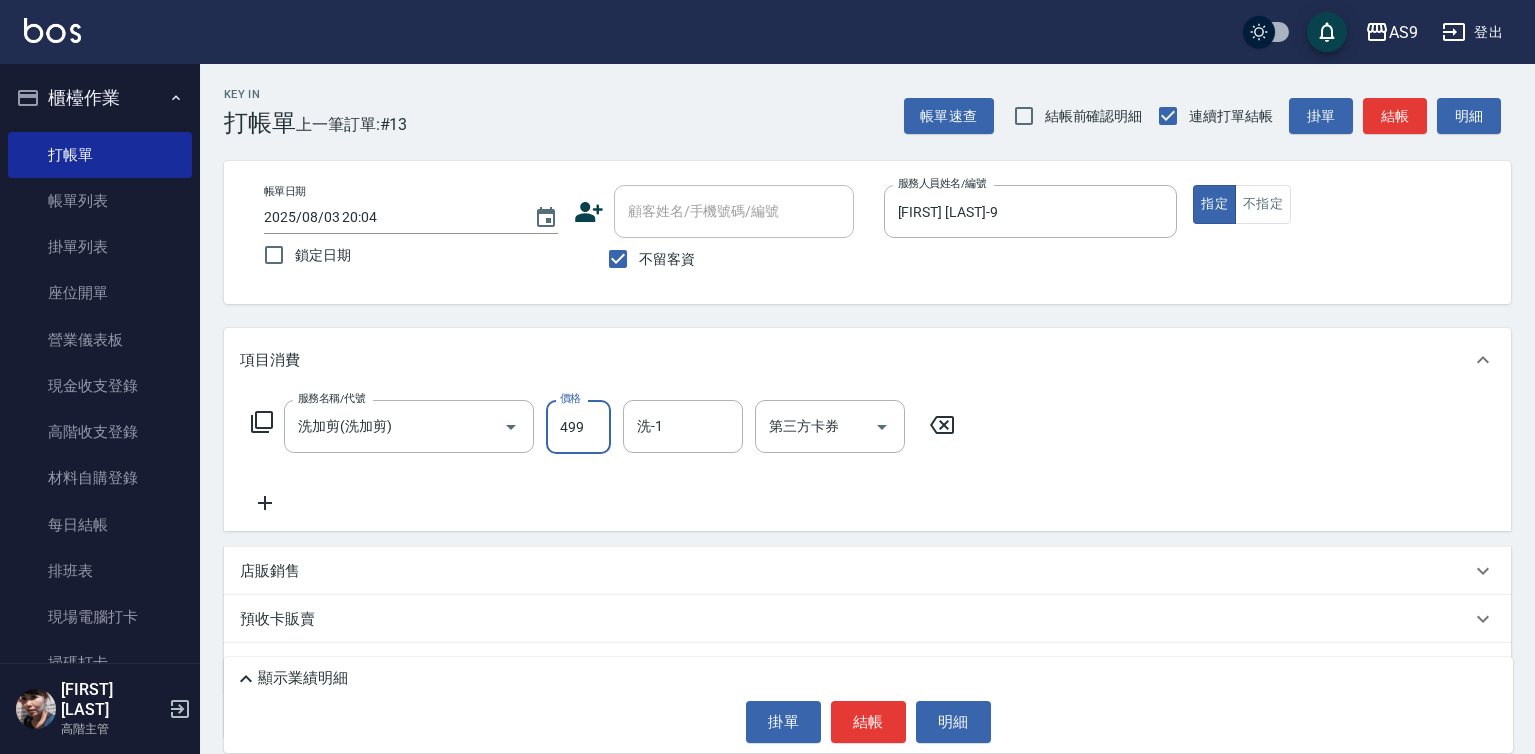 click on "499" at bounding box center [578, 427] 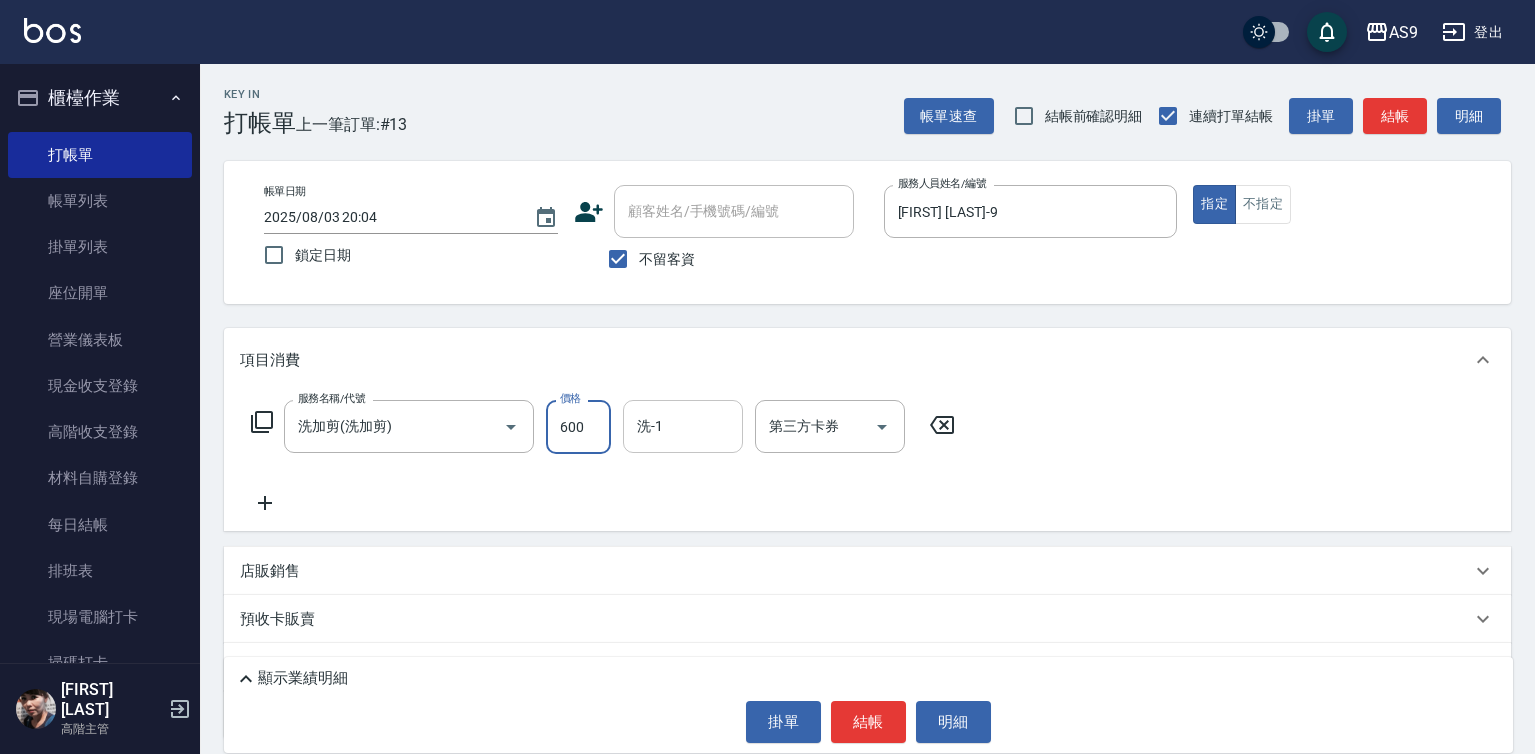 type on "600" 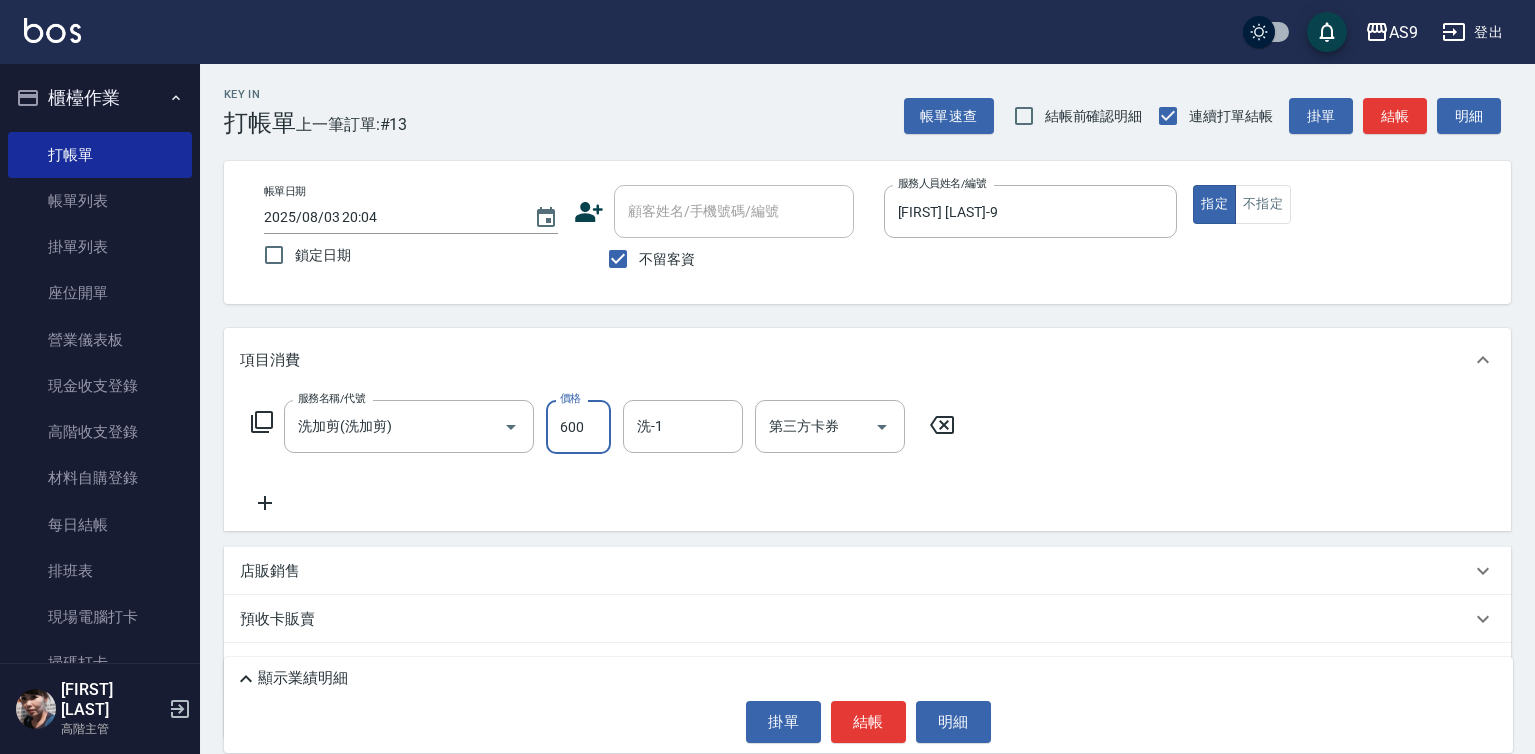 click on "洗-1 洗-1" at bounding box center [683, 426] 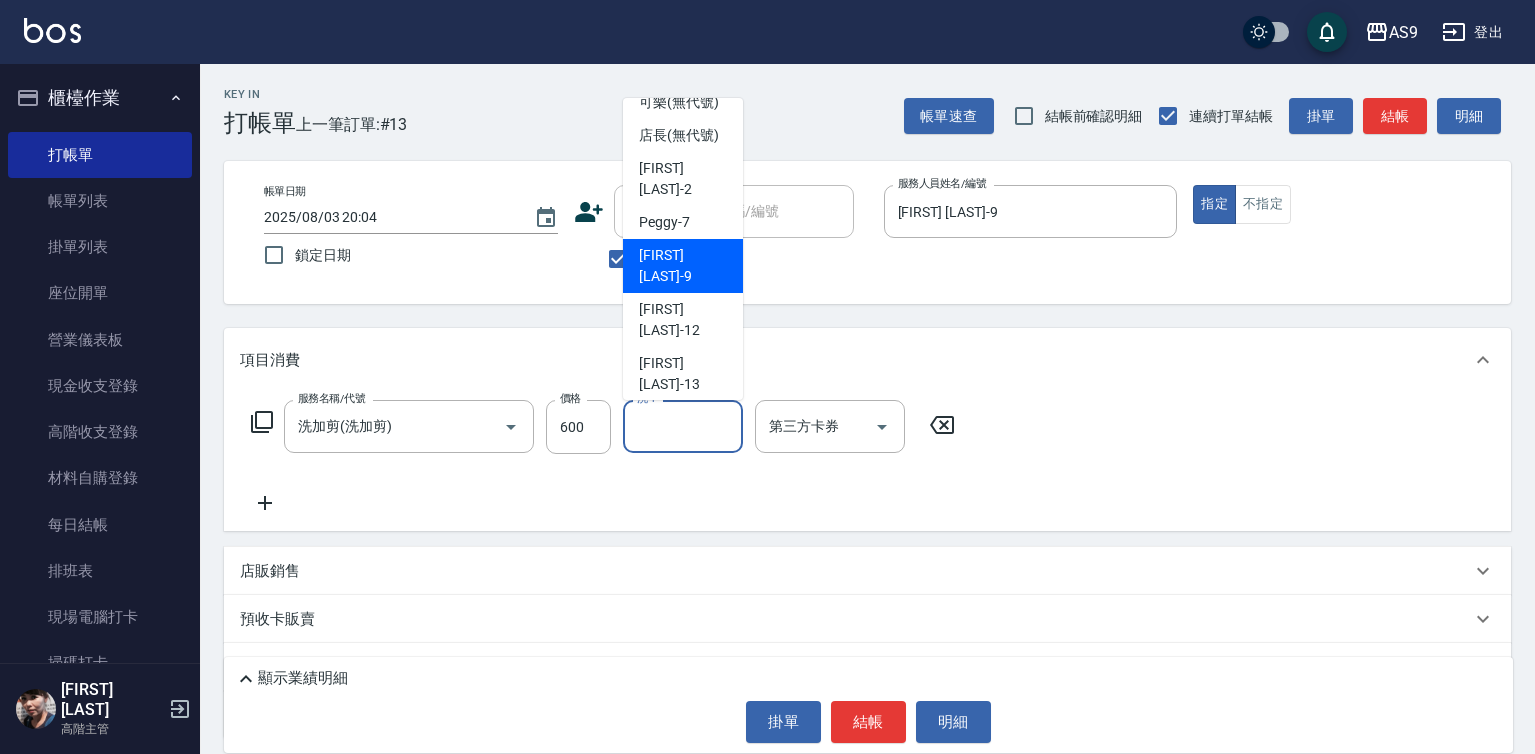 scroll, scrollTop: 100, scrollLeft: 0, axis: vertical 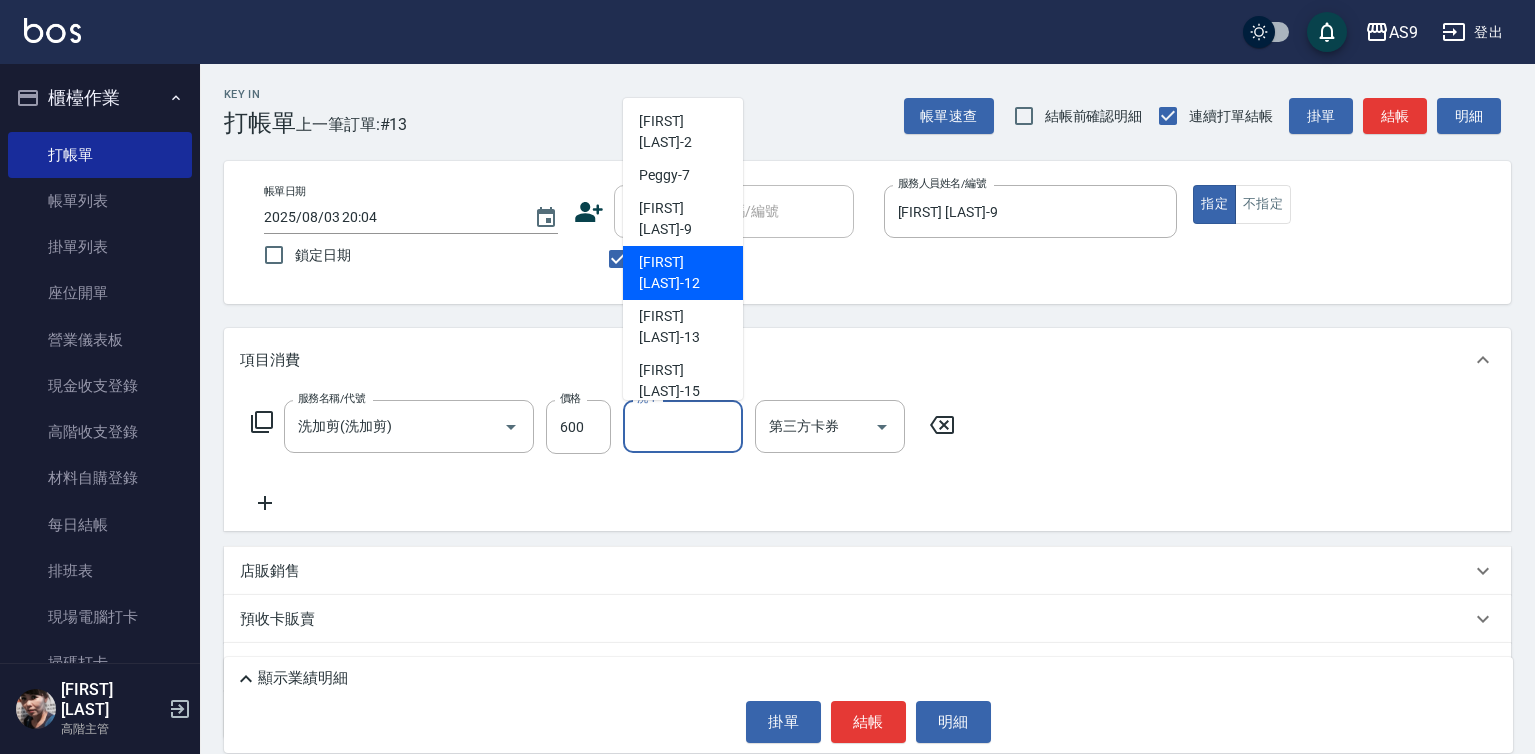 click on "[FIRST] [LAST] -12" at bounding box center [683, 273] 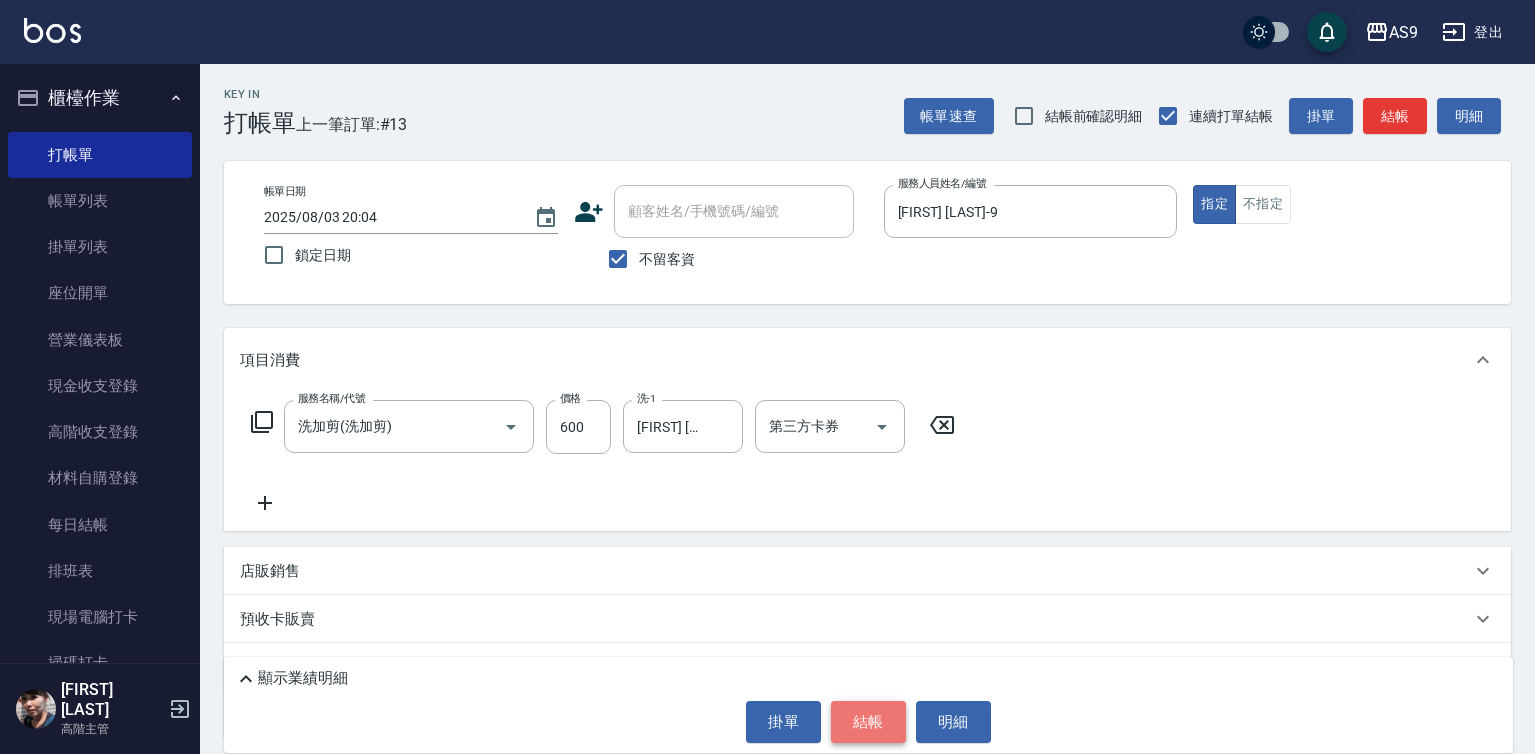 click on "結帳" at bounding box center (868, 722) 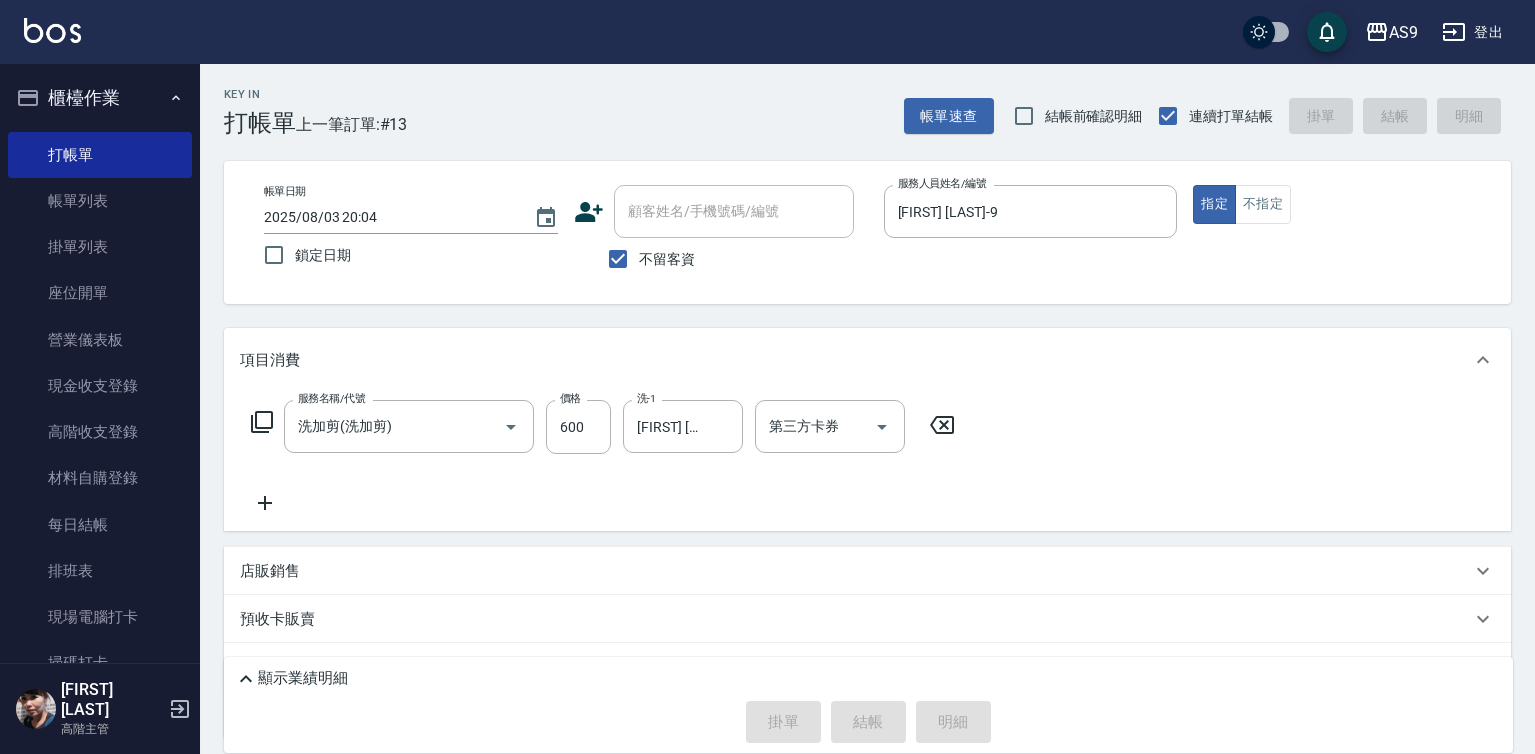 type 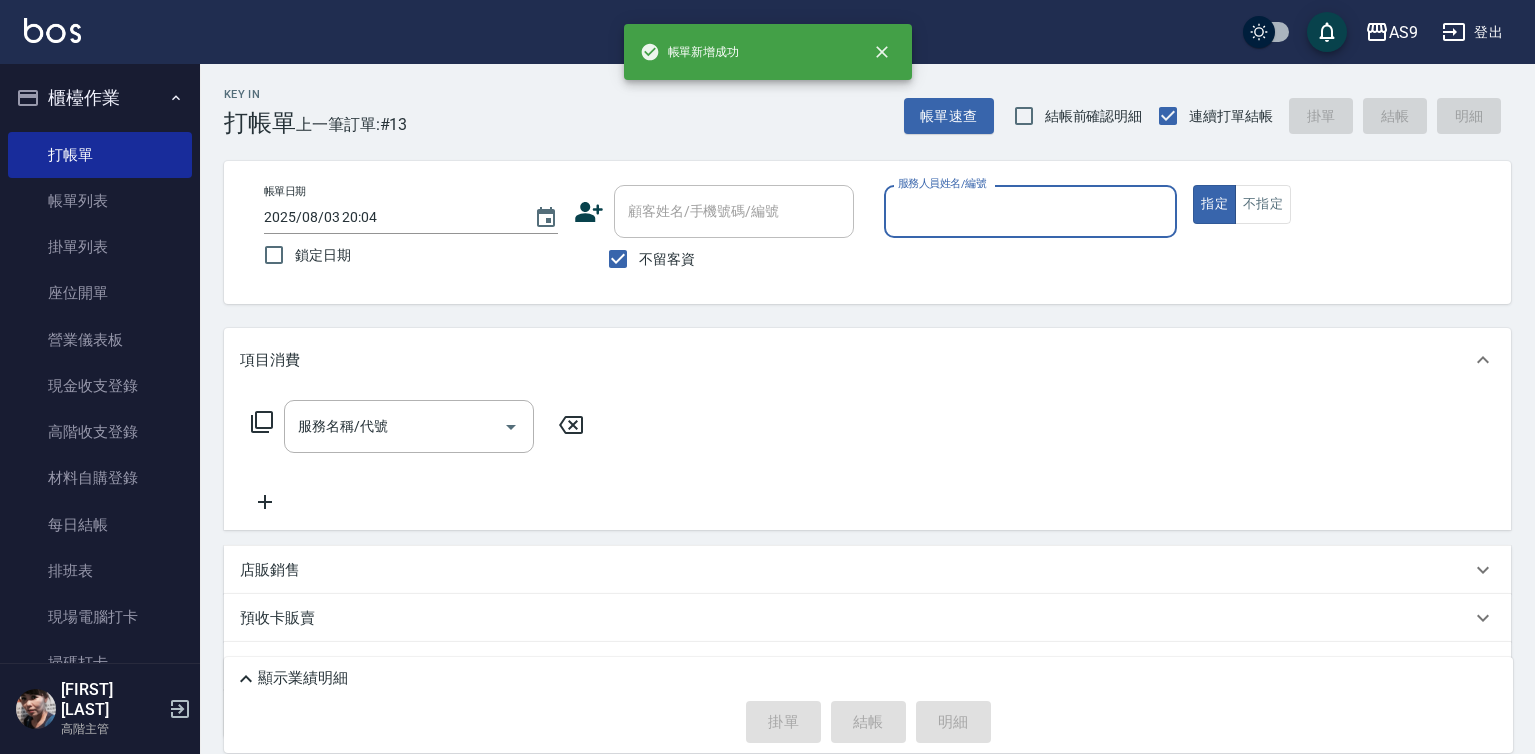 click on "服務人員姓名/編號" at bounding box center [1031, 211] 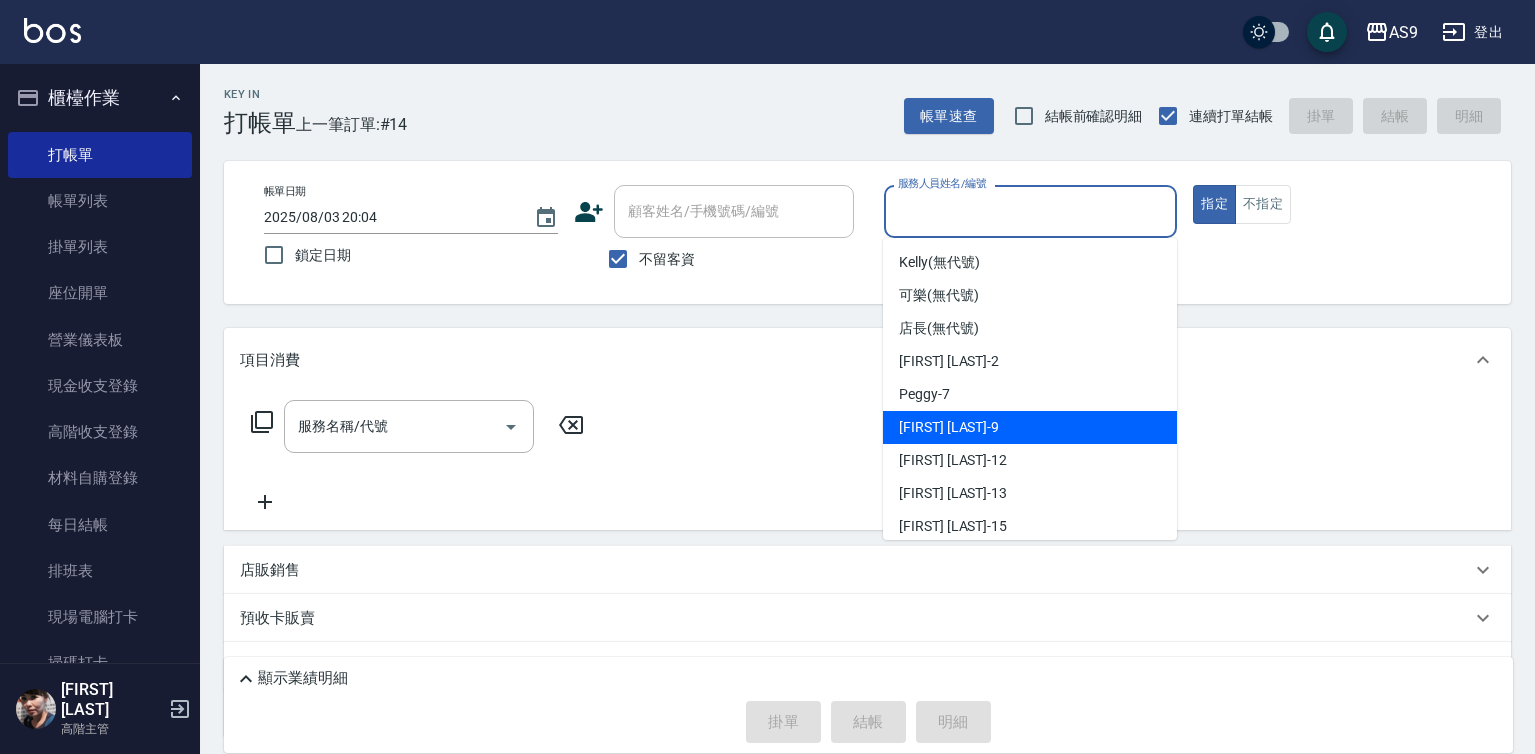drag, startPoint x: 953, startPoint y: 431, endPoint x: 720, endPoint y: 434, distance: 233.01932 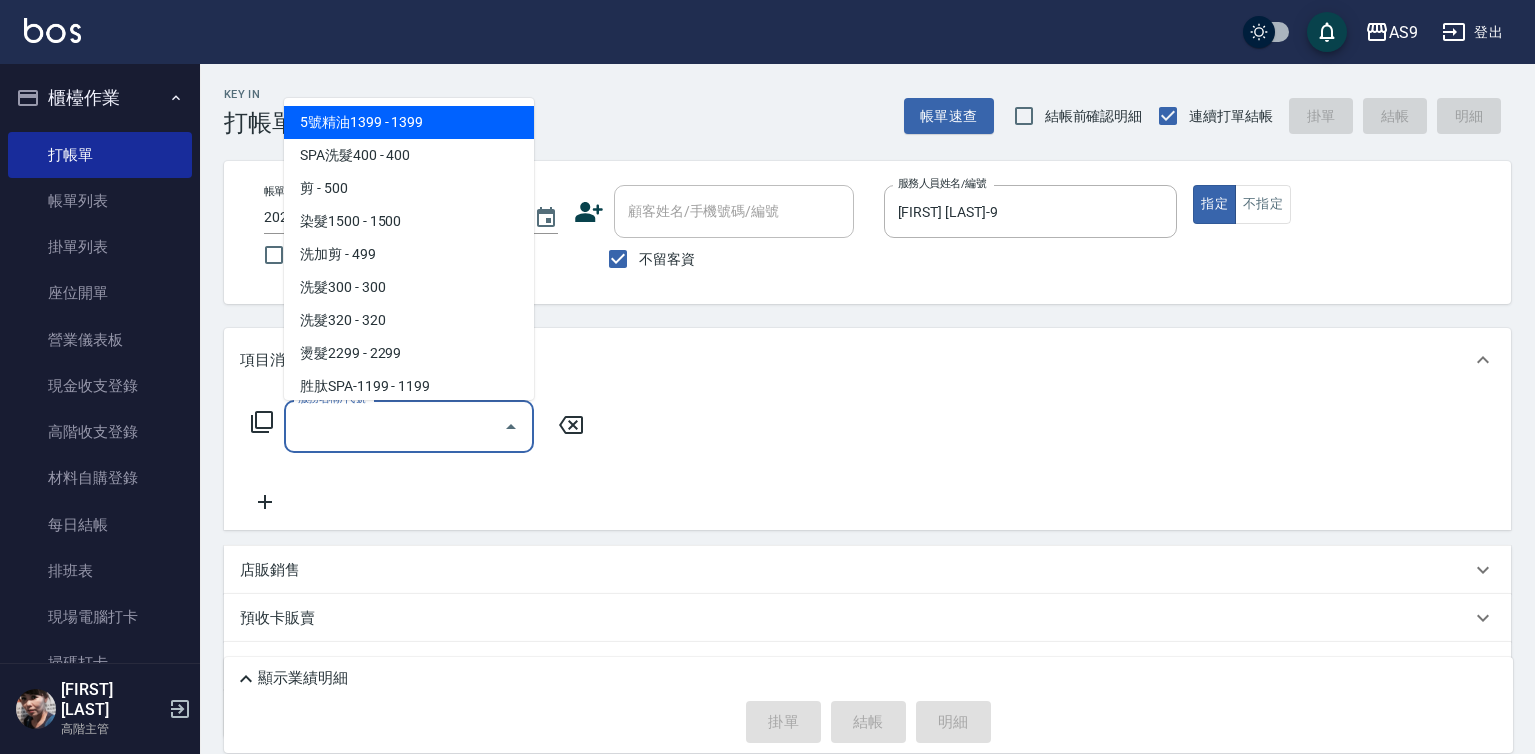 click on "服務名稱/代號" at bounding box center [394, 426] 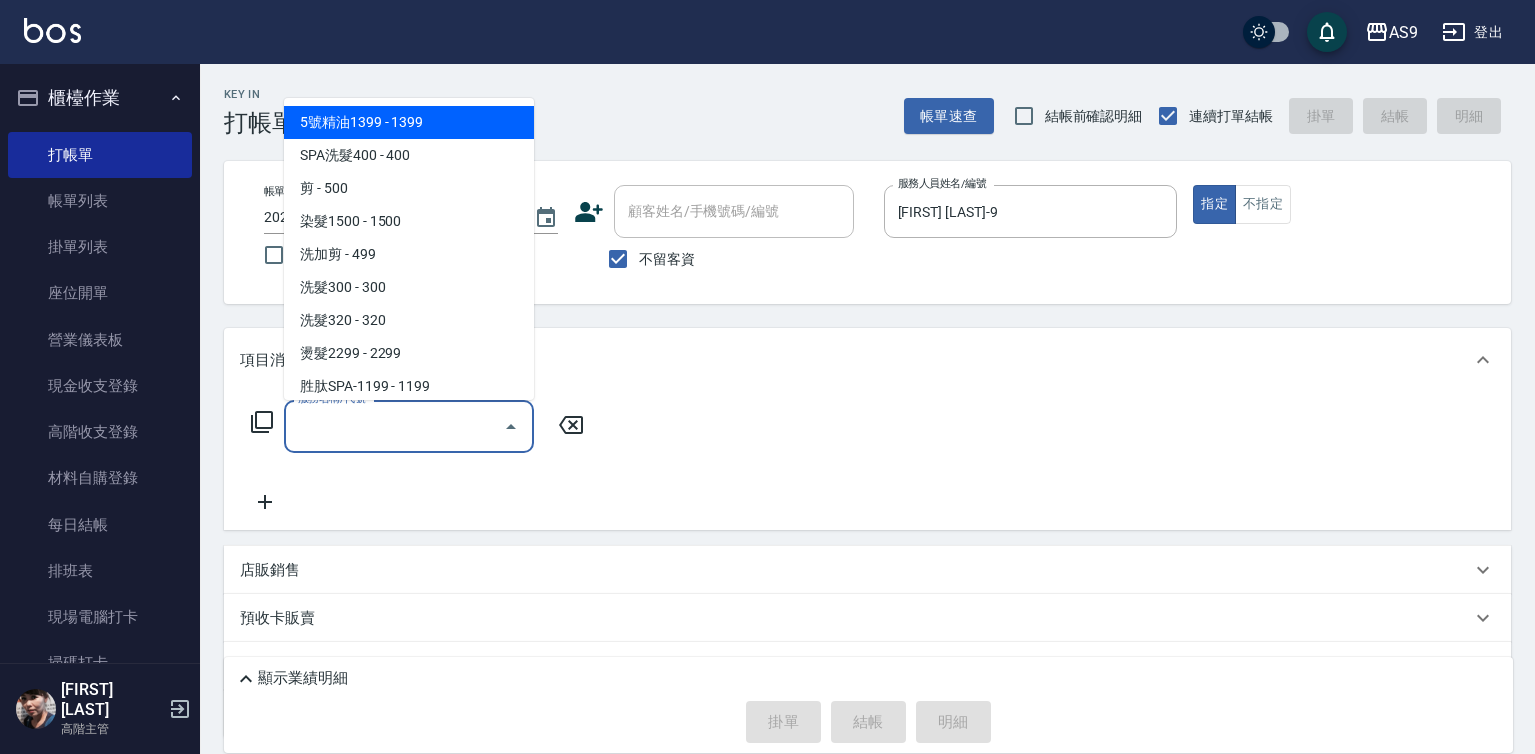 click on "5號精油1399 - 1399" at bounding box center [409, 122] 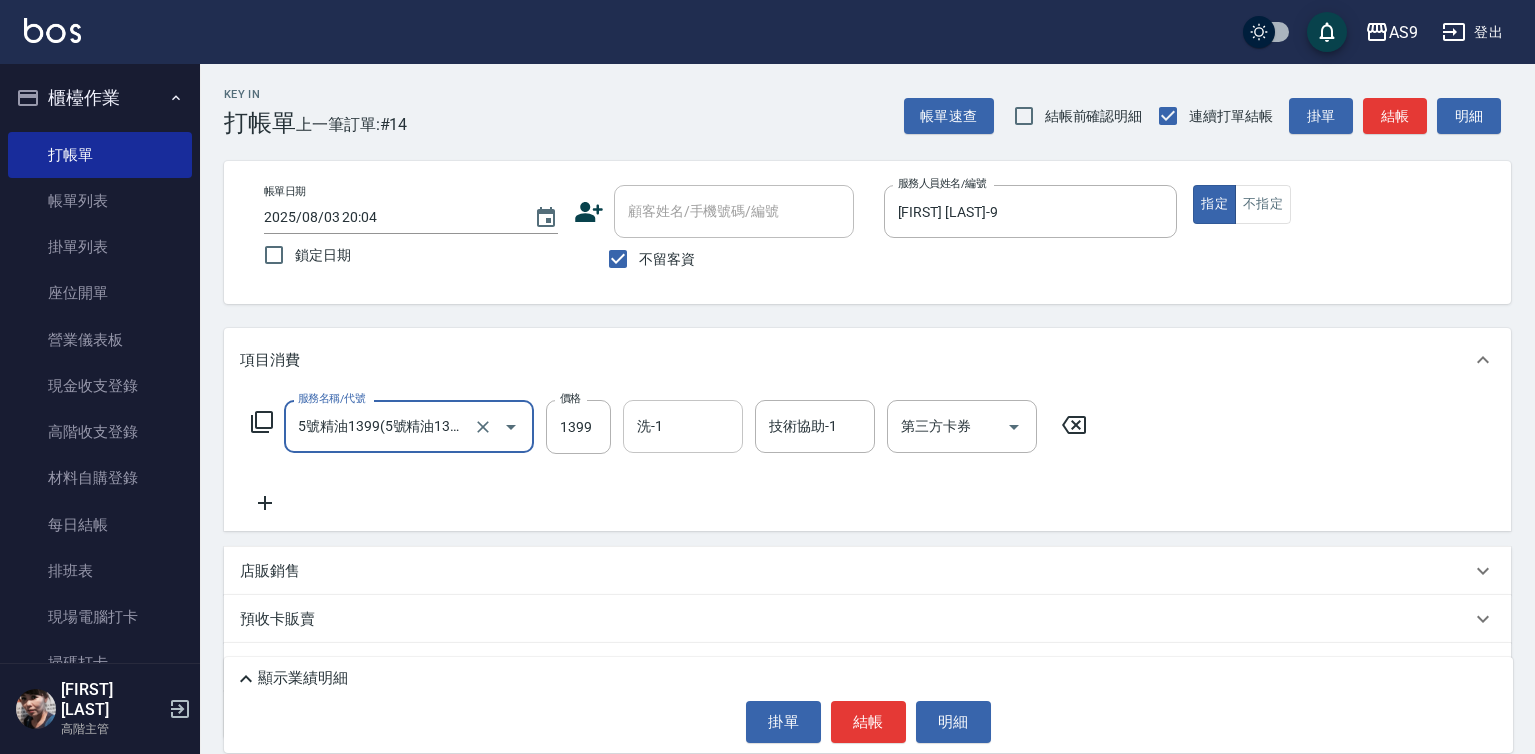 click on "洗-1" at bounding box center [683, 426] 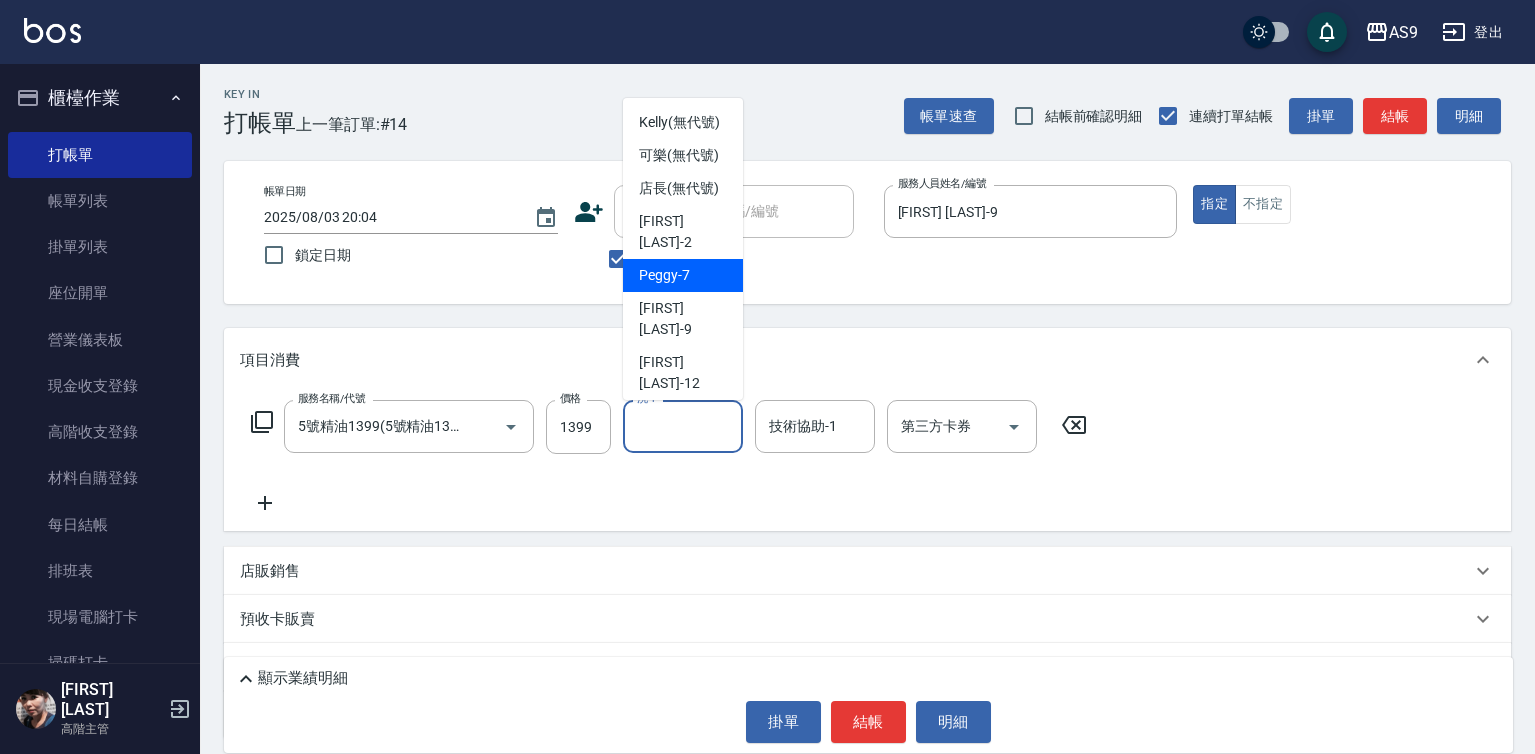 scroll, scrollTop: 100, scrollLeft: 0, axis: vertical 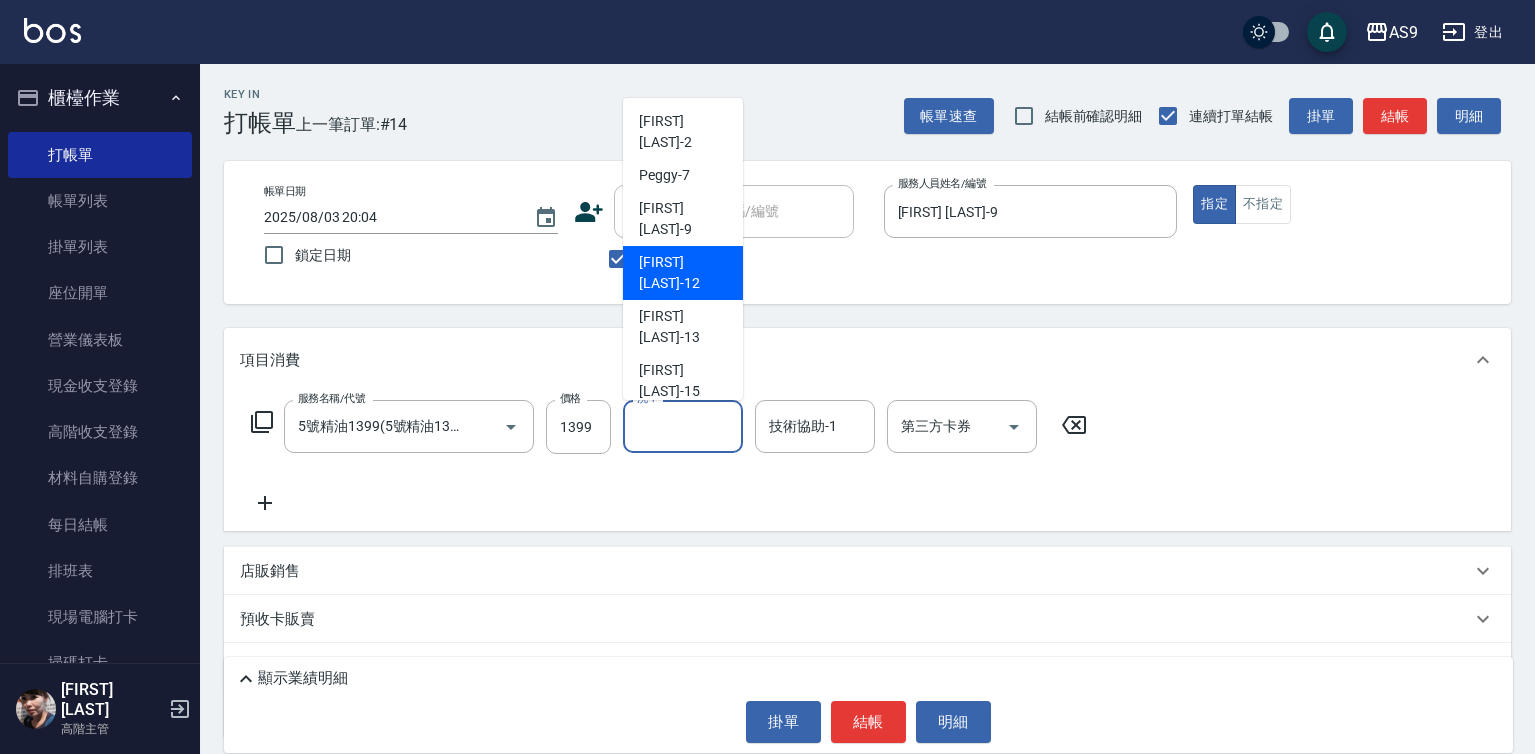 click on "[FIRST] [LAST] -12" at bounding box center [683, 273] 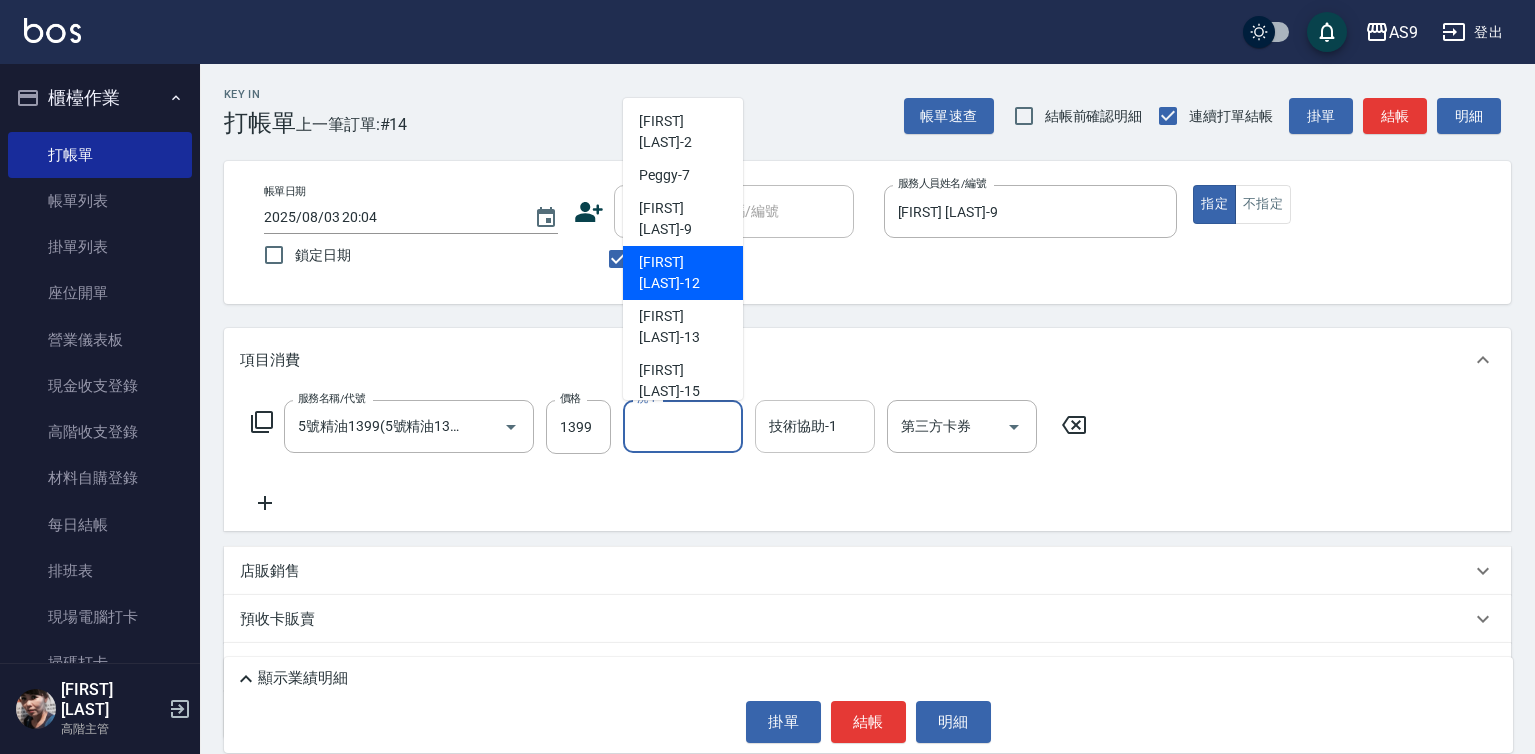type on "[FIRST] [LAST]-12" 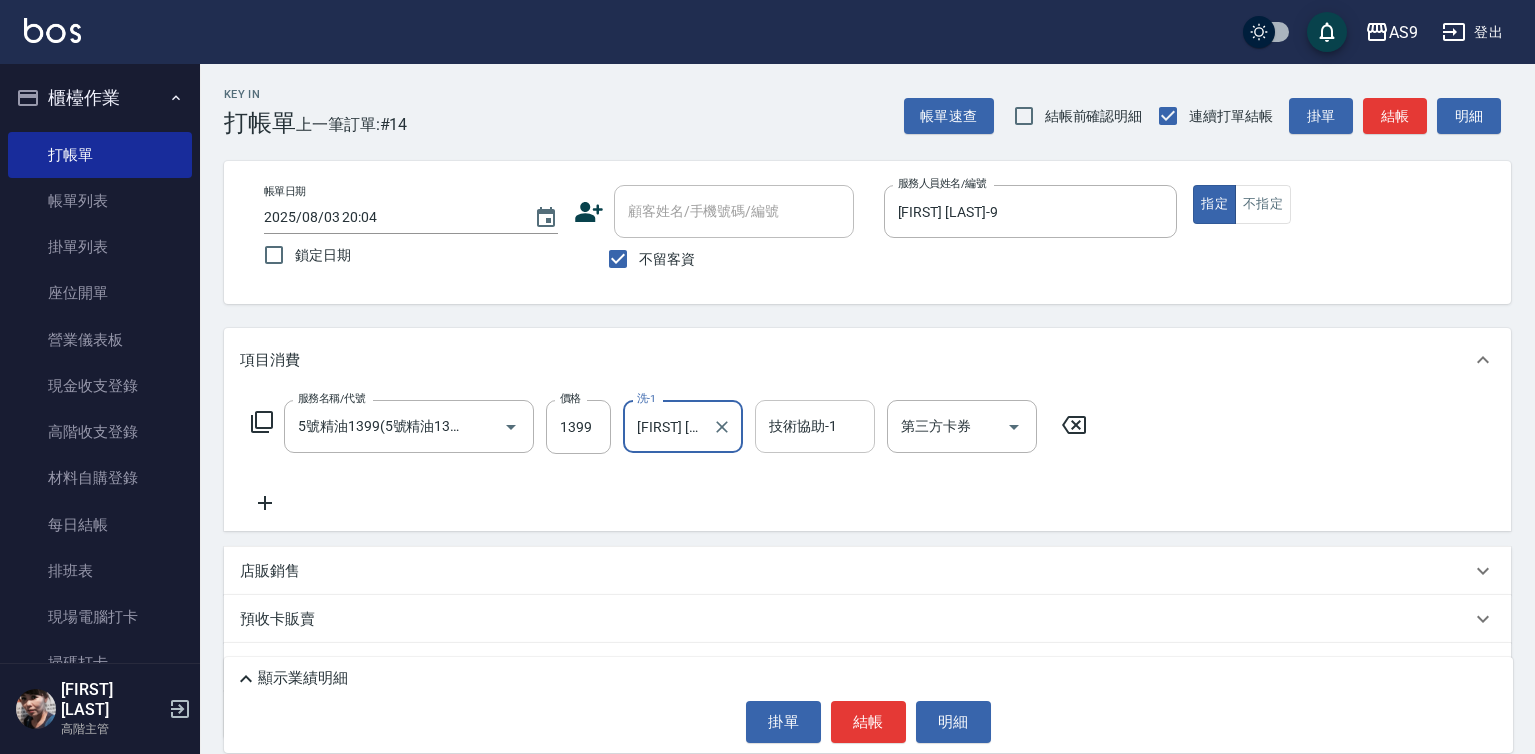 click on "技術協助-1" at bounding box center [815, 426] 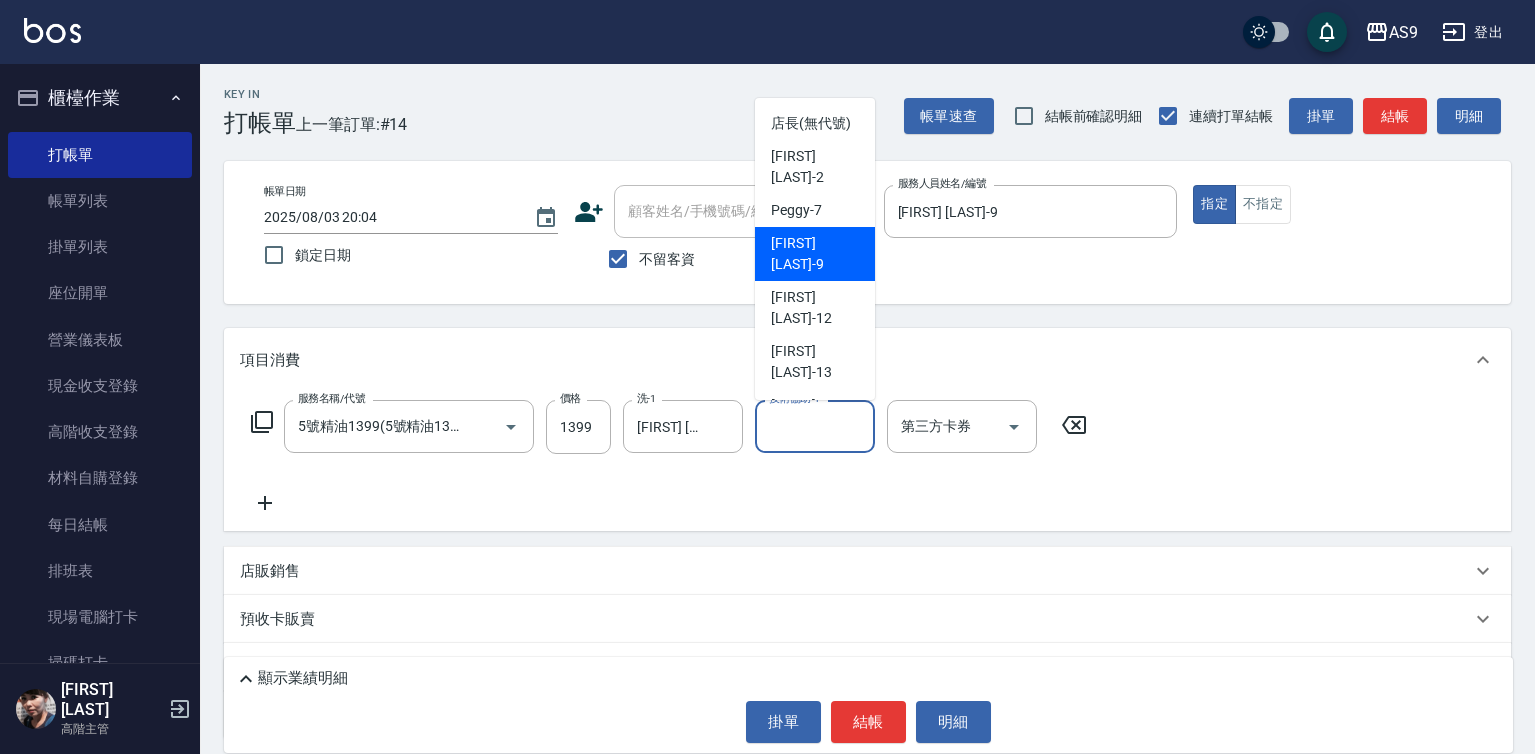 scroll, scrollTop: 100, scrollLeft: 0, axis: vertical 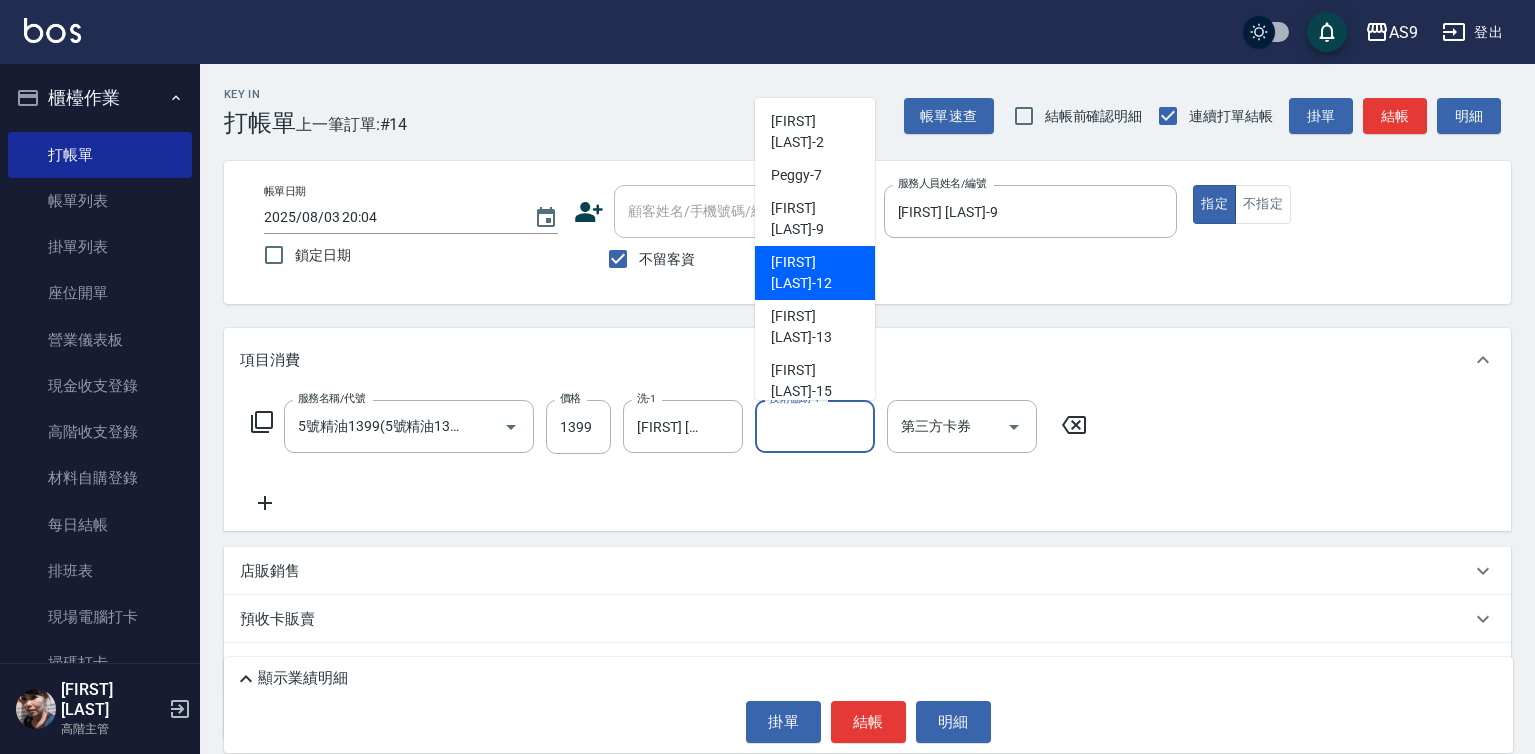 click on "[FIRST] [LAST] -12" at bounding box center [815, 273] 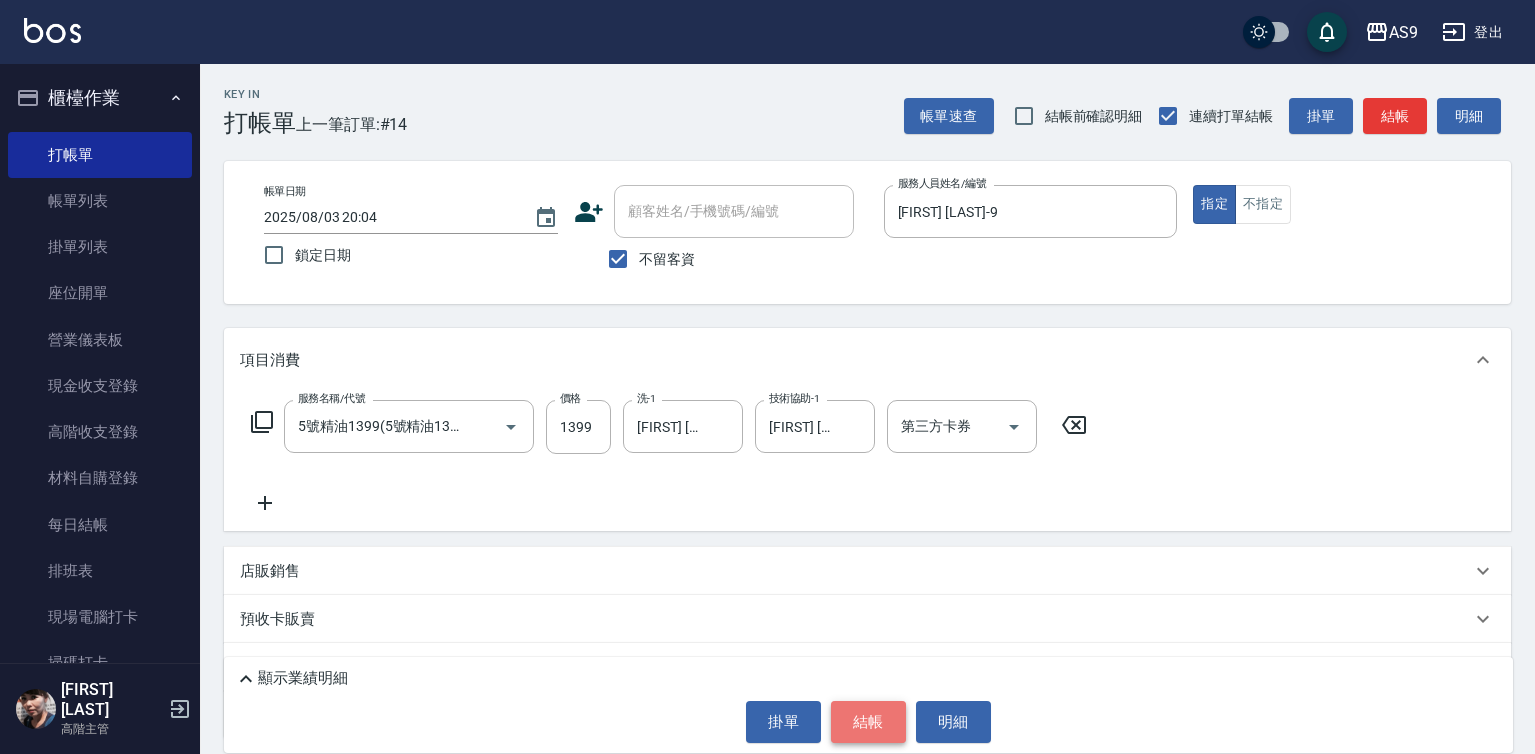 click on "結帳" at bounding box center (868, 722) 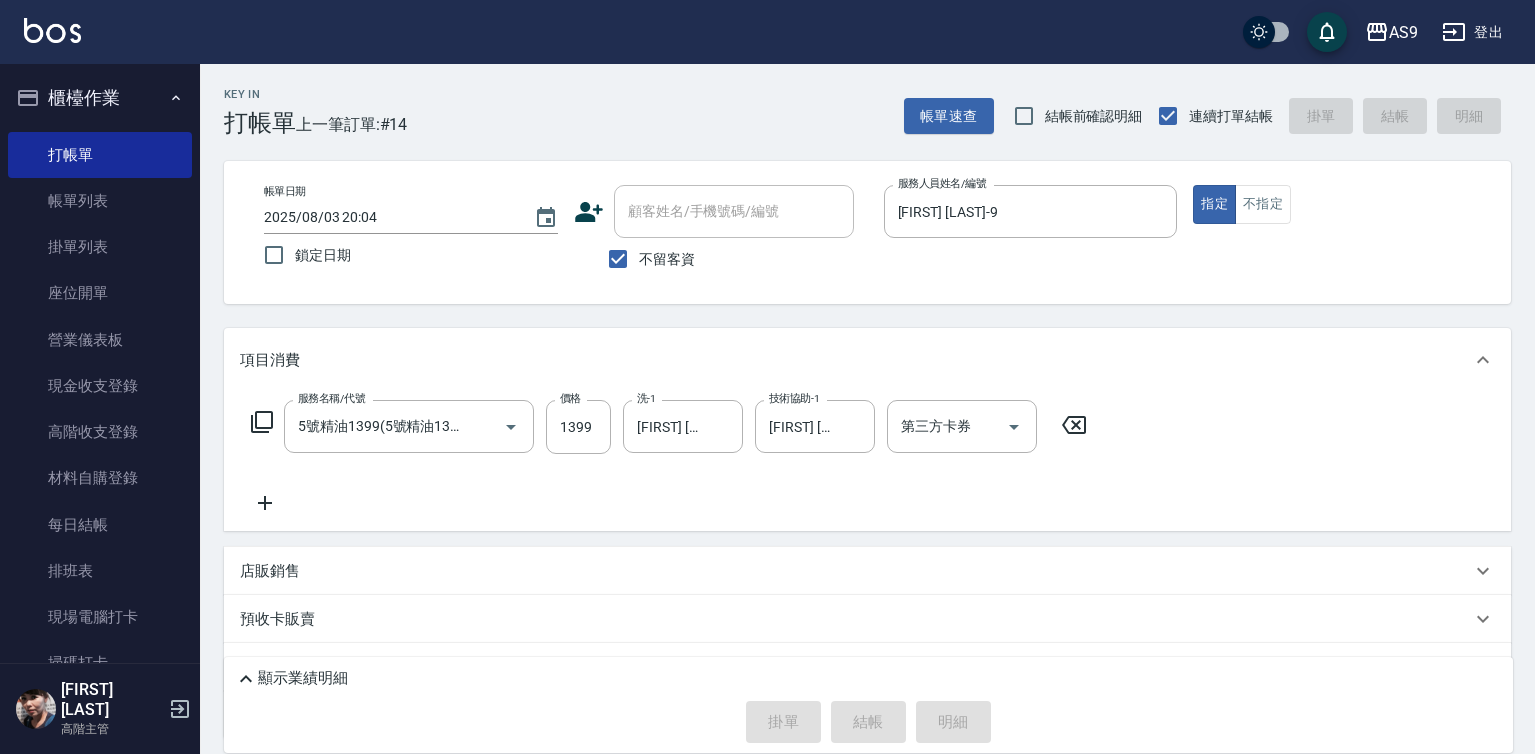 type on "2025/08/03 20:05" 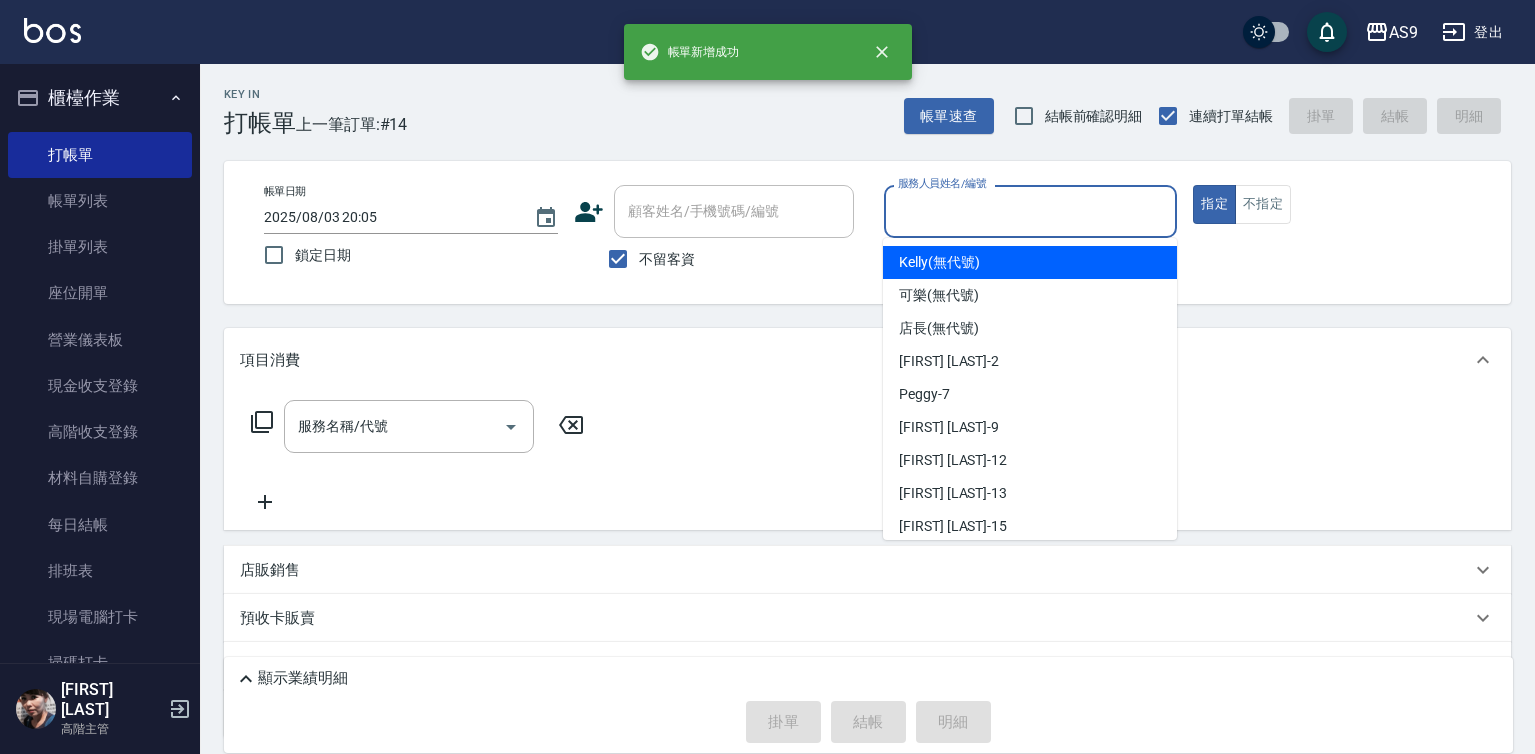 drag, startPoint x: 946, startPoint y: 204, endPoint x: 960, endPoint y: 269, distance: 66.4906 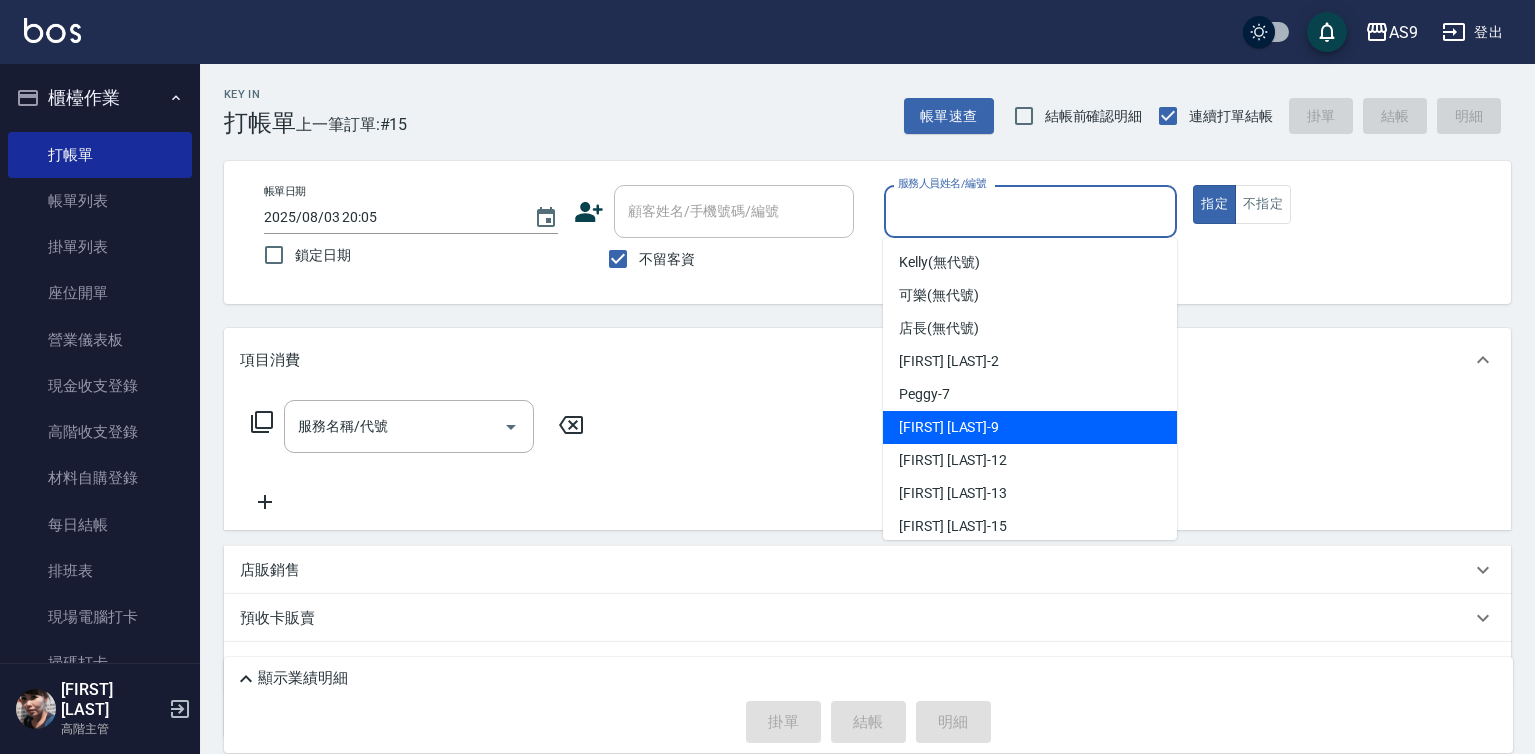 click on "[FIRST] [LAST] -9" at bounding box center (1030, 427) 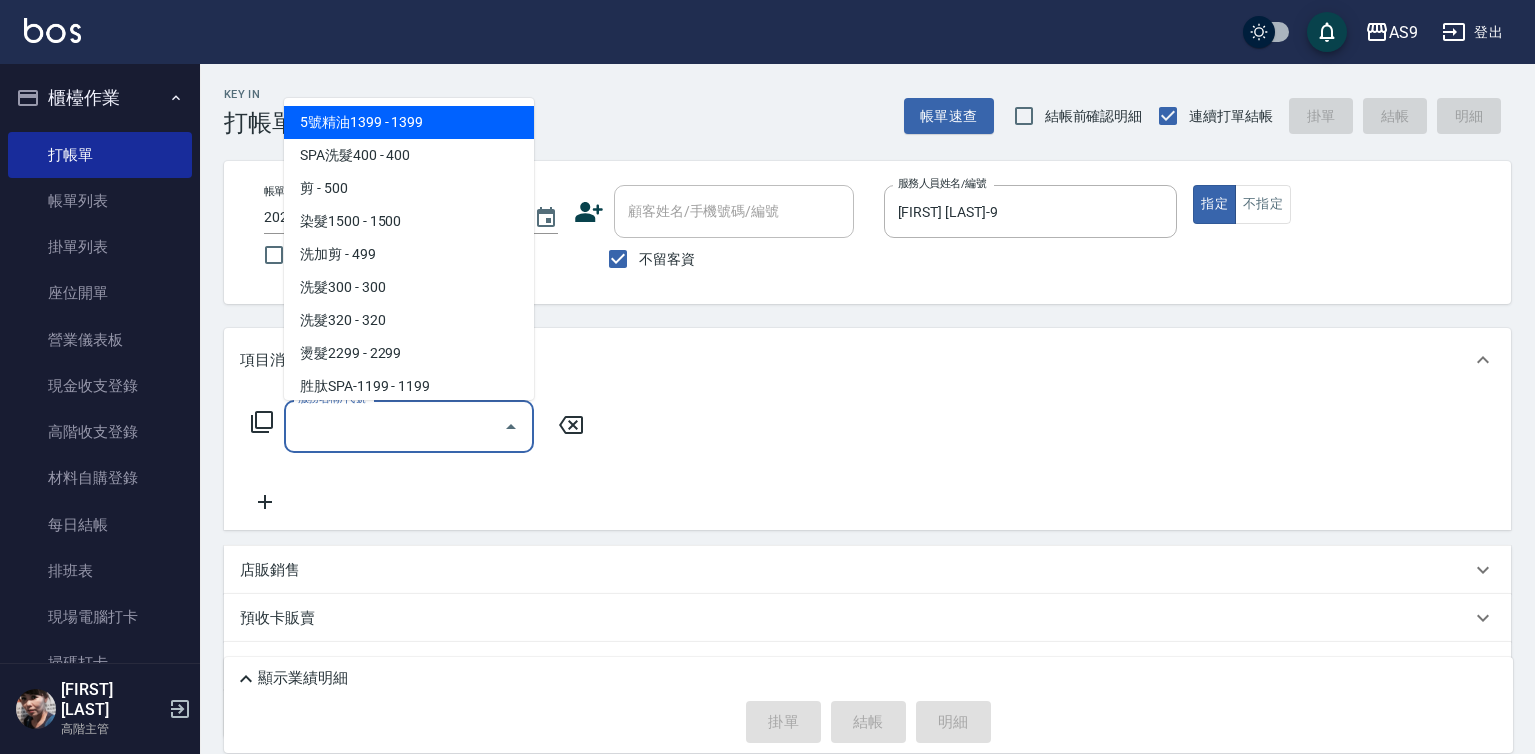 click on "服務名稱/代號" at bounding box center [394, 426] 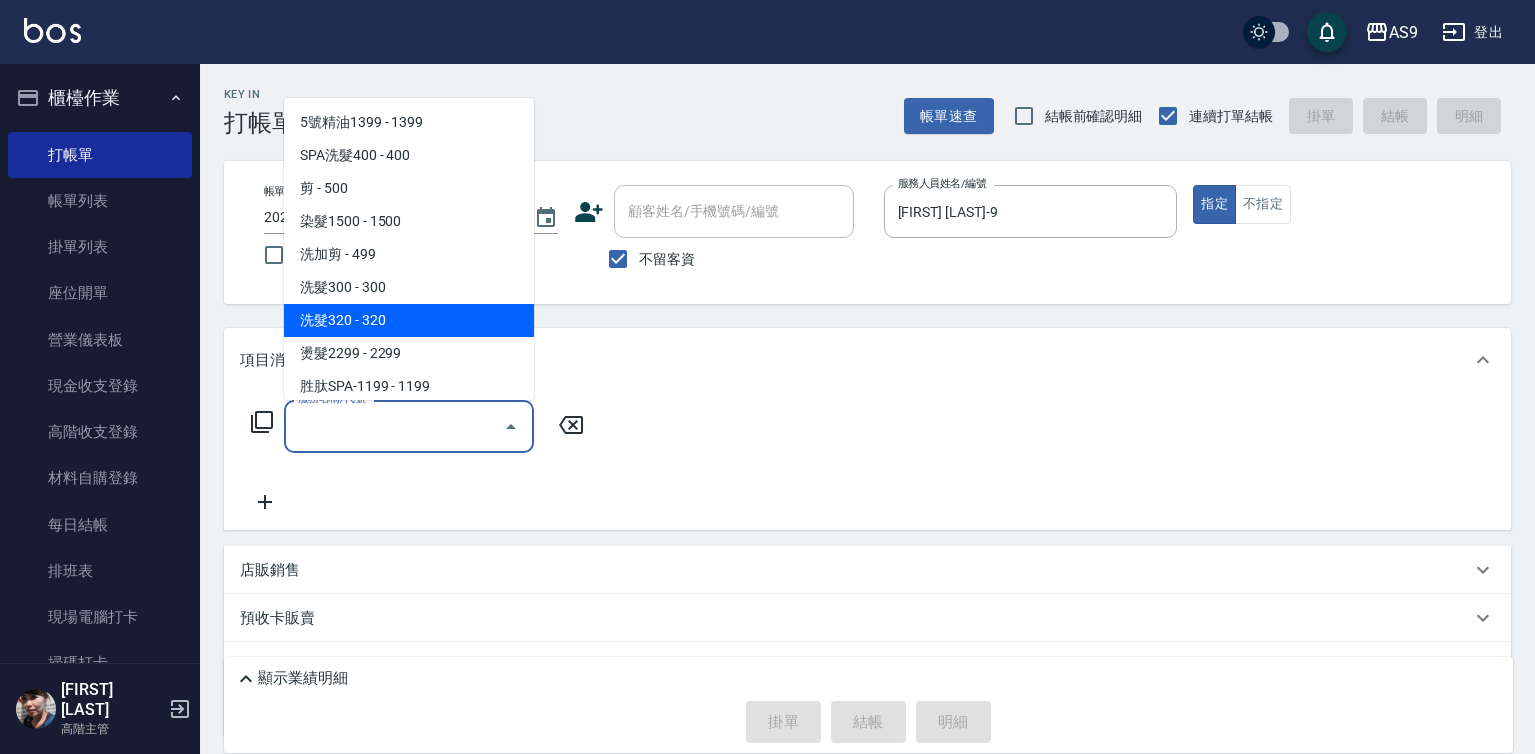 click on "洗髮320 - 320" at bounding box center (409, 320) 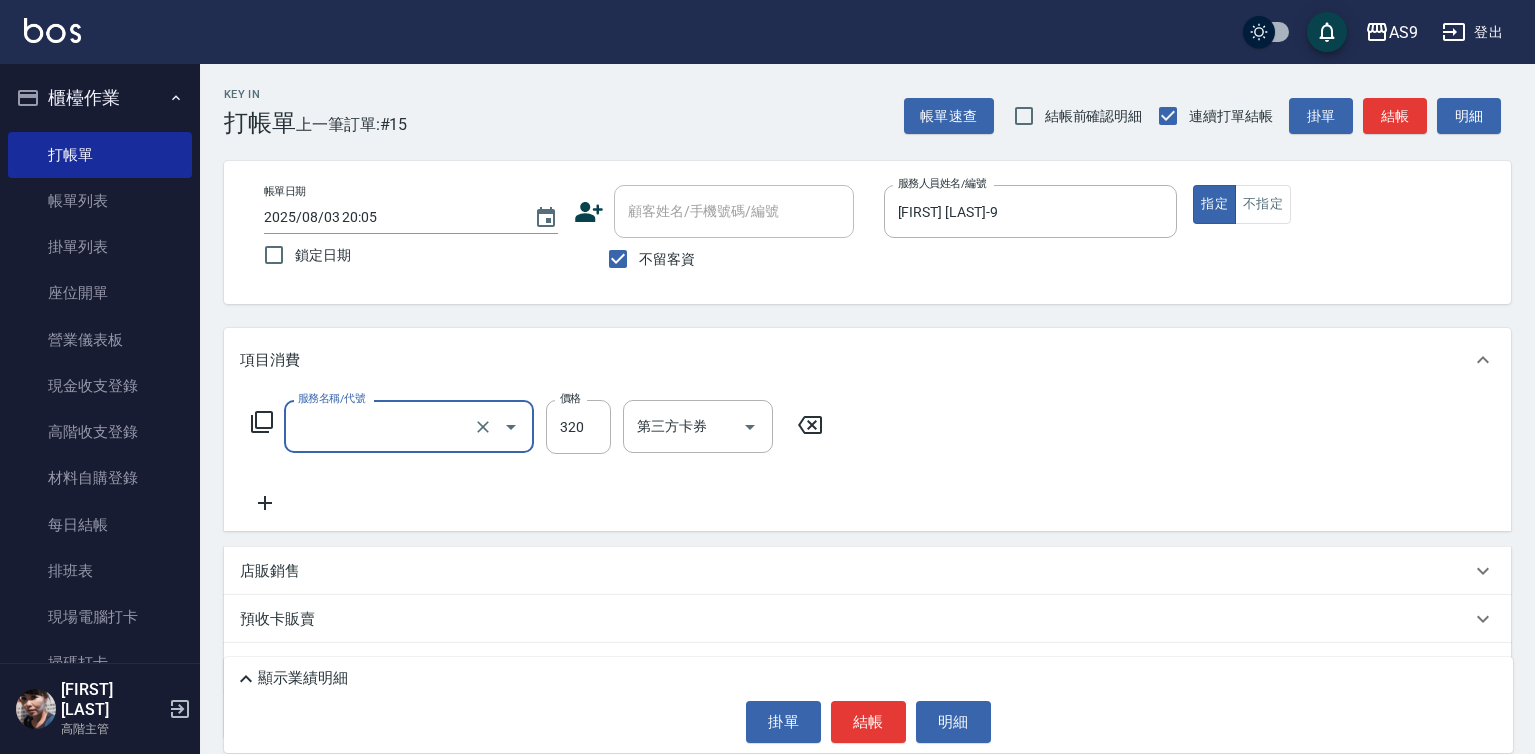 type on "洗髮320(洗髮320)" 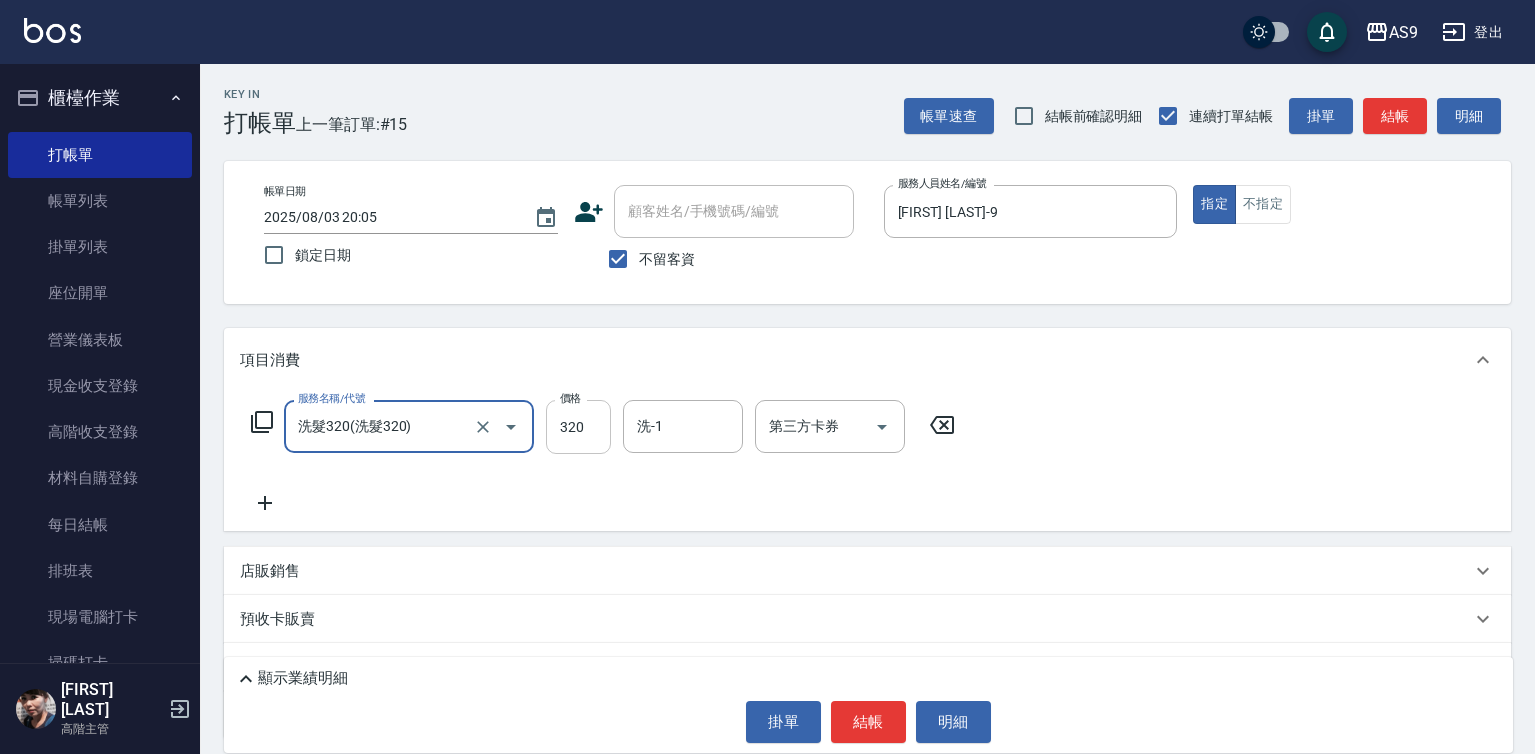 click on "320" at bounding box center [578, 427] 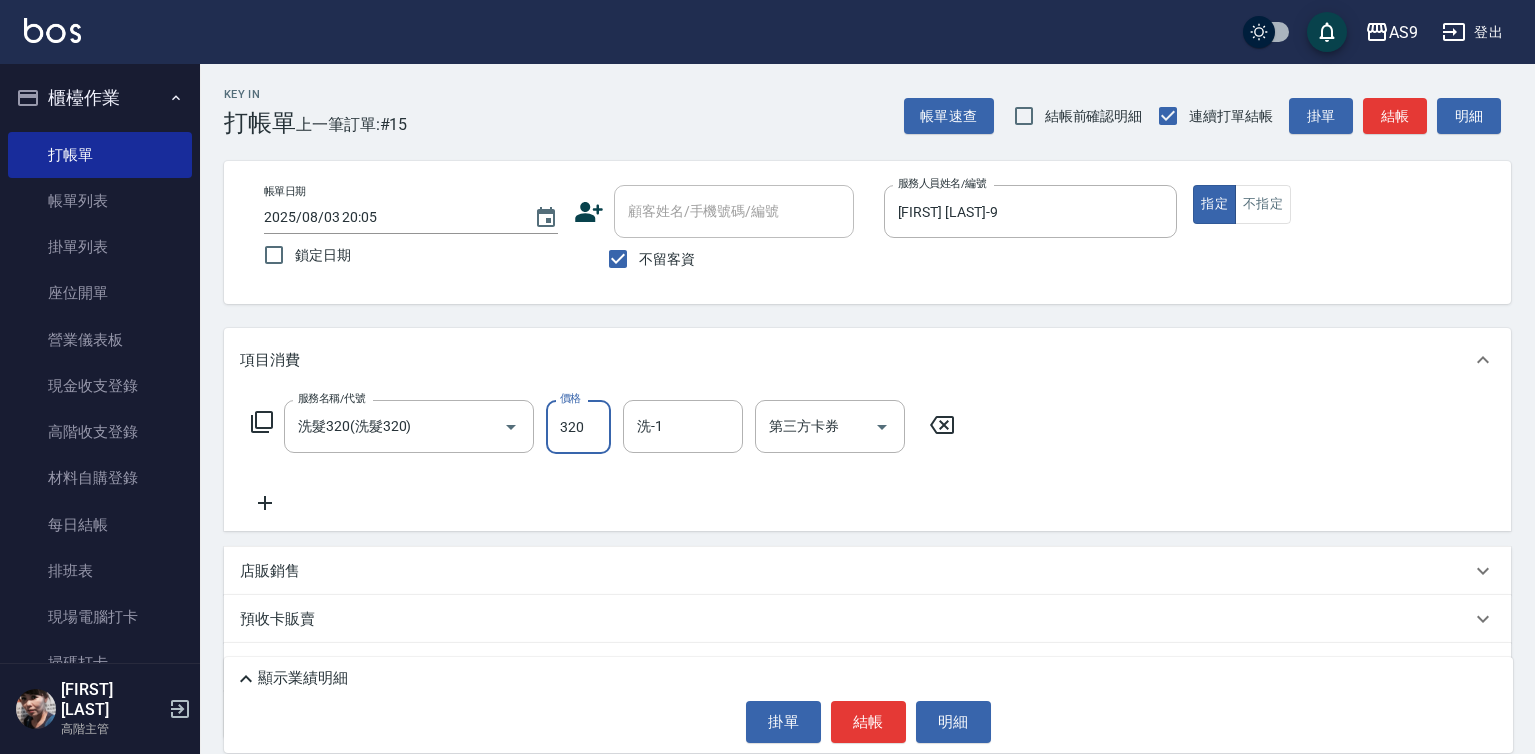 click on "320" at bounding box center (578, 427) 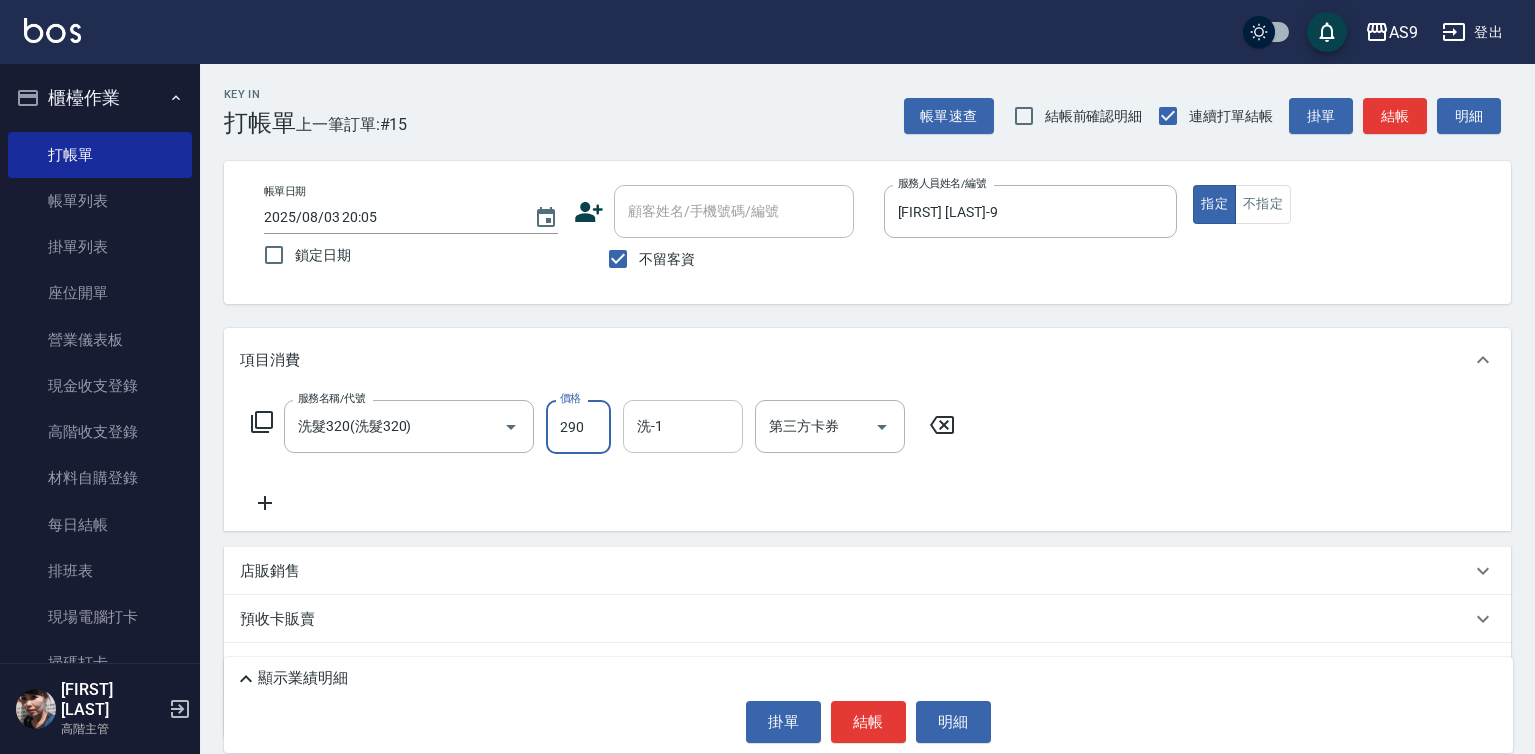 type on "290" 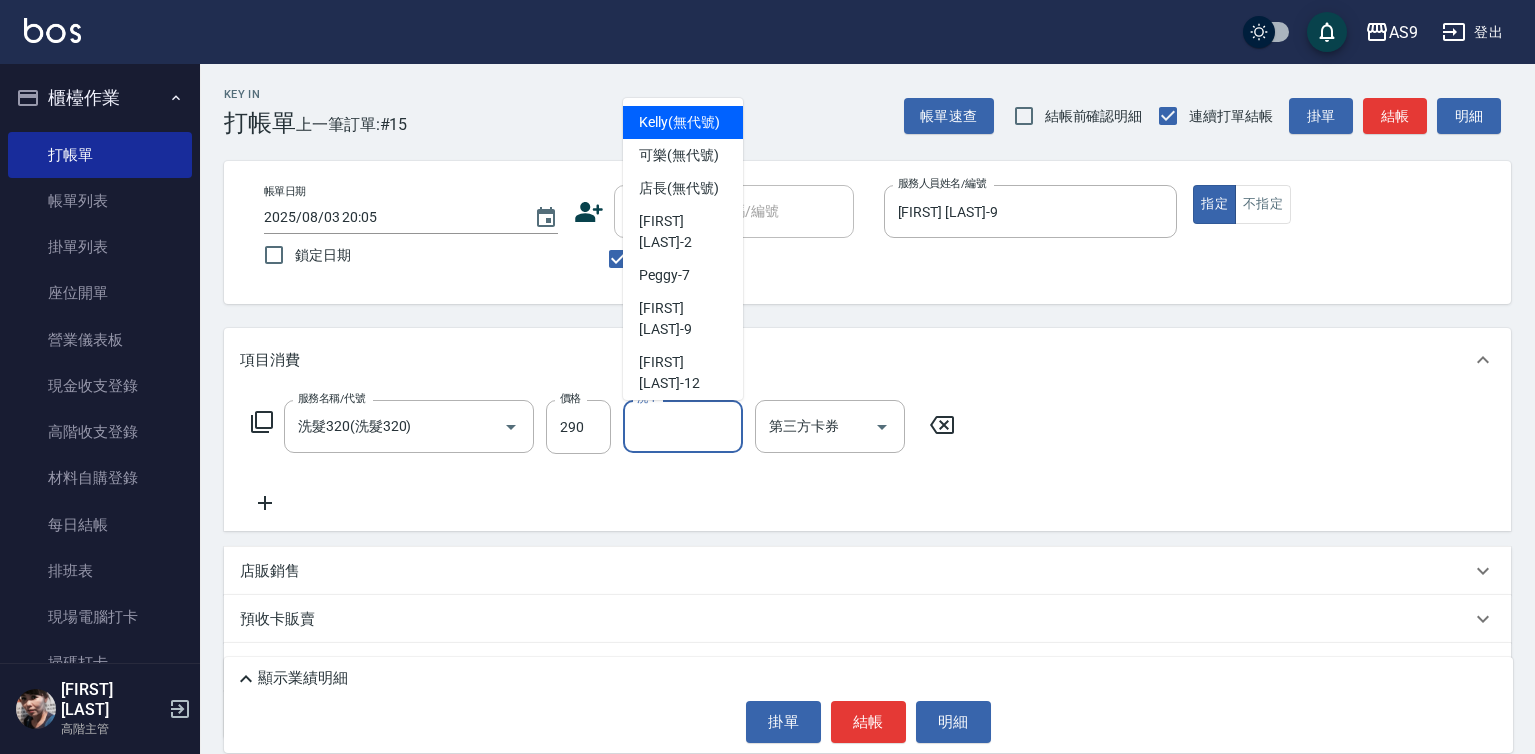 click on "洗-1" at bounding box center (683, 426) 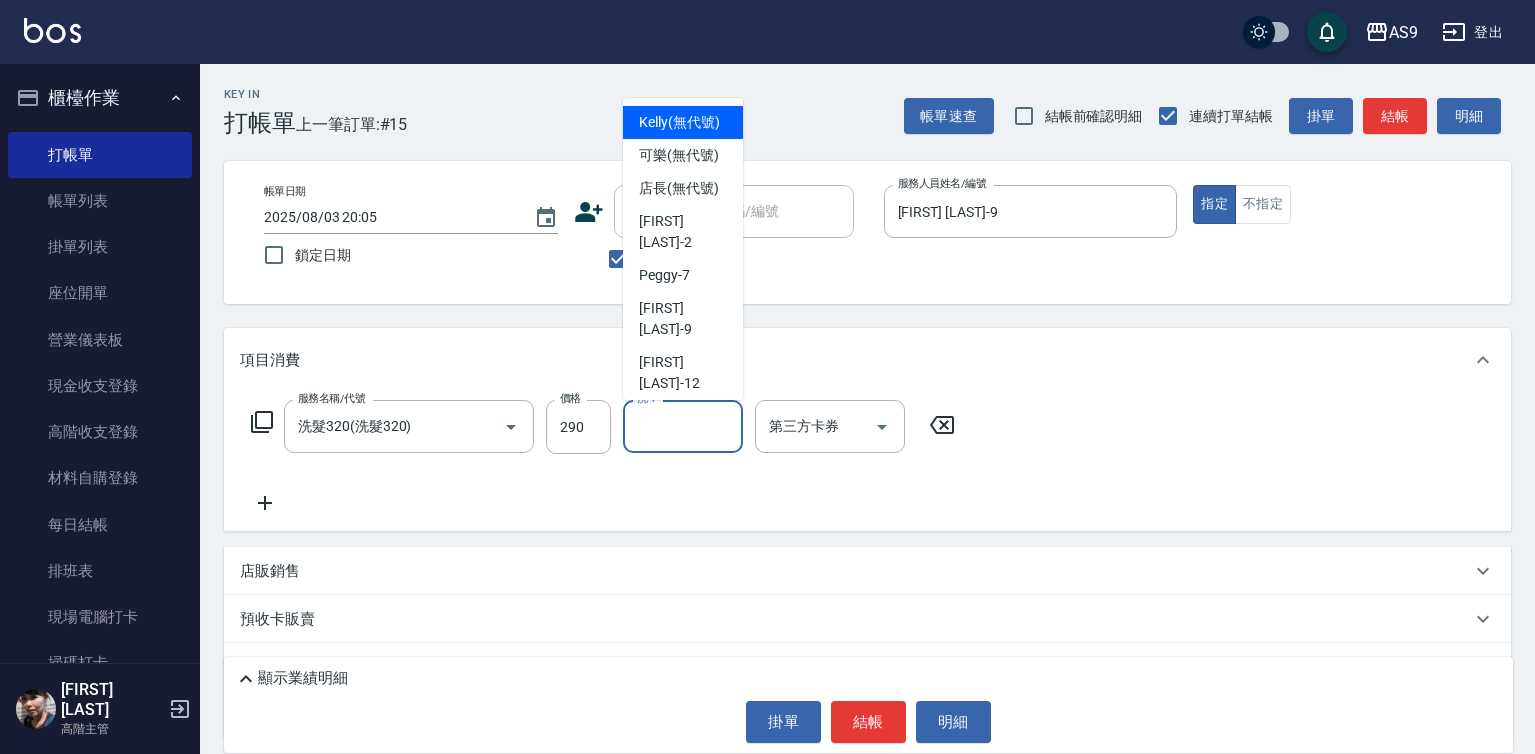 click on "[FIRST] (無代號)" at bounding box center (679, 122) 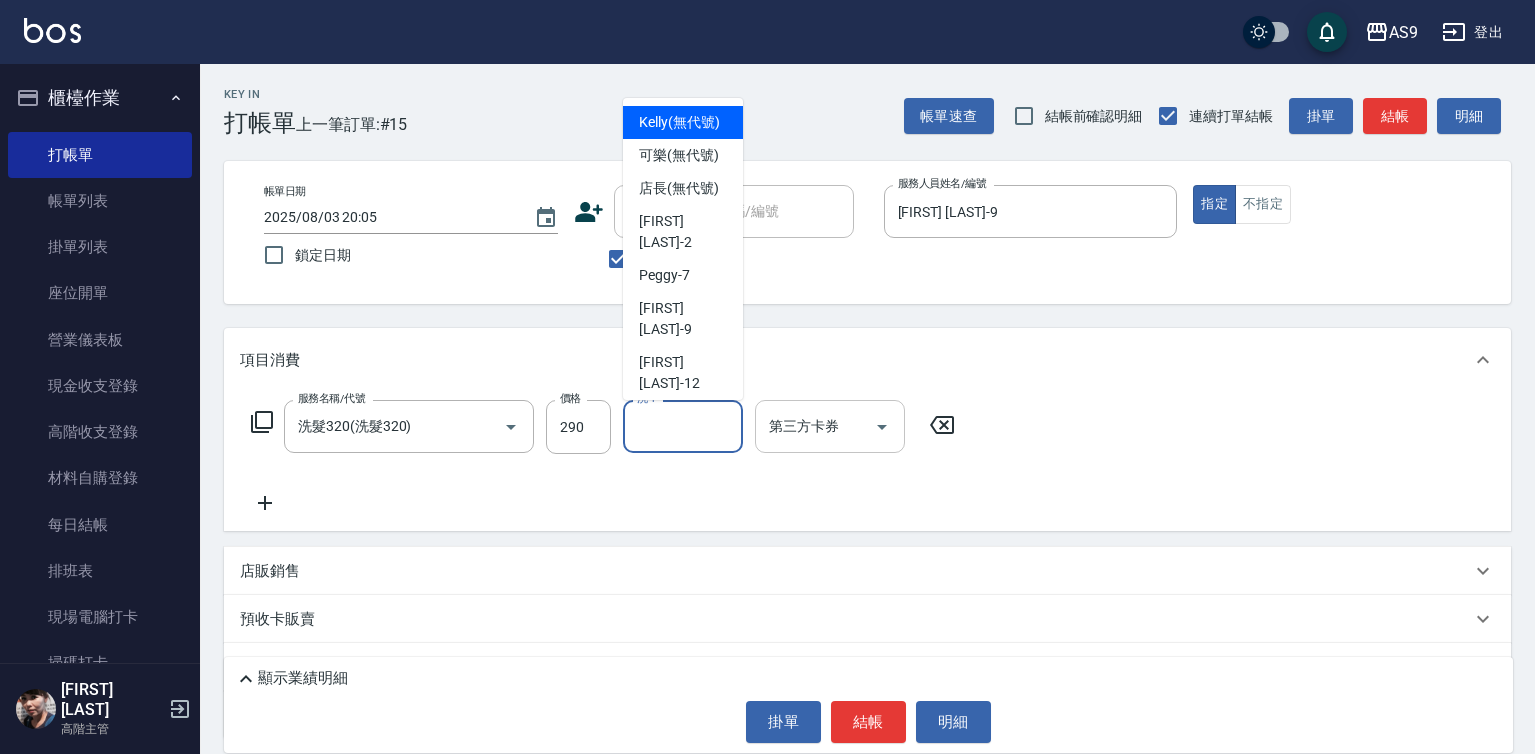type on "[FIRST](無代號)" 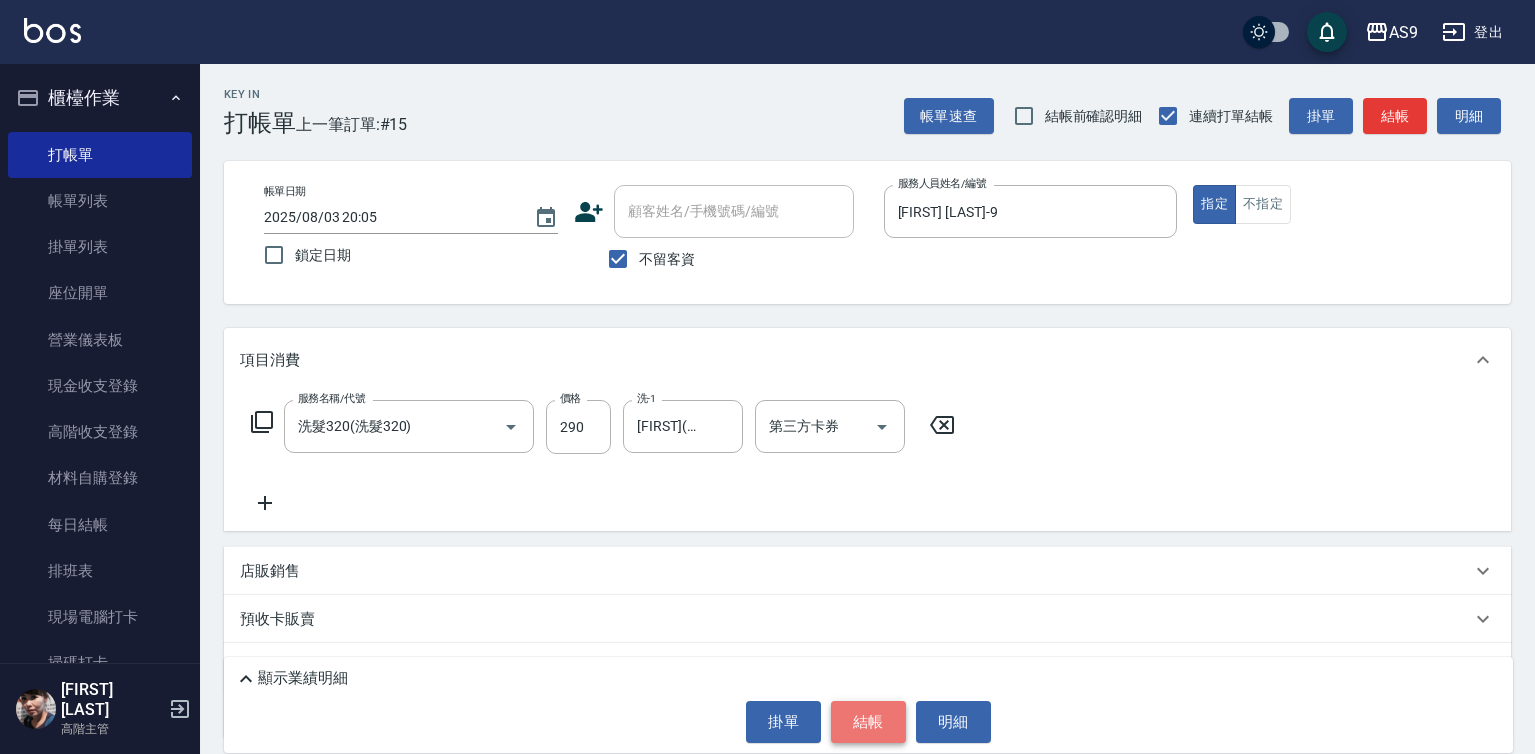 click on "結帳" at bounding box center [868, 722] 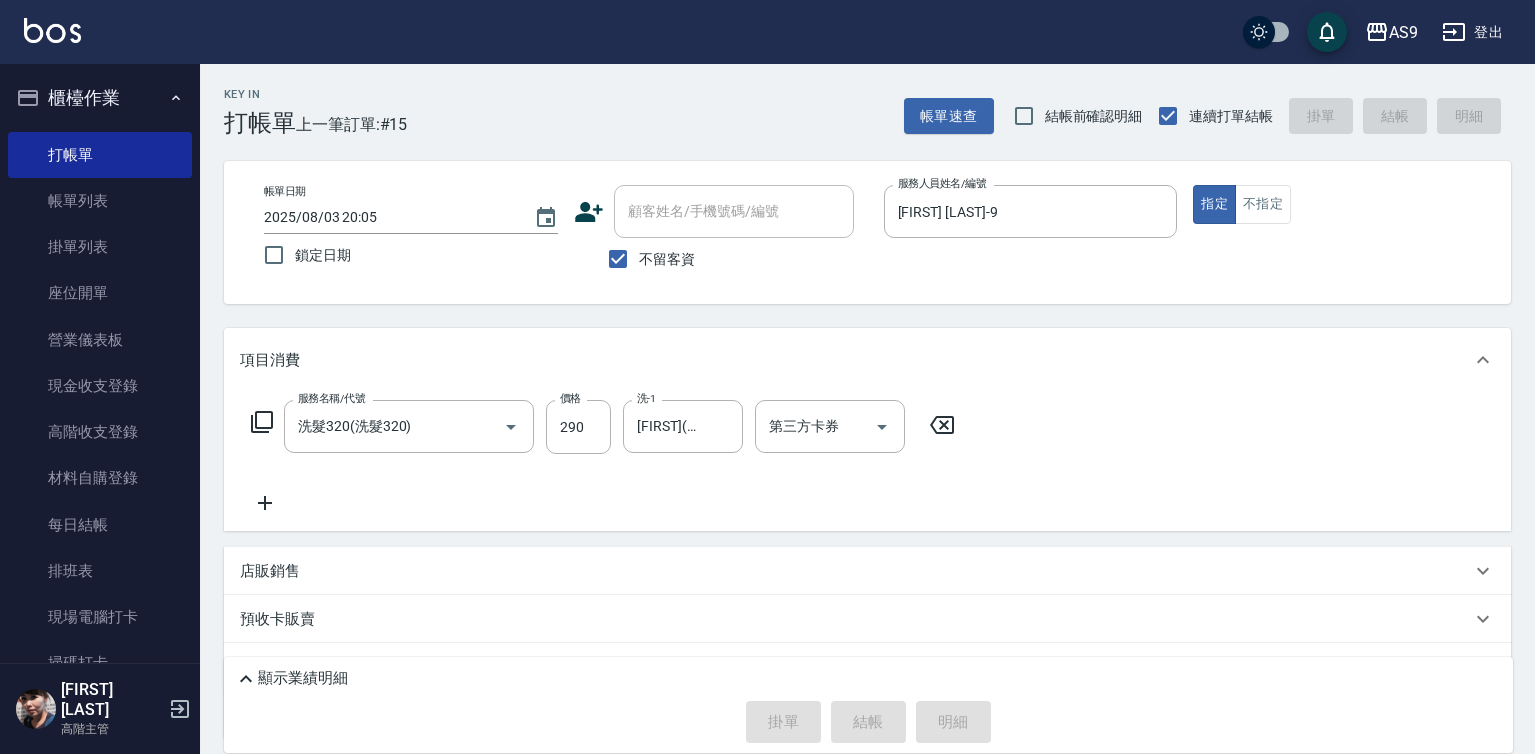 type 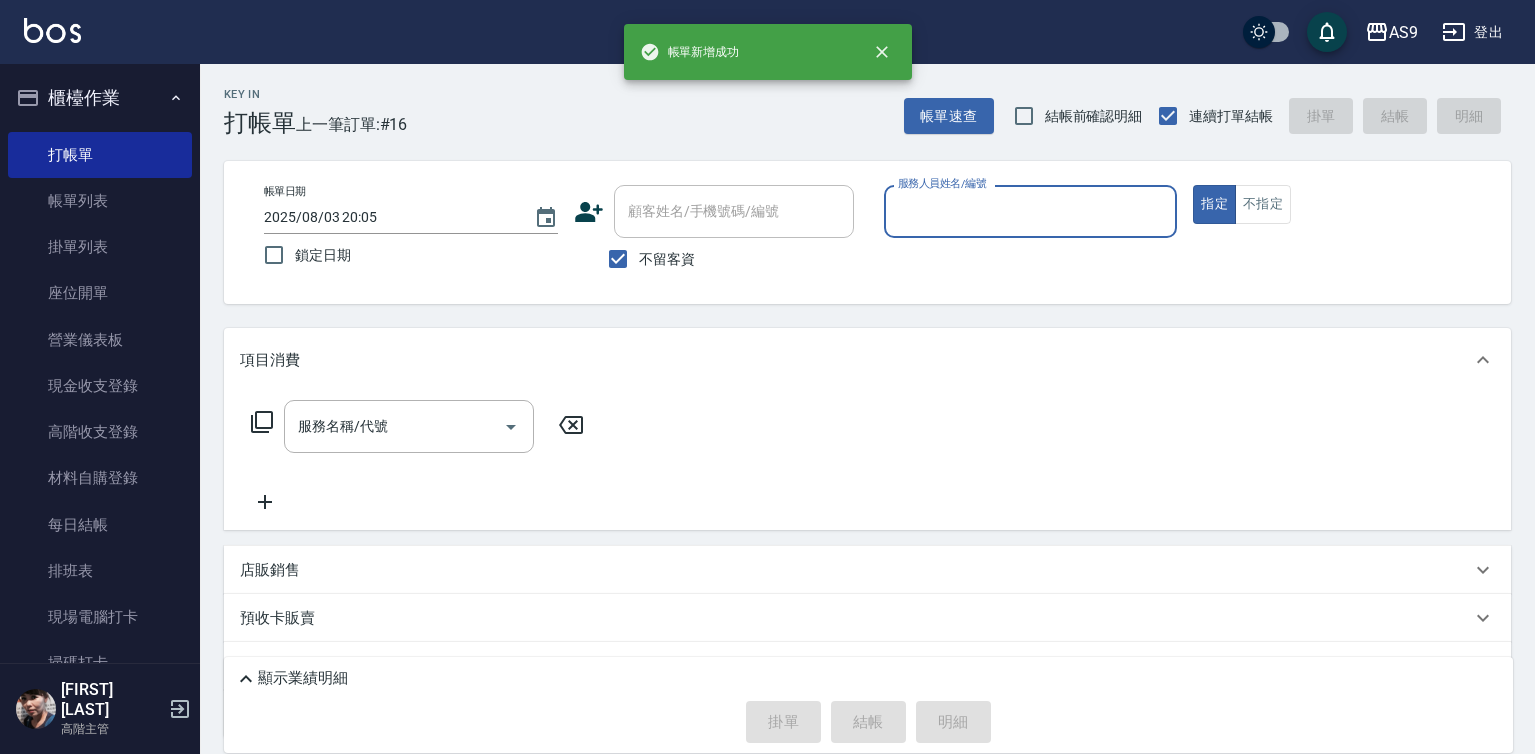 drag, startPoint x: 933, startPoint y: 196, endPoint x: 937, endPoint y: 223, distance: 27.294687 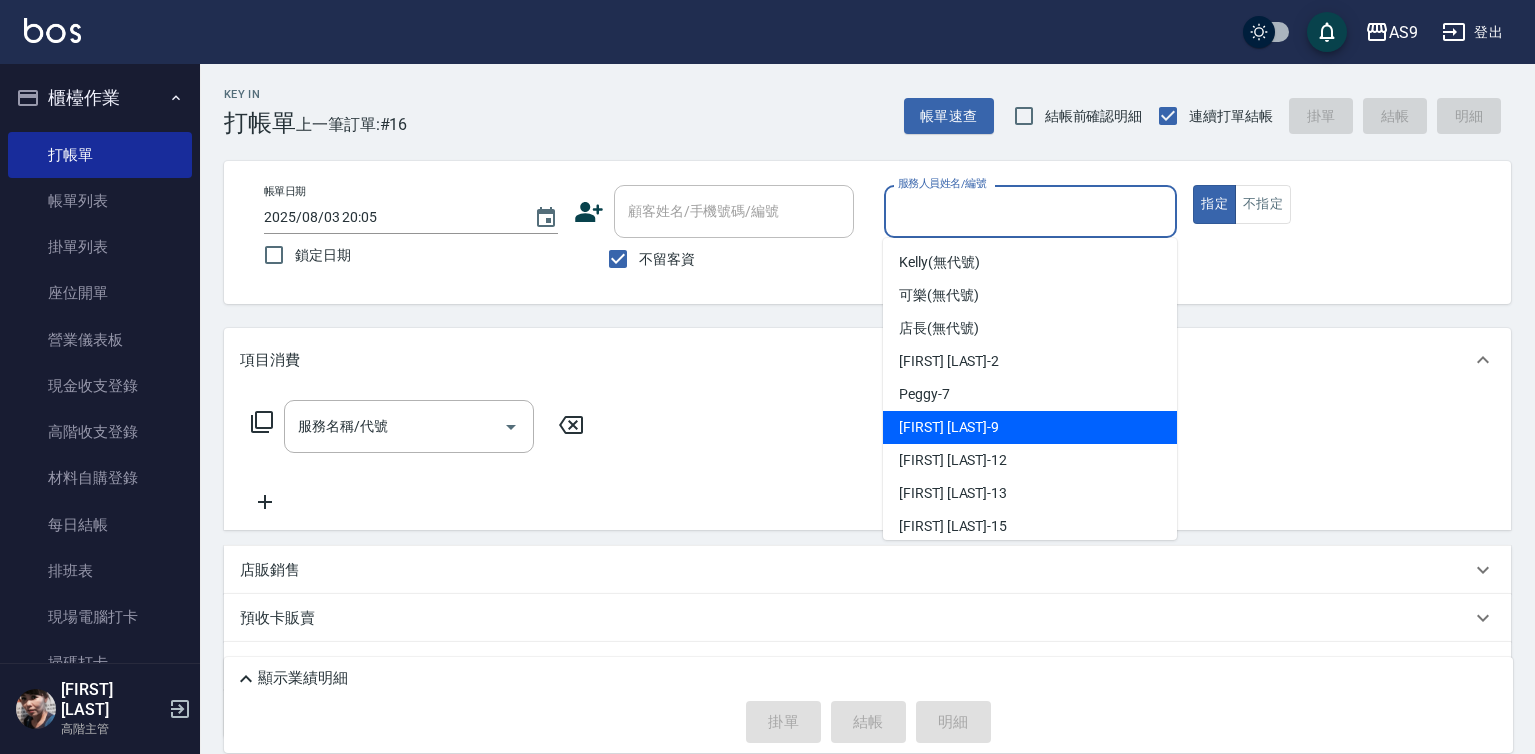 click on "[FIRST] [LAST] -9" at bounding box center (949, 427) 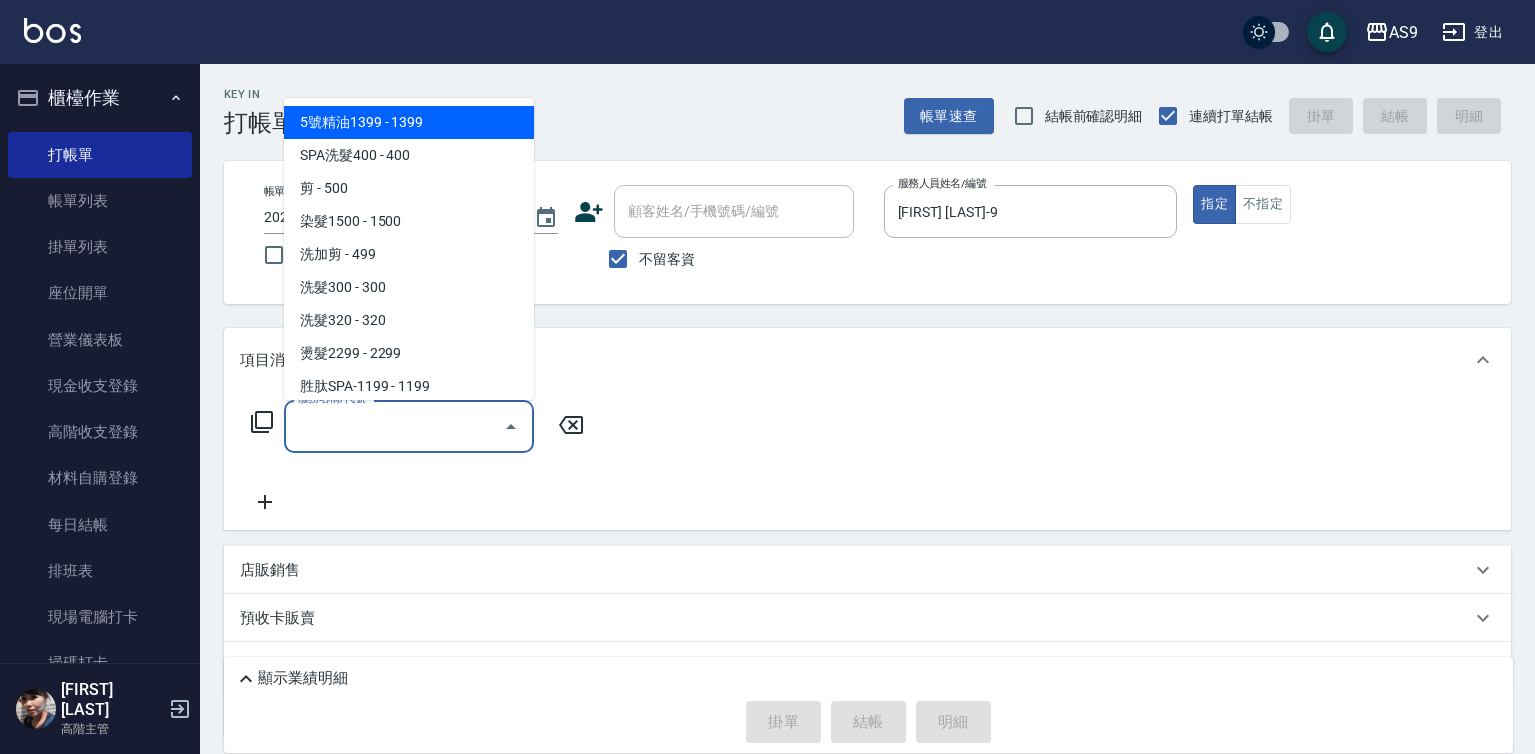 click on "服務名稱/代號" at bounding box center [394, 426] 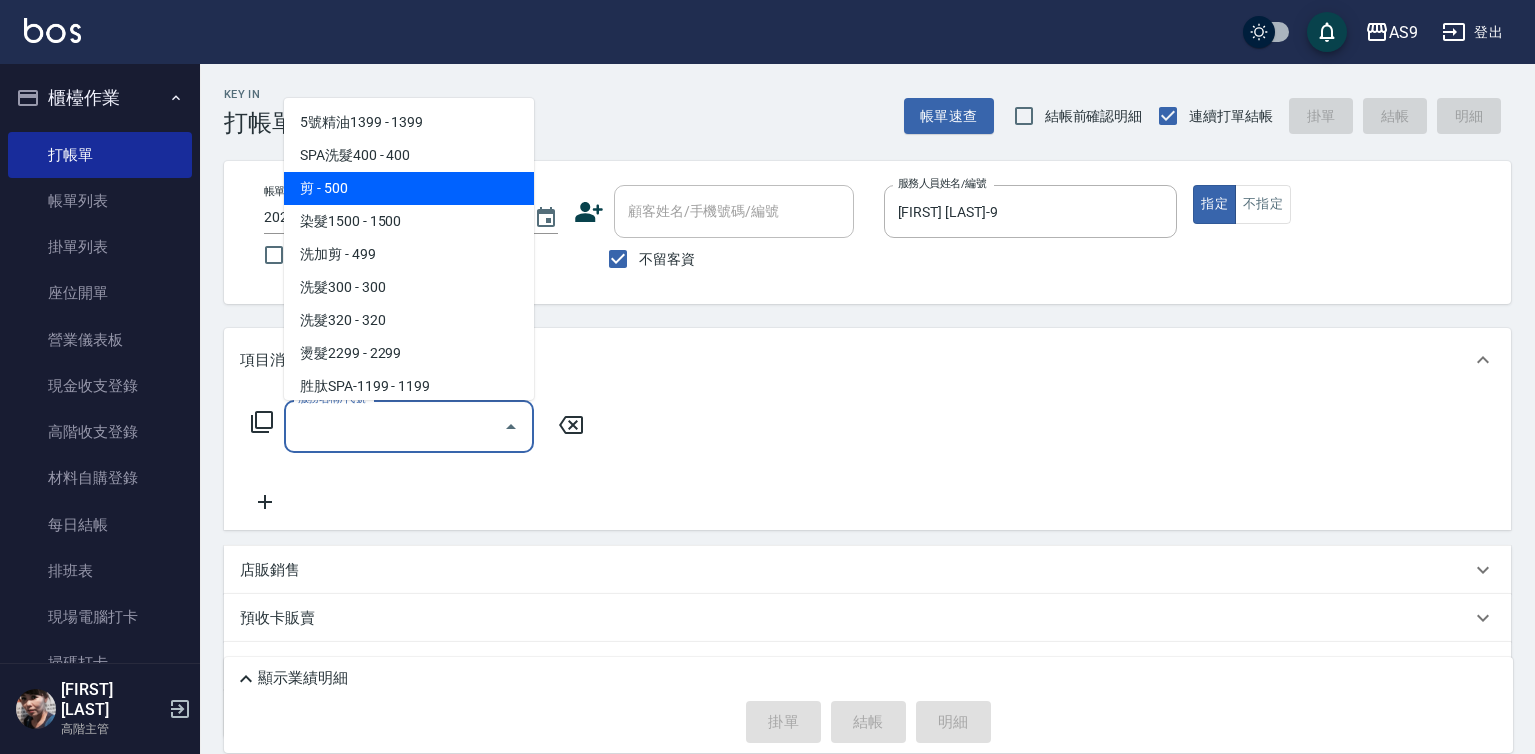 click on "剪 - 500" at bounding box center (409, 188) 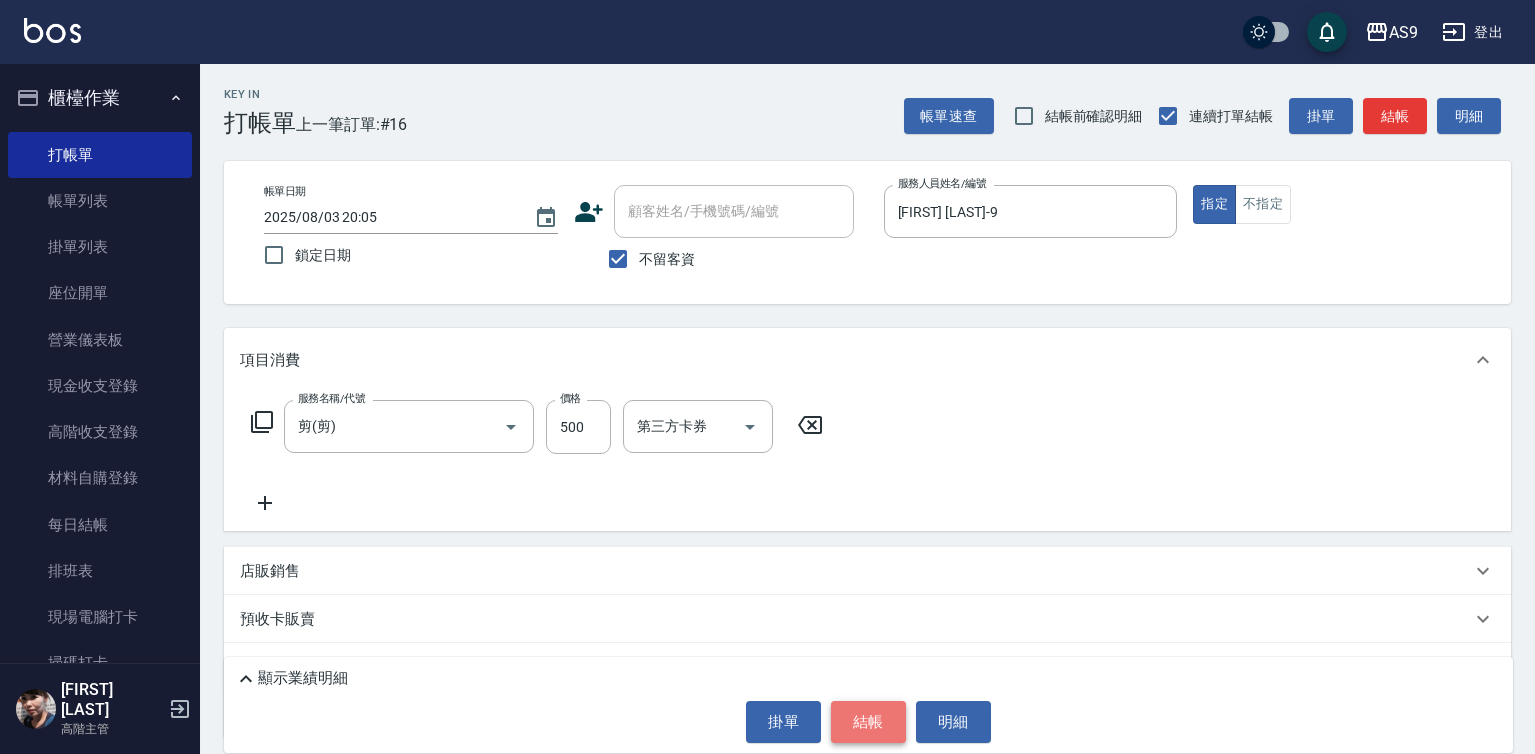 click on "結帳" at bounding box center [868, 722] 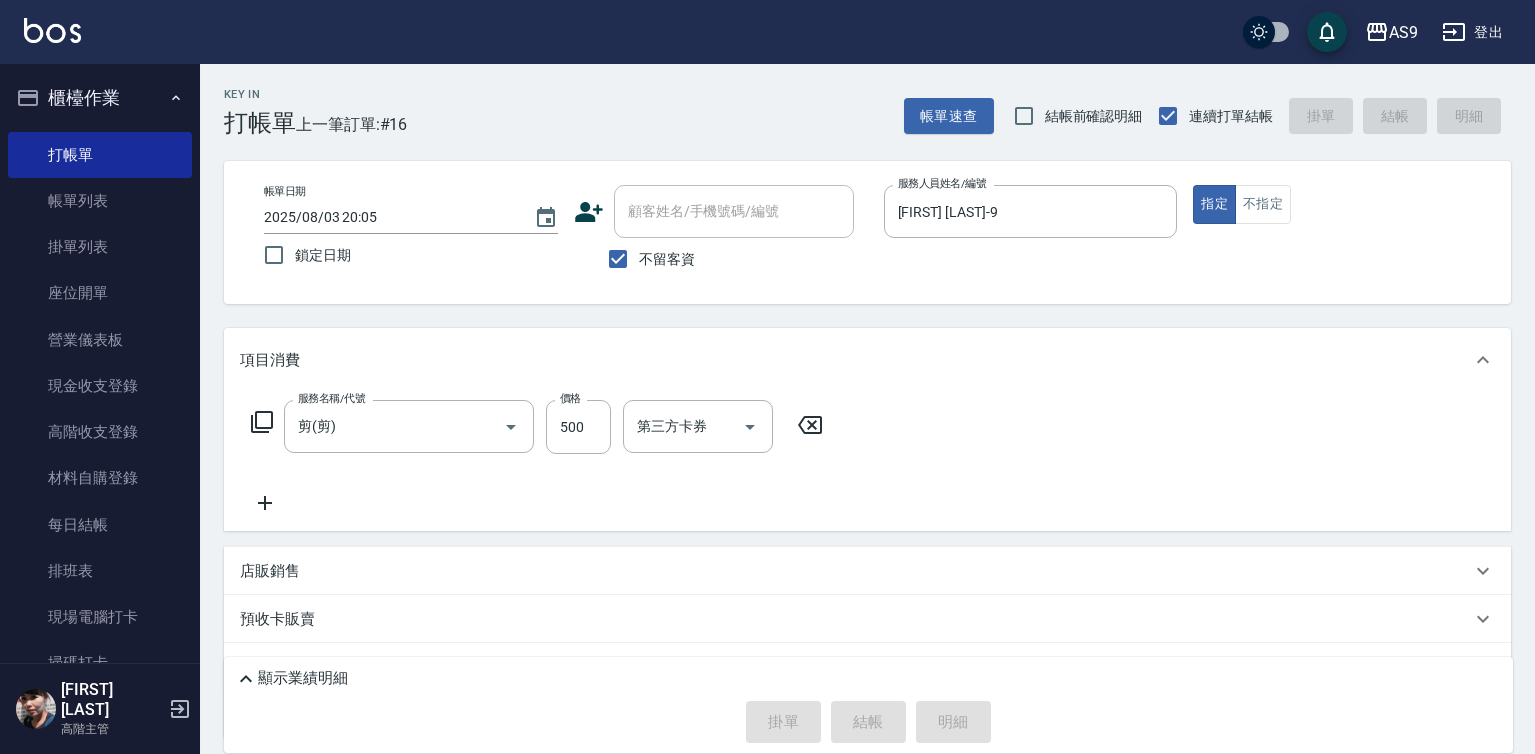 type 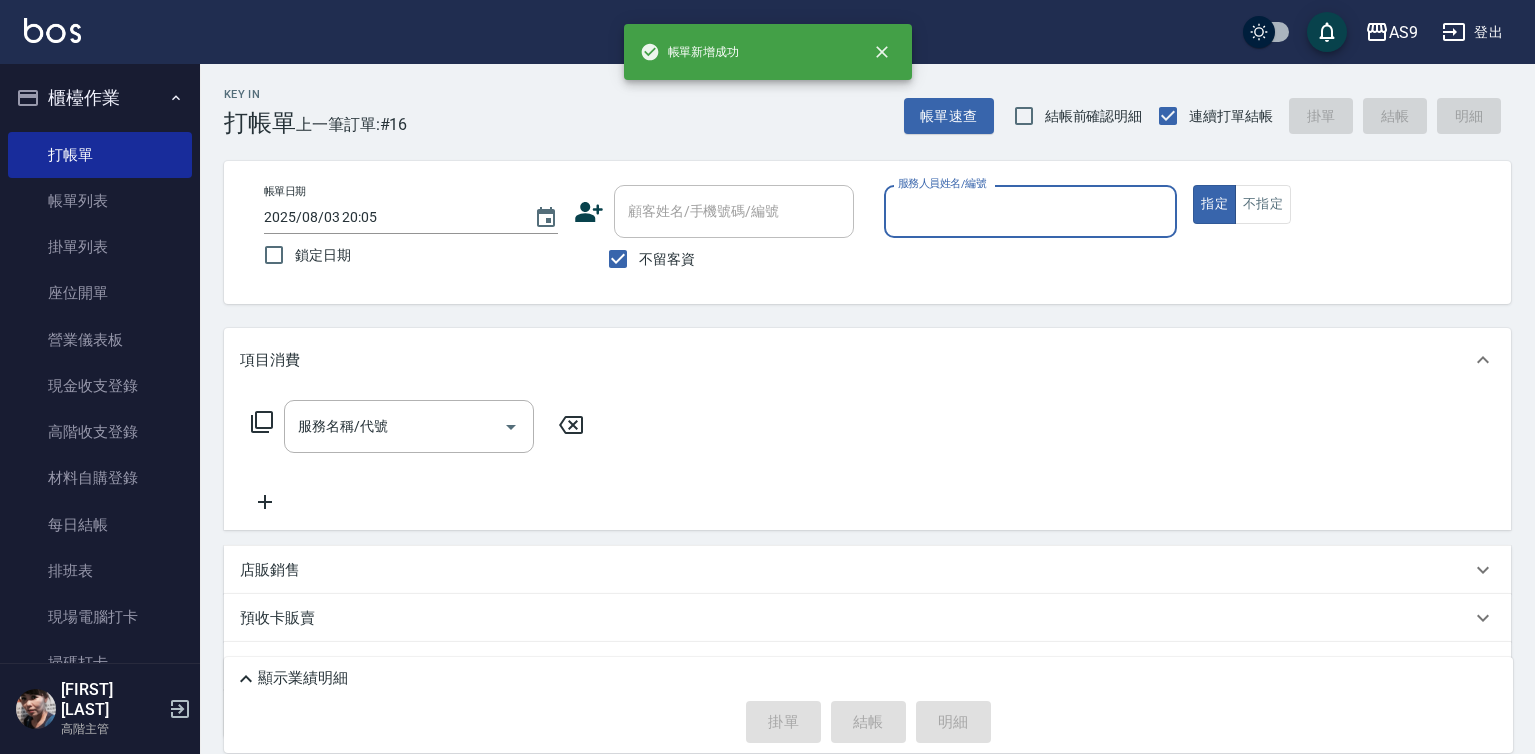 click on "服務人員姓名/編號" at bounding box center (1031, 211) 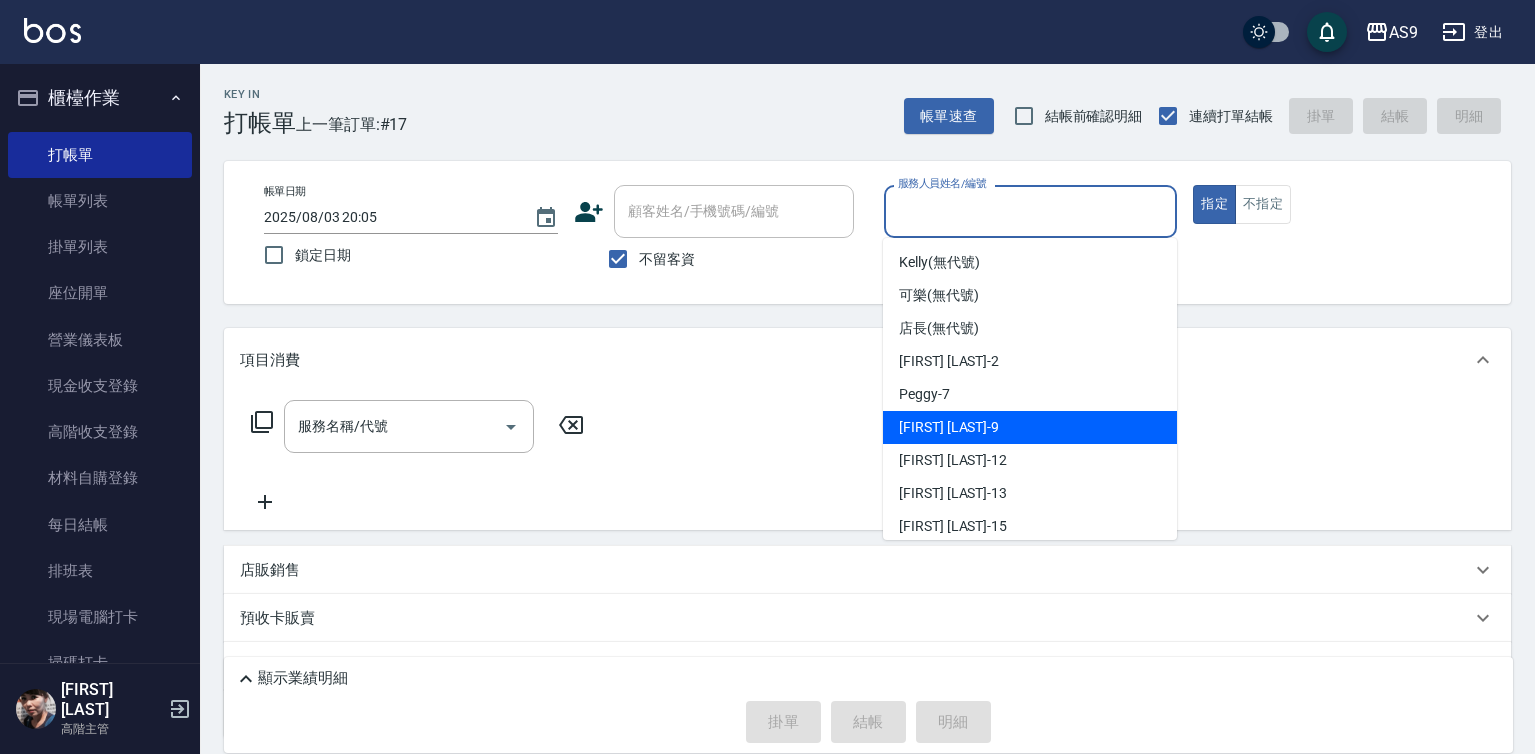 click on "[FIRST] [LAST] -9" at bounding box center (1030, 427) 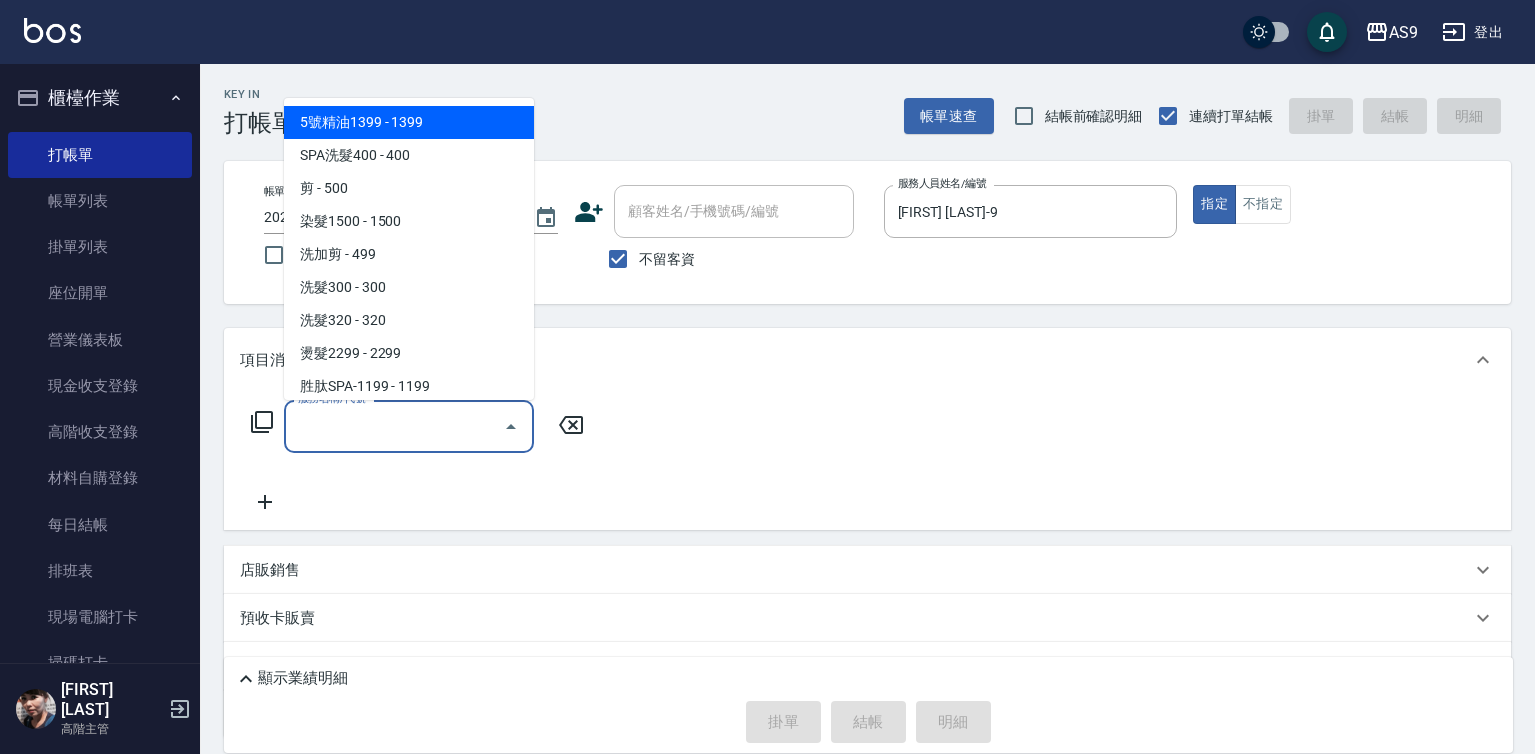 click on "服務名稱/代號" at bounding box center [394, 426] 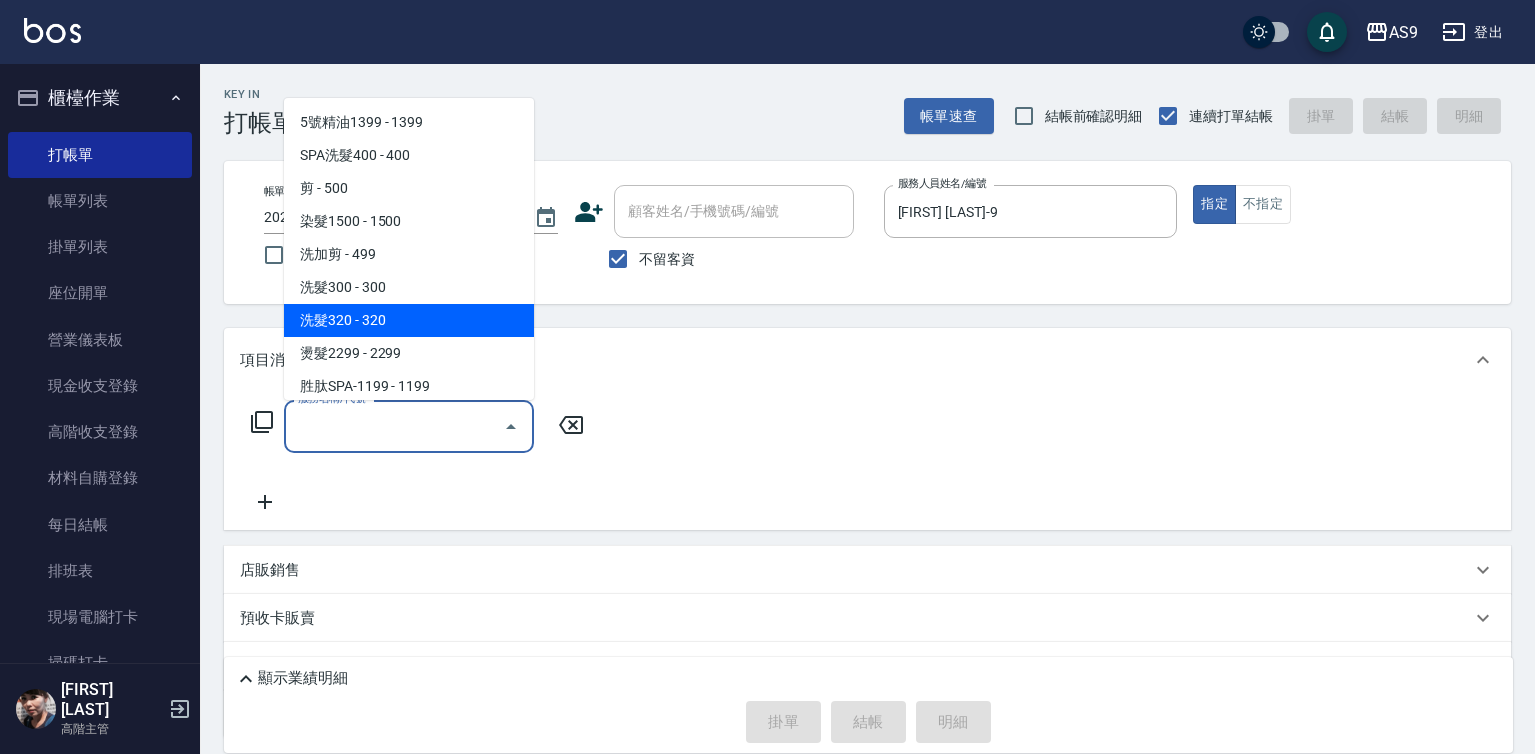 click on "洗髮320 - 320" at bounding box center (409, 320) 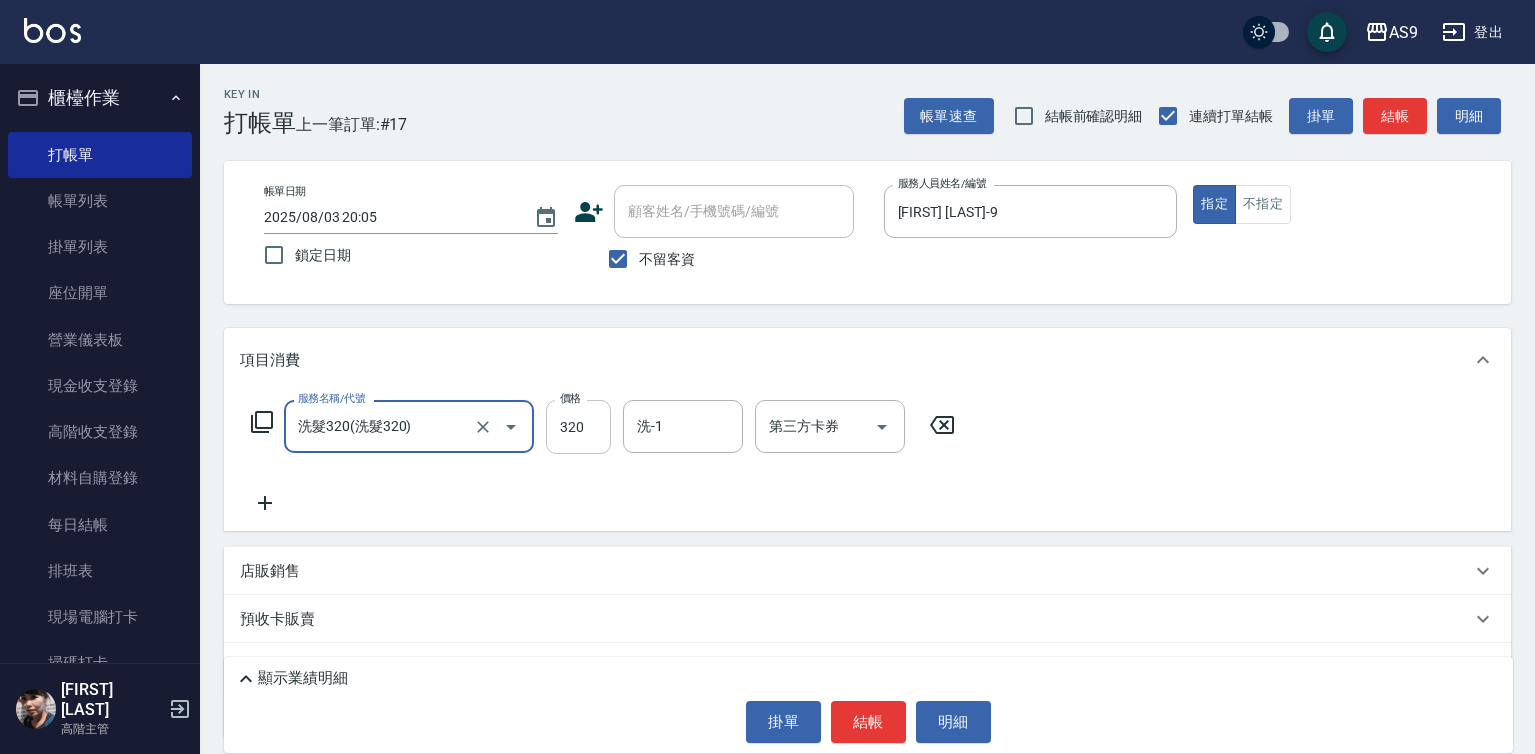 click on "320" at bounding box center [578, 427] 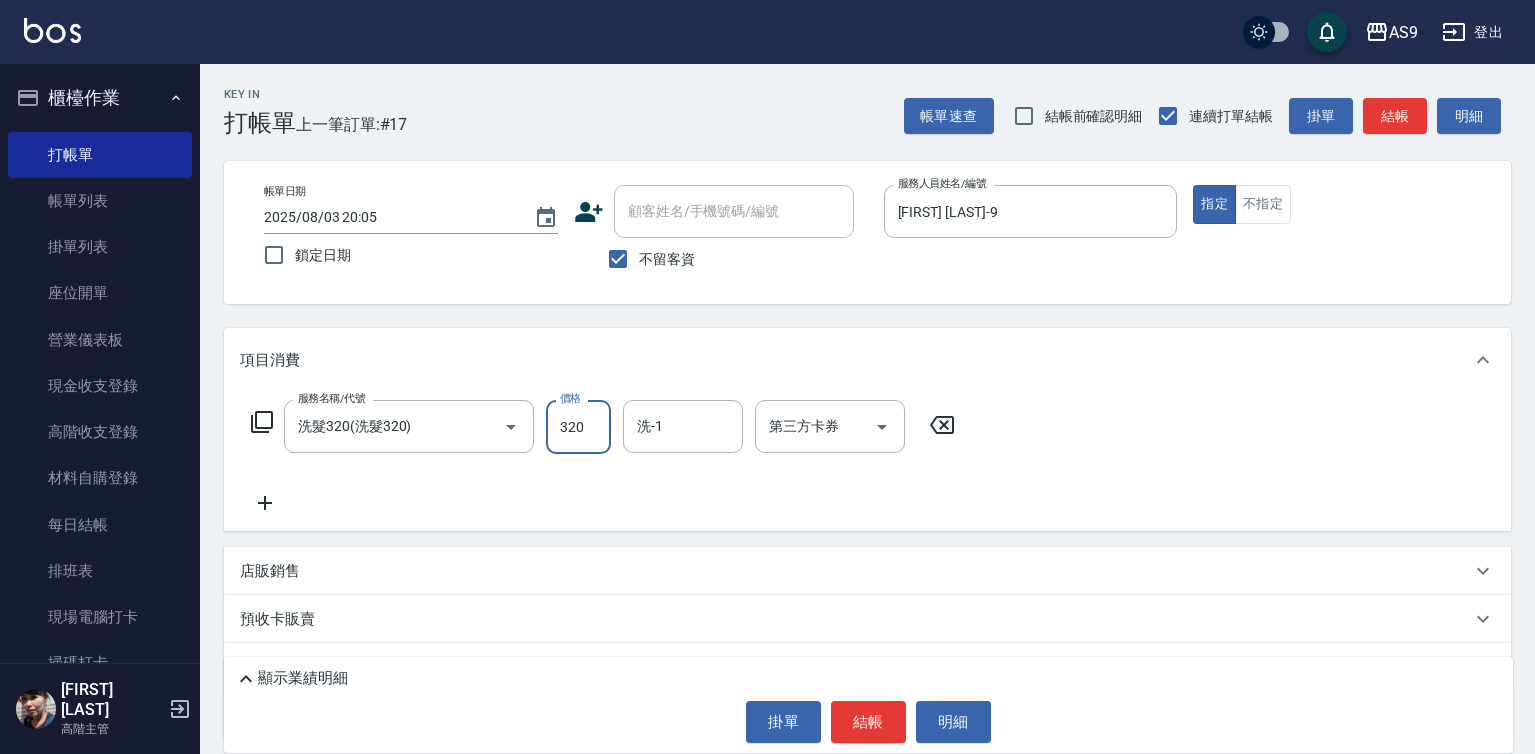 click on "320" at bounding box center [578, 427] 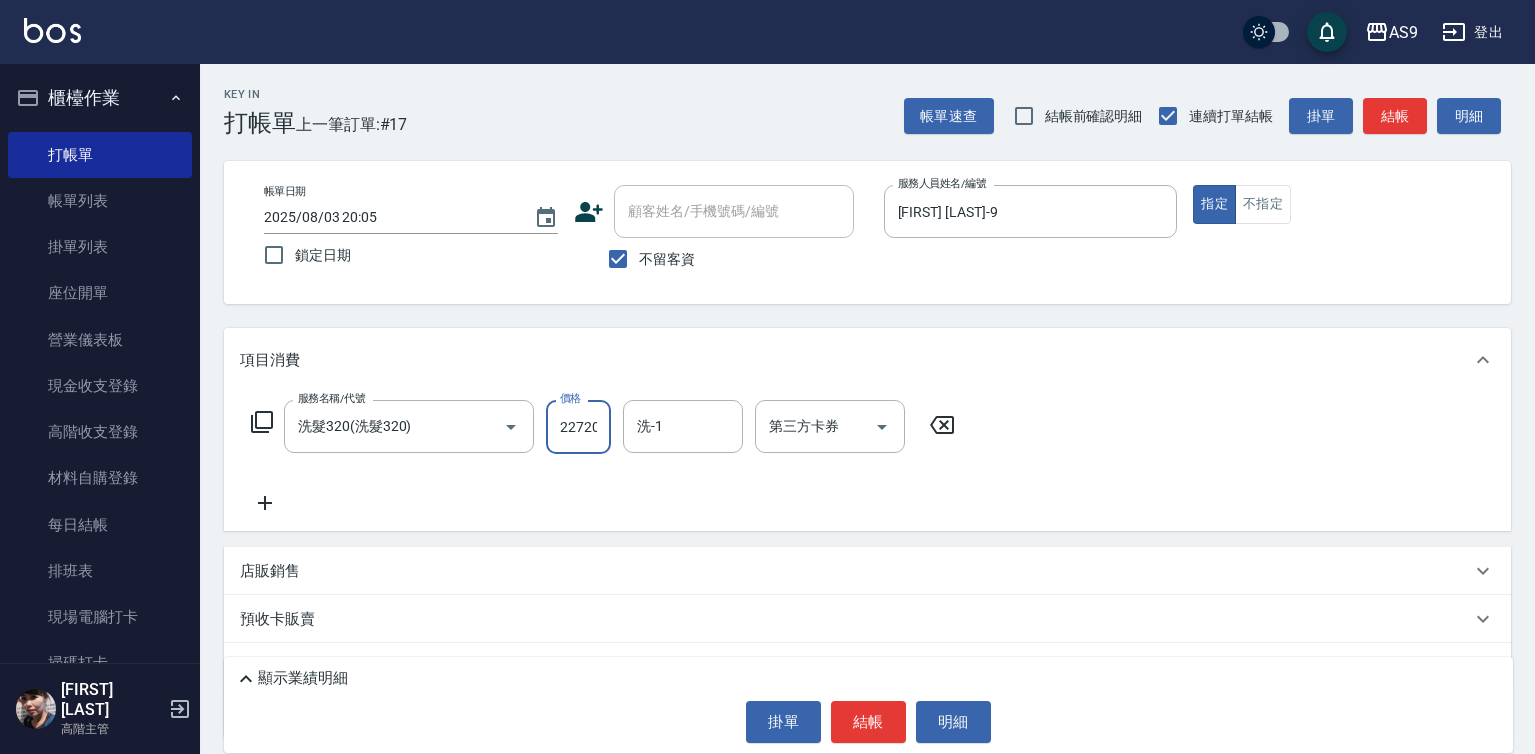 click on "22720" at bounding box center [578, 427] 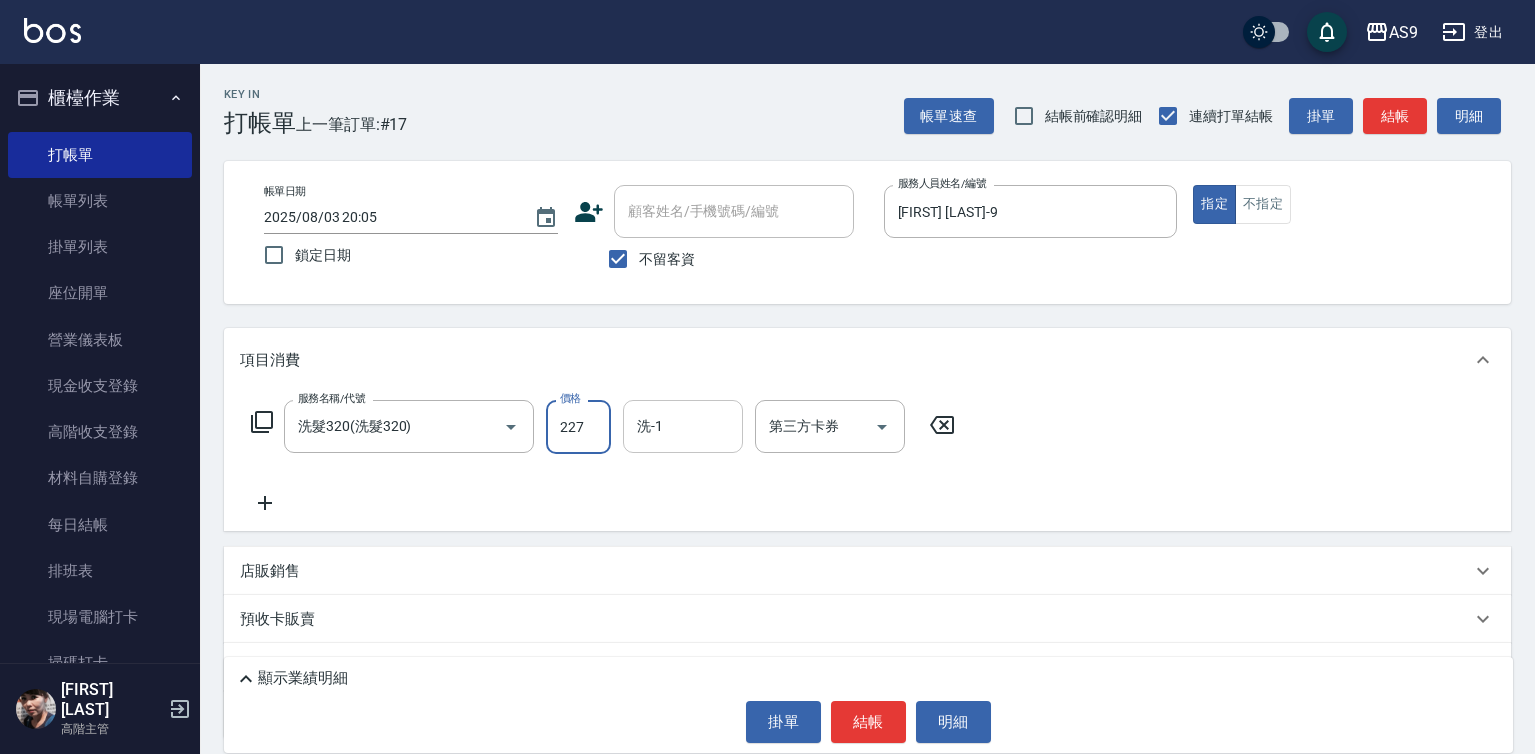 type on "227" 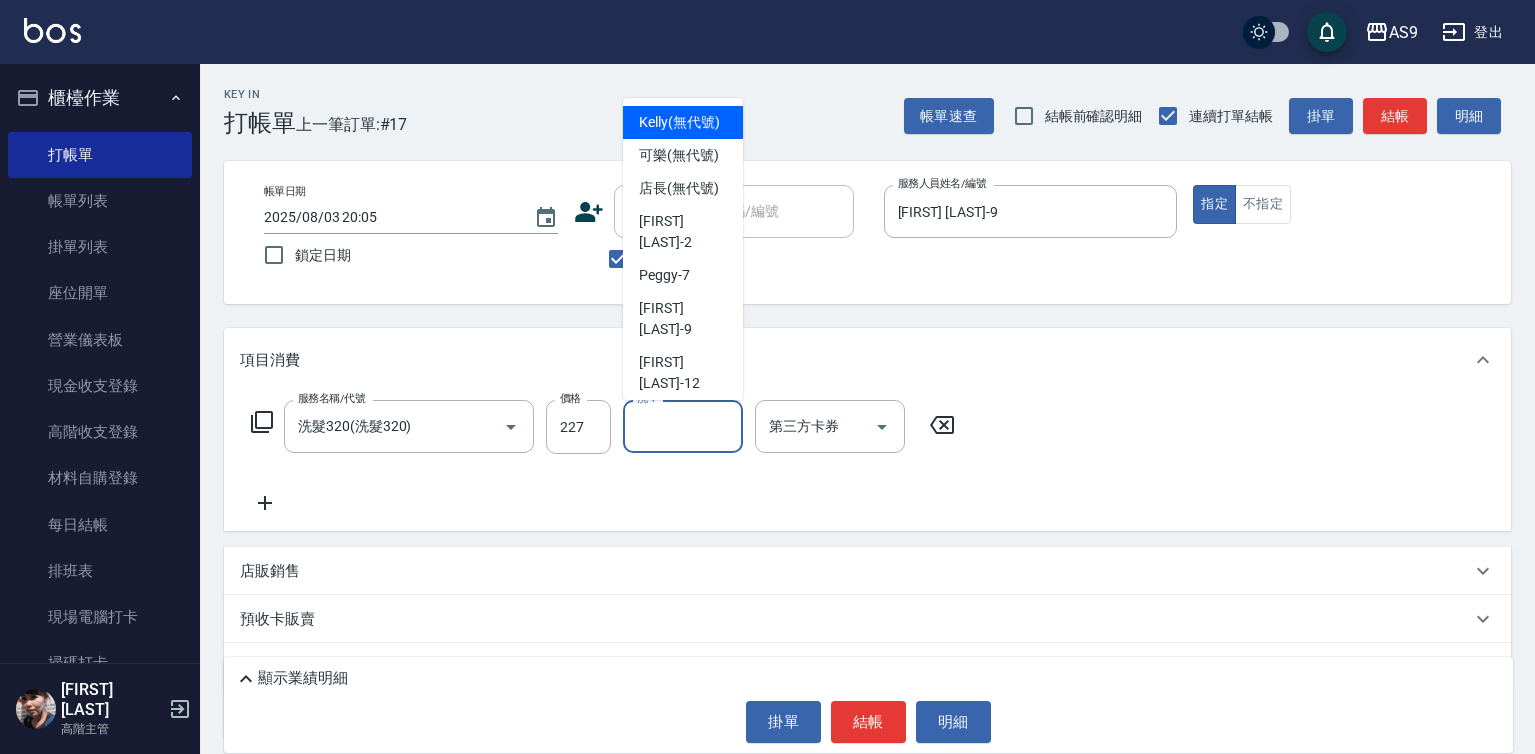 click on "洗-1" at bounding box center [683, 426] 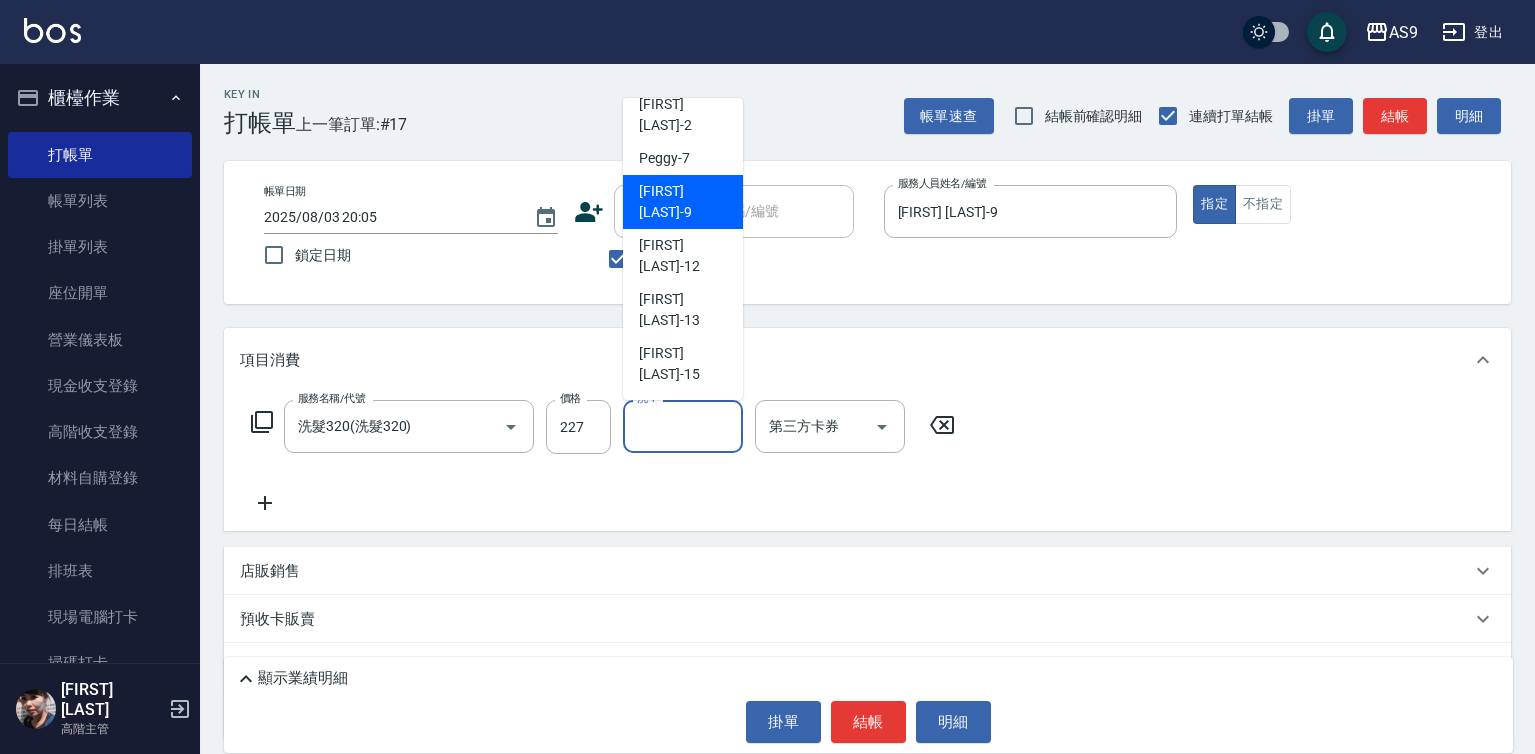 scroll, scrollTop: 128, scrollLeft: 0, axis: vertical 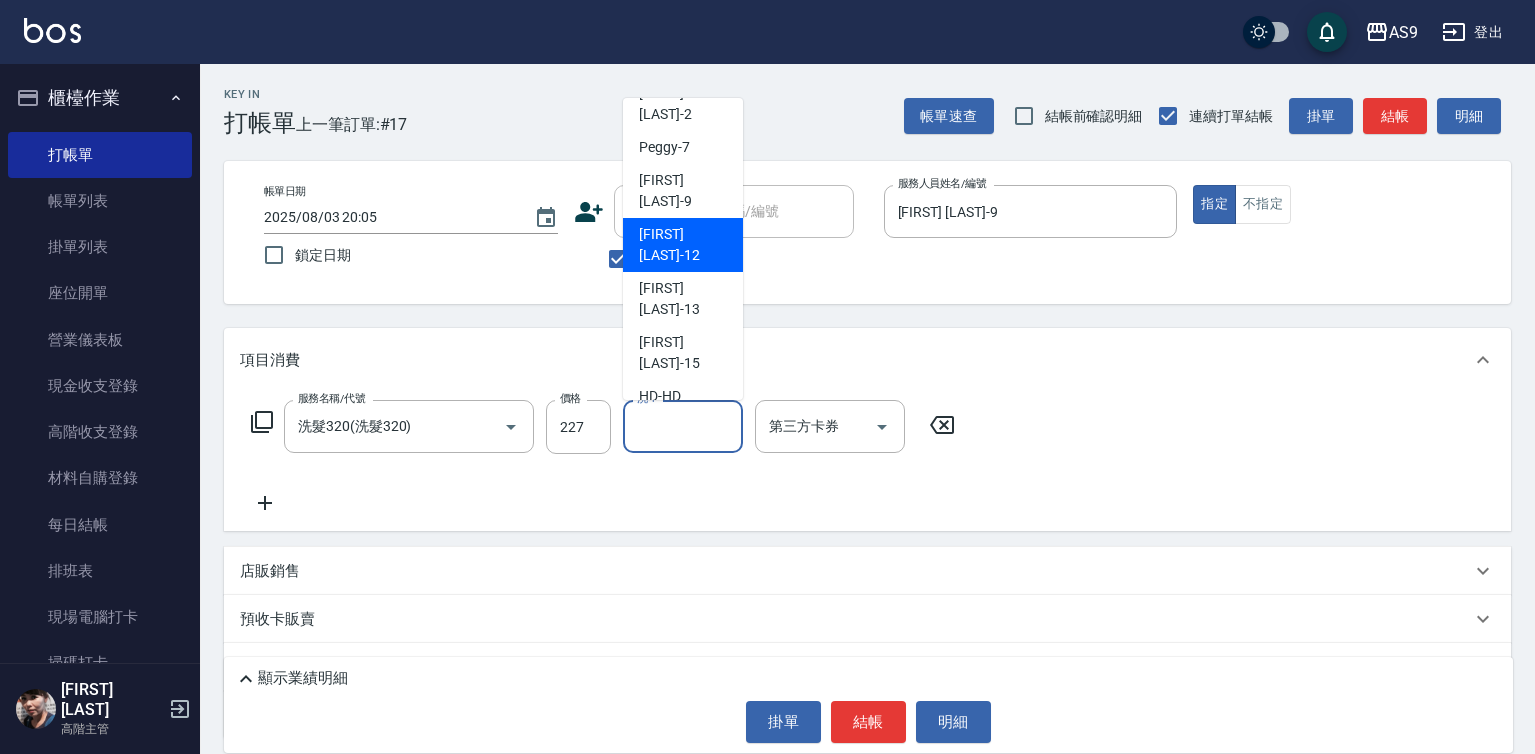 click on "[FIRST] [LAST] -12" at bounding box center (683, 245) 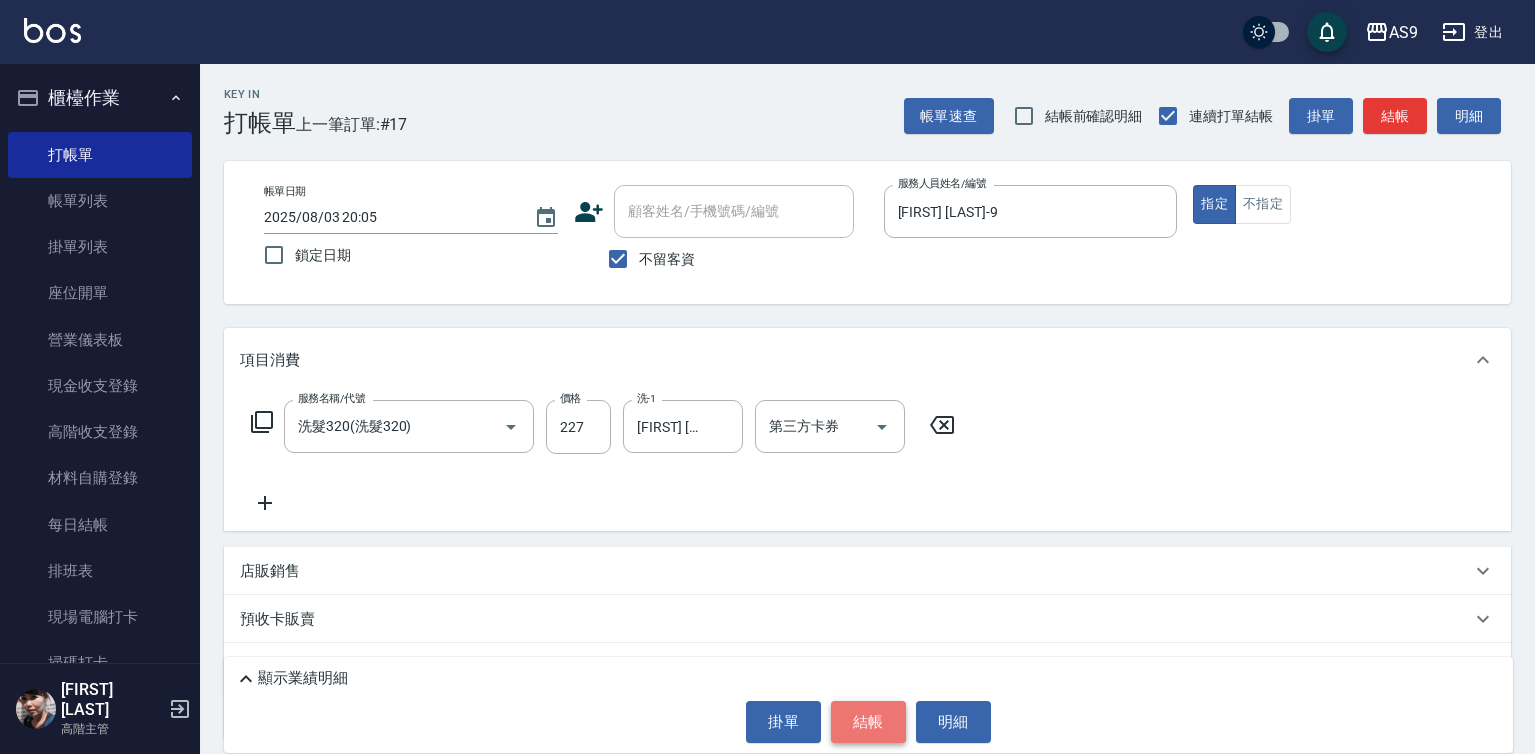 click on "結帳" at bounding box center [868, 722] 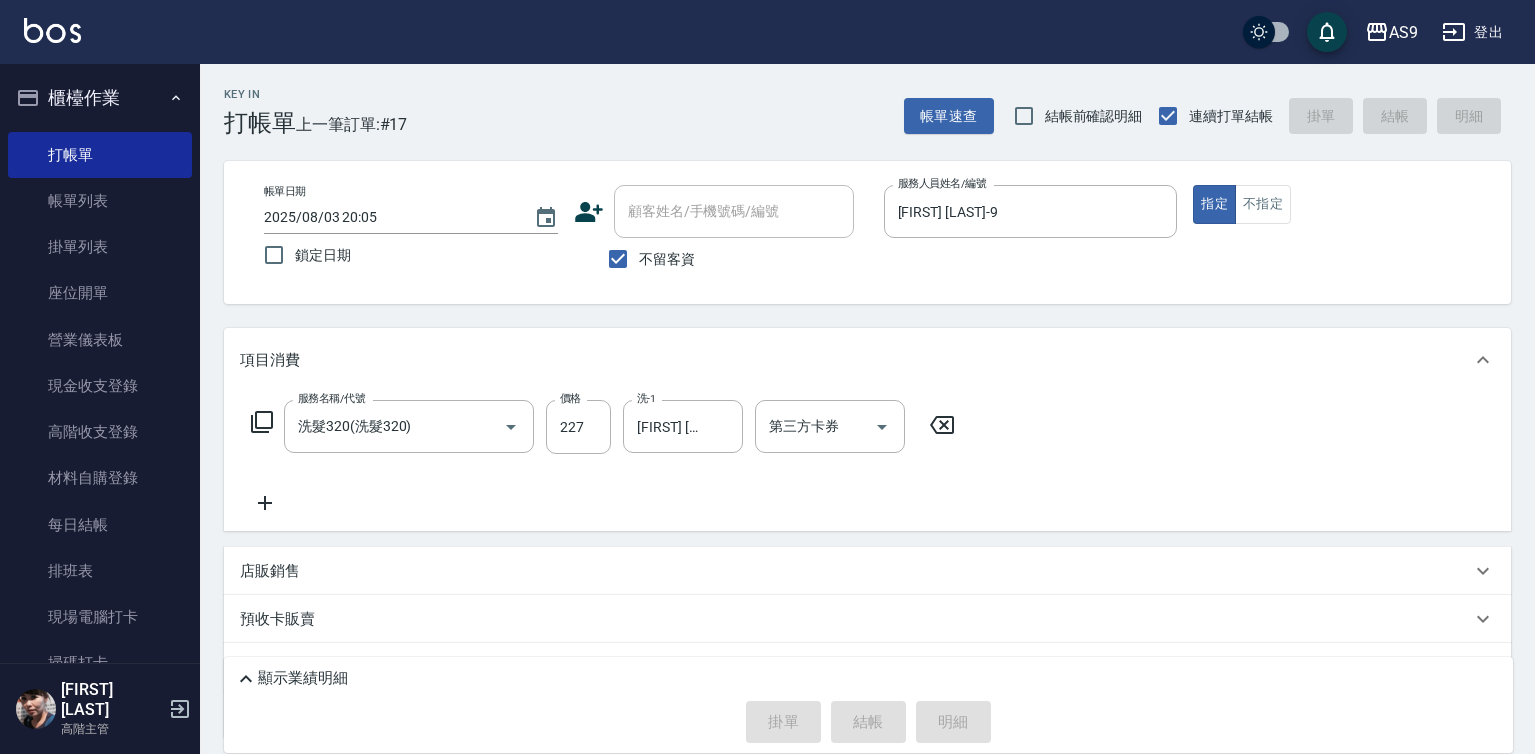 type 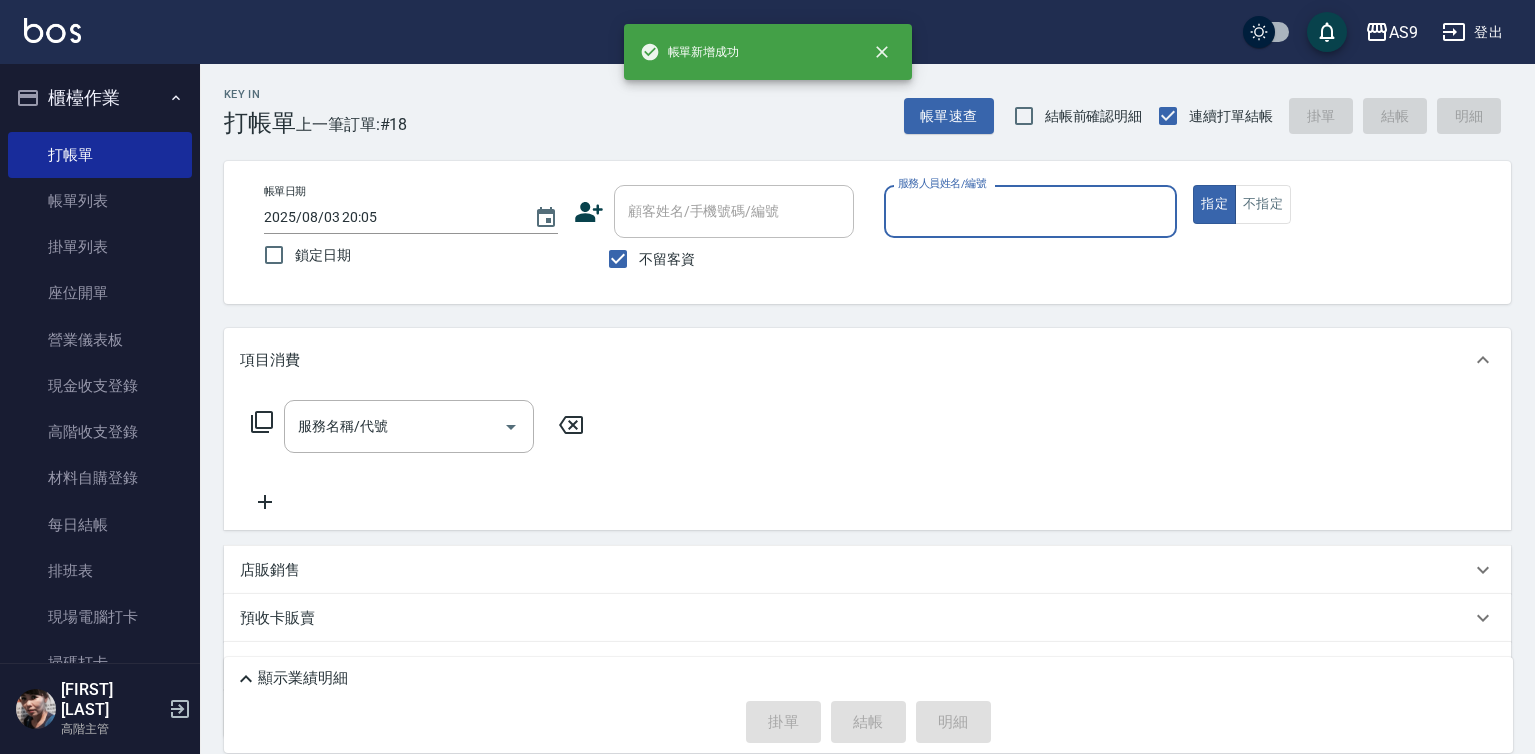 click on "服務人員姓名/編號" at bounding box center [1031, 211] 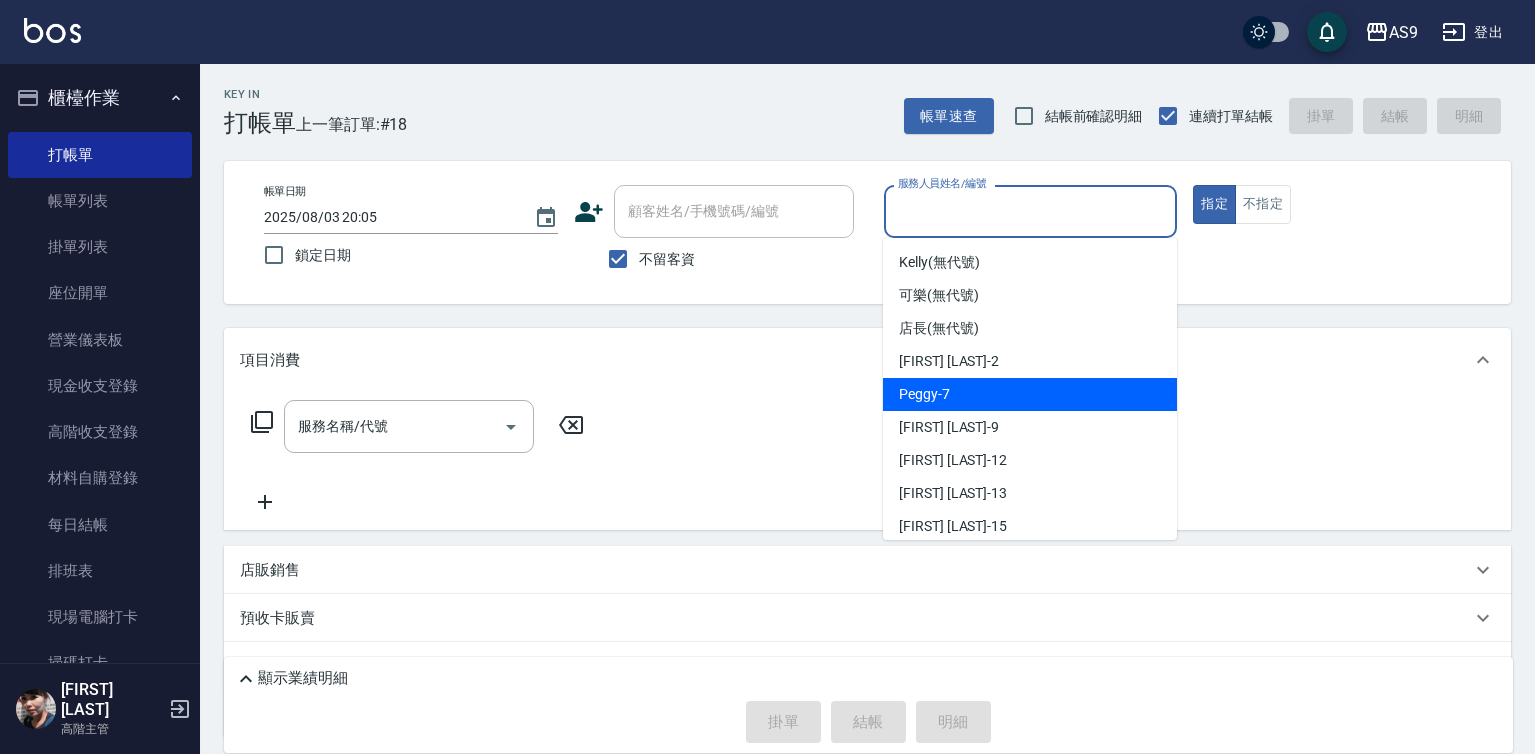click on "[FIRST] -7" at bounding box center (924, 394) 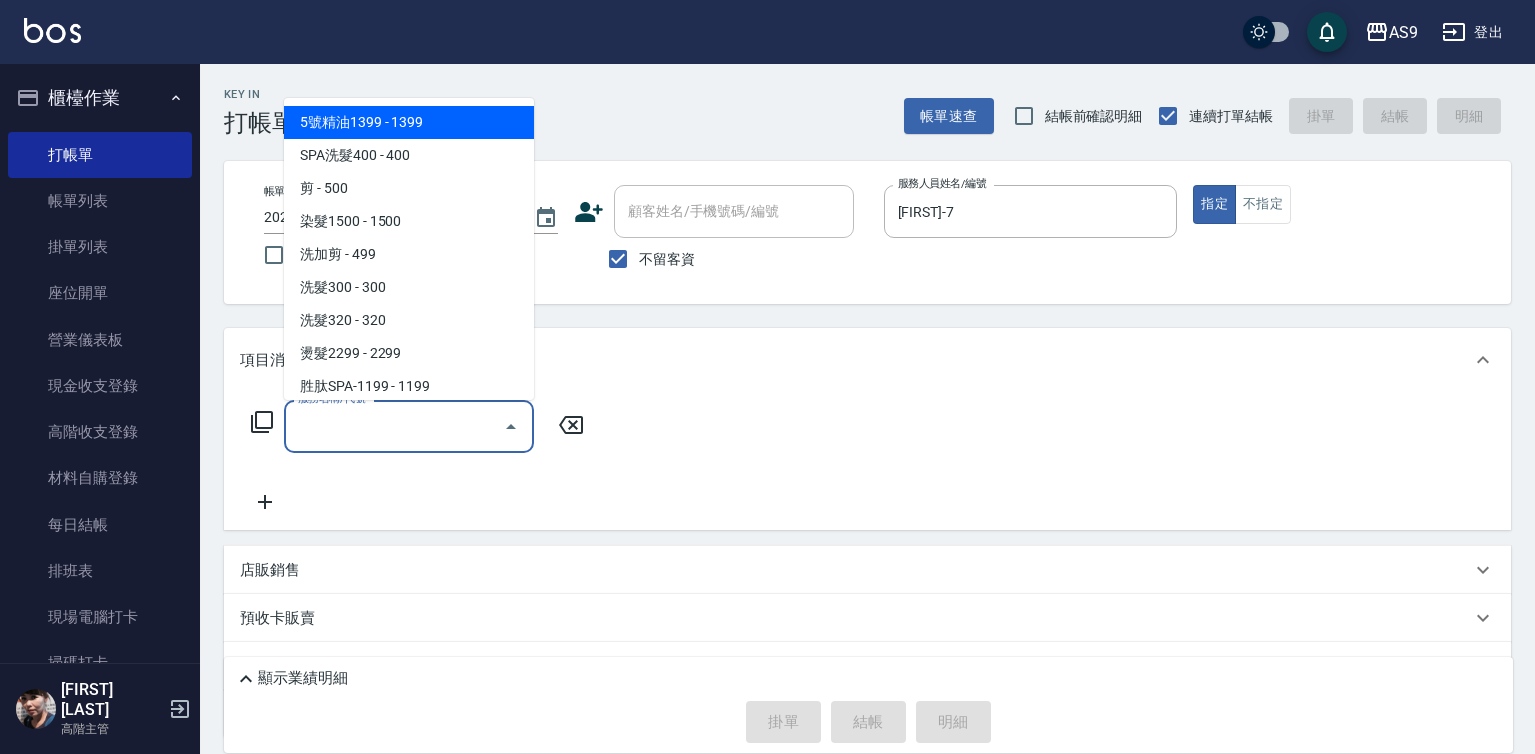 click on "服務名稱/代號" at bounding box center (394, 426) 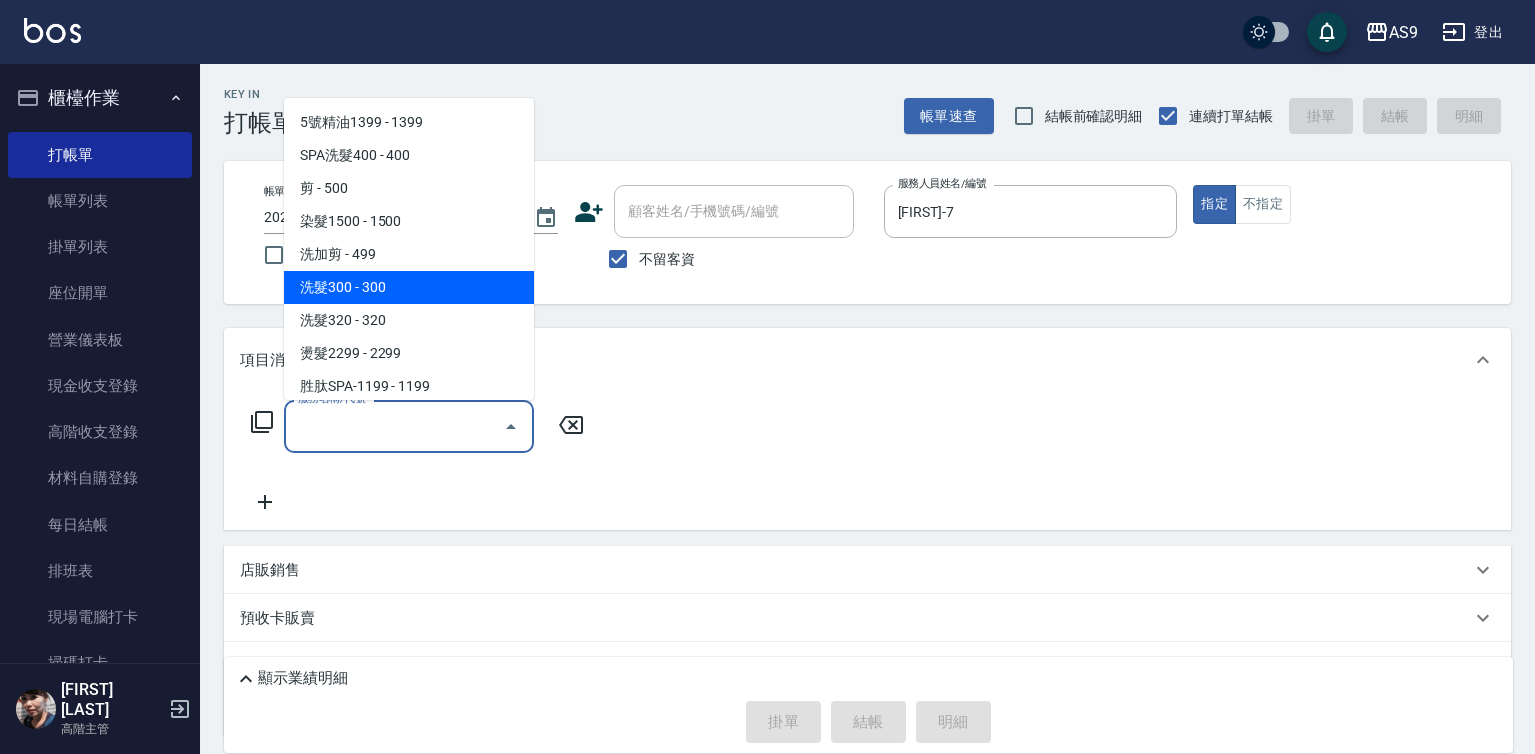click on "洗髮300 - 300" at bounding box center (409, 287) 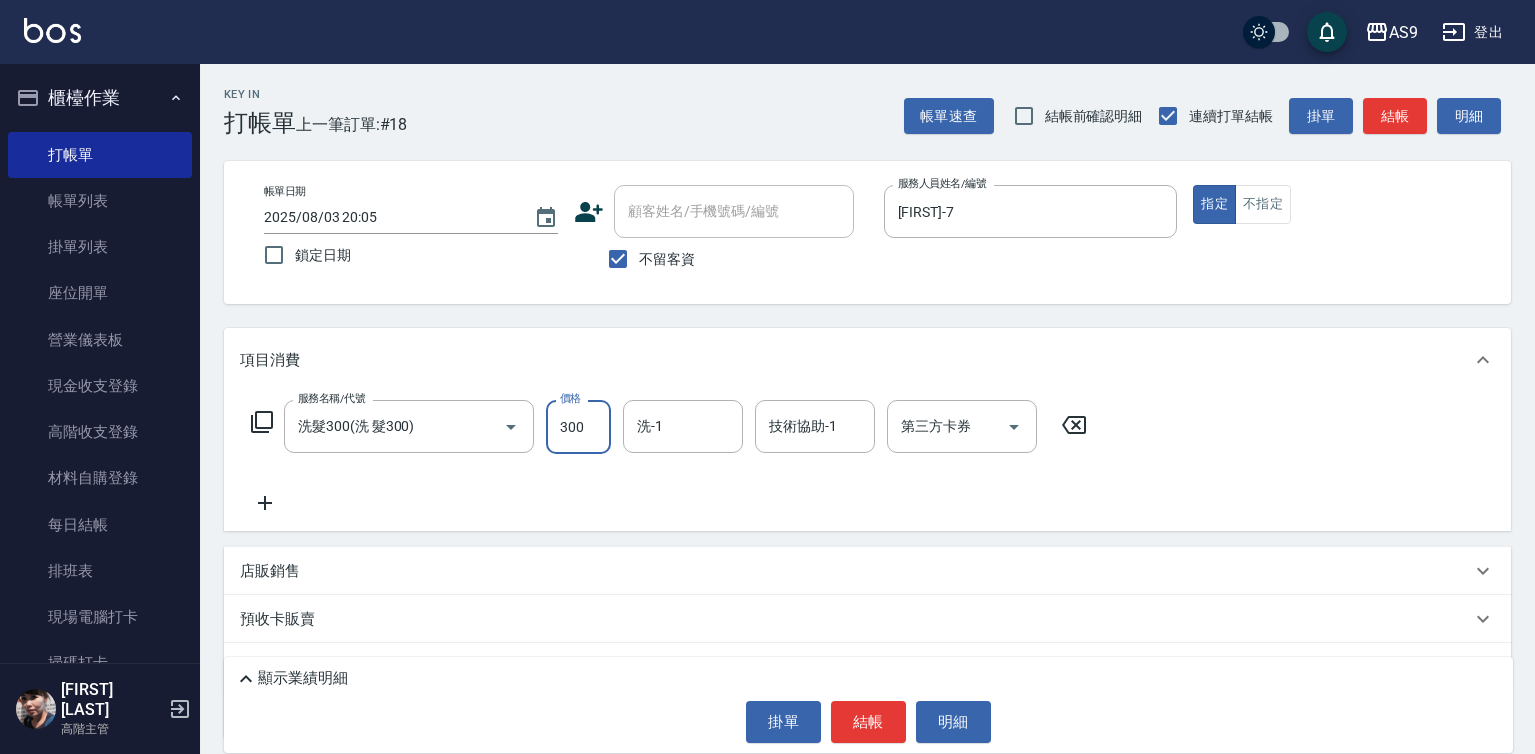 click on "300" at bounding box center [578, 427] 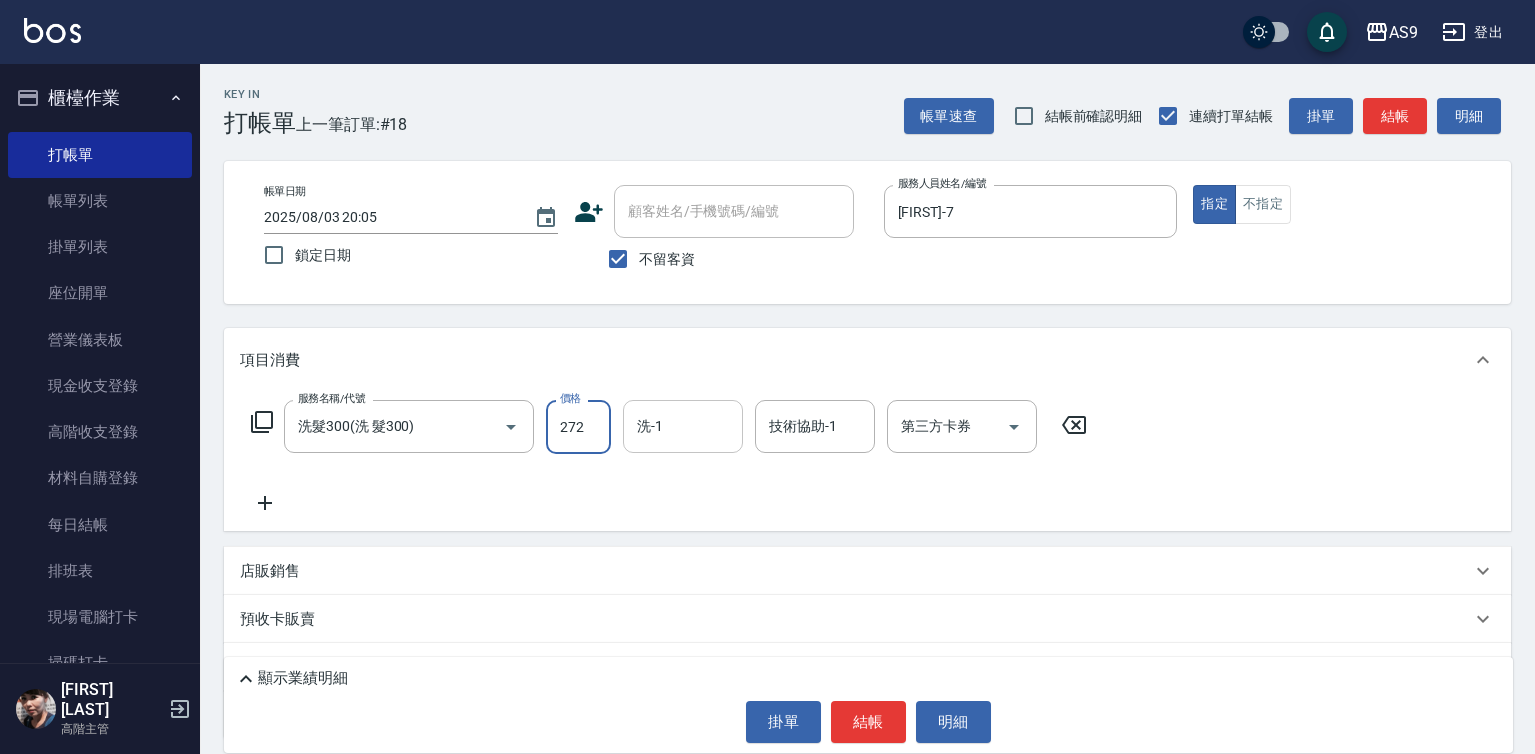 type on "272" 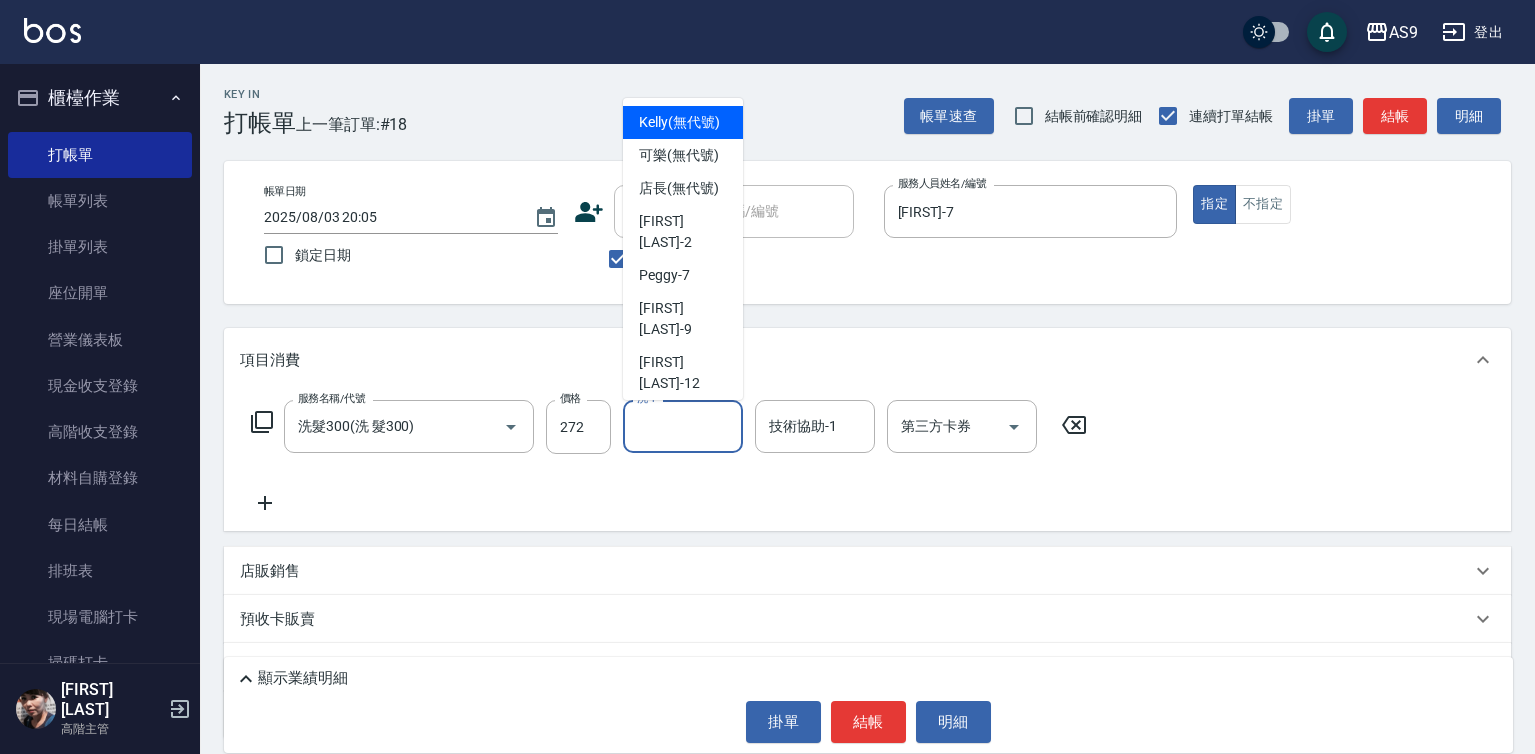 click on "洗-1" at bounding box center (683, 426) 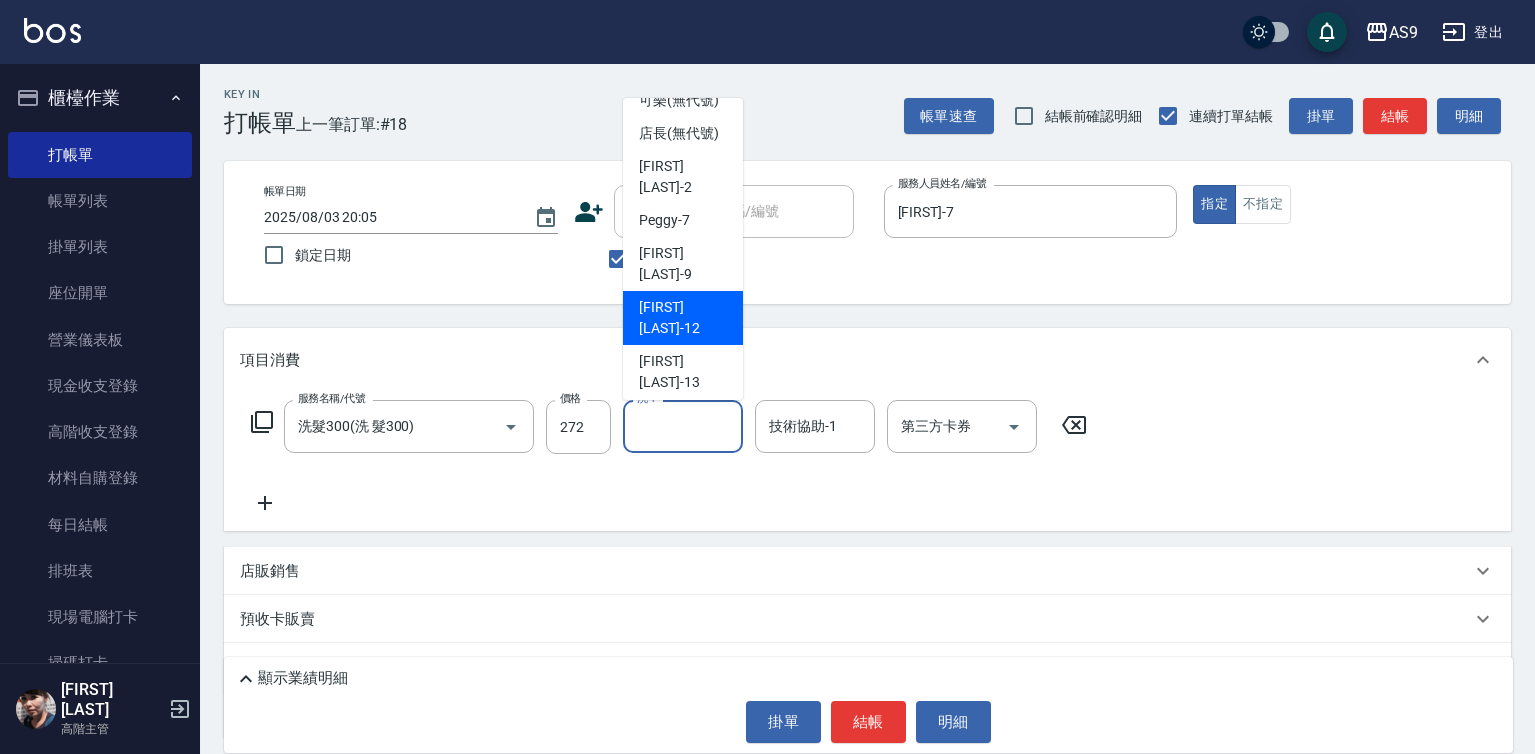 scroll, scrollTop: 100, scrollLeft: 0, axis: vertical 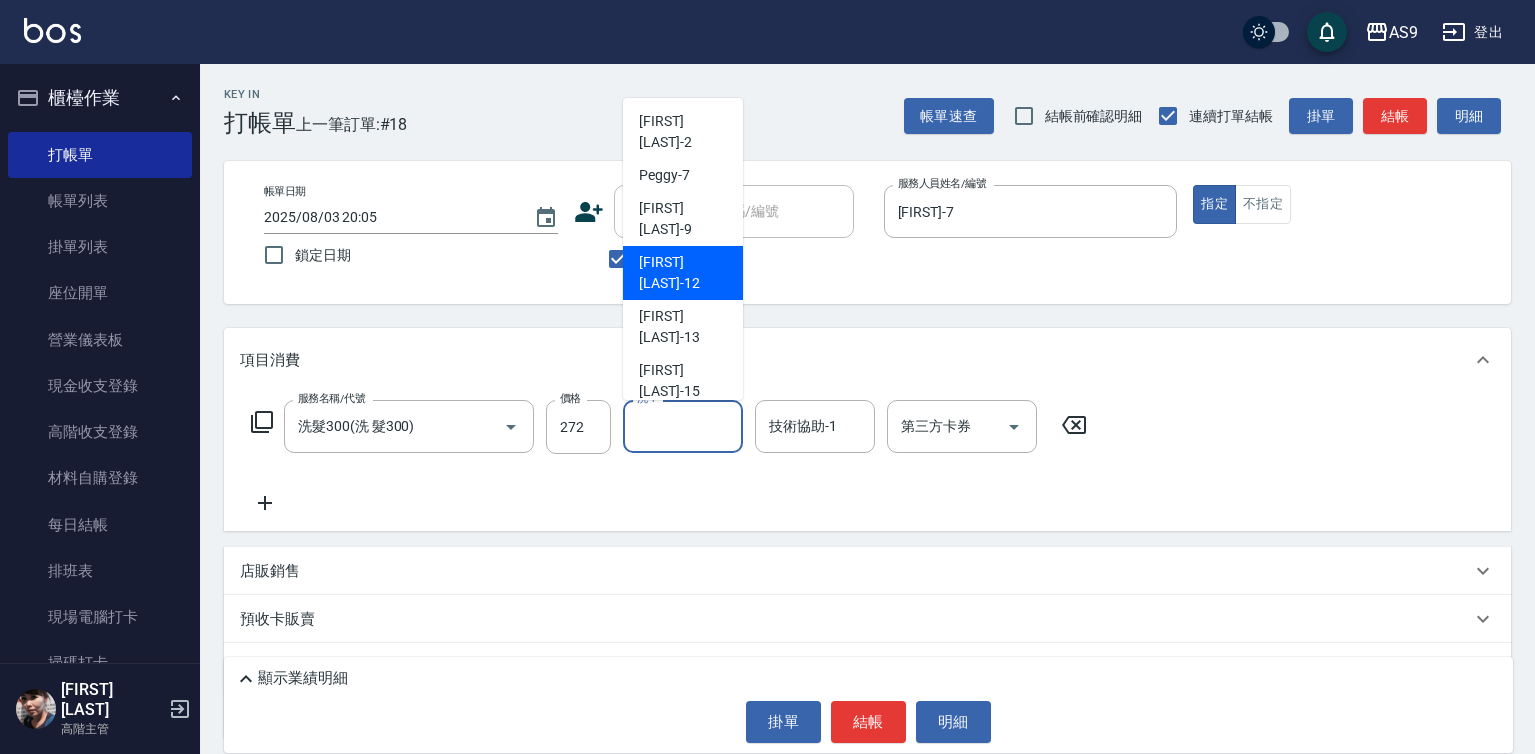click on "[FIRST] [LAST] -12" at bounding box center (683, 273) 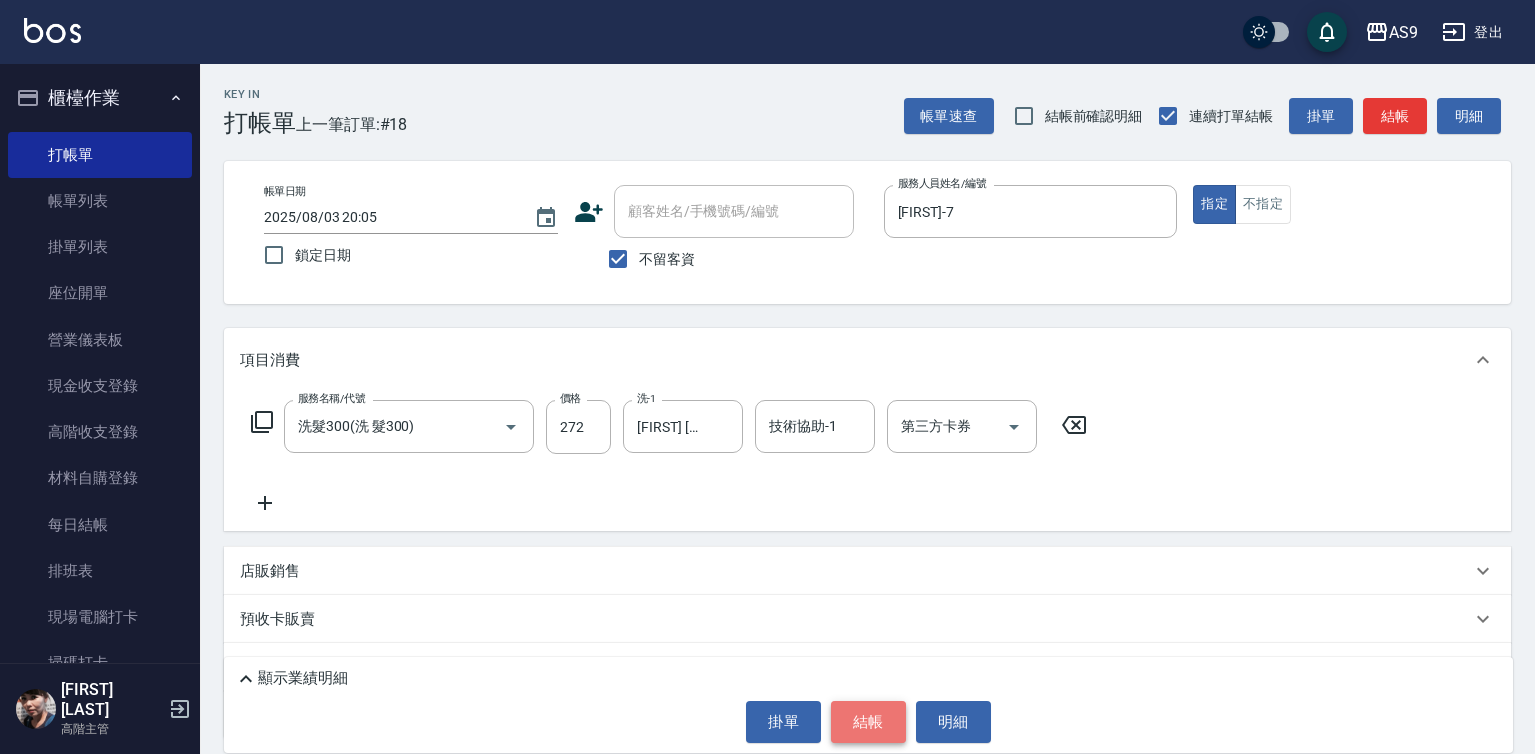 click on "結帳" at bounding box center (868, 722) 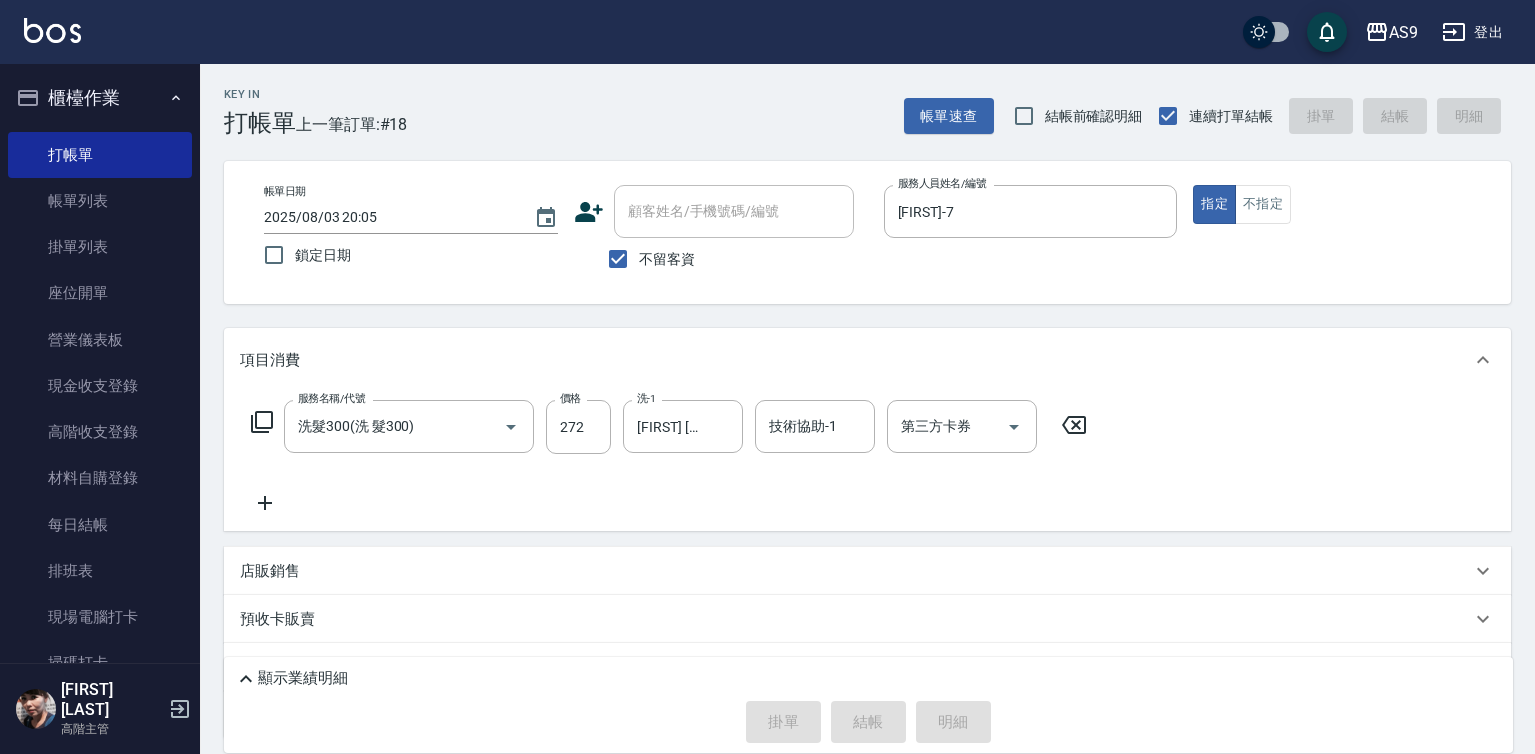 type 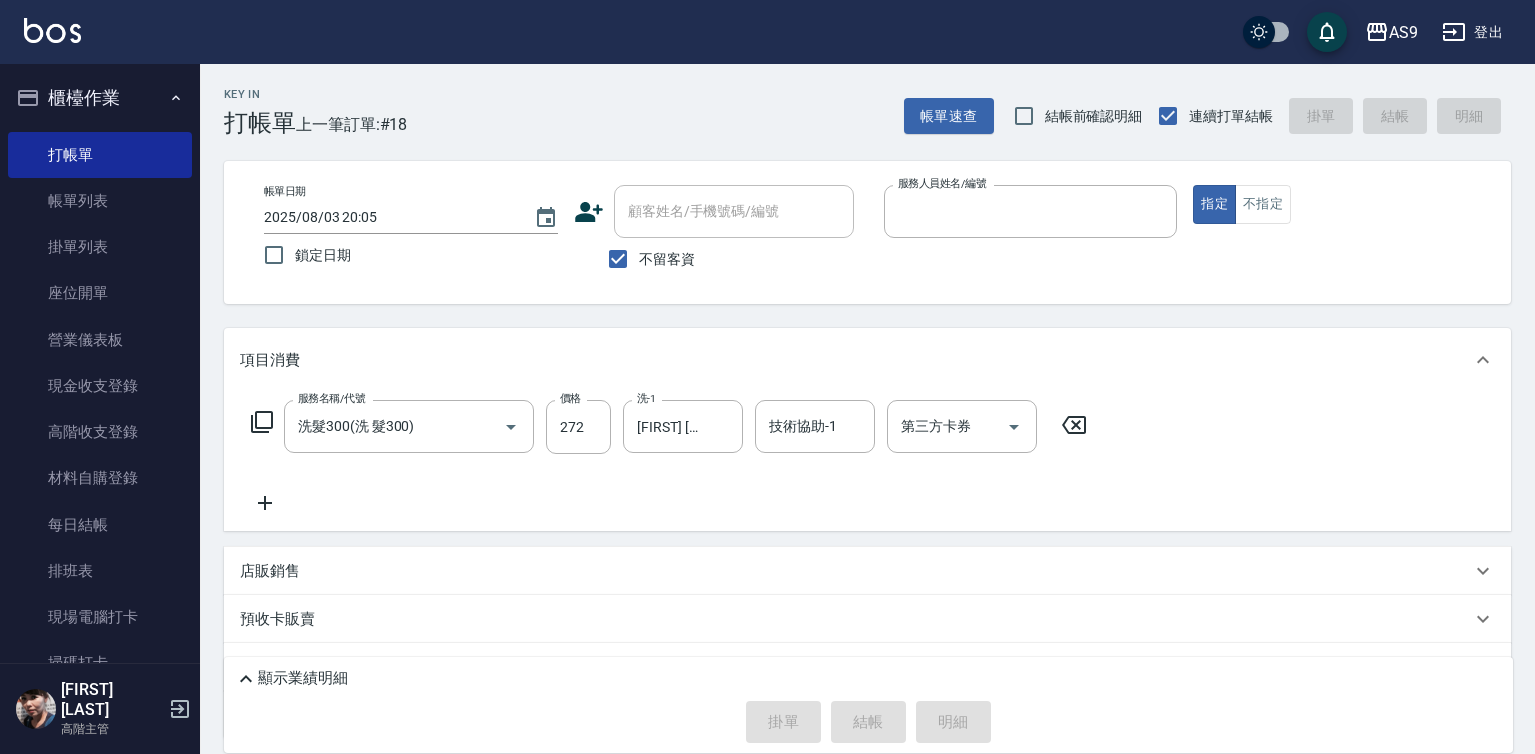 type 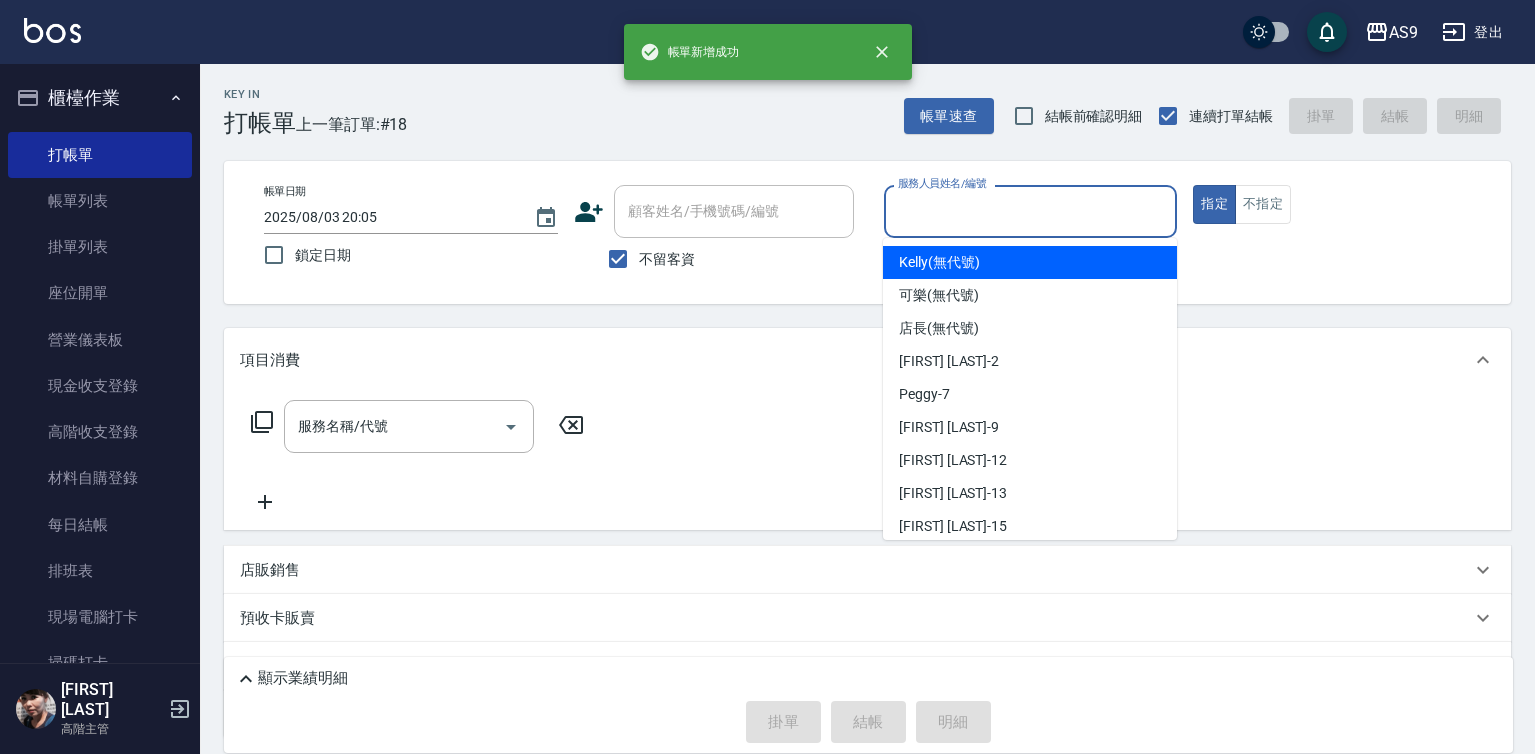 drag, startPoint x: 923, startPoint y: 213, endPoint x: 939, endPoint y: 316, distance: 104.23531 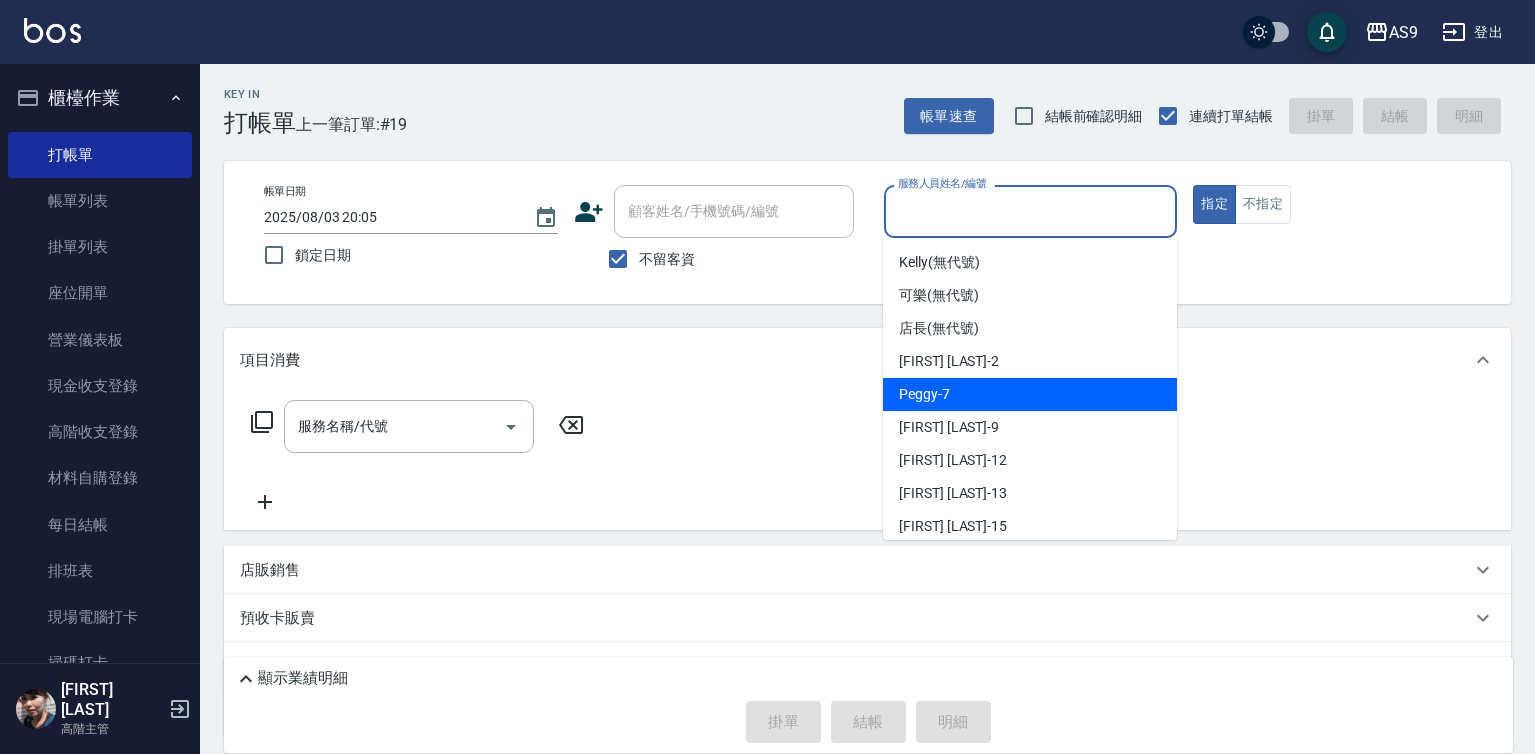 click on "[FIRST] -7" at bounding box center (1030, 394) 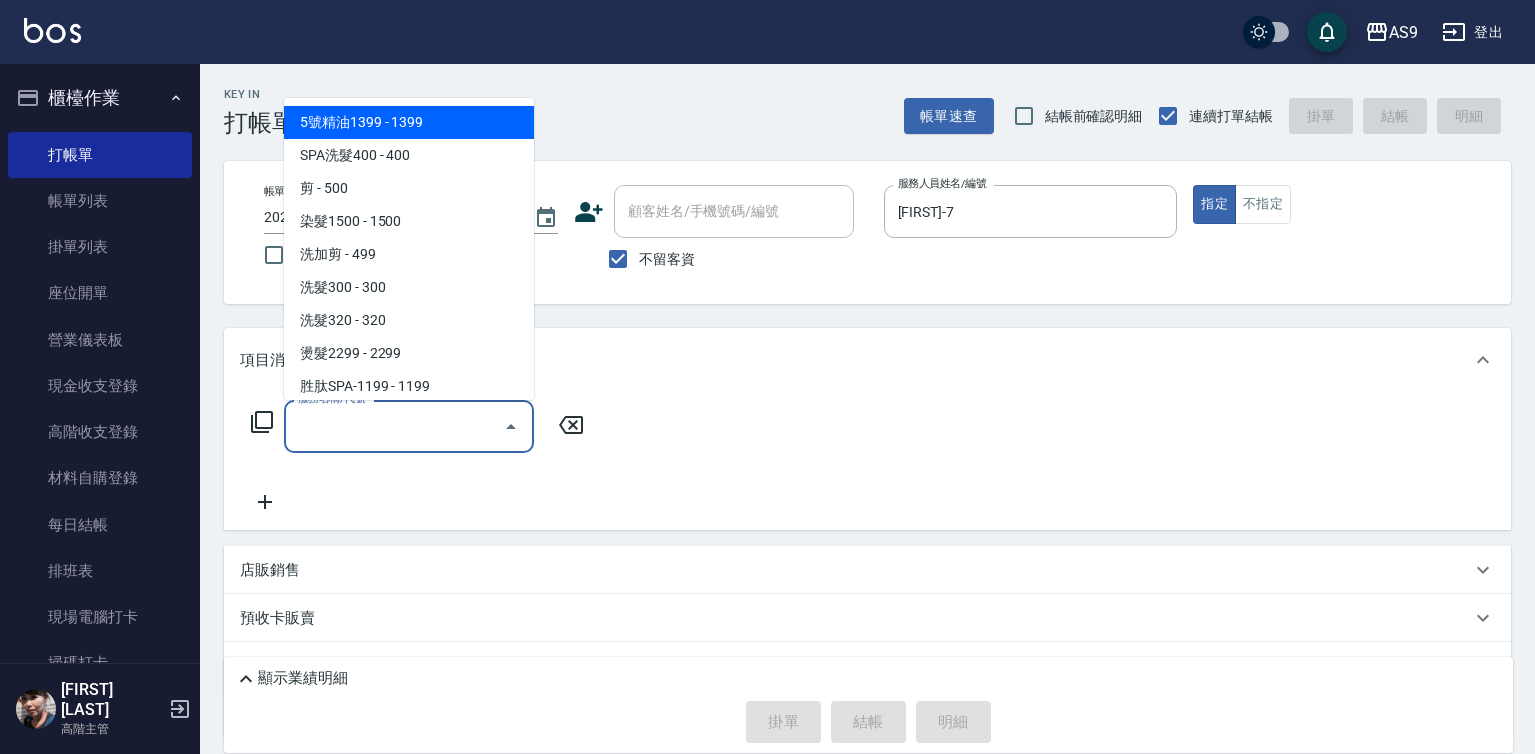 click on "服務名稱/代號" at bounding box center [394, 426] 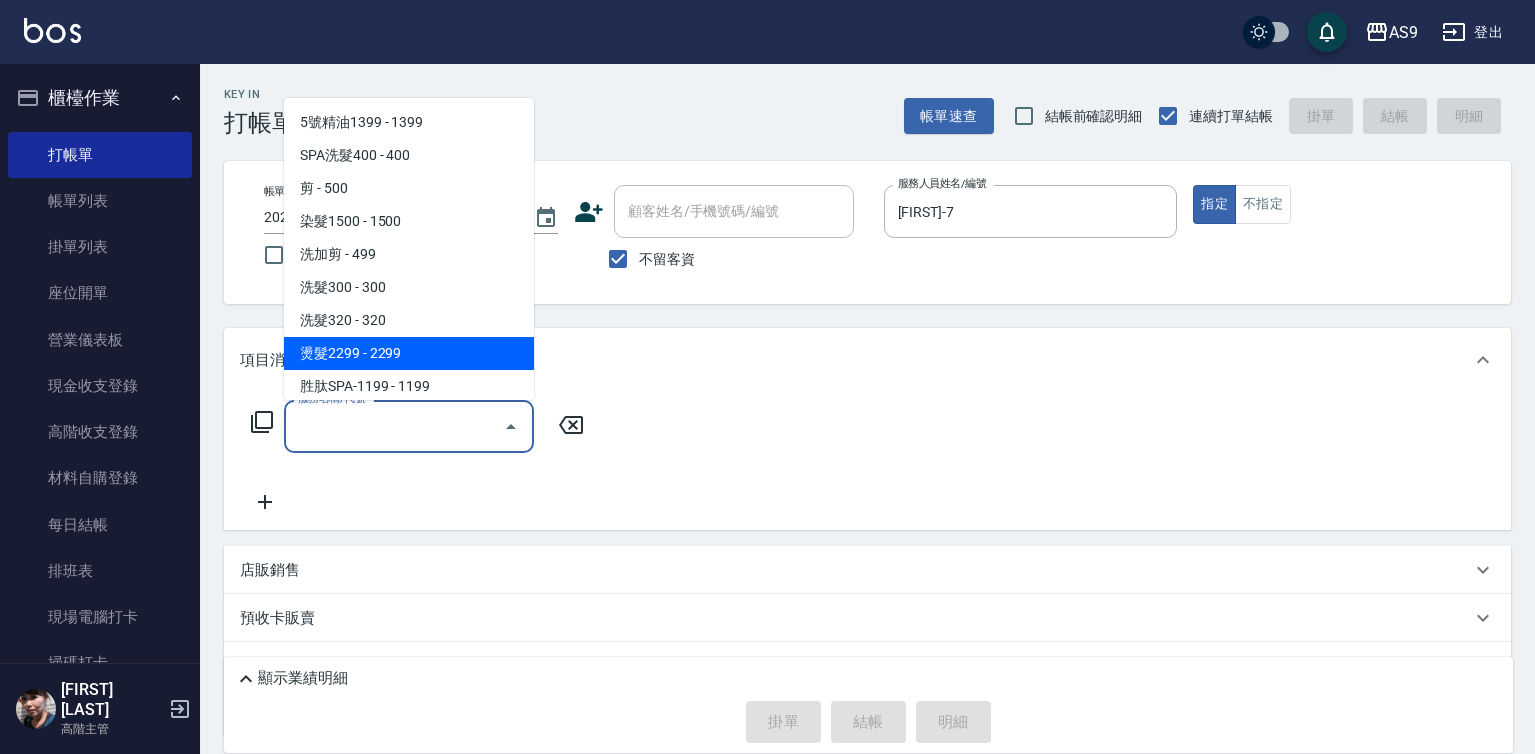 click on "燙髮2299 - 2299" at bounding box center [409, 353] 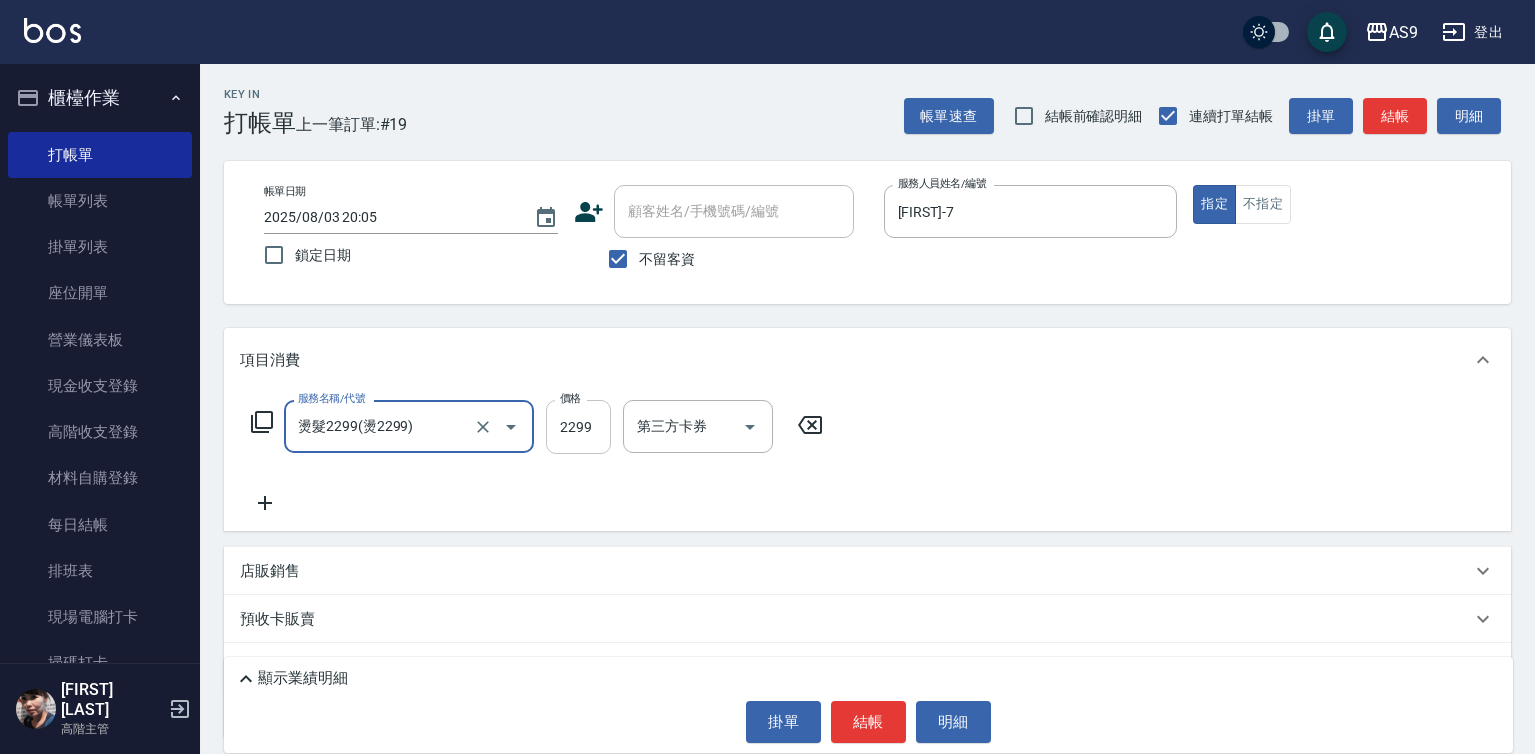 click on "2299" at bounding box center (578, 427) 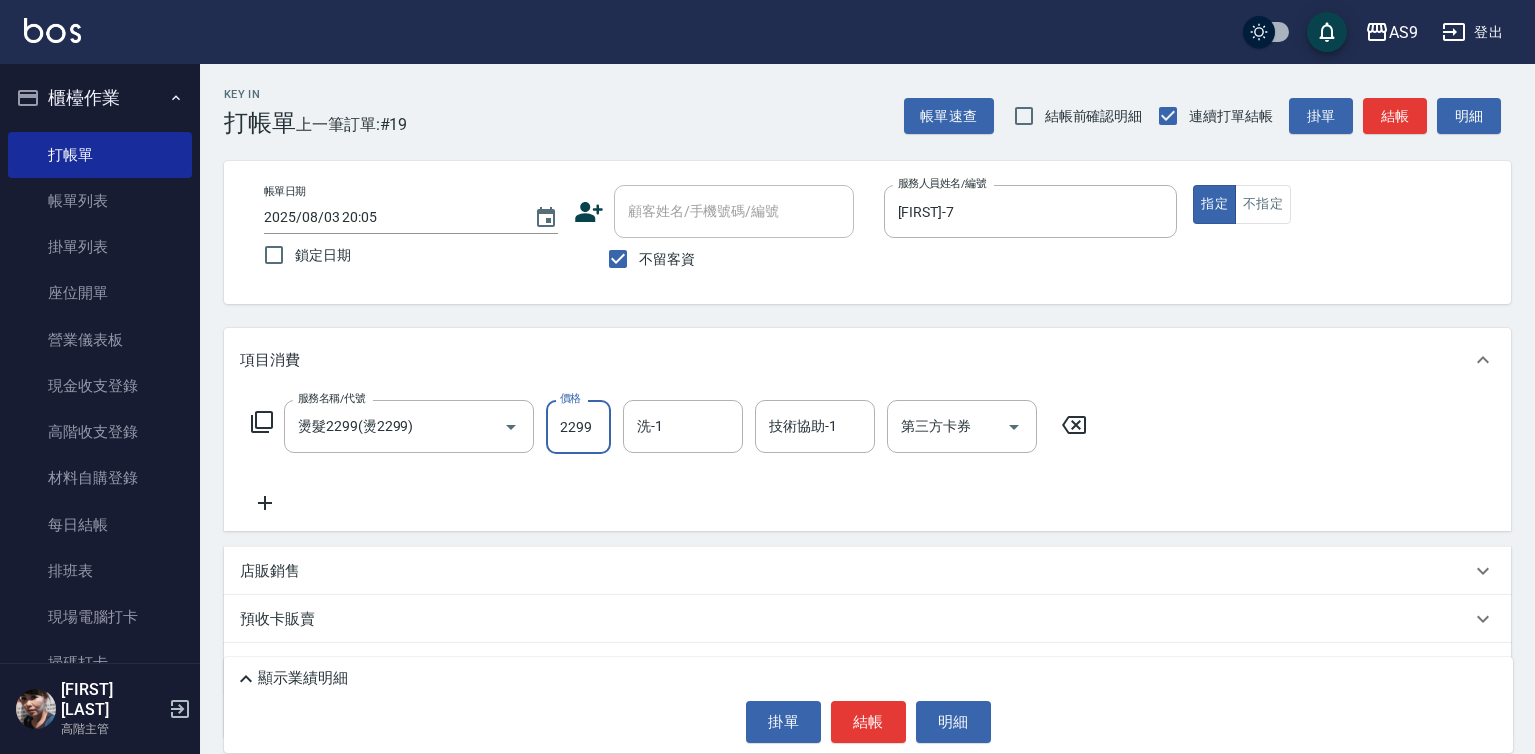 click on "2299" at bounding box center (578, 427) 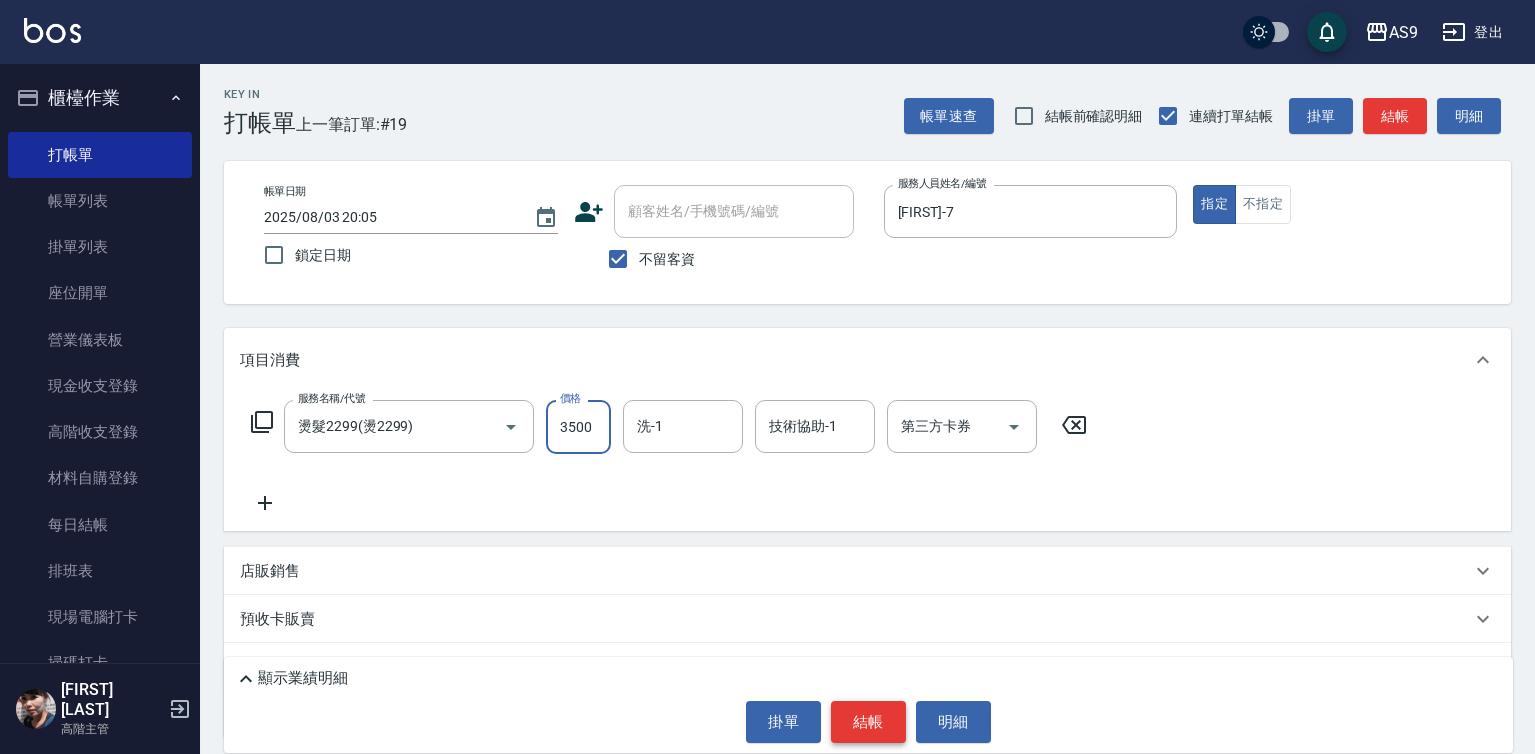 type on "3500" 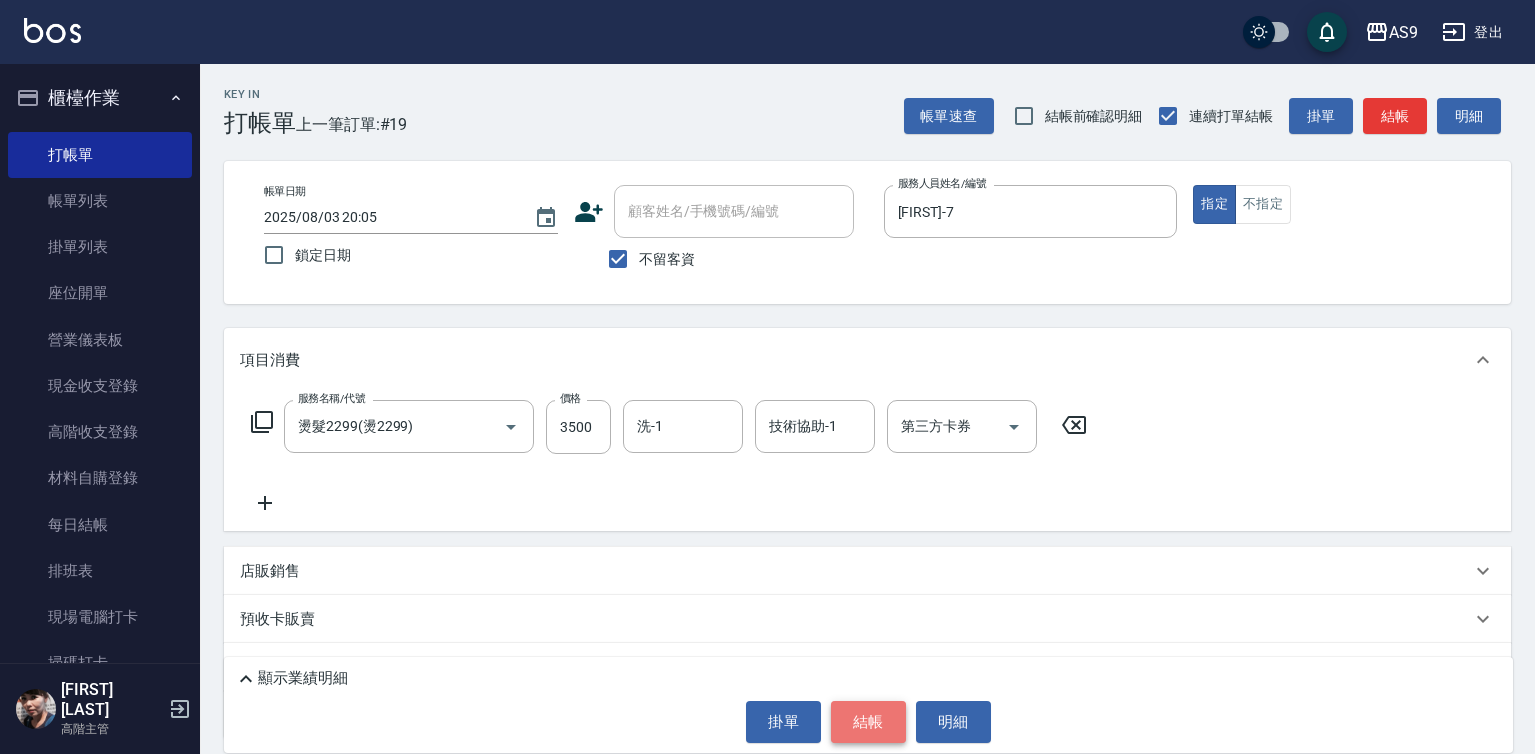 click on "結帳" at bounding box center [868, 722] 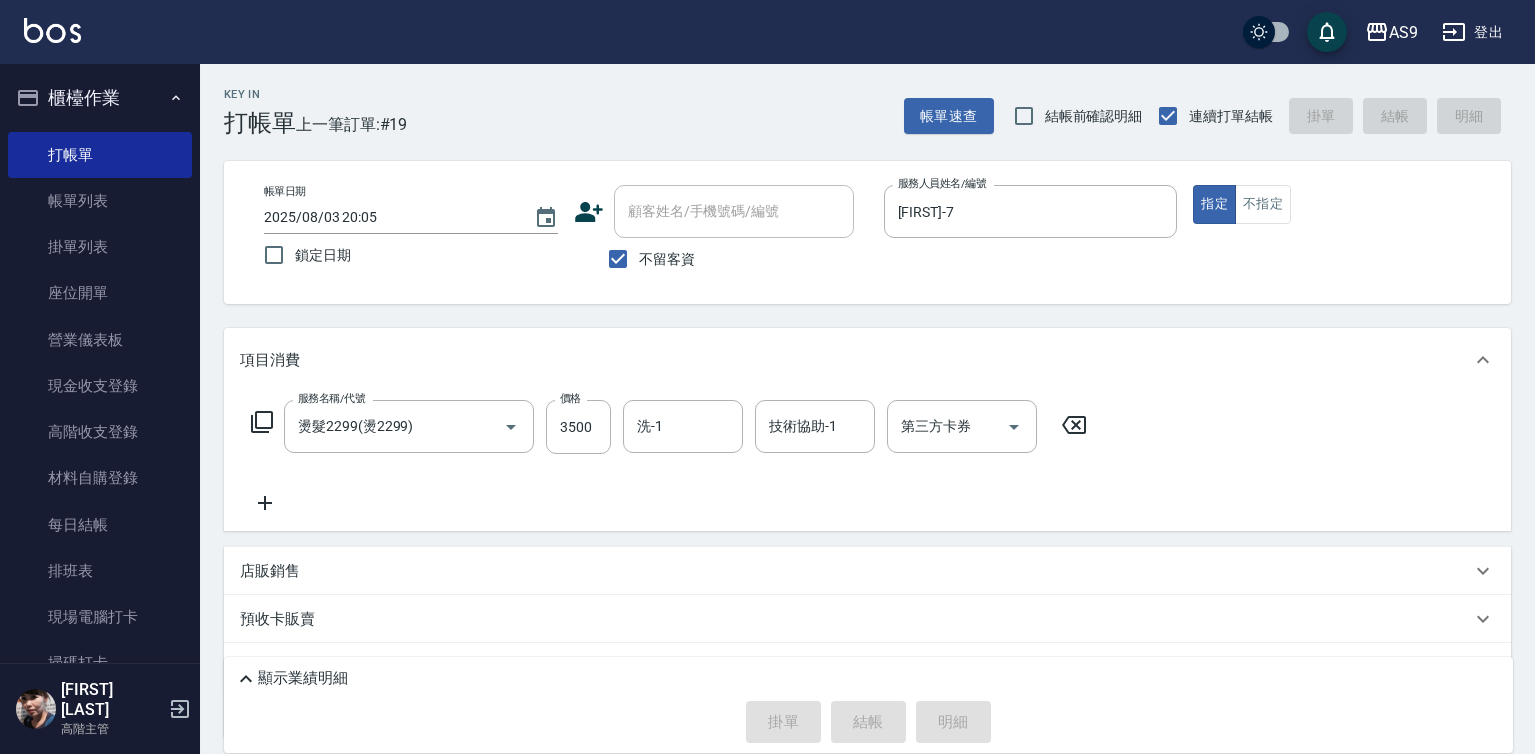 type 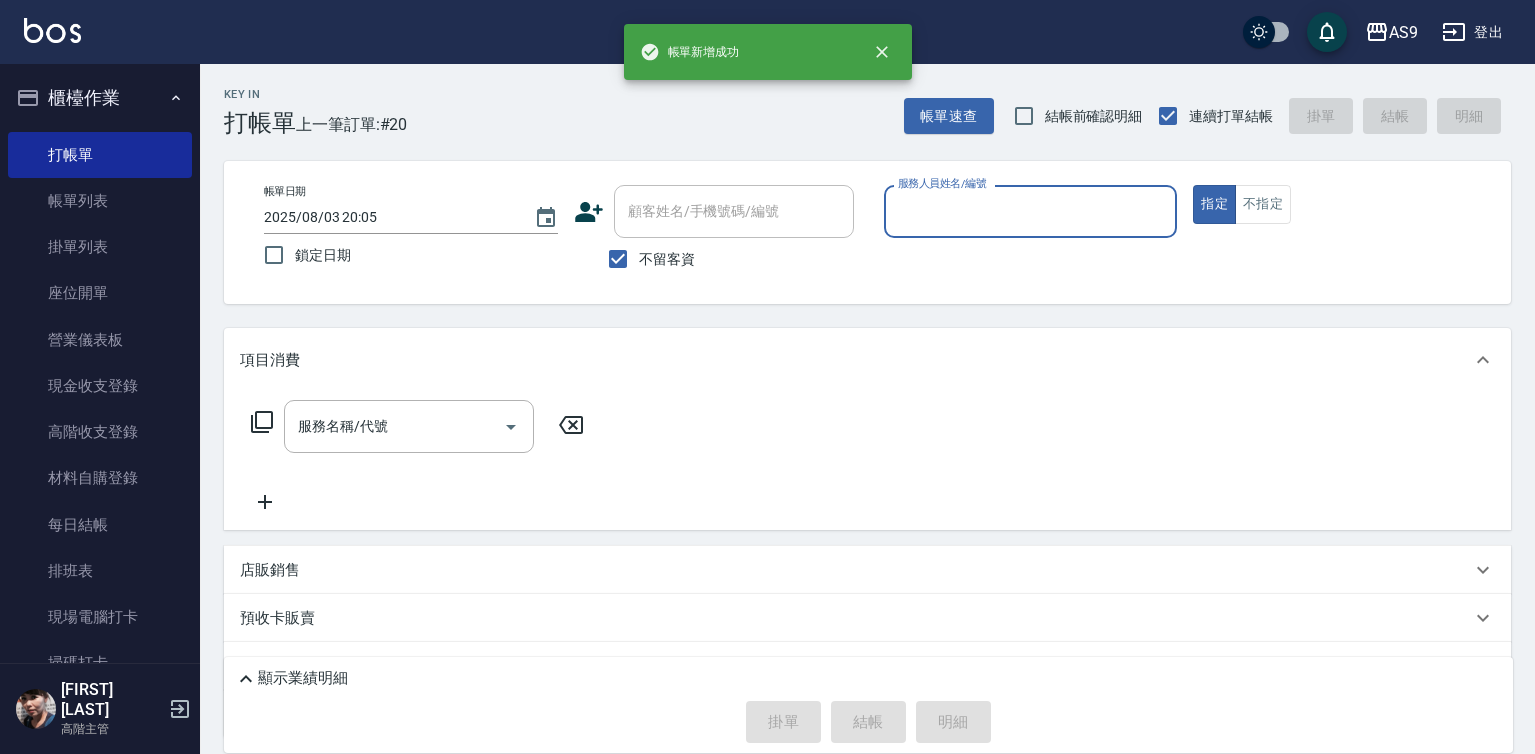 click on "服務人員姓名/編號" at bounding box center (1031, 211) 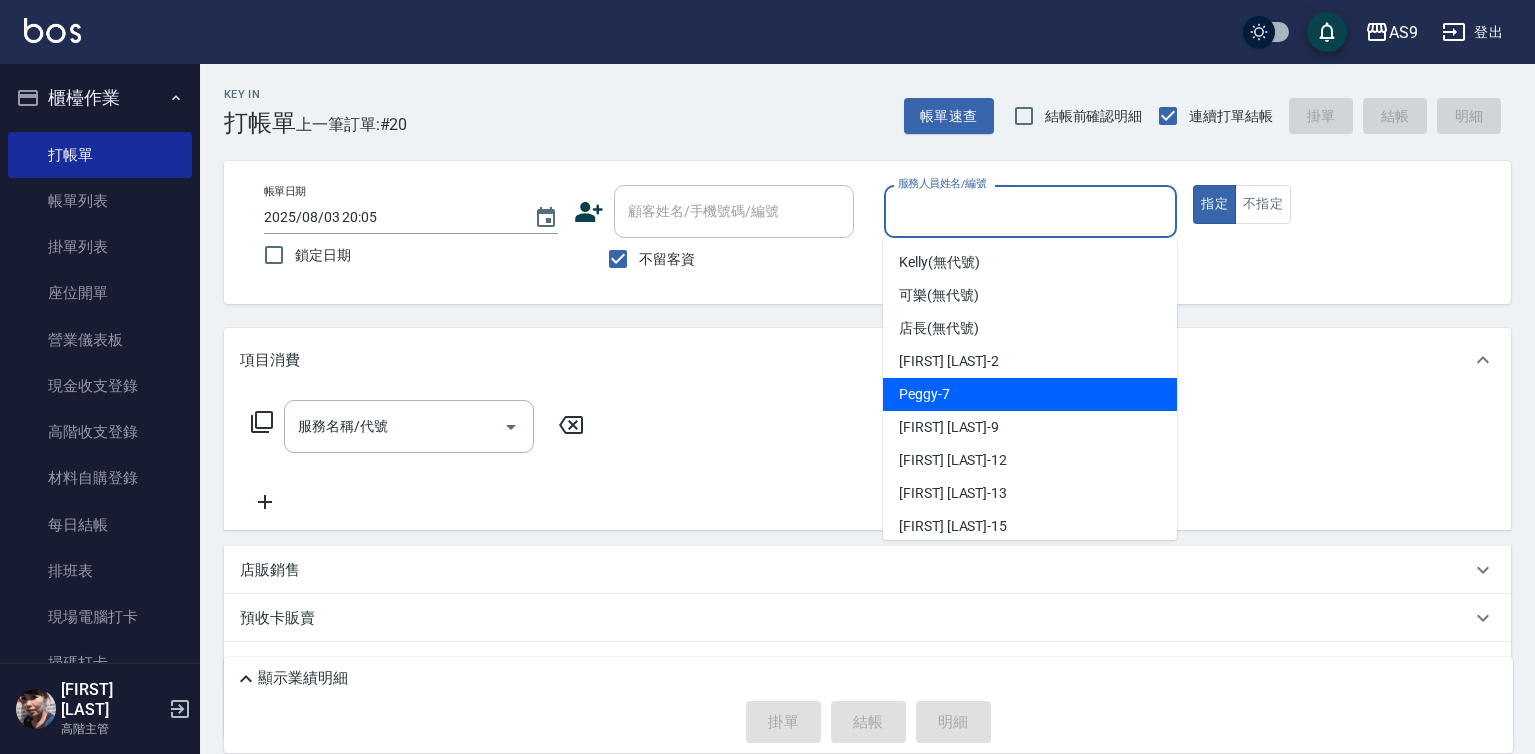 click on "[FIRST] -7" at bounding box center (924, 394) 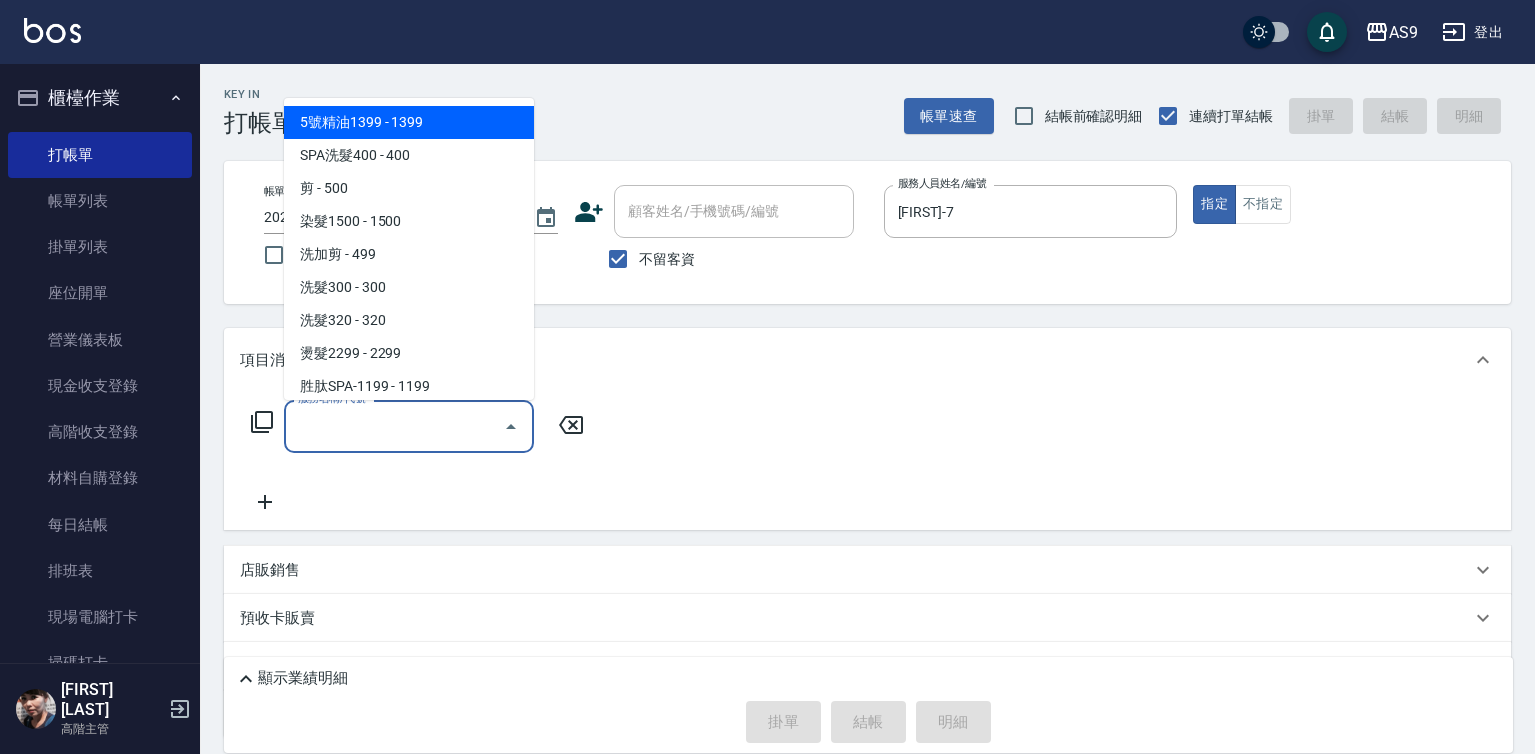 click on "服務名稱/代號" at bounding box center (394, 426) 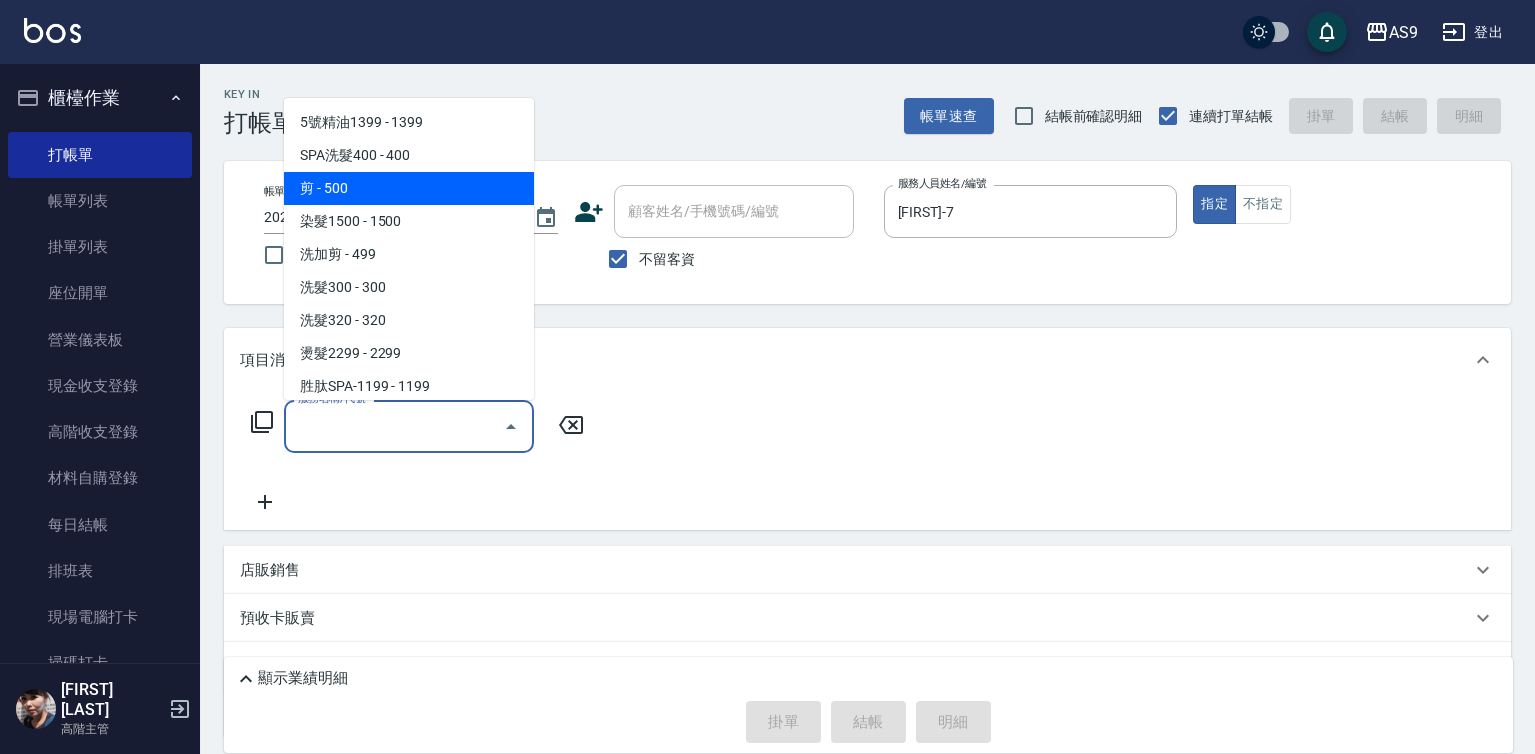 click on "剪 - 500" at bounding box center [409, 188] 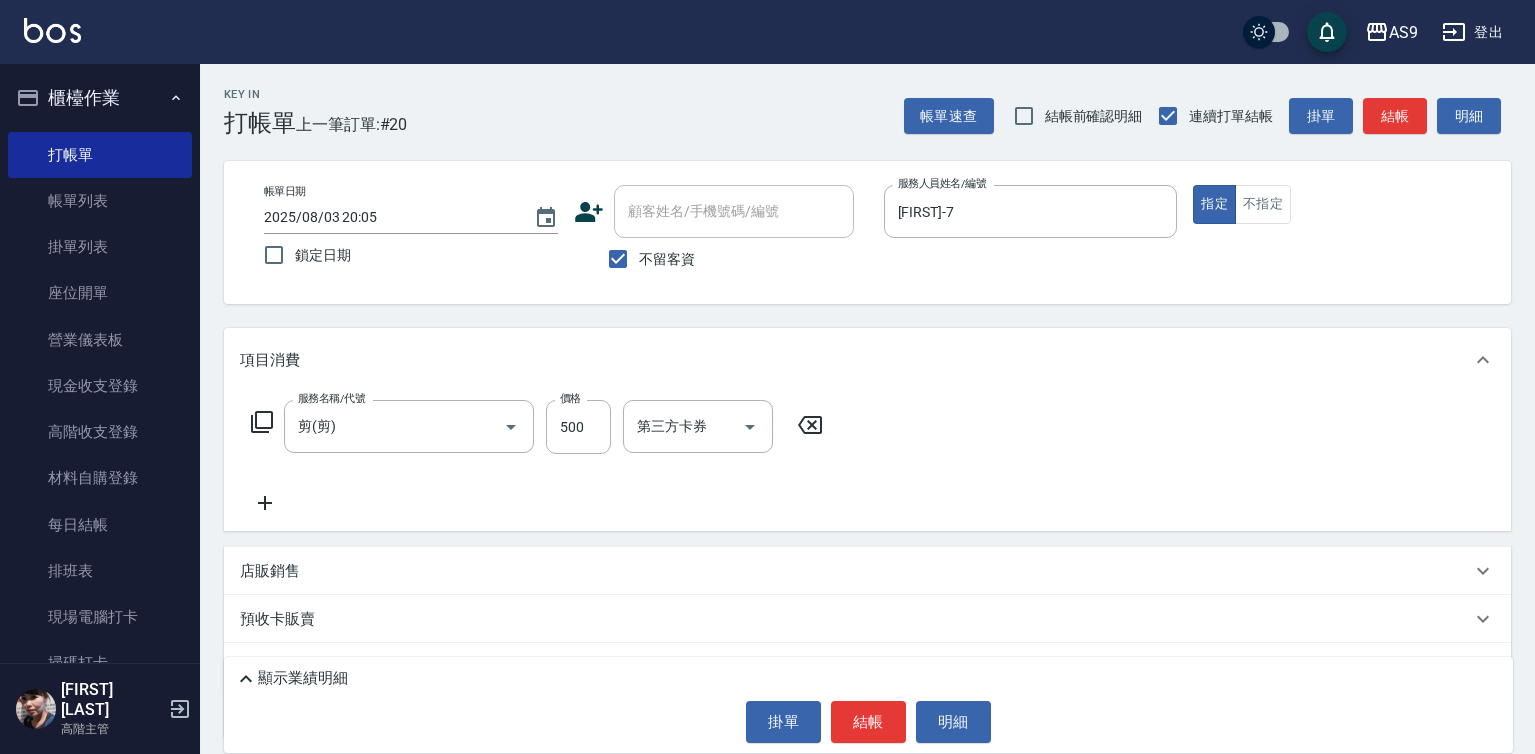 click 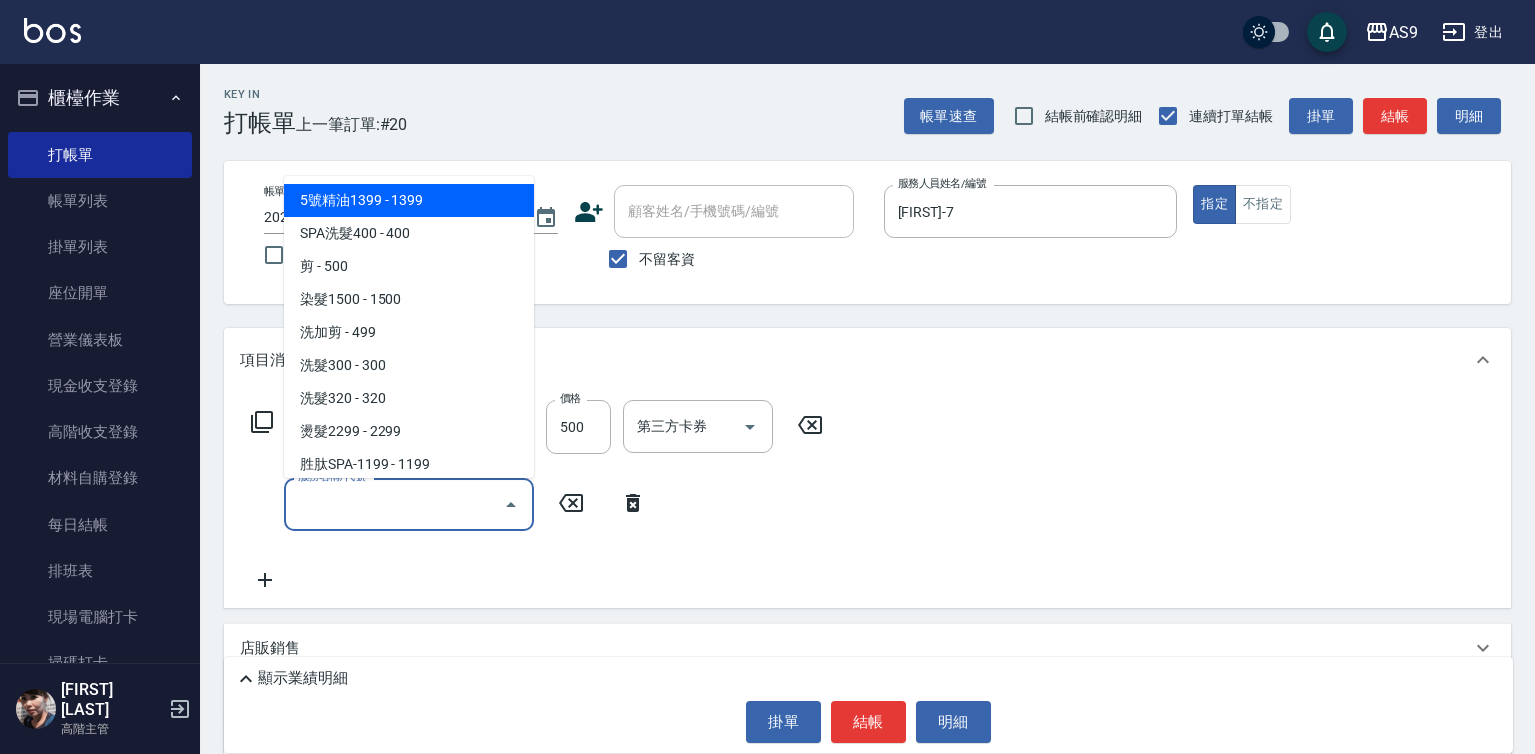 click on "服務名稱/代號" at bounding box center (394, 504) 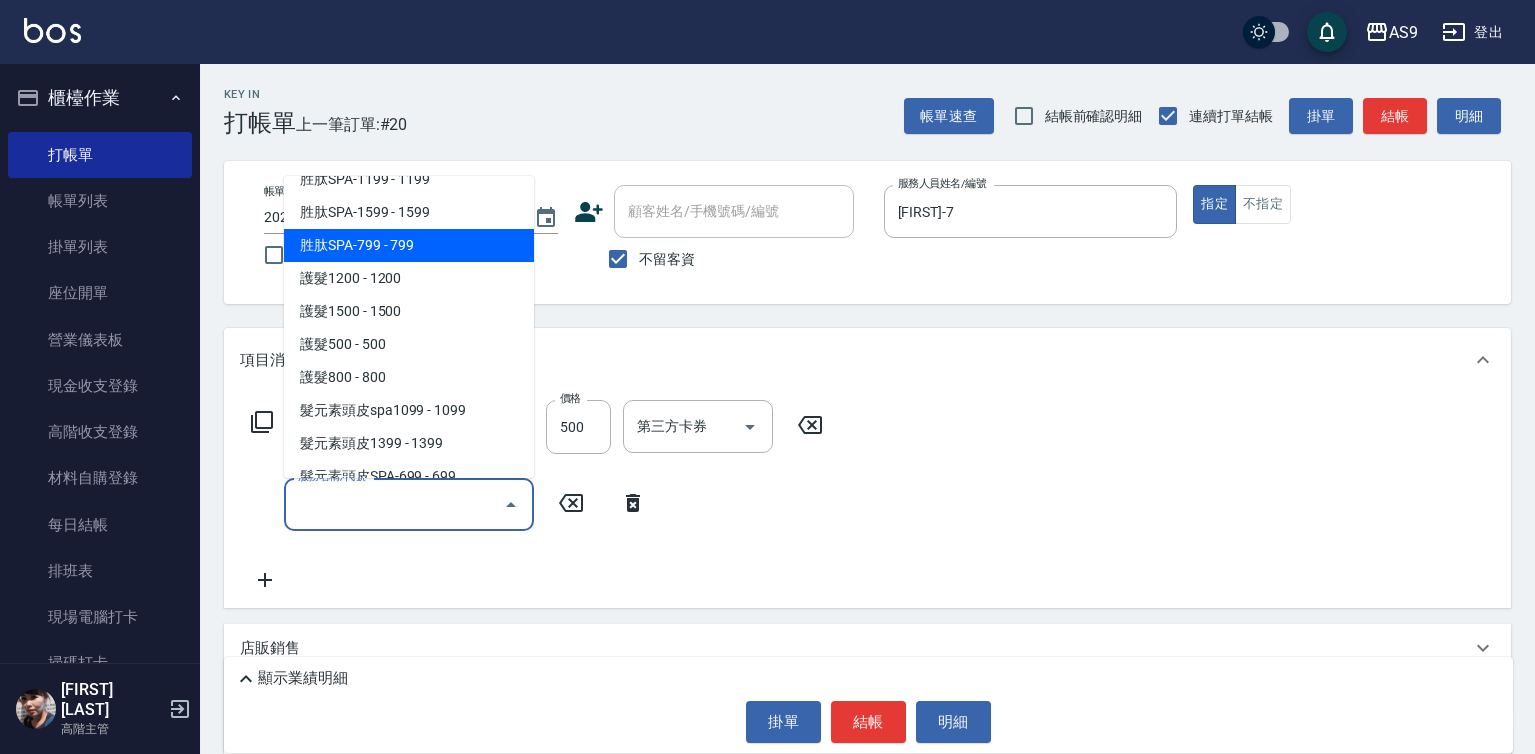 scroll, scrollTop: 300, scrollLeft: 0, axis: vertical 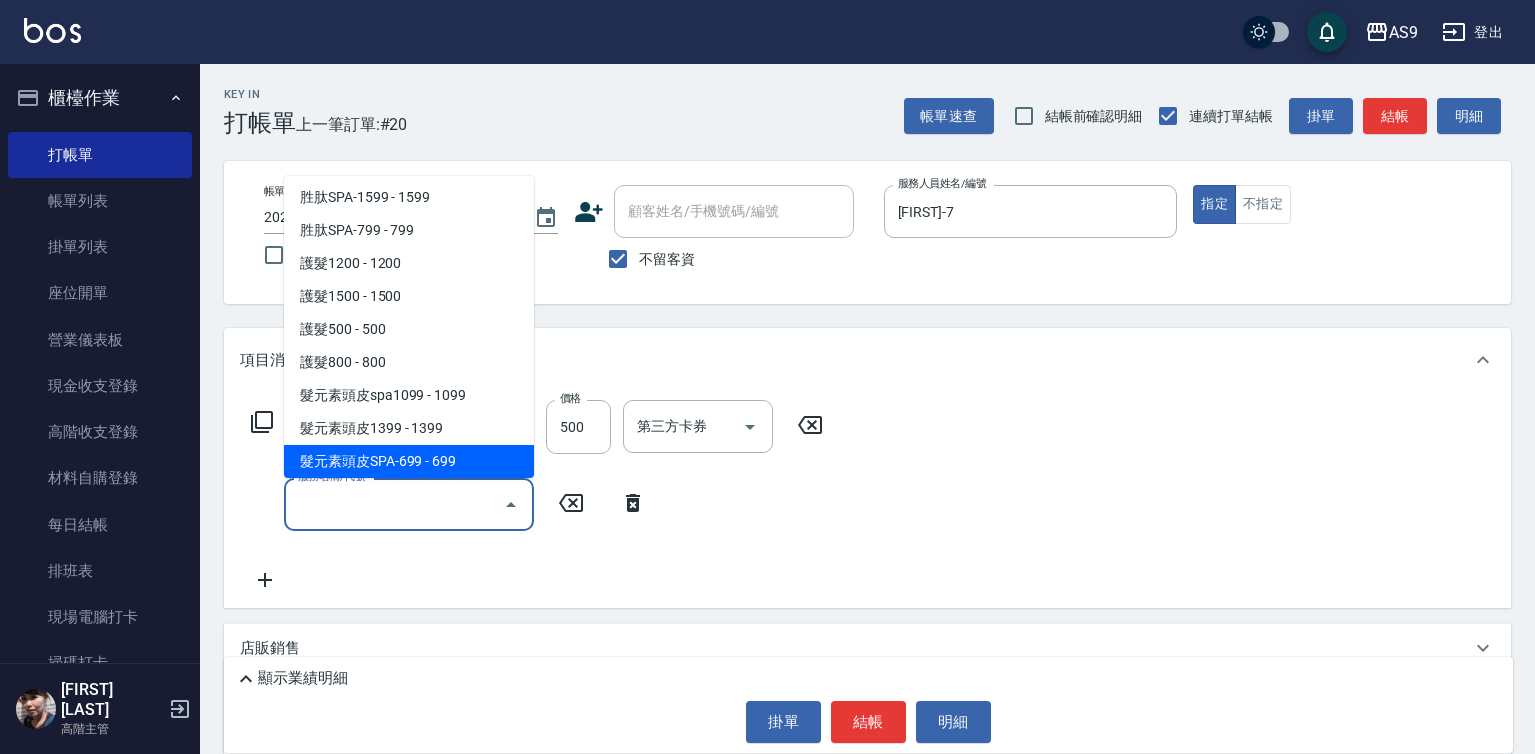click on "髮元素頭皮SPA-699 - 699" at bounding box center (409, 461) 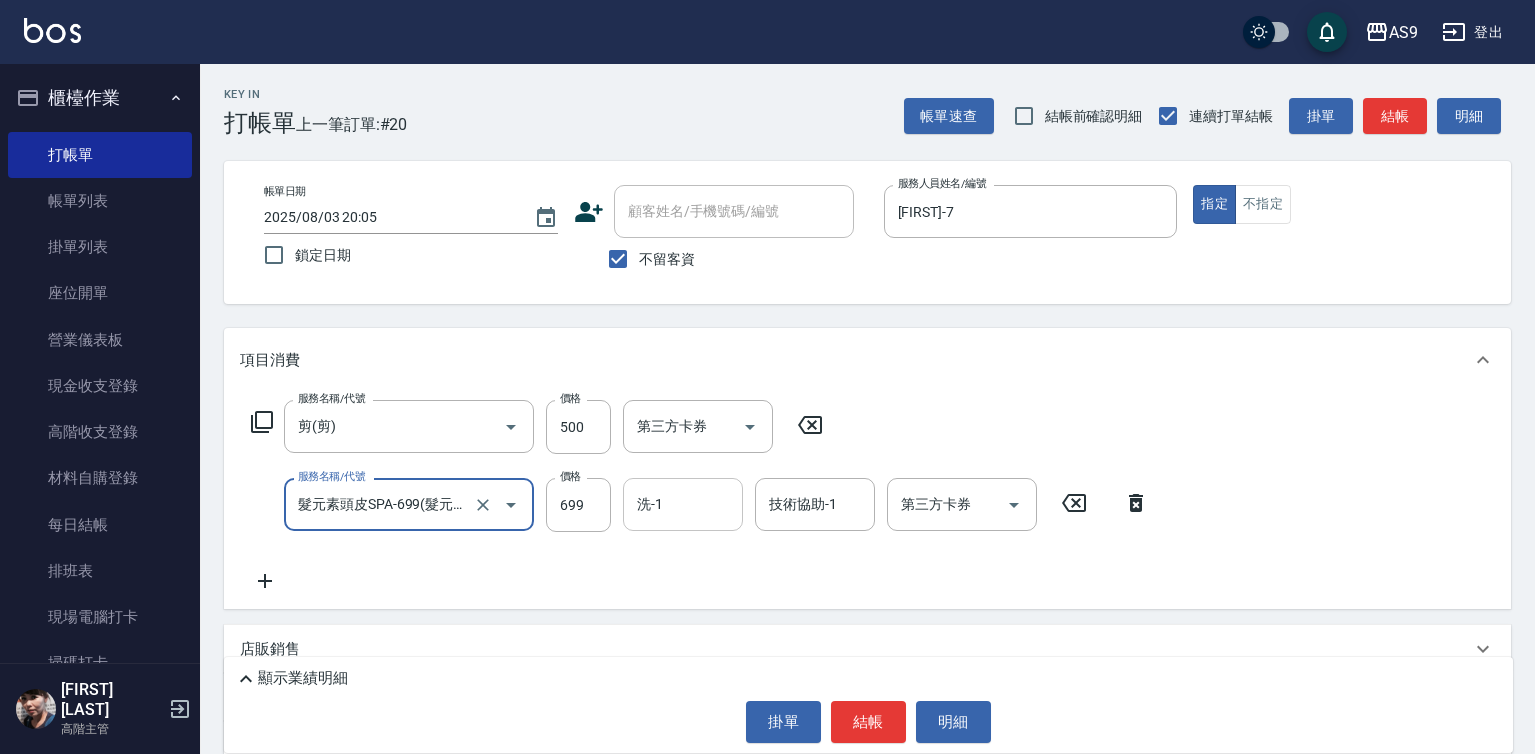 click on "洗-1" at bounding box center (683, 504) 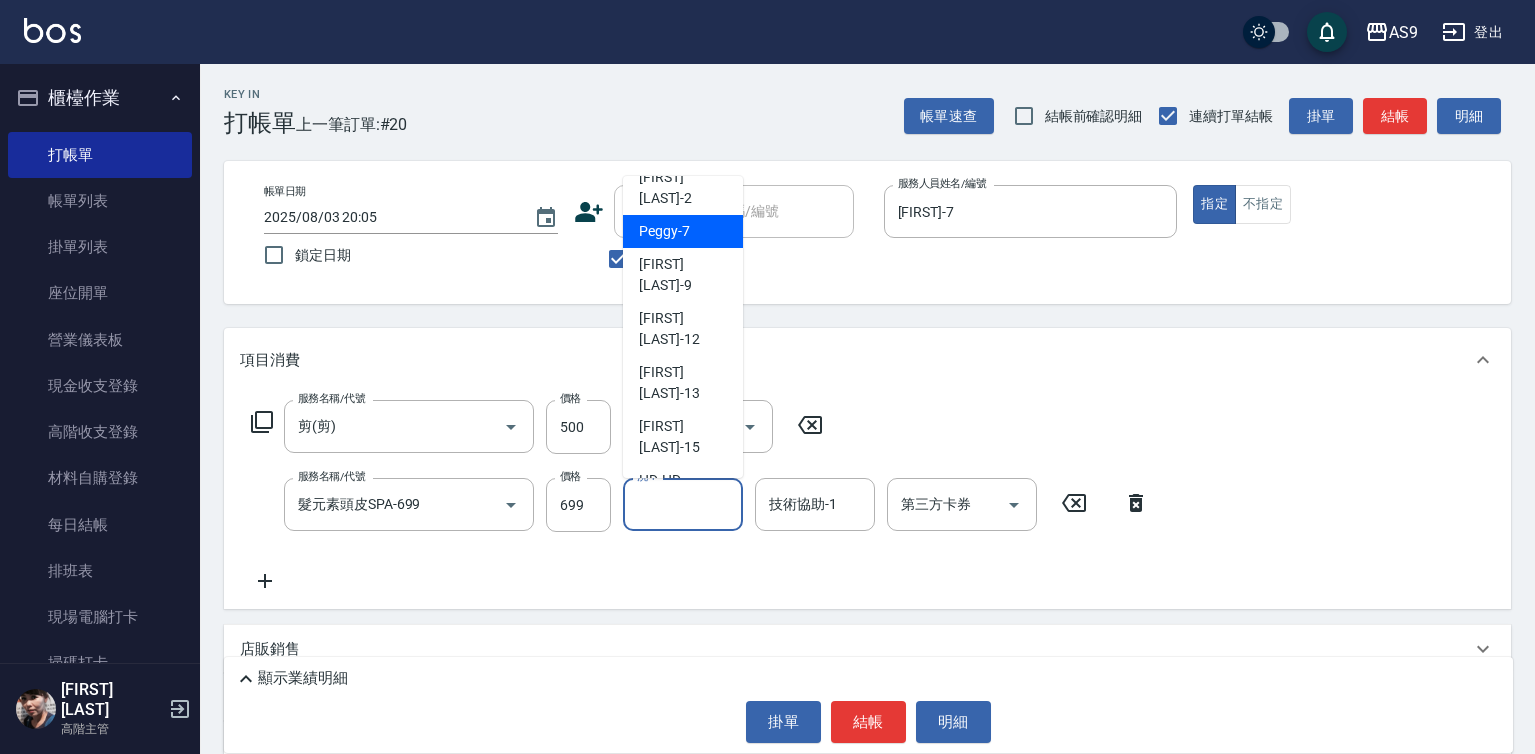 scroll, scrollTop: 128, scrollLeft: 0, axis: vertical 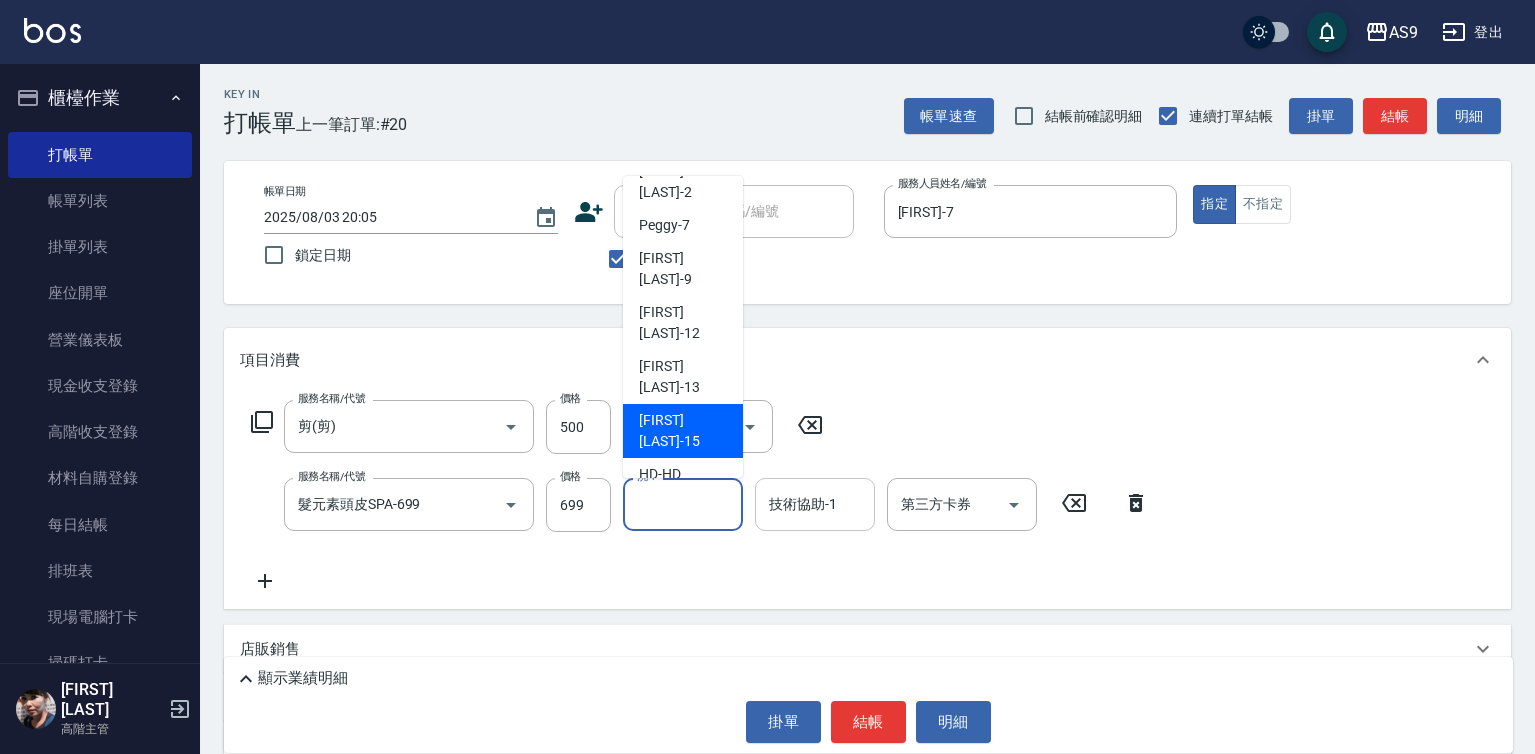 drag, startPoint x: 703, startPoint y: 418, endPoint x: 797, endPoint y: 505, distance: 128.082 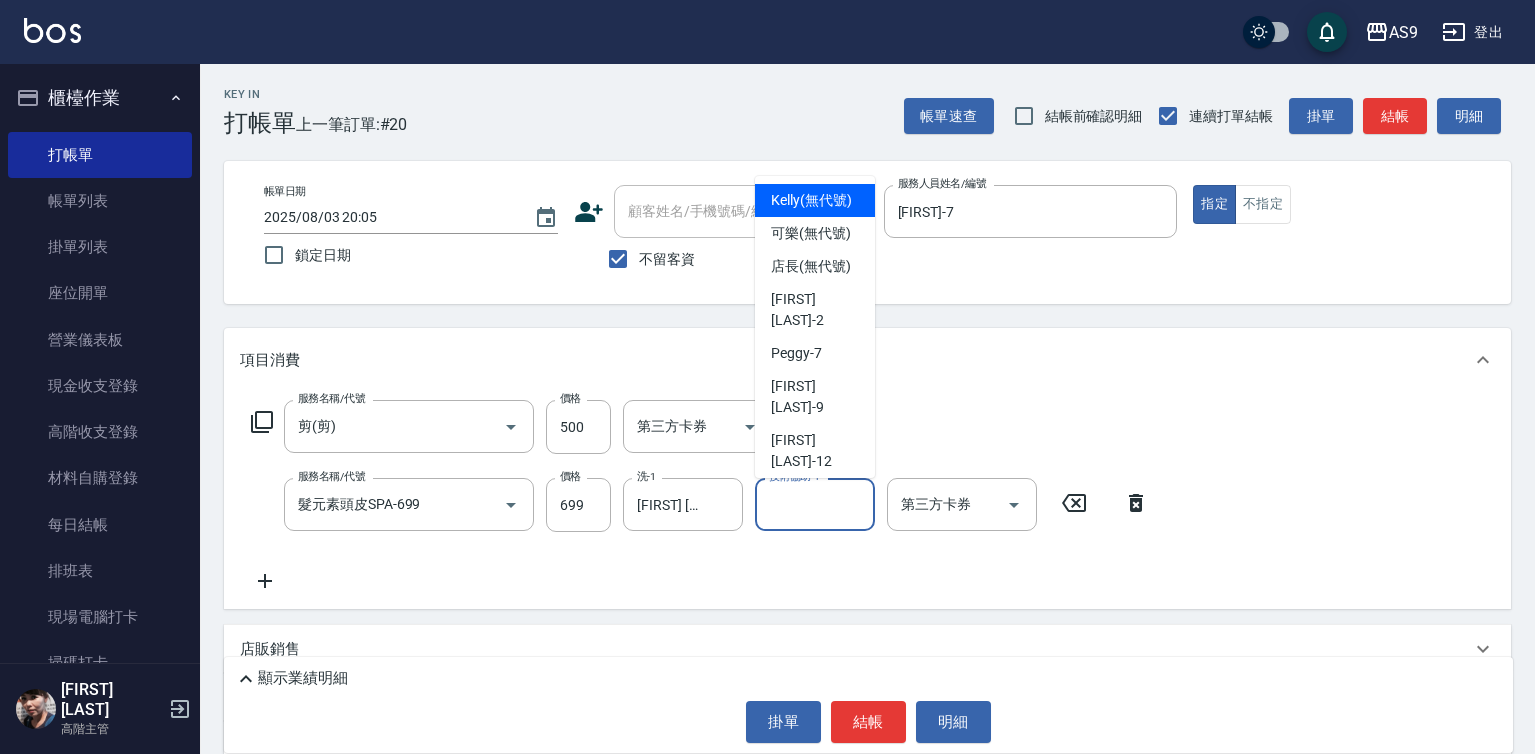 drag, startPoint x: 797, startPoint y: 506, endPoint x: 776, endPoint y: 436, distance: 73.082146 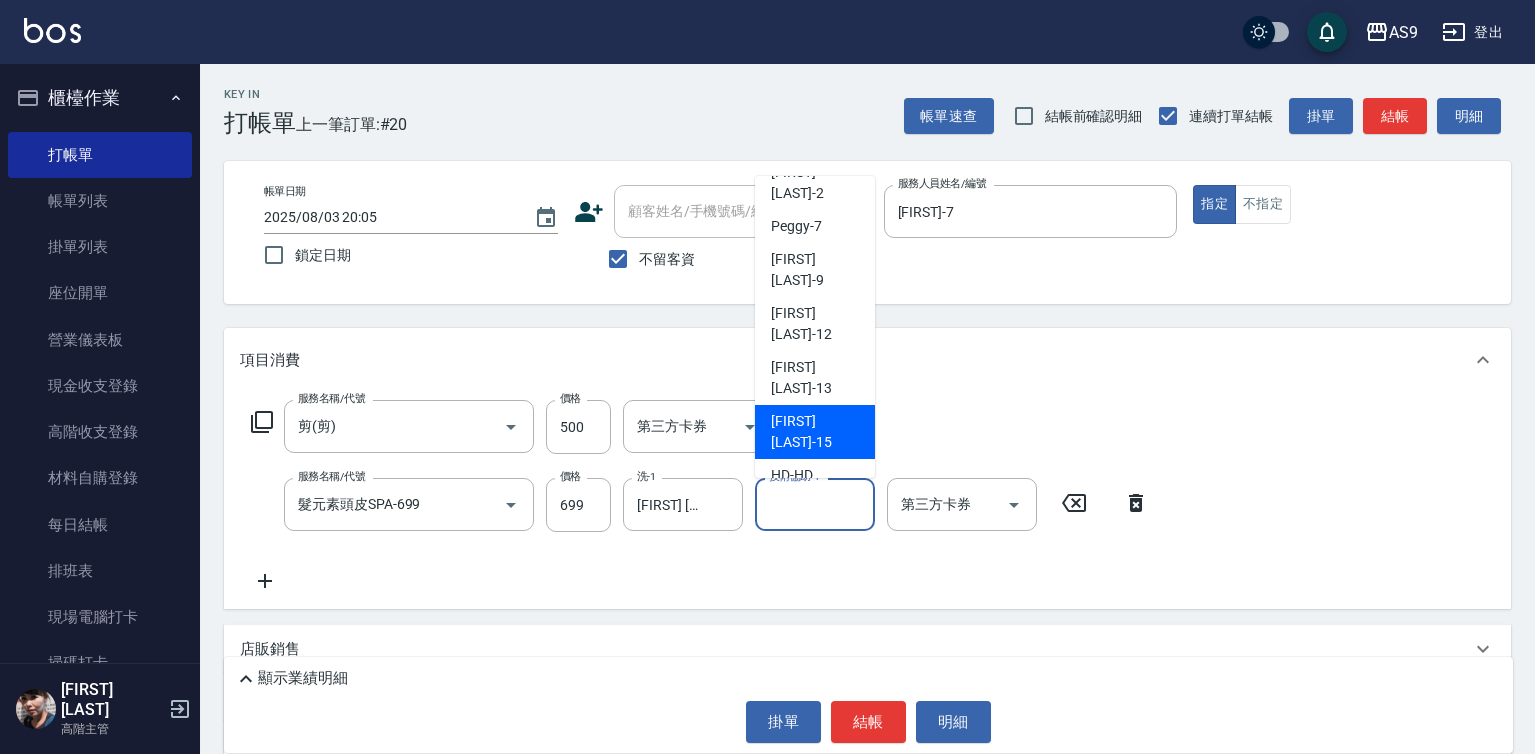 scroll, scrollTop: 128, scrollLeft: 0, axis: vertical 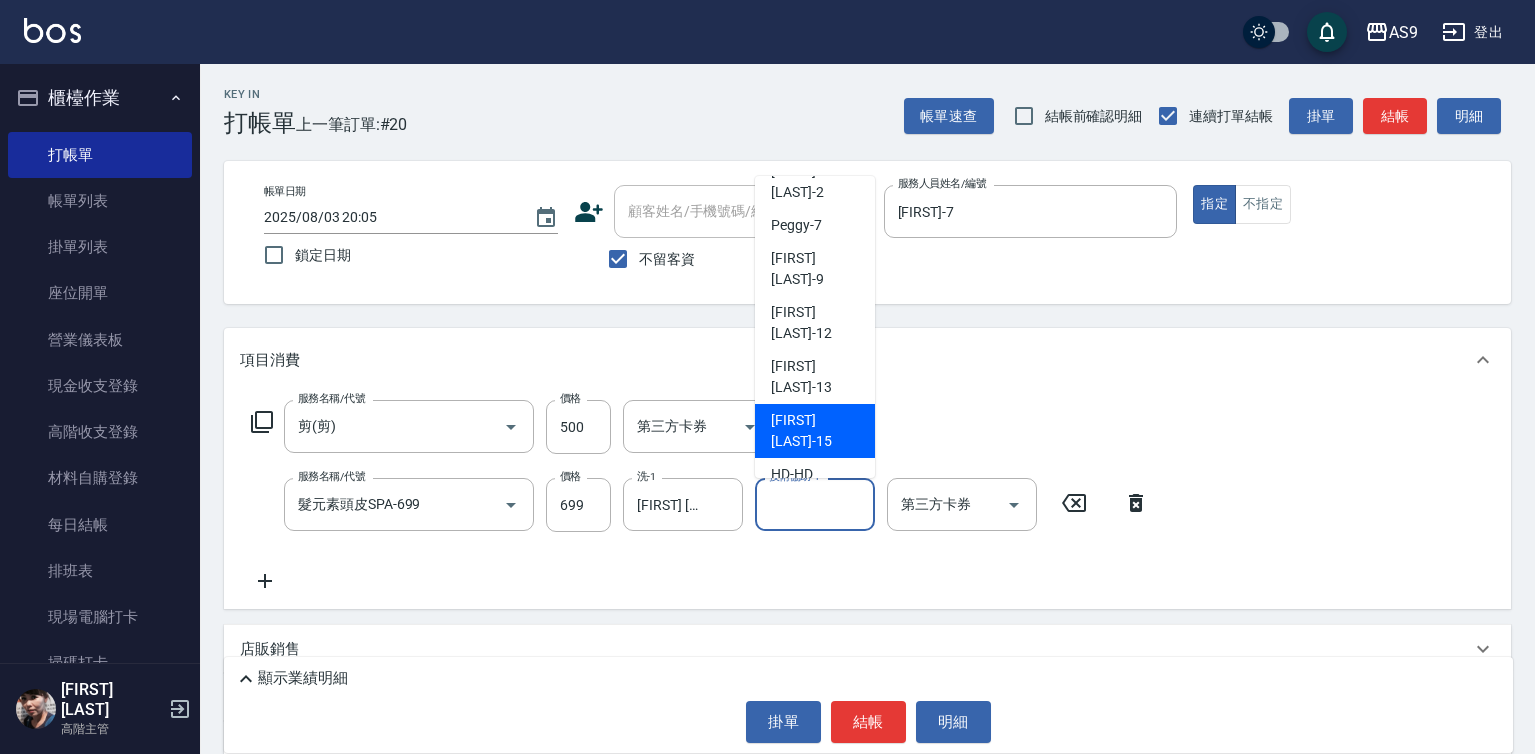 click on "[FIRST] [LAST]-15" at bounding box center (815, 431) 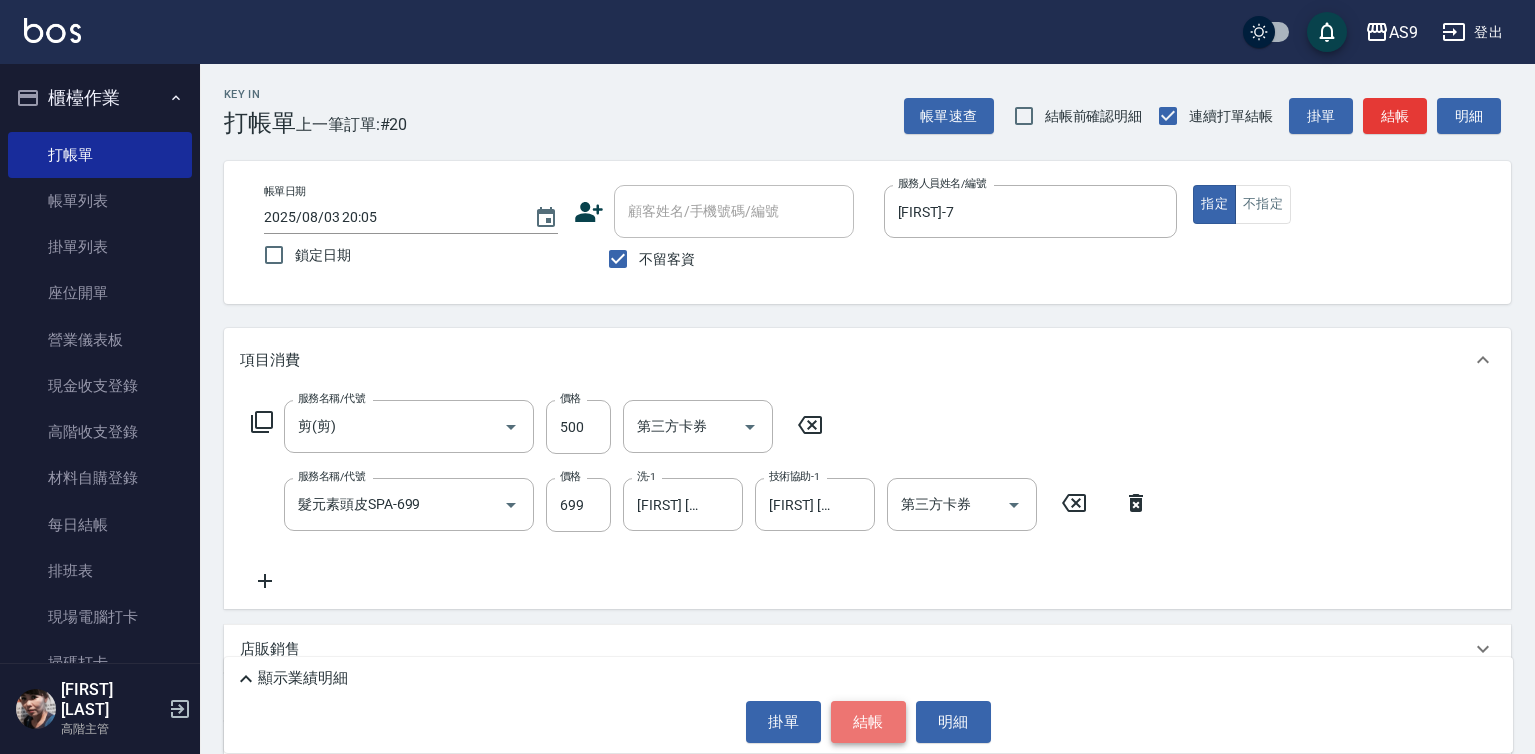 click on "結帳" at bounding box center (868, 722) 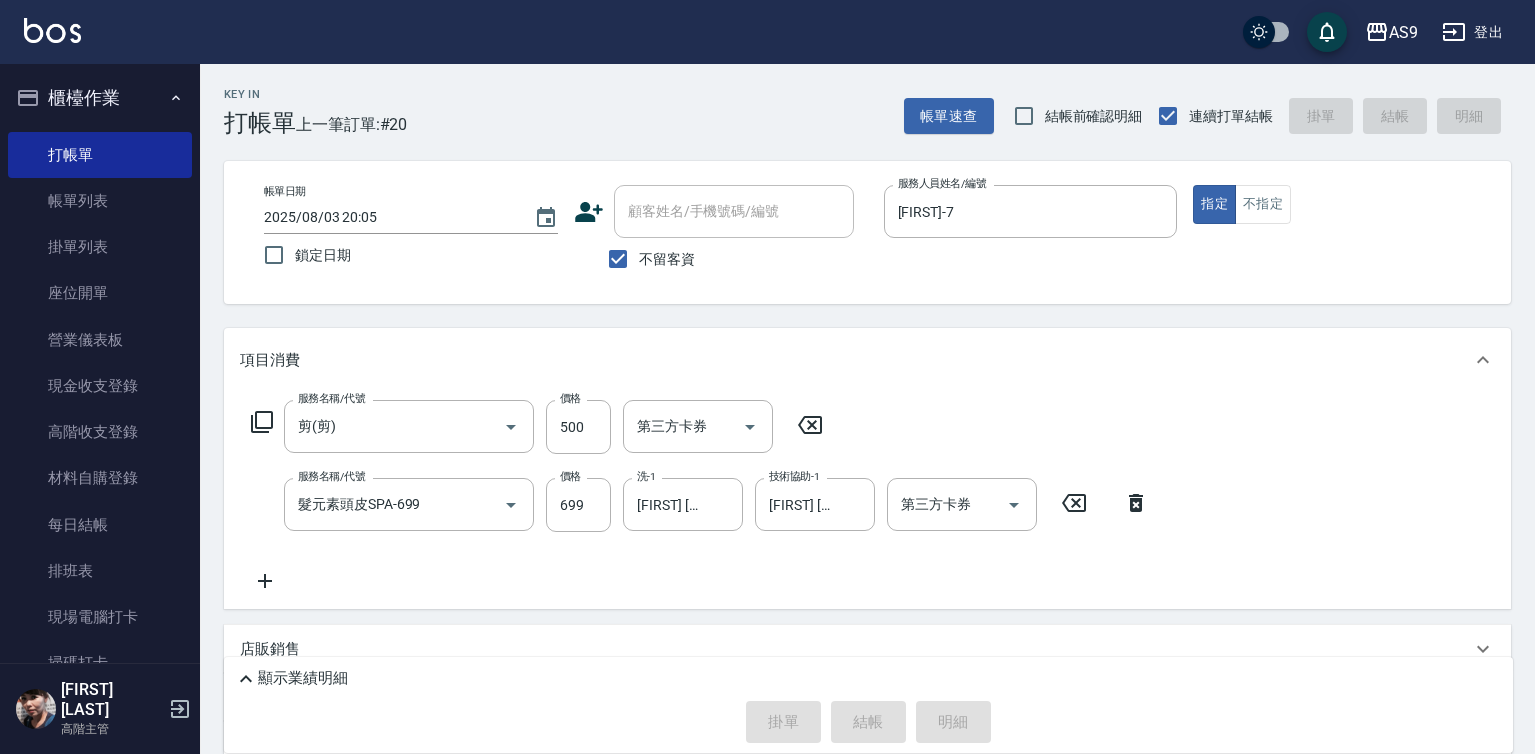type on "2025/08/03 20:06" 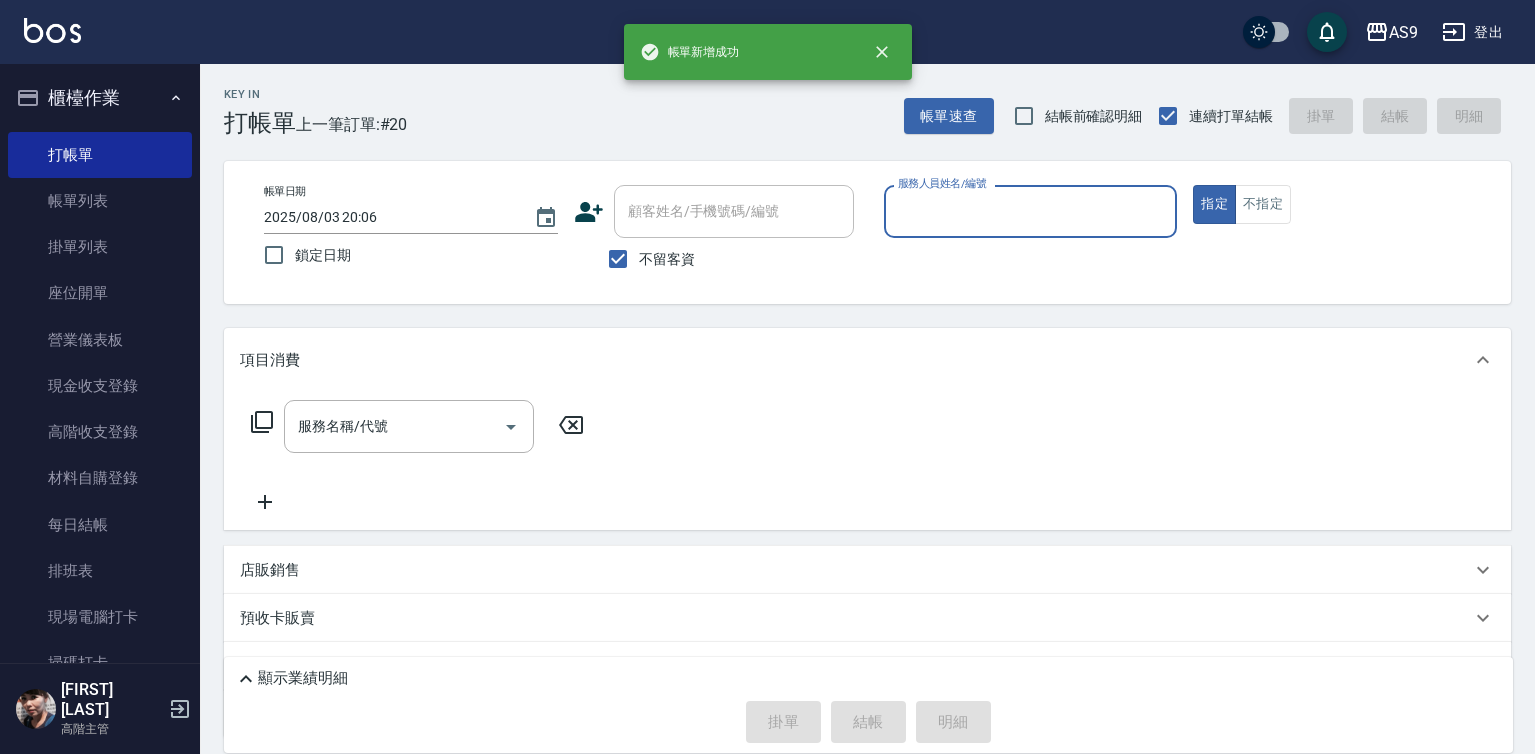click on "服務人員姓名/編號" at bounding box center [1031, 211] 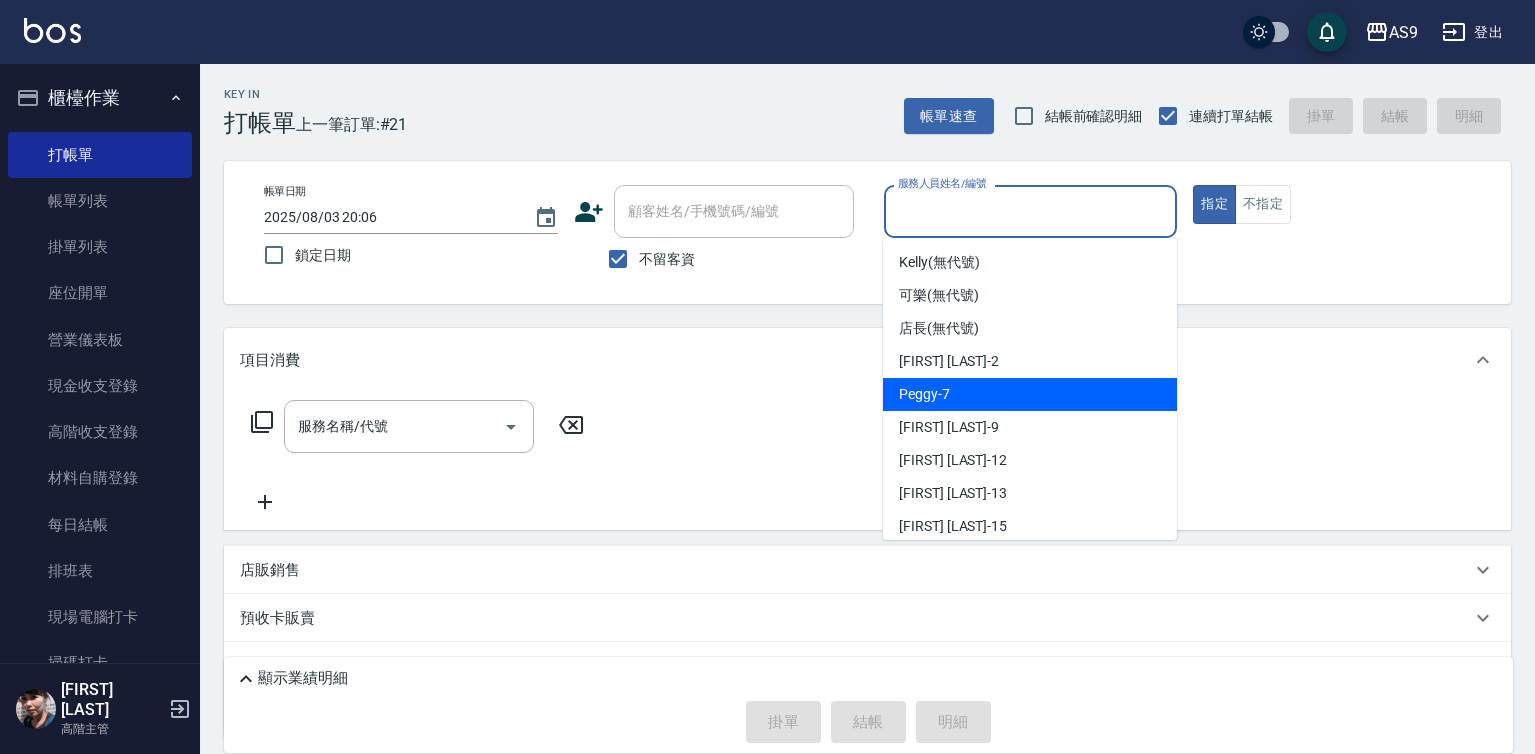 click on "[FIRST] -7" at bounding box center [924, 394] 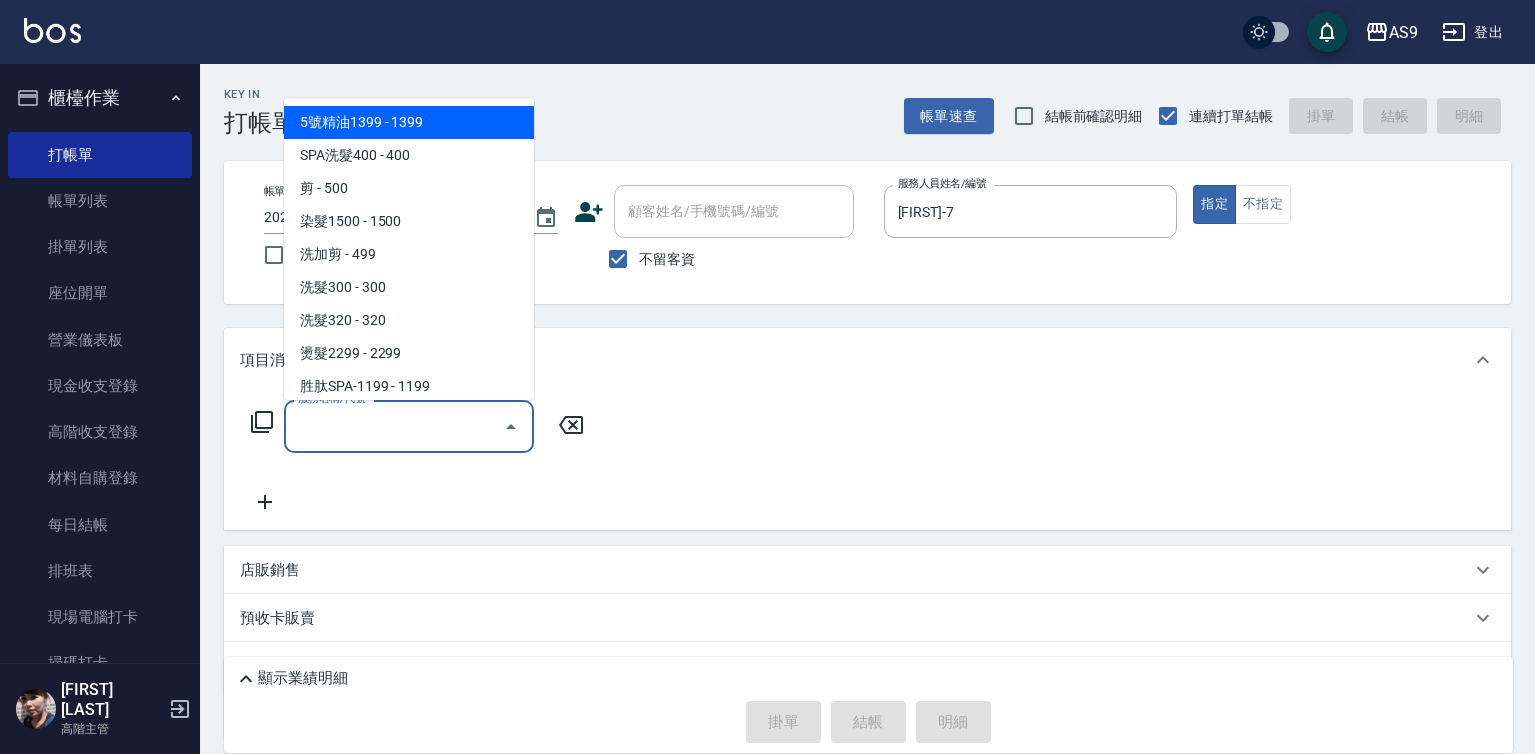 click on "服務名稱/代號" at bounding box center [394, 426] 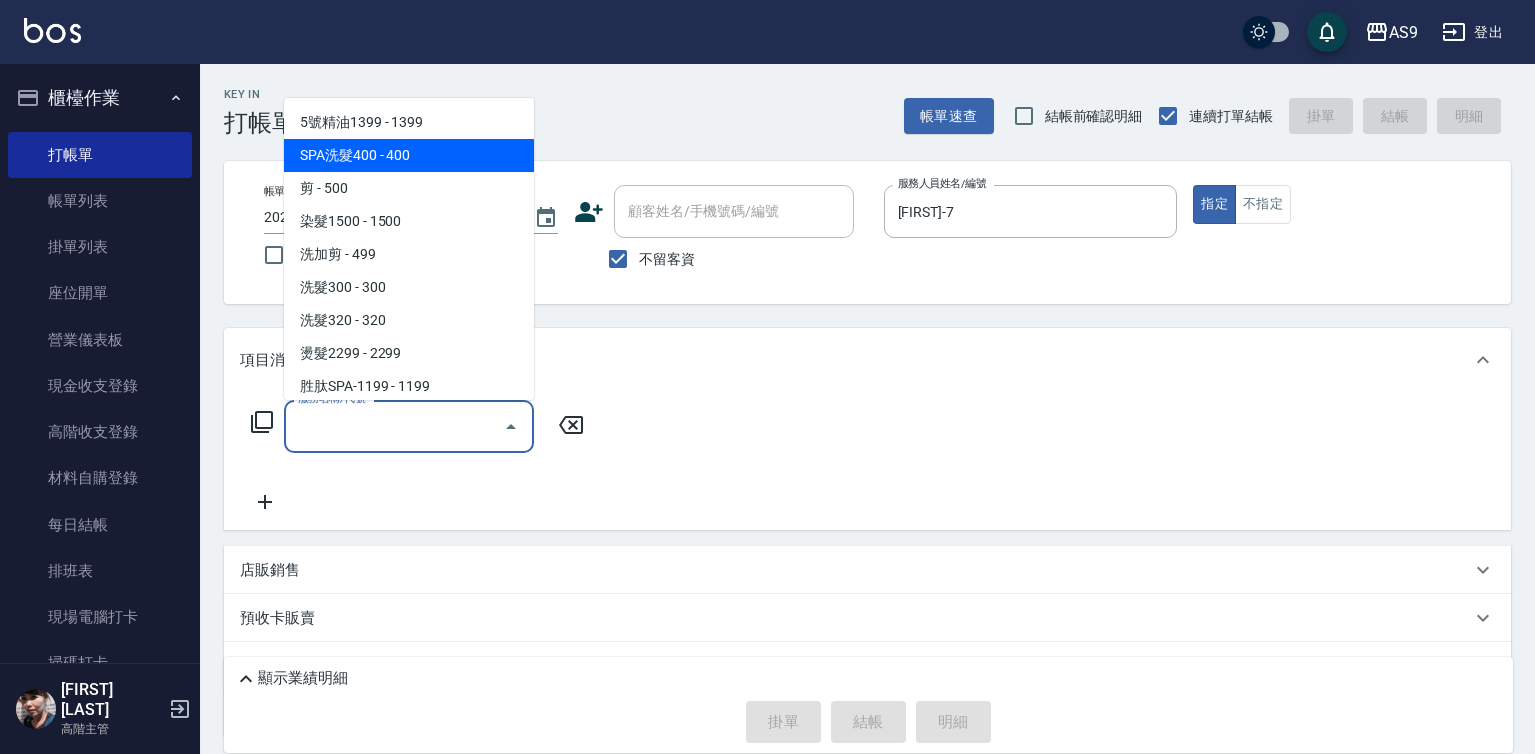 click on "SPA洗髮400 - 400" at bounding box center [409, 155] 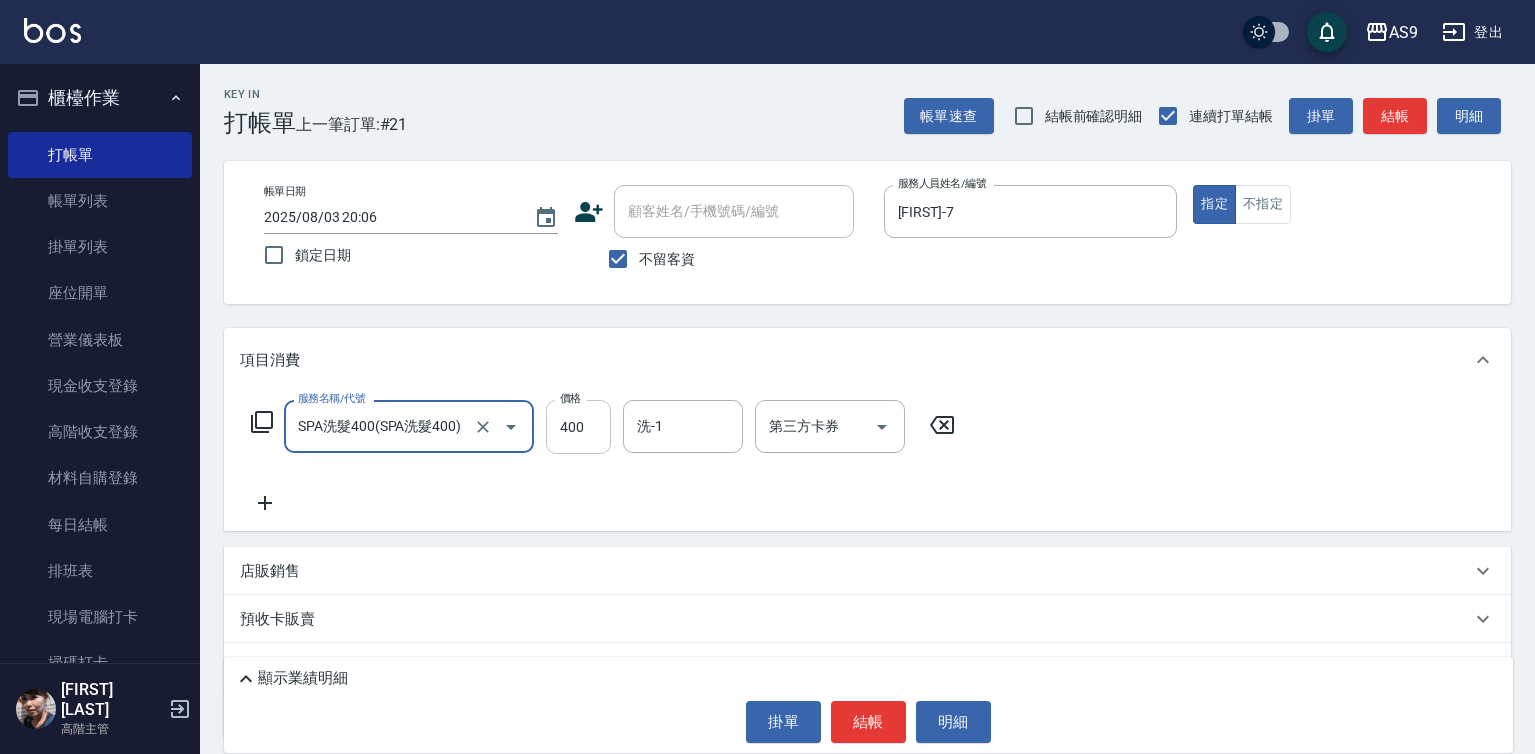 click on "400" at bounding box center (578, 427) 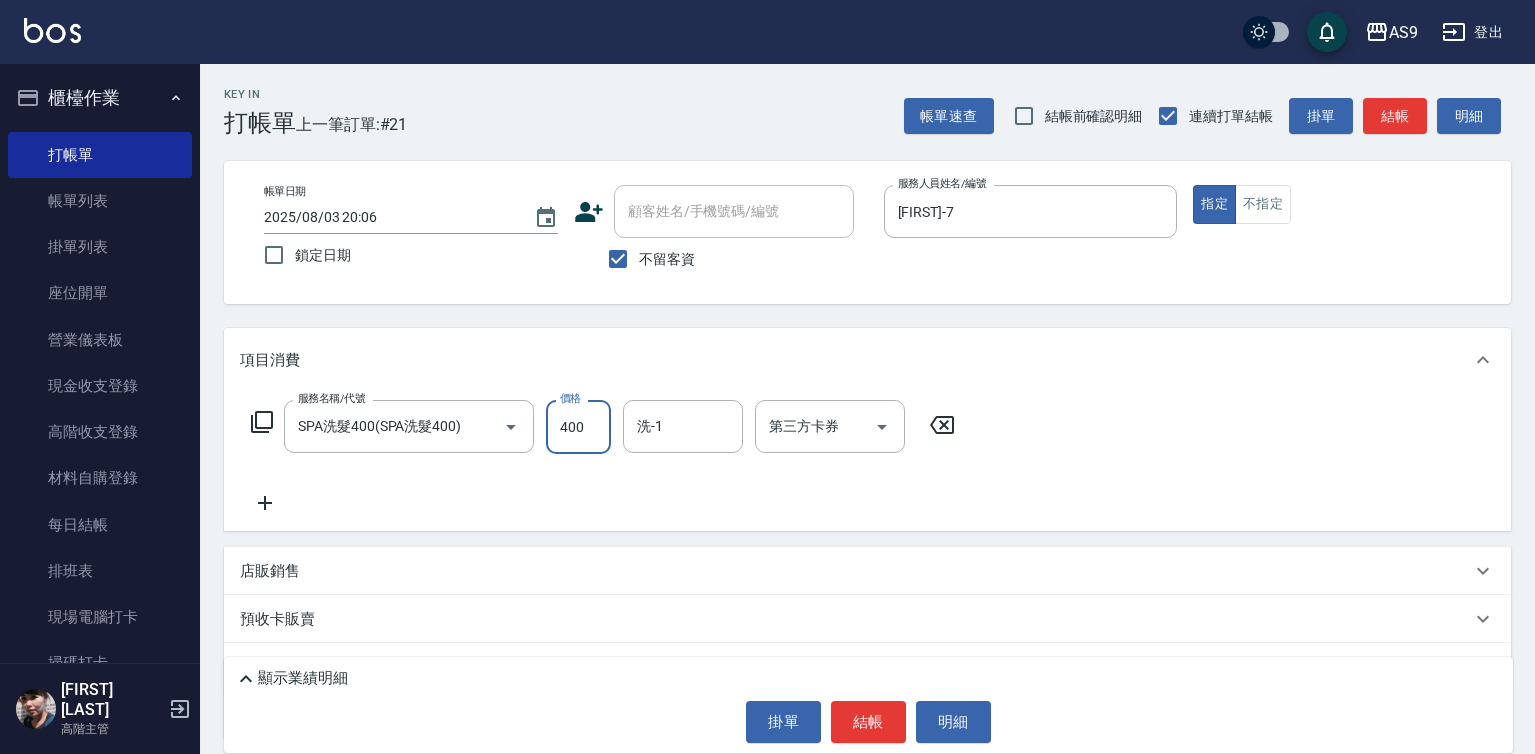 click on "400" at bounding box center [578, 427] 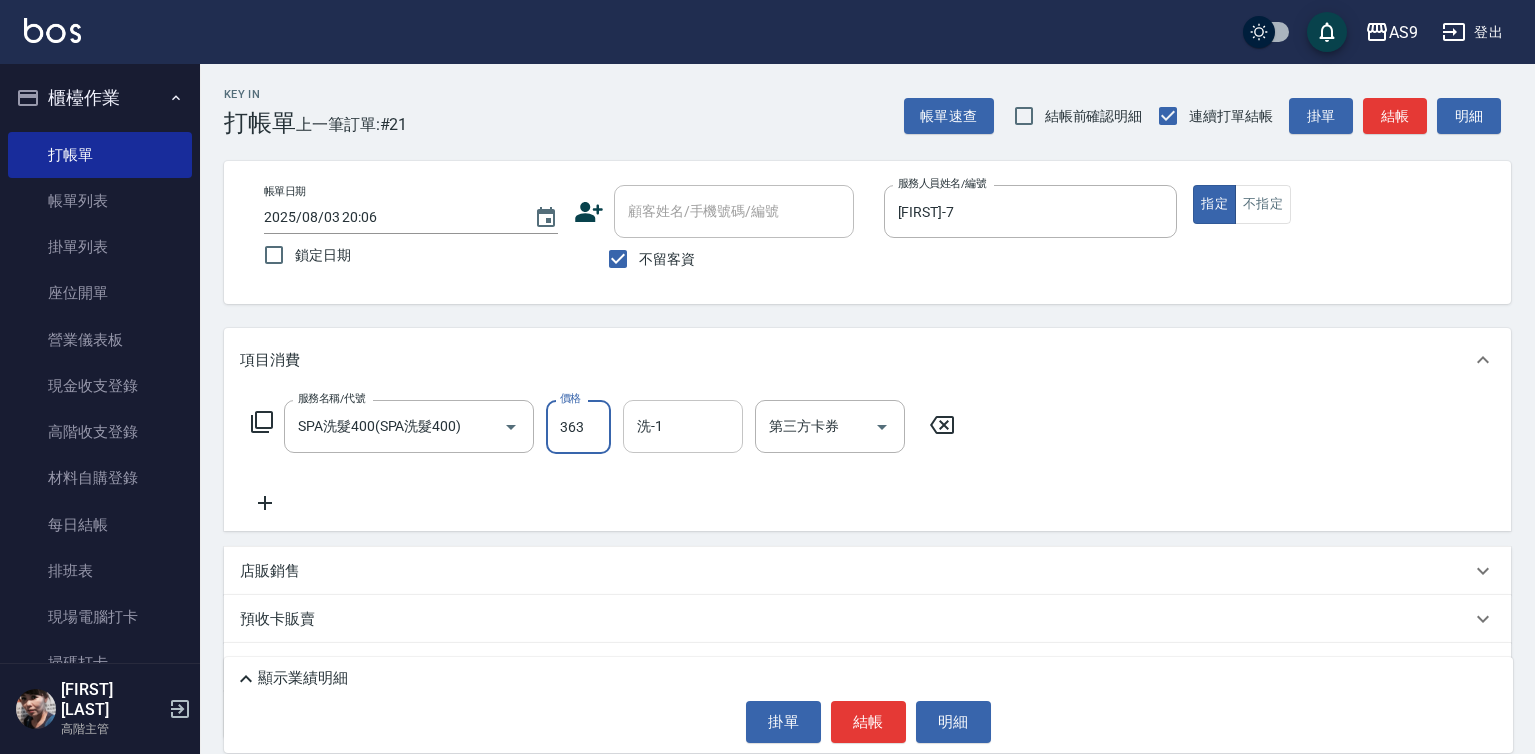 type on "363" 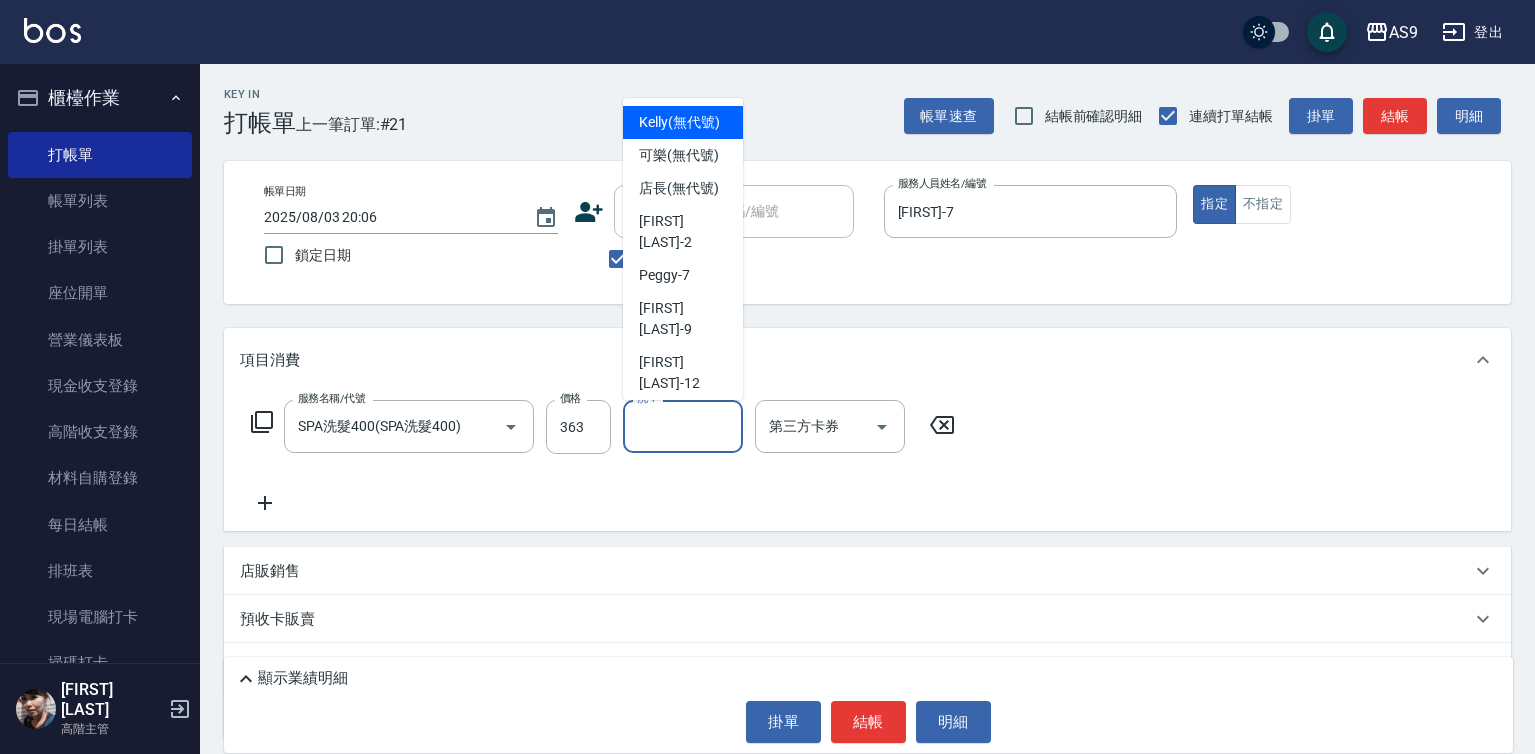 click on "洗-1" at bounding box center [683, 426] 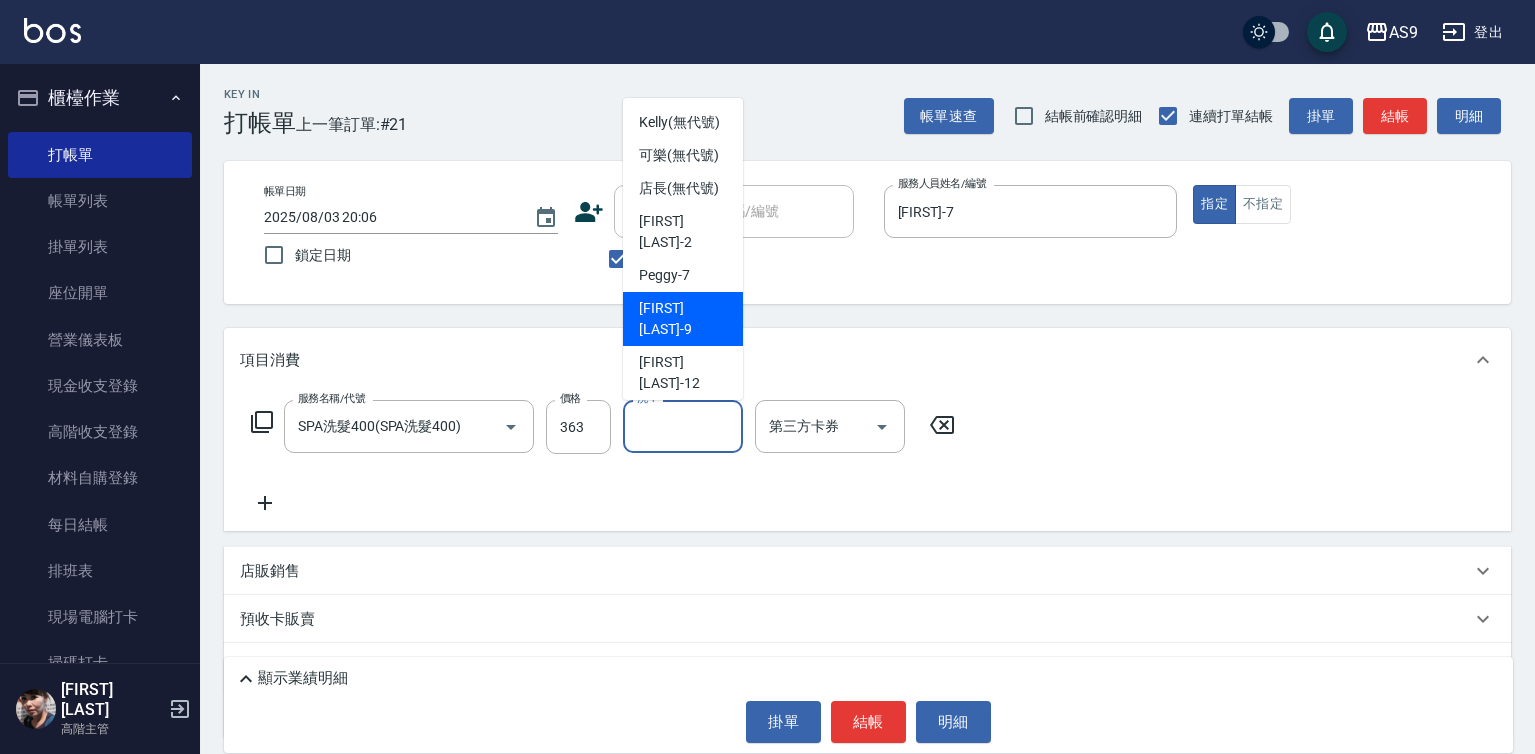 scroll, scrollTop: 100, scrollLeft: 0, axis: vertical 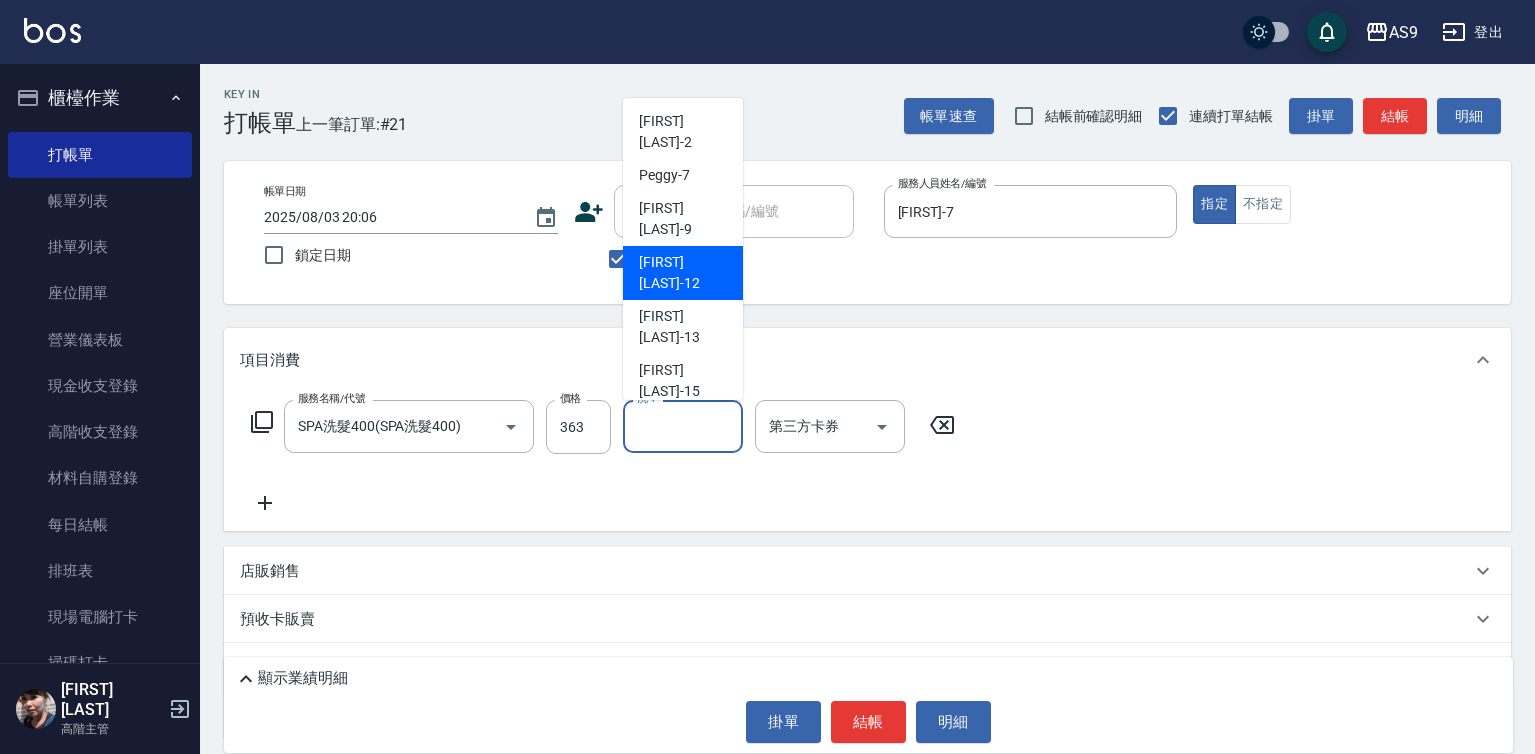 click on "[FIRST] [LAST] -12" at bounding box center [683, 273] 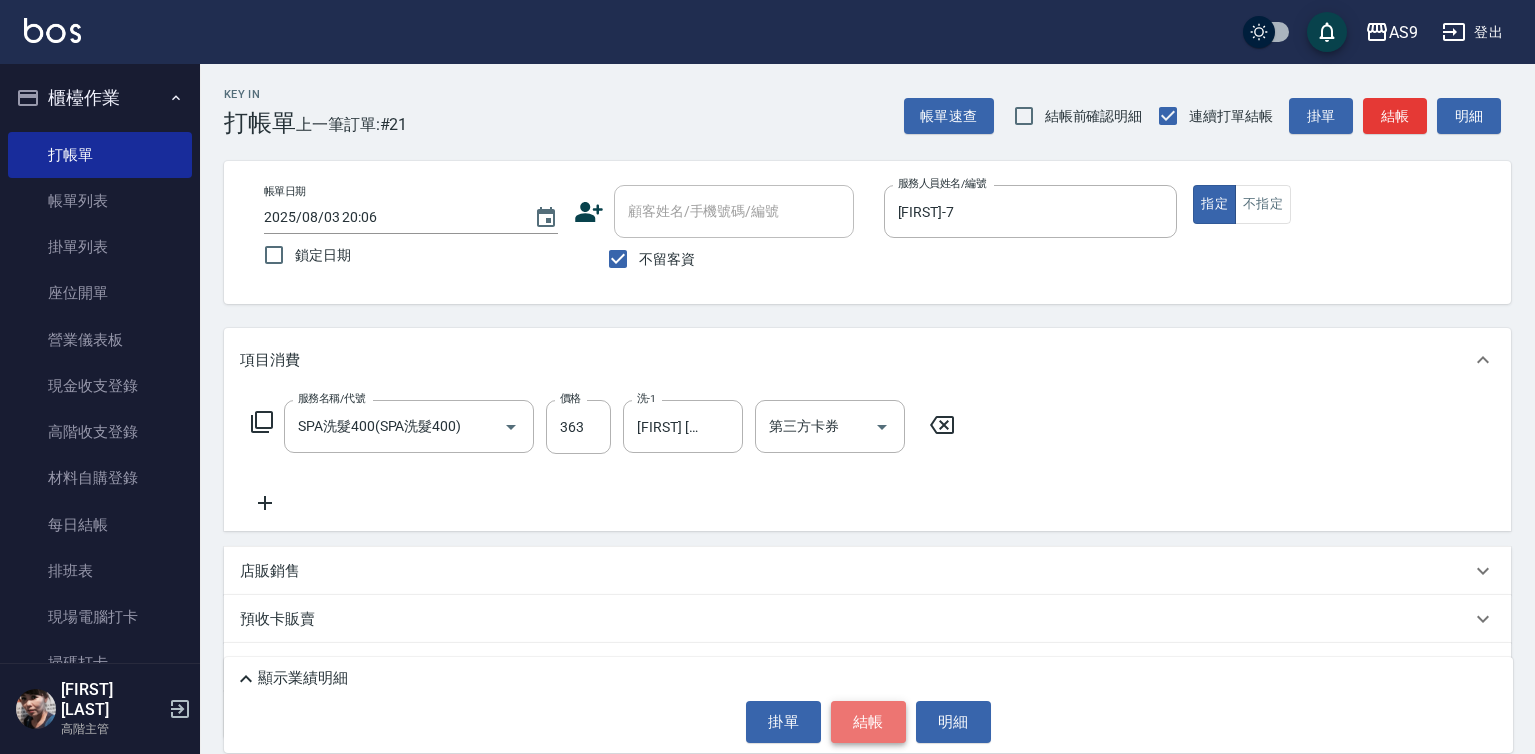 click on "結帳" at bounding box center [868, 722] 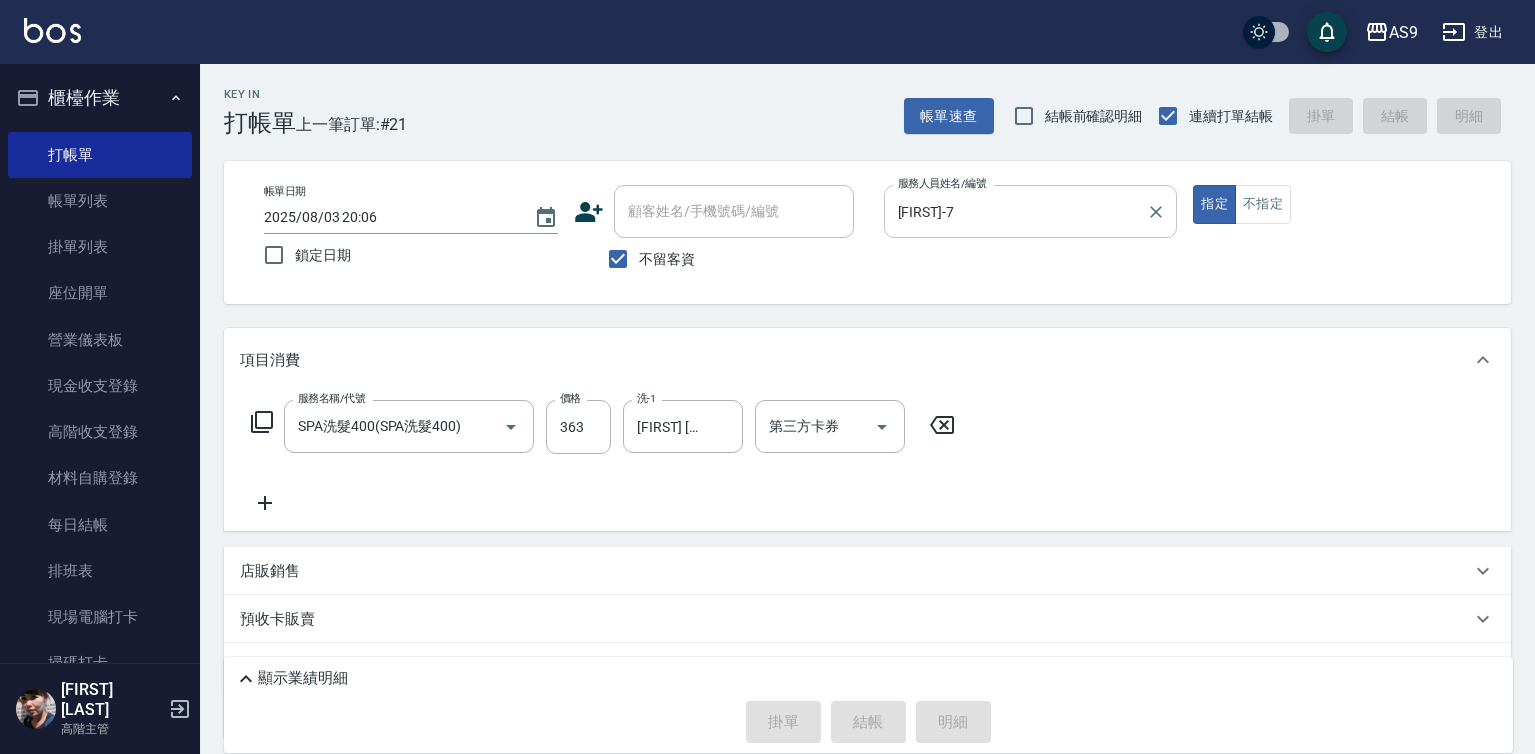 type 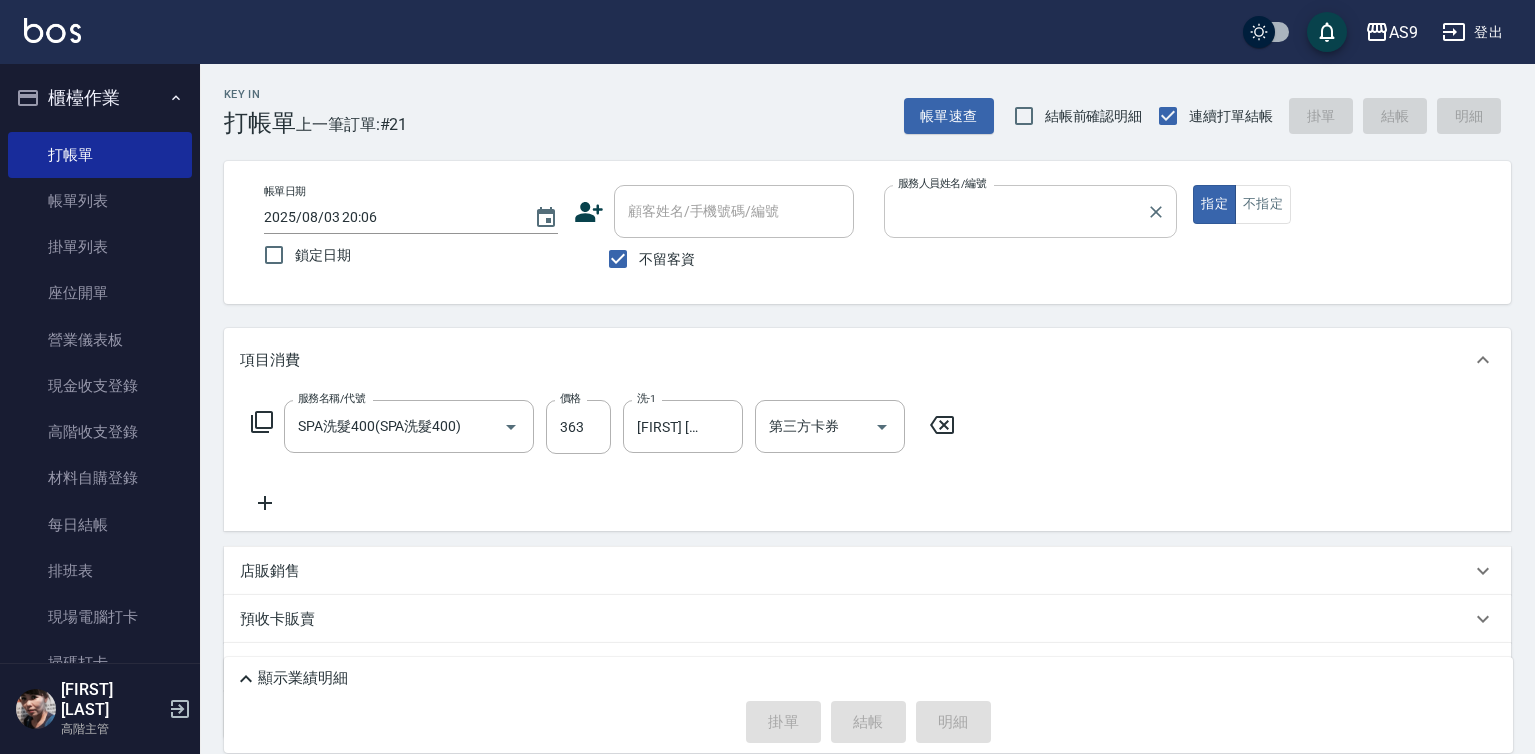type 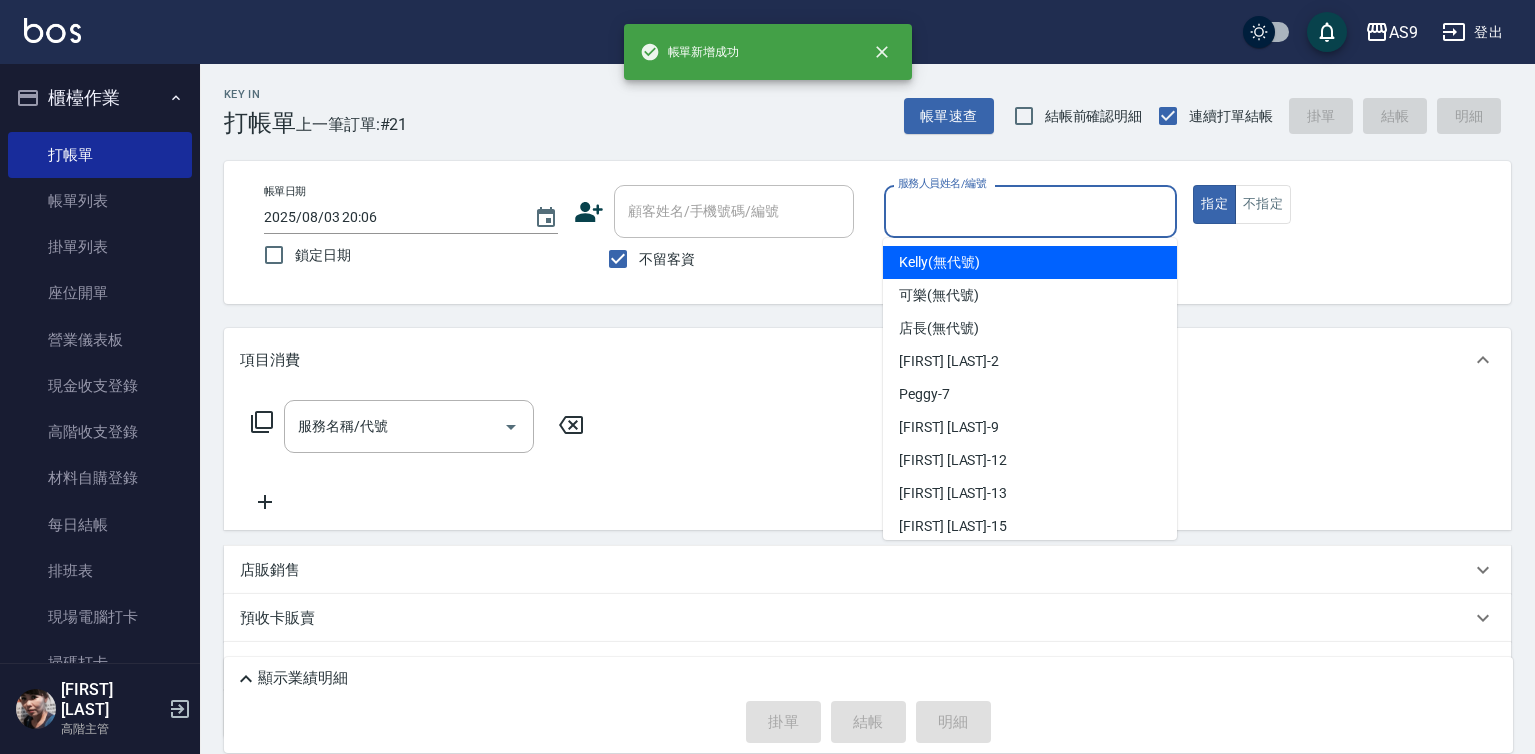 drag, startPoint x: 945, startPoint y: 202, endPoint x: 977, endPoint y: 392, distance: 192.67589 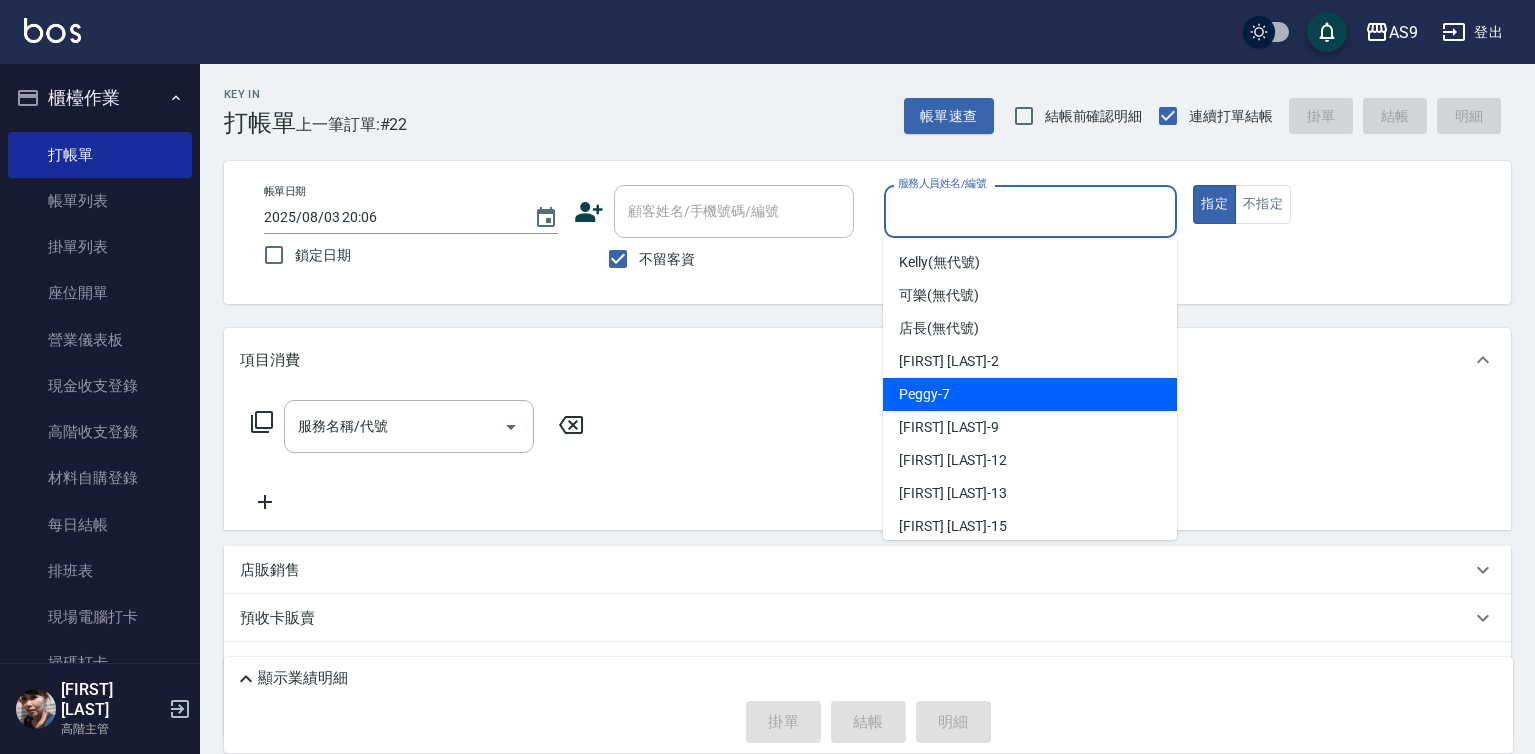 click on "[FIRST] -7" at bounding box center [1030, 394] 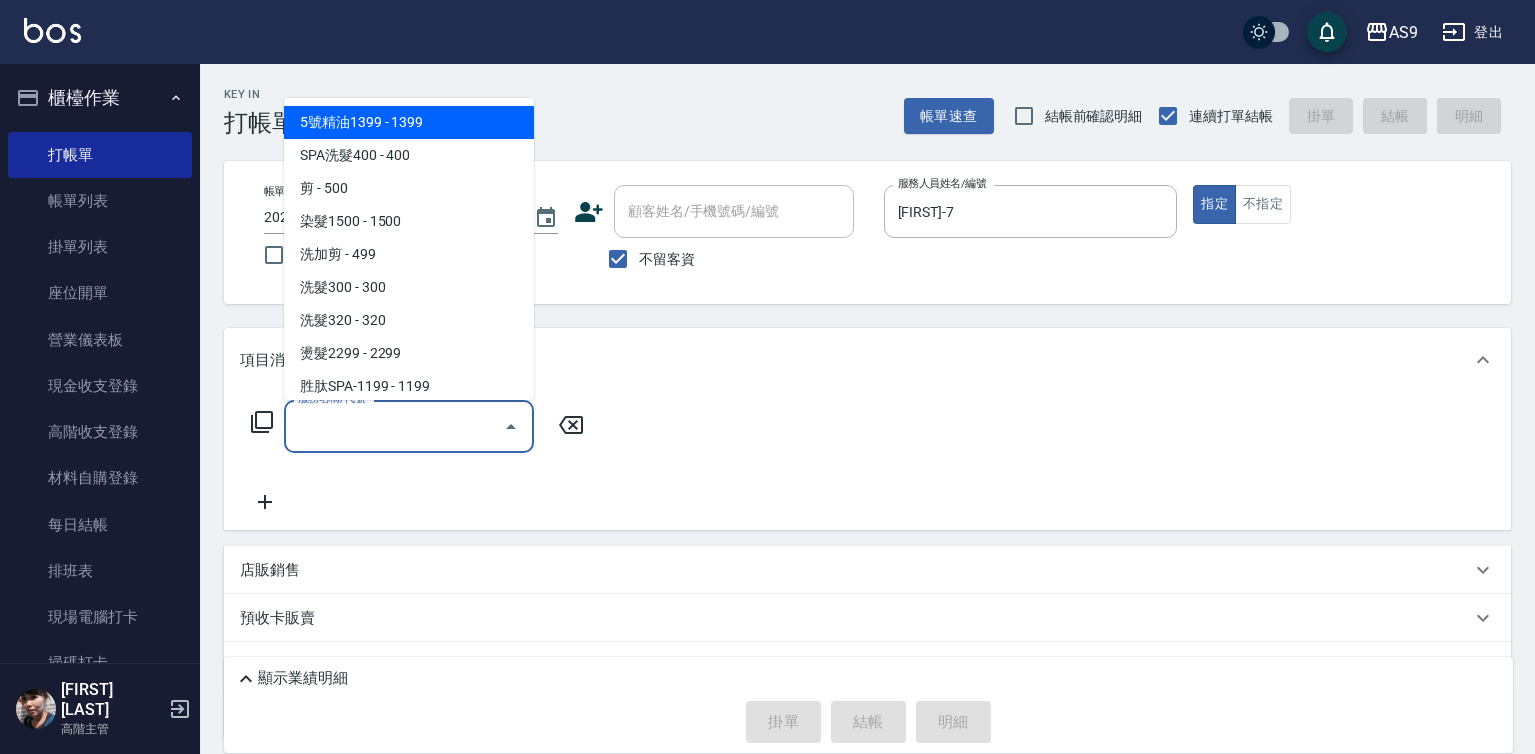 click on "服務名稱/代號" at bounding box center (394, 426) 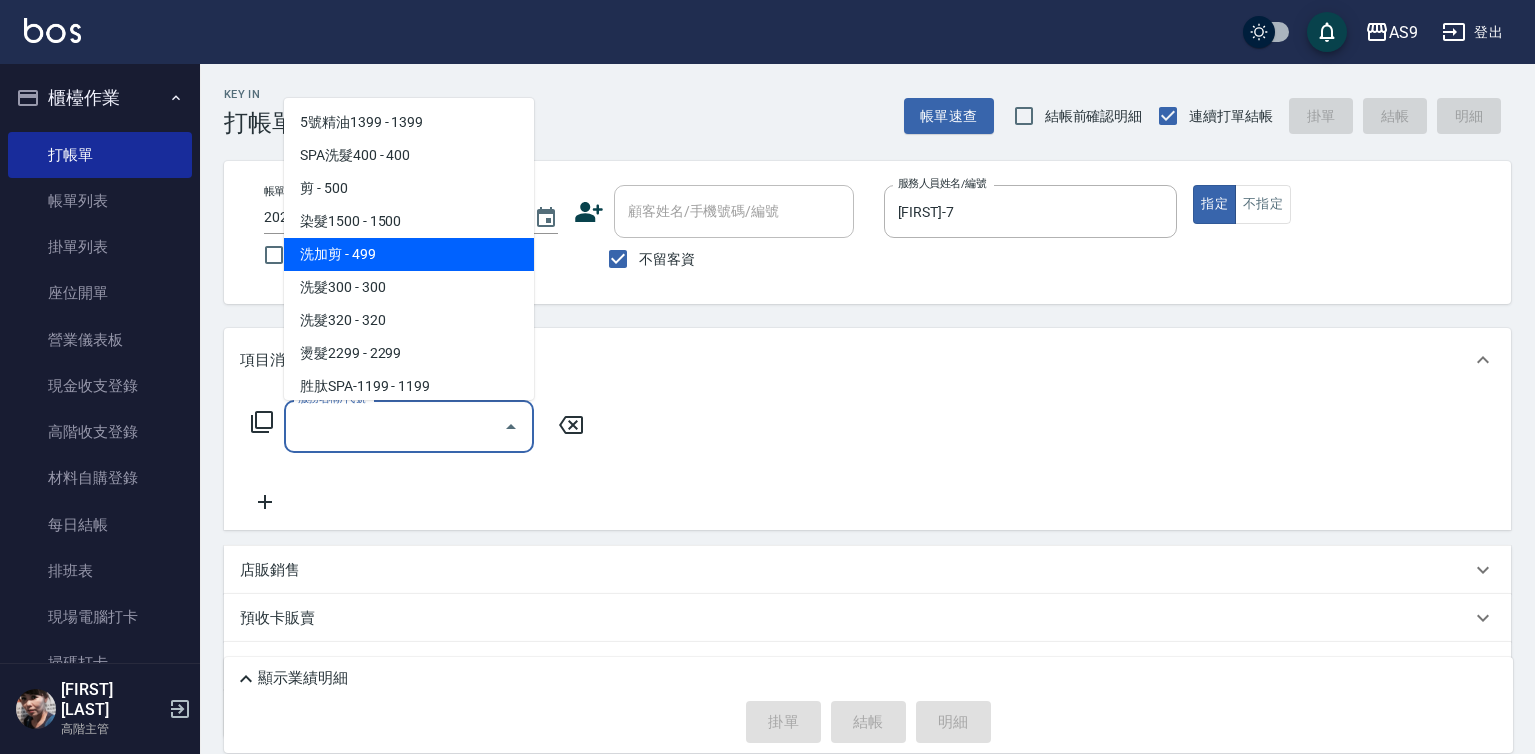 click on "洗加剪 - 499" at bounding box center (409, 254) 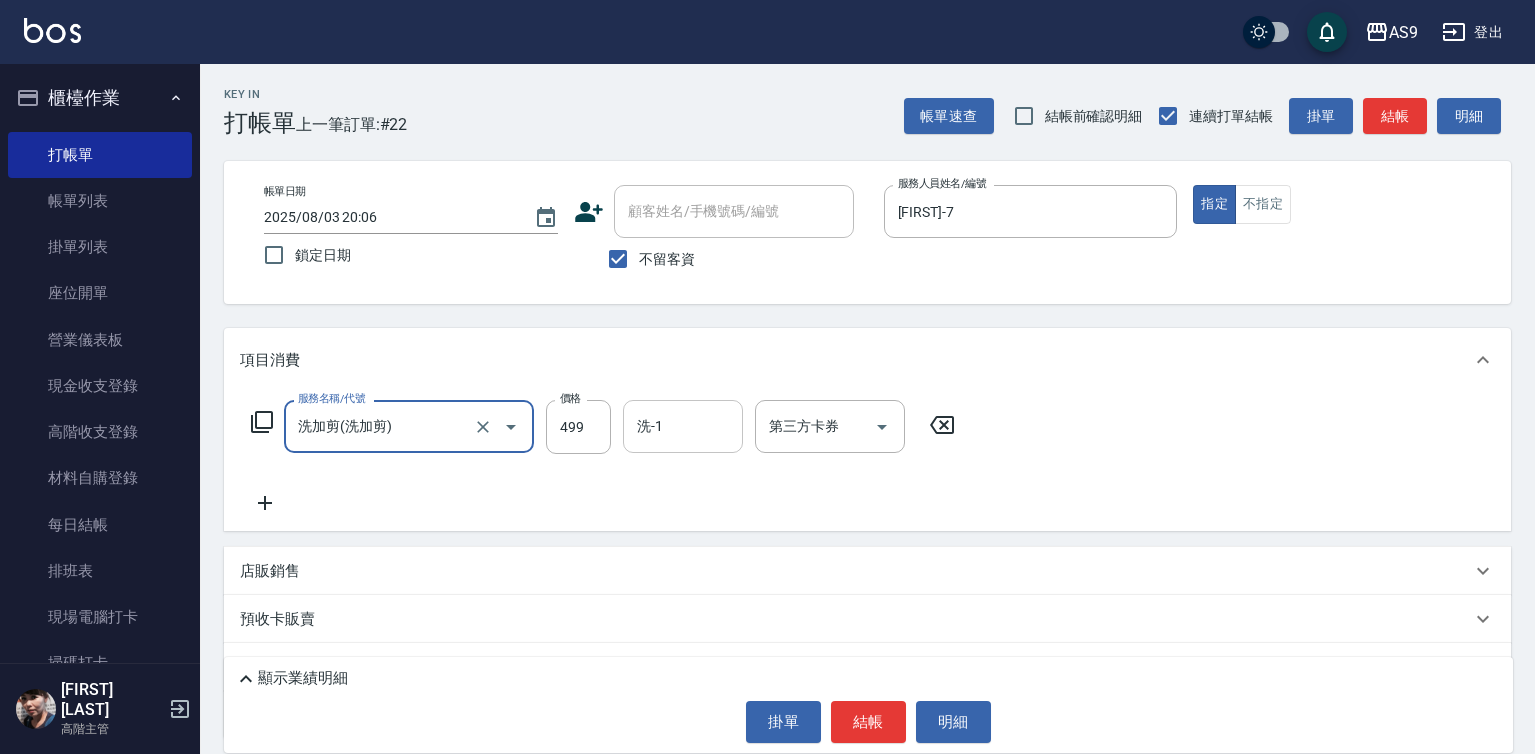 click on "洗-1" at bounding box center (683, 426) 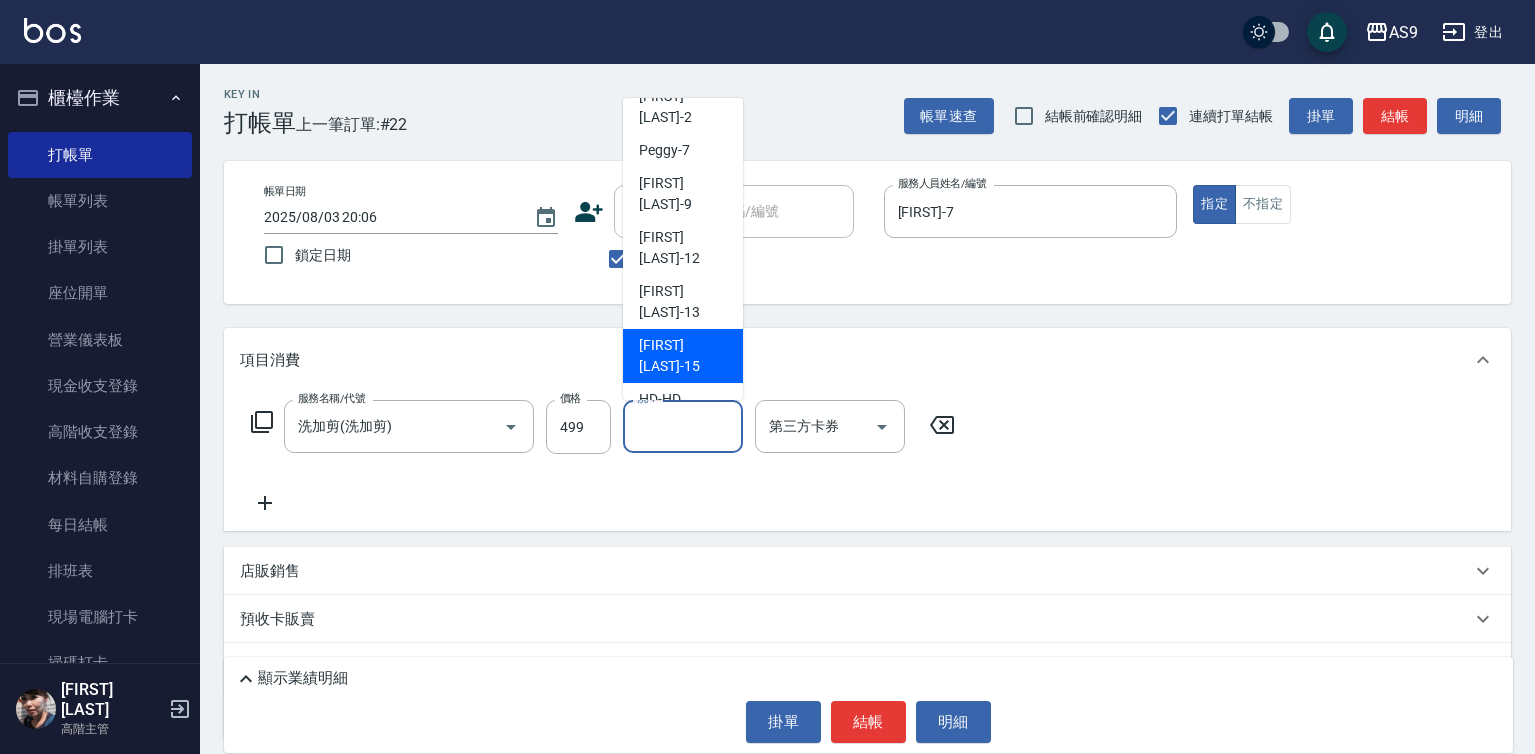 scroll, scrollTop: 128, scrollLeft: 0, axis: vertical 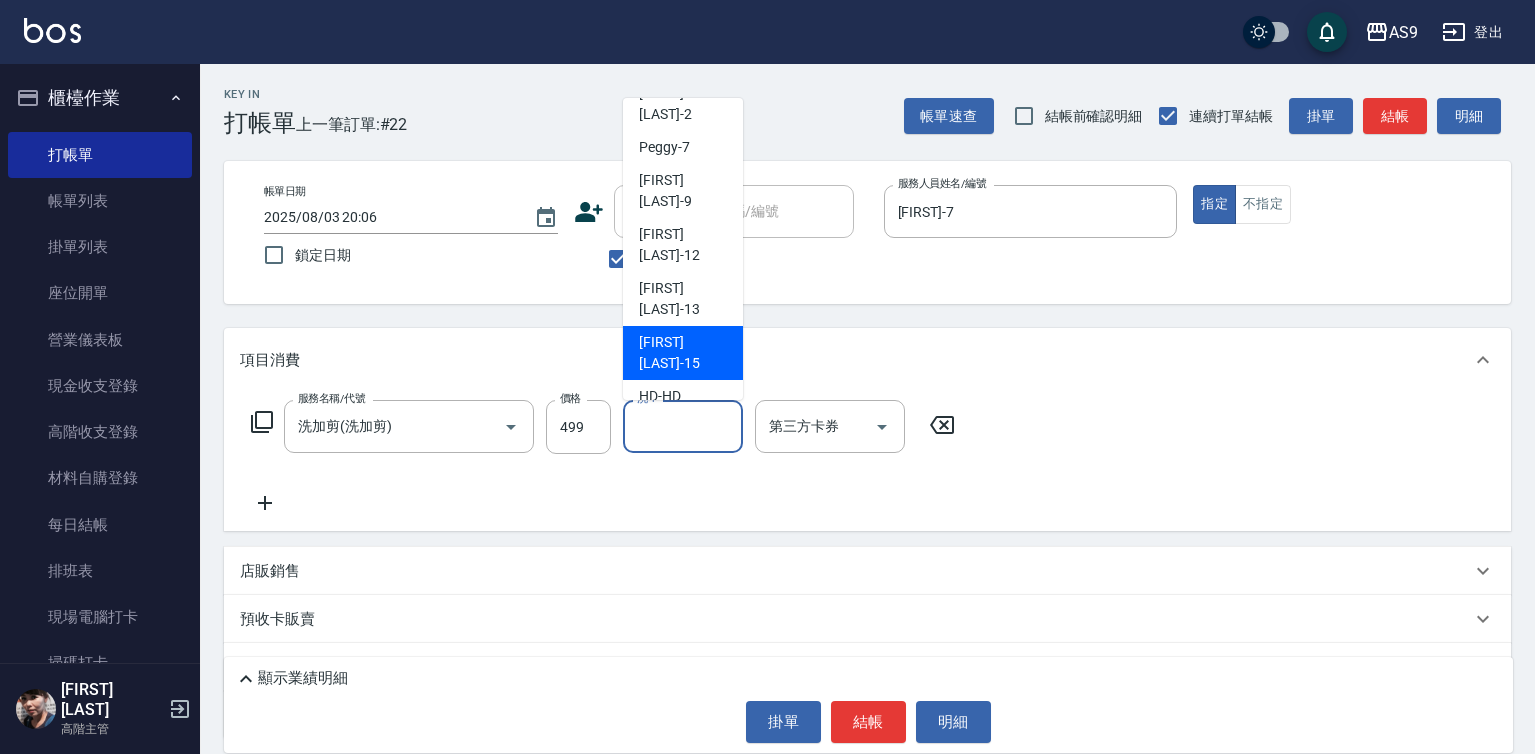 click on "[FIRST] [LAST]-15" at bounding box center (683, 353) 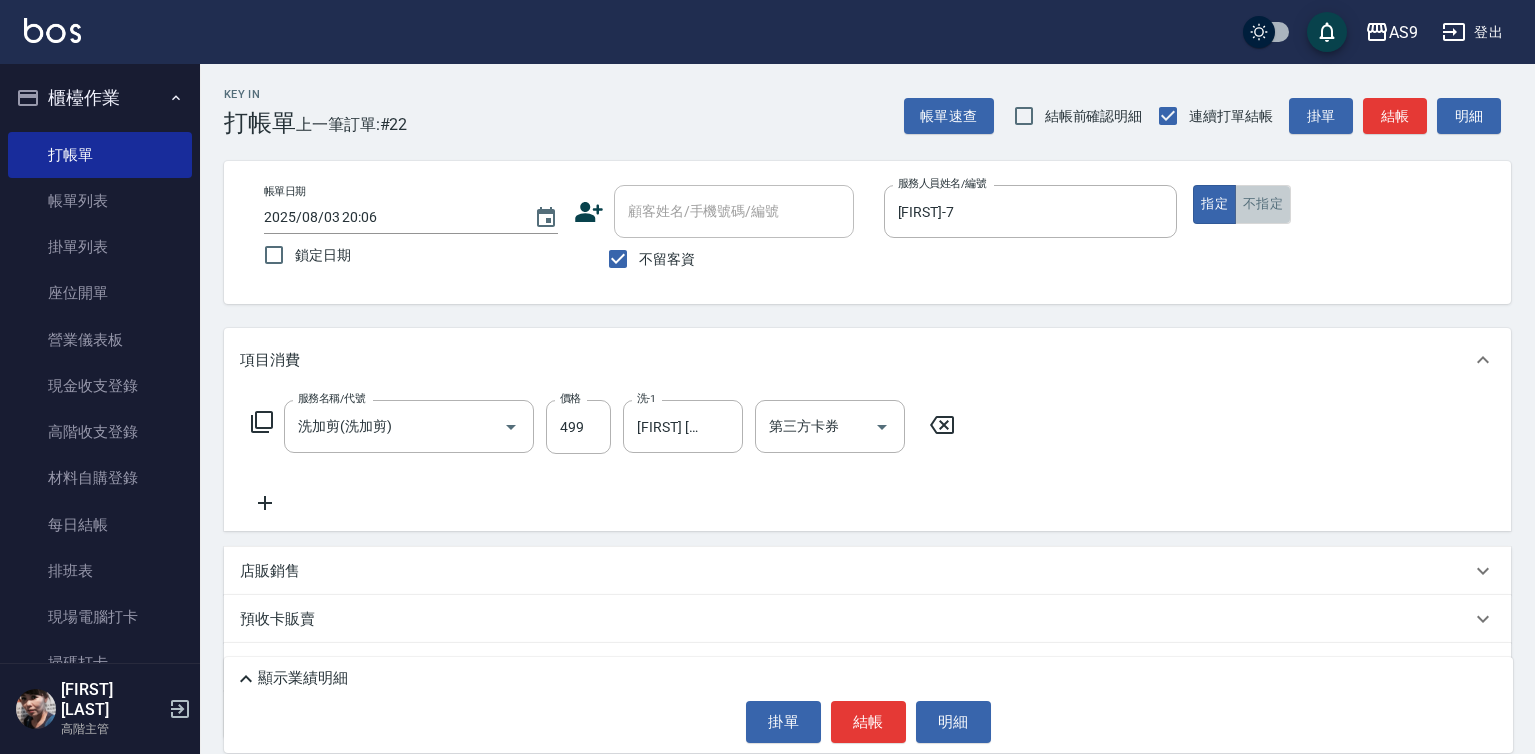 click on "不指定" at bounding box center (1263, 204) 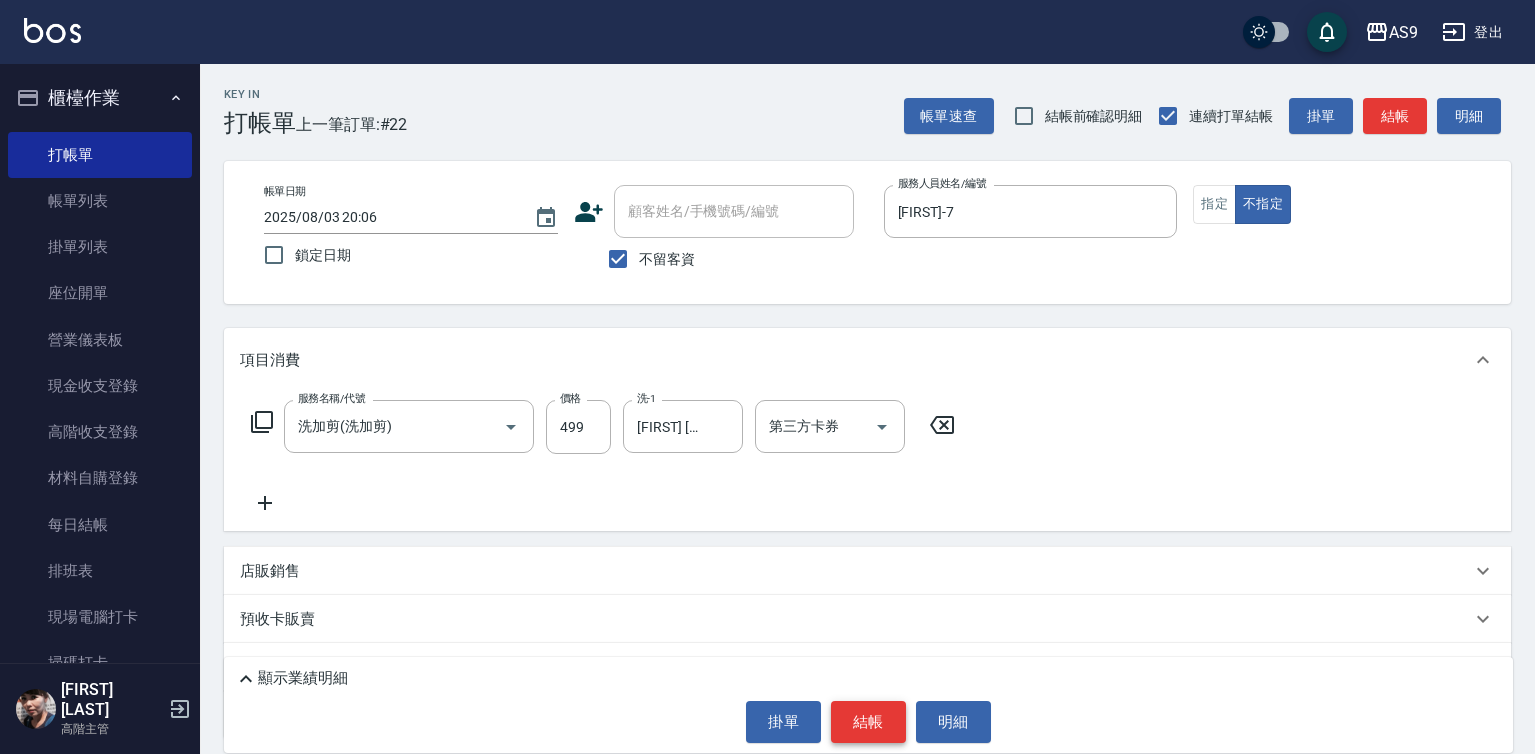 click on "結帳" at bounding box center (868, 722) 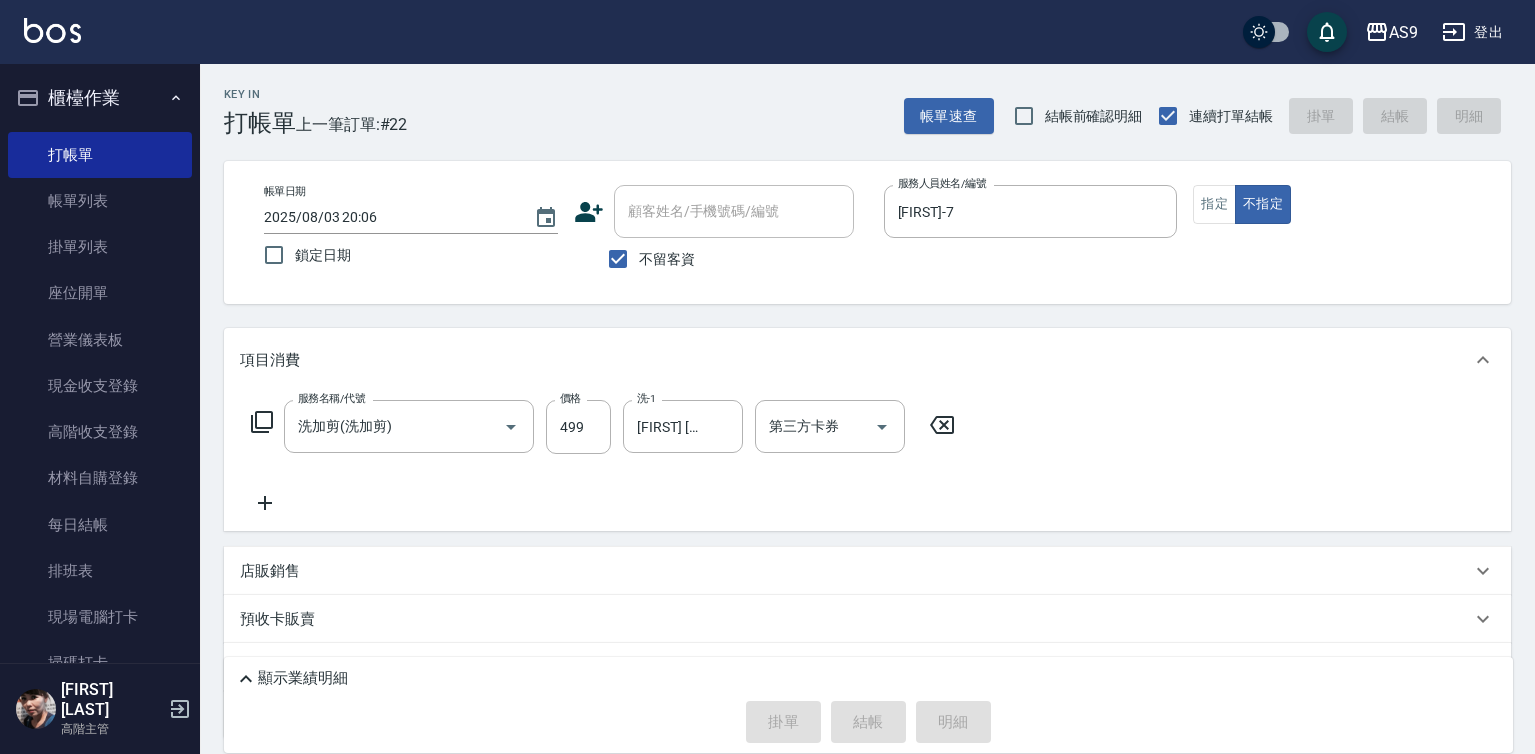 type 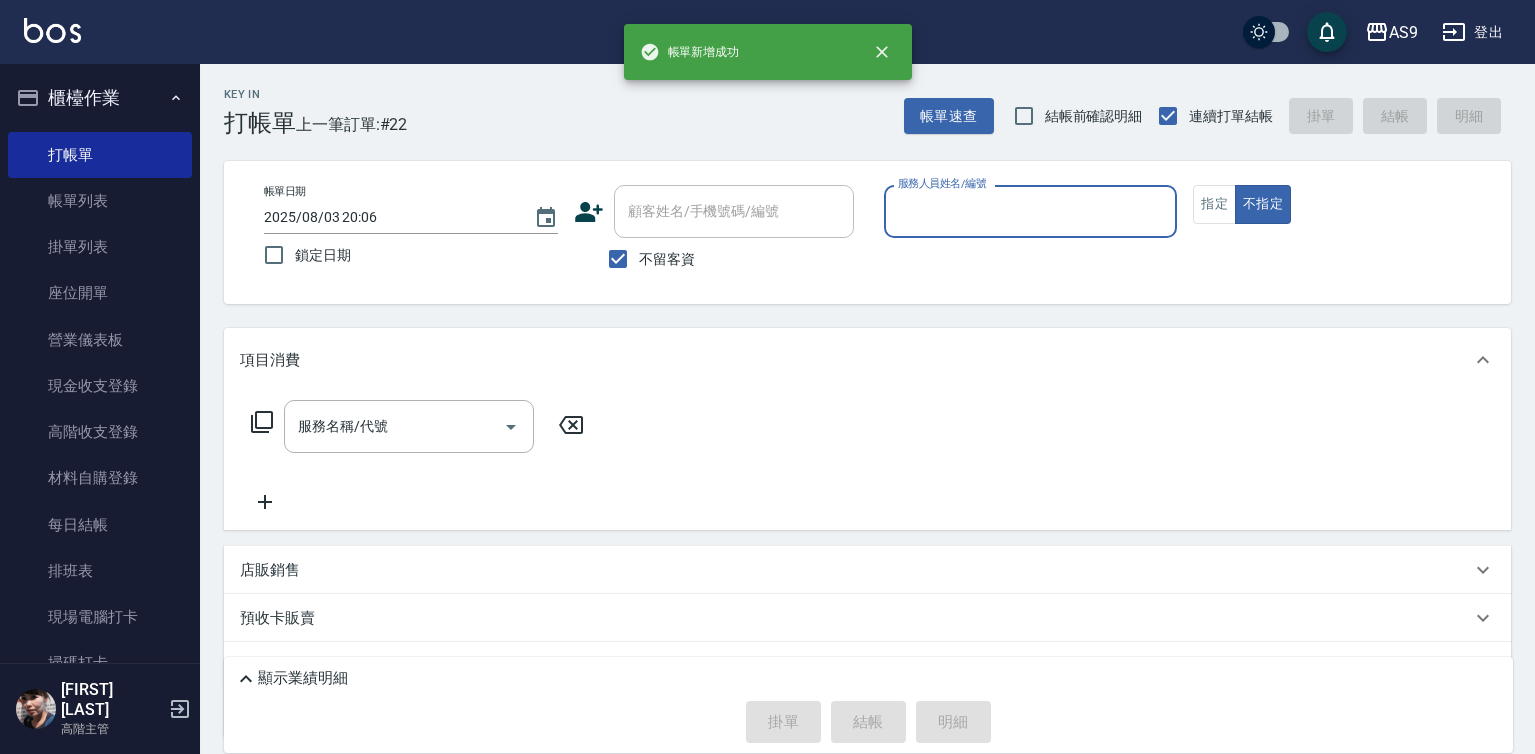 click on "服務人員姓名/編號" at bounding box center [1031, 211] 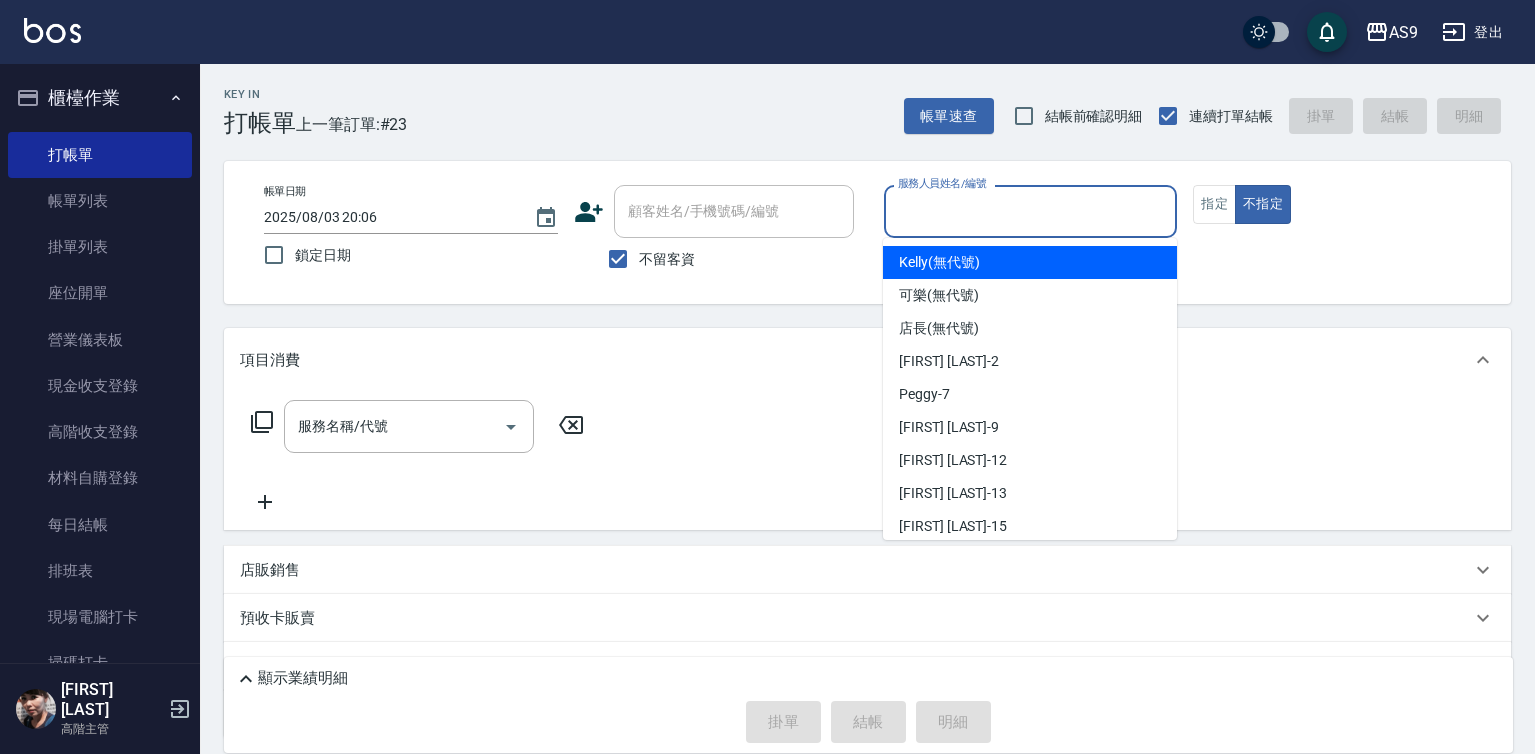 click on "[FIRST] (無代號)" at bounding box center (939, 262) 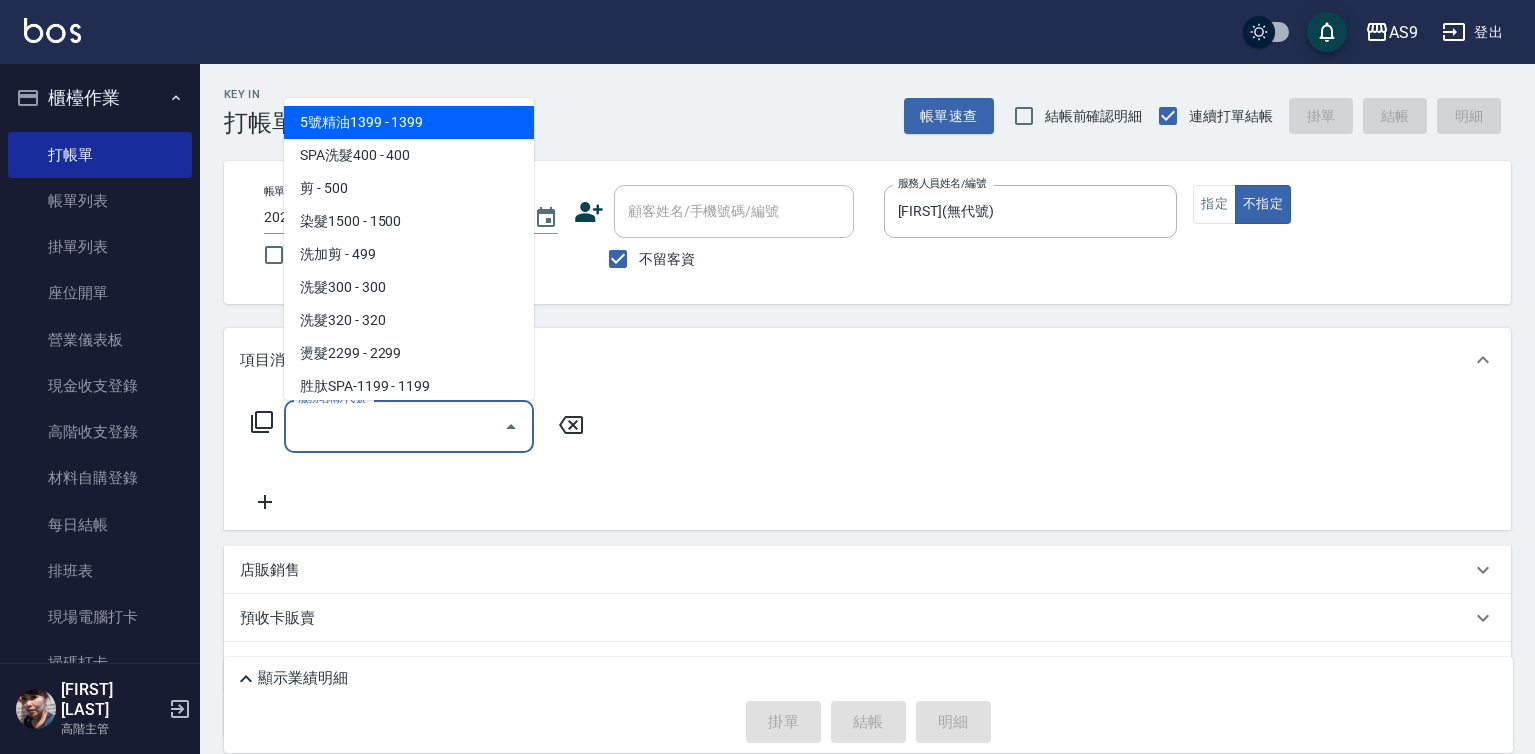 click on "服務名稱/代號" at bounding box center [394, 426] 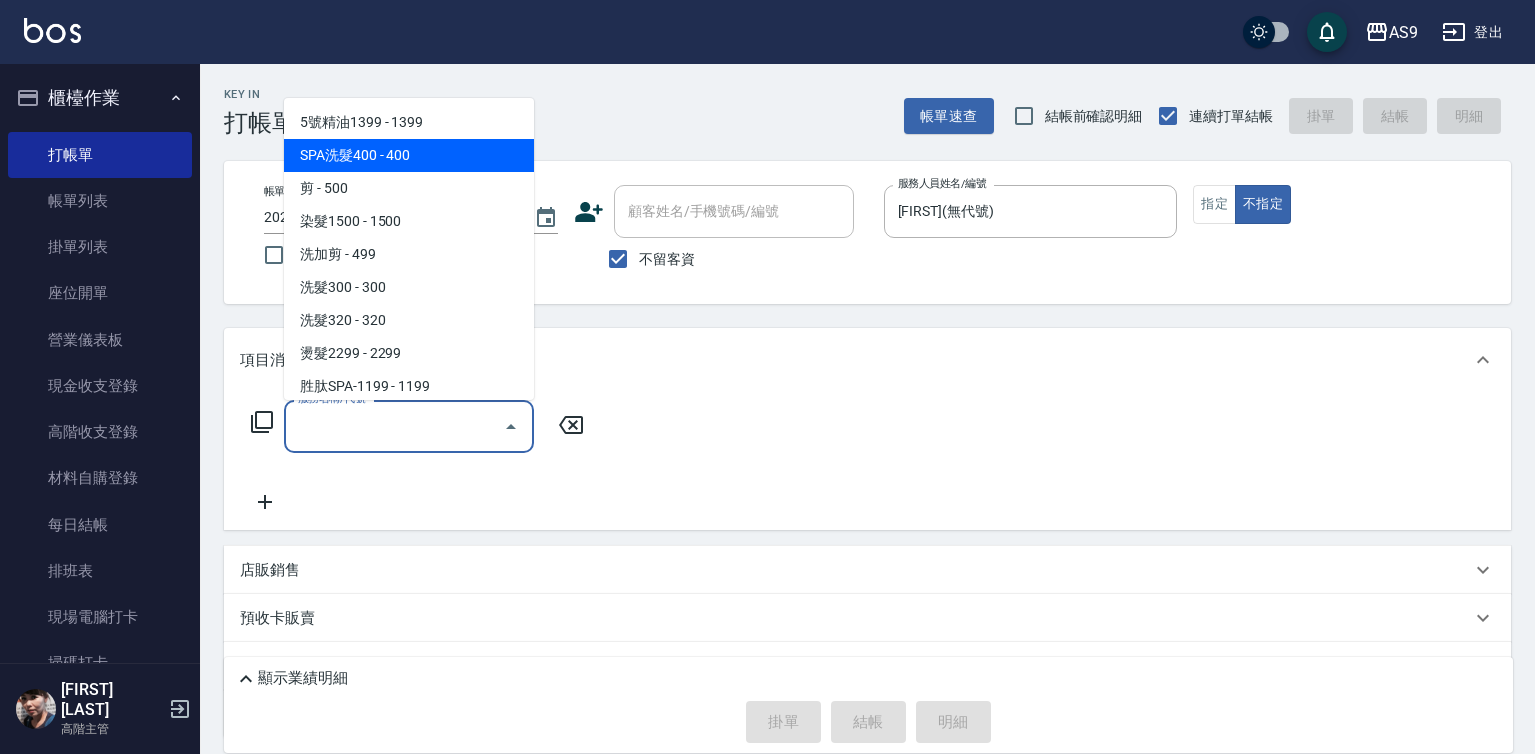click on "SPA洗髮400 - 400" at bounding box center [409, 155] 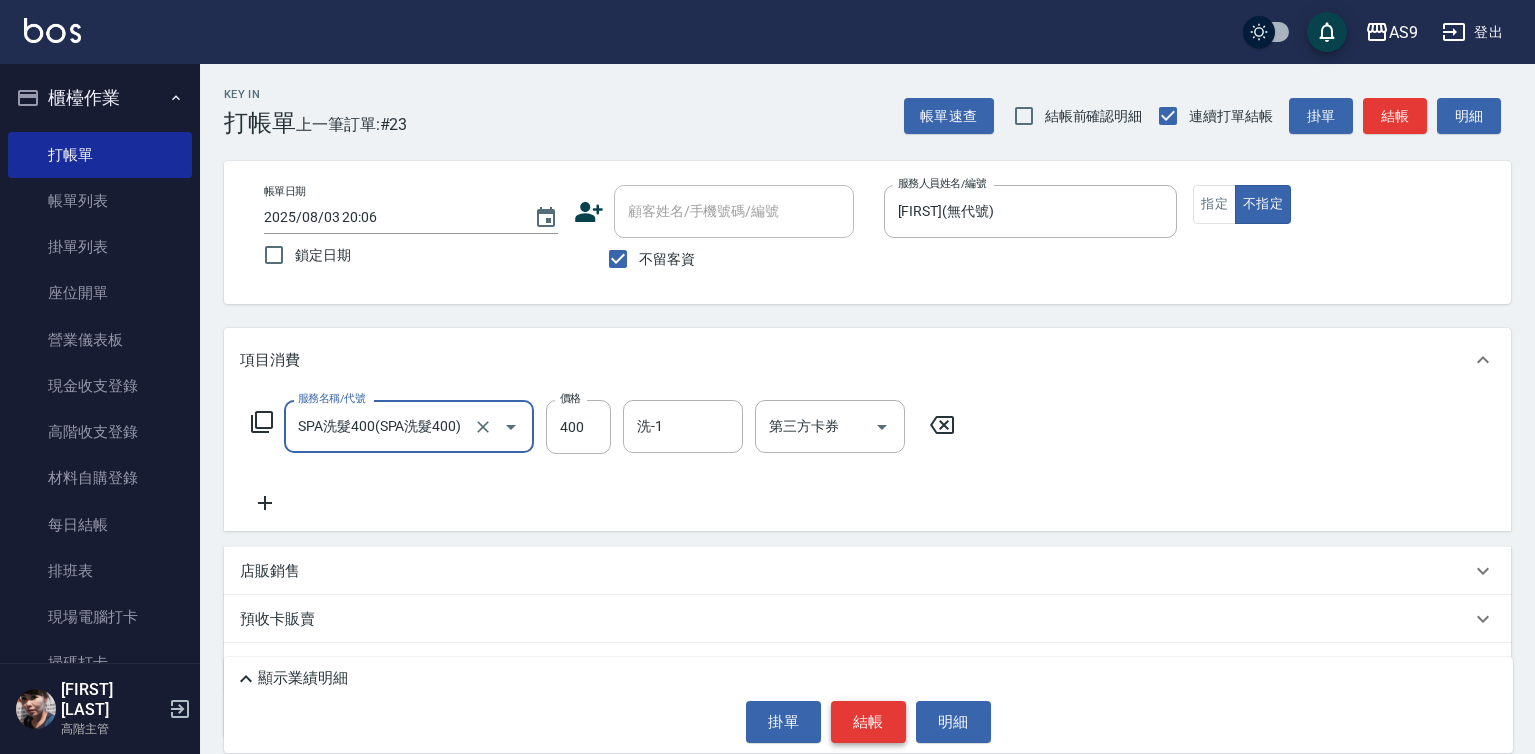 click on "結帳" at bounding box center (868, 722) 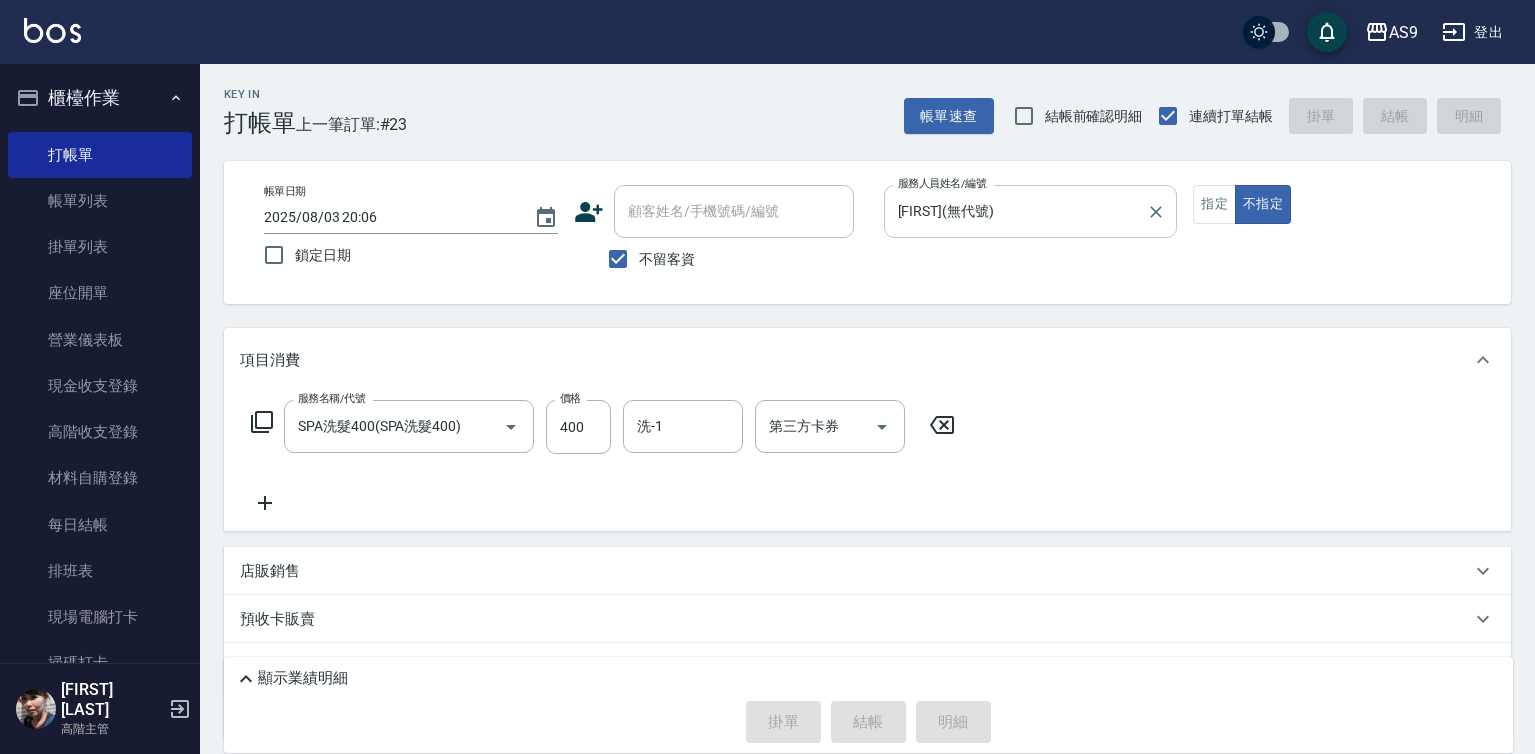 type 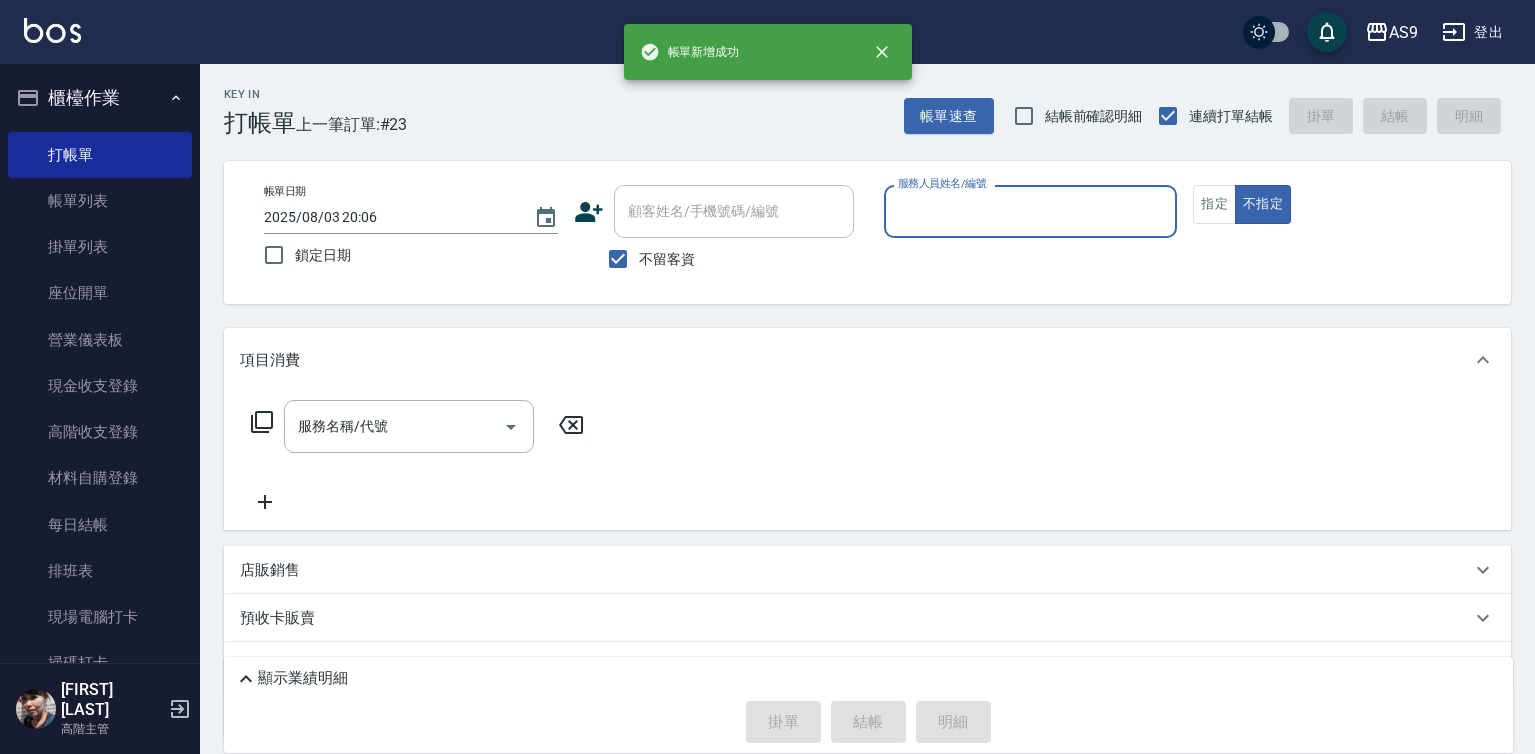 click on "服務人員姓名/編號" at bounding box center (1031, 211) 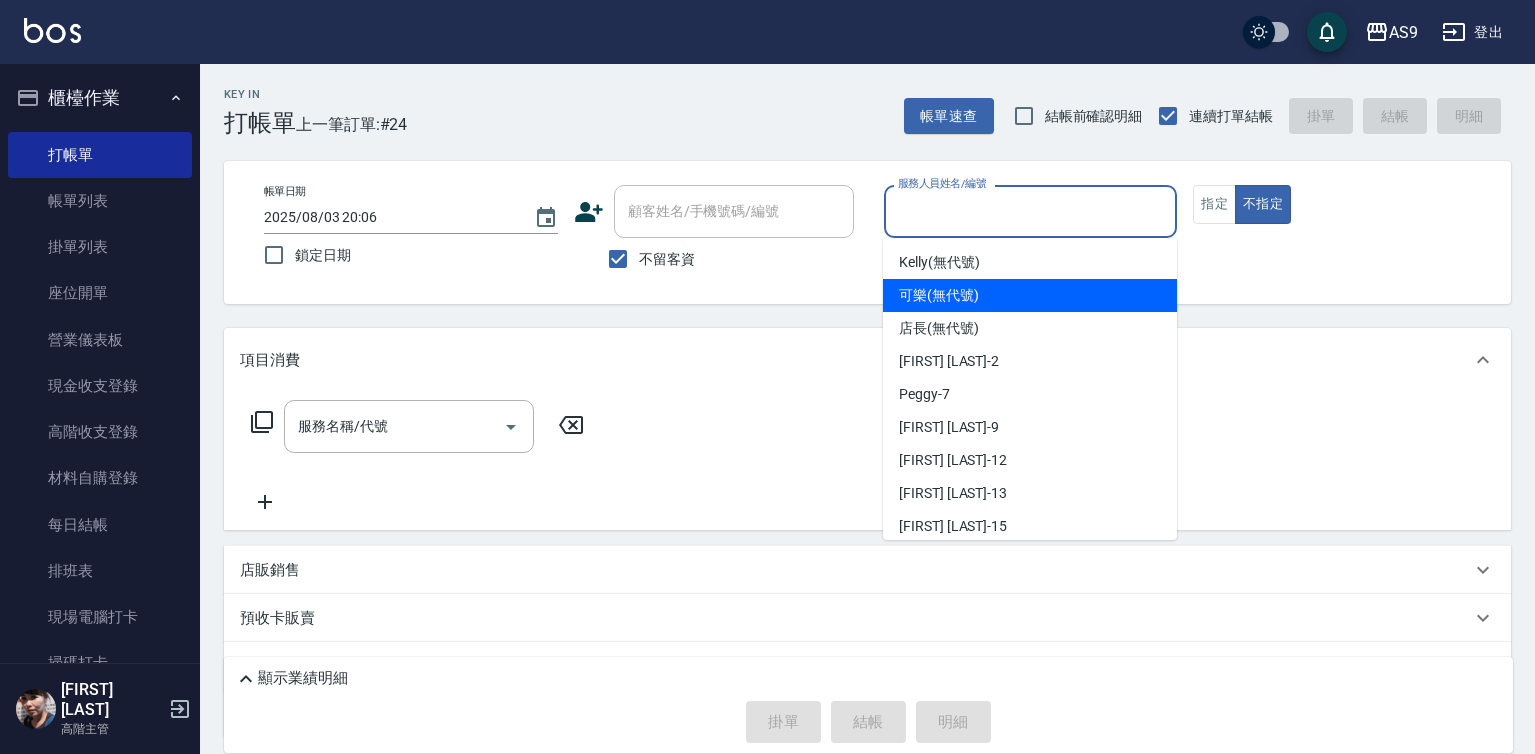 click on "[FIRST] (無代號)" at bounding box center [1030, 295] 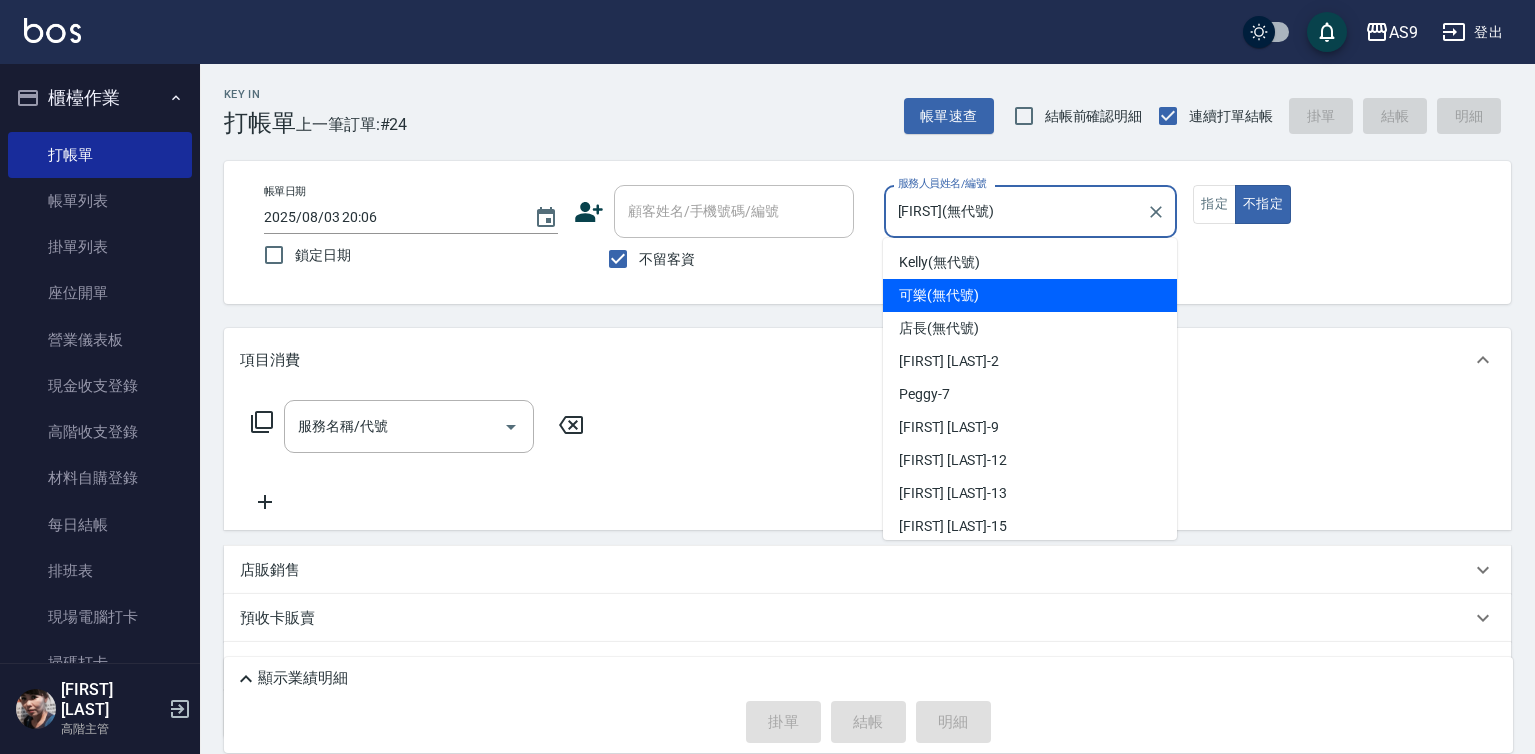 click on "[FIRST](無代號)" at bounding box center (1016, 211) 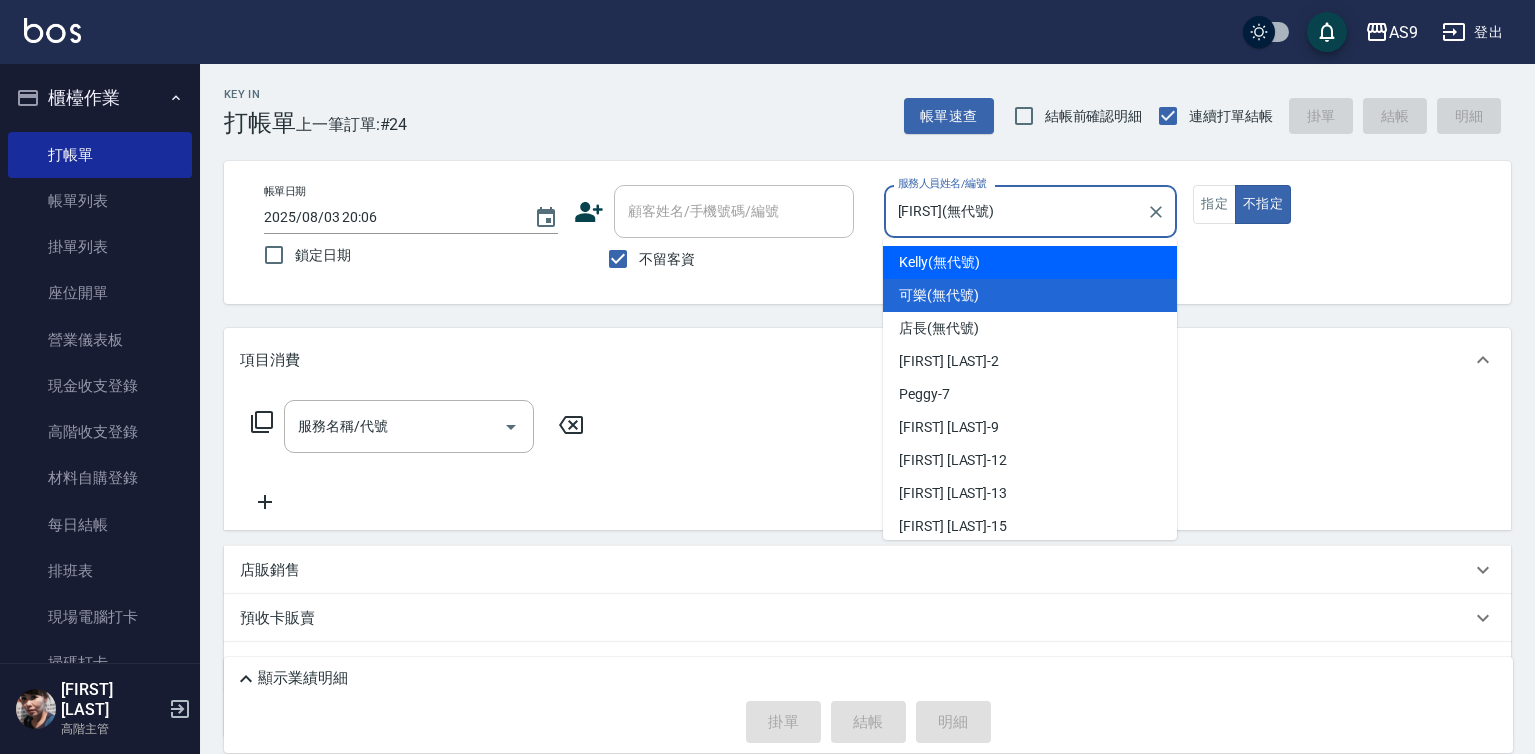 click on "[FIRST] (無代號)" at bounding box center [939, 262] 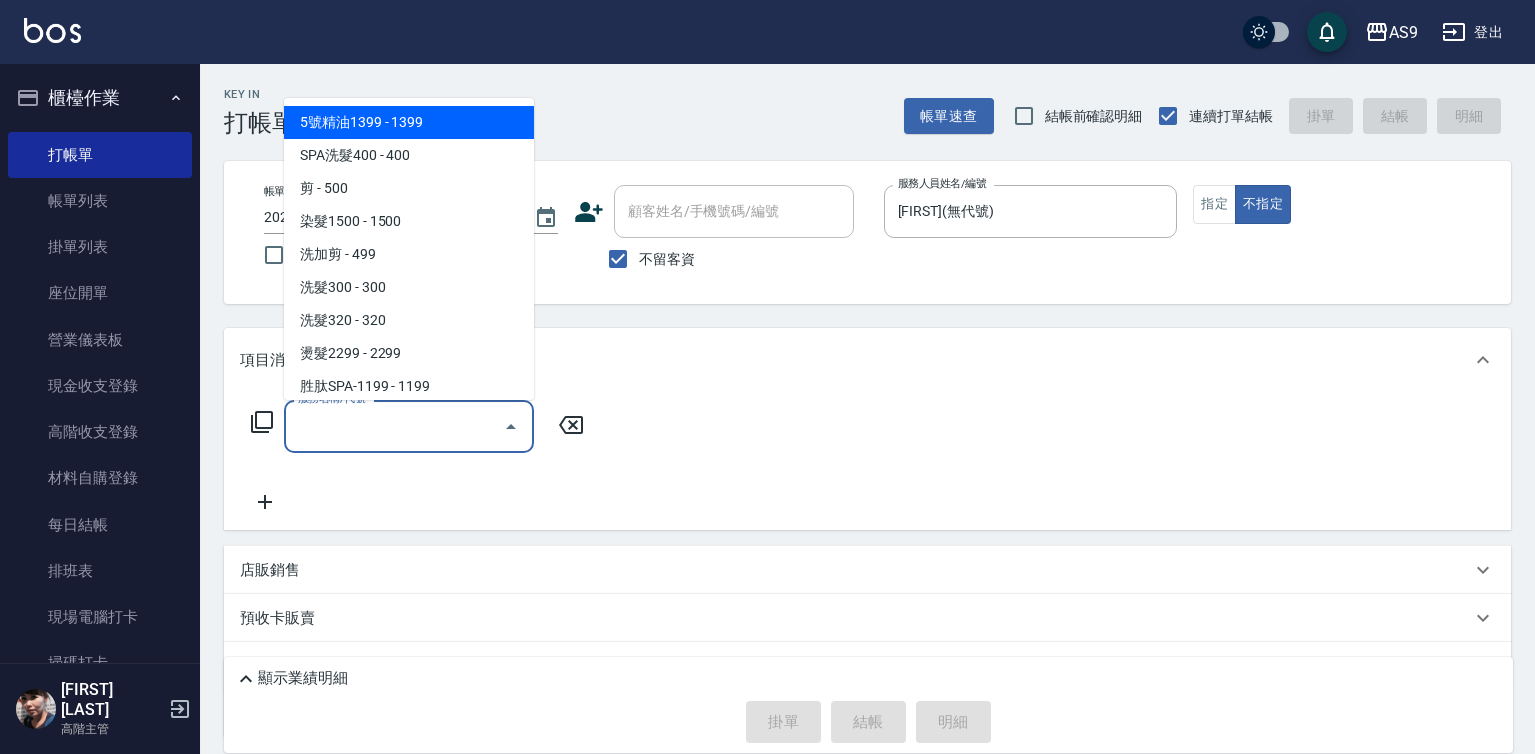 click on "服務名稱/代號" at bounding box center (394, 426) 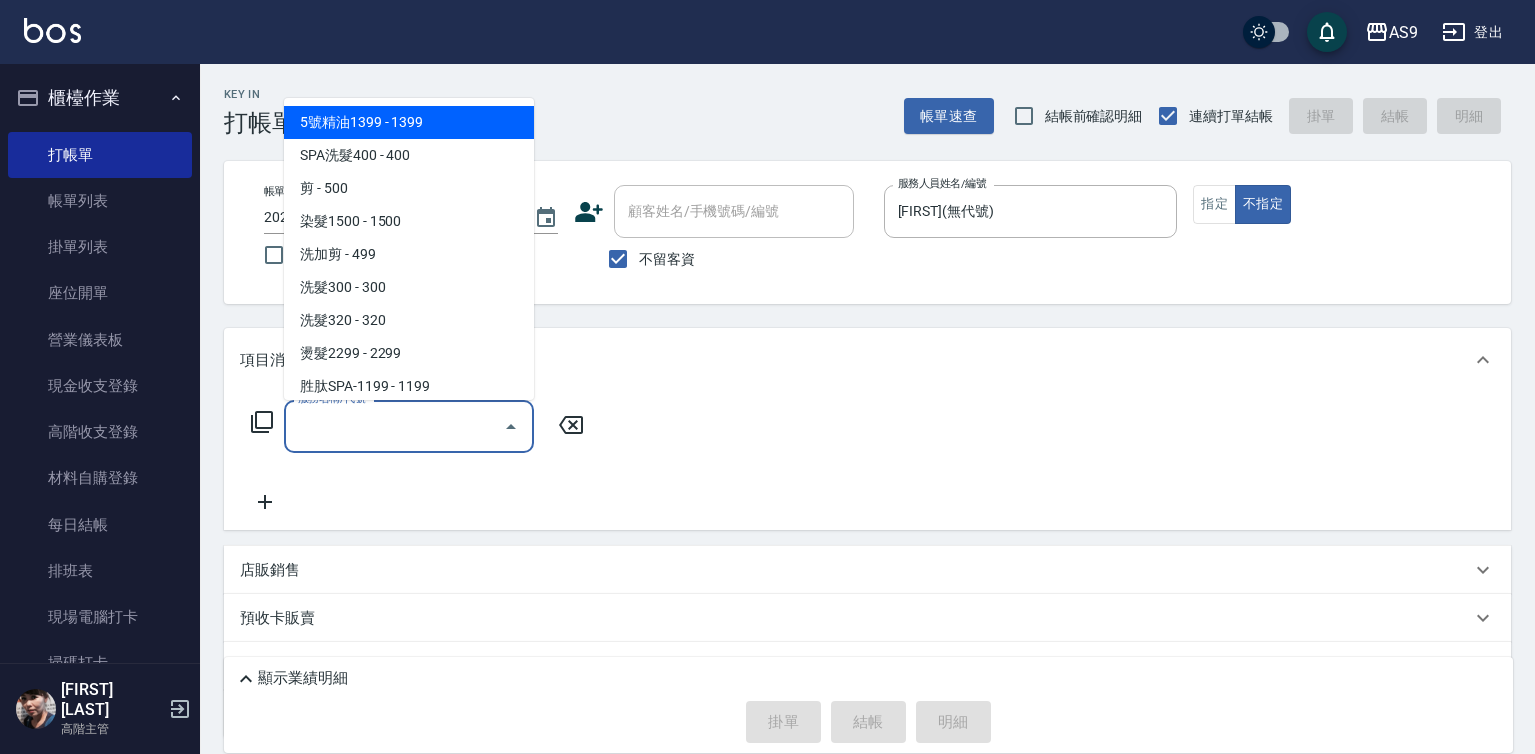 click on "5號精油1399 - 1399" at bounding box center (409, 122) 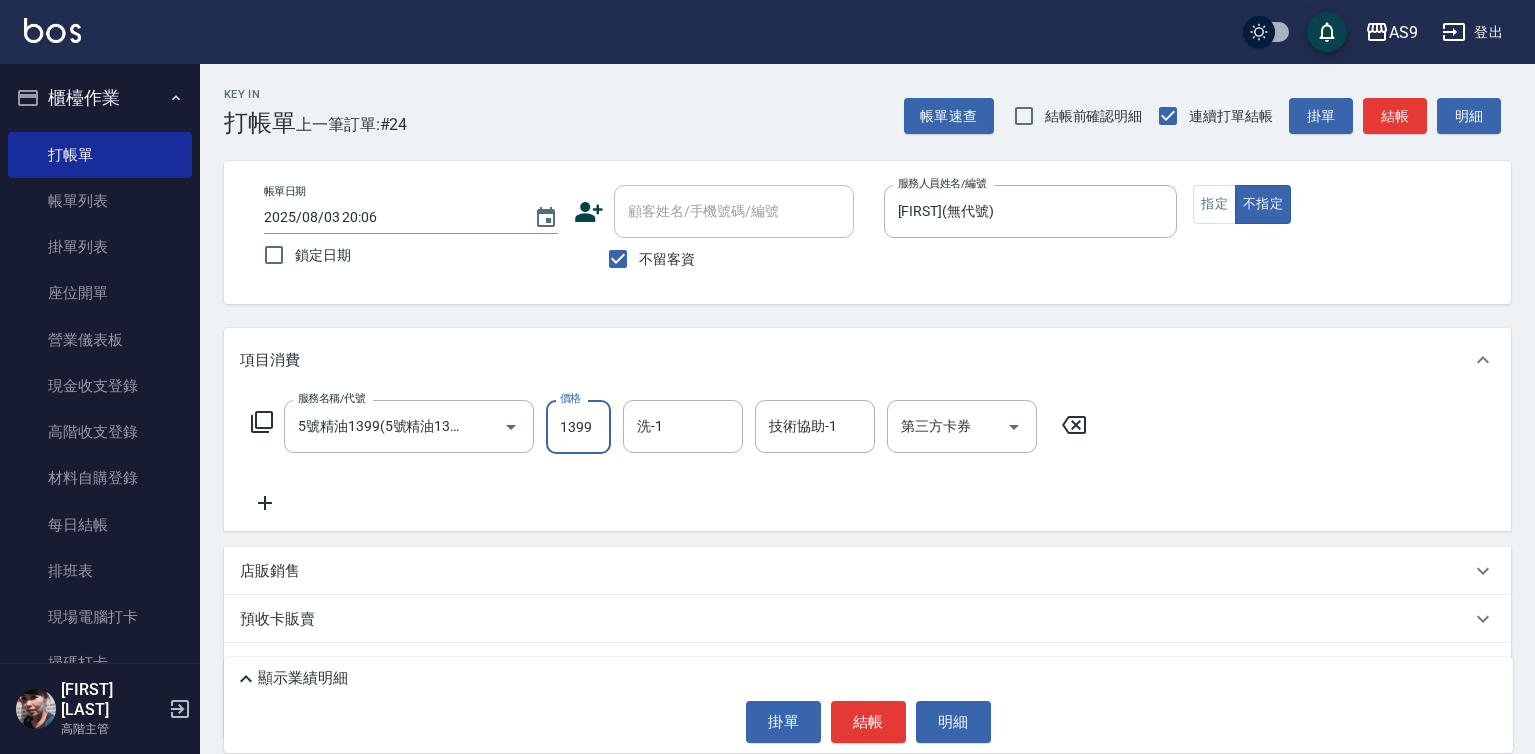 click on "1399" at bounding box center (578, 427) 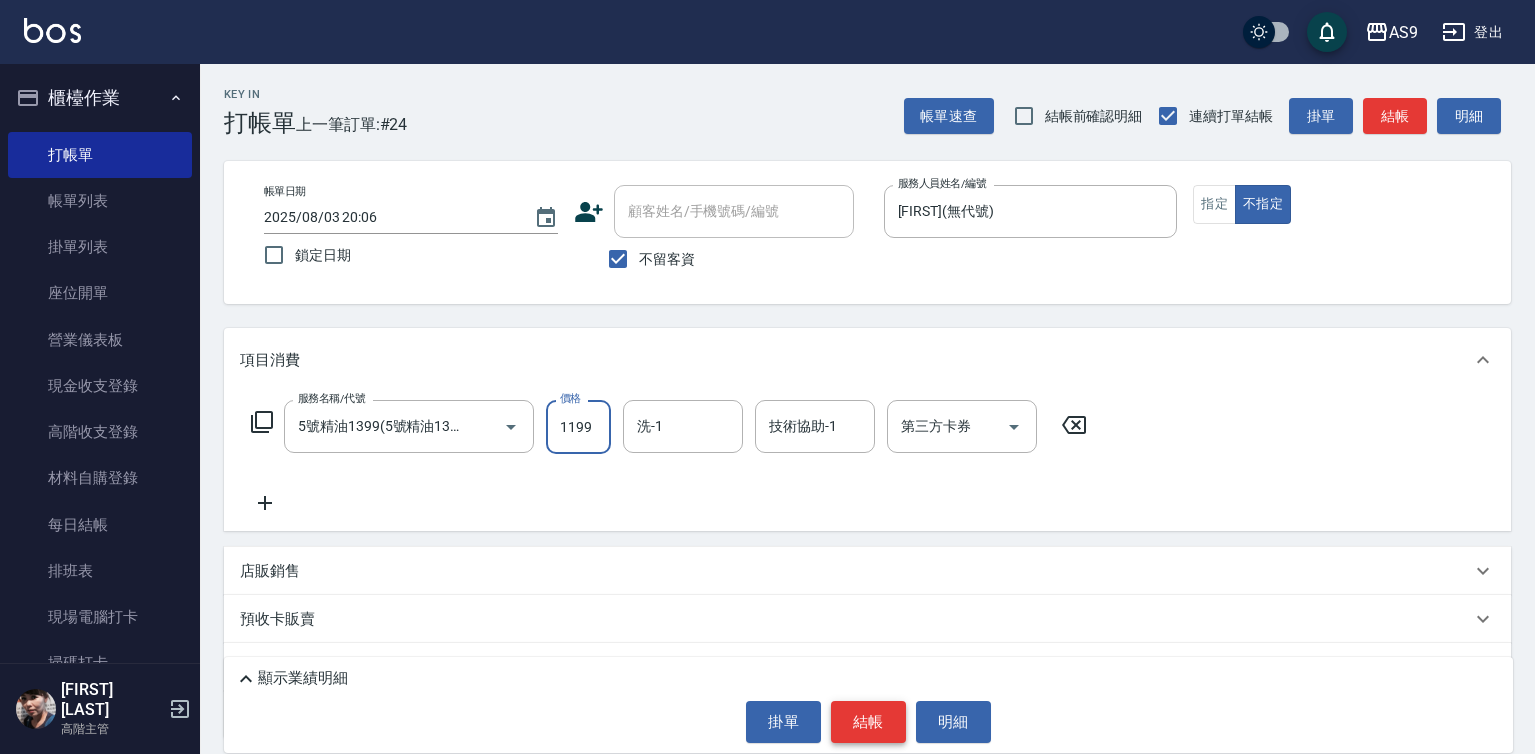 type on "1199" 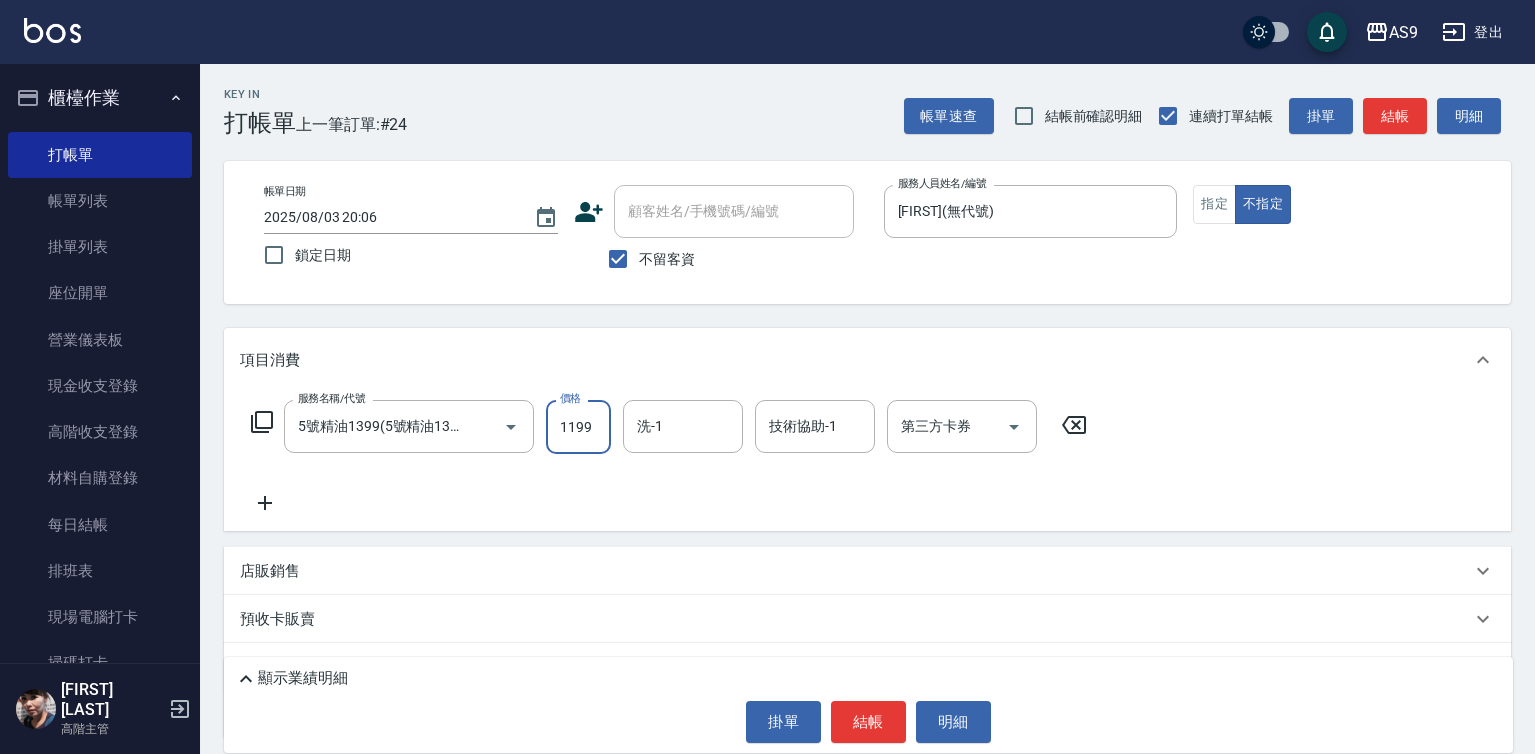 click on "結帳" at bounding box center (868, 722) 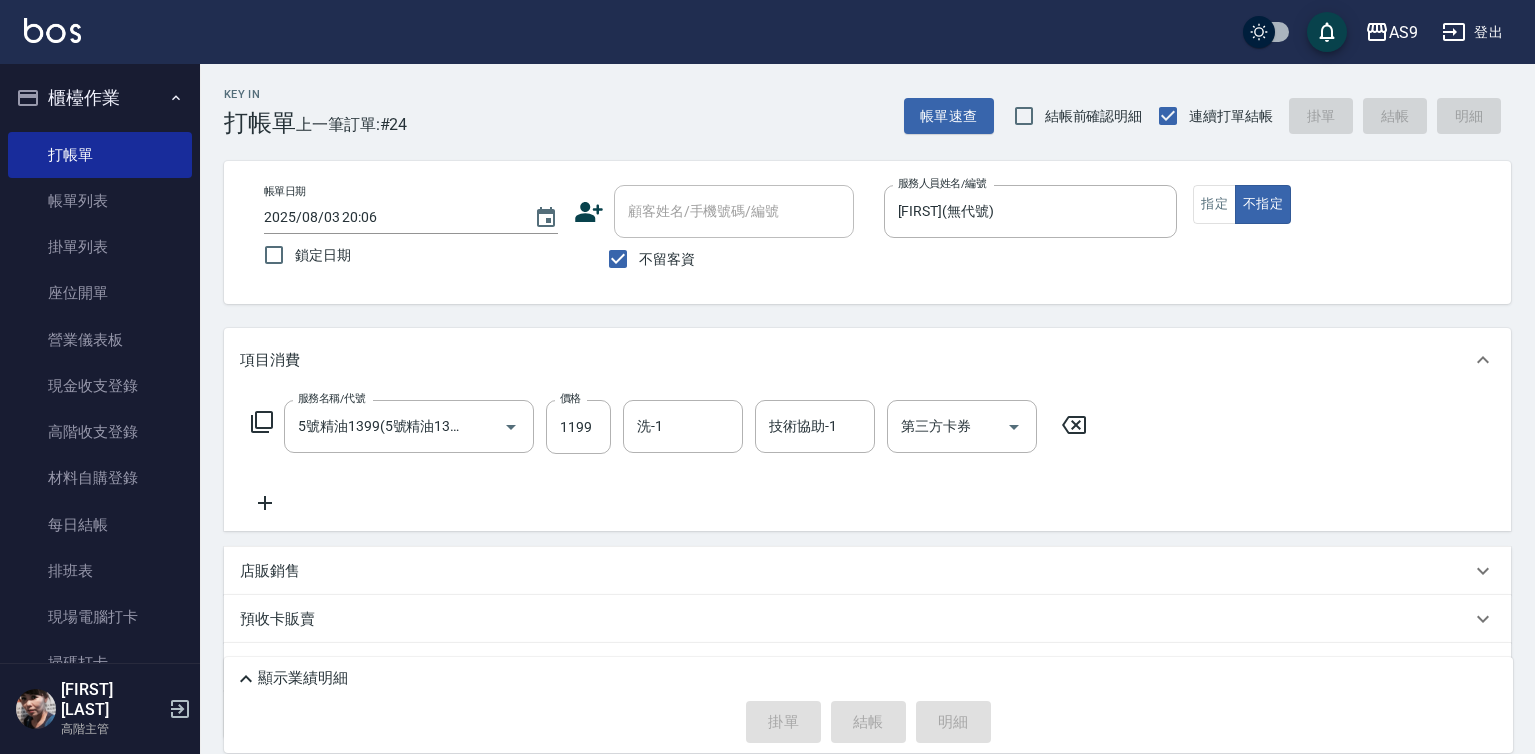 type on "2025/08/03 20:07" 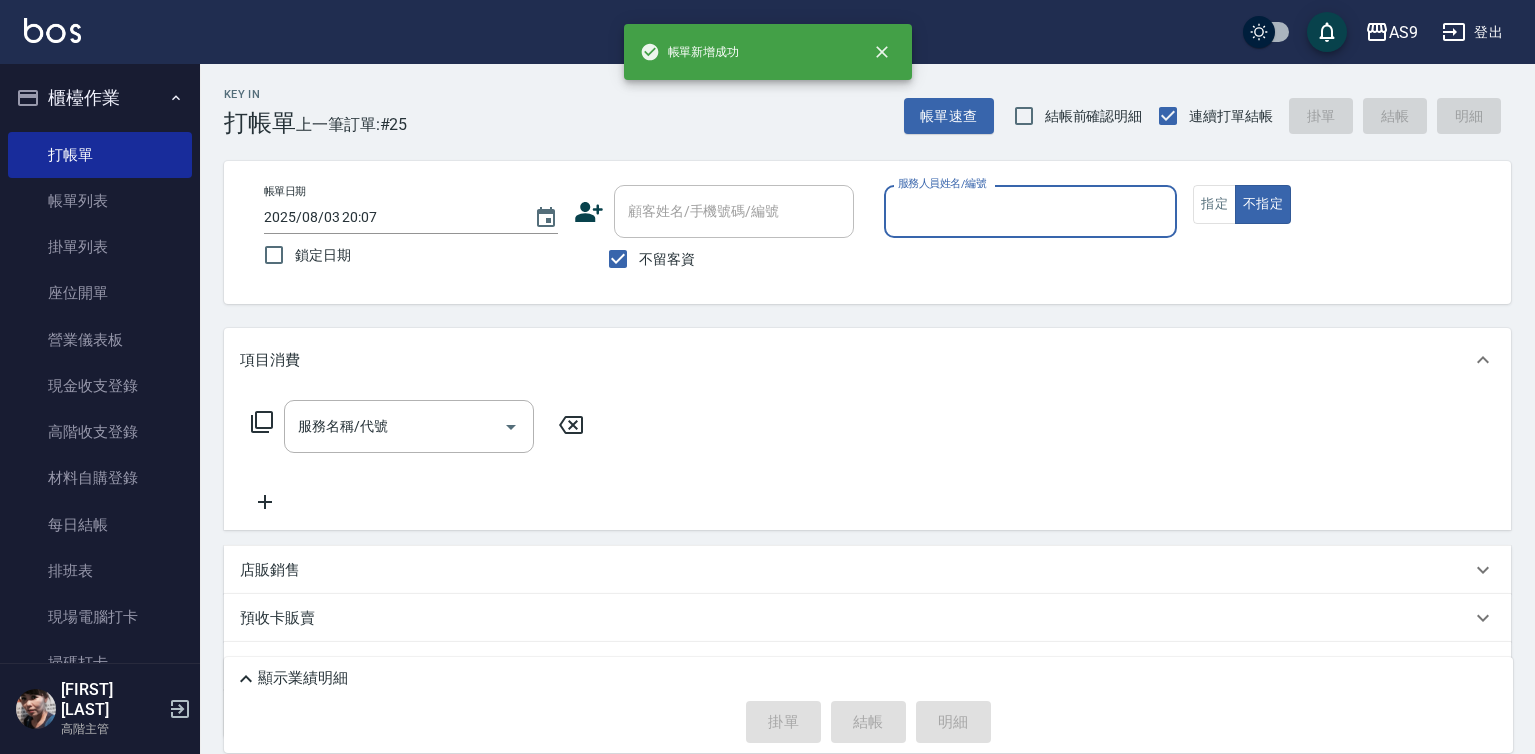click on "服務人員姓名/編號" at bounding box center [1031, 211] 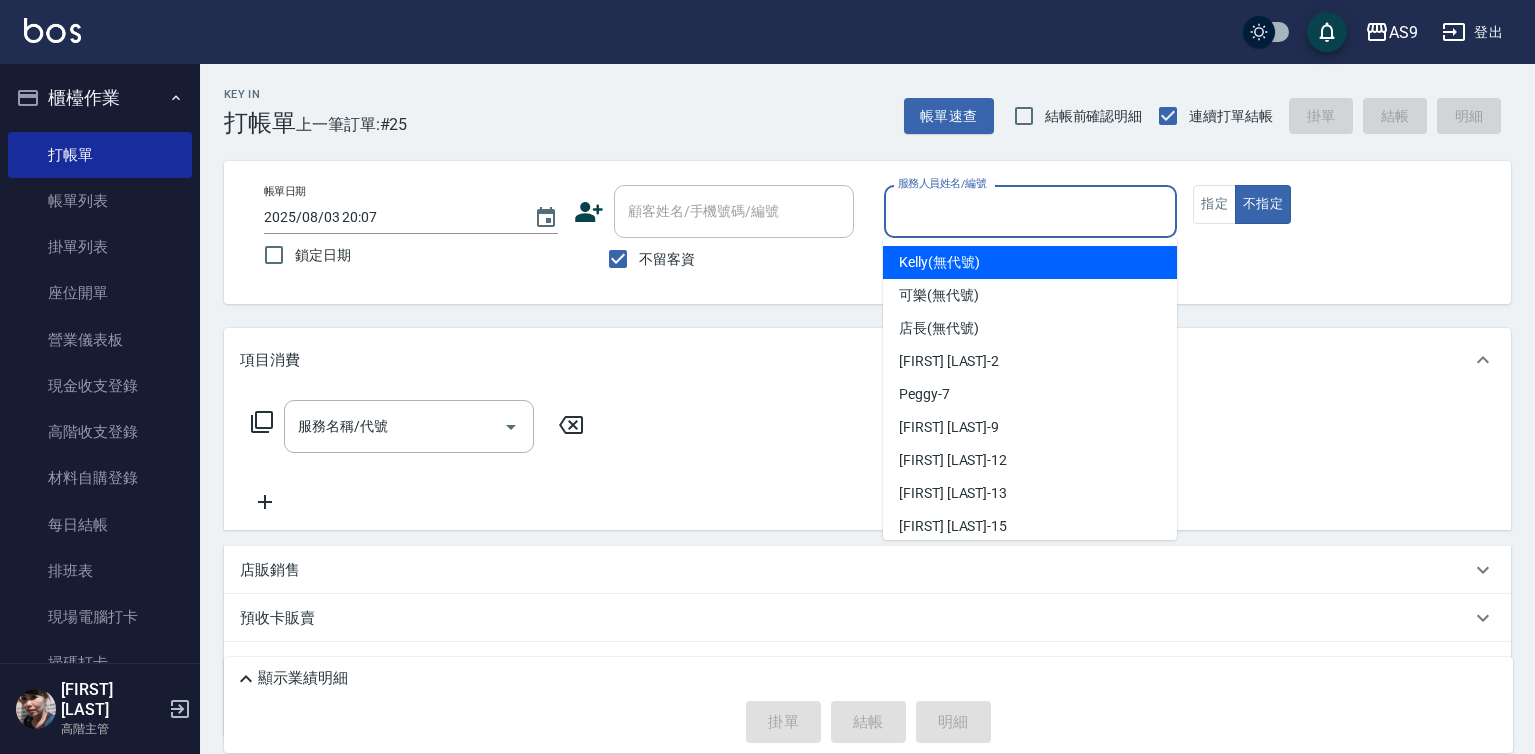 click on "[FIRST] (無代號)" at bounding box center [939, 262] 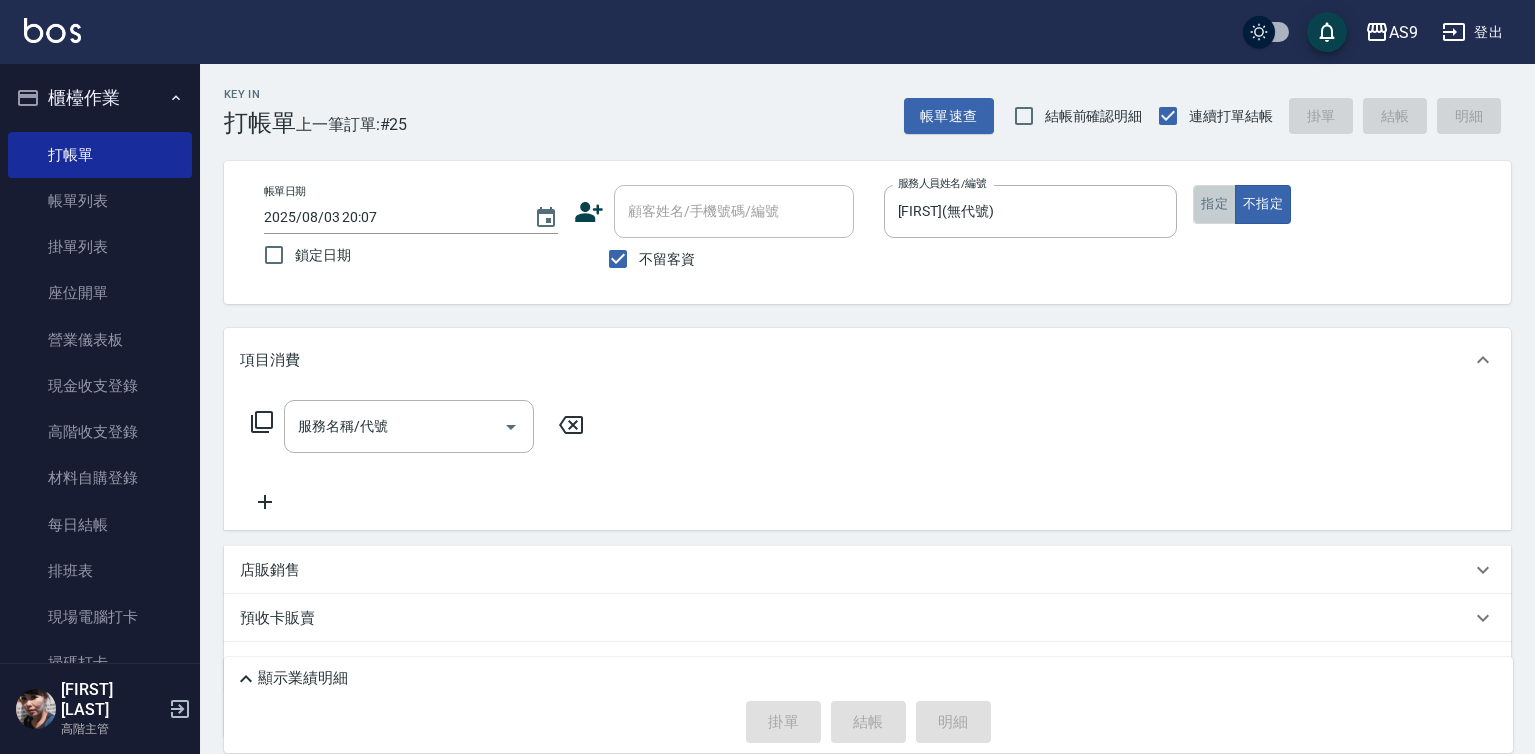 click on "指定" at bounding box center [1214, 204] 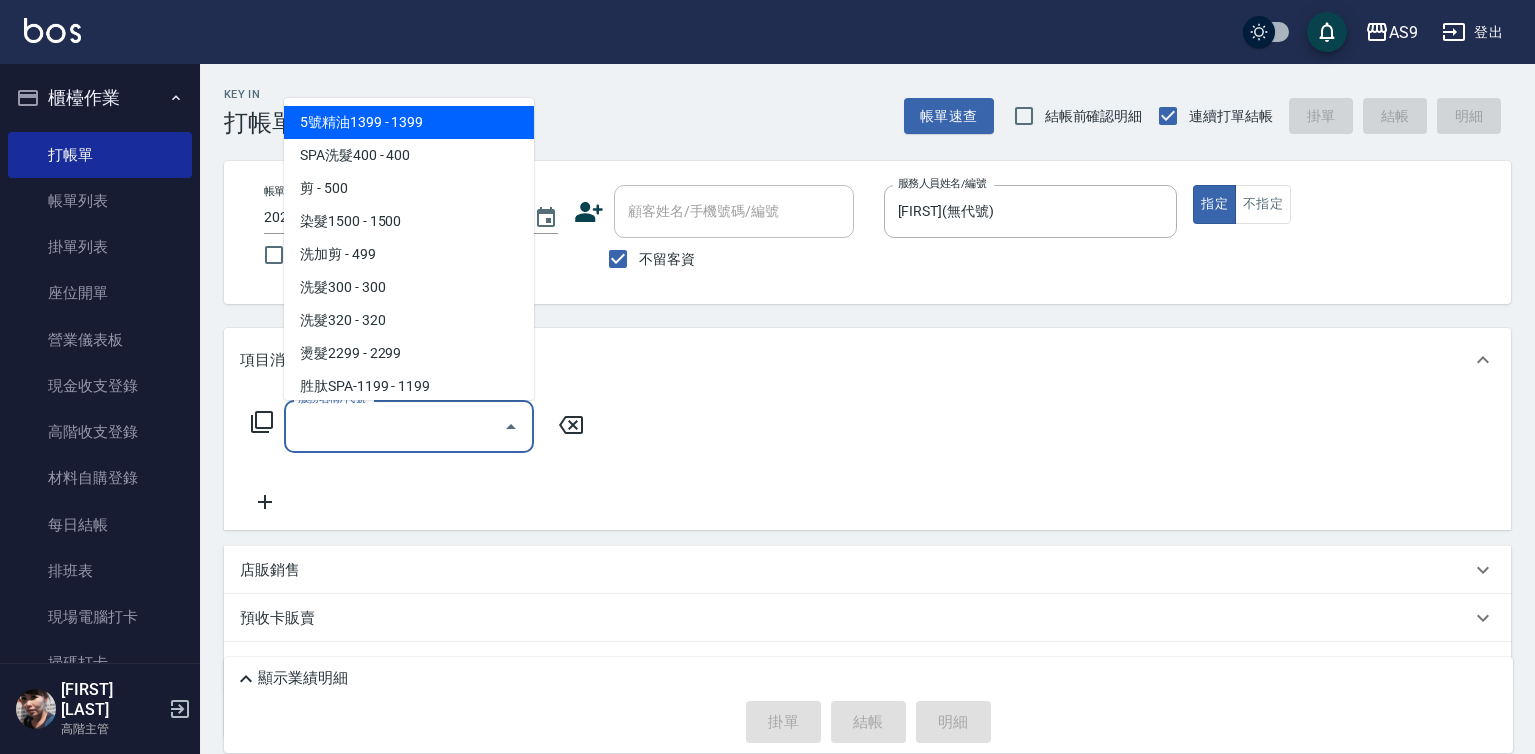 click on "服務名稱/代號" at bounding box center [394, 426] 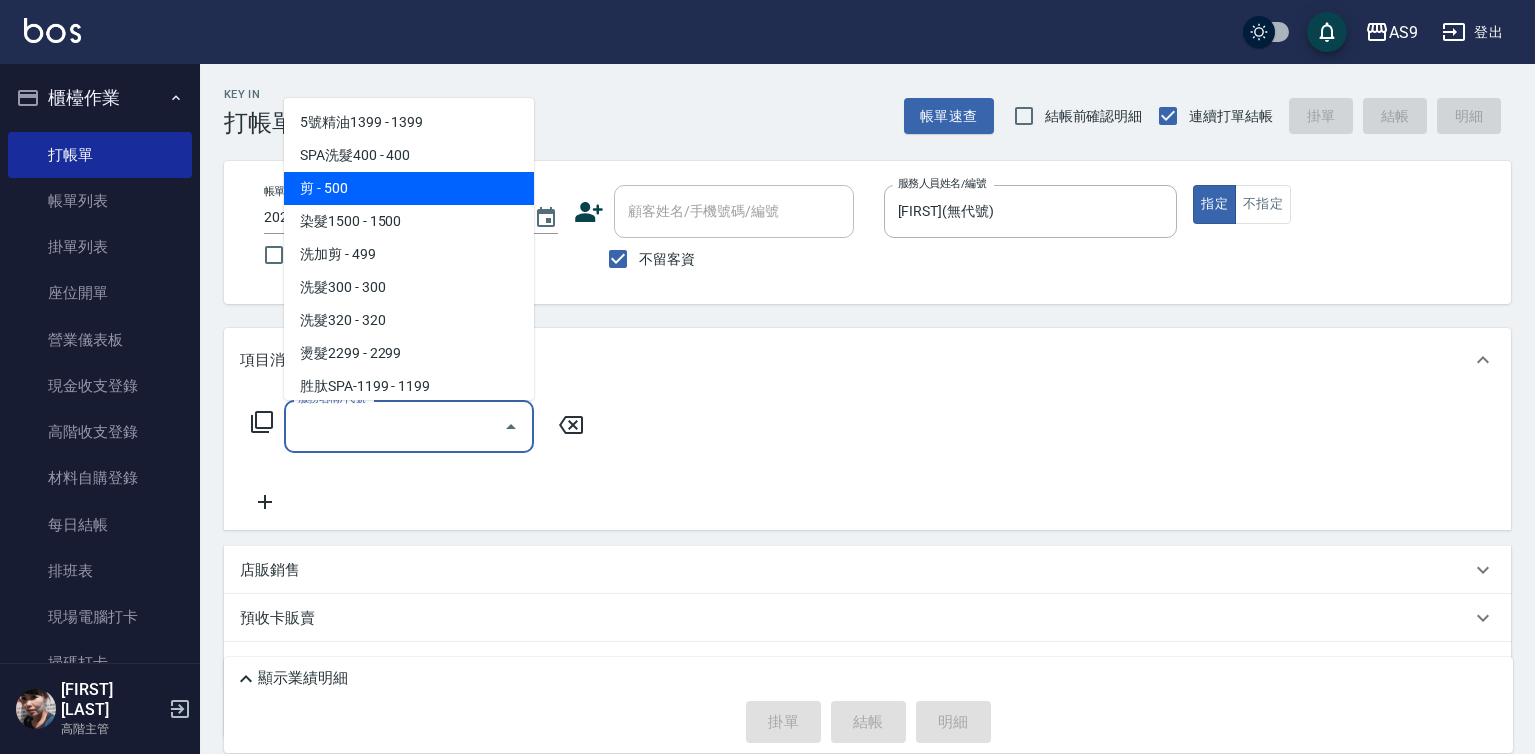 click on "剪 - 500" at bounding box center (409, 188) 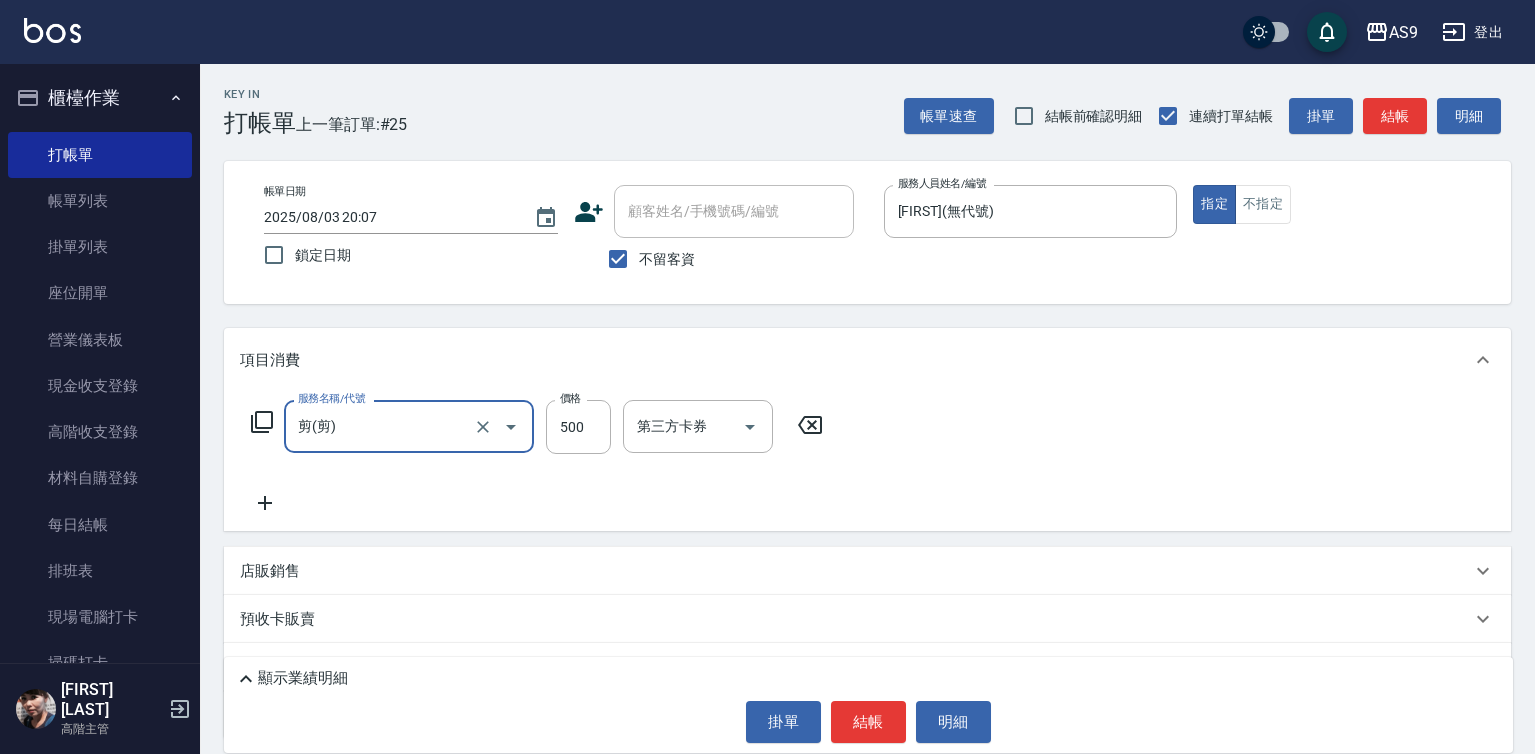 click 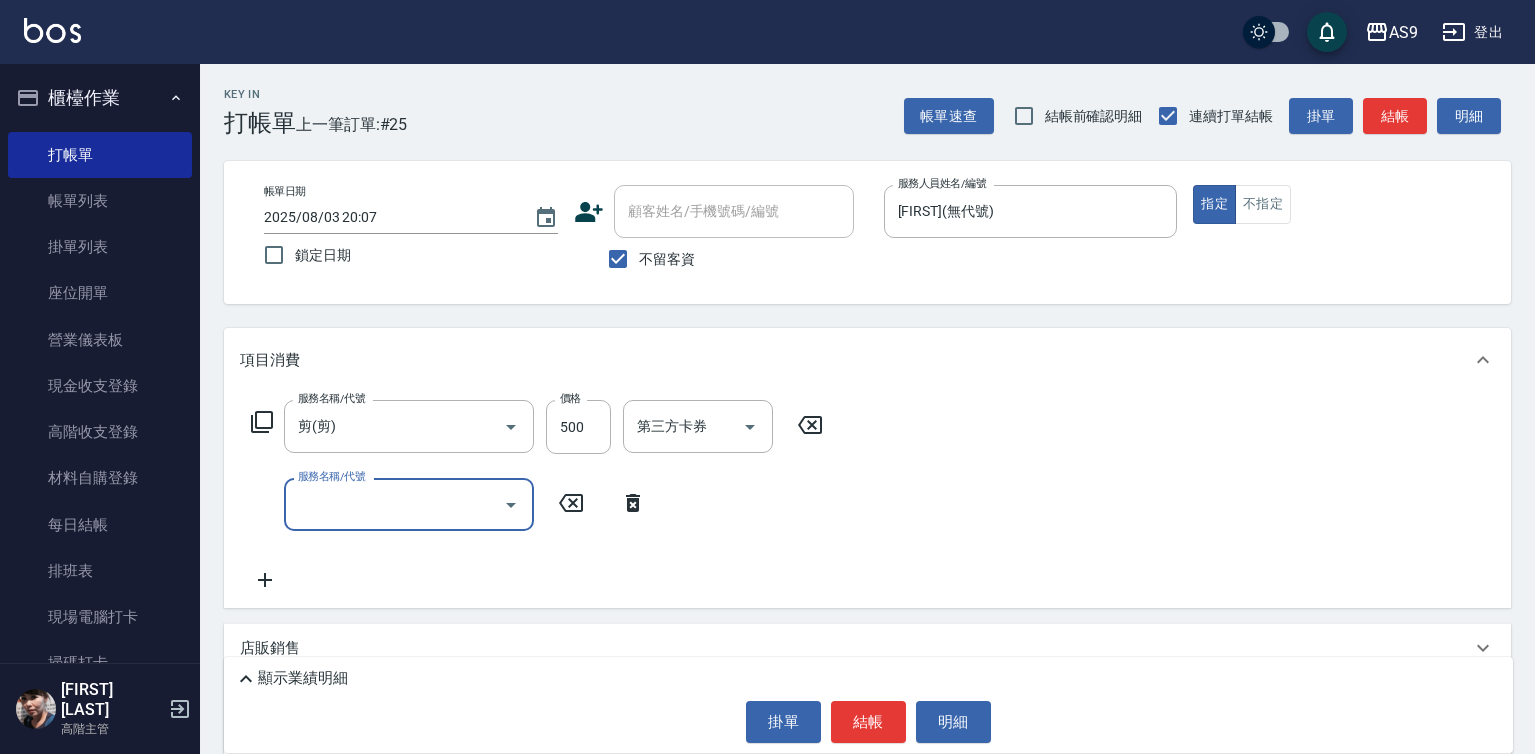 drag, startPoint x: 330, startPoint y: 510, endPoint x: 341, endPoint y: 500, distance: 14.866069 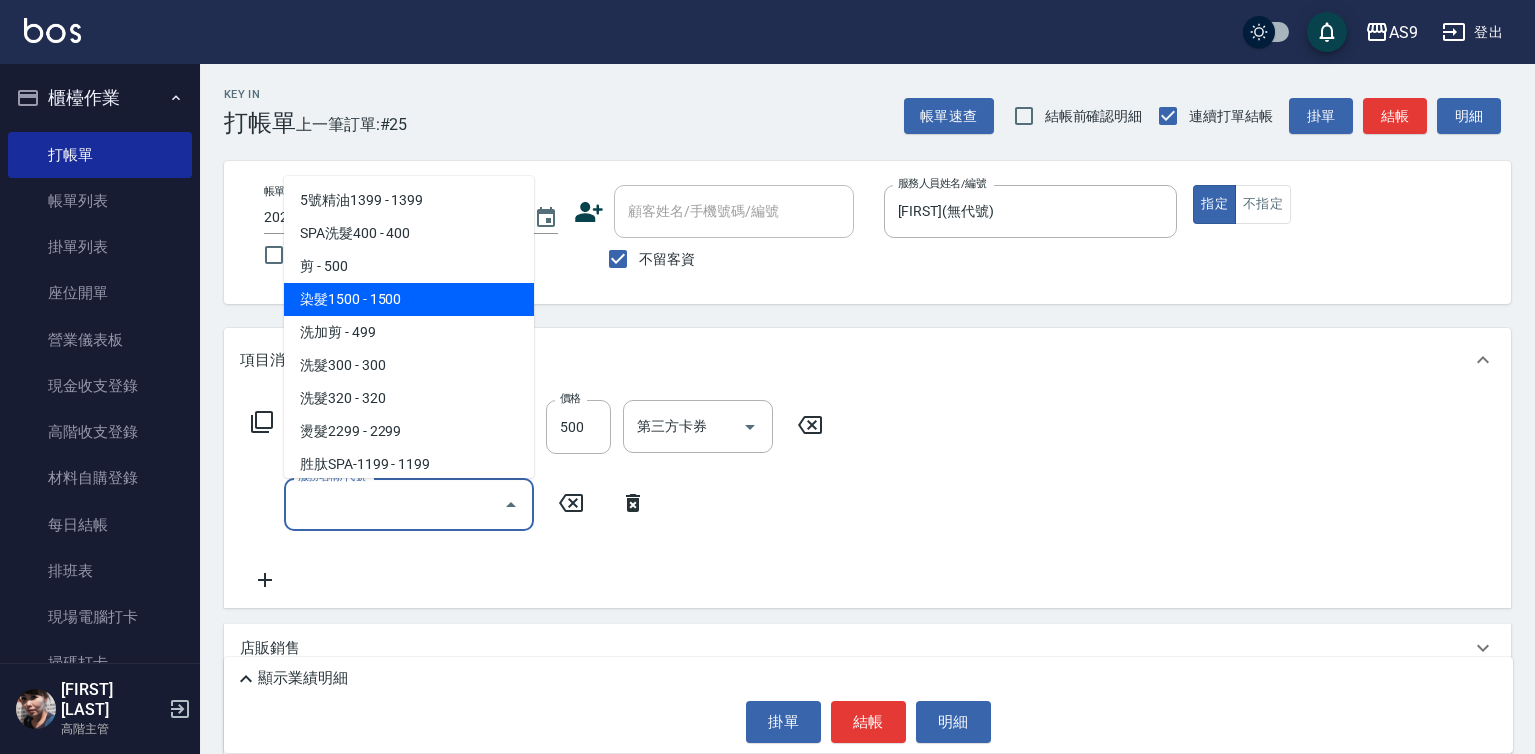 click on "染髮1500 - 1500" at bounding box center [409, 299] 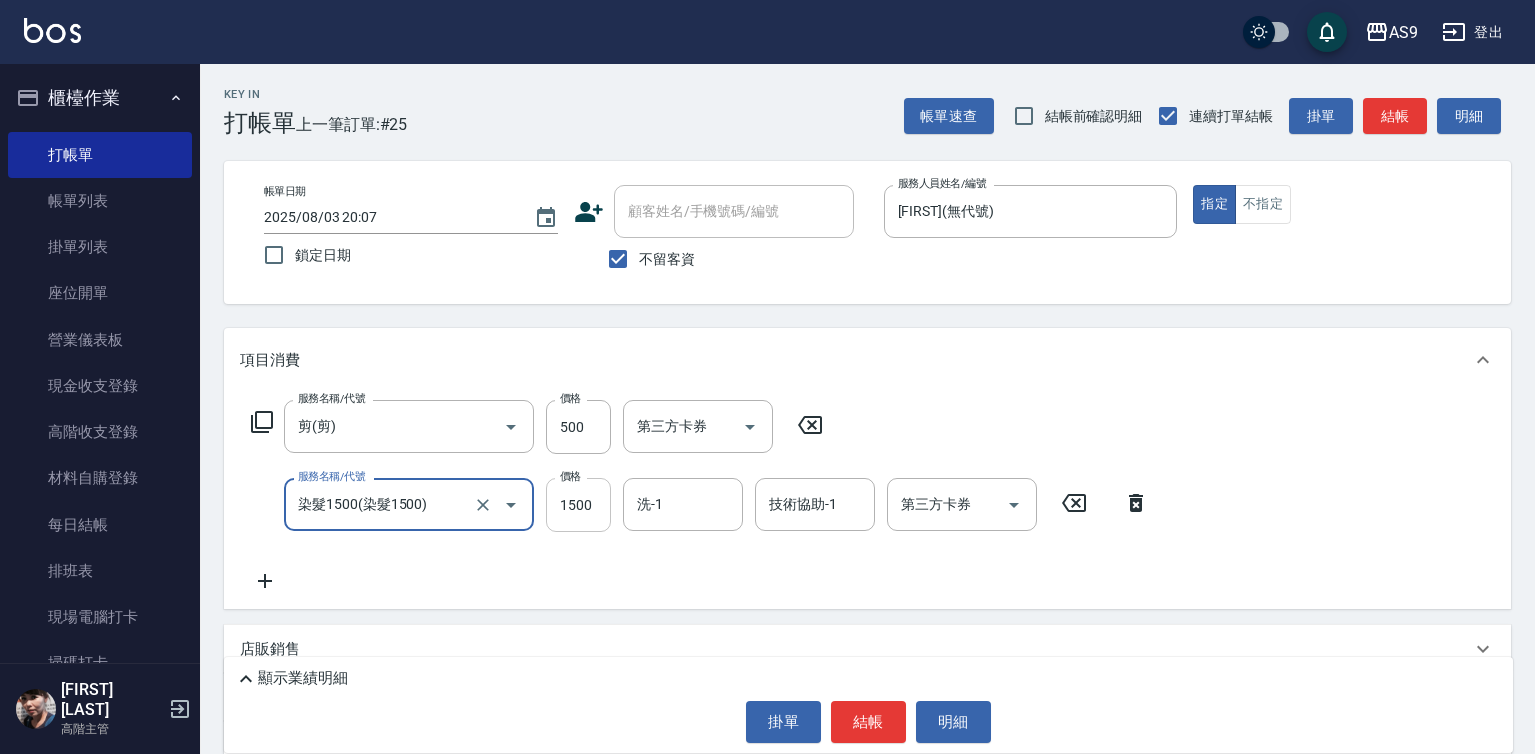 click on "1500" at bounding box center (578, 505) 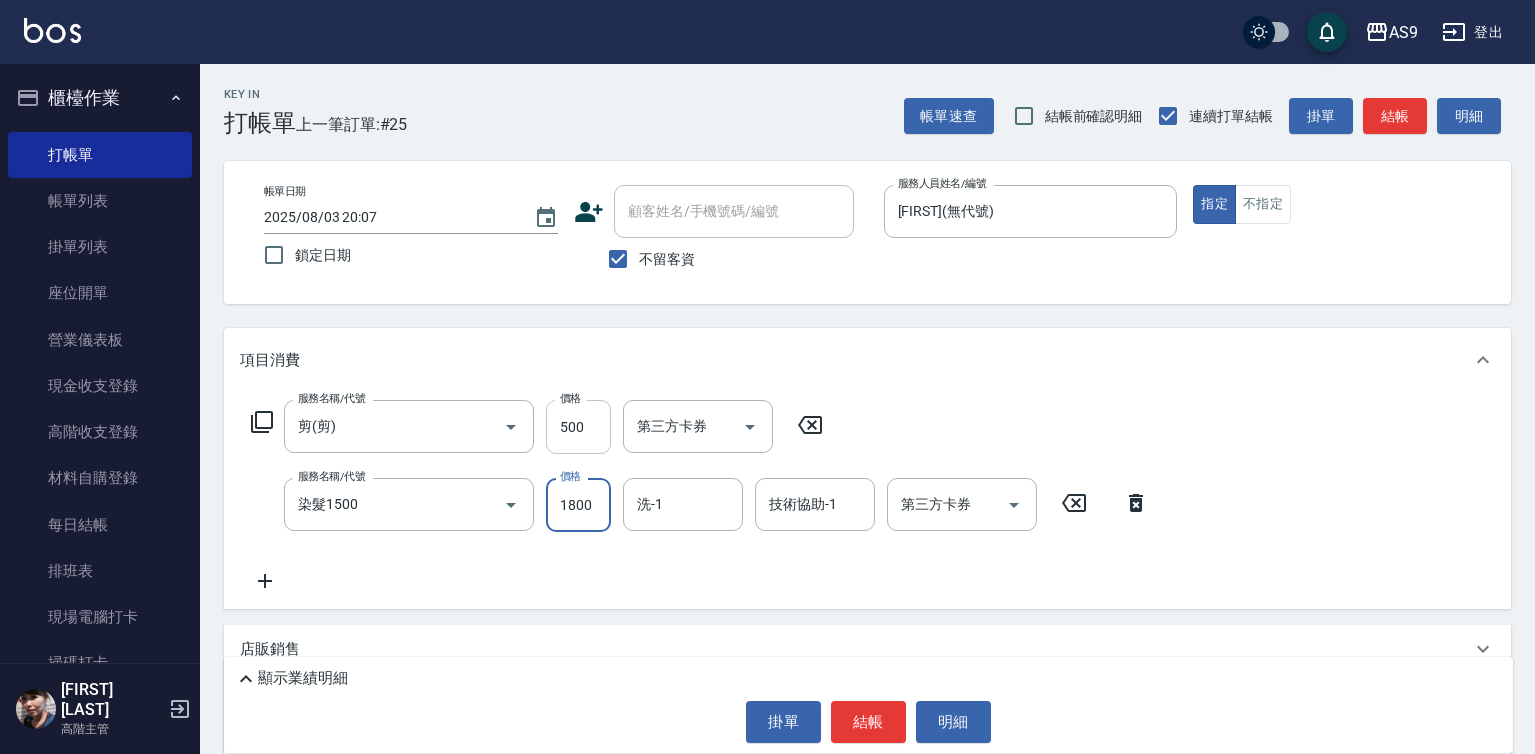 type on "1800" 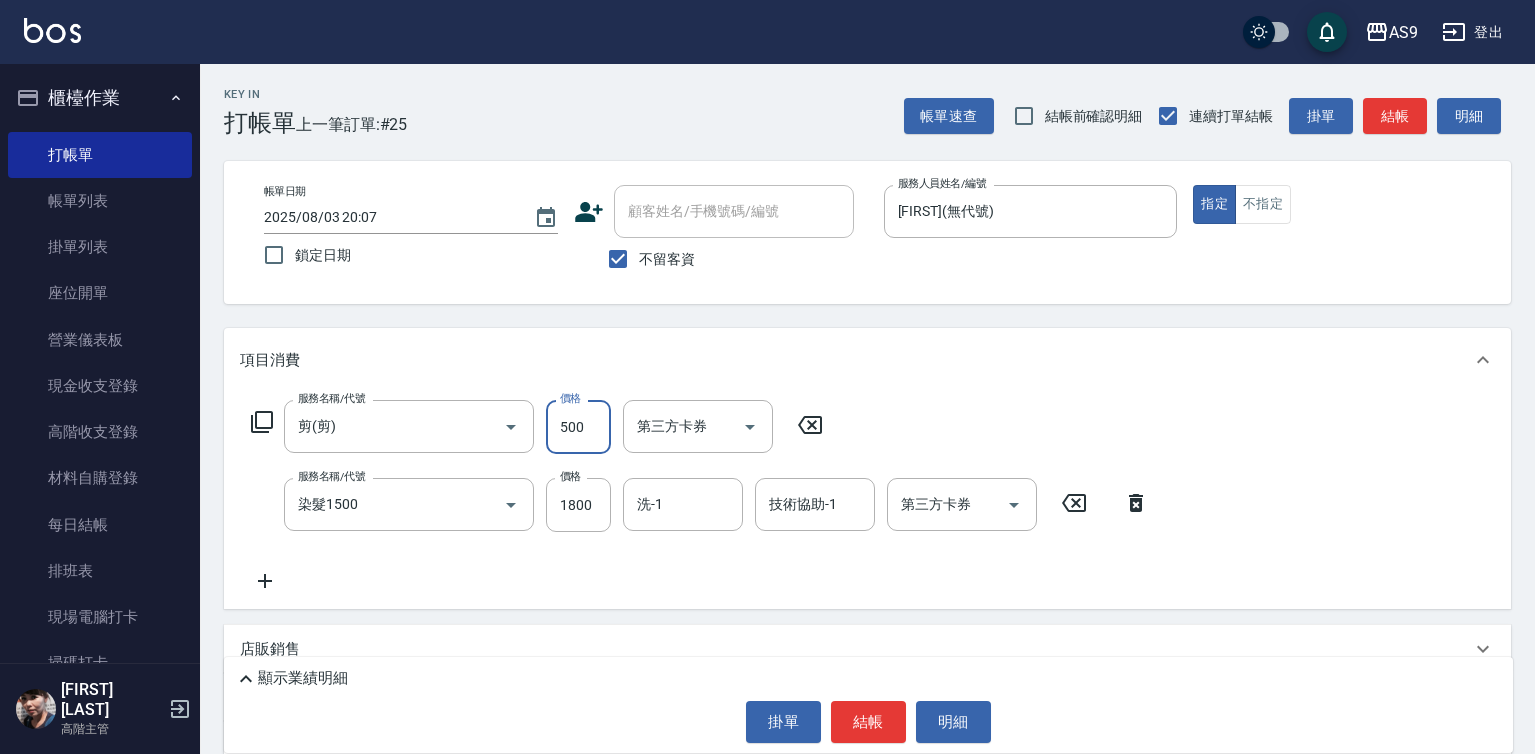 click on "500" at bounding box center [578, 427] 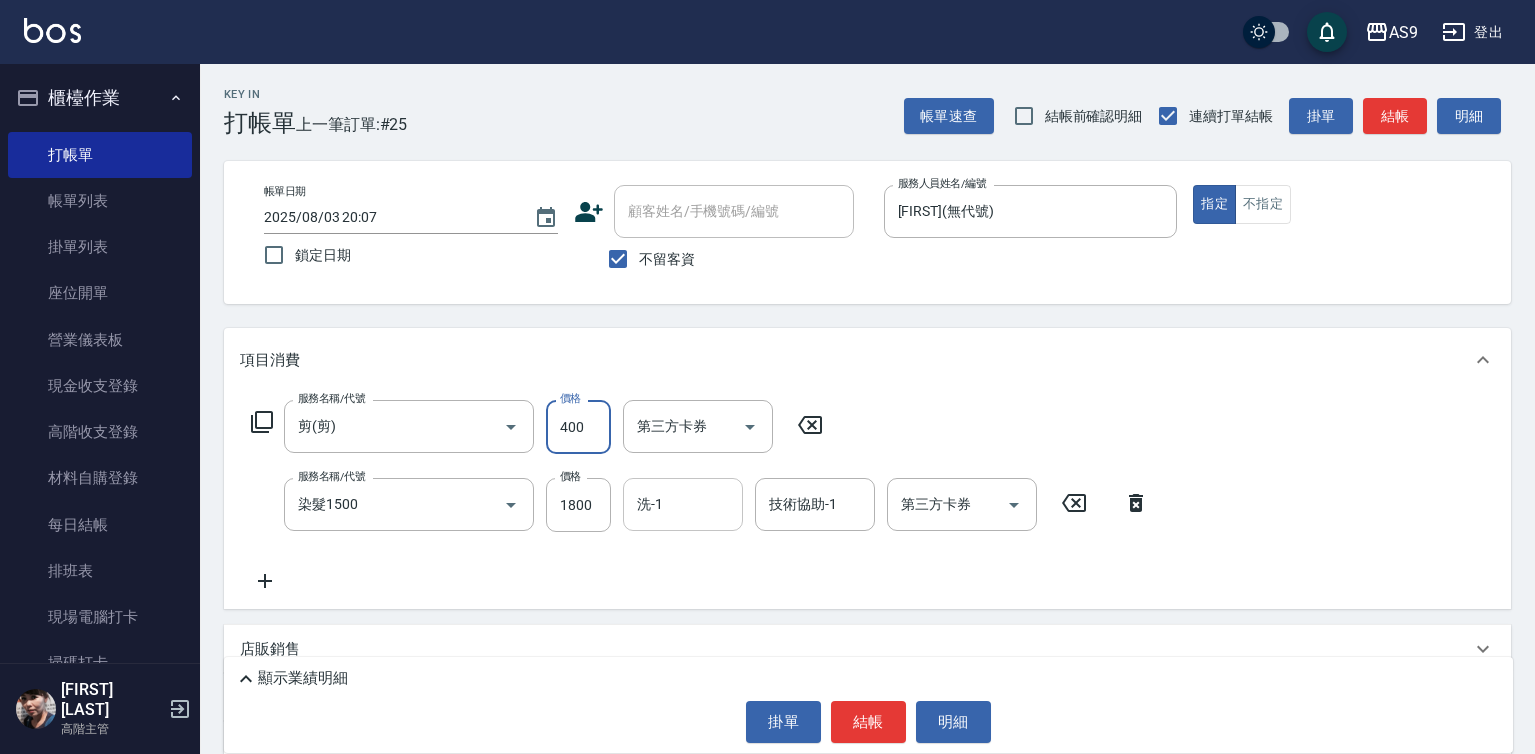 type on "400" 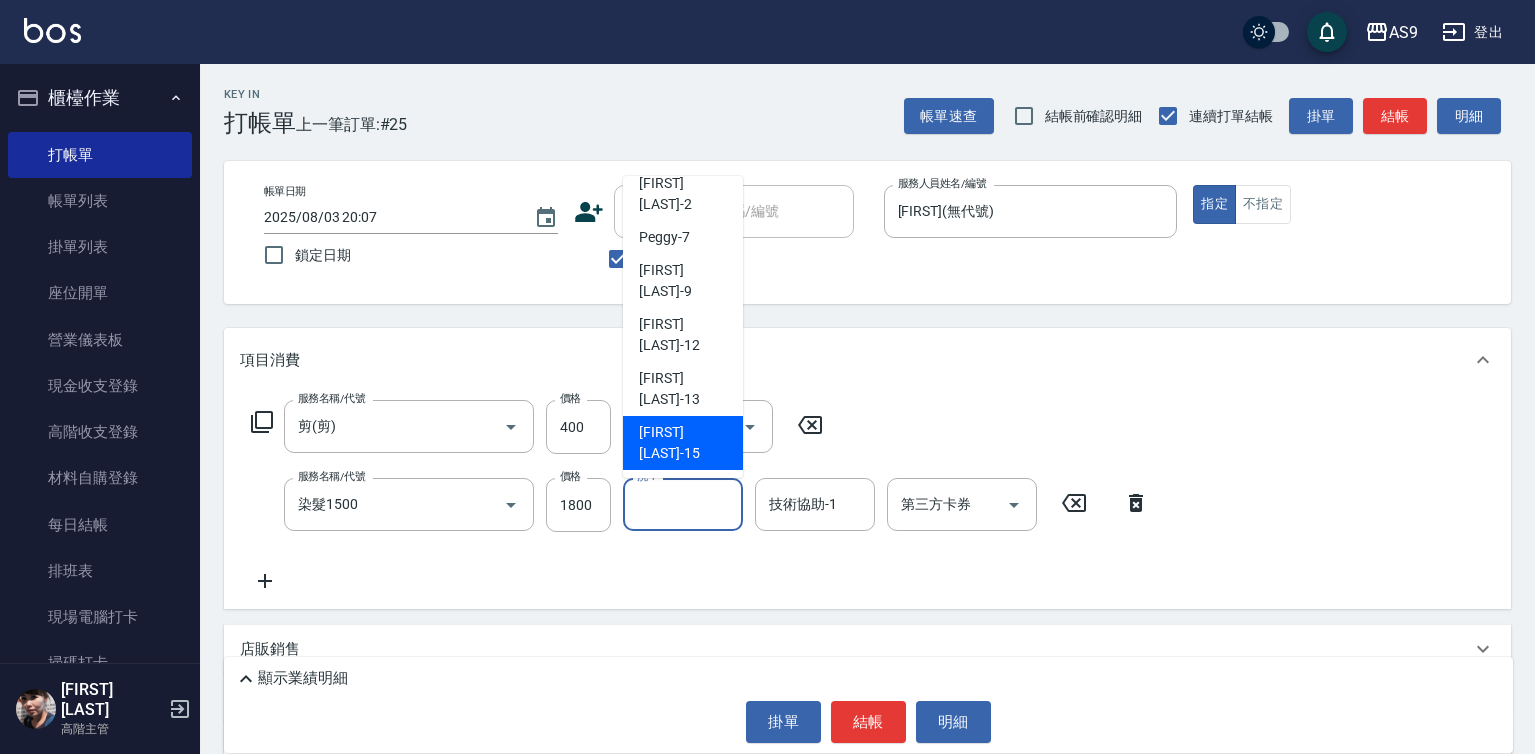 scroll, scrollTop: 128, scrollLeft: 0, axis: vertical 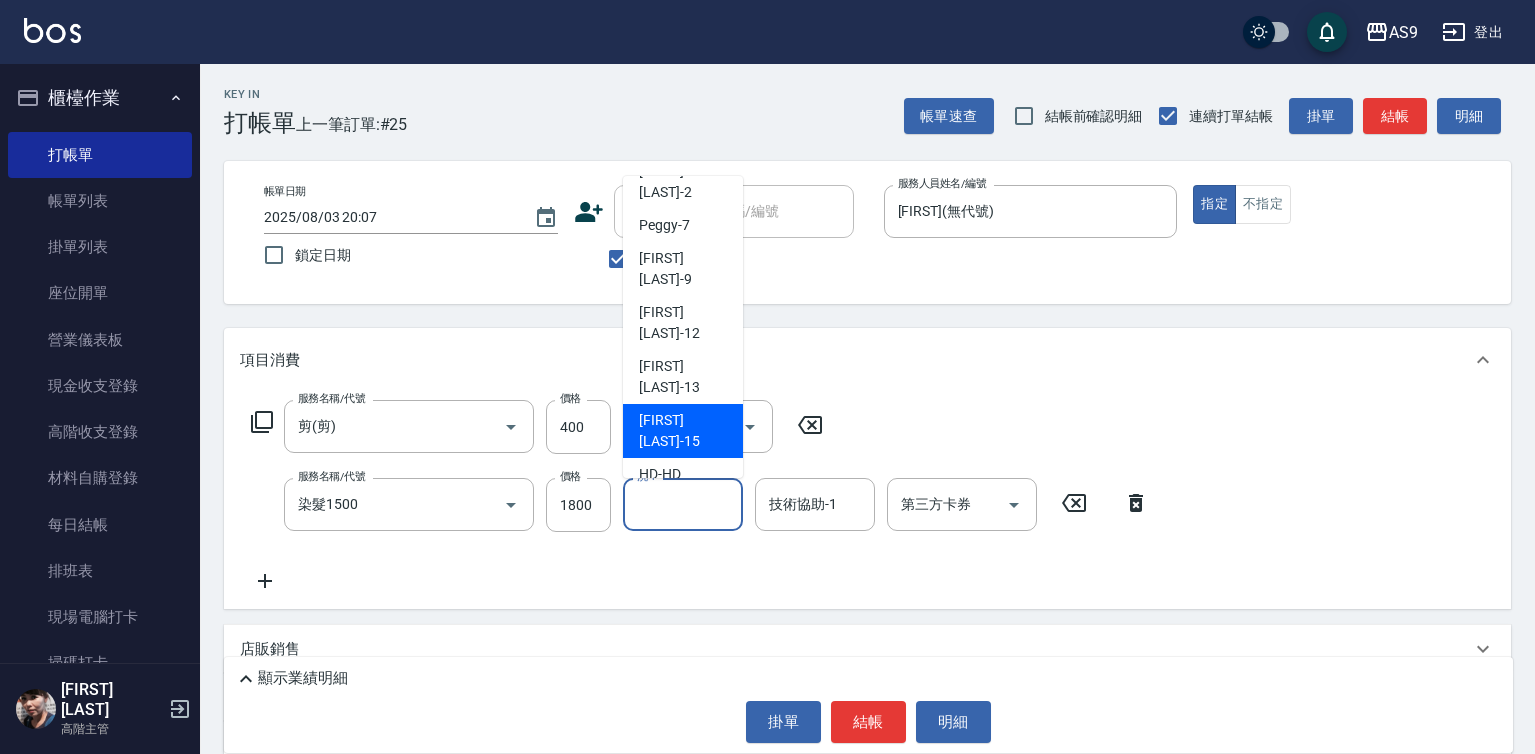 click on "[FIRST] [LAST]-15" at bounding box center (683, 431) 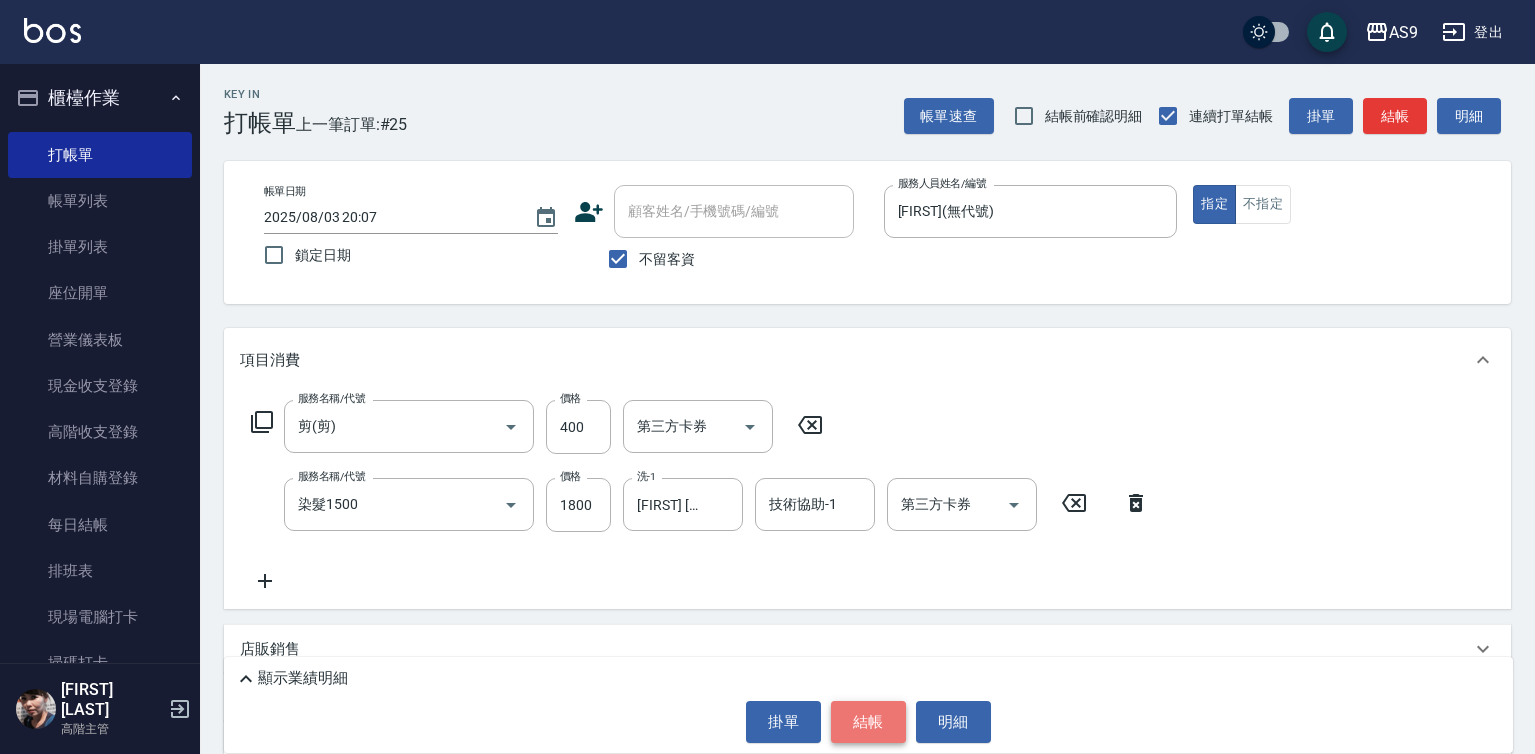 click on "結帳" at bounding box center (868, 722) 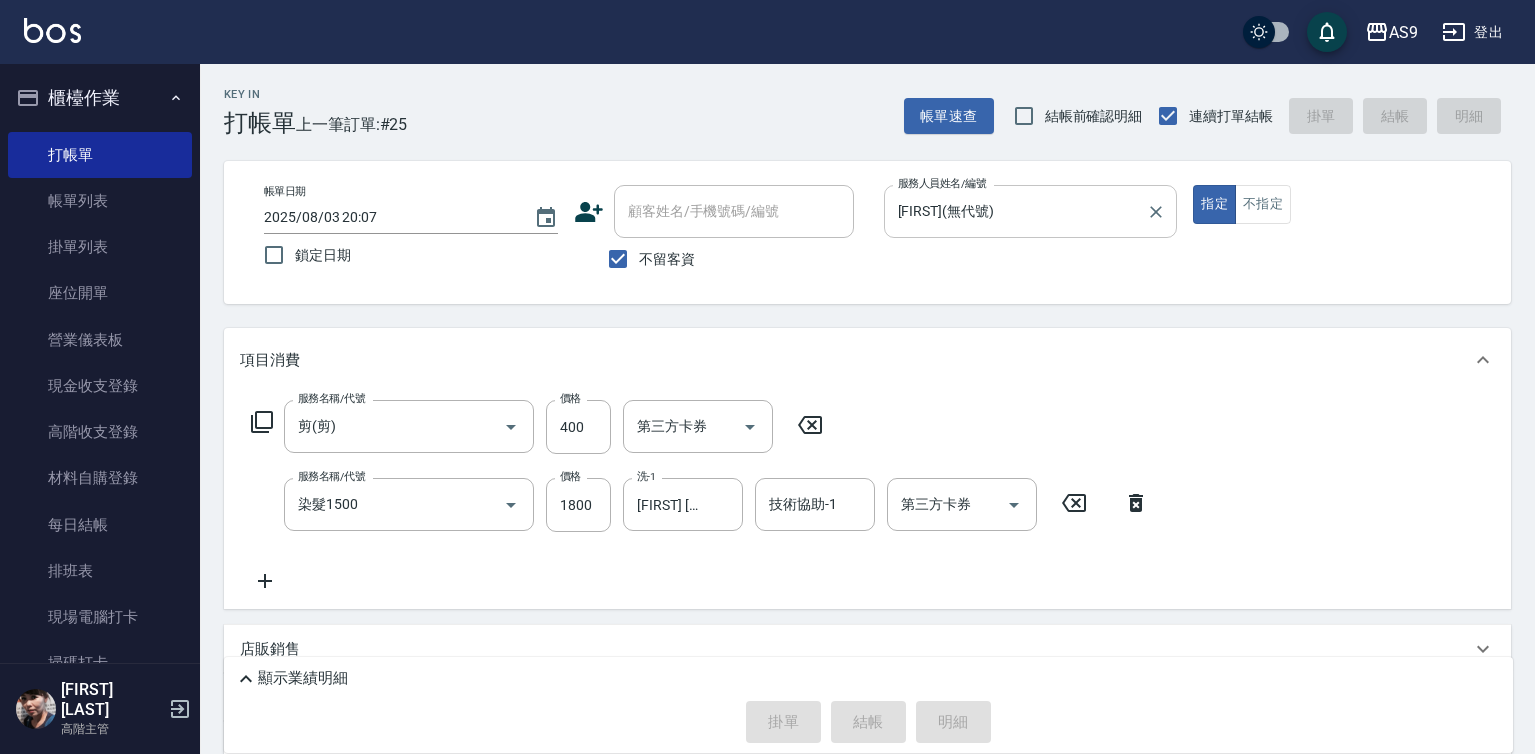 type 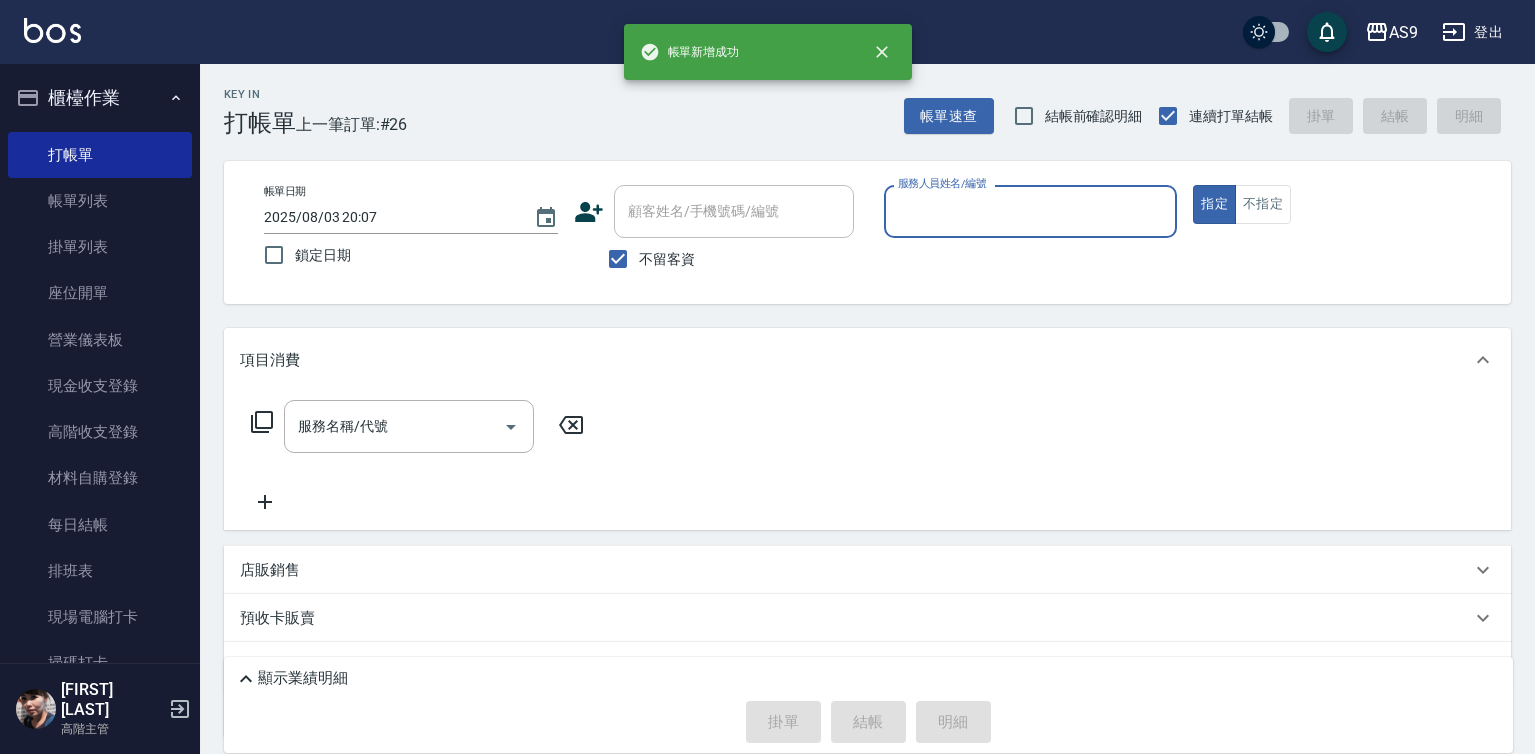 click on "服務人員姓名/編號" at bounding box center (1031, 211) 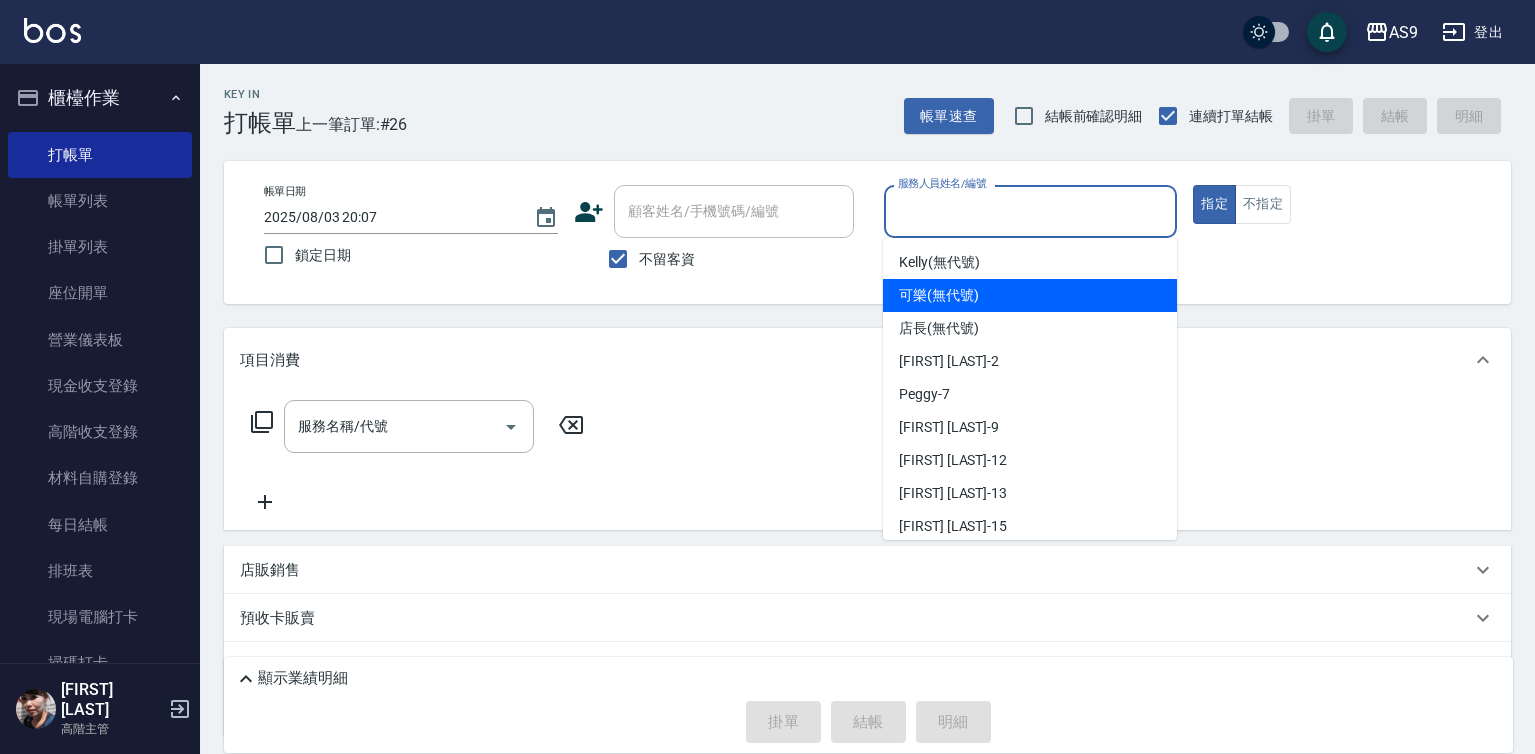 click on "[FIRST] (無代號)" at bounding box center [939, 295] 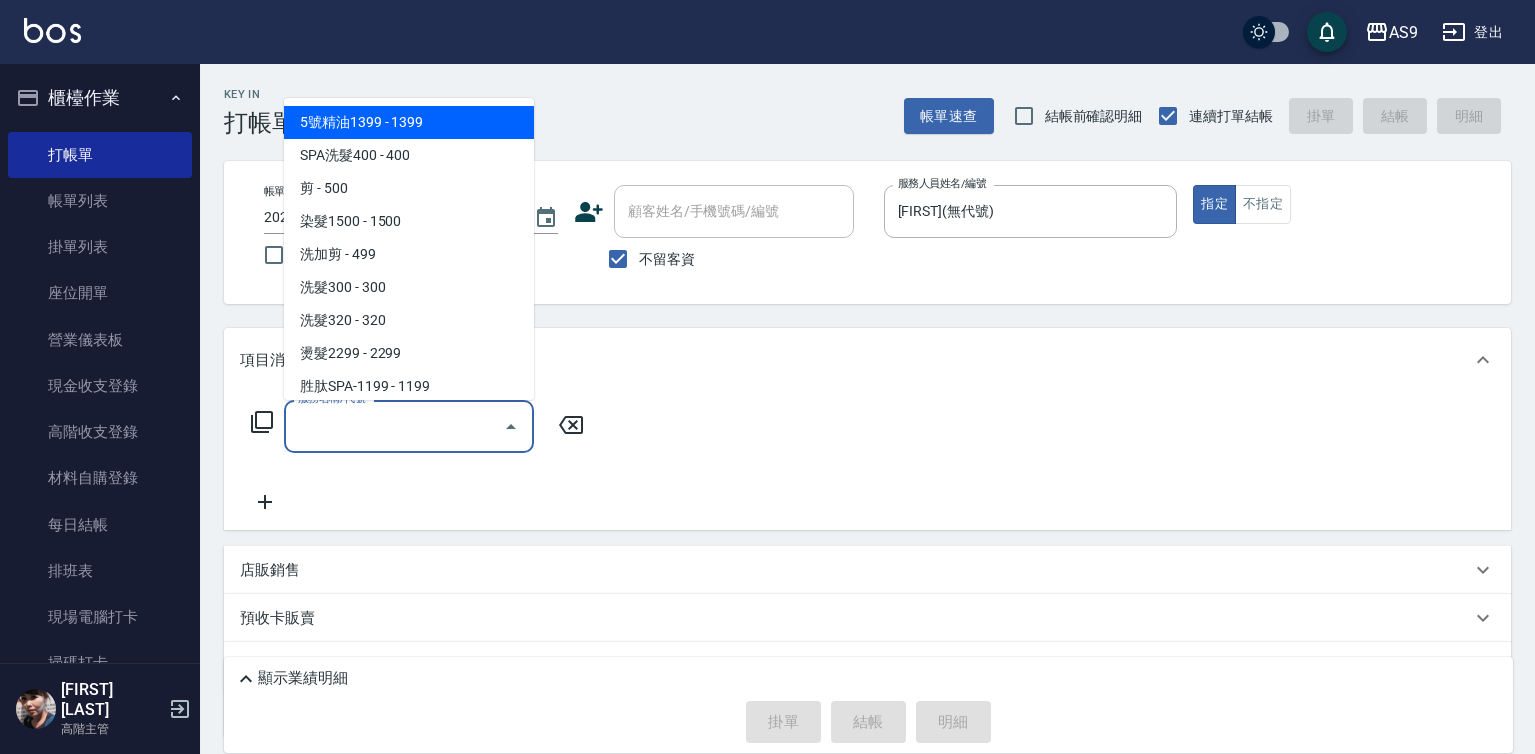 click on "服務名稱/代號" at bounding box center (394, 426) 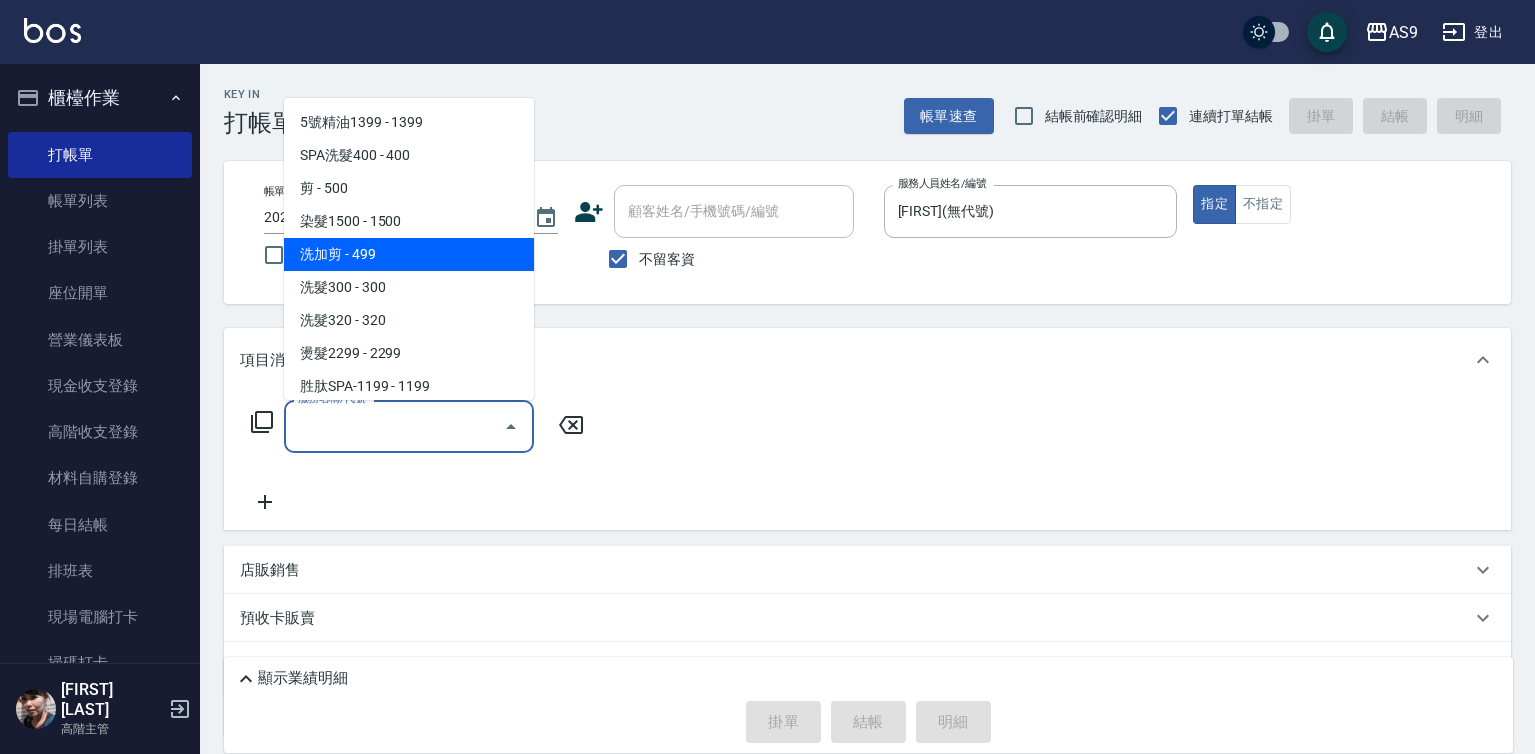 click on "洗加剪 - 499" at bounding box center [409, 254] 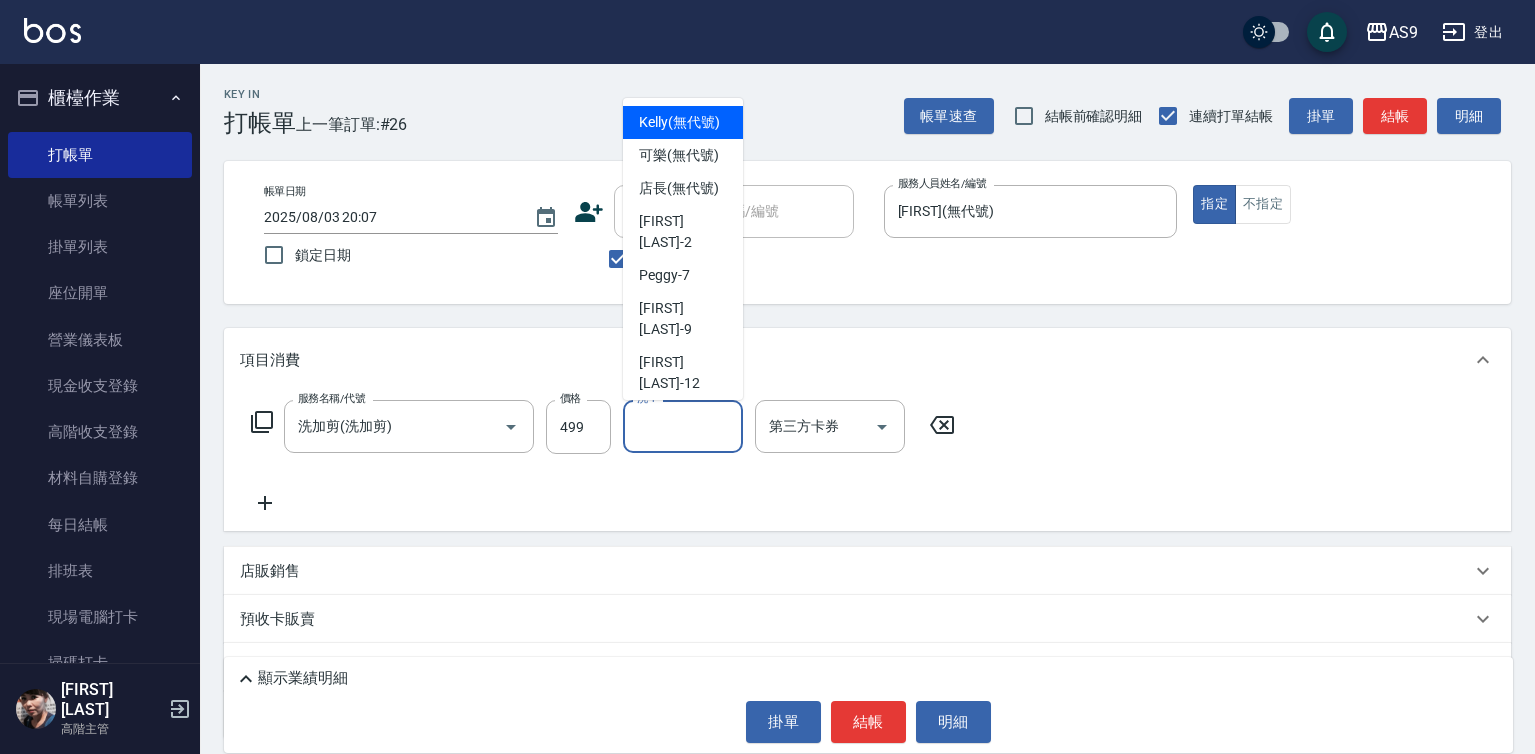 click on "洗-1" at bounding box center (683, 426) 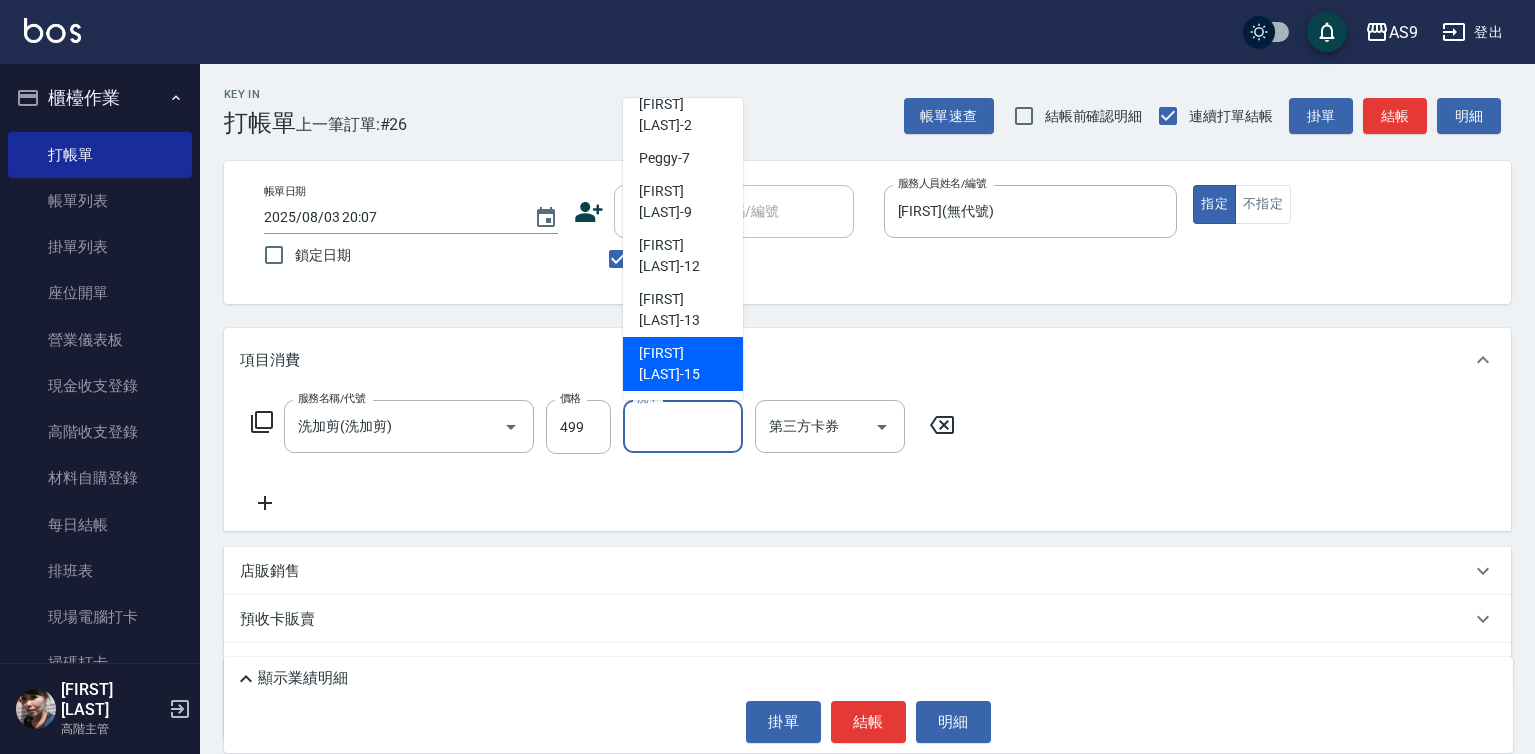 scroll, scrollTop: 128, scrollLeft: 0, axis: vertical 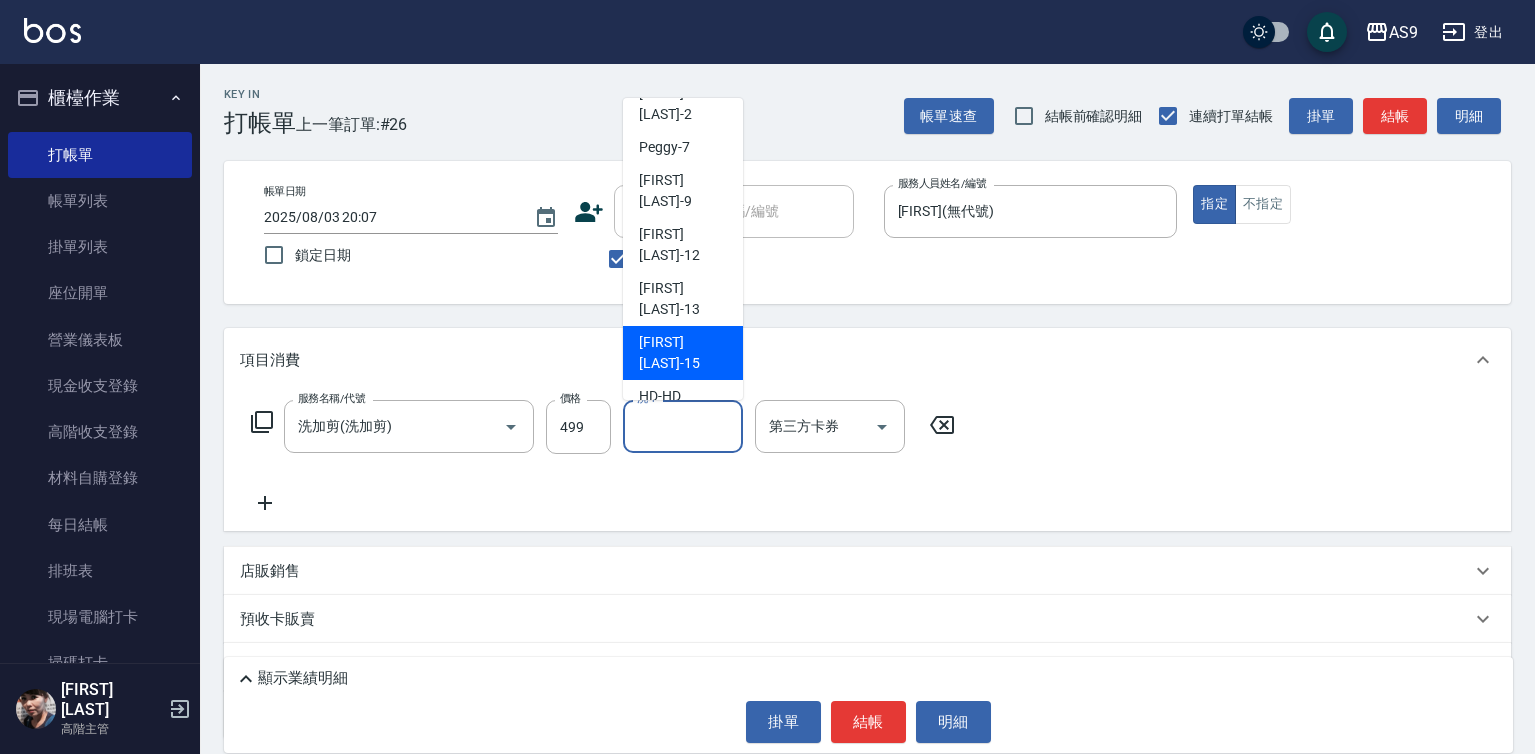 click on "[FIRST] [LAST]-15" at bounding box center (683, 353) 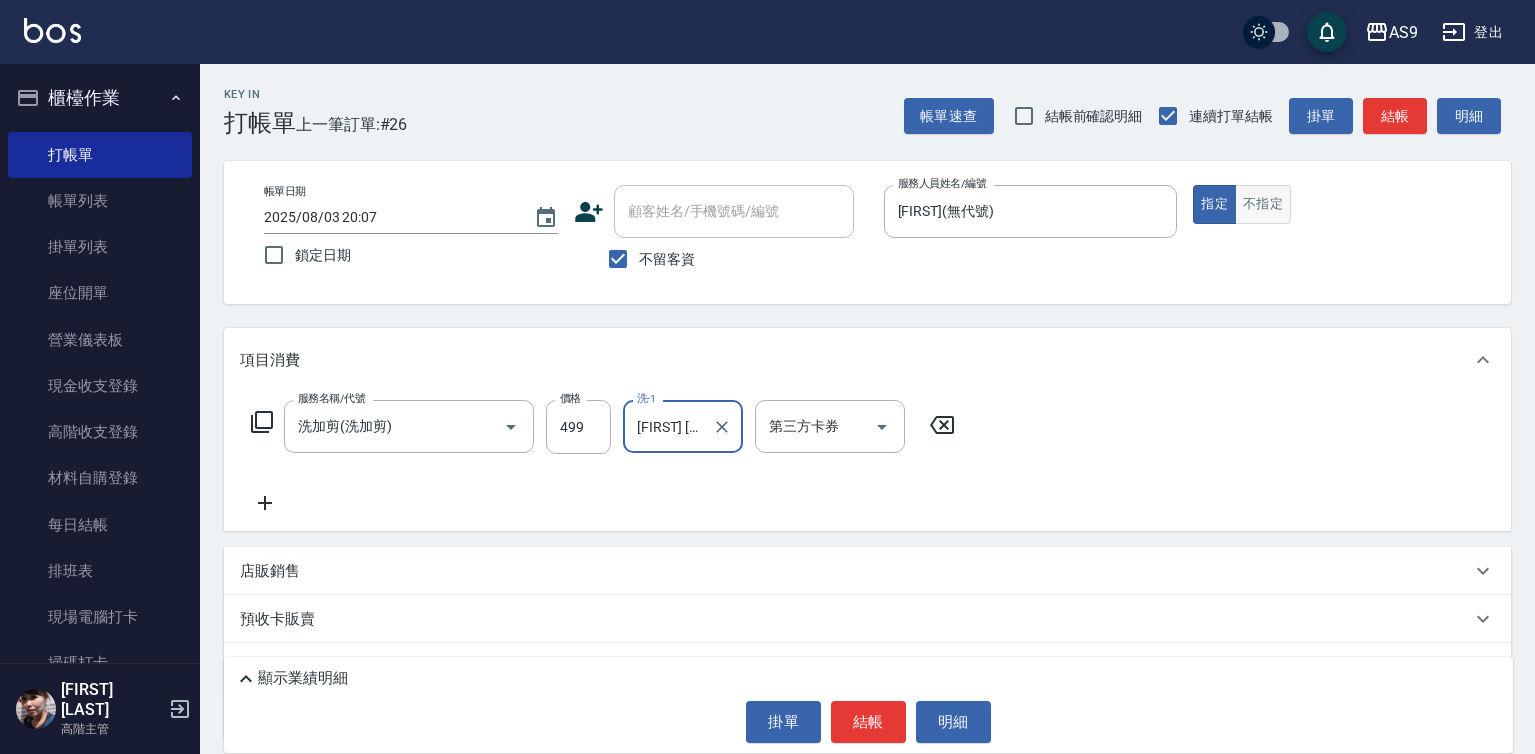 click on "不指定" at bounding box center [1263, 204] 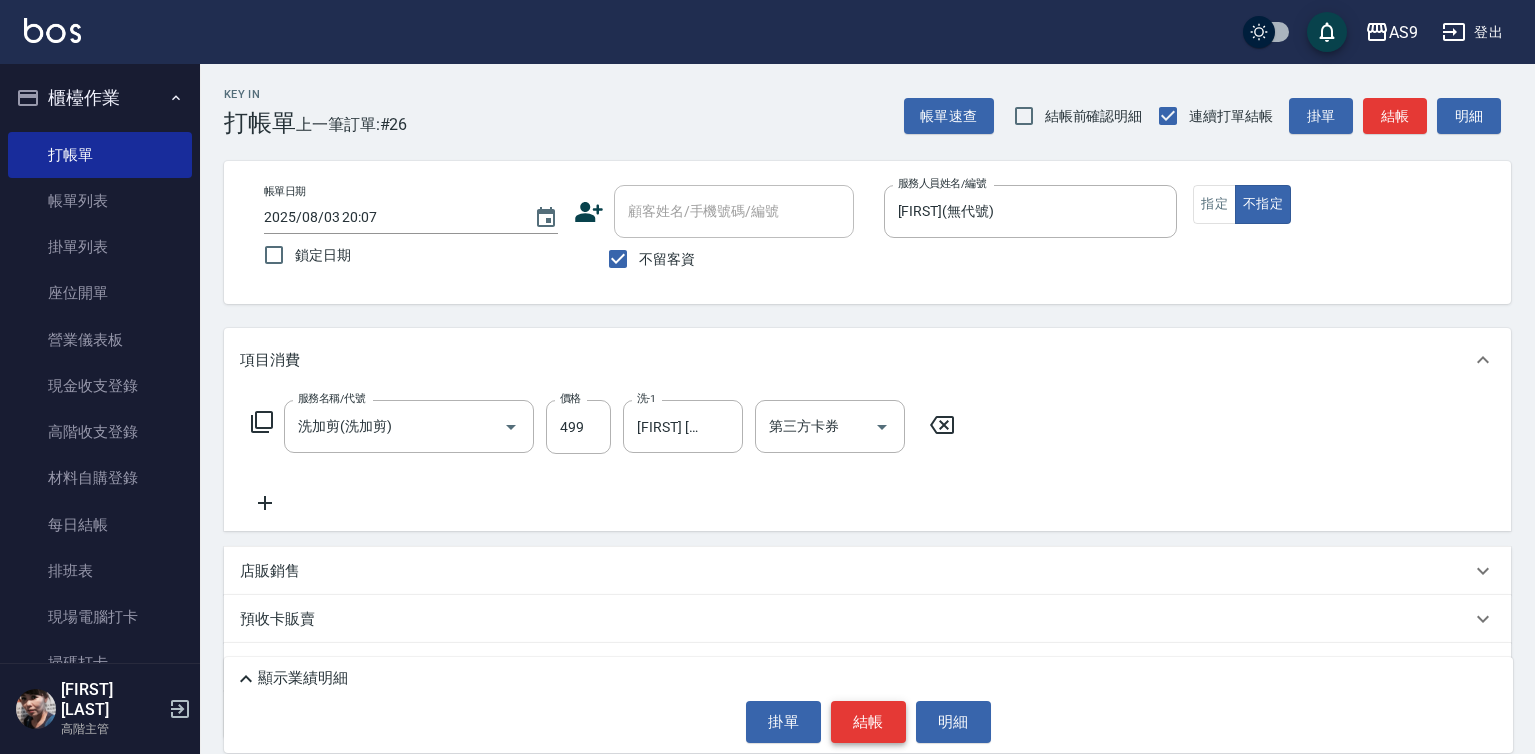 click on "結帳" at bounding box center [868, 722] 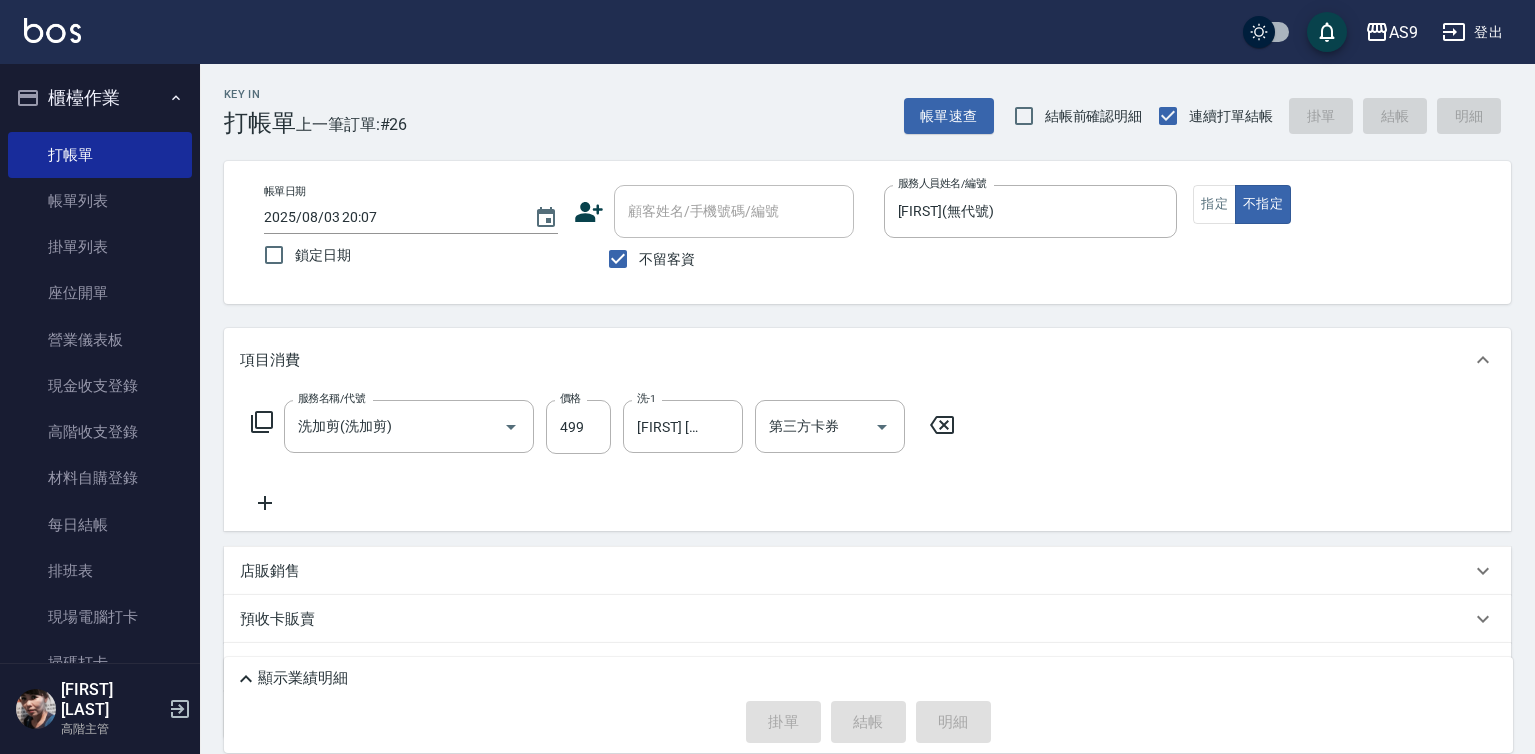 type 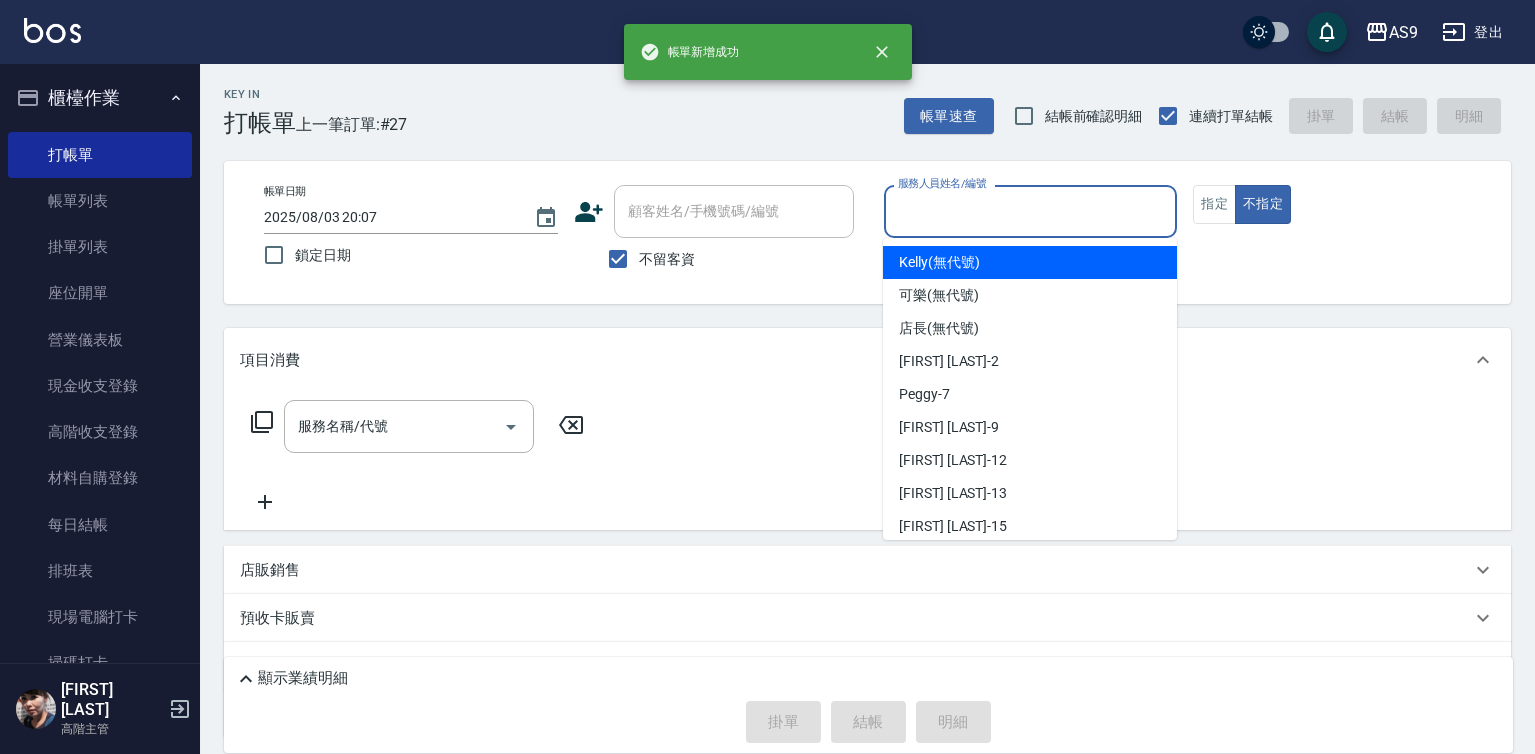 click on "服務人員姓名/編號" at bounding box center (1031, 211) 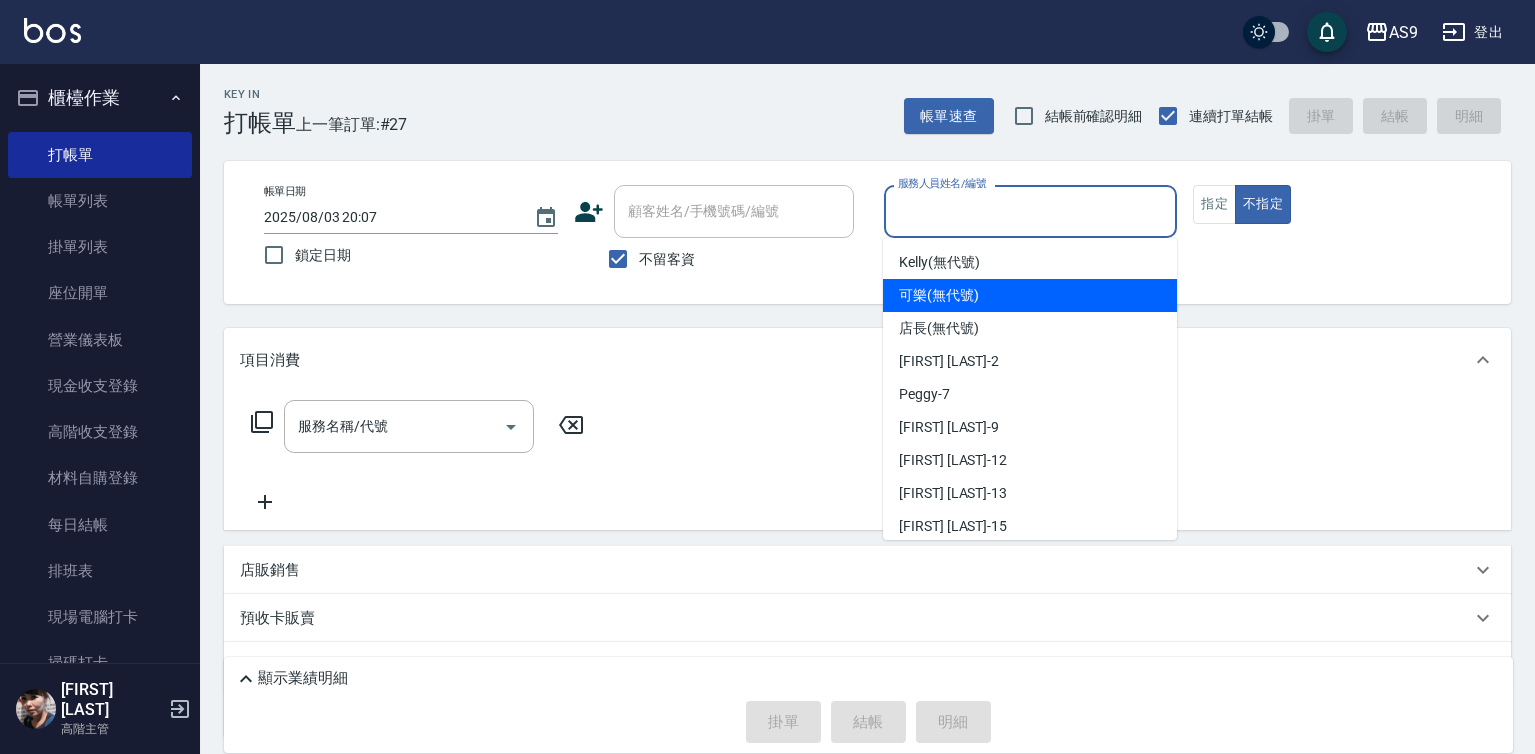 click on "[FIRST] (無代號)" at bounding box center [939, 295] 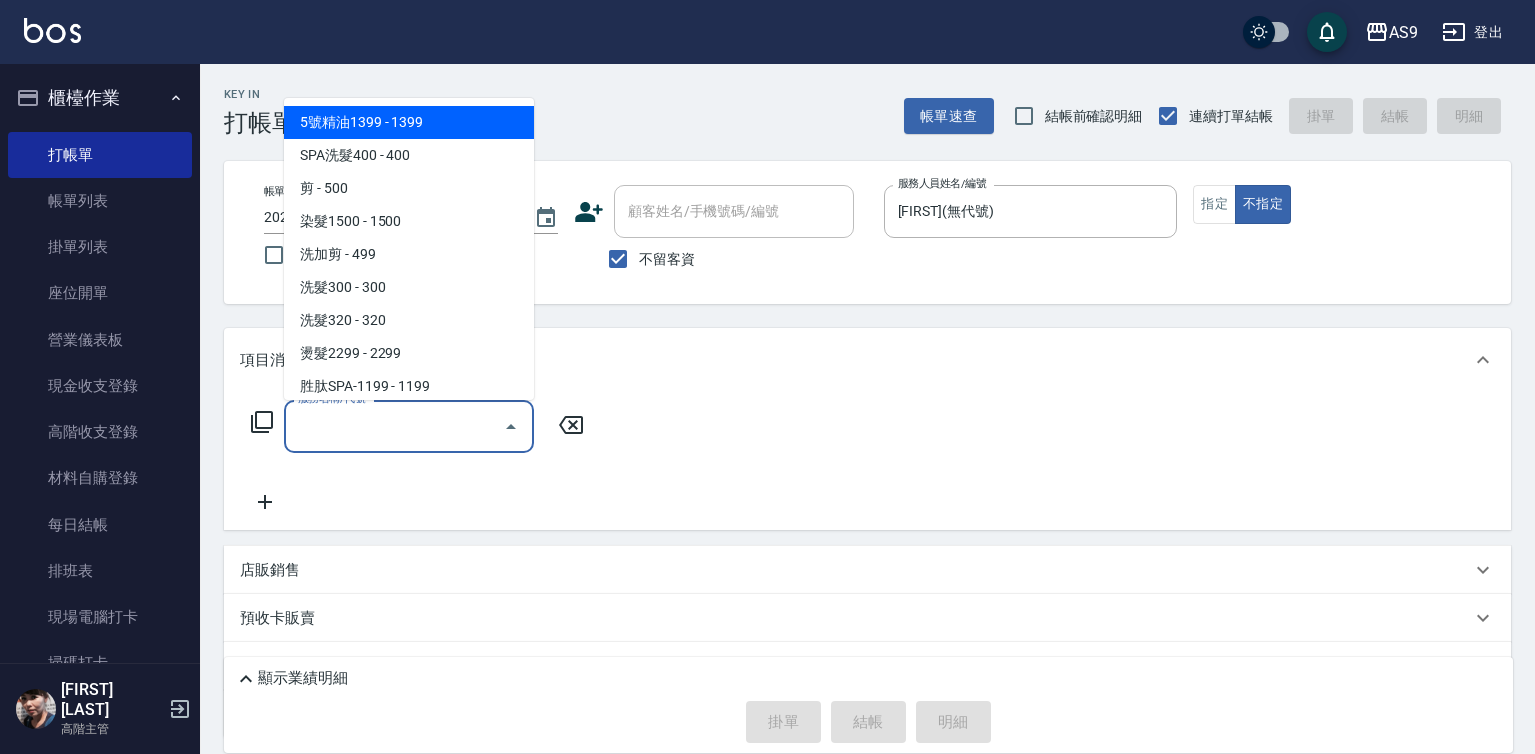 click on "服務名稱/代號" at bounding box center (394, 426) 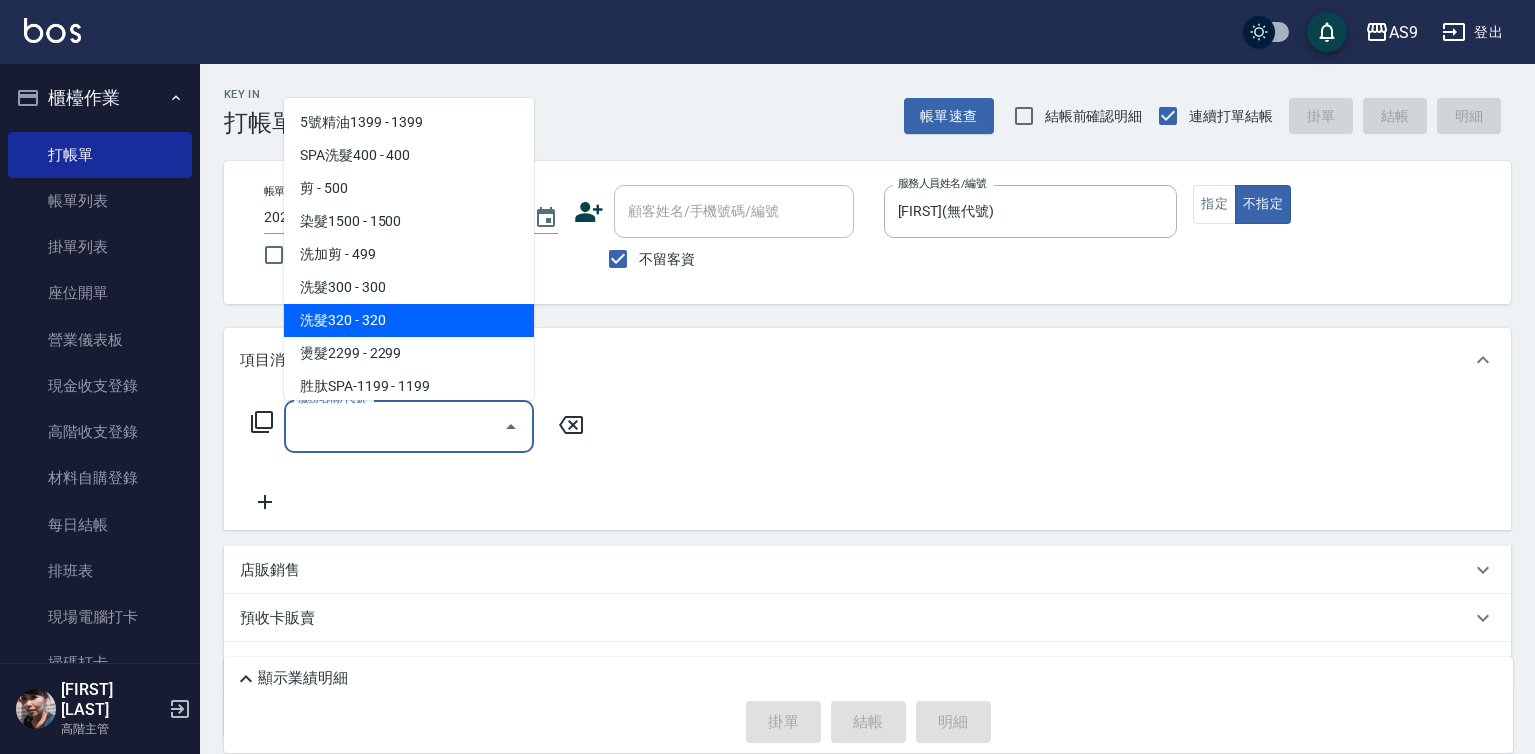 click on "洗髮320 - 320" at bounding box center [409, 320] 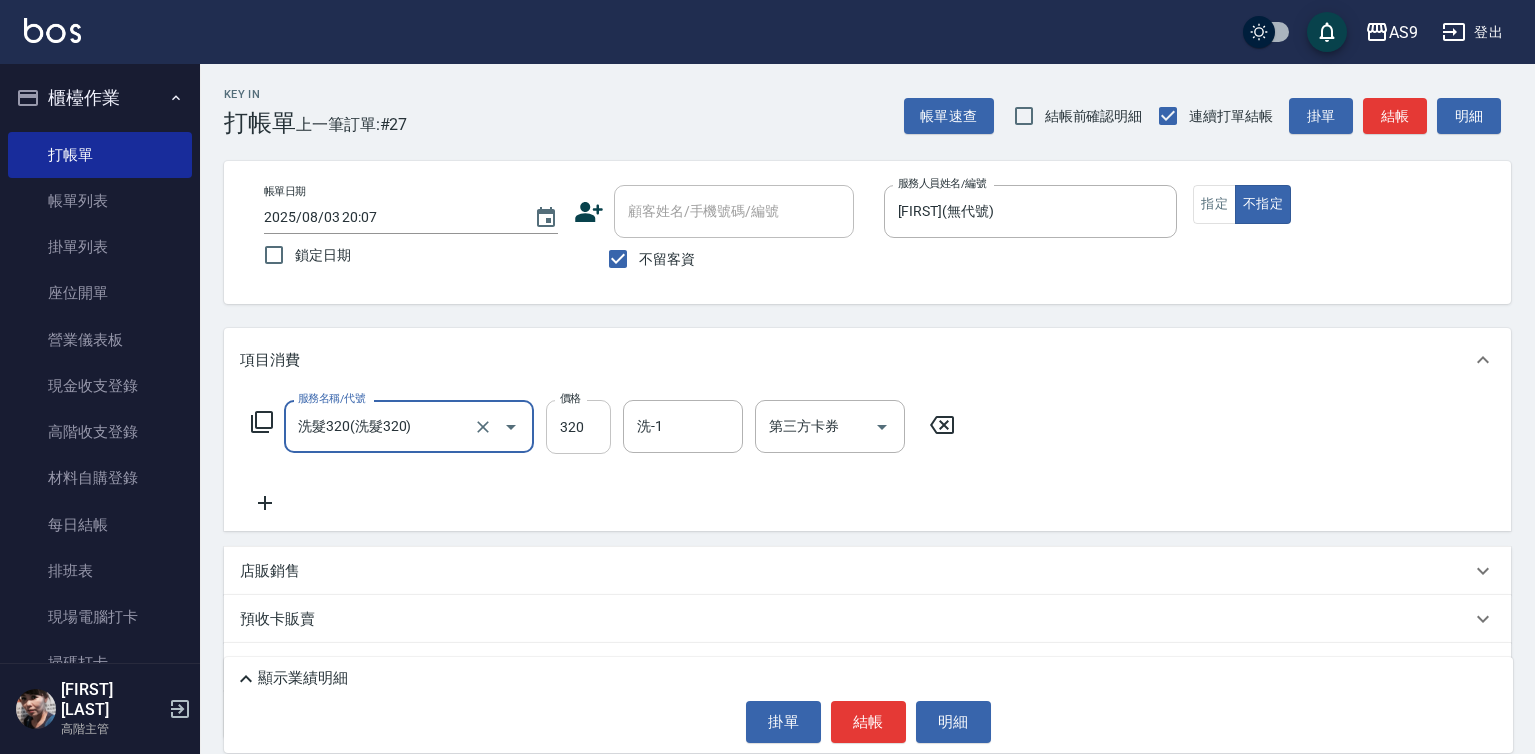 click on "320" at bounding box center (578, 427) 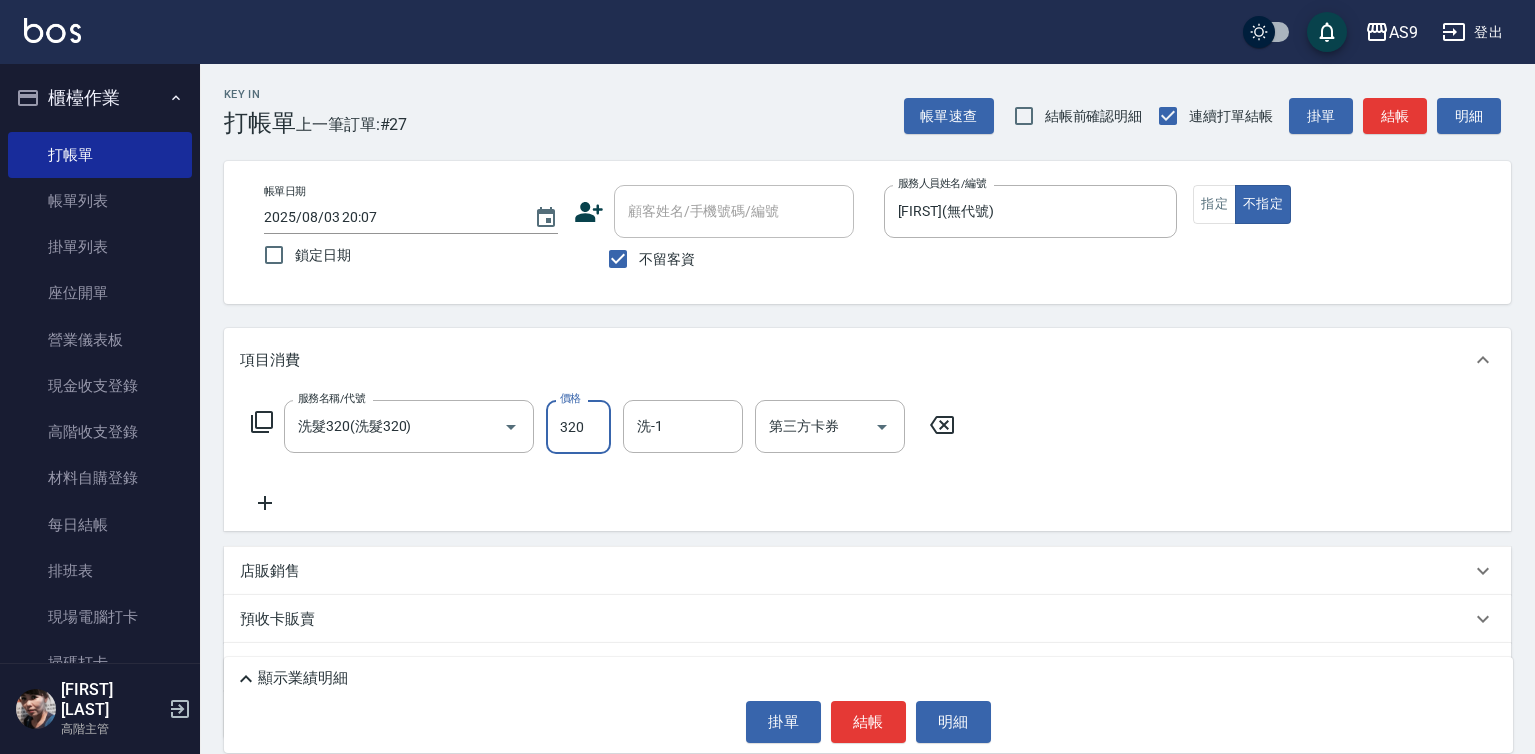 click on "320" at bounding box center [578, 427] 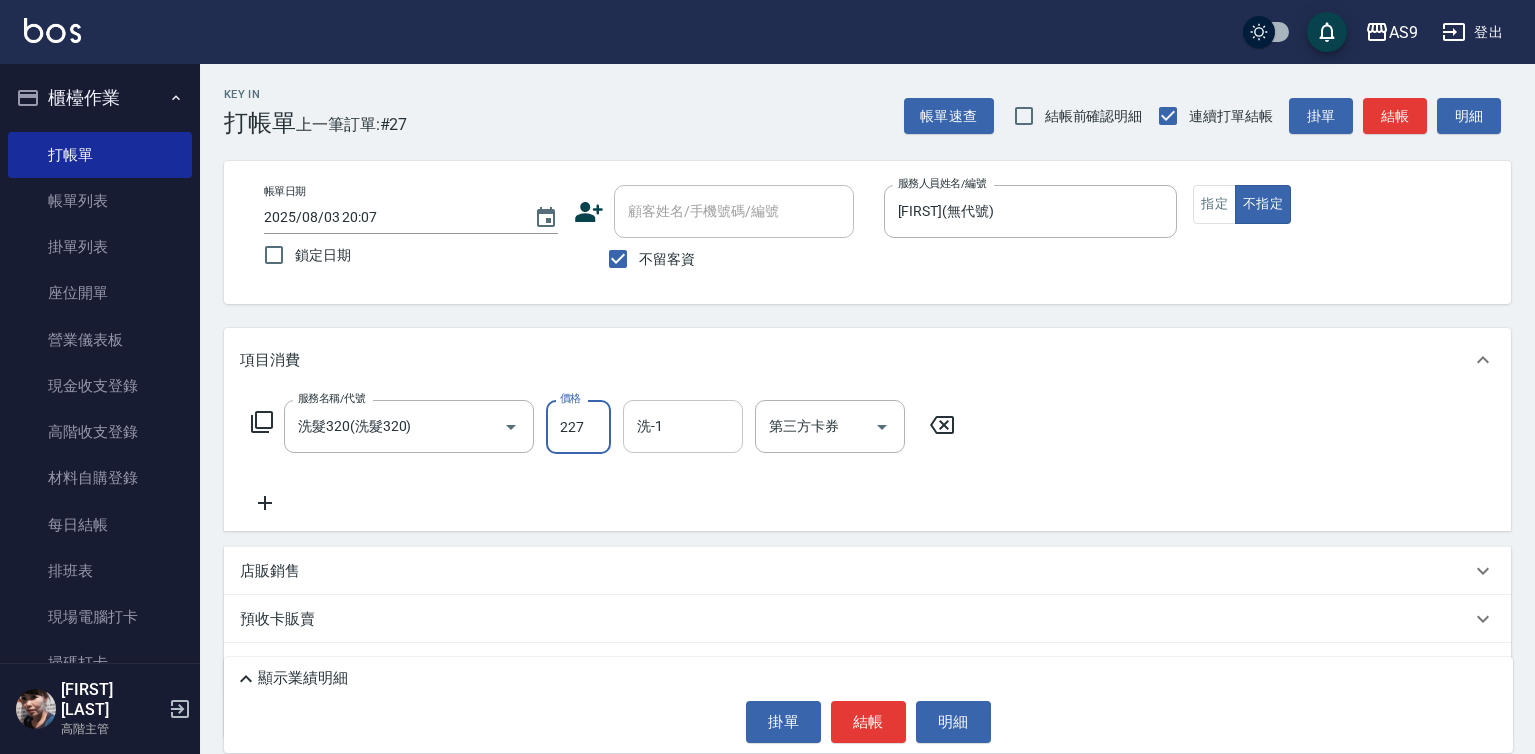 type on "227" 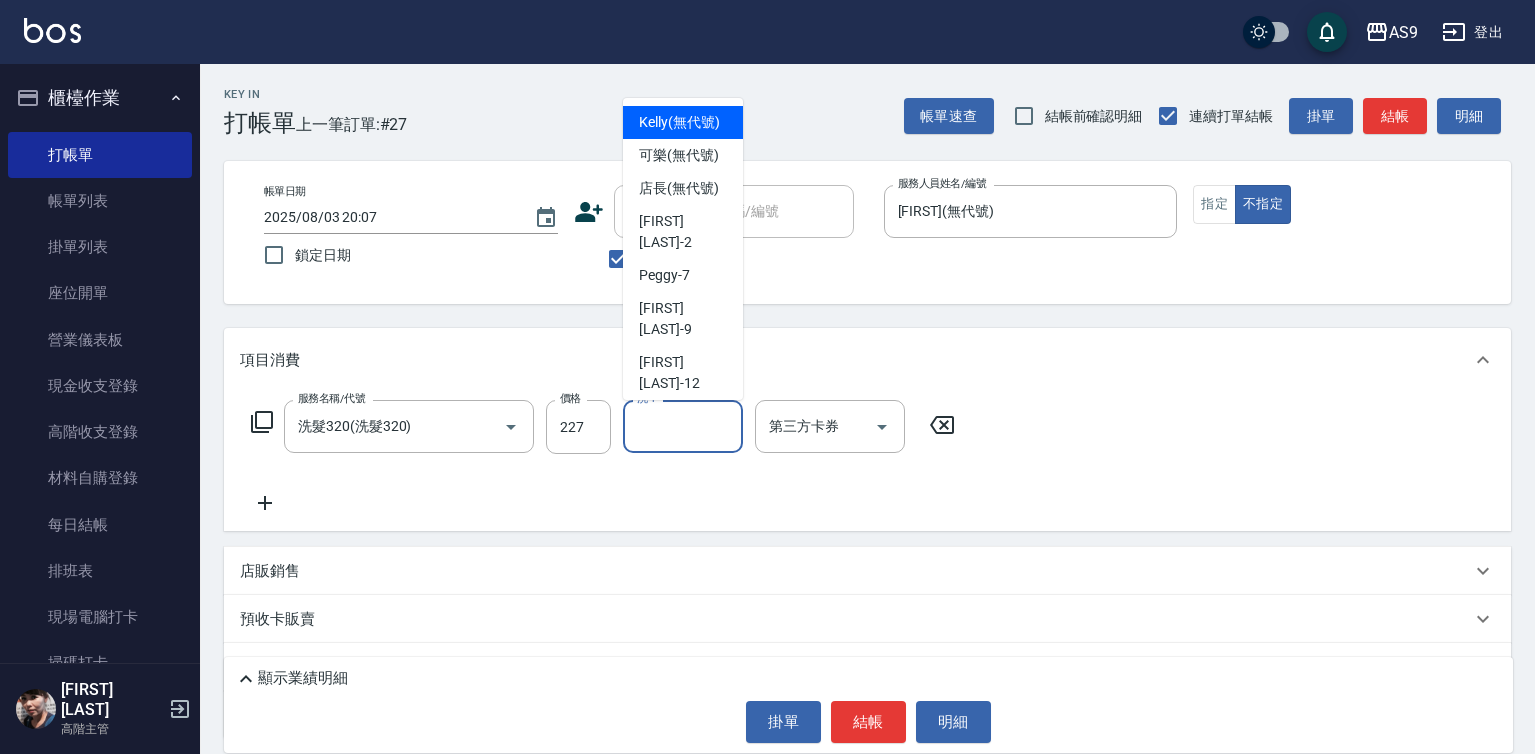 click on "洗-1" at bounding box center [683, 426] 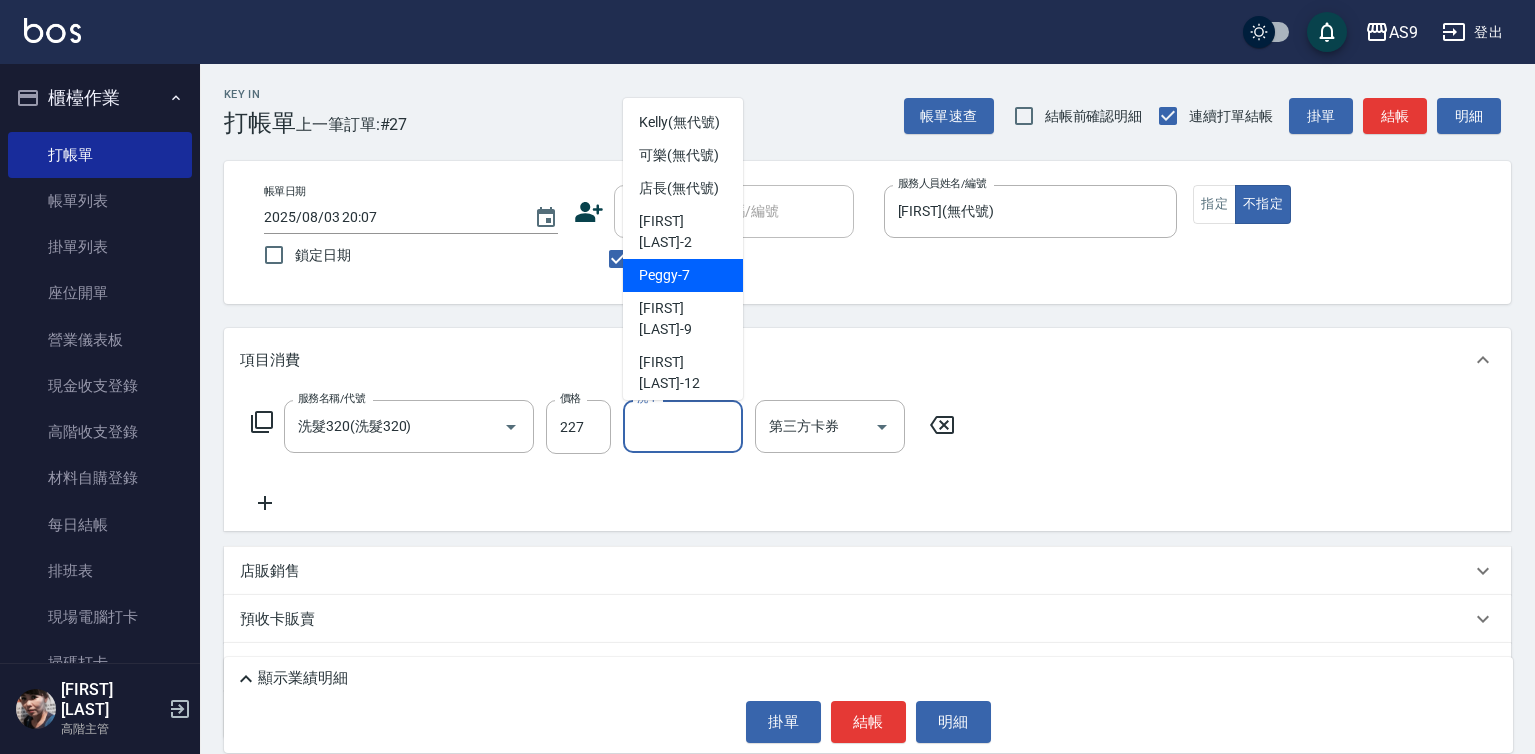 scroll, scrollTop: 100, scrollLeft: 0, axis: vertical 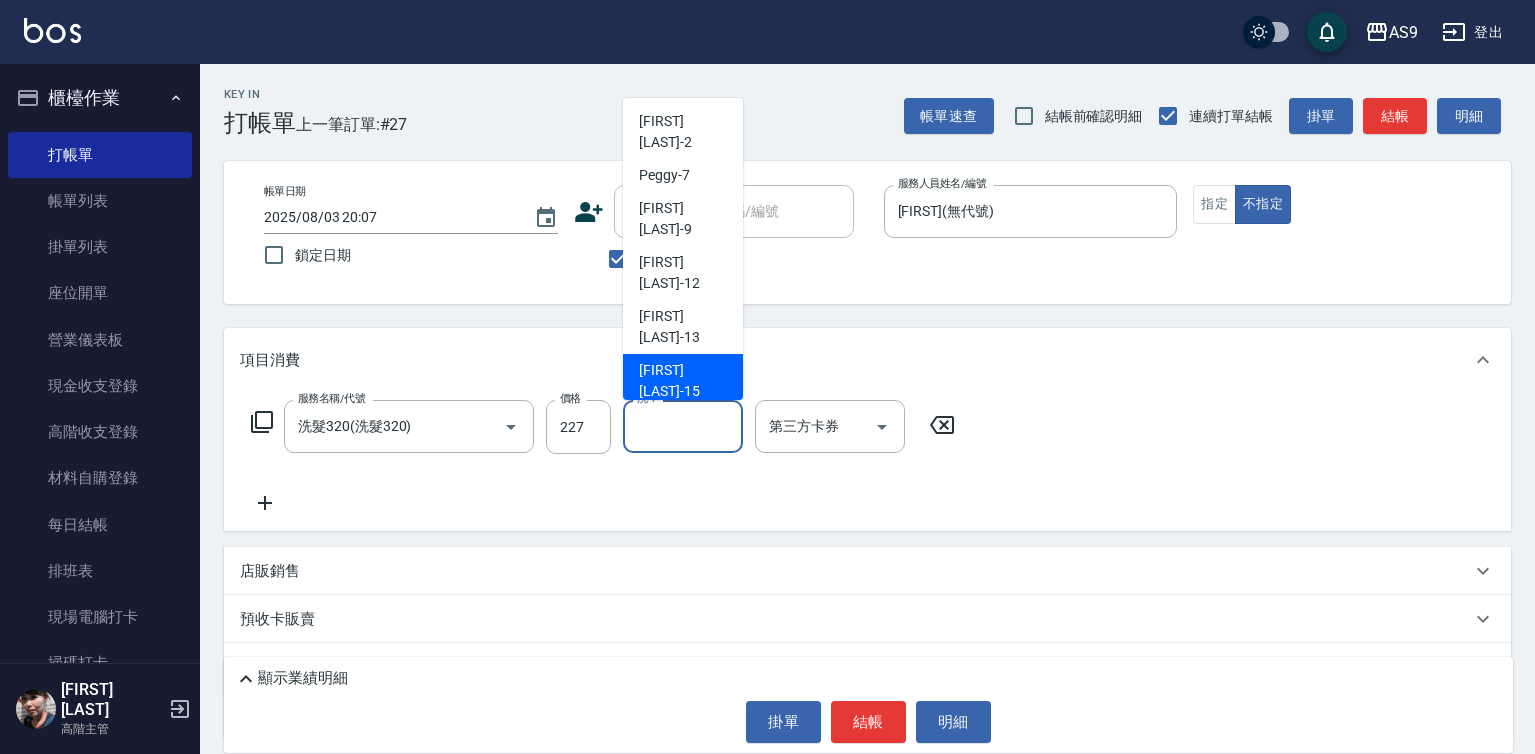 click on "[FIRST] [LAST]-15" at bounding box center [683, 381] 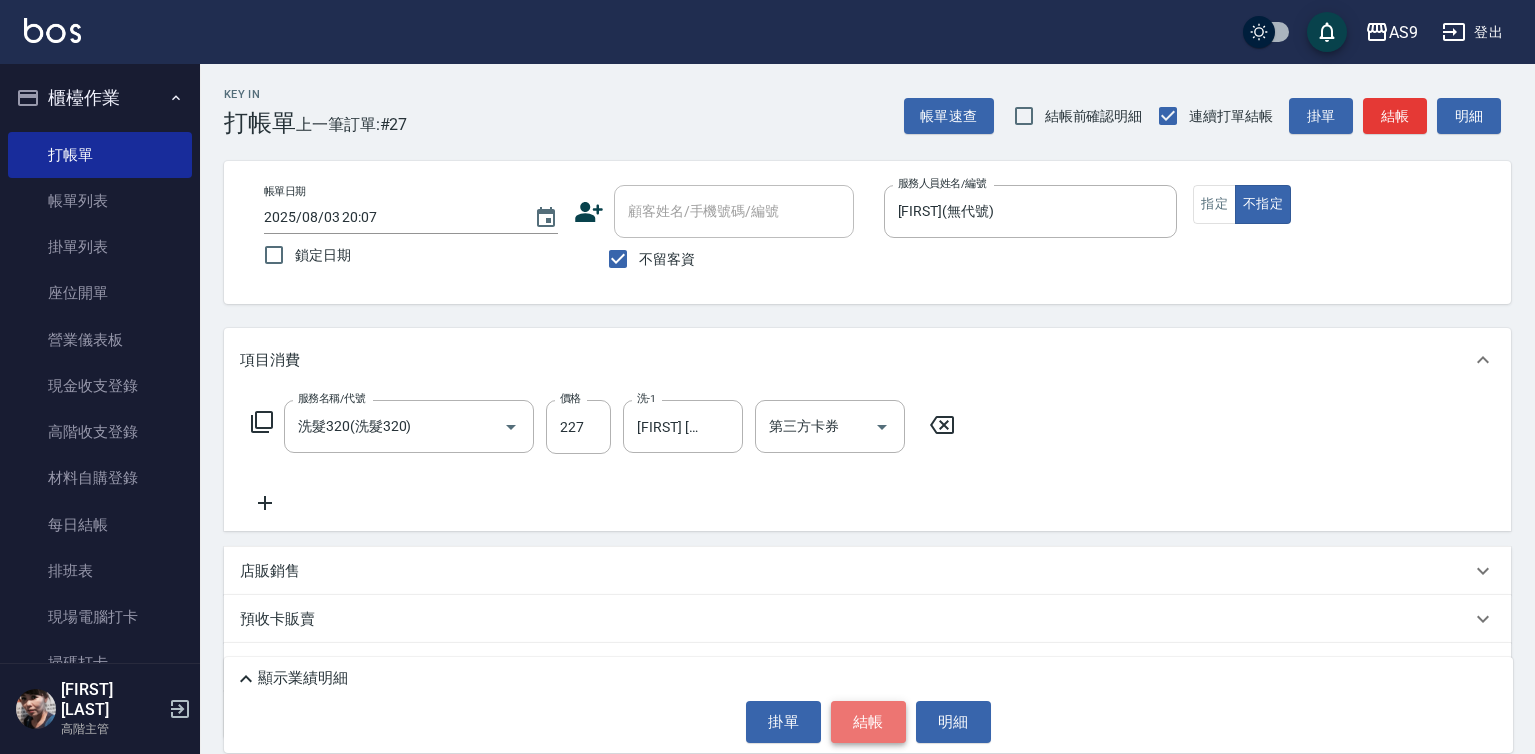 click on "結帳" at bounding box center [868, 722] 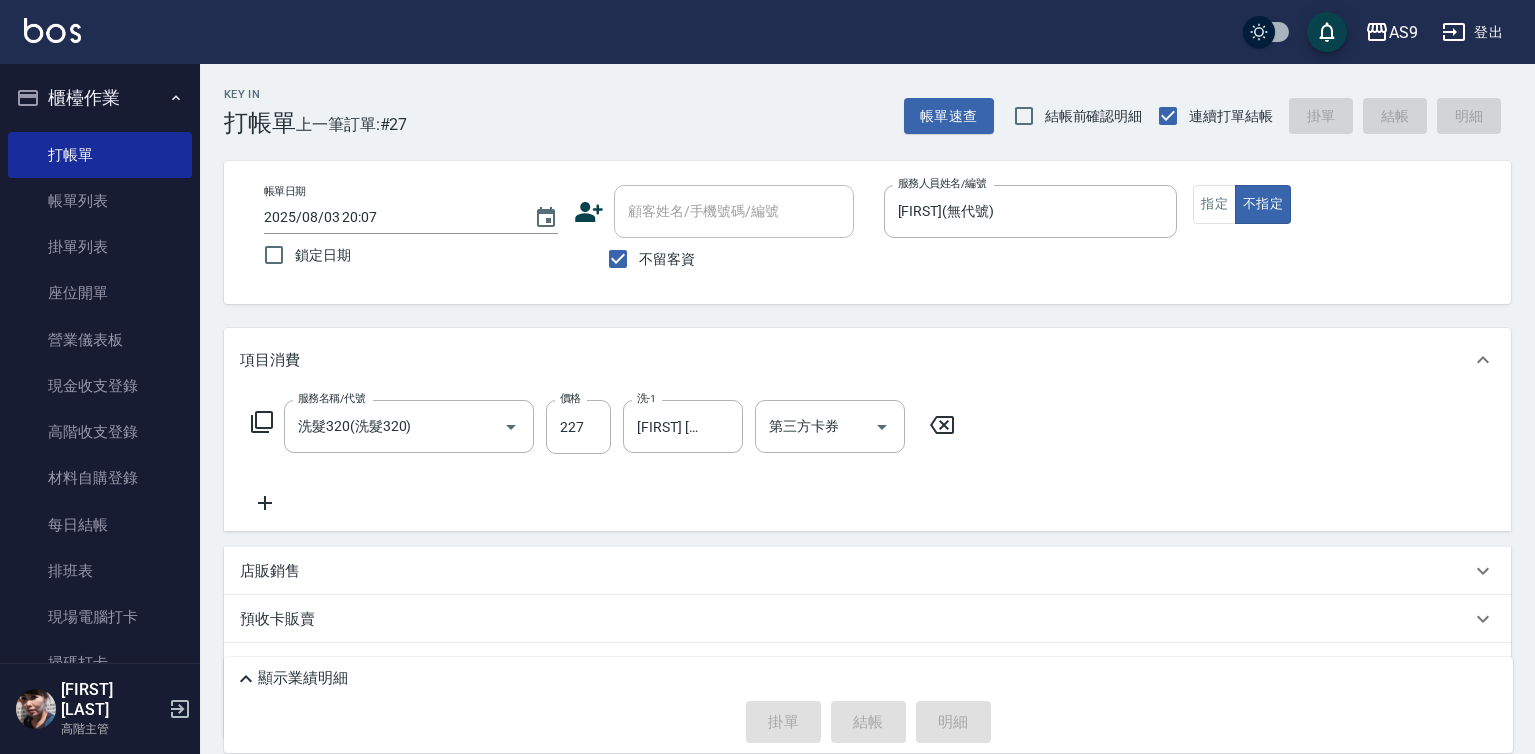 type 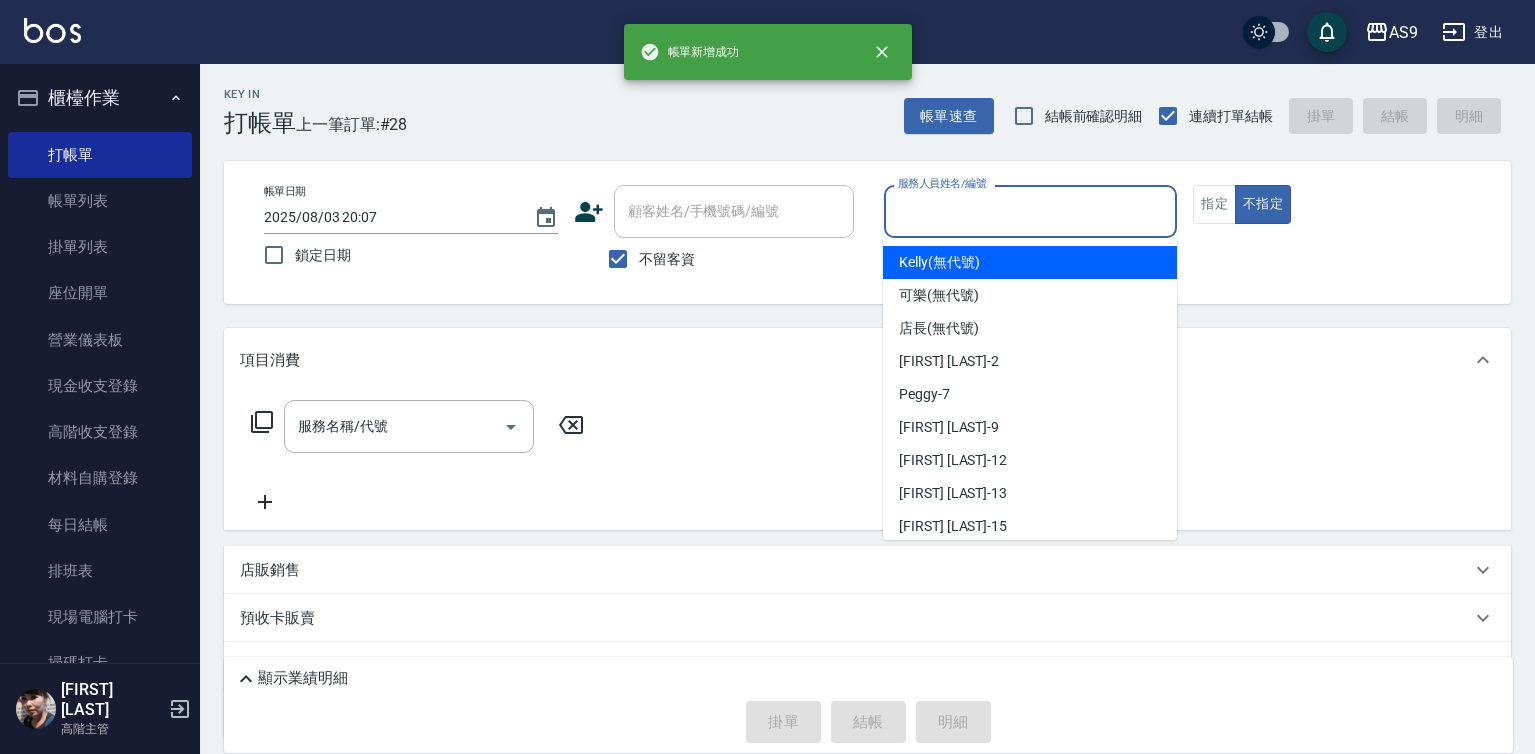 click on "服務人員姓名/編號" at bounding box center (1031, 211) 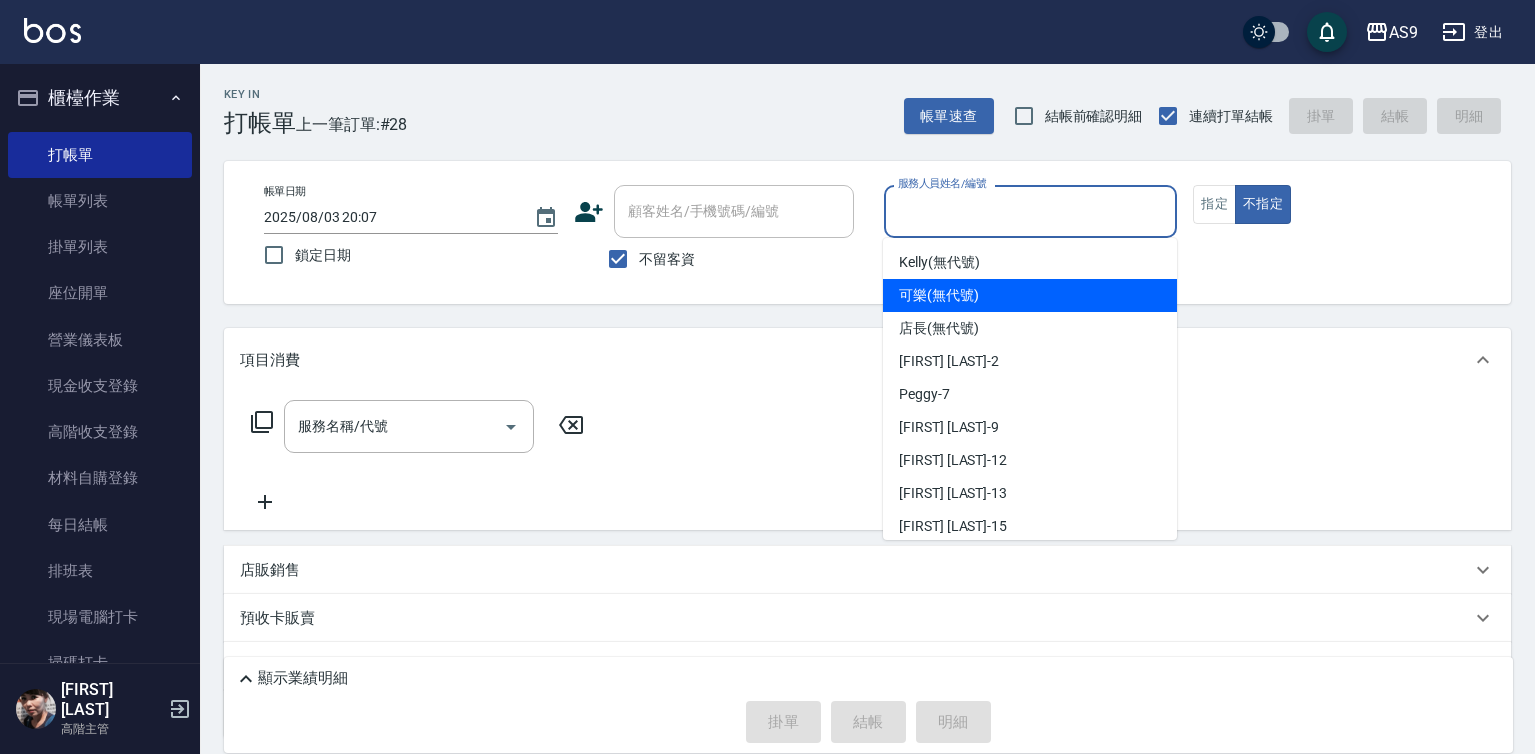click on "[FIRST] (無代號)" at bounding box center [939, 295] 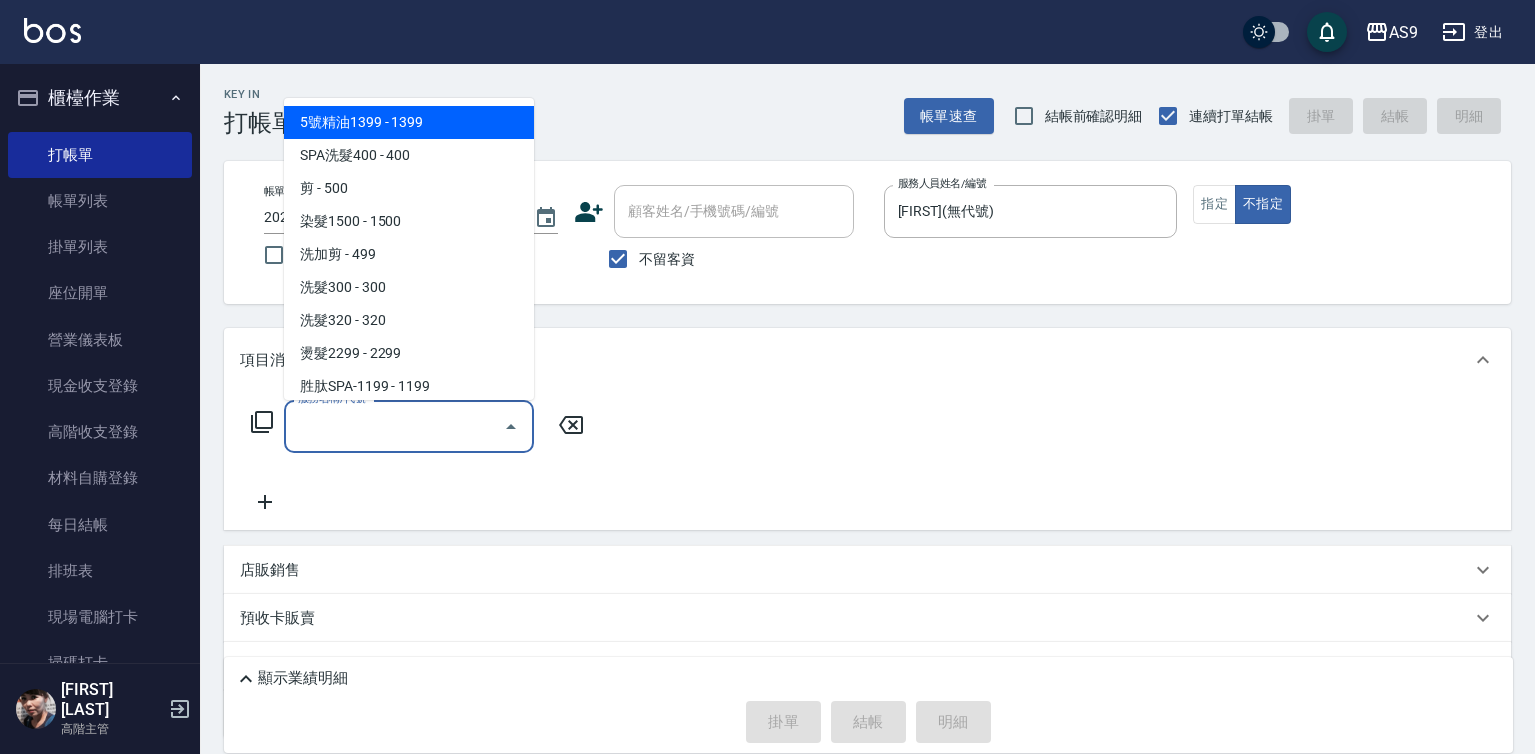 click on "服務名稱/代號" at bounding box center (394, 426) 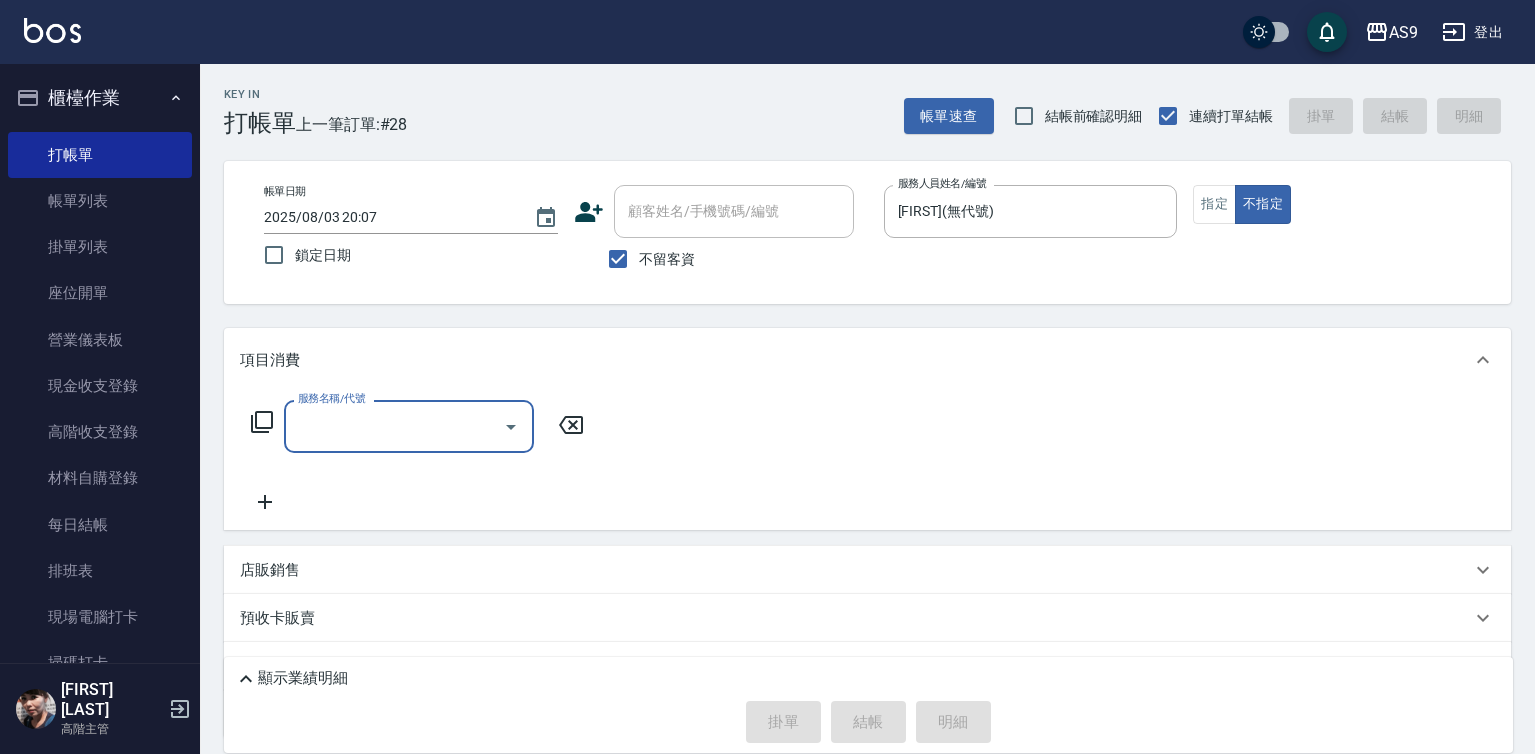 click on "服務名稱/代號" at bounding box center (394, 426) 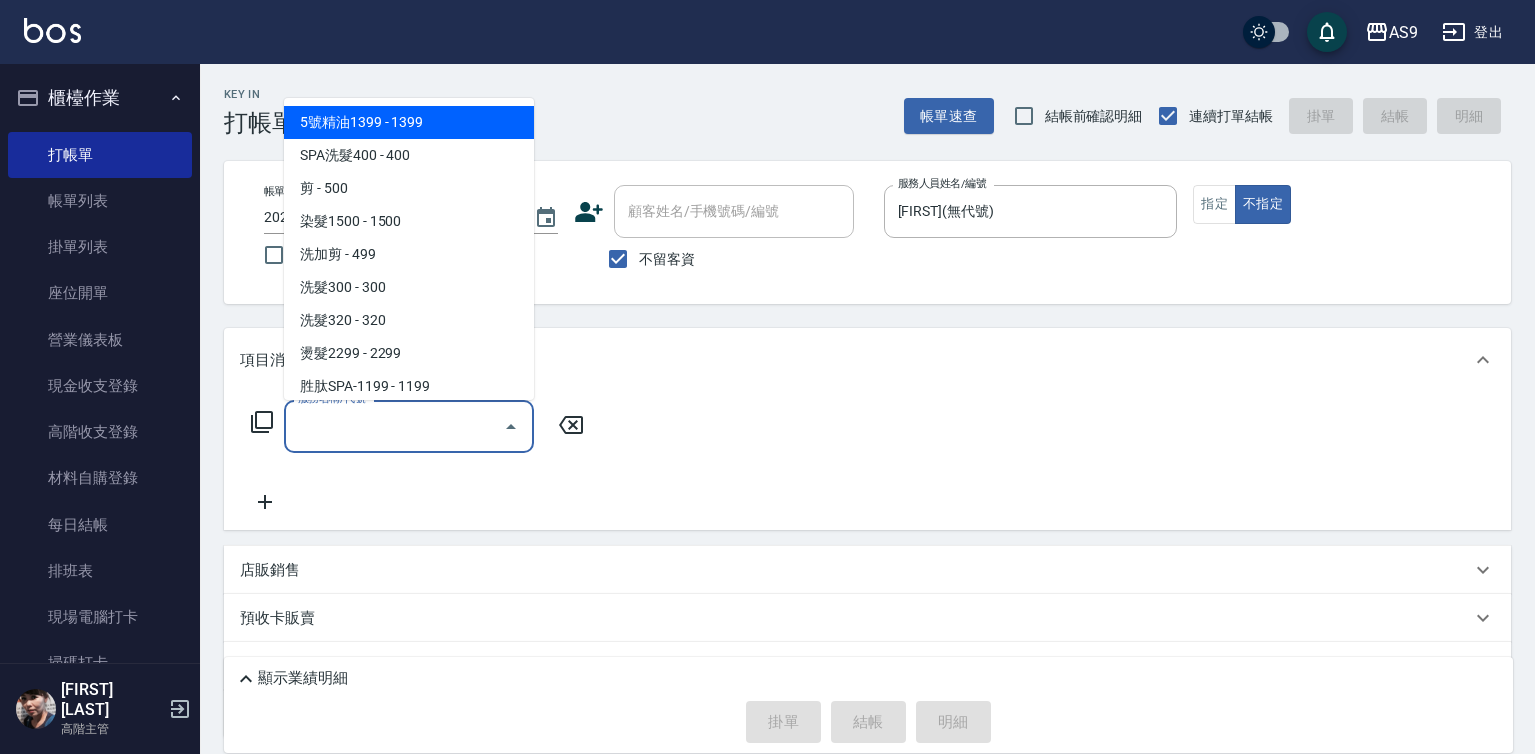 click on "服務名稱/代號" at bounding box center (394, 426) 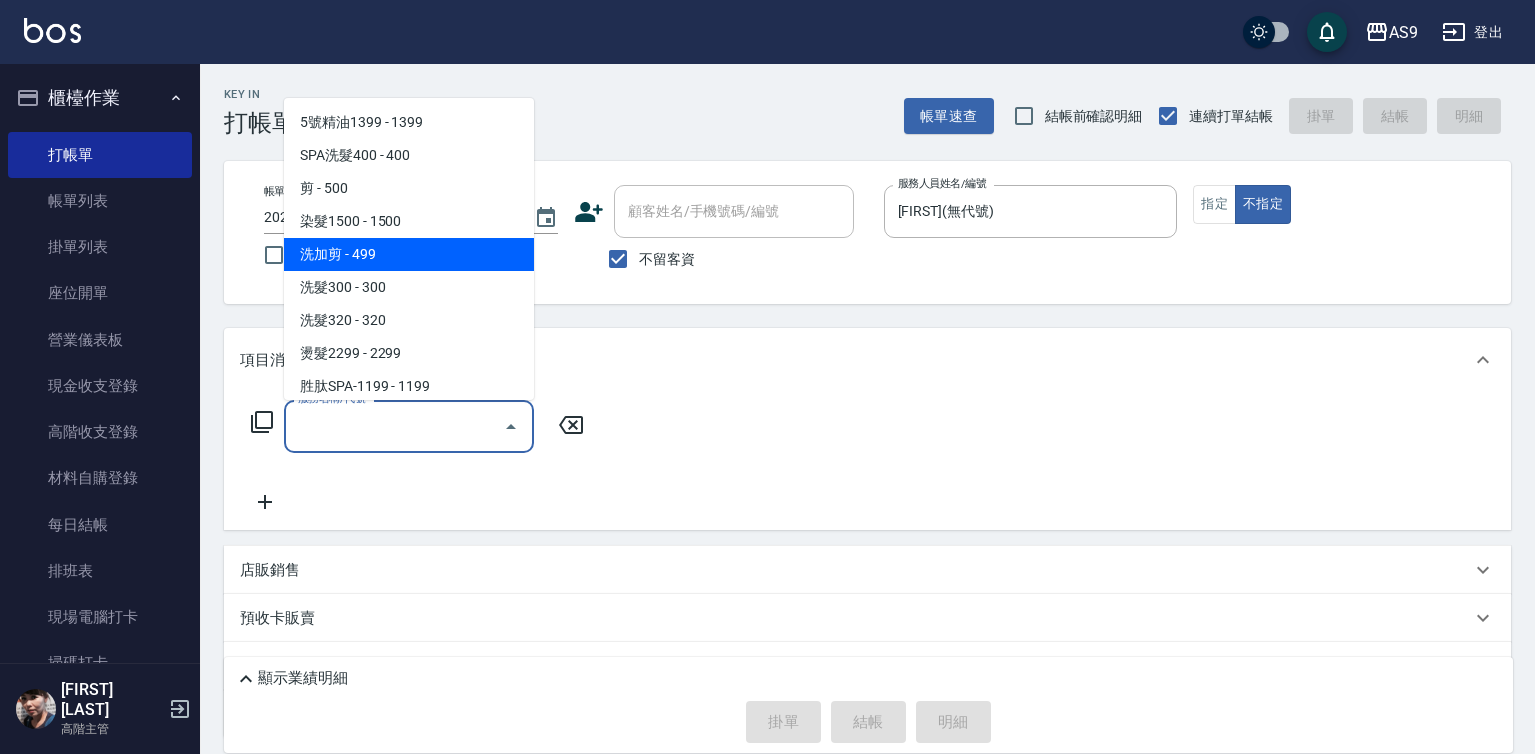 click on "洗加剪 - 499" at bounding box center [409, 254] 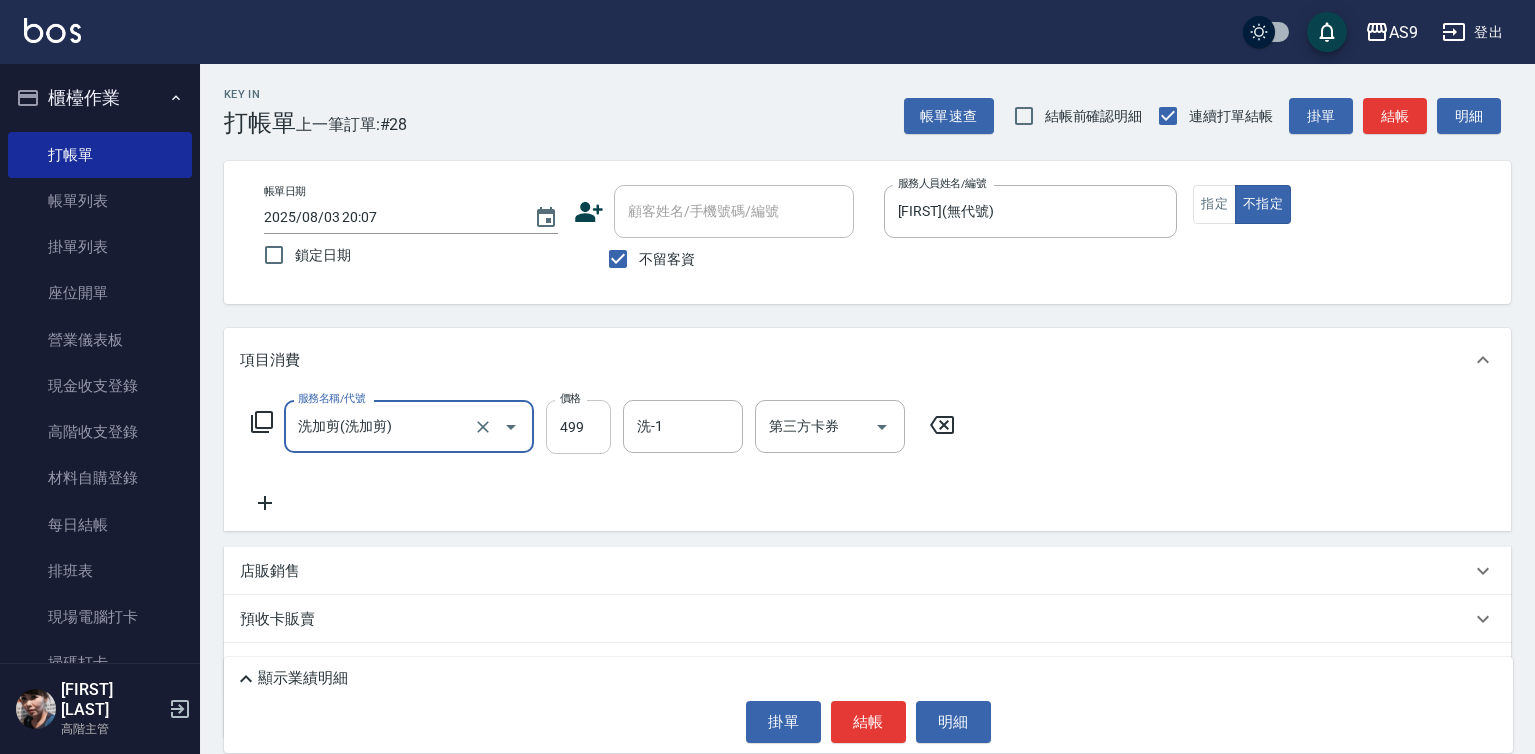 click on "499" at bounding box center [578, 427] 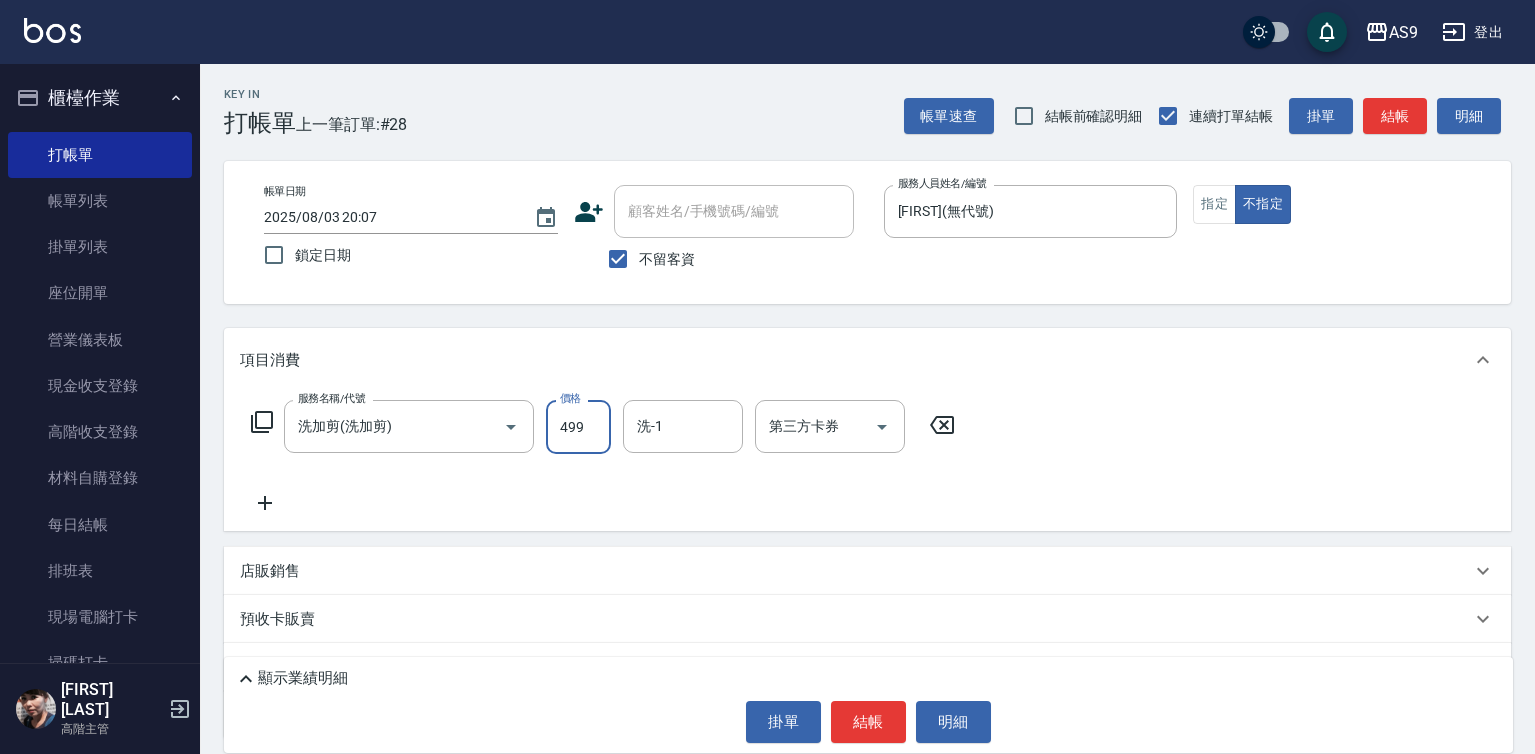 click on "499" at bounding box center [578, 427] 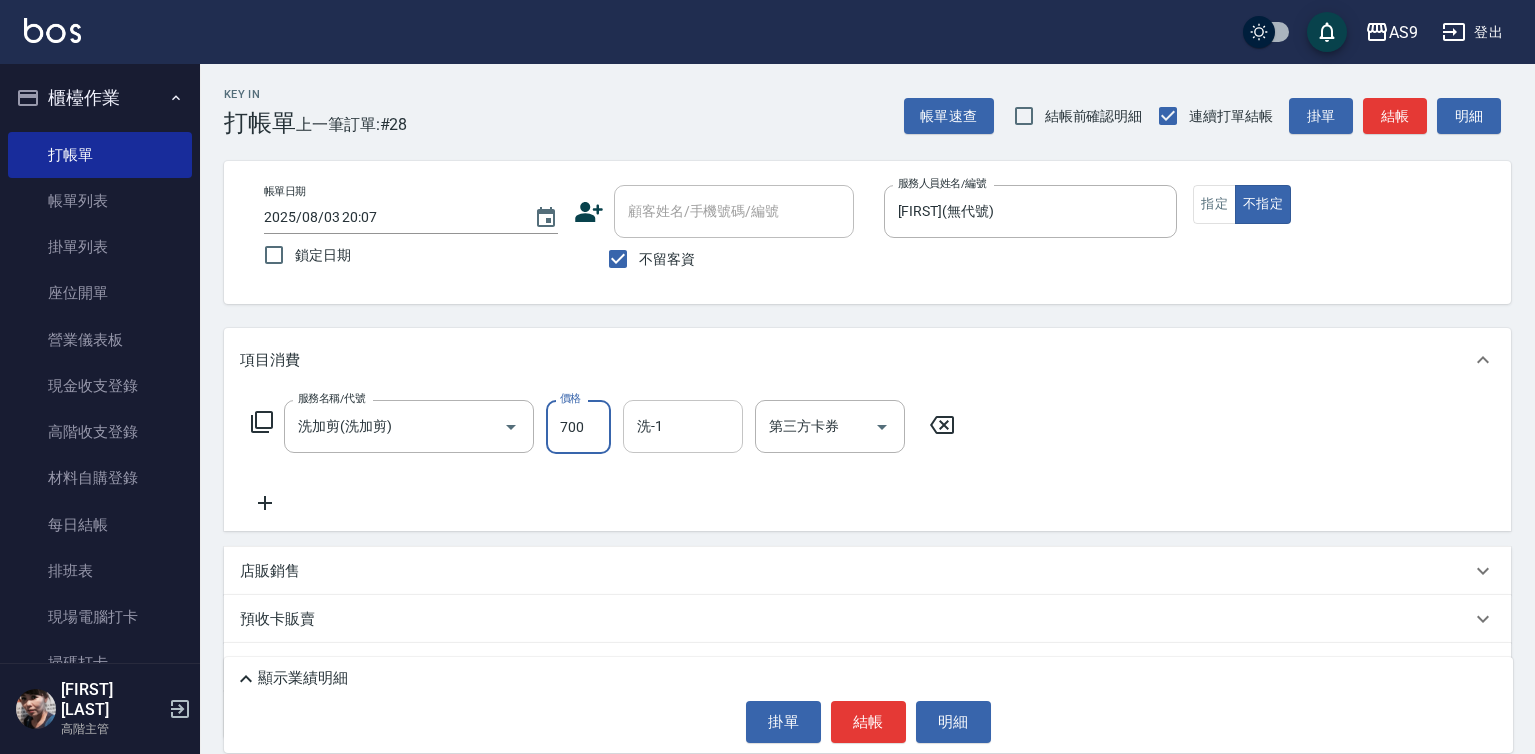 type on "700" 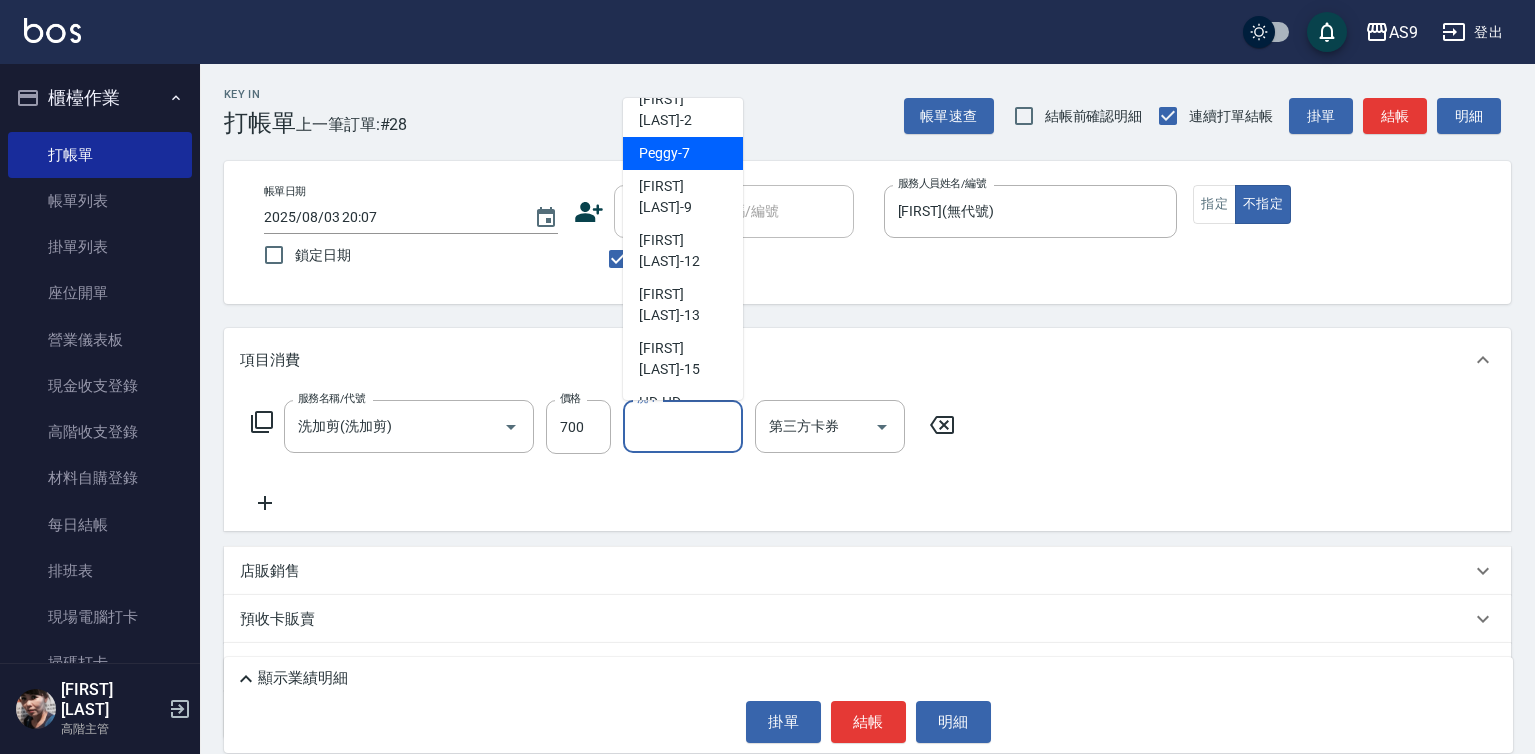 scroll, scrollTop: 128, scrollLeft: 0, axis: vertical 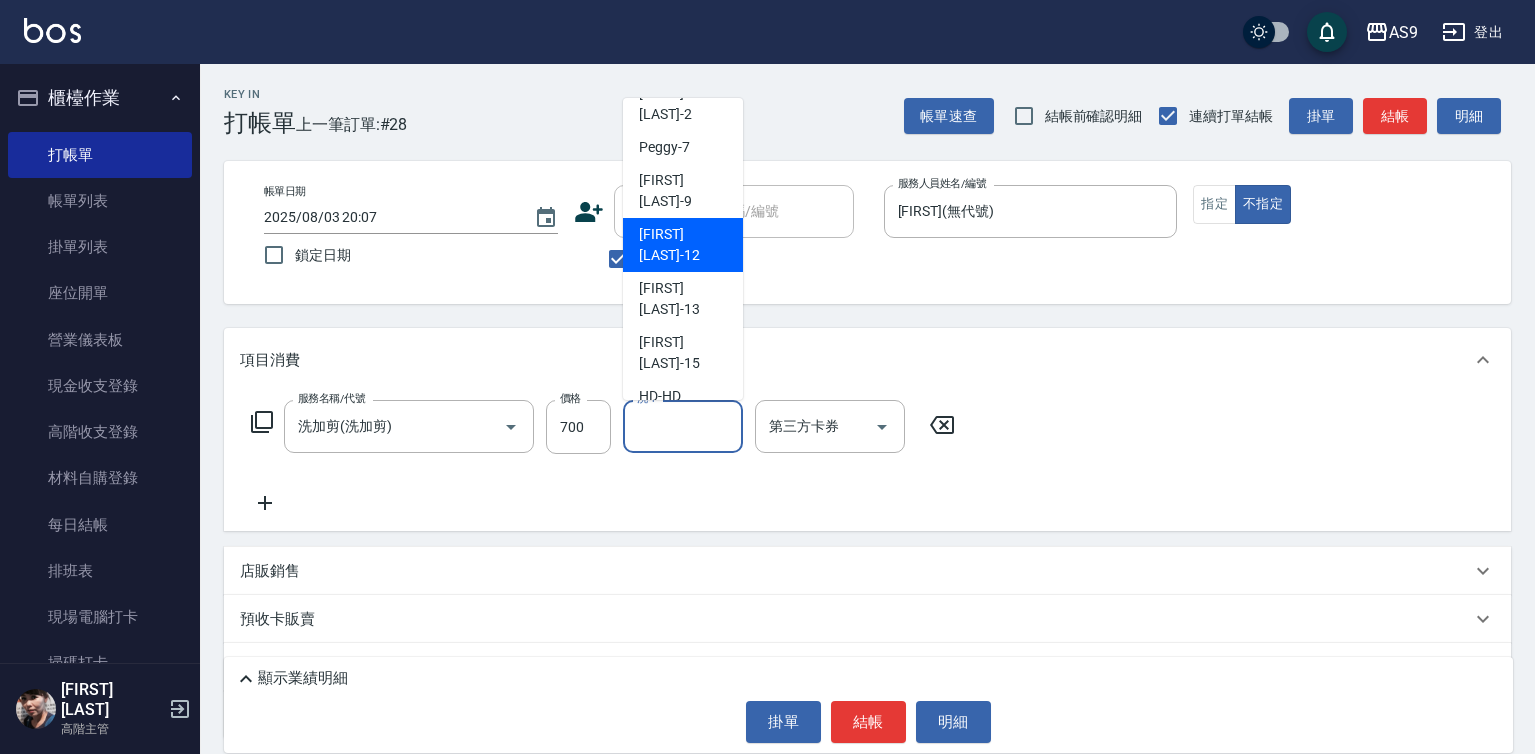 click on "[FIRST] [LAST] -12" at bounding box center [683, 245] 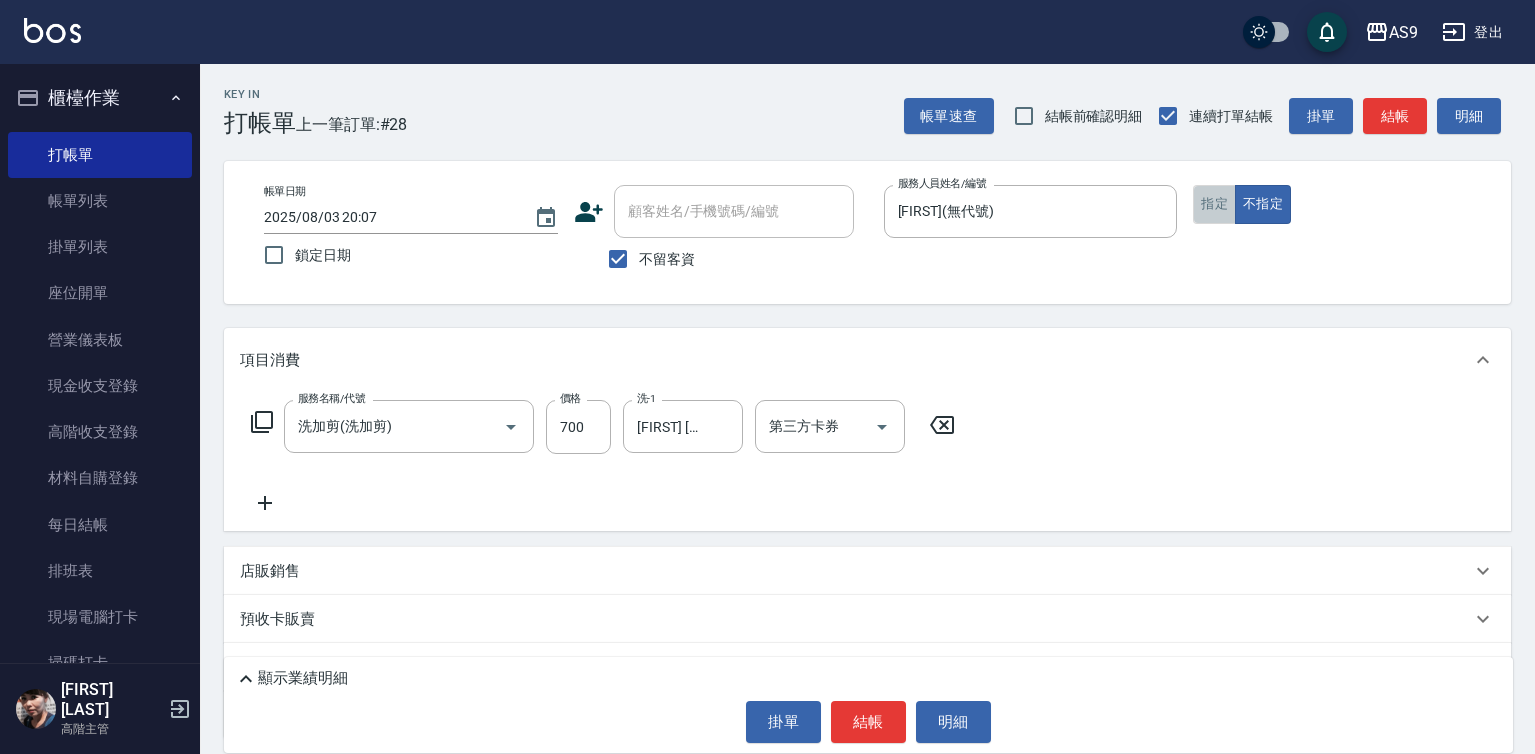 click on "指定" at bounding box center [1214, 204] 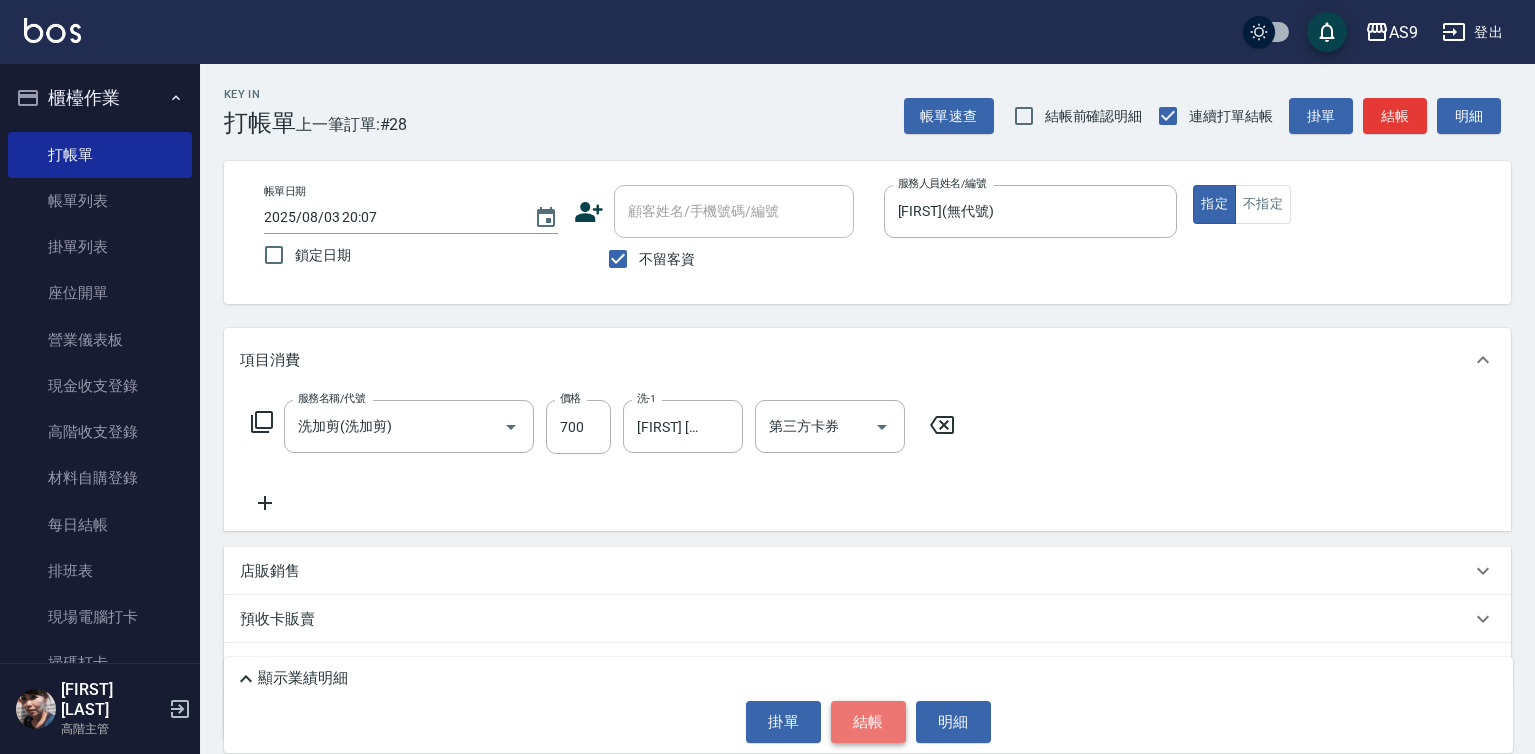 click on "結帳" at bounding box center [868, 722] 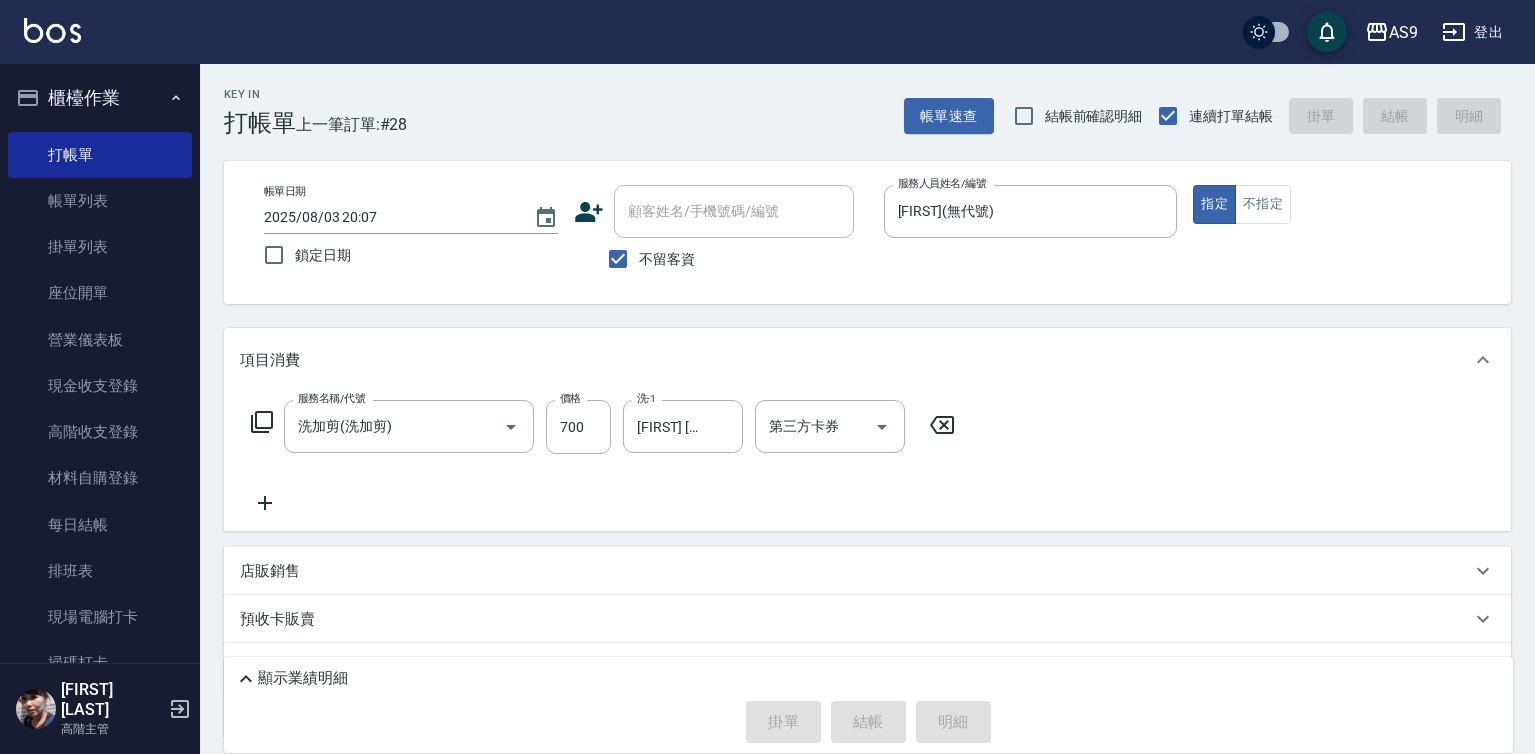 type on "2025/08/03 20:08" 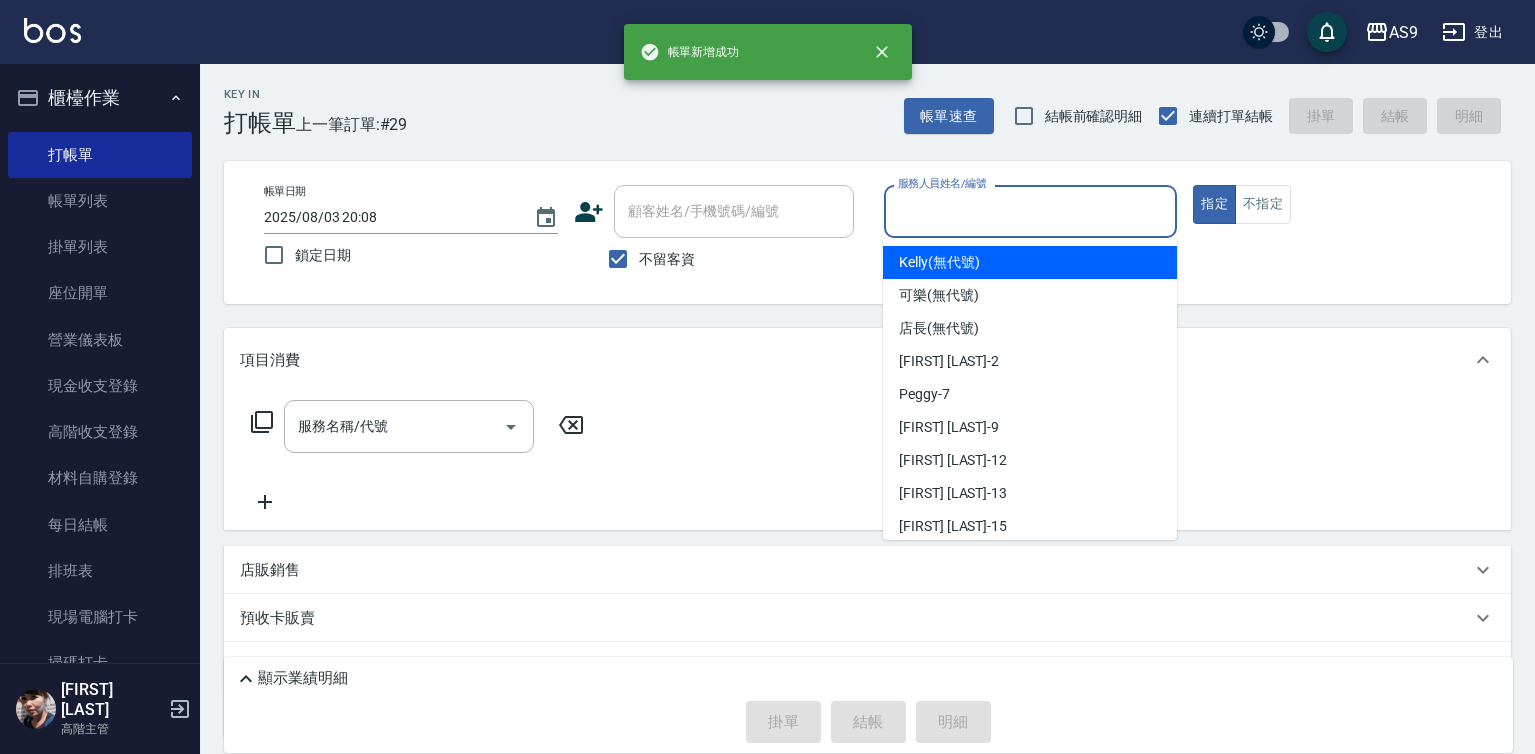 drag, startPoint x: 963, startPoint y: 195, endPoint x: 964, endPoint y: 235, distance: 40.012497 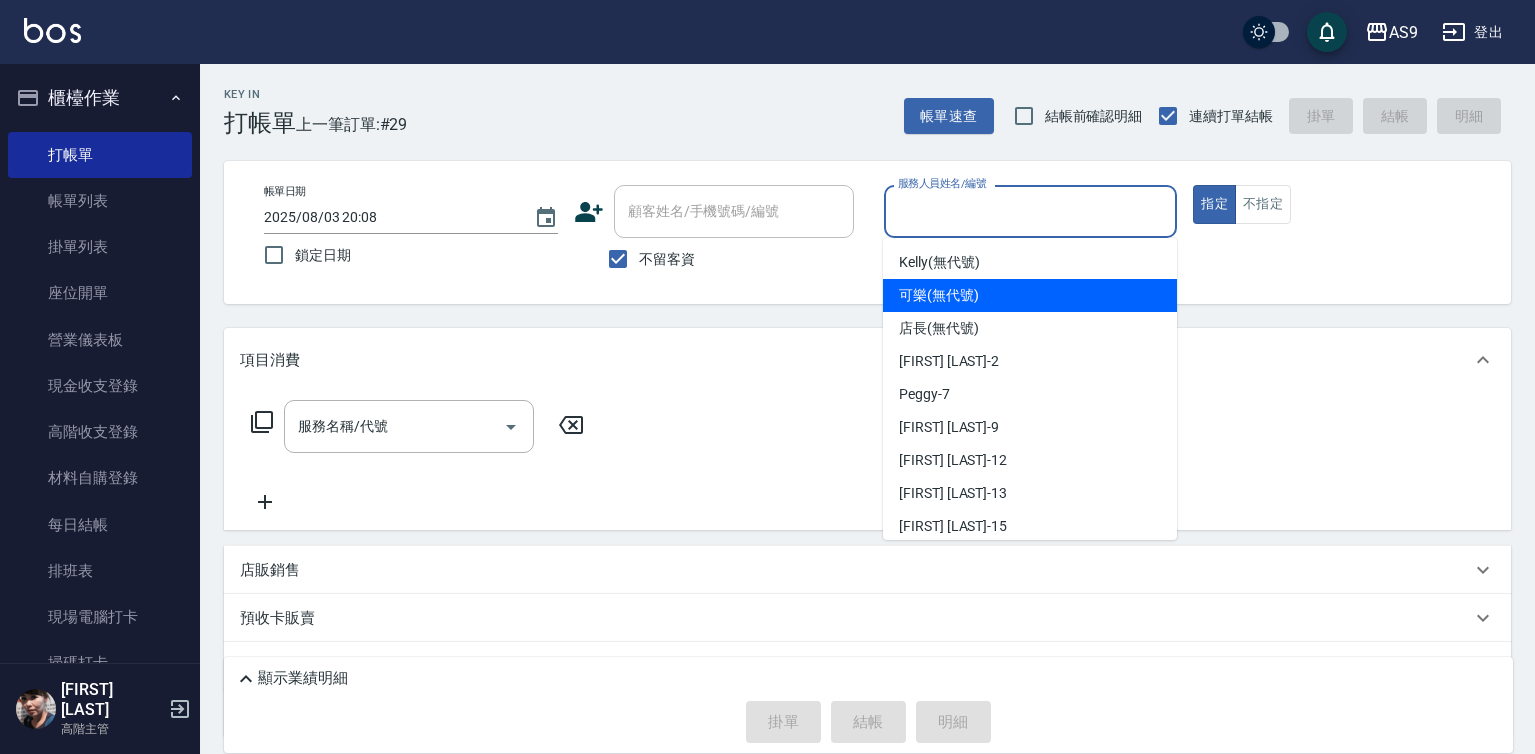 click on "[FIRST] (無代號)" at bounding box center [939, 295] 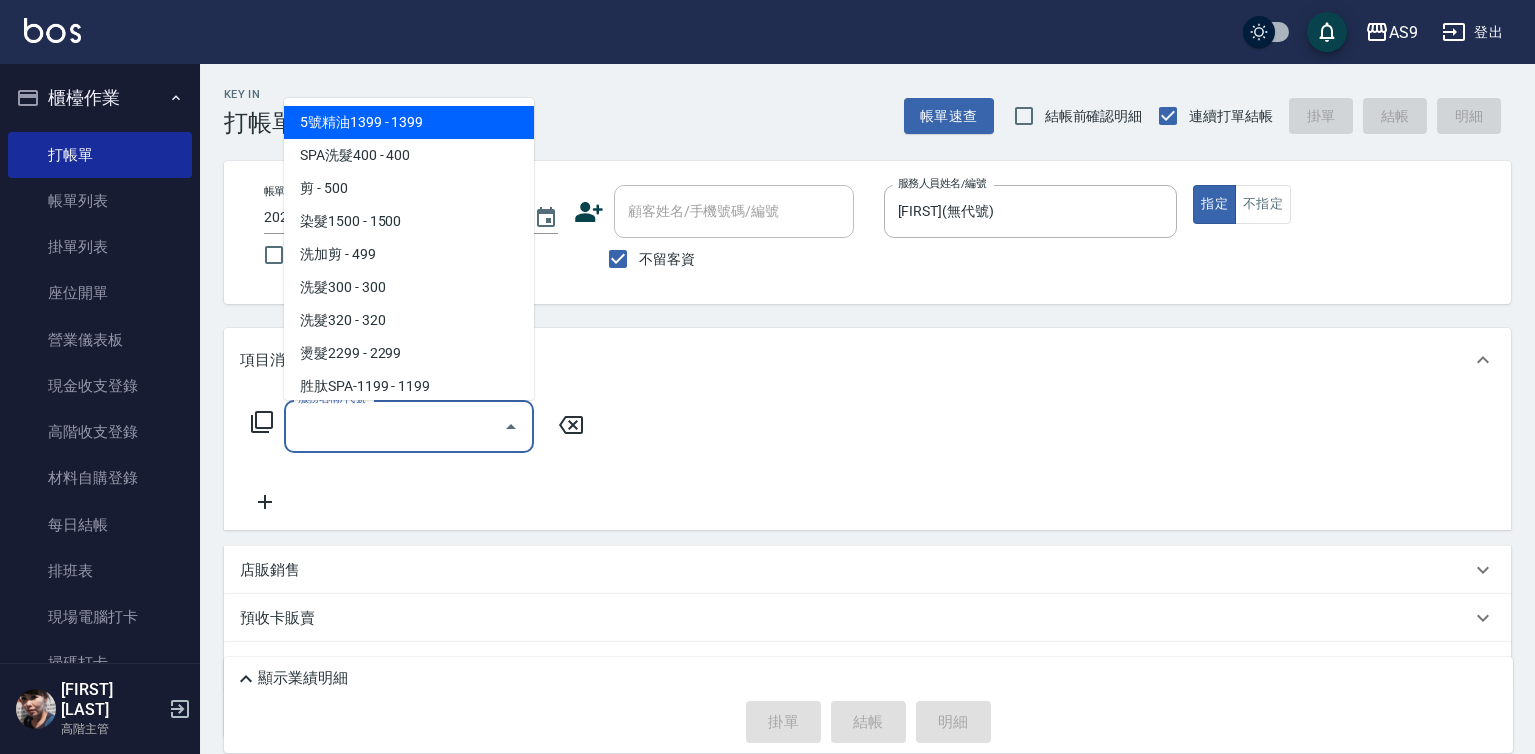 click on "服務名稱/代號" at bounding box center [394, 426] 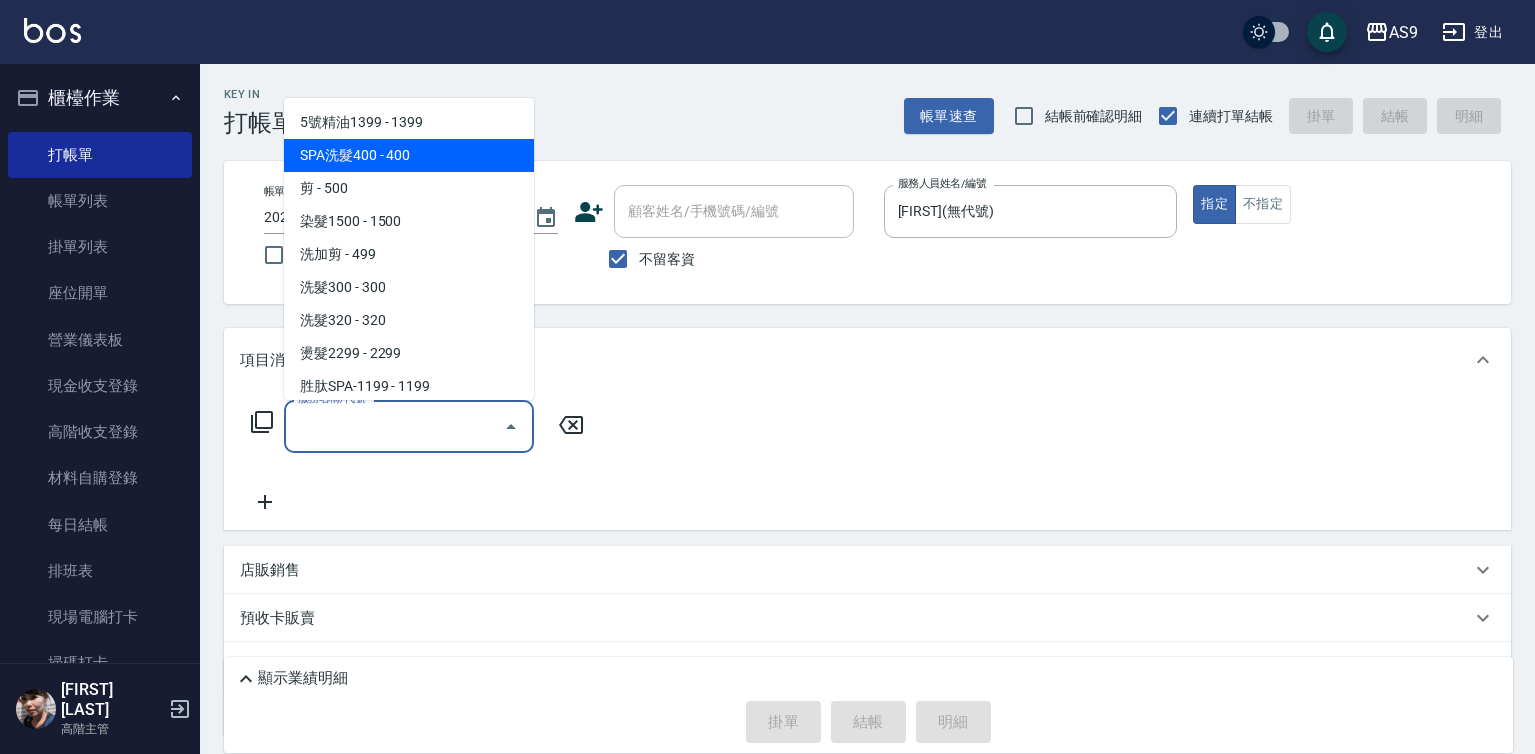 click on "SPA洗髮400 - 400" at bounding box center (409, 155) 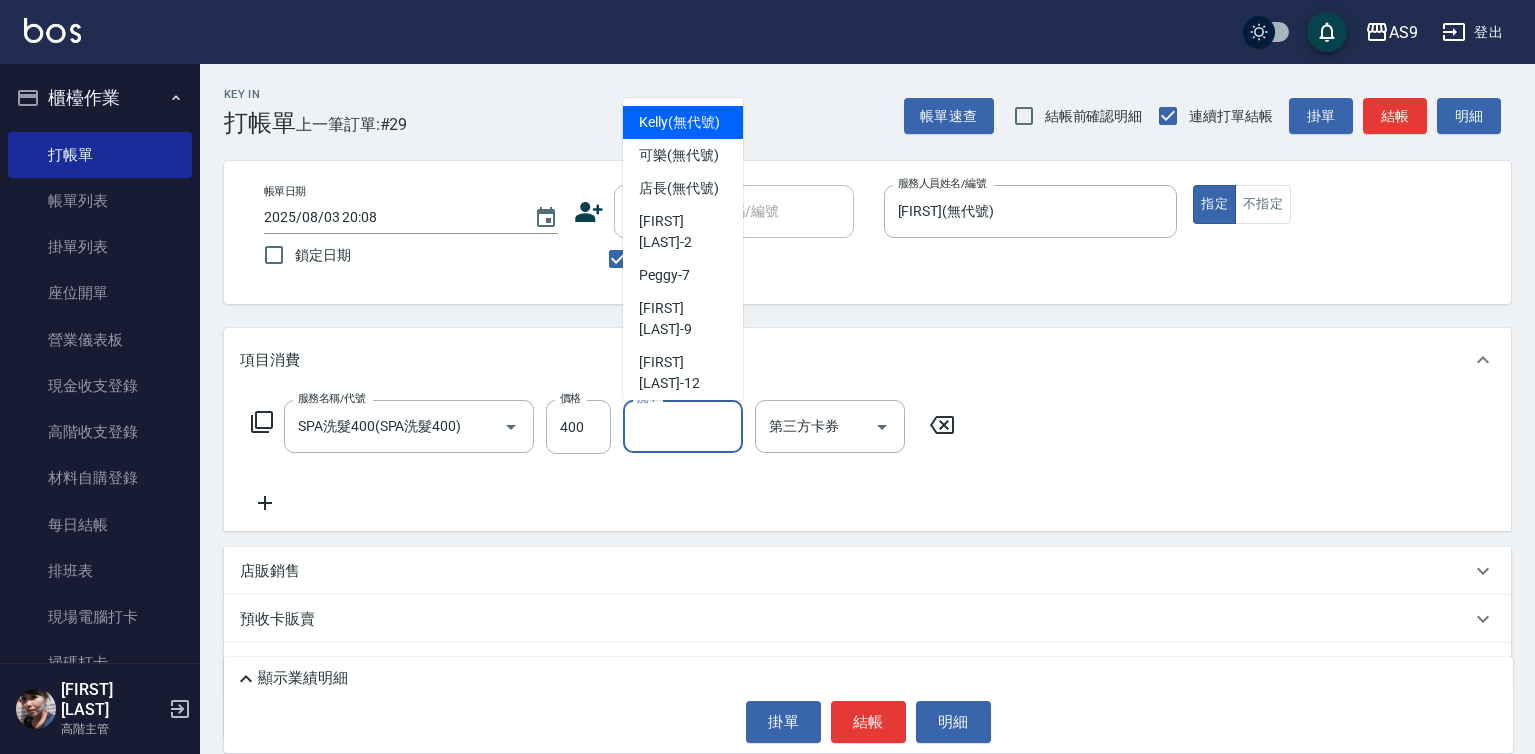 click on "洗-1" at bounding box center (683, 426) 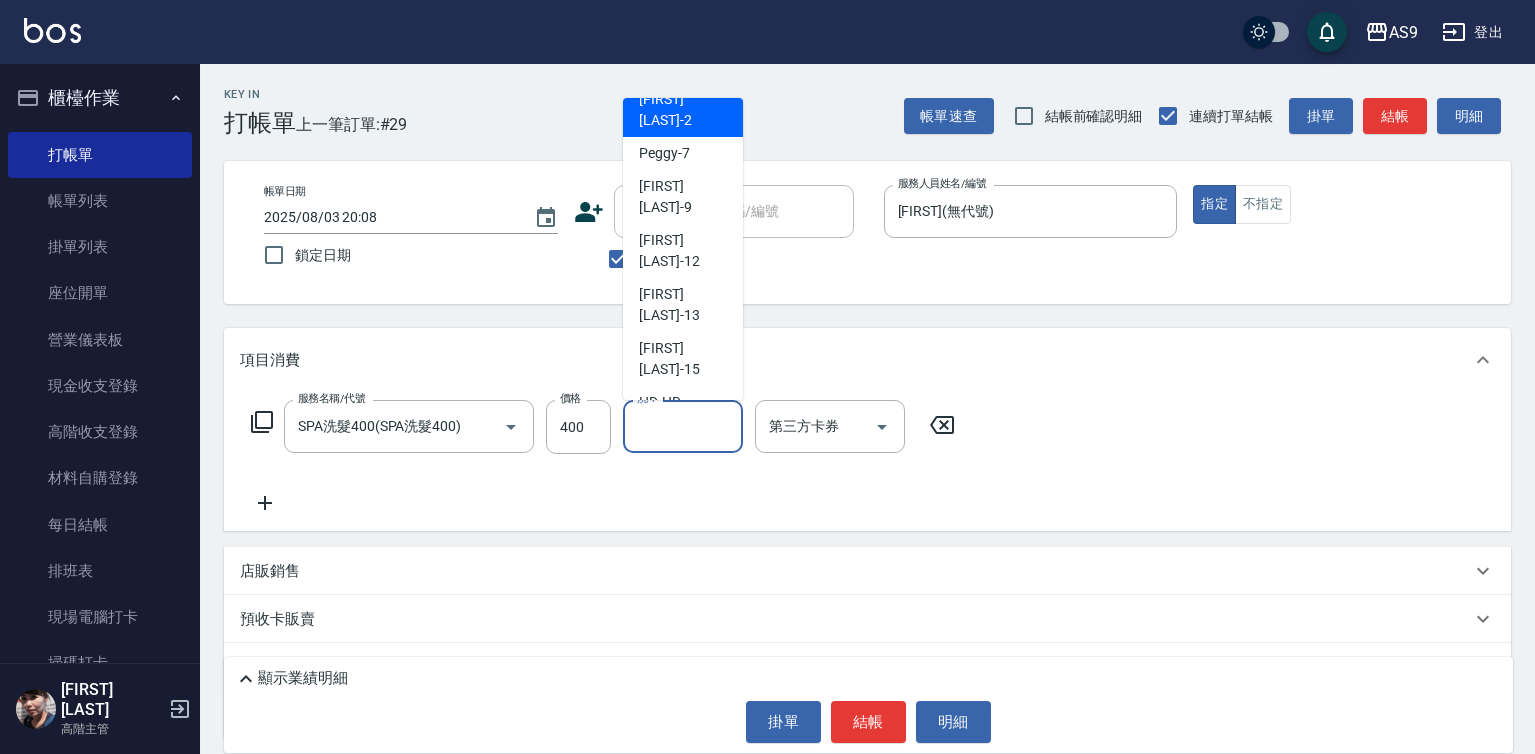 scroll, scrollTop: 128, scrollLeft: 0, axis: vertical 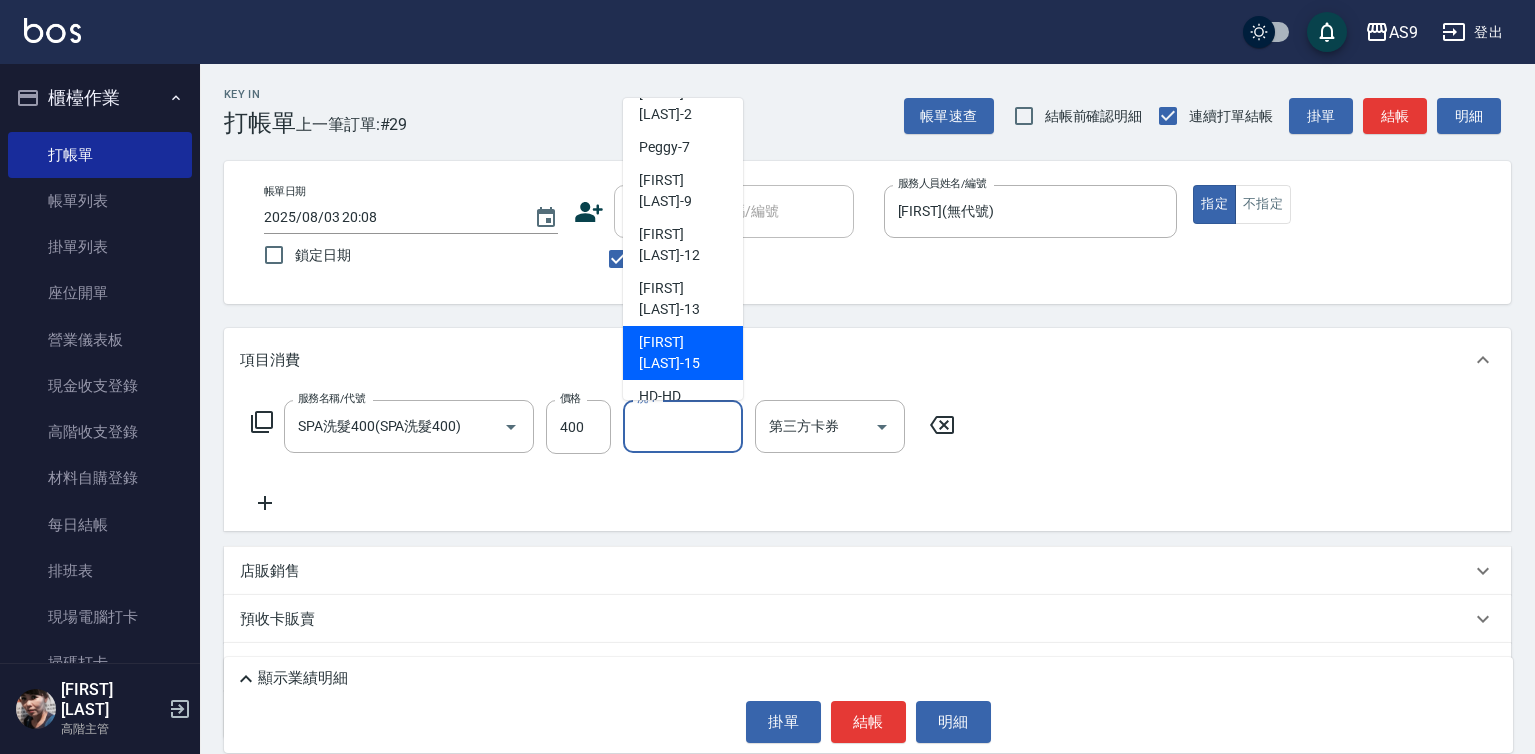 click on "[FIRST] [LAST]-15" at bounding box center (683, 353) 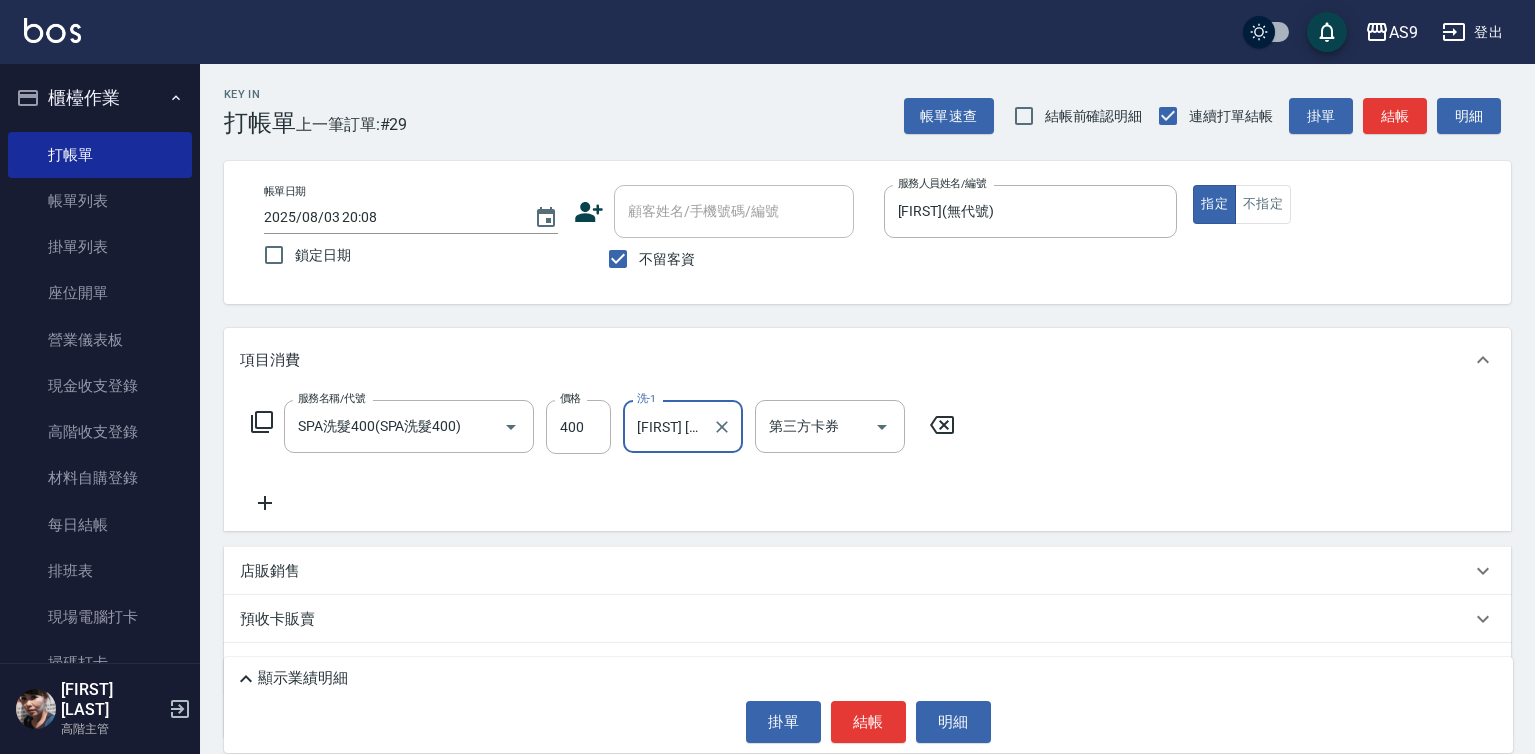 click on "結帳" at bounding box center (868, 722) 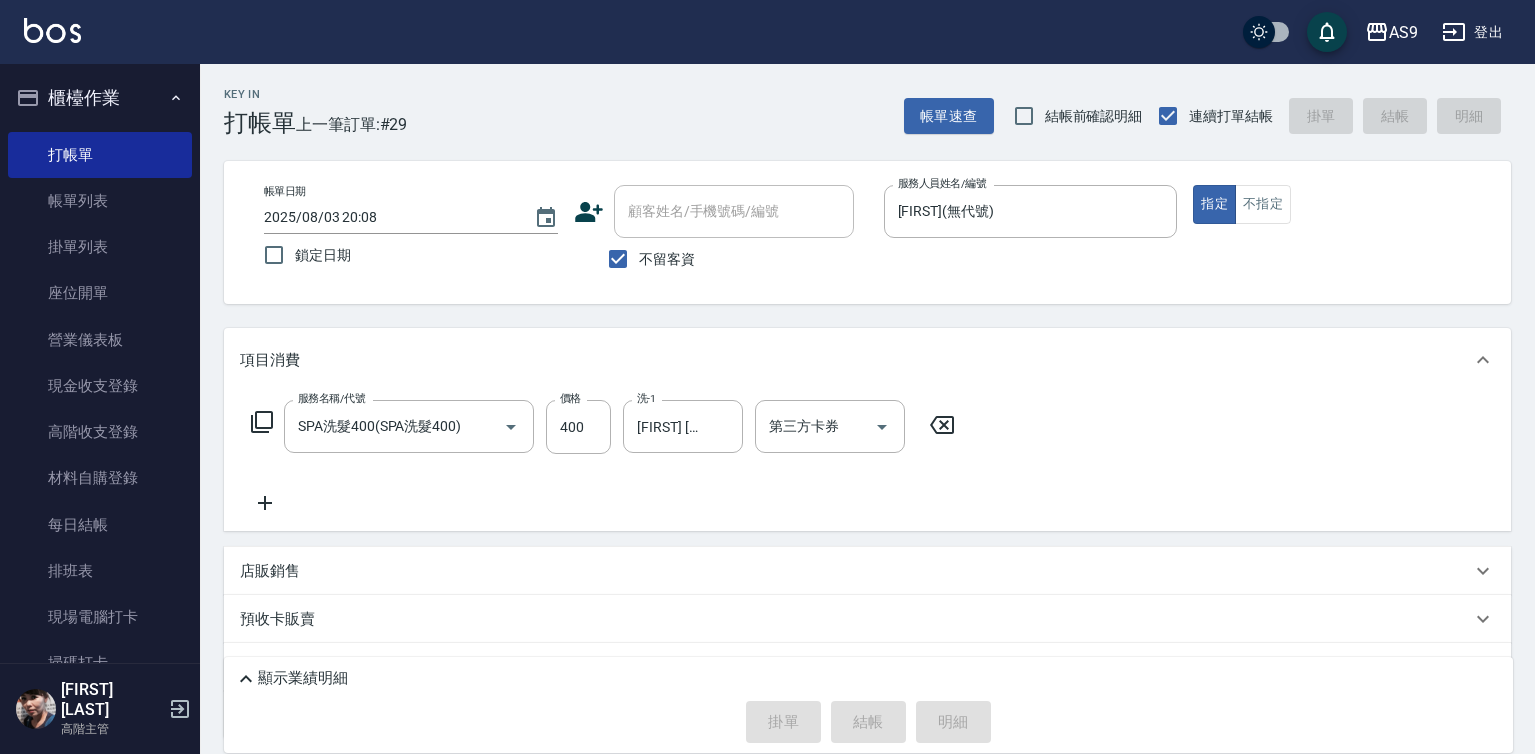 type 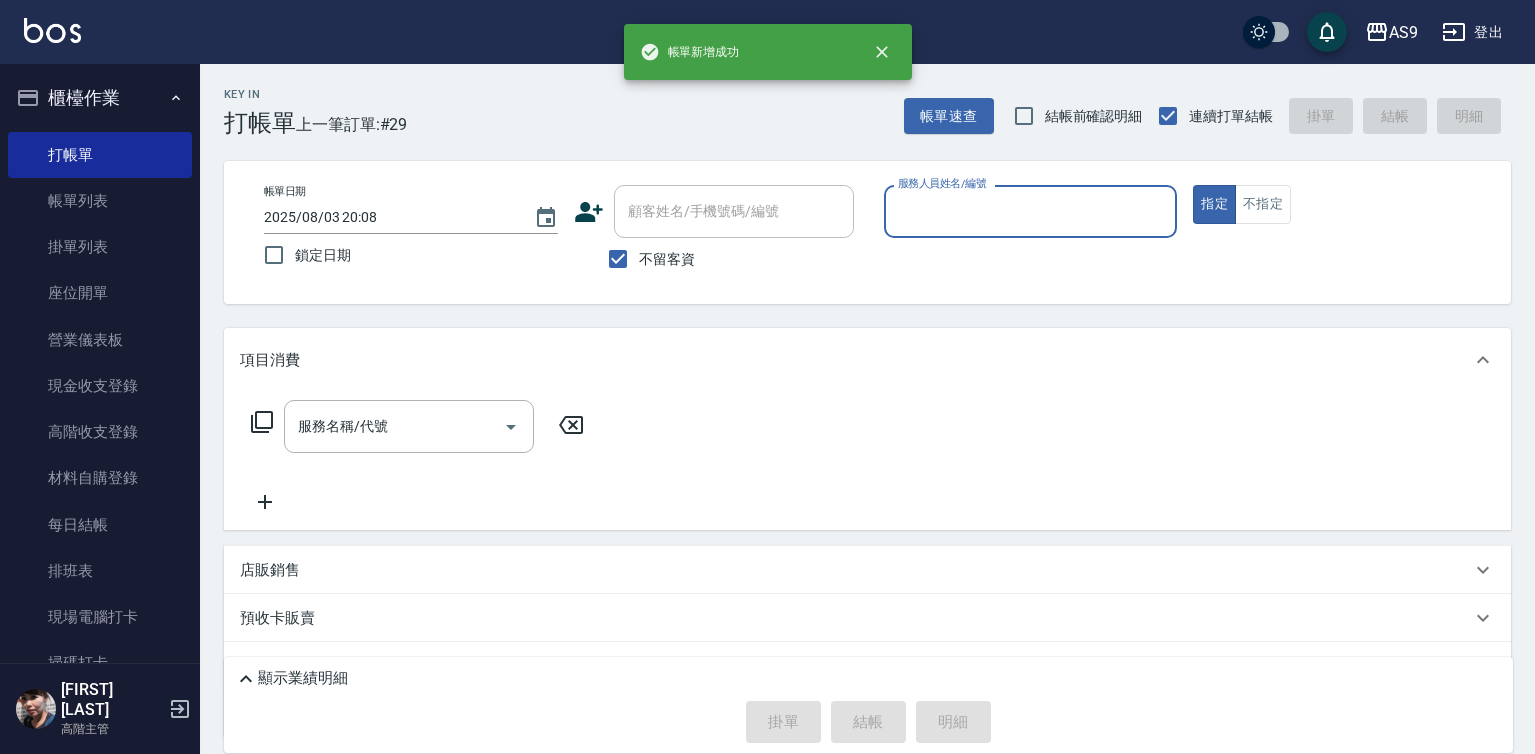 click on "服務人員姓名/編號" at bounding box center (1031, 211) 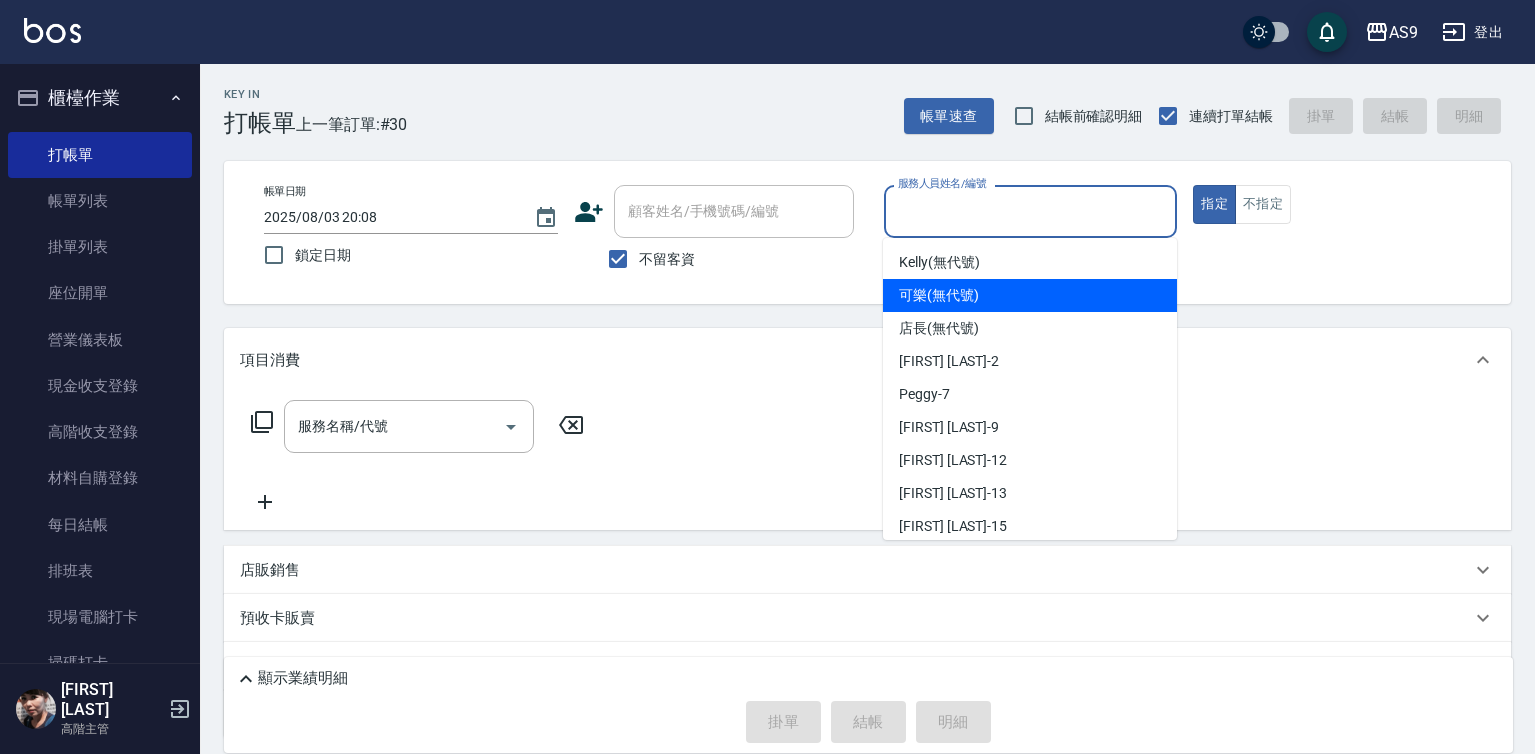 click on "[FIRST] (無代號)" at bounding box center [939, 295] 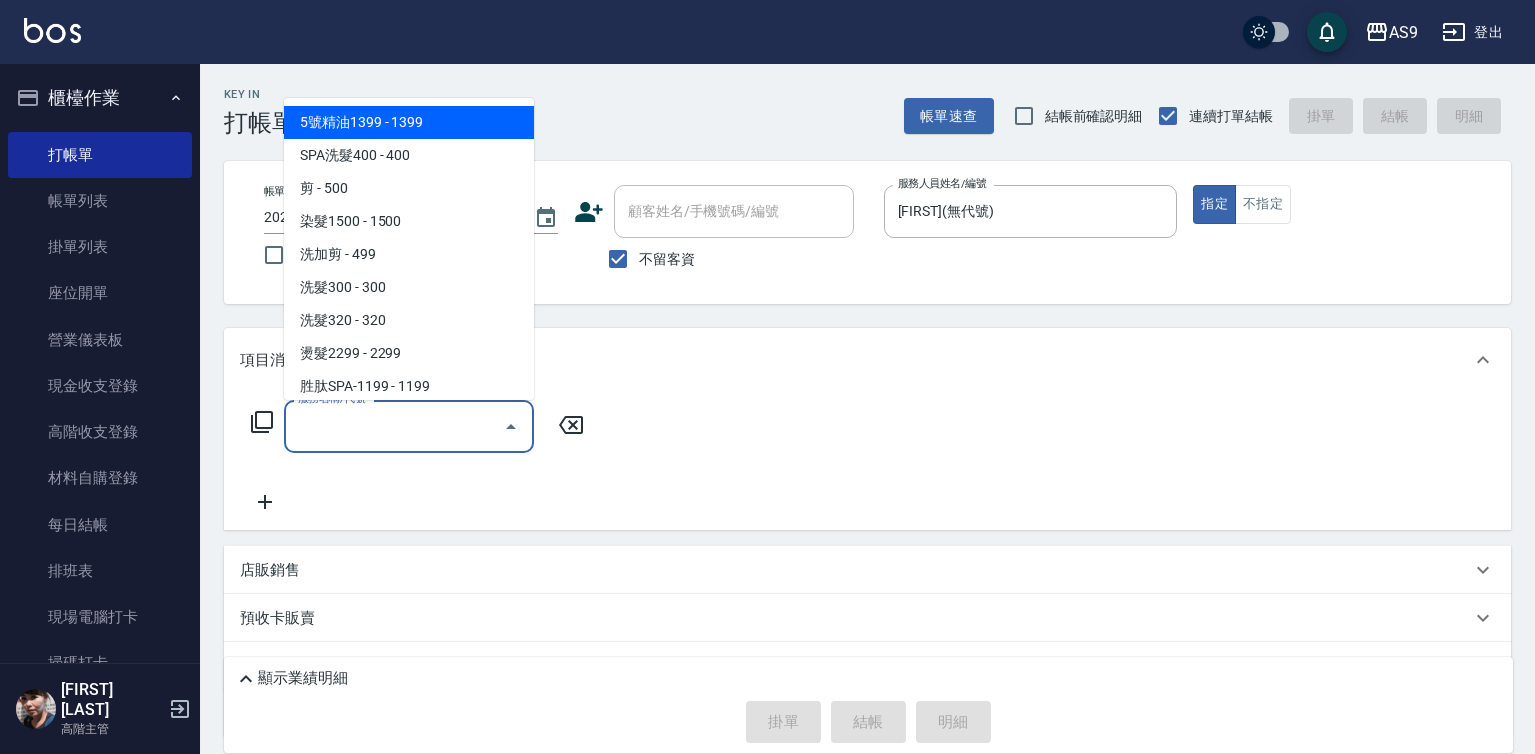 click on "服務名稱/代號" at bounding box center (394, 426) 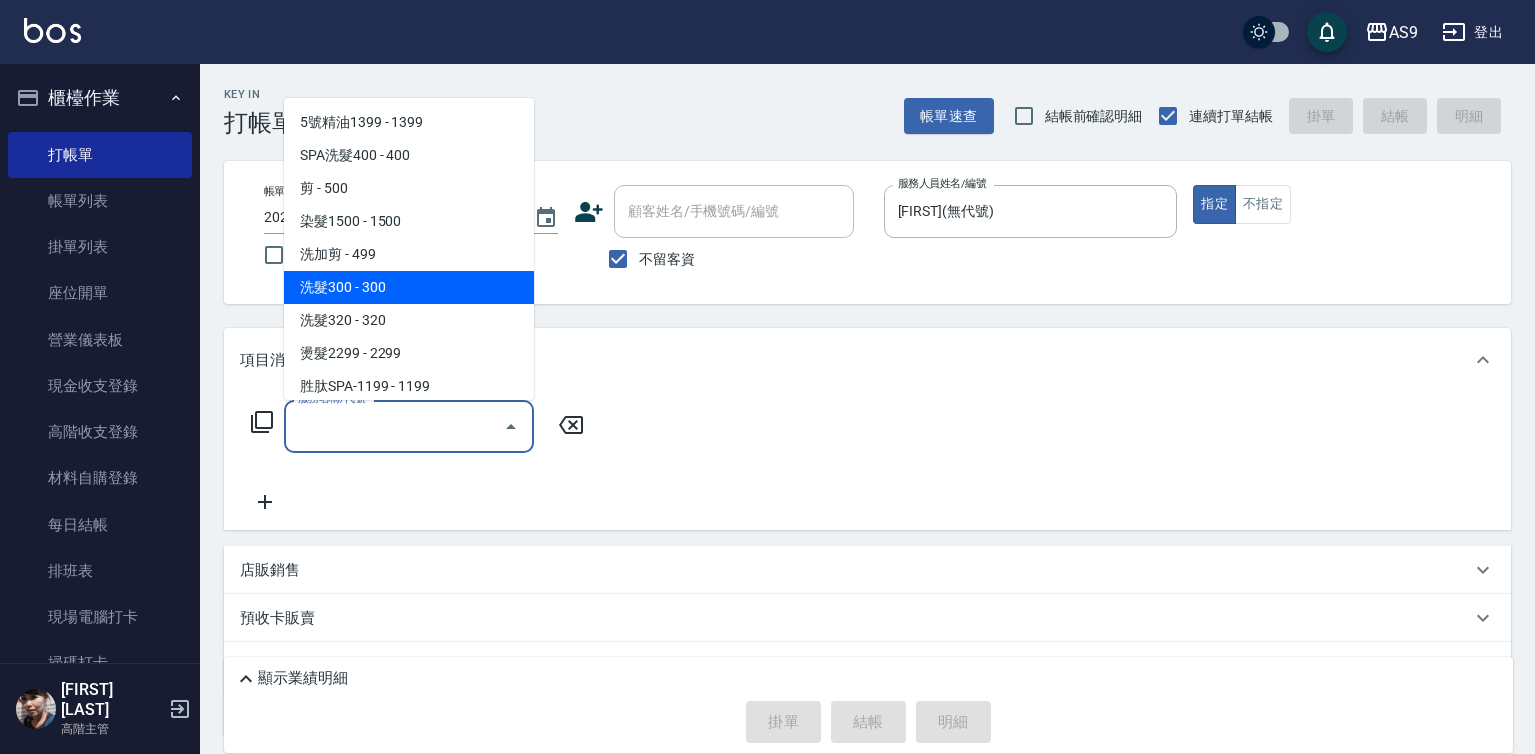click on "洗髮300 - 300" at bounding box center [409, 287] 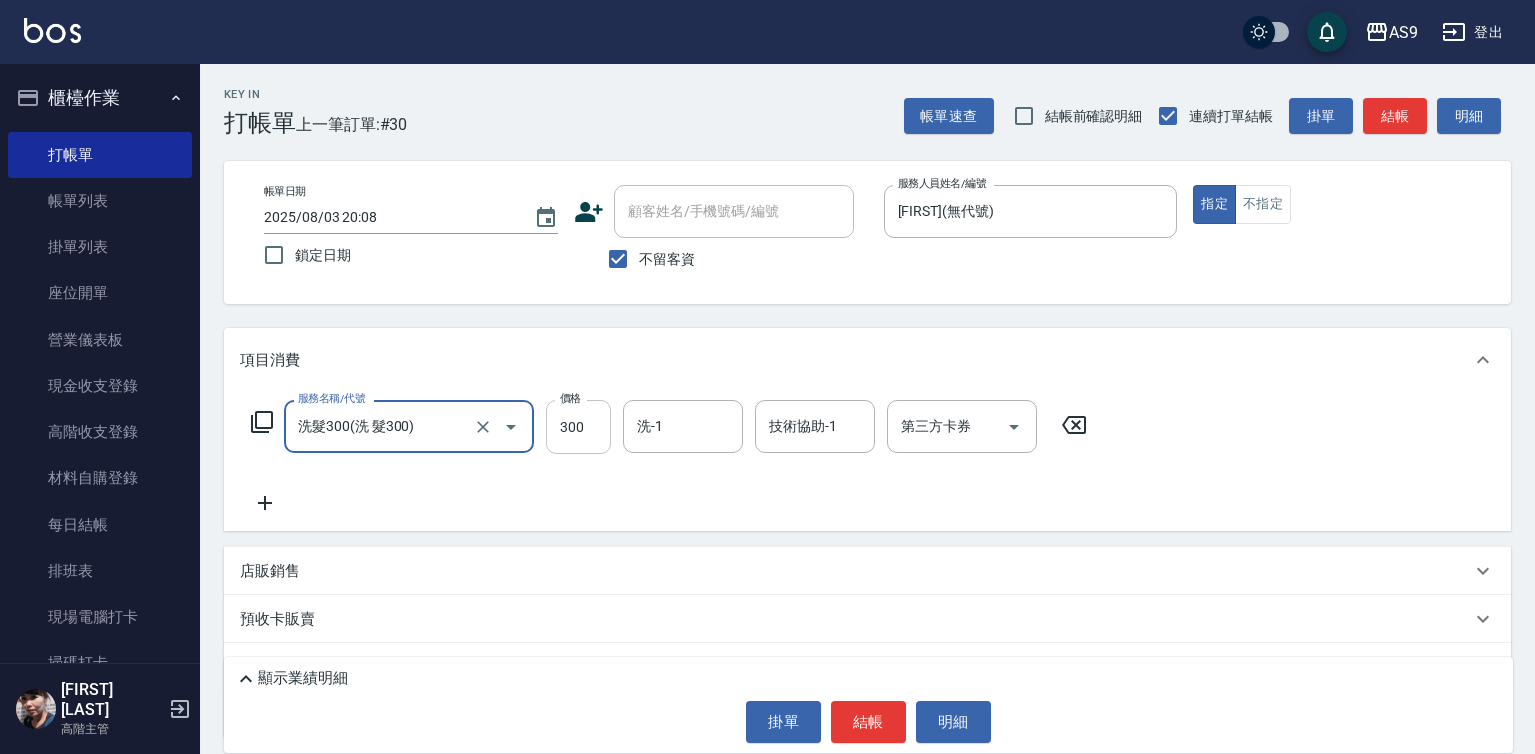 click on "300" at bounding box center (578, 427) 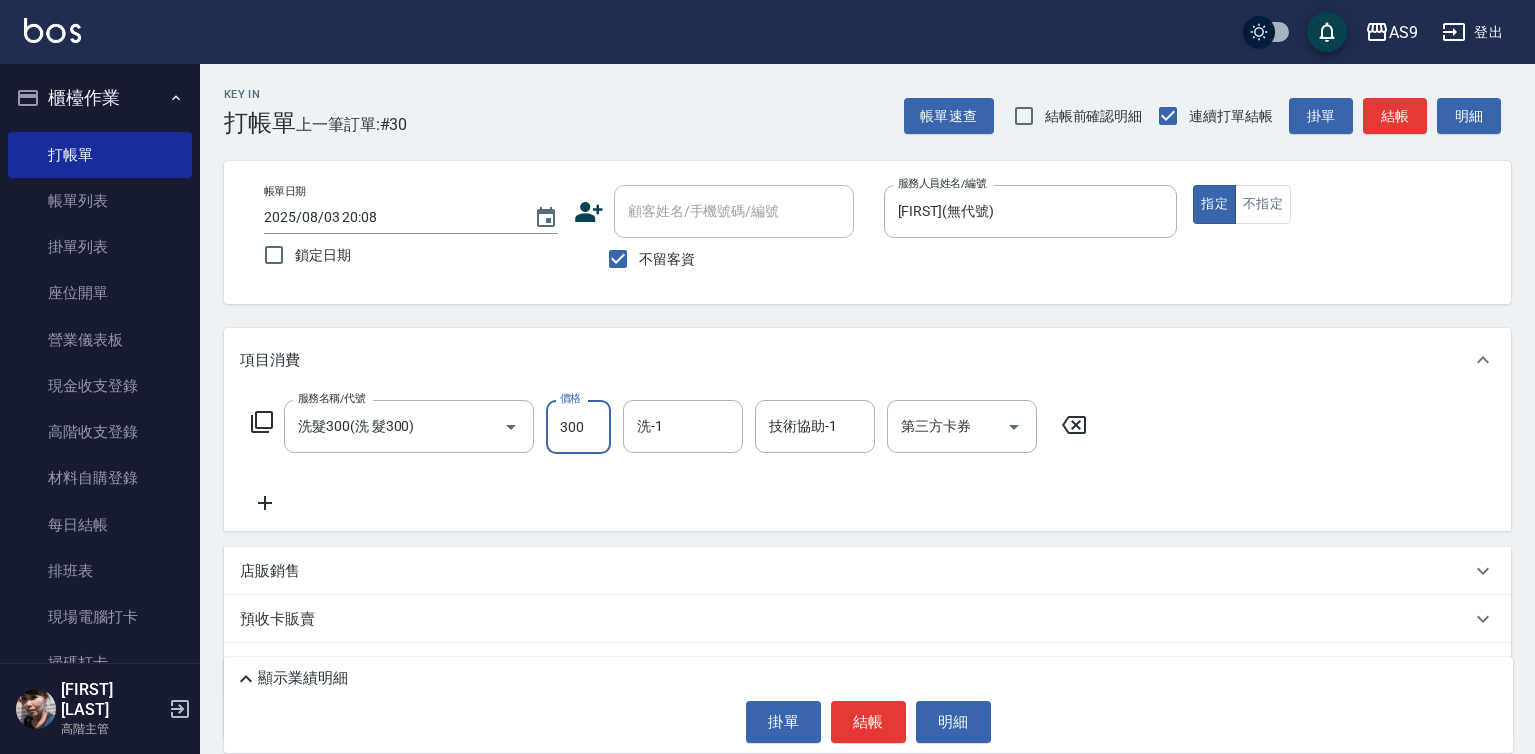 click on "300" at bounding box center (578, 427) 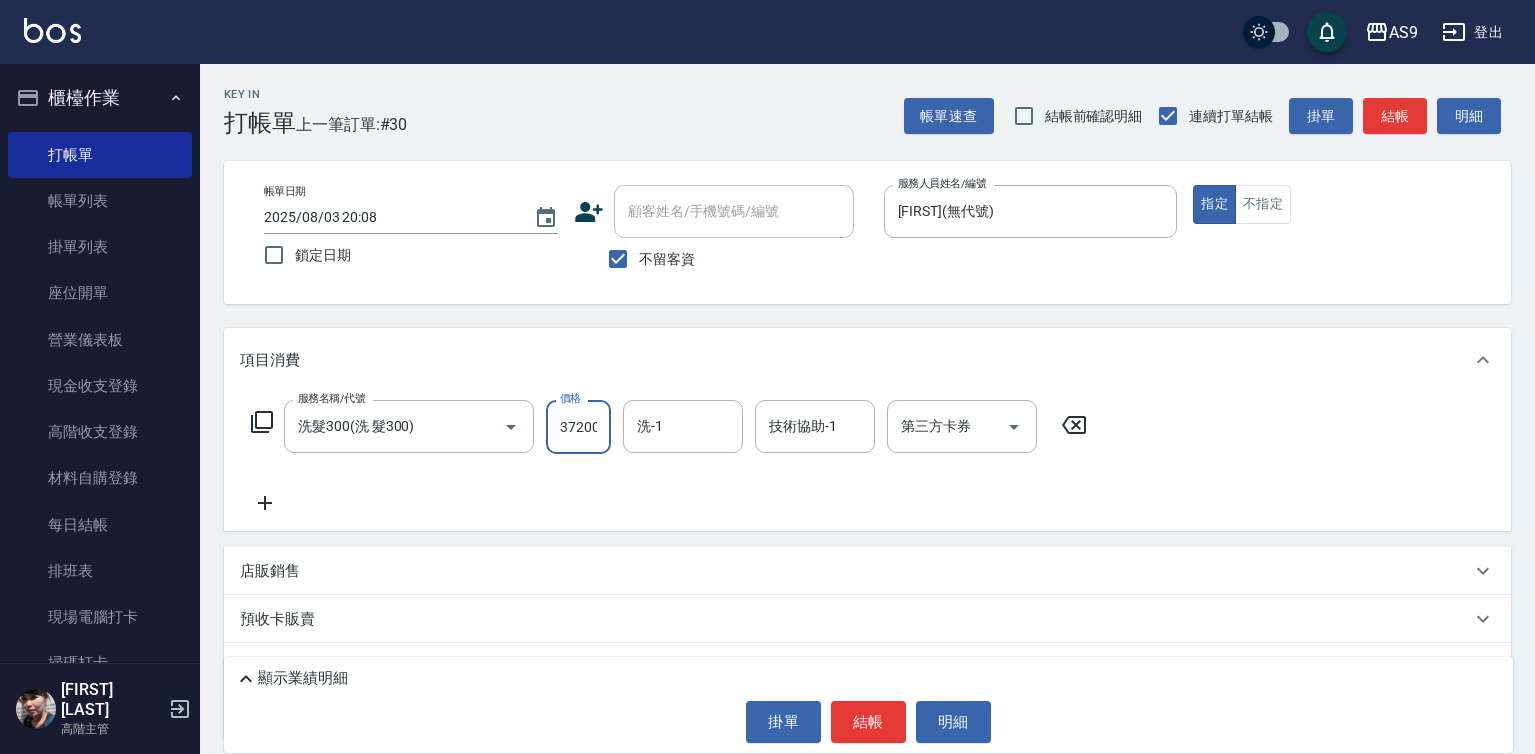 click on "37200" at bounding box center (578, 427) 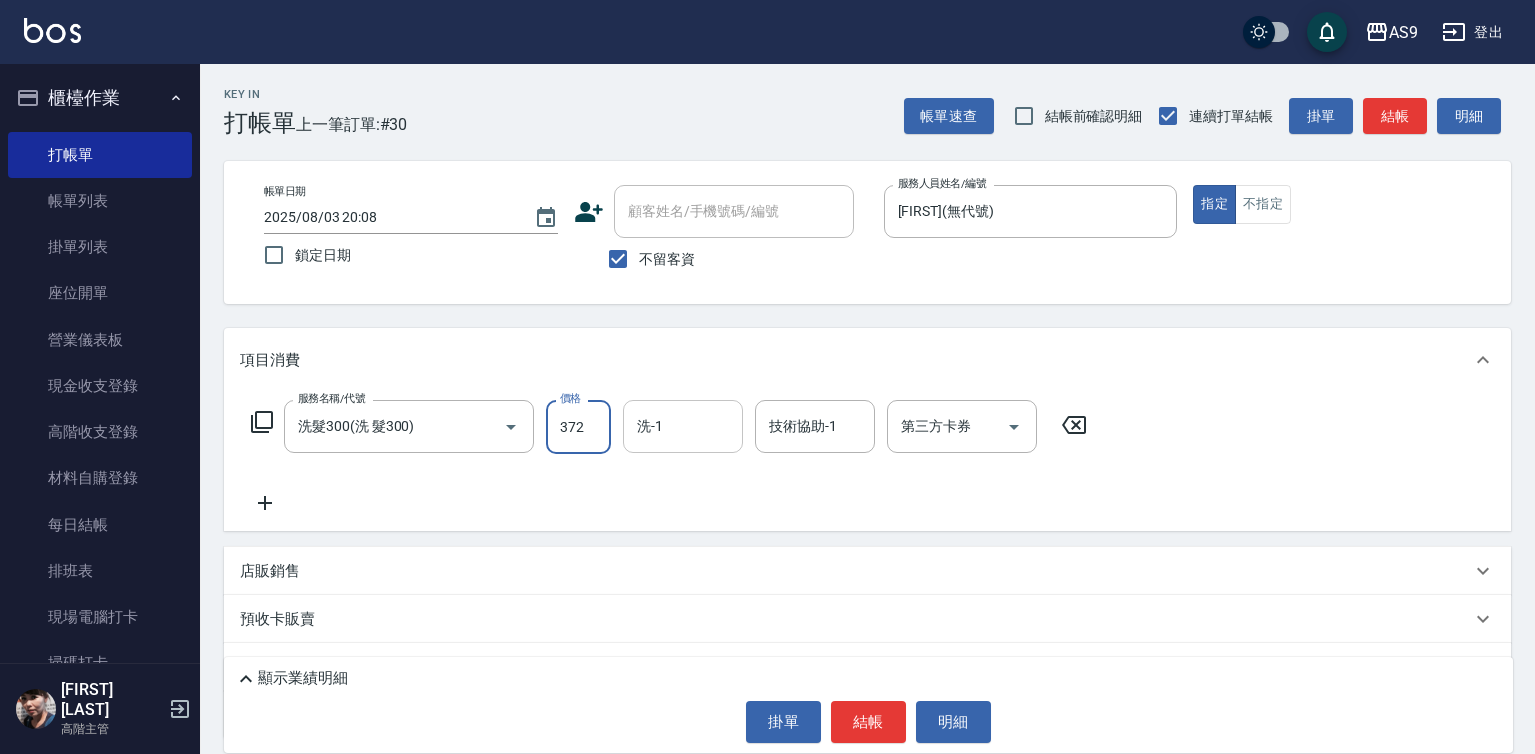 type on "372" 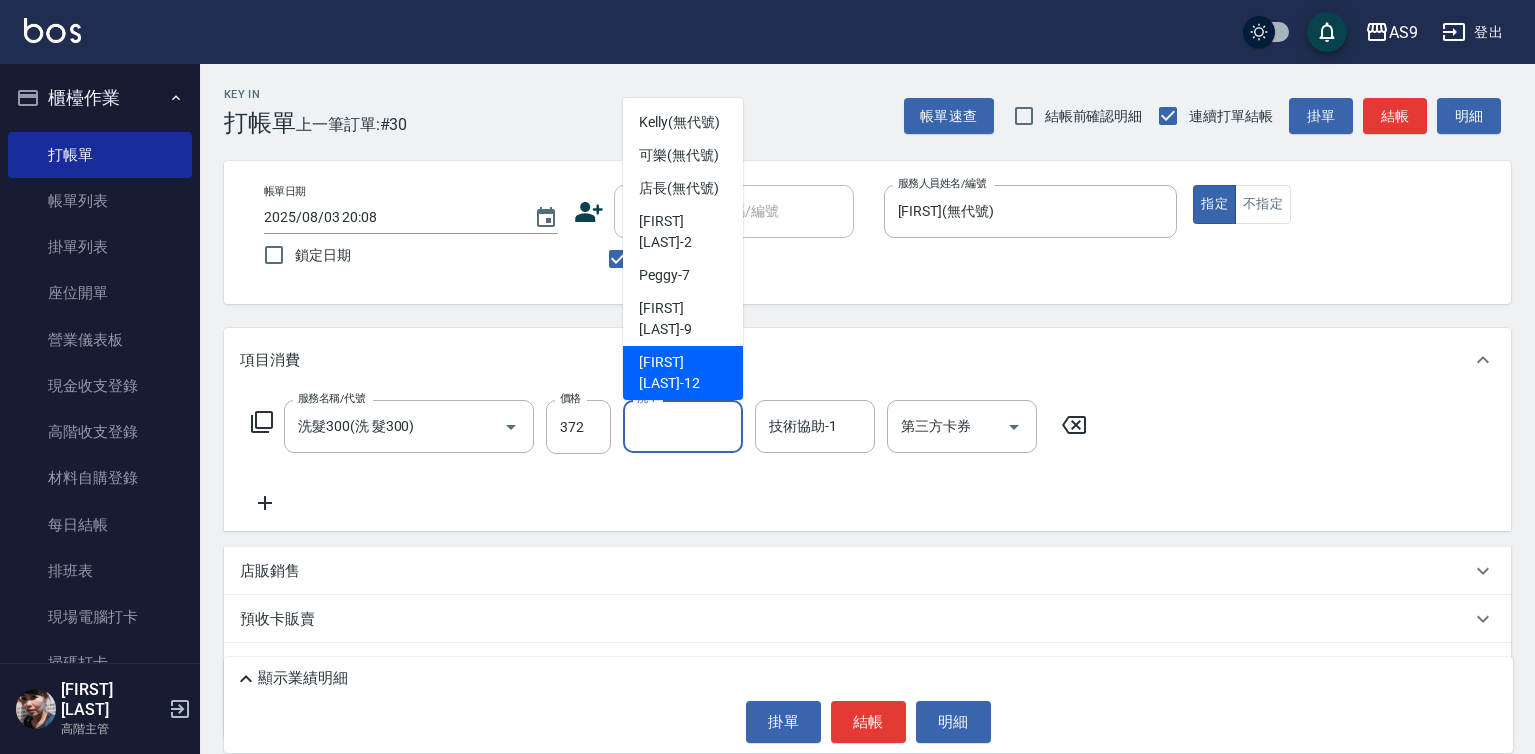 scroll, scrollTop: 100, scrollLeft: 0, axis: vertical 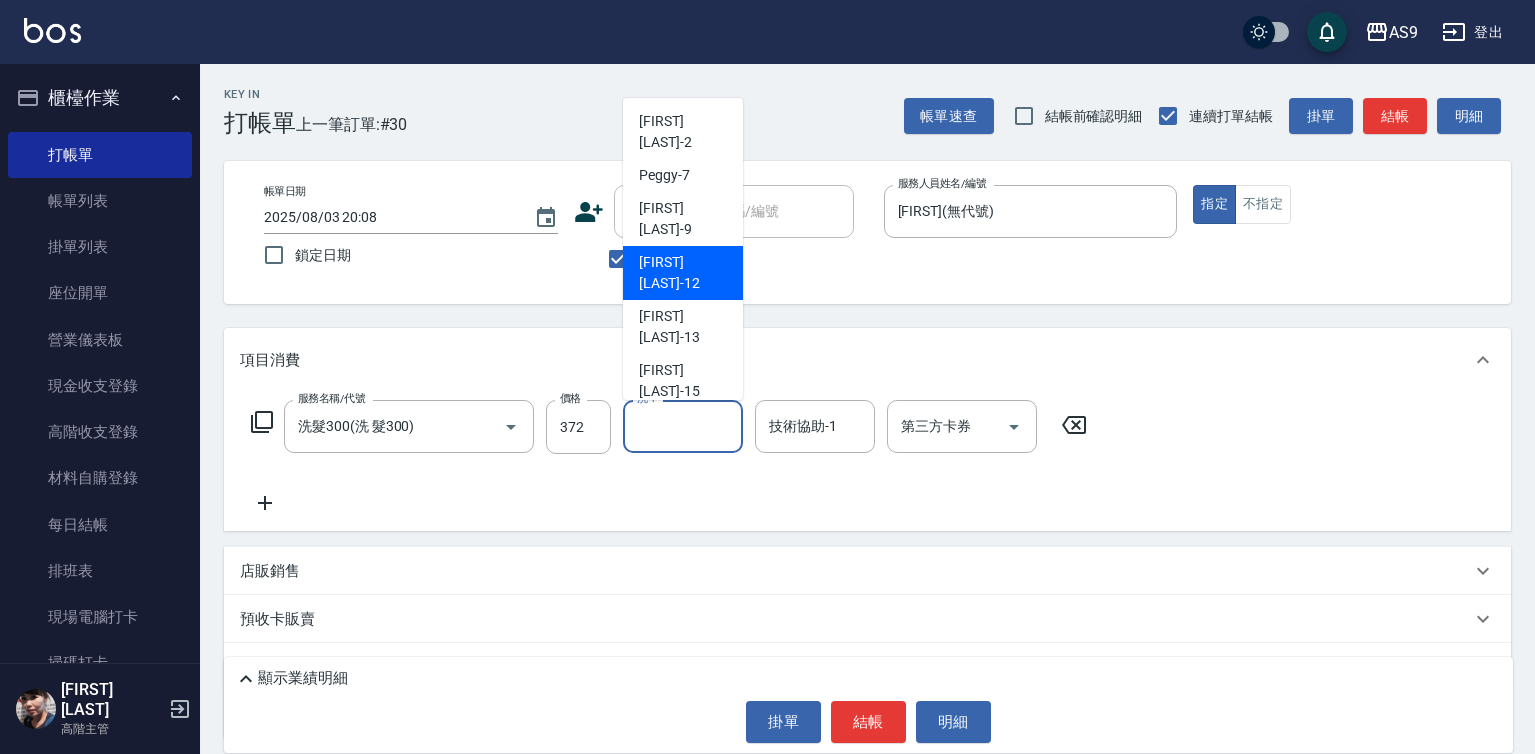 click on "[FIRST] [LAST] -12" at bounding box center (683, 273) 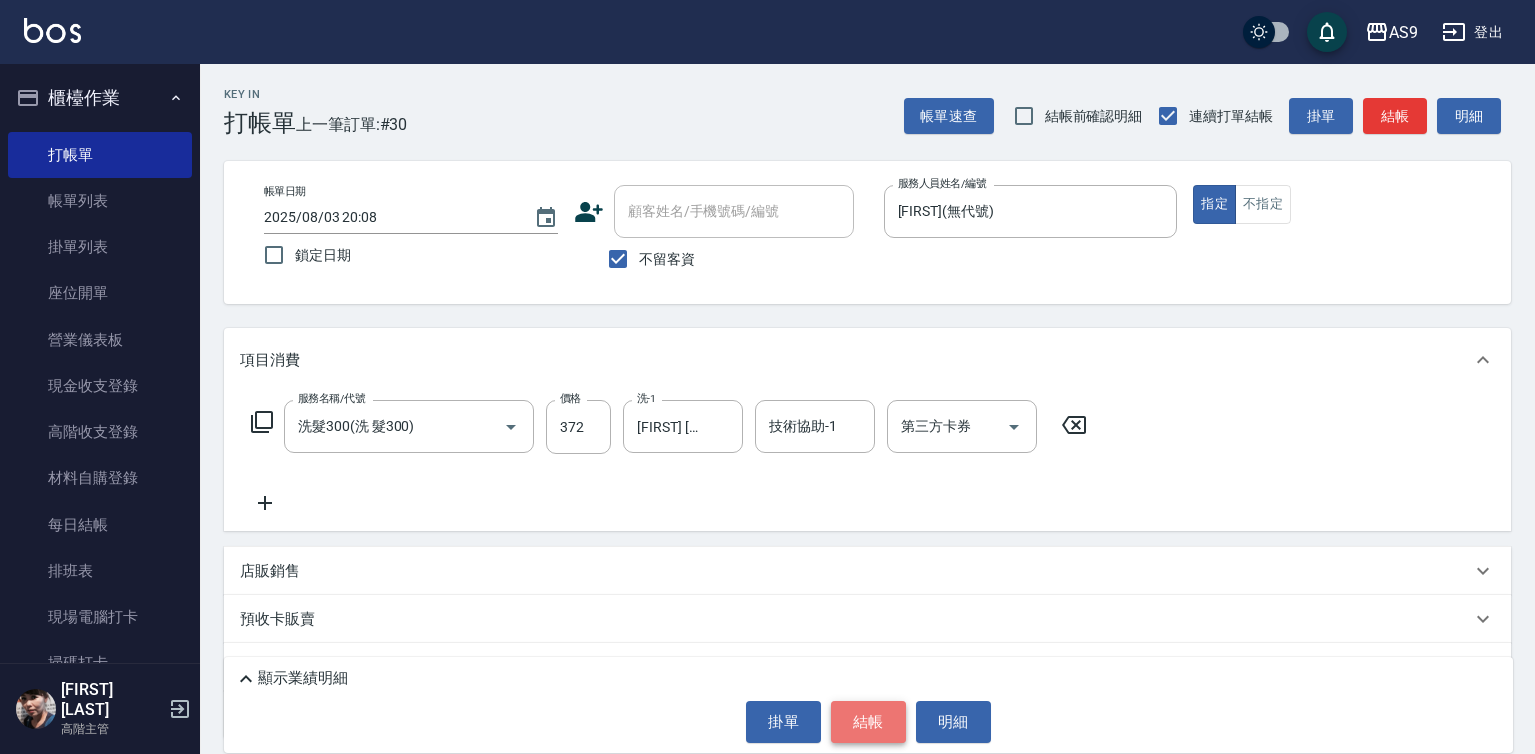 drag, startPoint x: 871, startPoint y: 714, endPoint x: 873, endPoint y: 698, distance: 16.124516 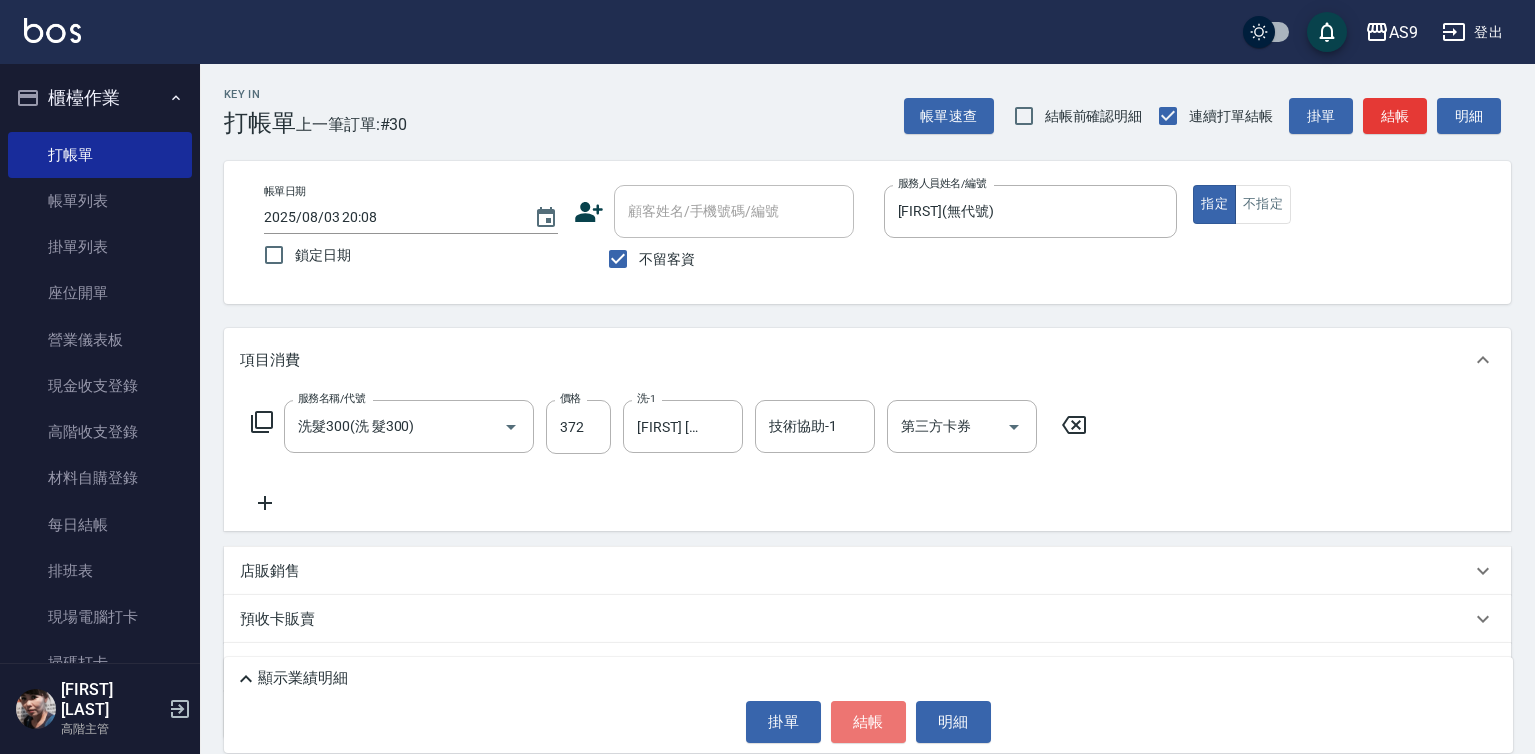 click on "結帳" at bounding box center [868, 722] 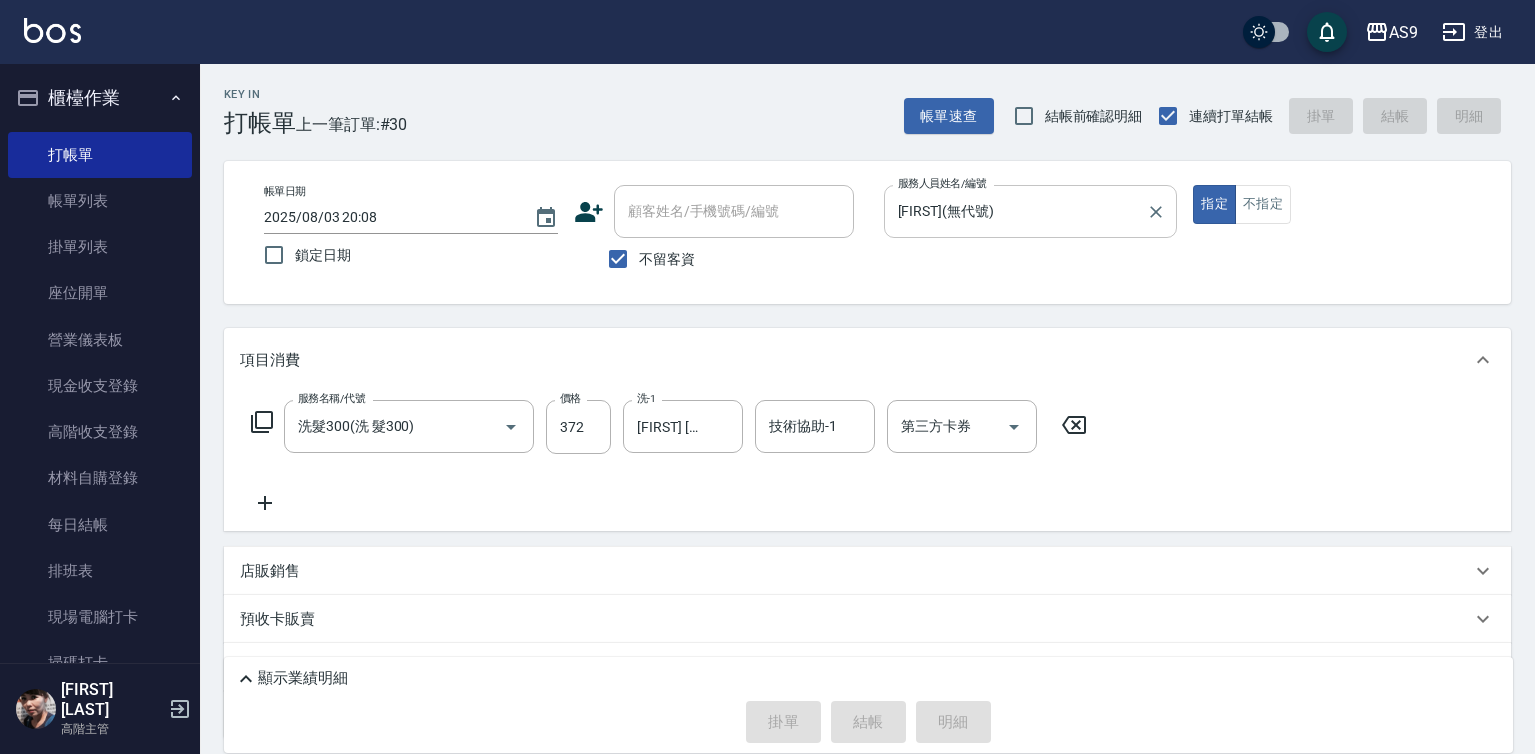 type 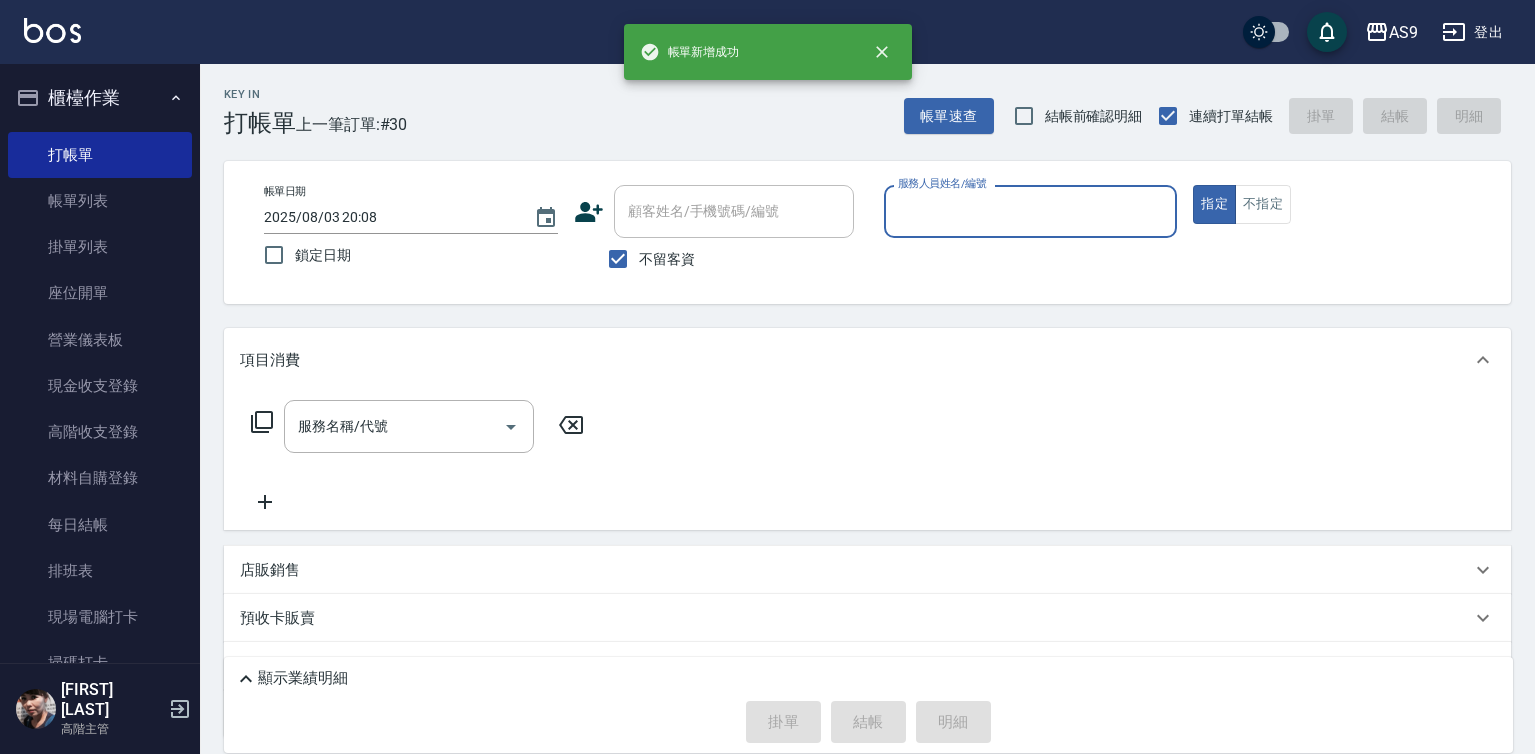 click on "服務人員姓名/編號" at bounding box center (1031, 211) 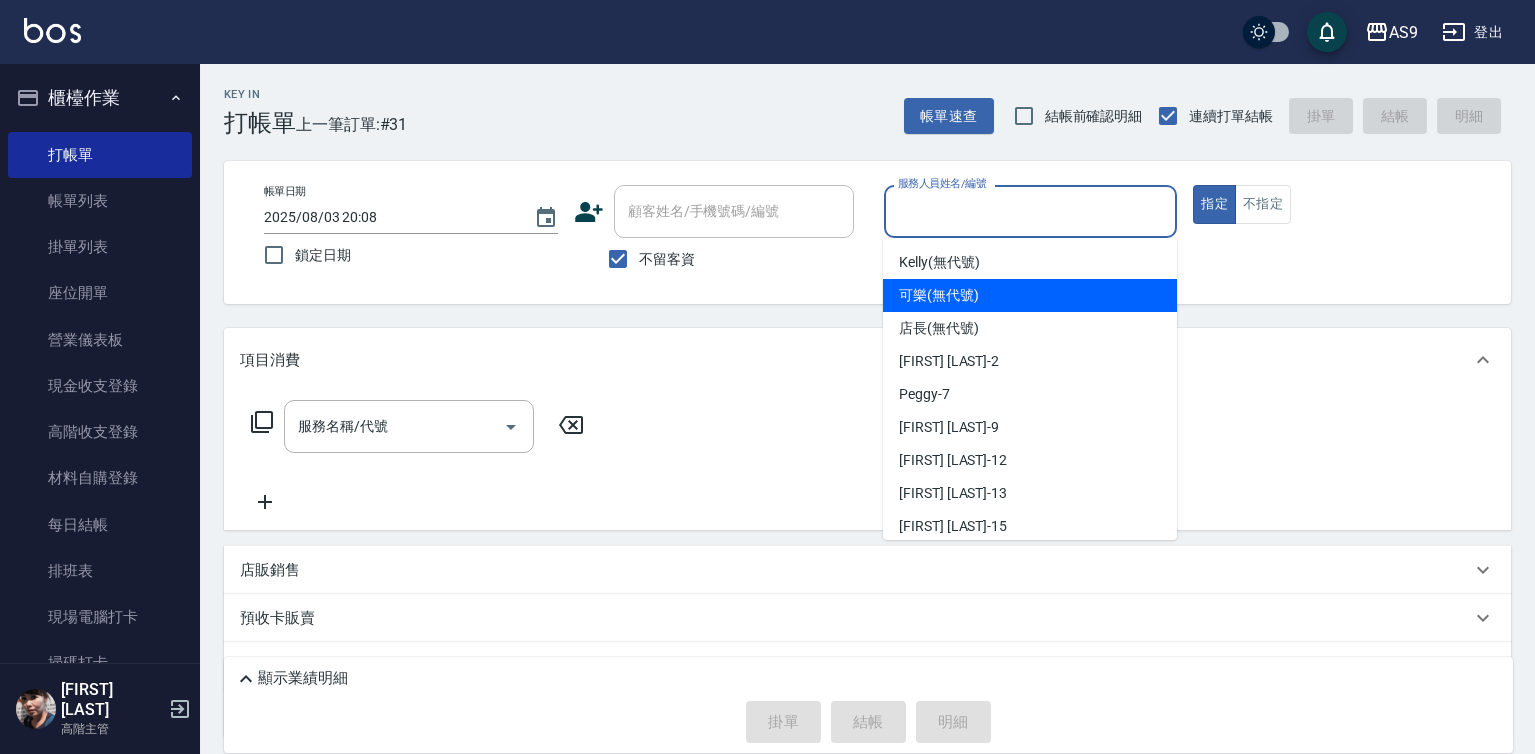click on "[FIRST] (無代號)" at bounding box center [939, 295] 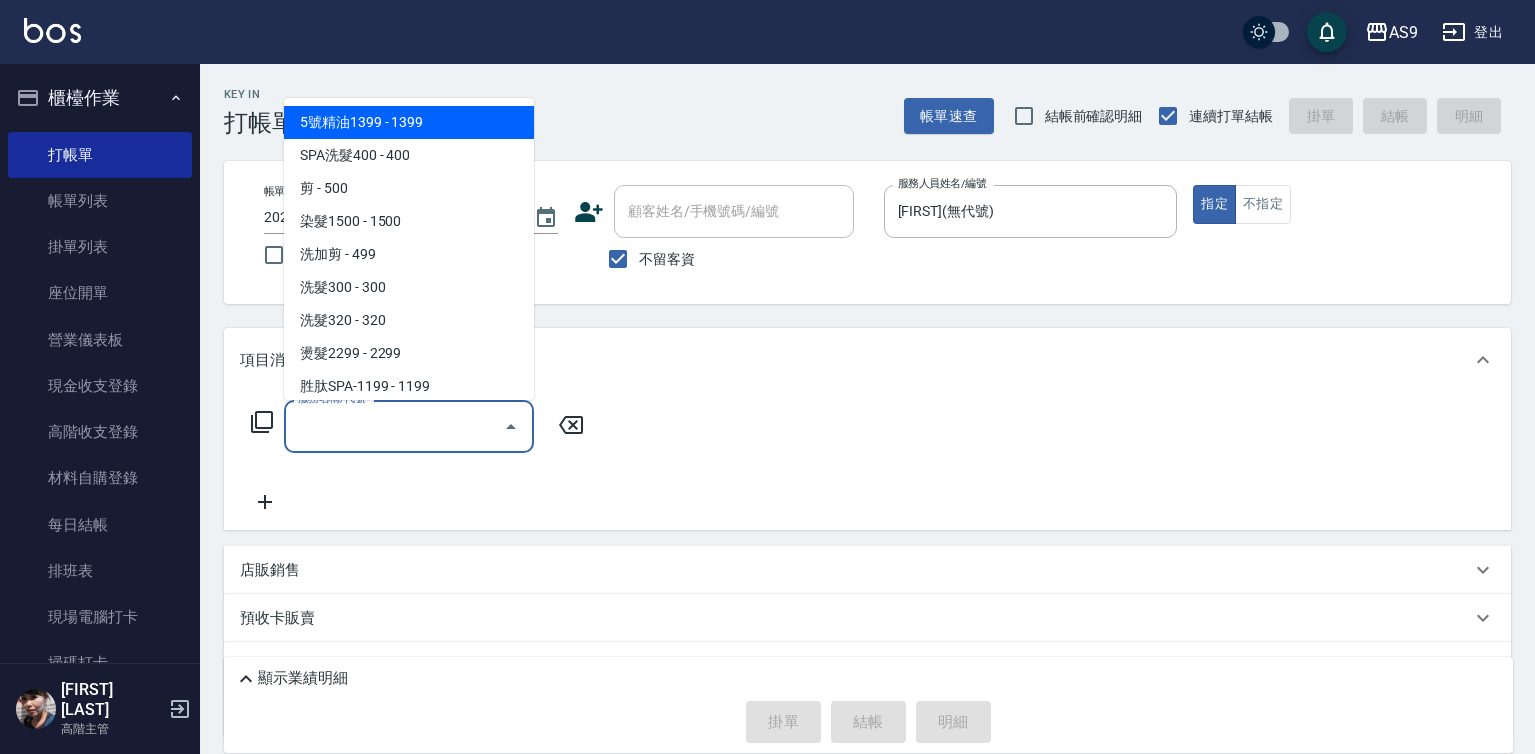 click on "服務名稱/代號" at bounding box center [394, 426] 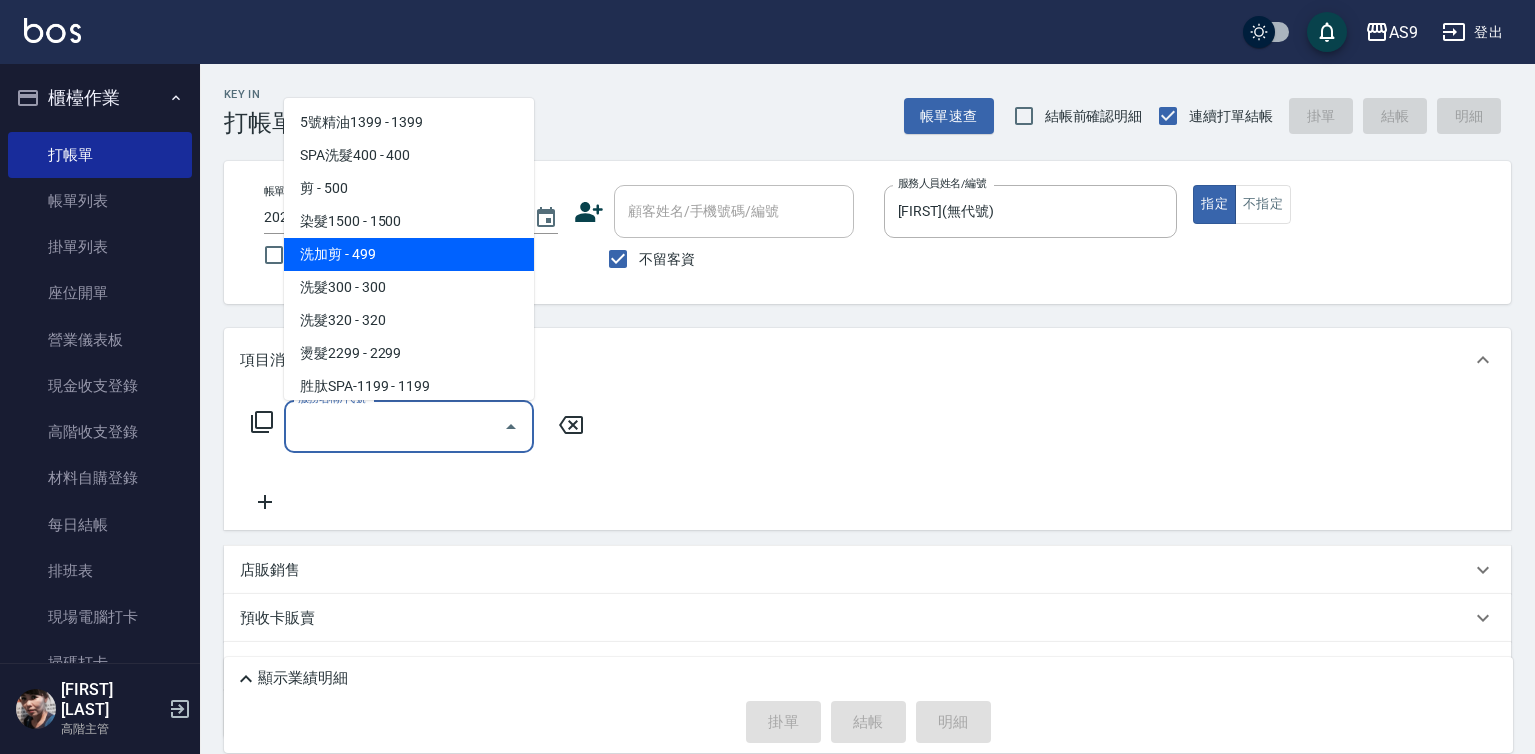 click on "洗加剪 - 499" at bounding box center (409, 254) 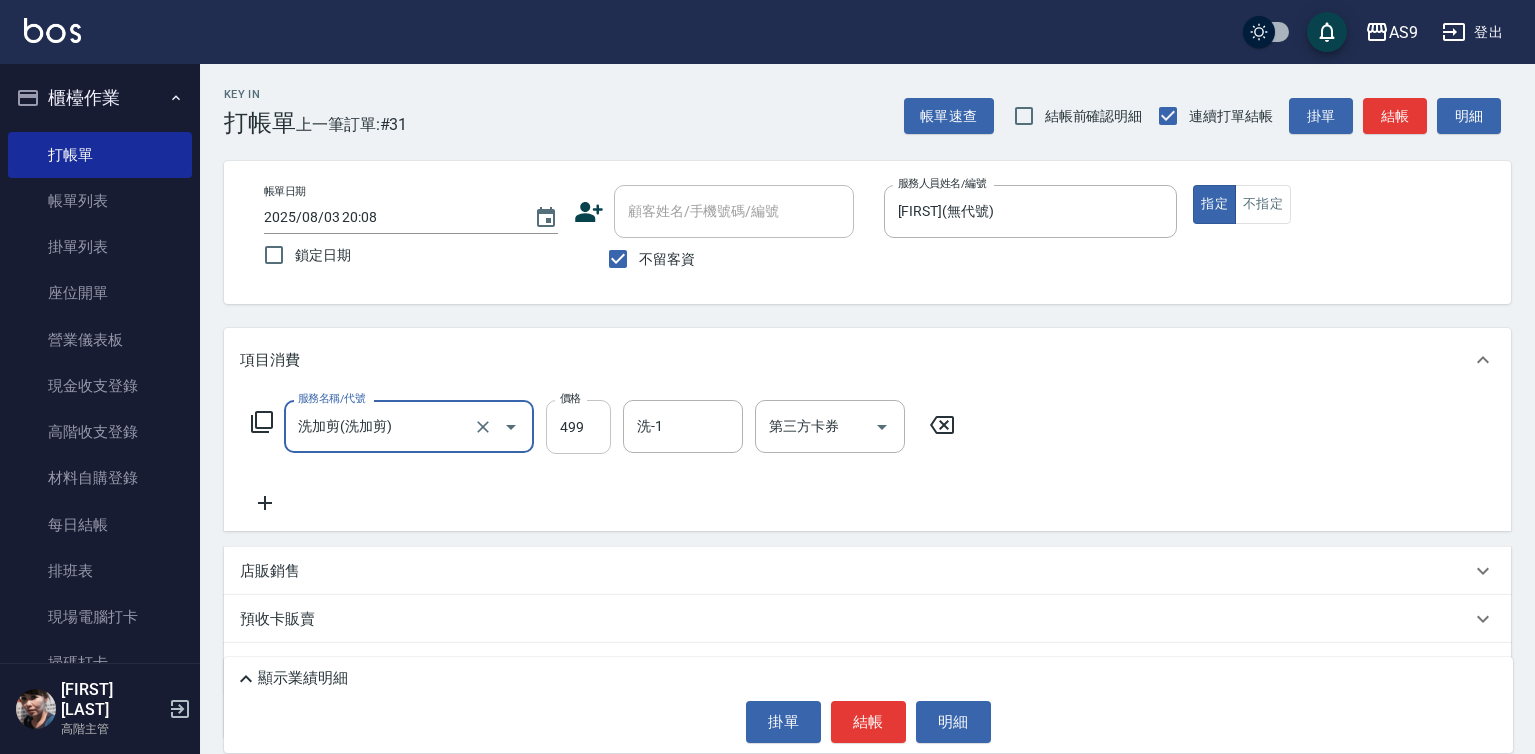 click on "499" at bounding box center (578, 427) 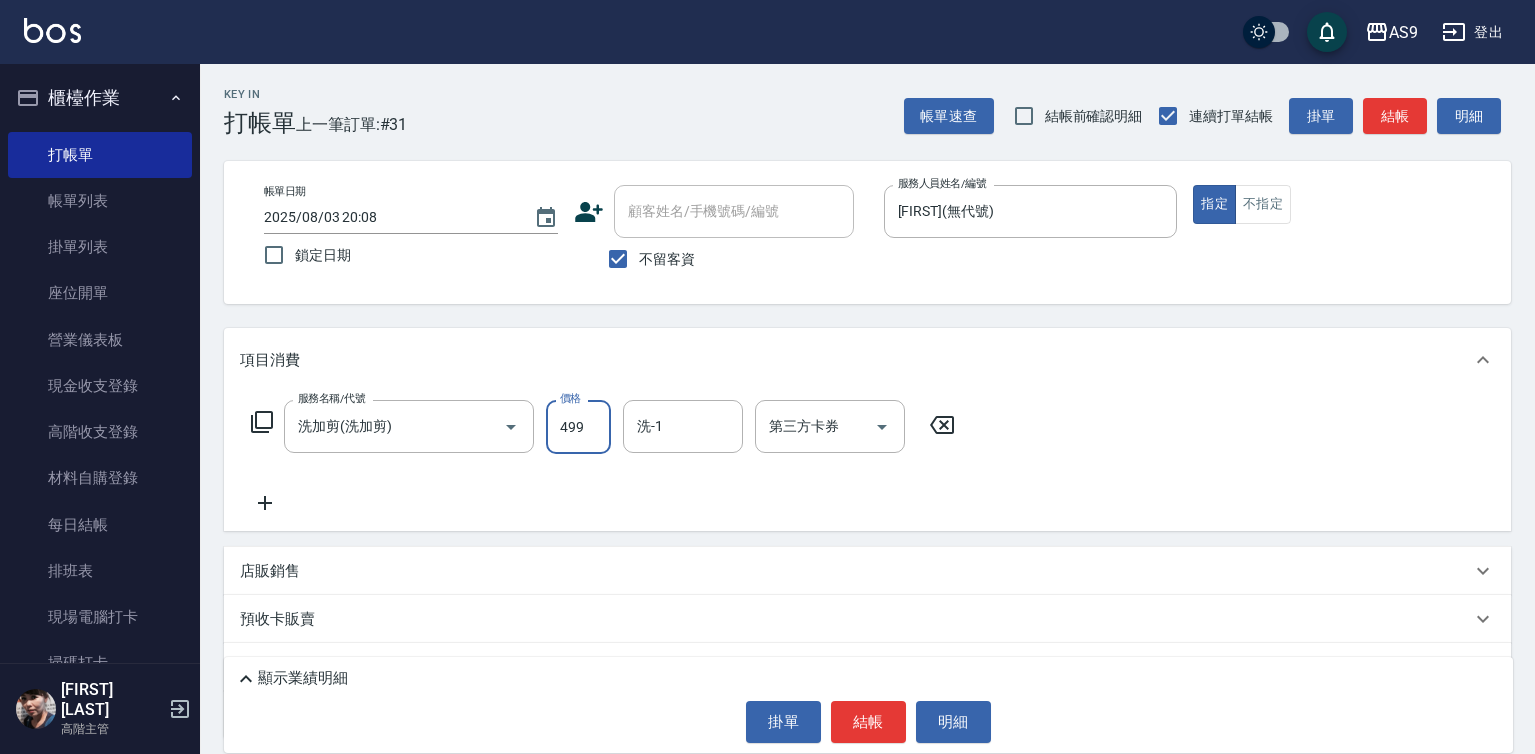 click on "499" at bounding box center (578, 427) 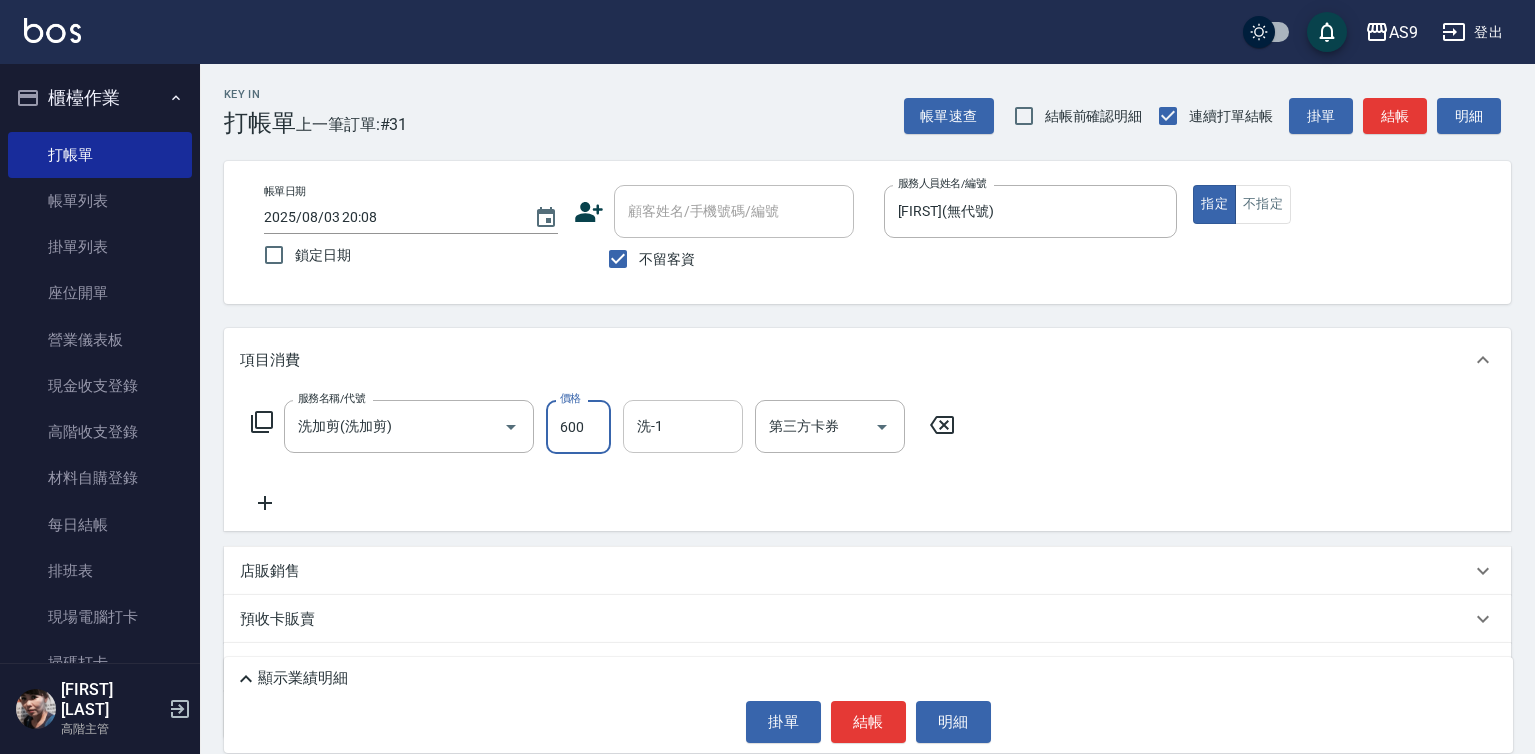 type on "600" 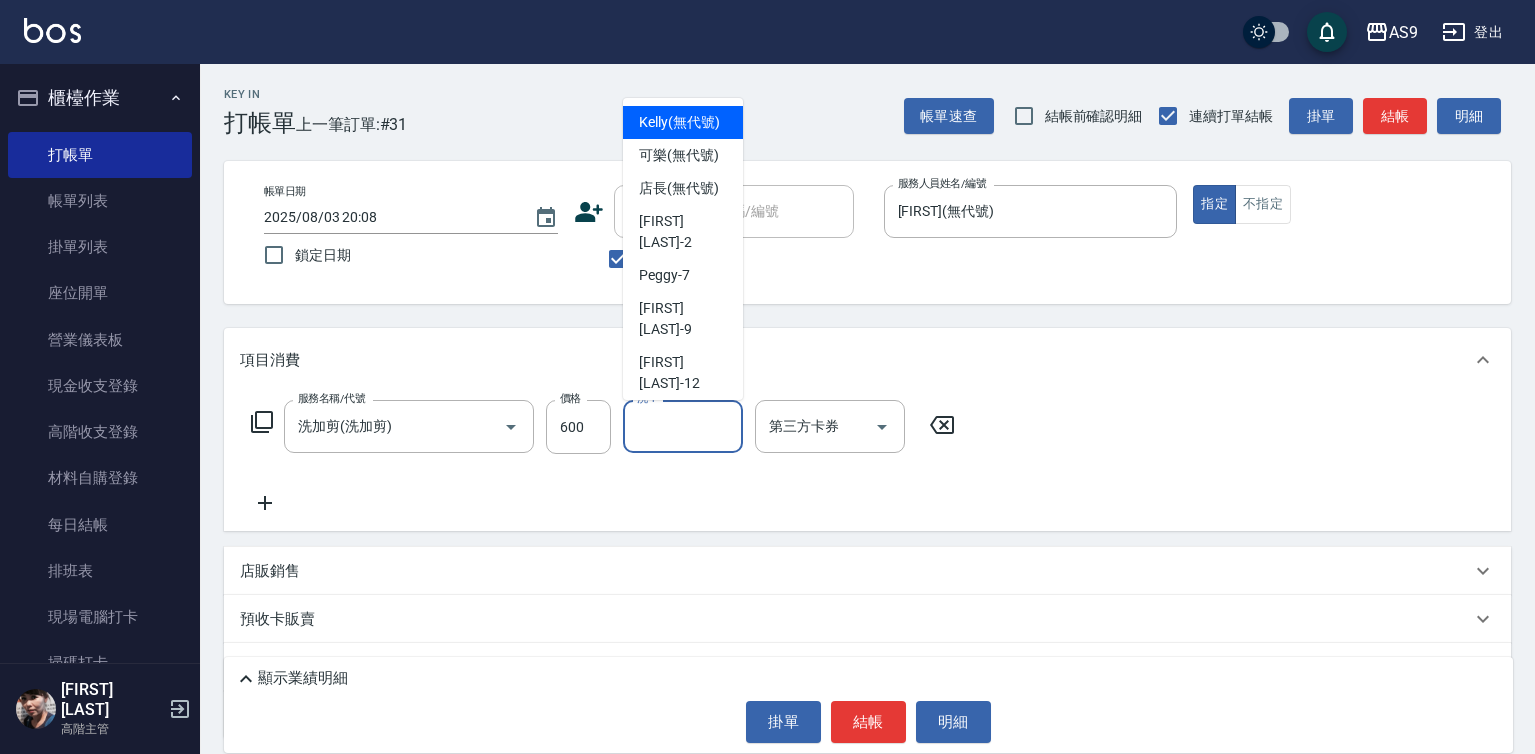 drag, startPoint x: 669, startPoint y: 436, endPoint x: 686, endPoint y: 419, distance: 24.04163 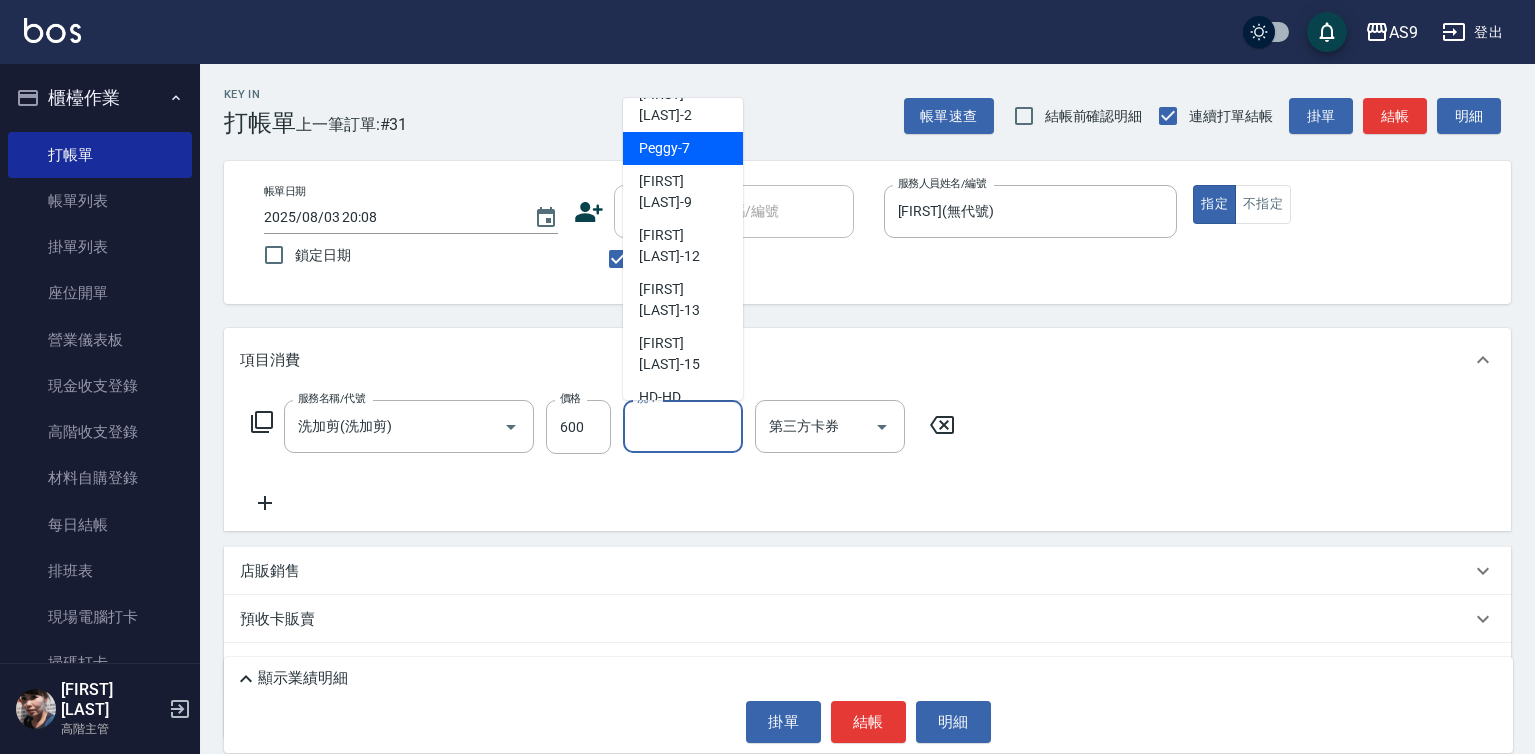 scroll, scrollTop: 128, scrollLeft: 0, axis: vertical 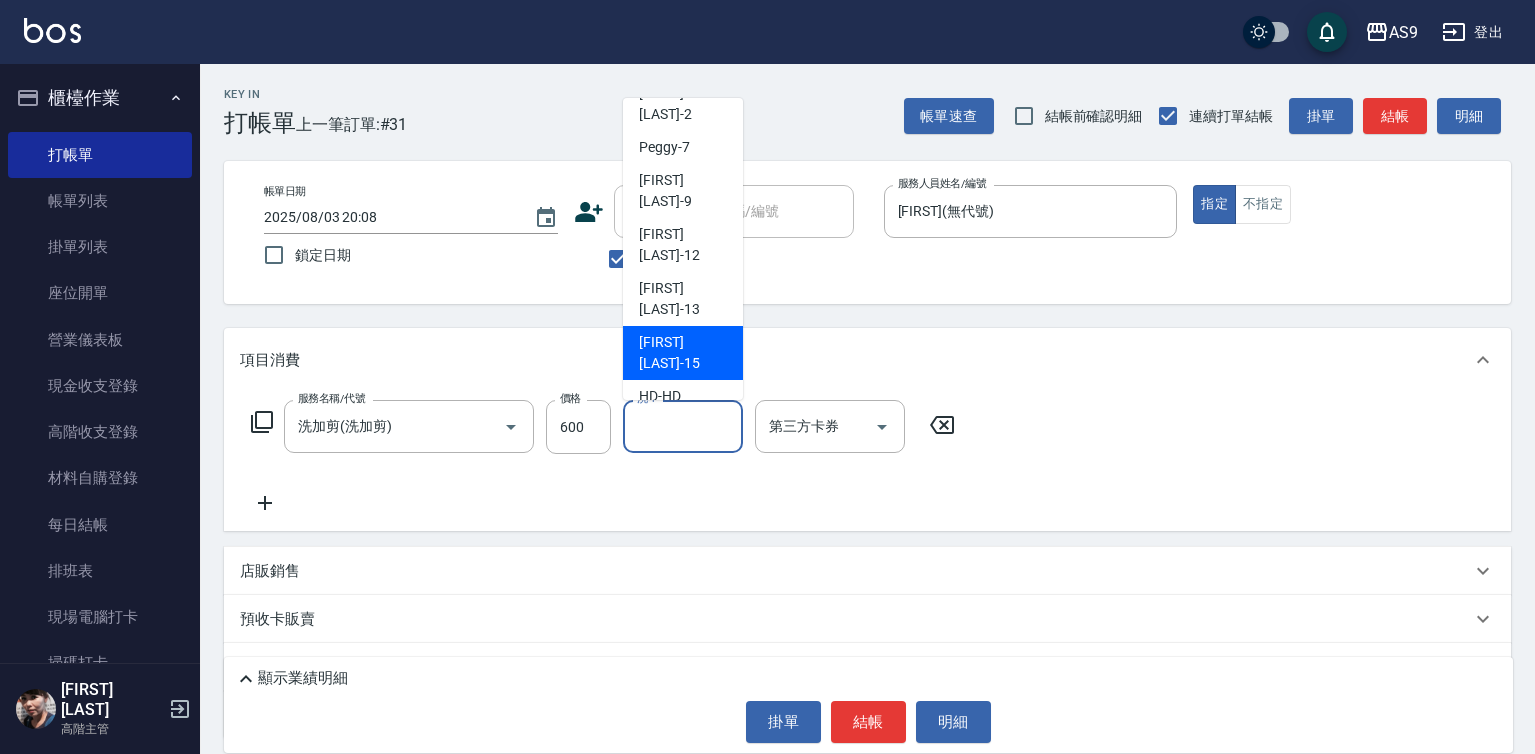 click on "[FIRST] [LAST]-15" at bounding box center [683, 353] 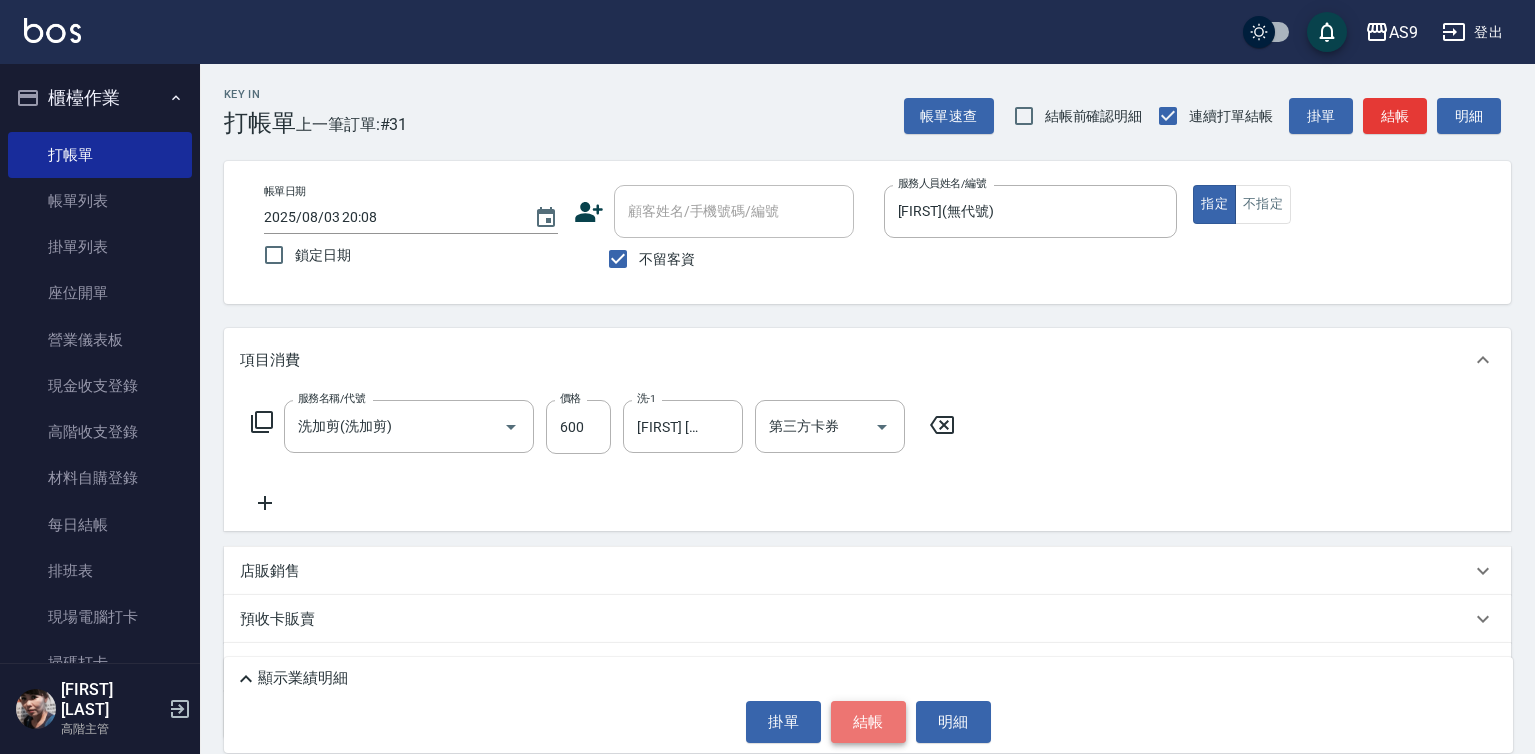 click on "結帳" at bounding box center [868, 722] 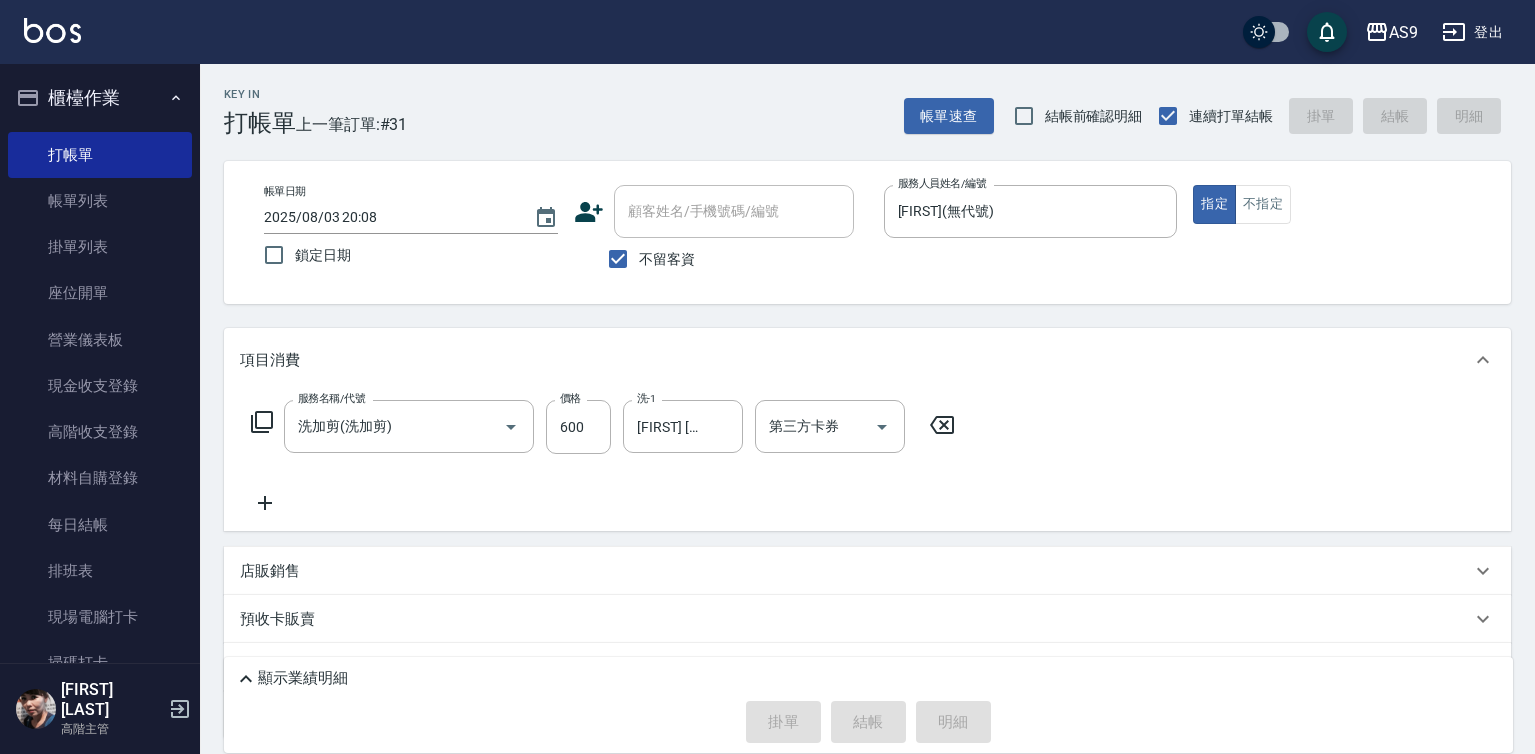 type 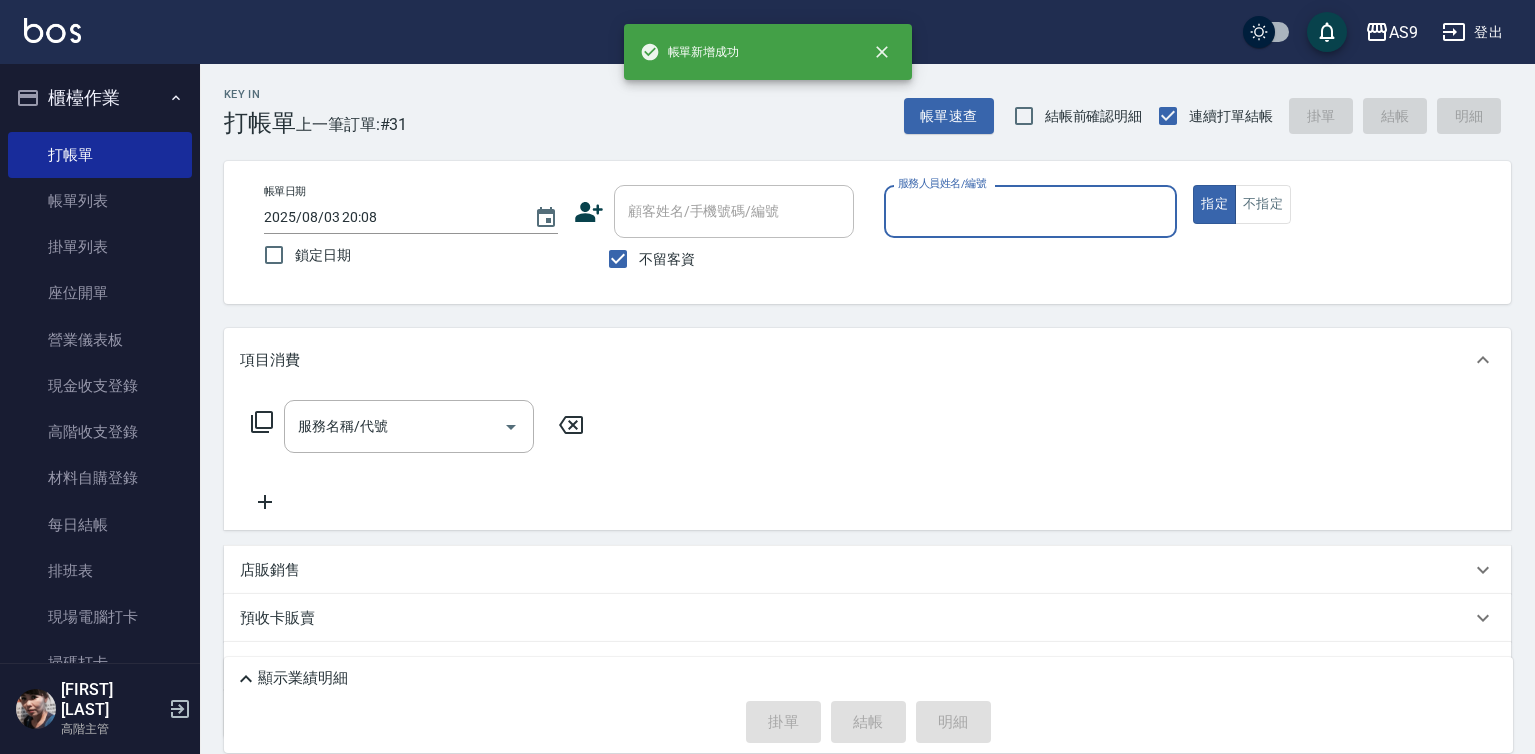 click on "服務人員姓名/編號" at bounding box center (1031, 211) 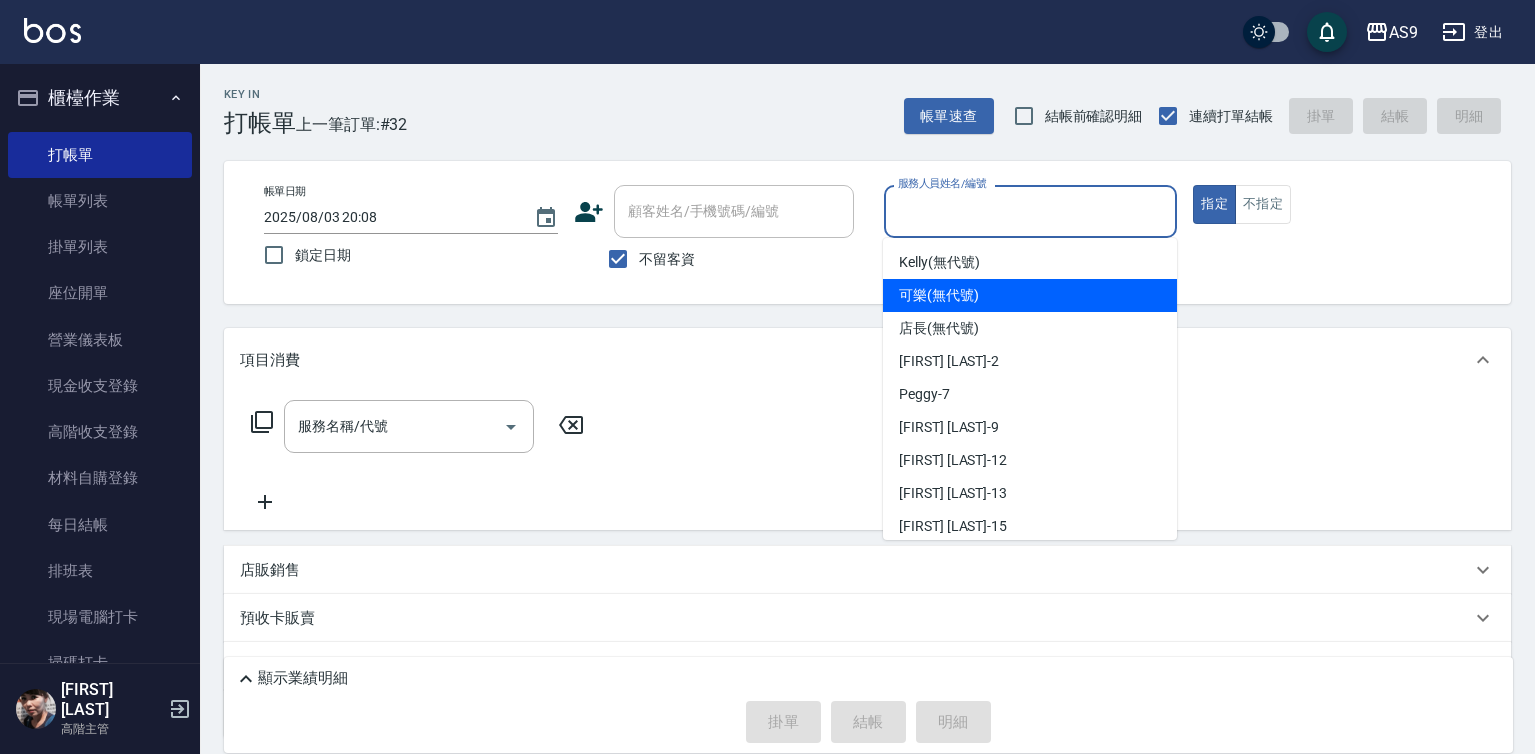 click on "[FIRST] (無代號)" at bounding box center (939, 295) 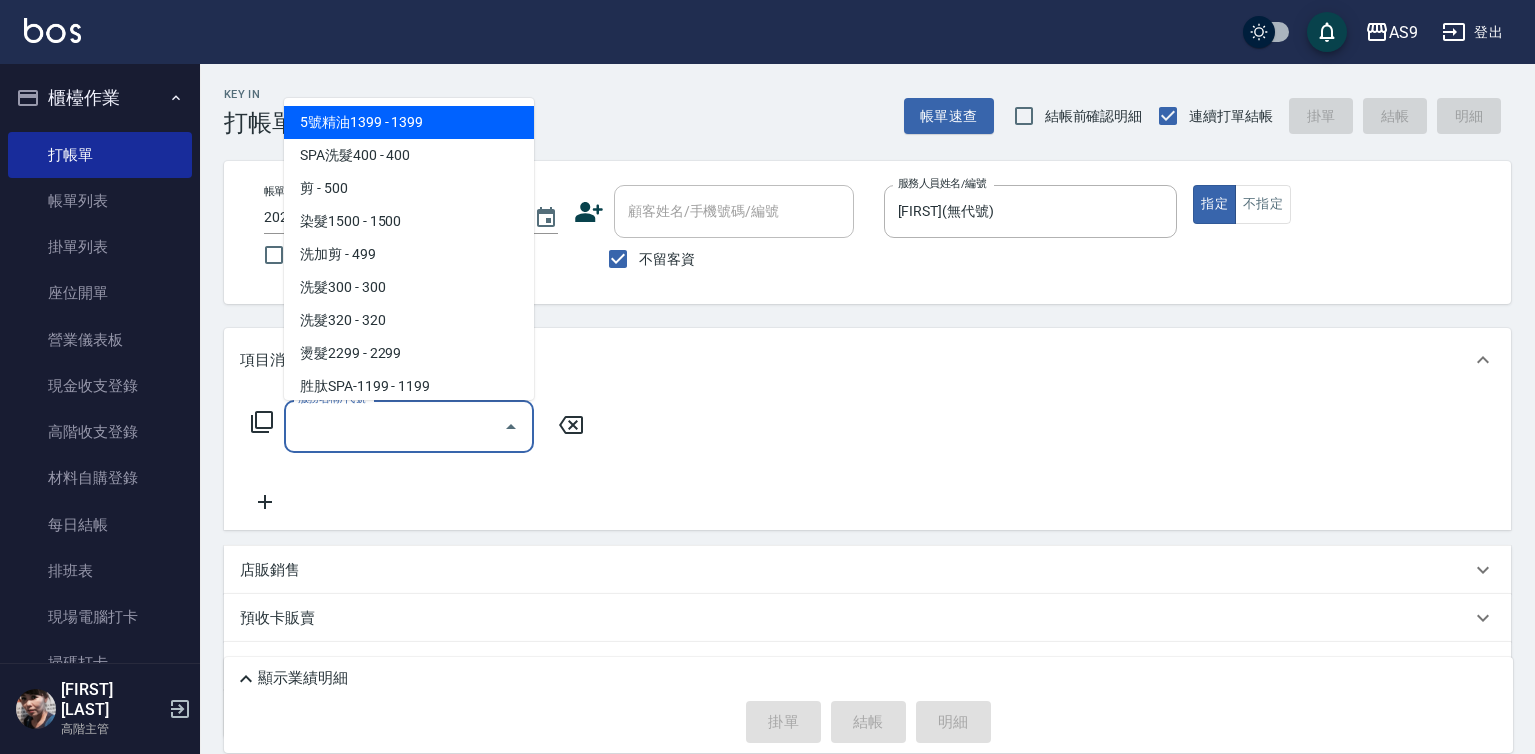 click on "服務名稱/代號" at bounding box center (394, 426) 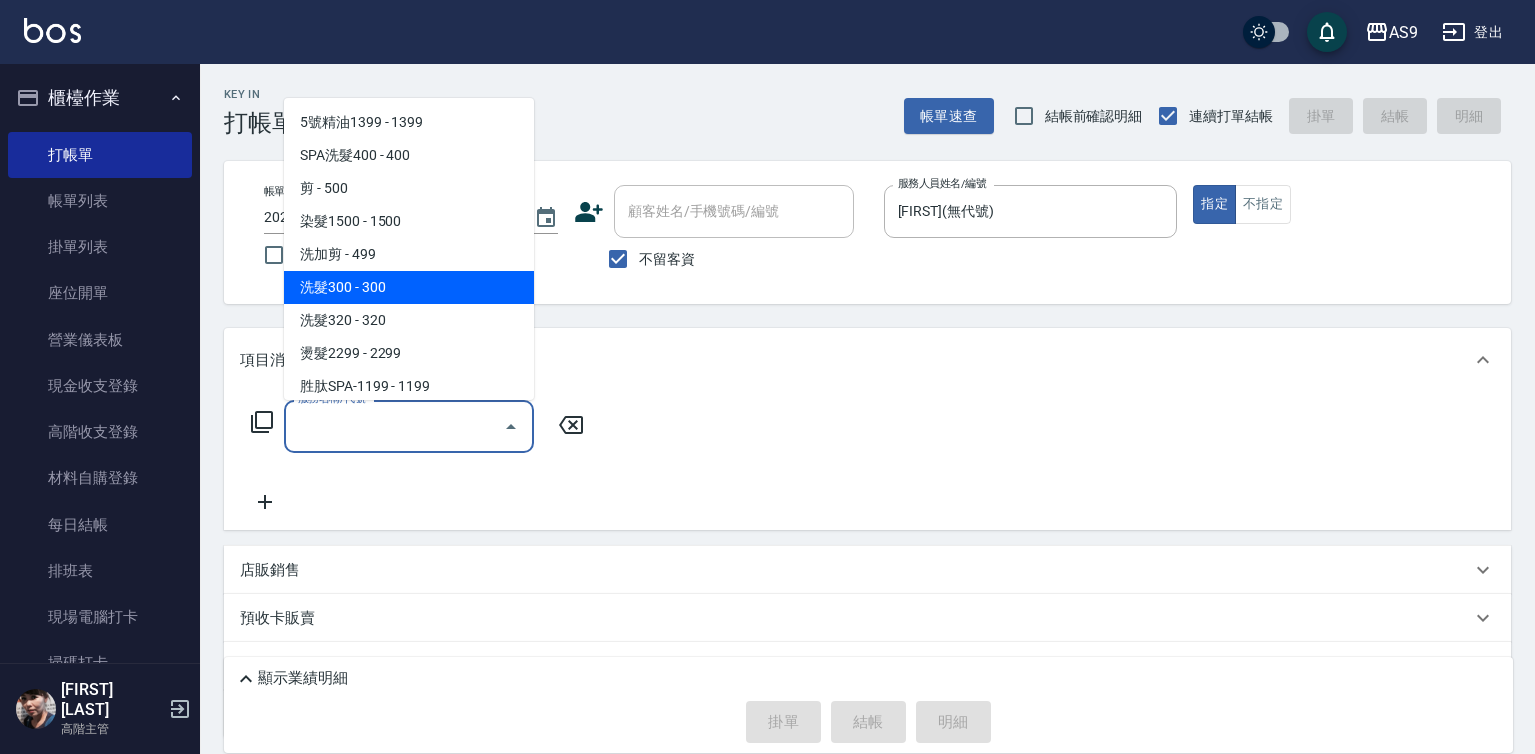 click on "洗髮300 - 300" at bounding box center (409, 287) 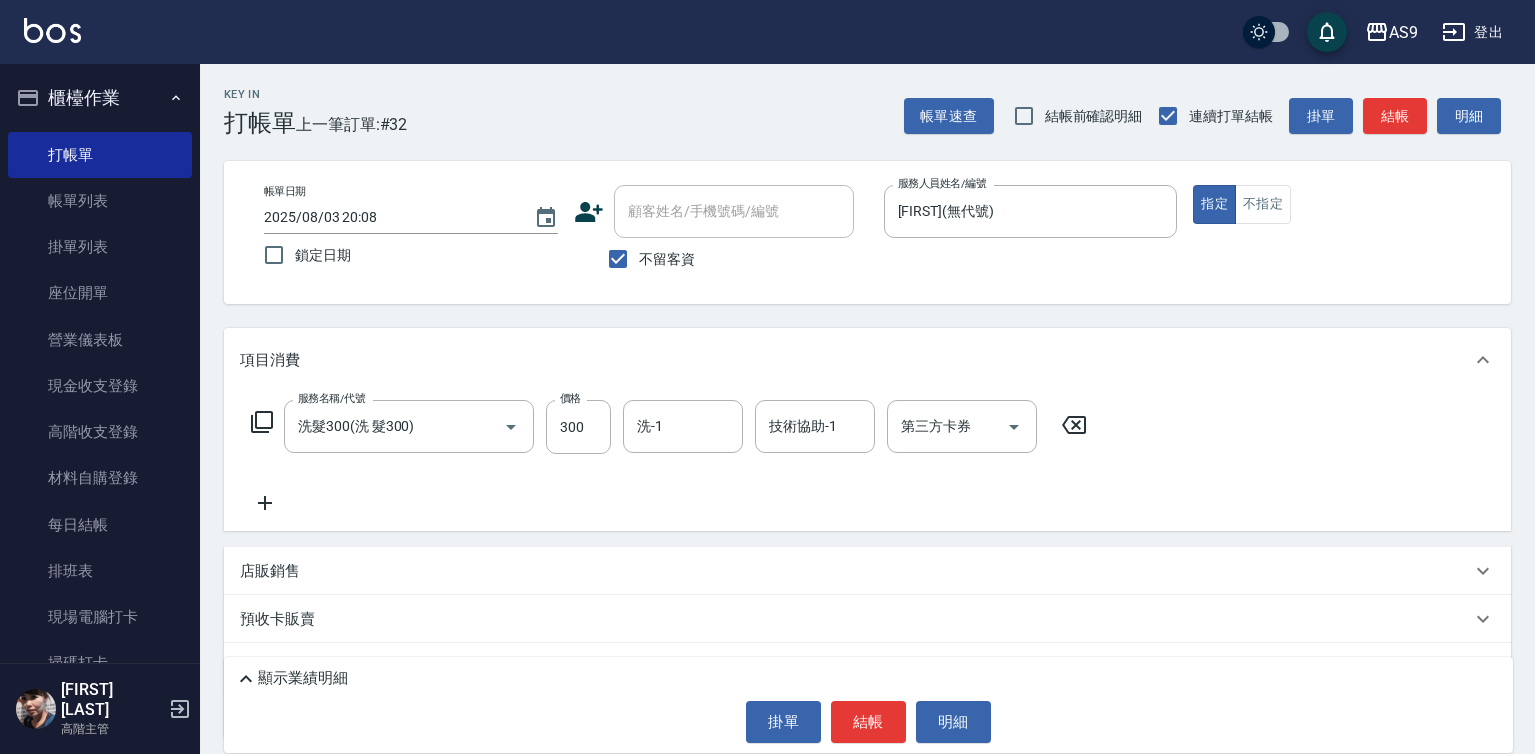 click on "顯示業績明細 掛單 結帳 明細" at bounding box center (868, 705) 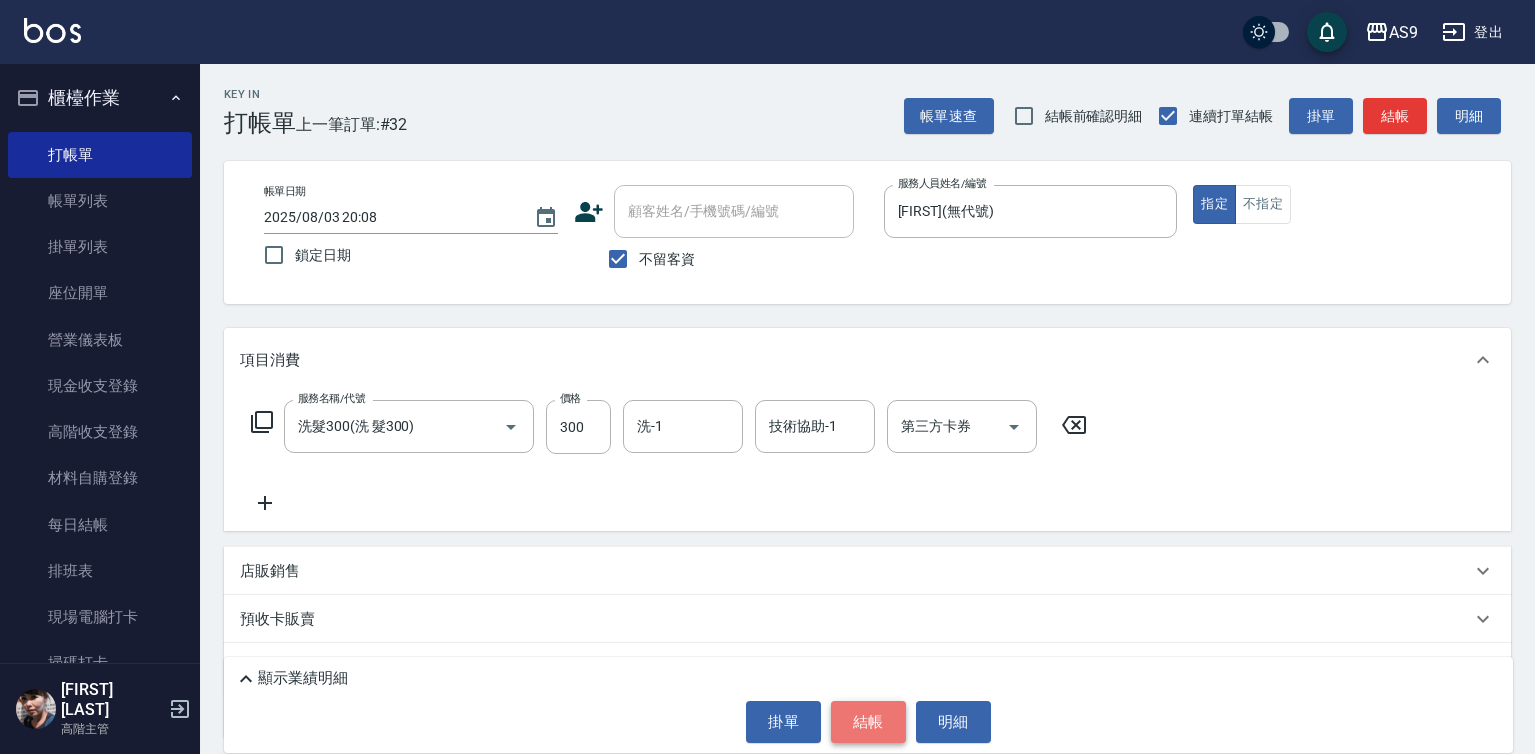 click on "結帳" at bounding box center [868, 722] 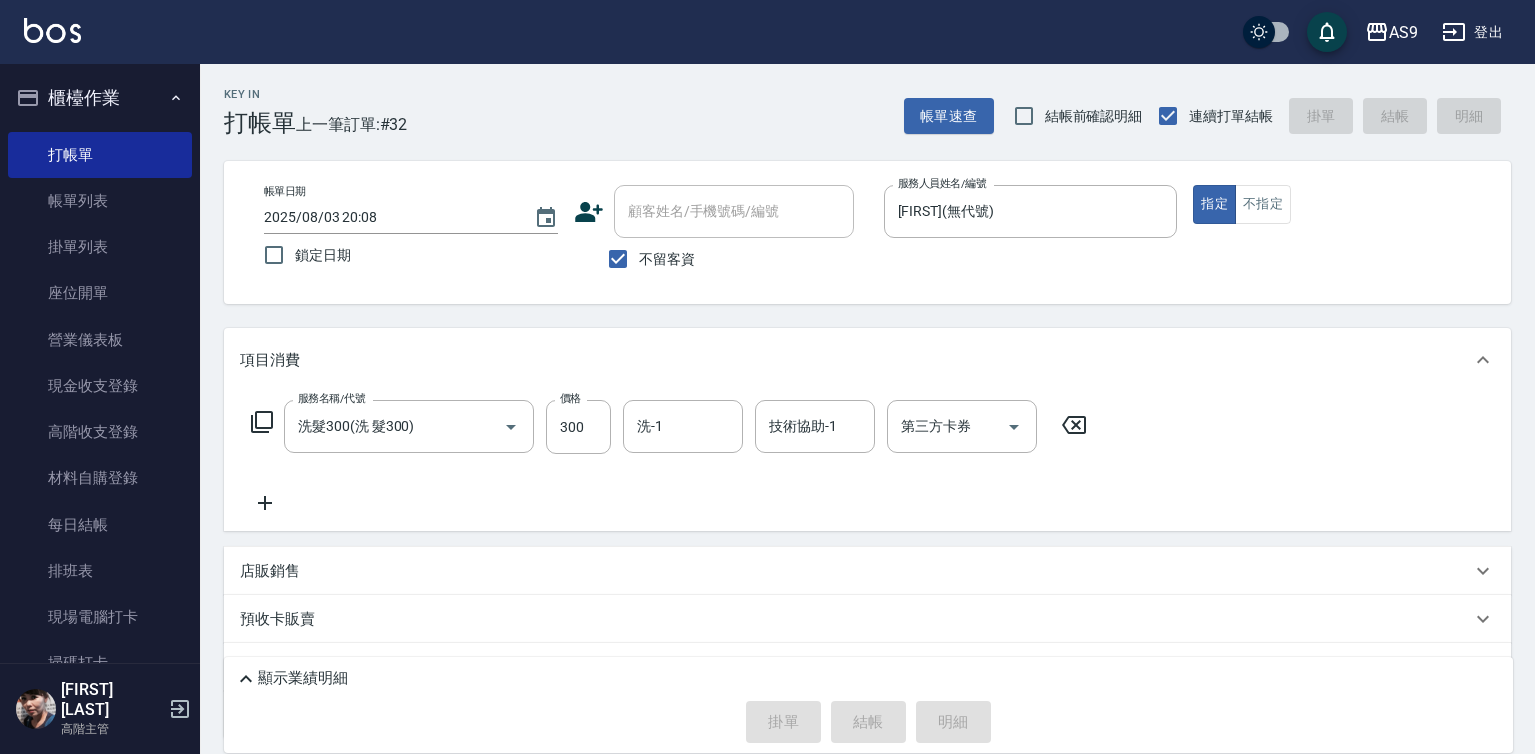 type 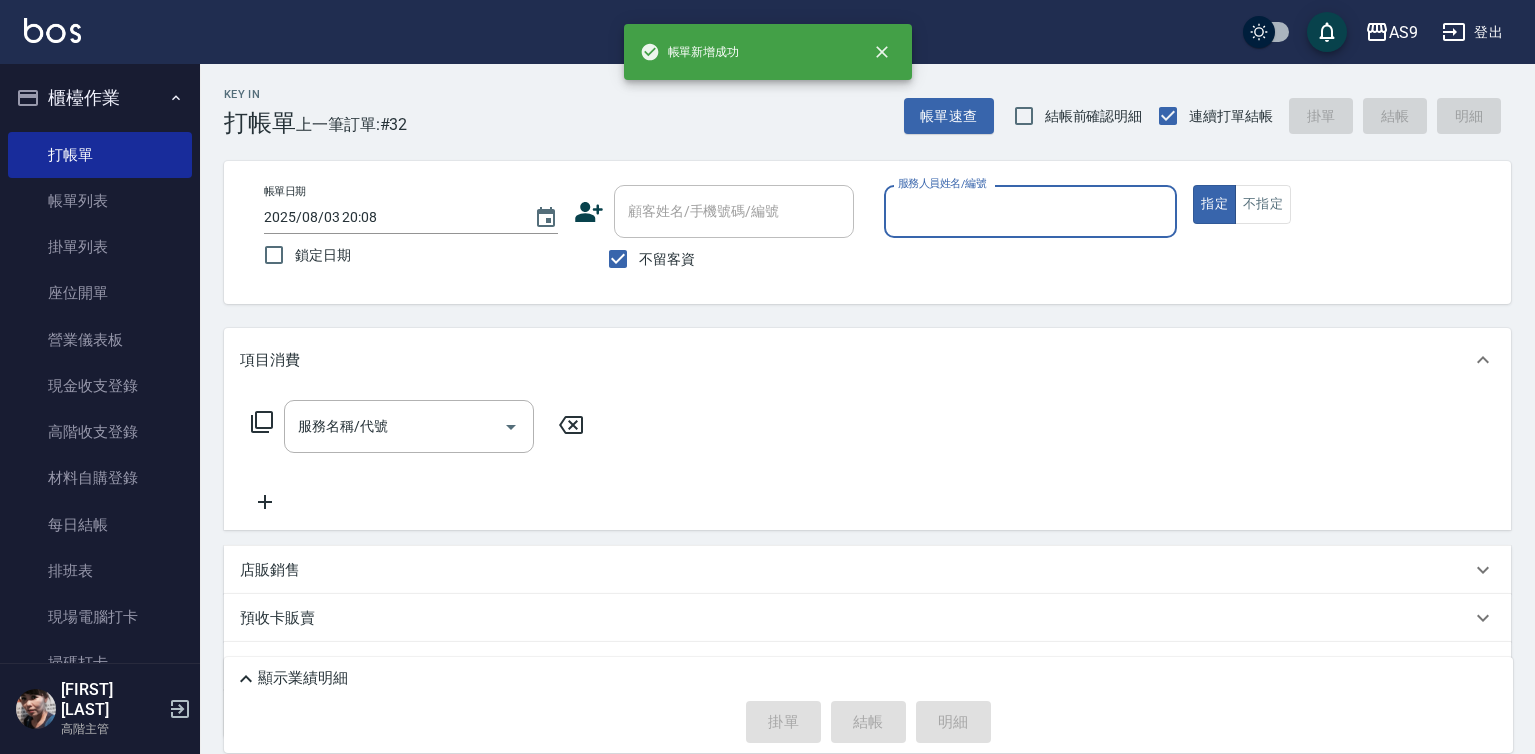 click on "服務人員姓名/編號" at bounding box center [1031, 211] 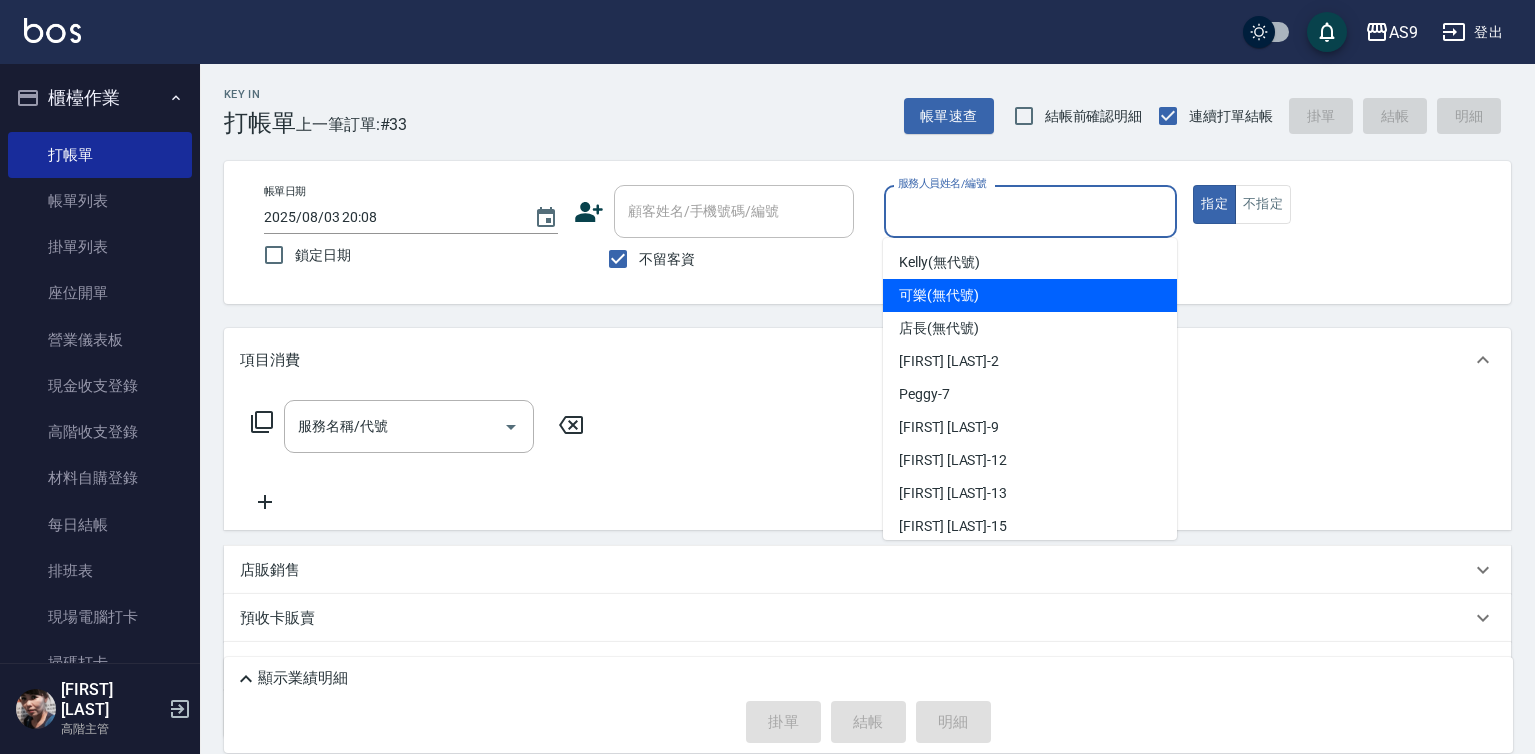 click on "[FIRST] (無代號)" at bounding box center [939, 295] 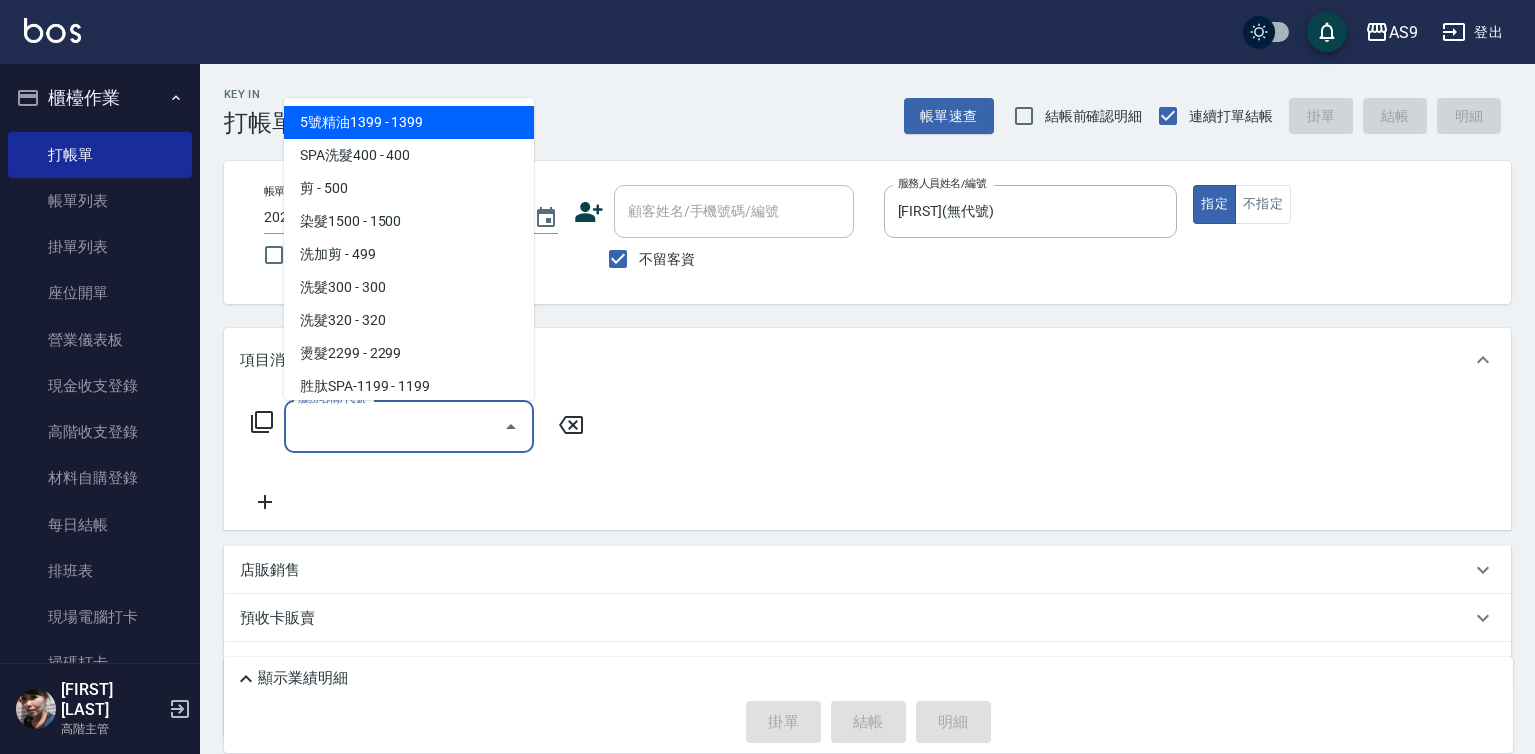 click on "服務名稱/代號" at bounding box center (394, 426) 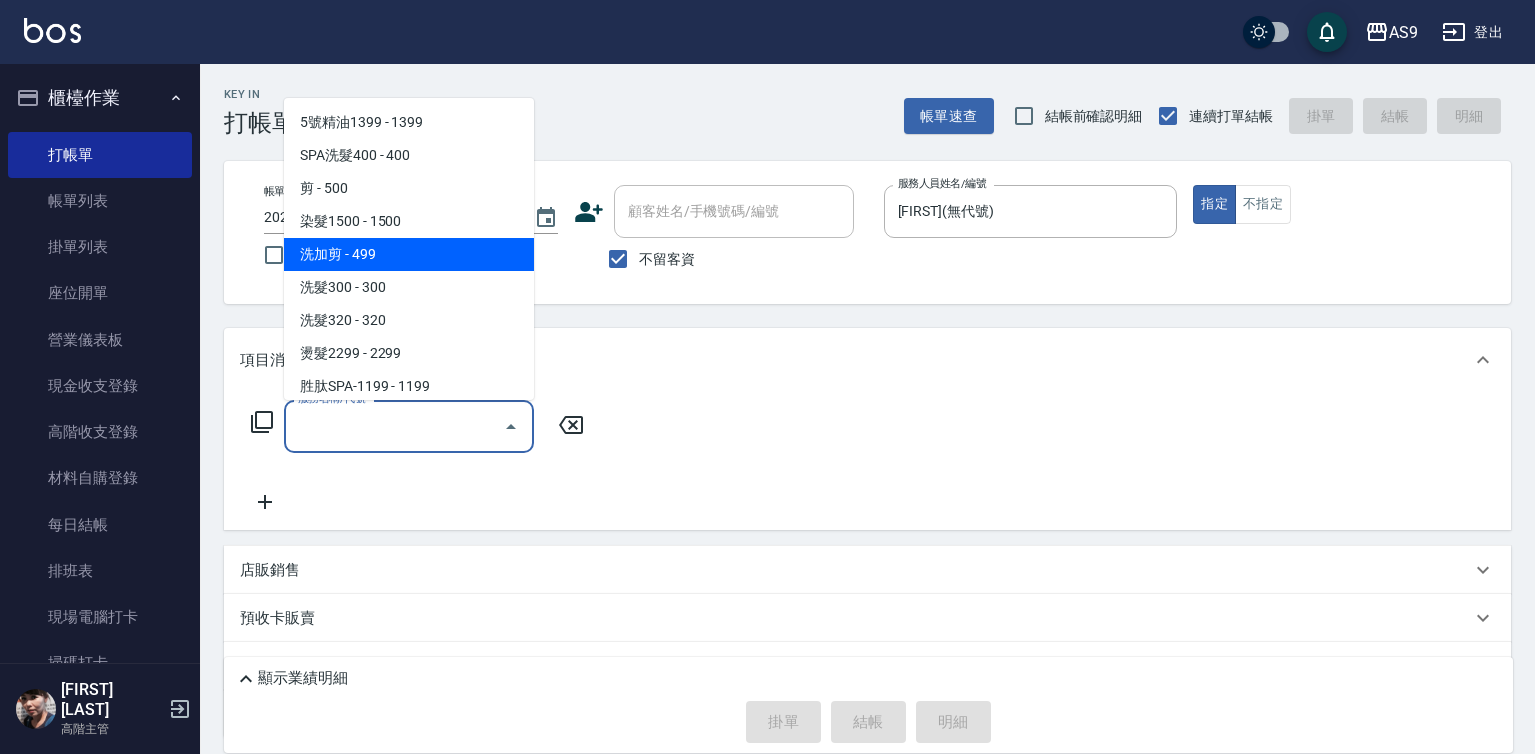 click on "洗加剪 - 499" at bounding box center [409, 254] 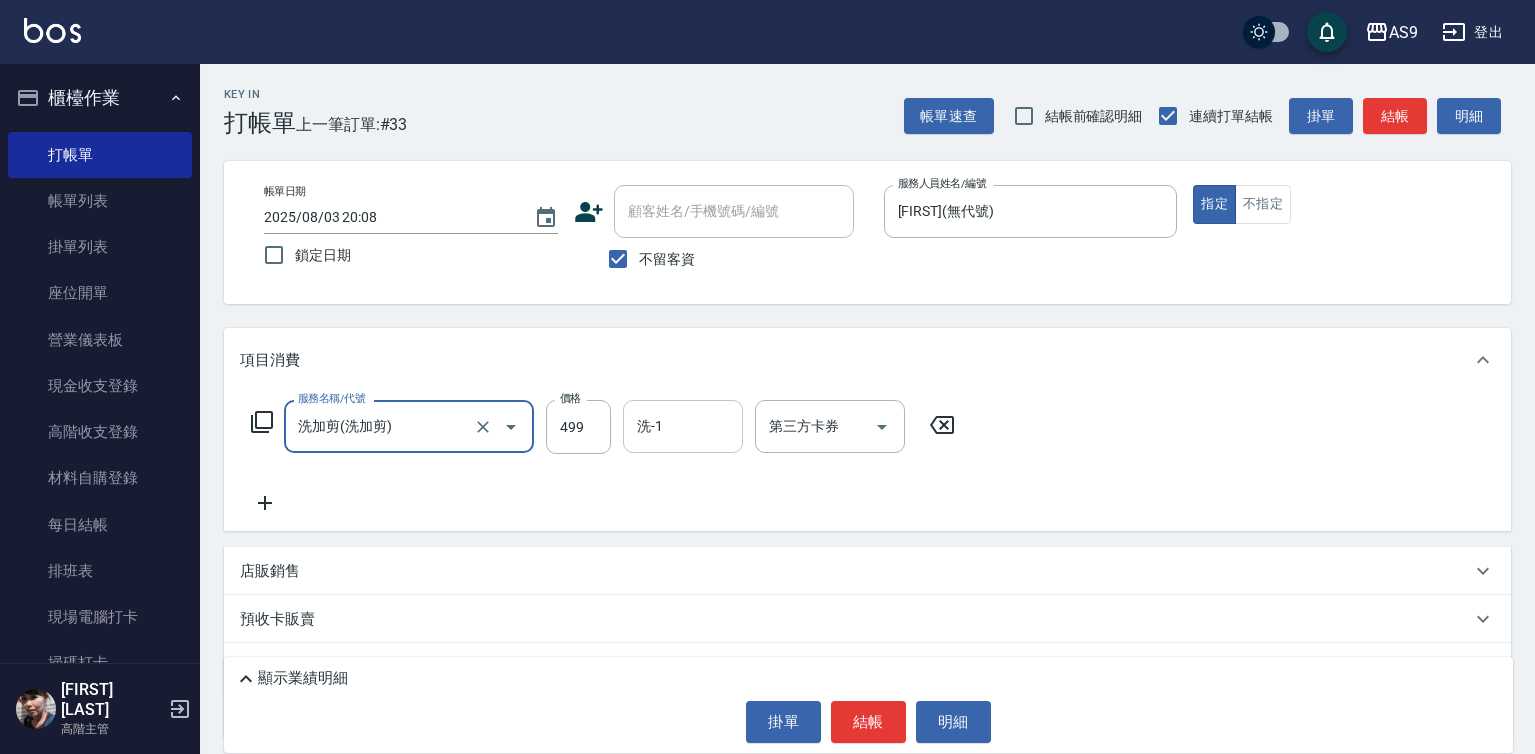 click on "洗-1" at bounding box center (683, 426) 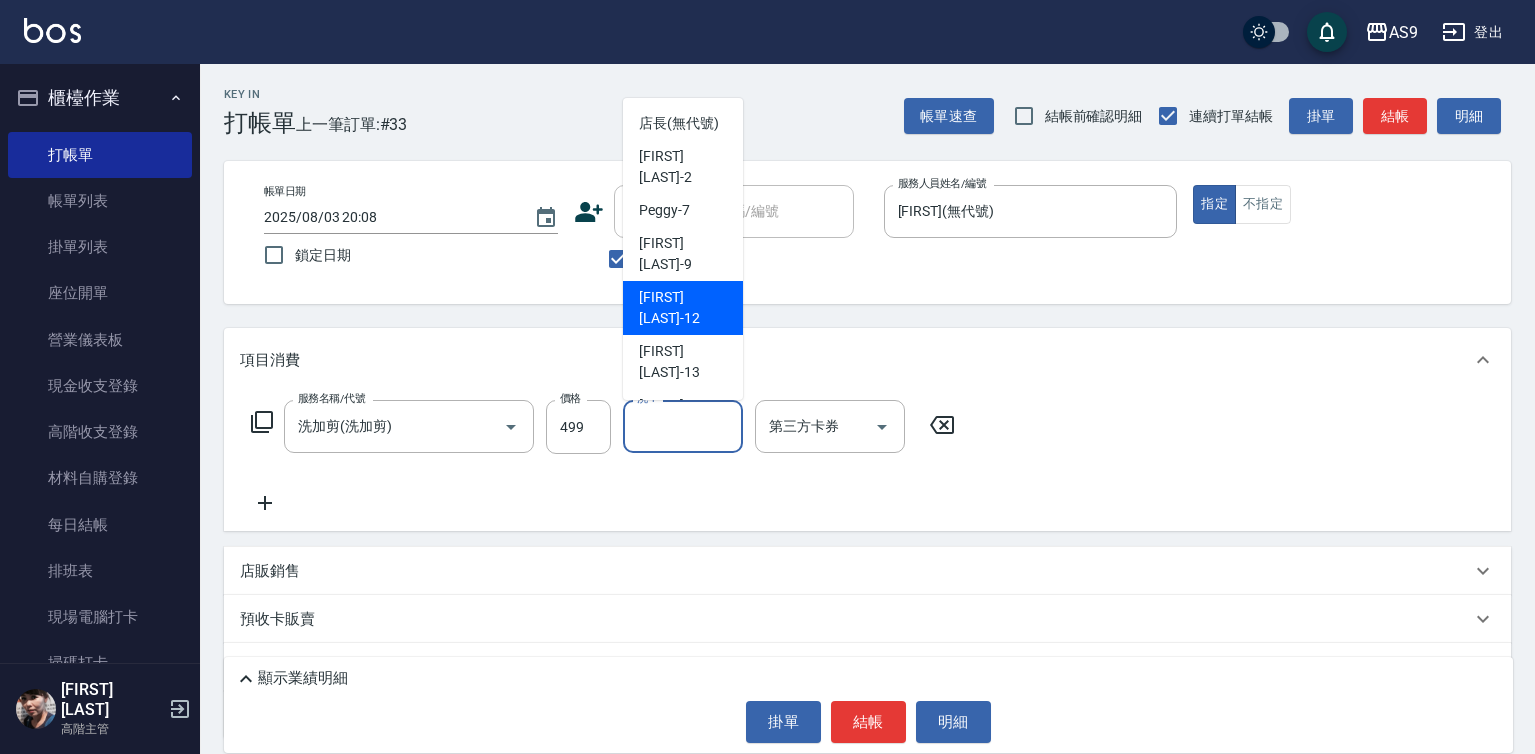 scroll, scrollTop: 100, scrollLeft: 0, axis: vertical 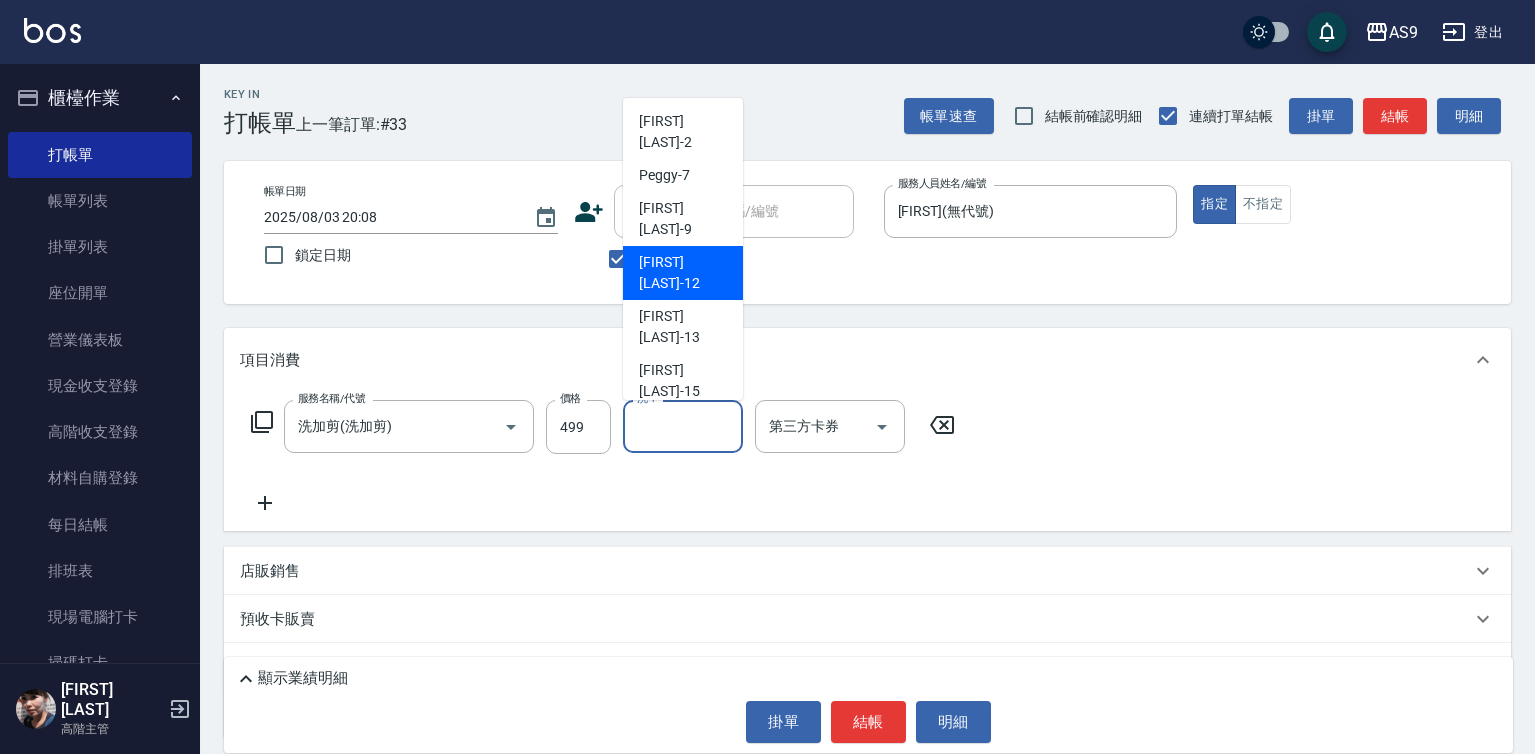 click on "[FIRST] [LAST] -12" at bounding box center (683, 273) 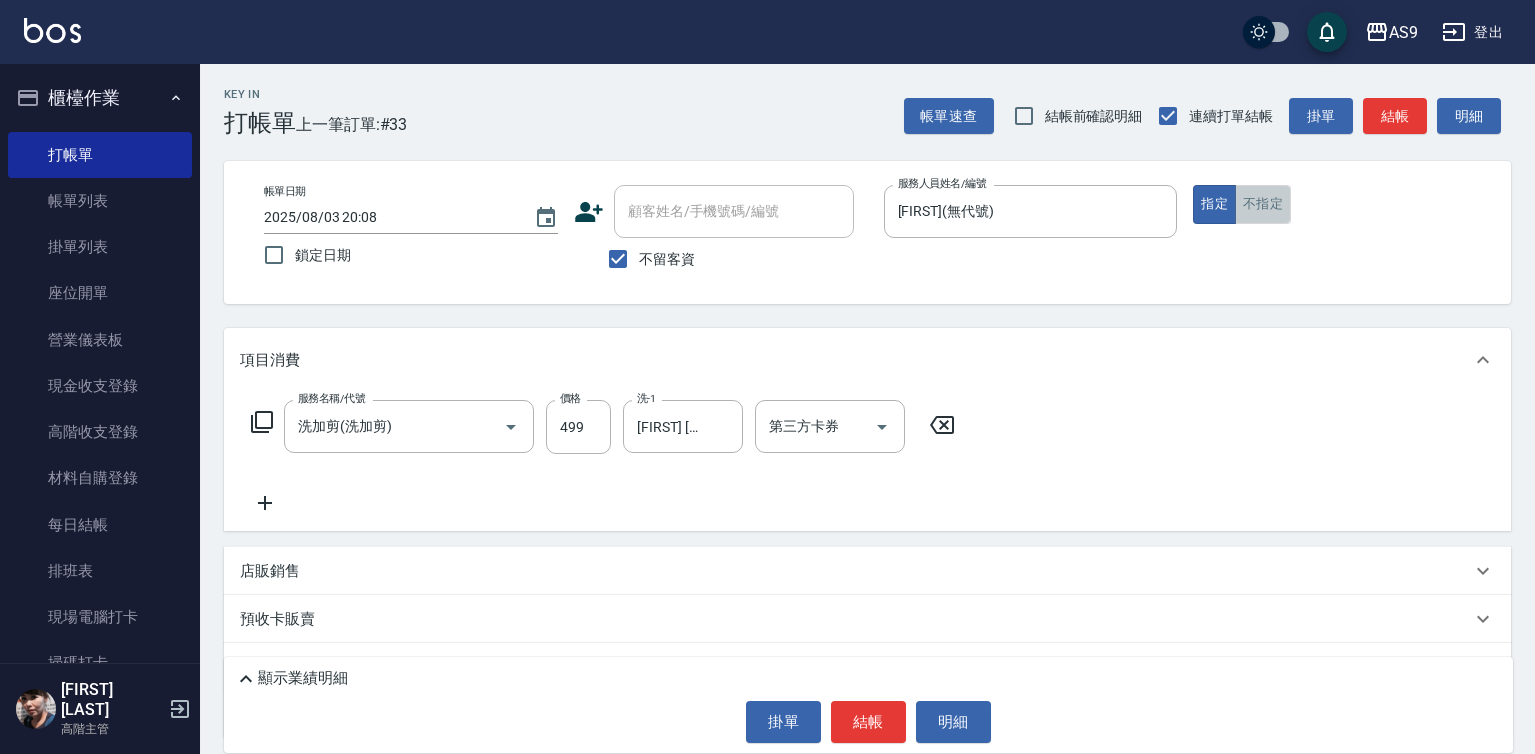 click on "不指定" at bounding box center (1263, 204) 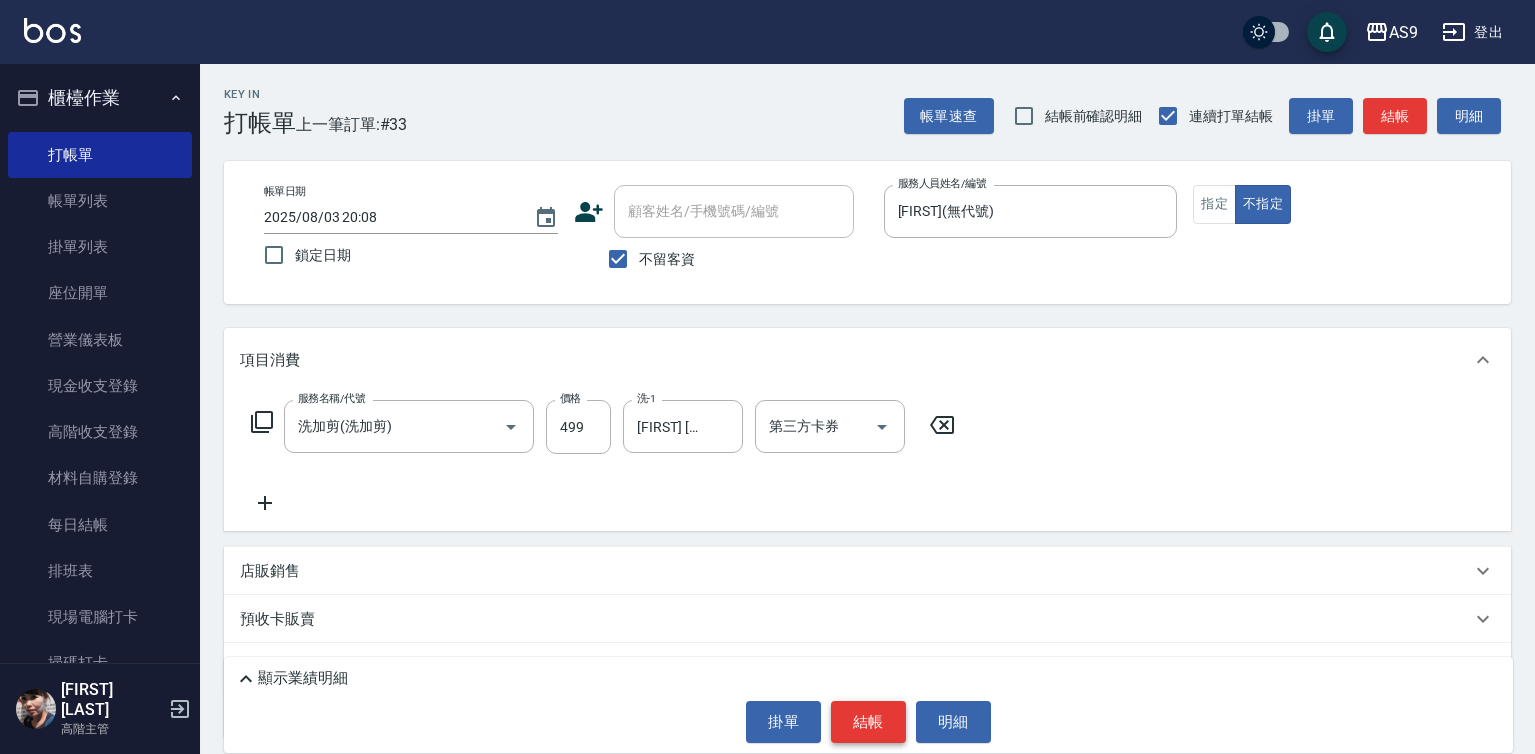 click on "結帳" at bounding box center [868, 722] 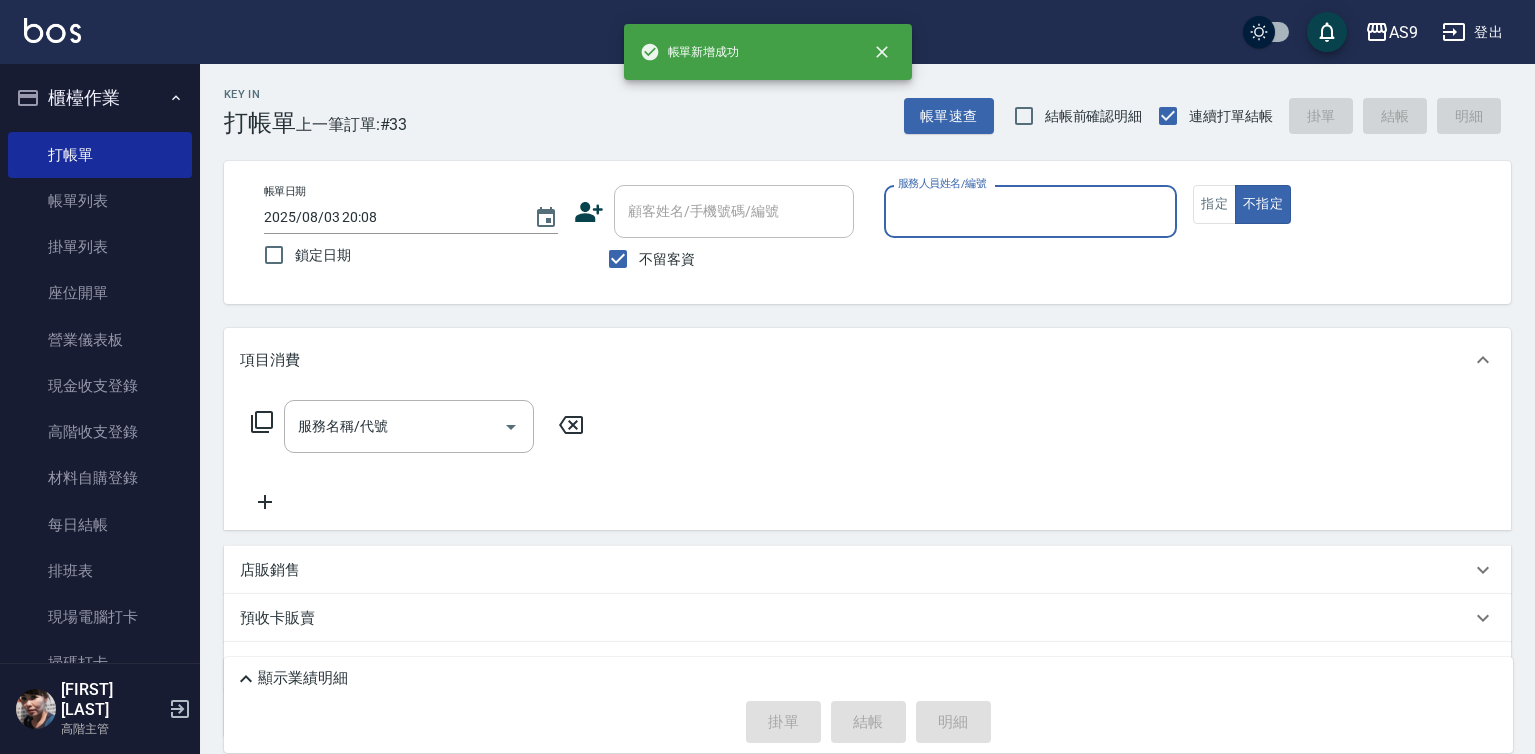 click on "服務人員姓名/編號" at bounding box center (1031, 211) 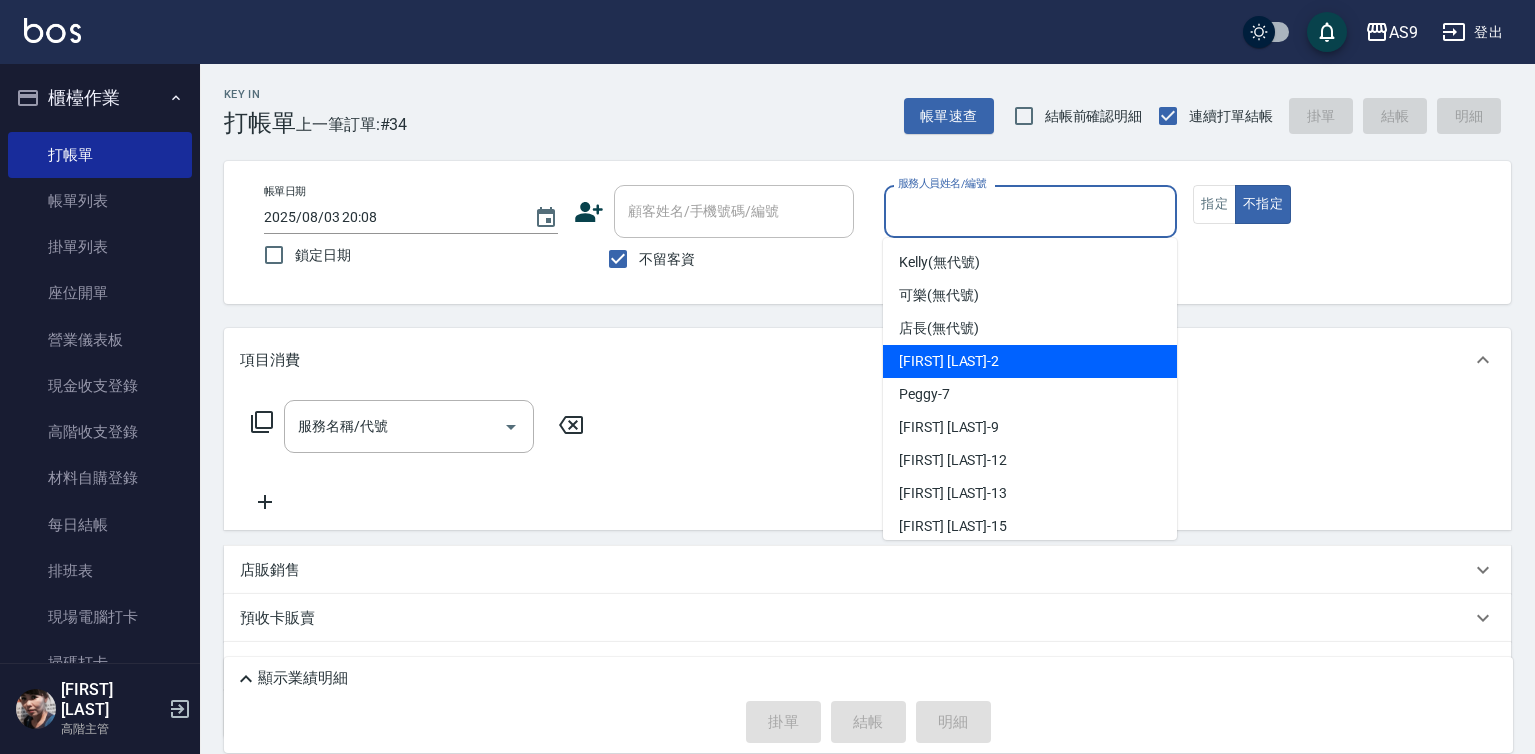 click on "[FIRST] [LAST] -2" at bounding box center (1030, 361) 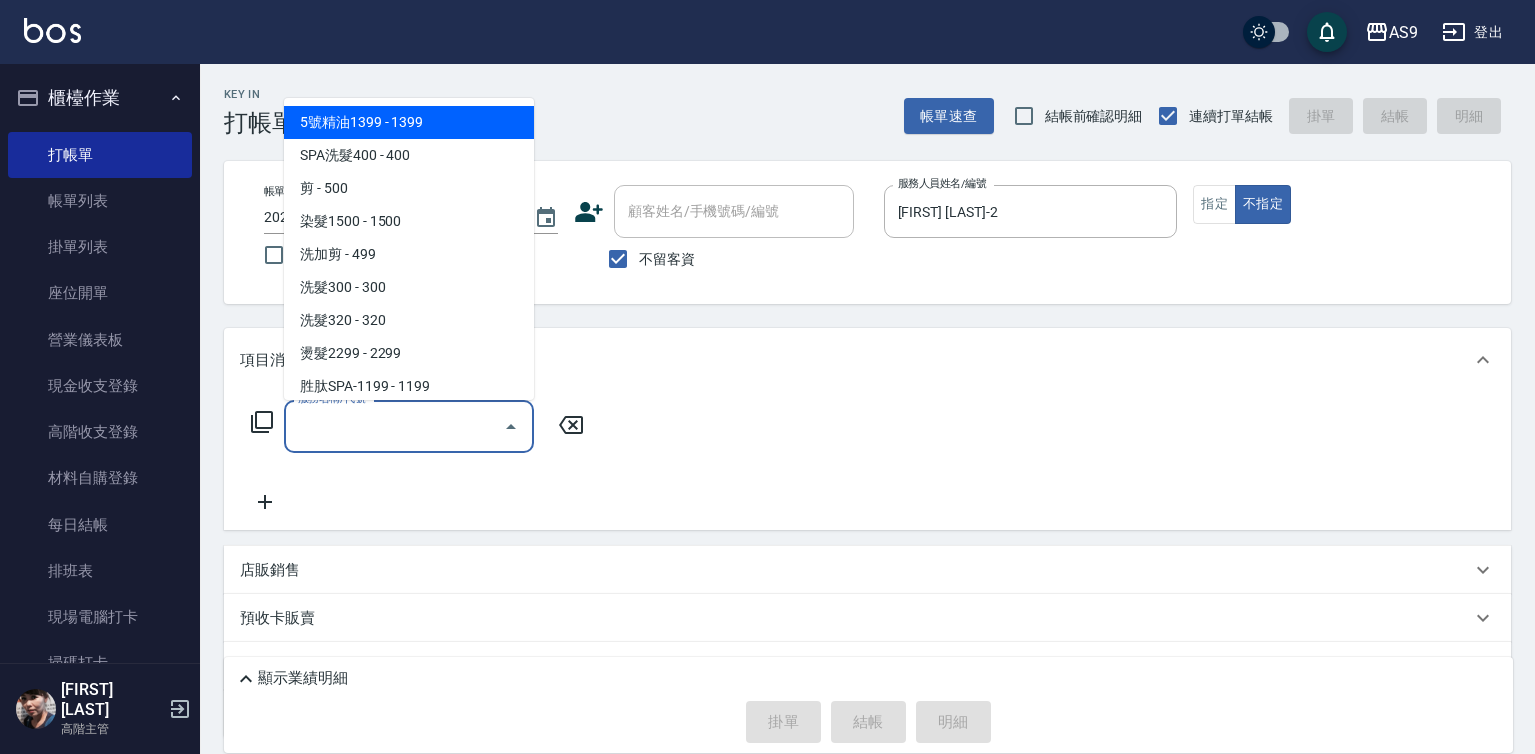 click on "服務名稱/代號" at bounding box center (394, 426) 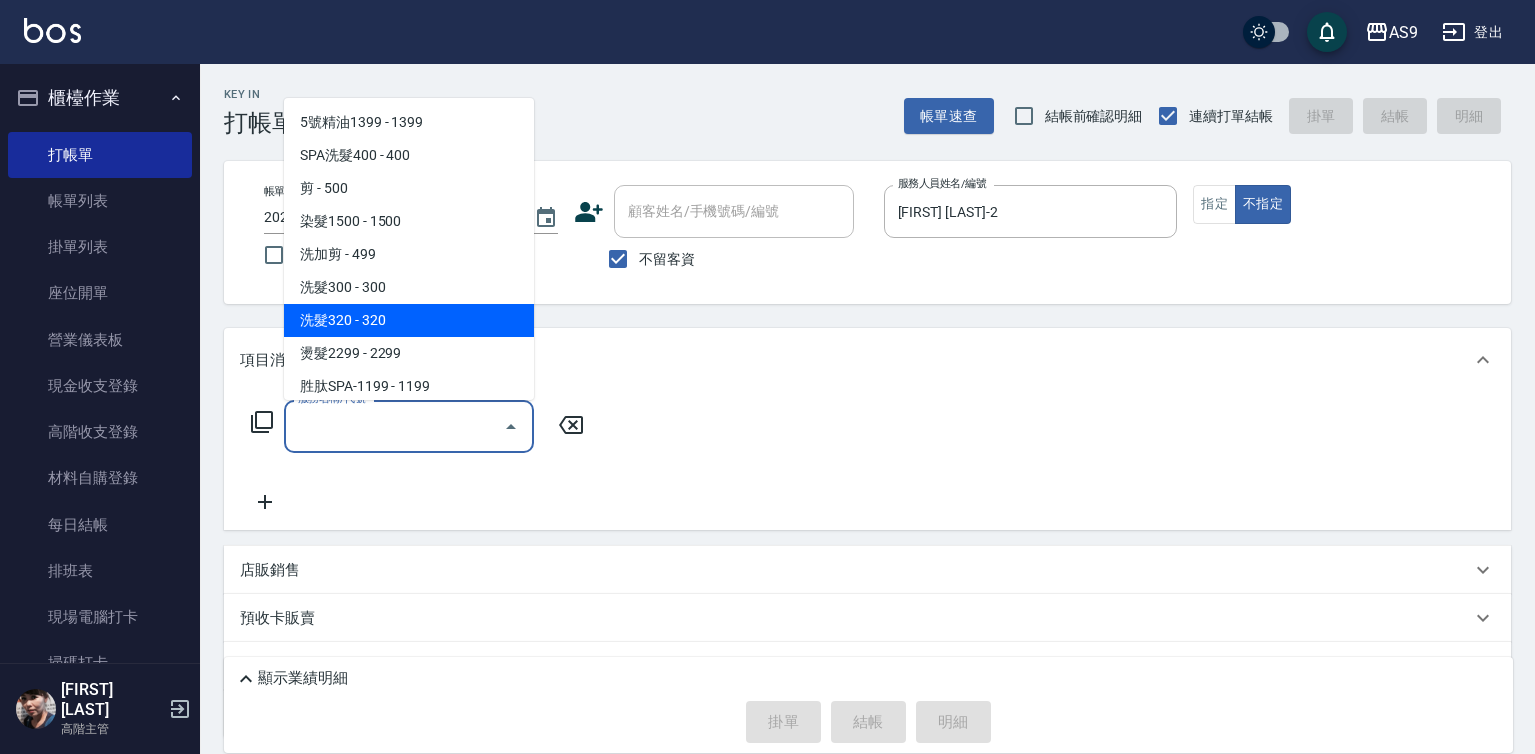 click on "洗髮320 - 320" at bounding box center [409, 320] 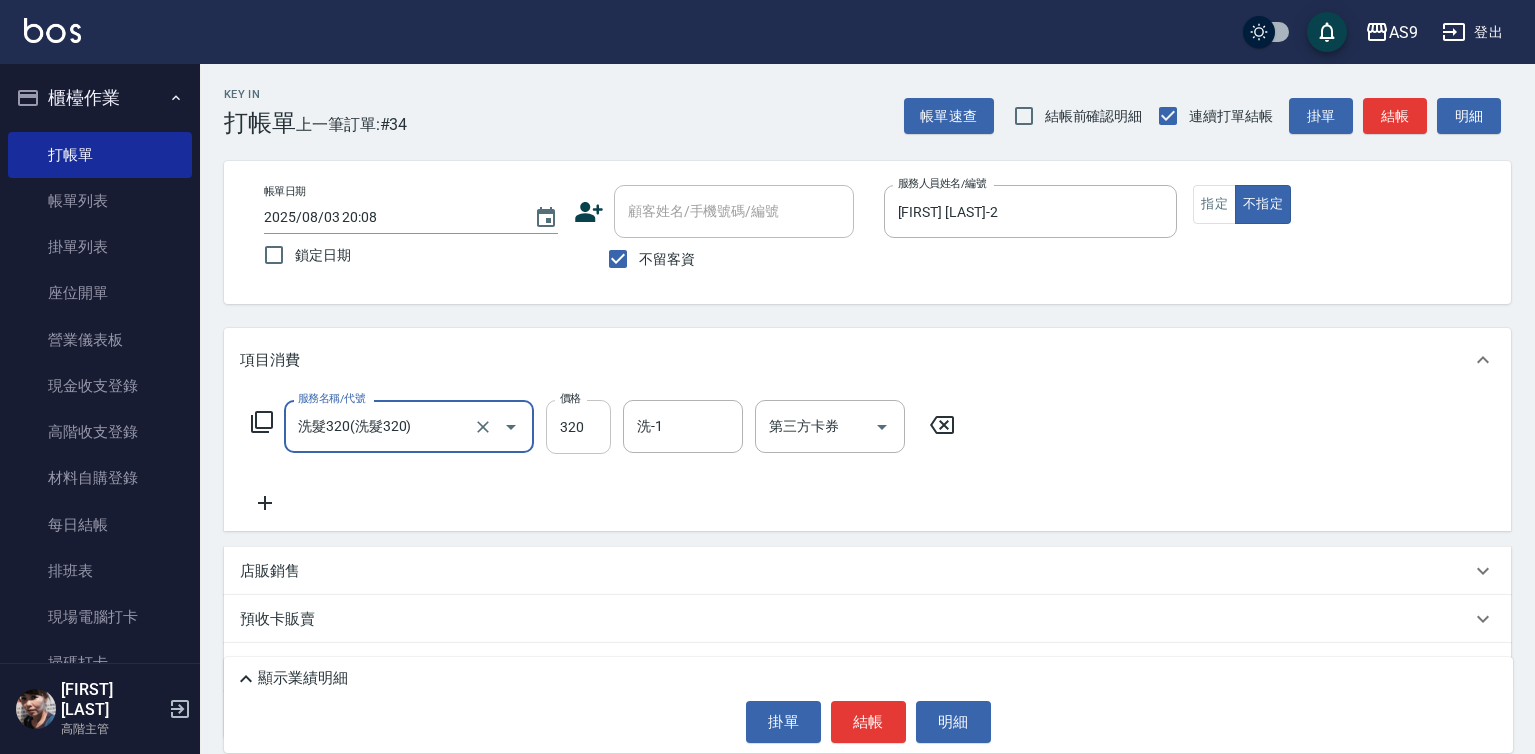 click on "320" at bounding box center (578, 427) 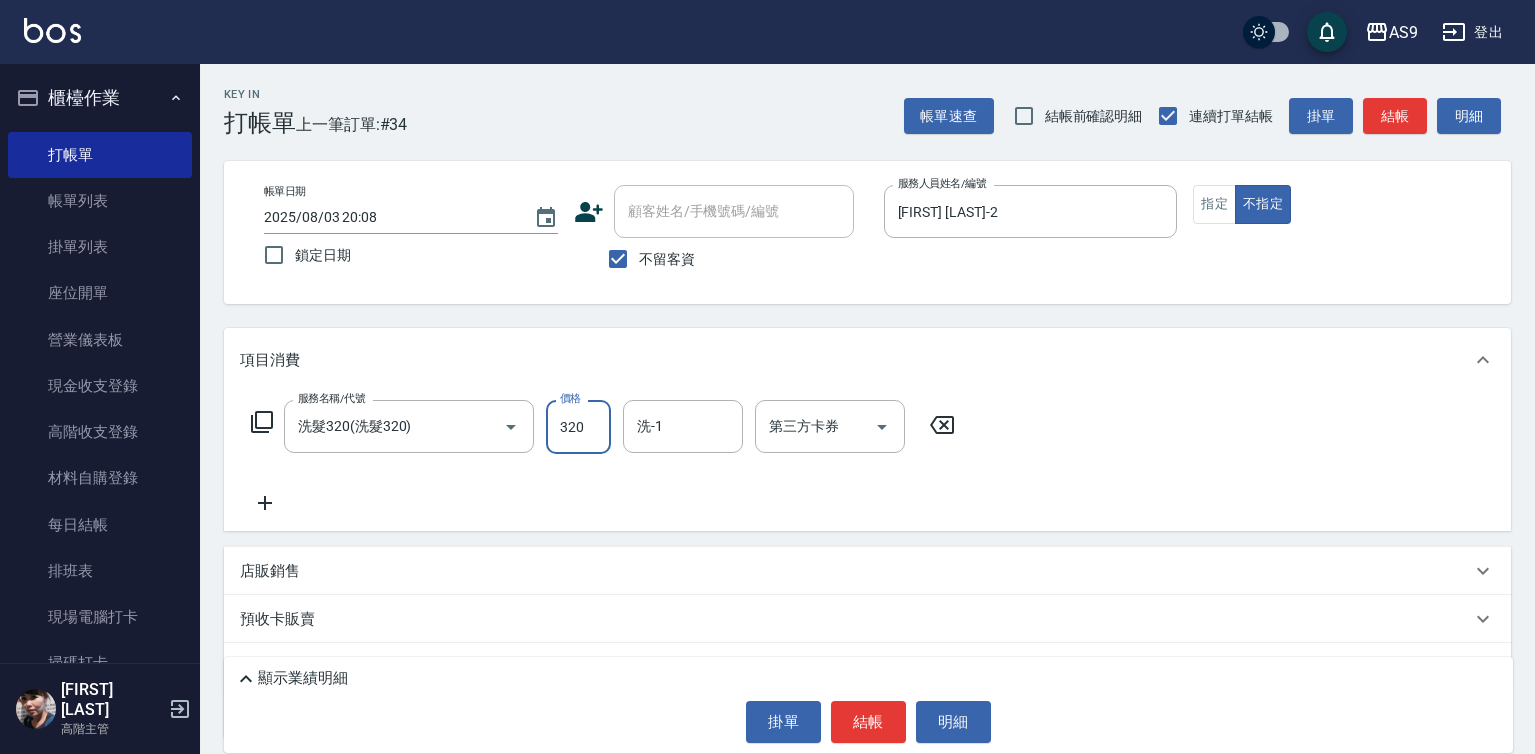 click on "320" at bounding box center [578, 427] 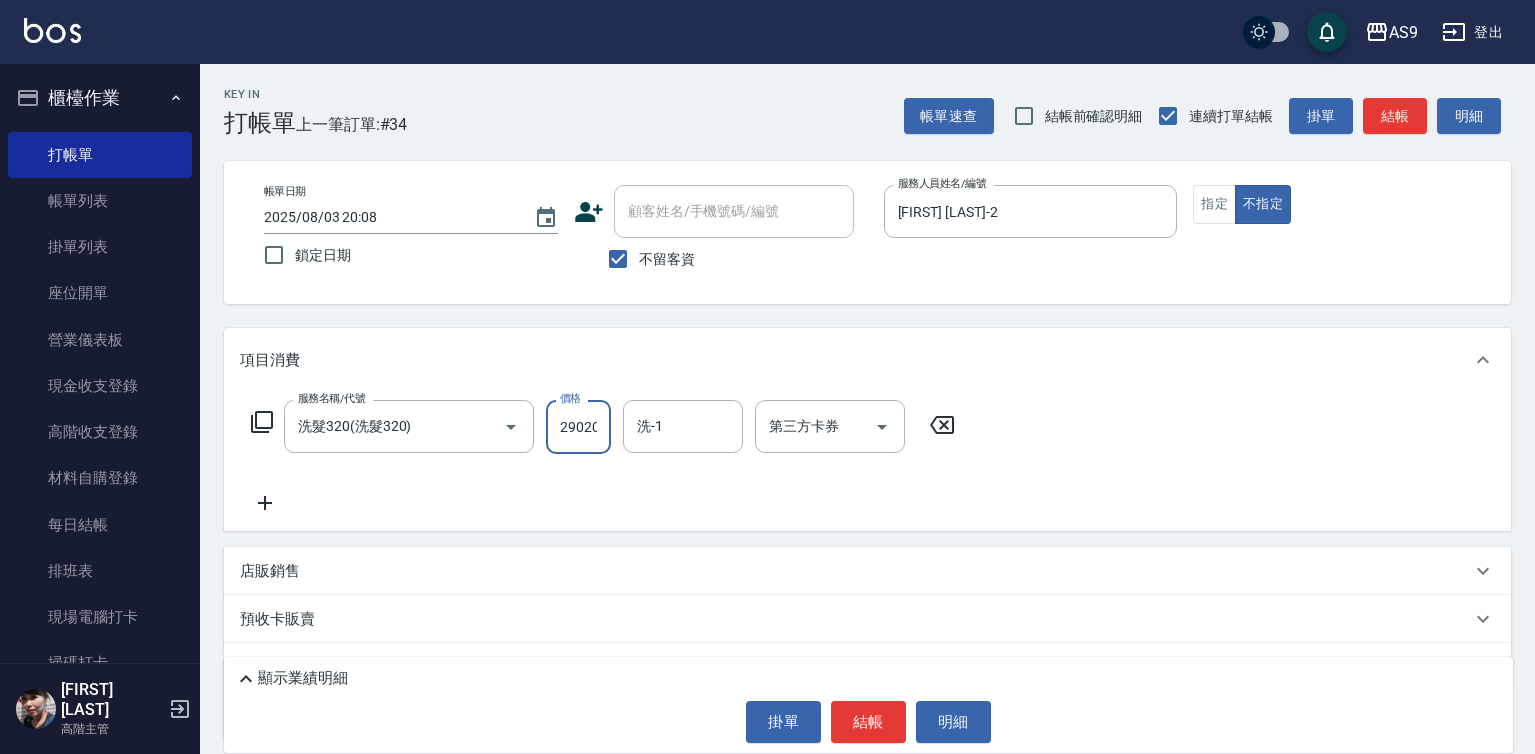 click on "29020" at bounding box center [578, 427] 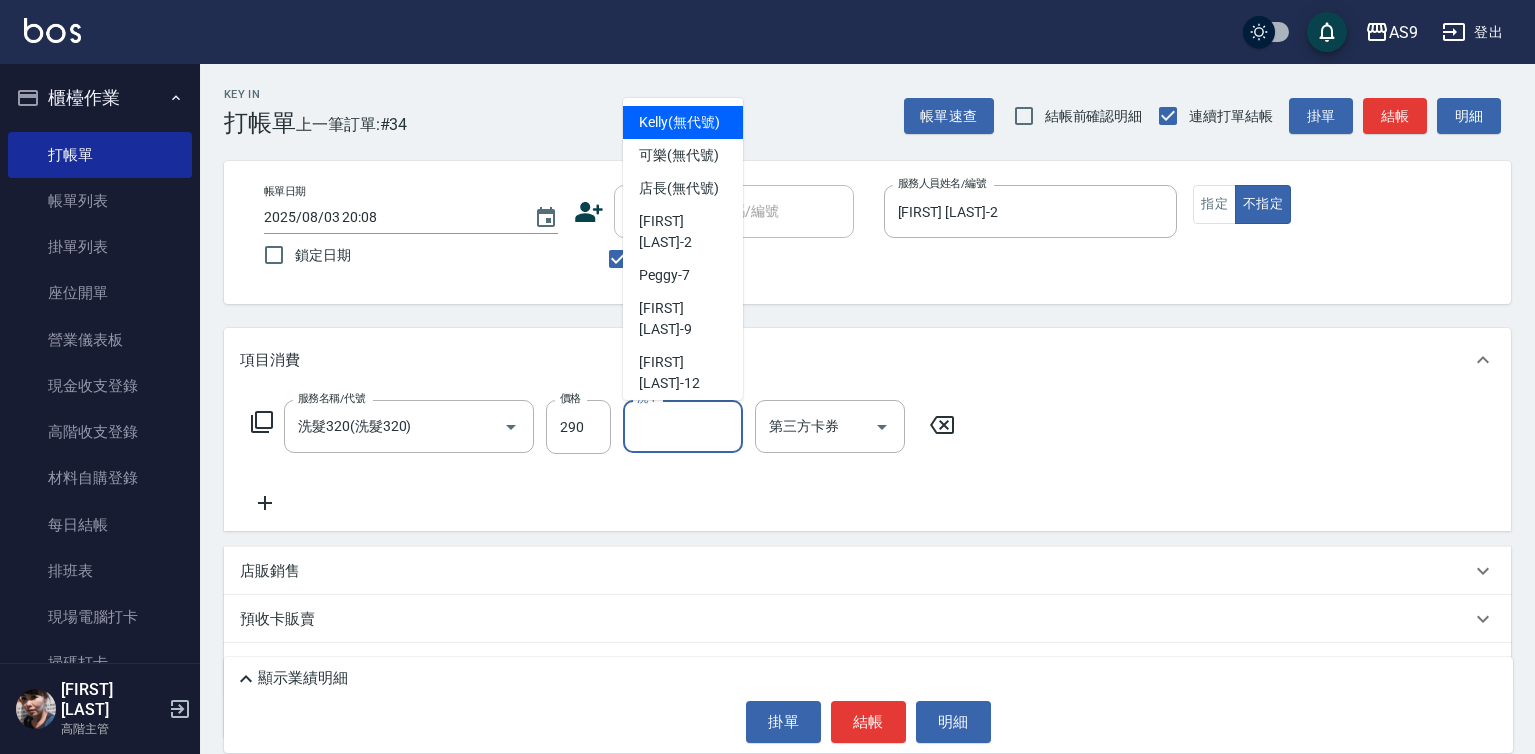 click on "洗-1" at bounding box center (683, 426) 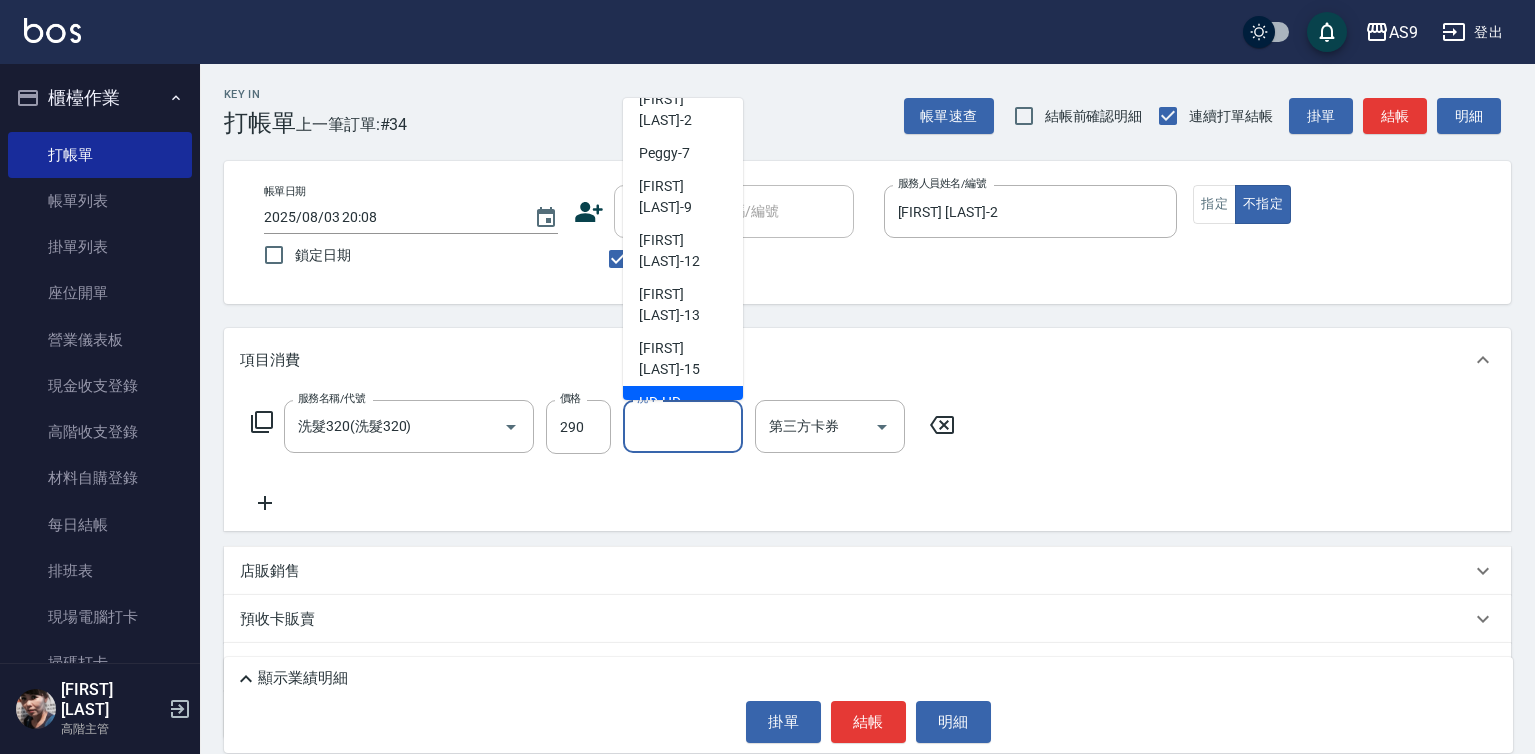 scroll, scrollTop: 128, scrollLeft: 0, axis: vertical 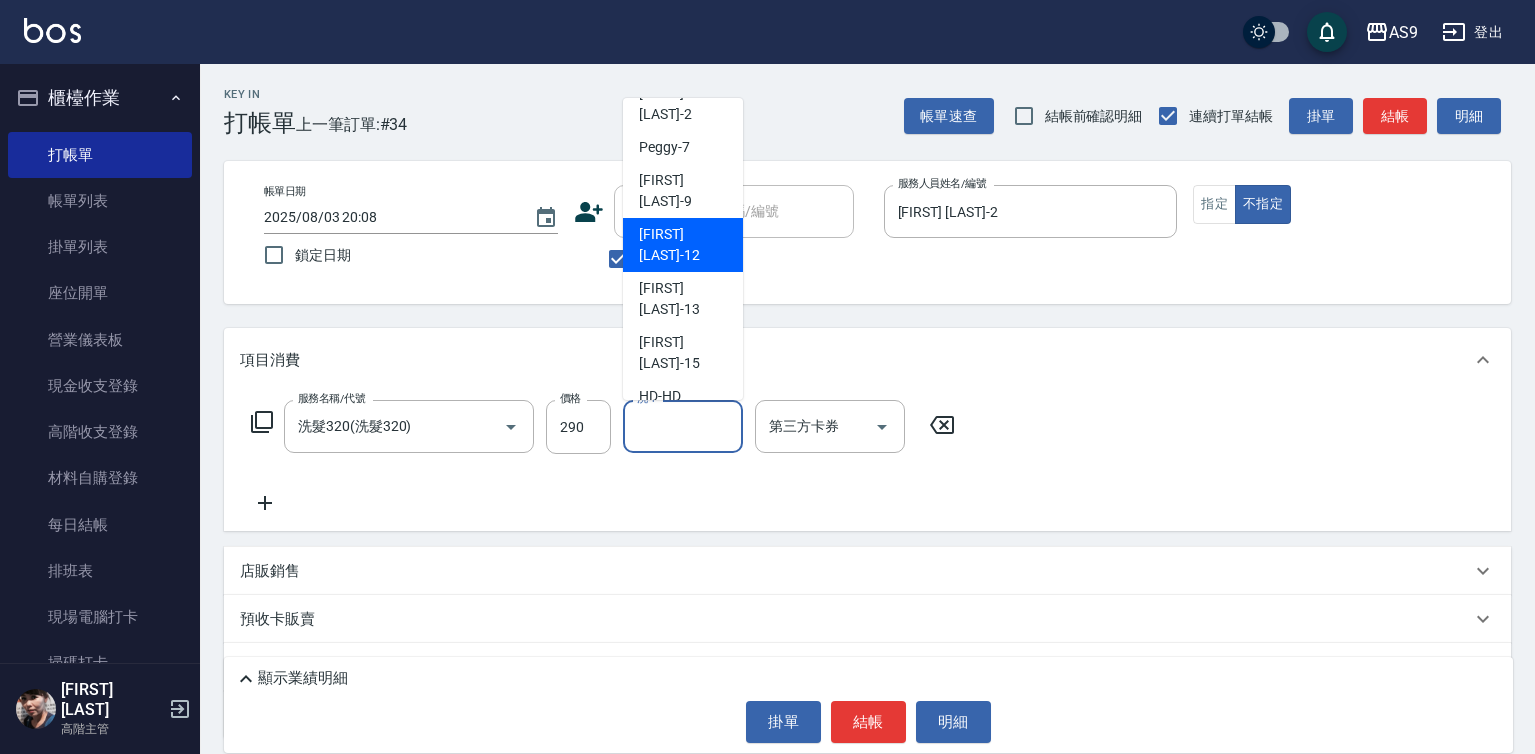 click on "[FIRST] [LAST] -12" at bounding box center [683, 245] 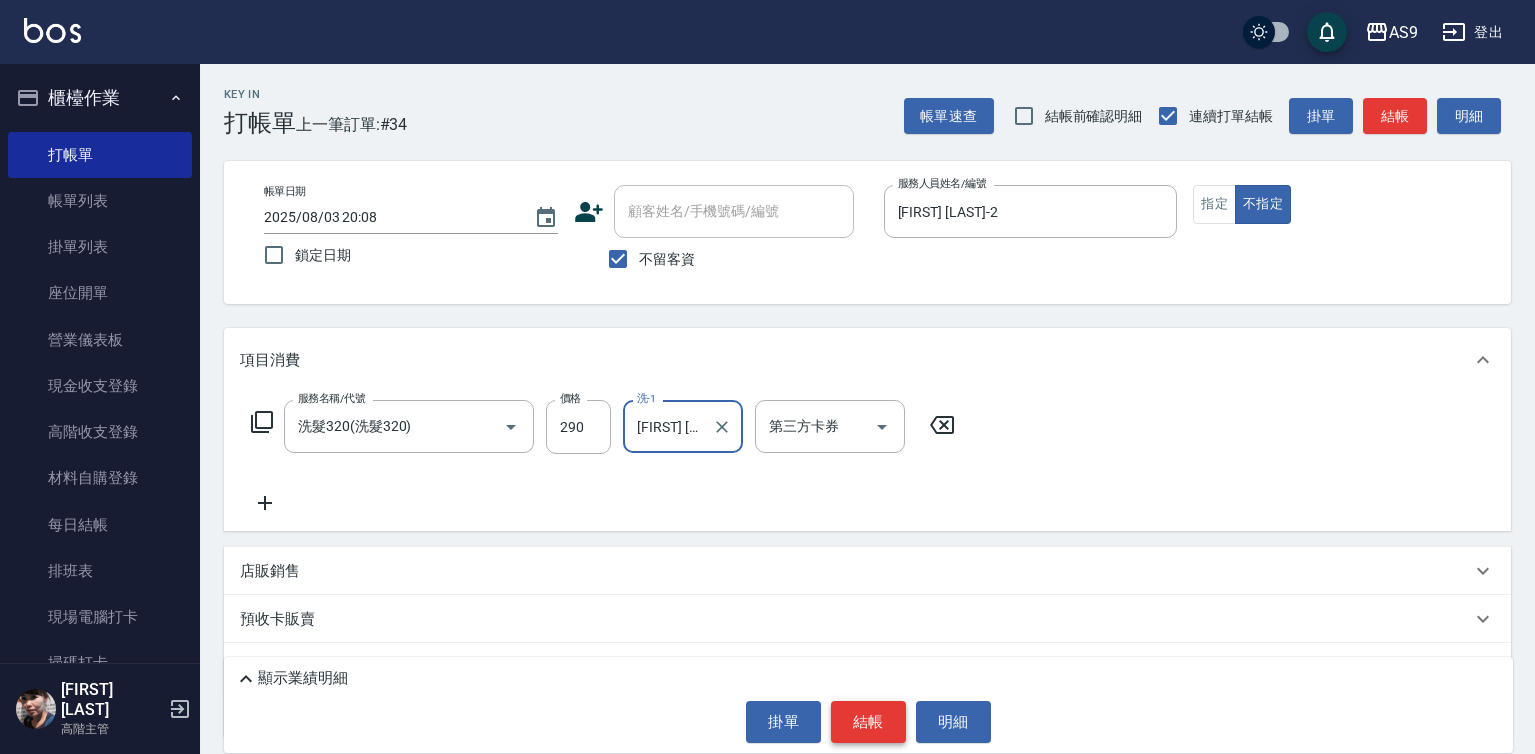 click on "結帳" at bounding box center (868, 722) 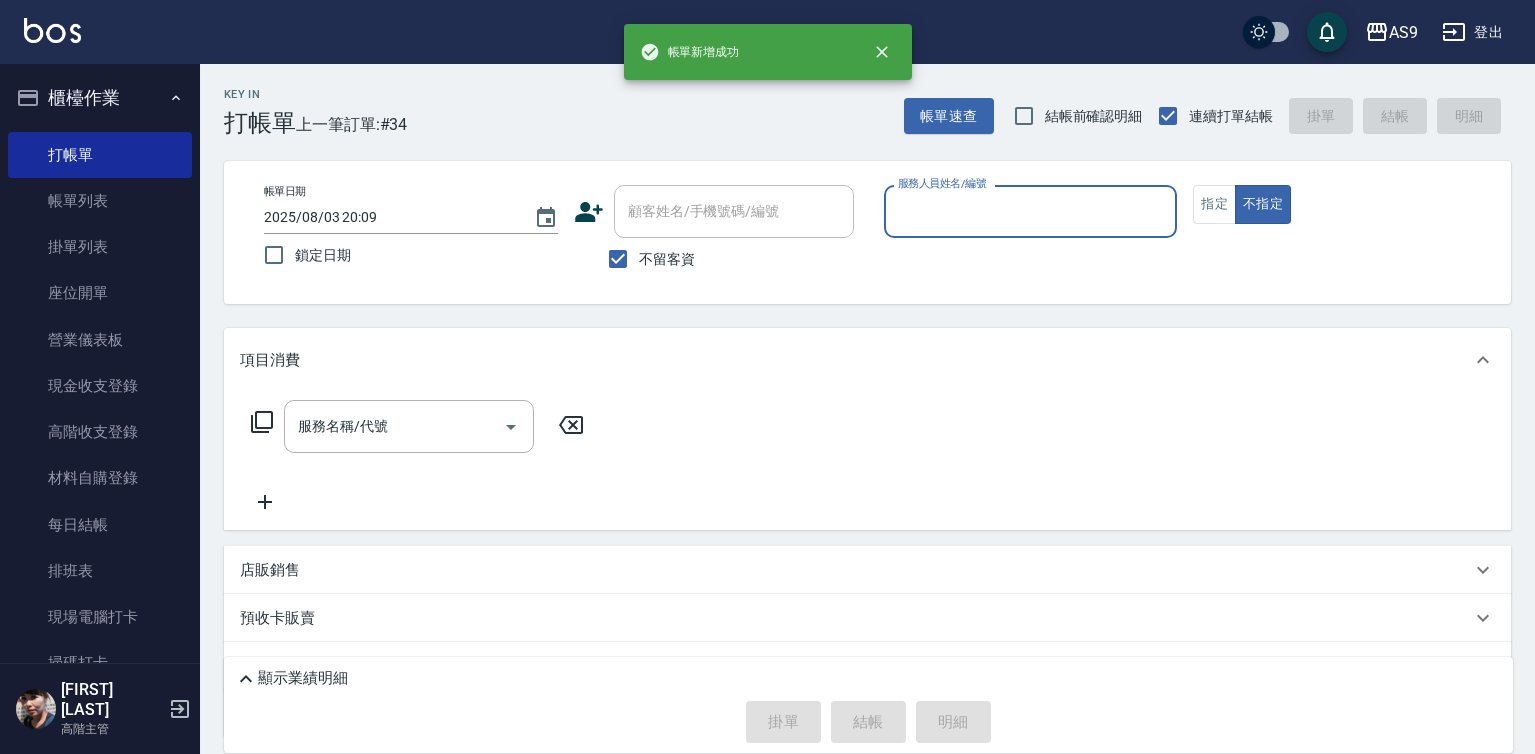 drag, startPoint x: 962, startPoint y: 189, endPoint x: 966, endPoint y: 289, distance: 100.07997 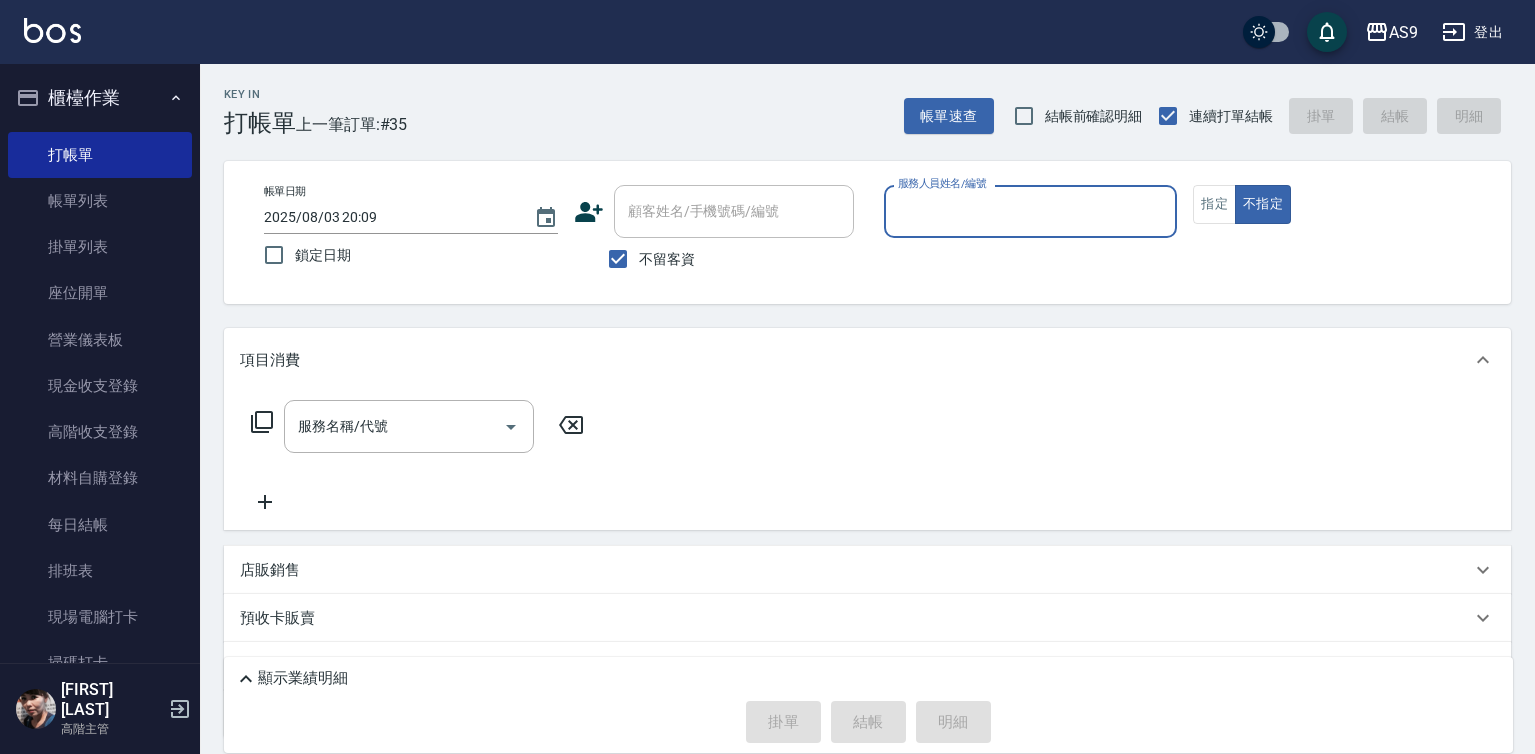 click on "服務人員姓名/編號" at bounding box center [1031, 211] 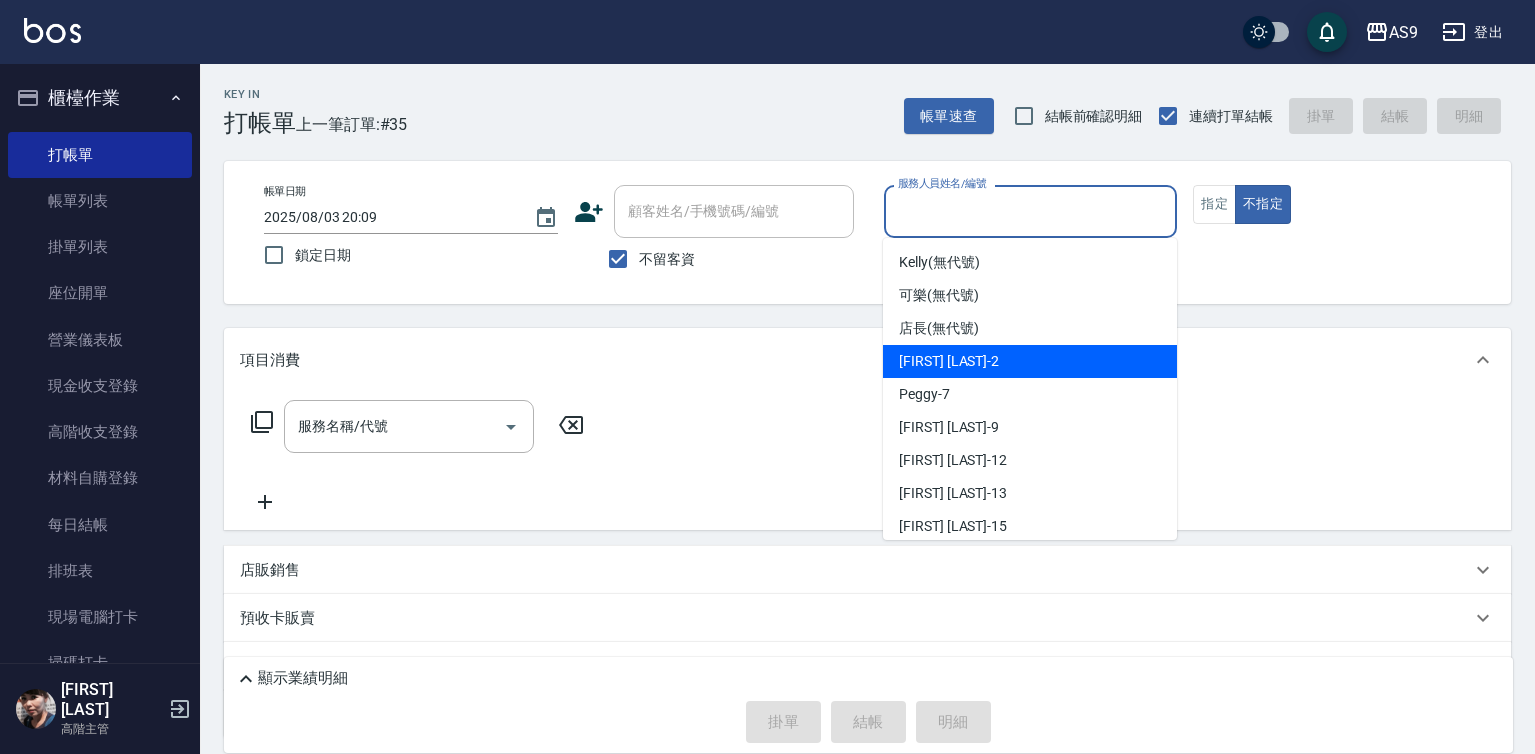 click on "[FIRST] [LAST] -2" at bounding box center (949, 361) 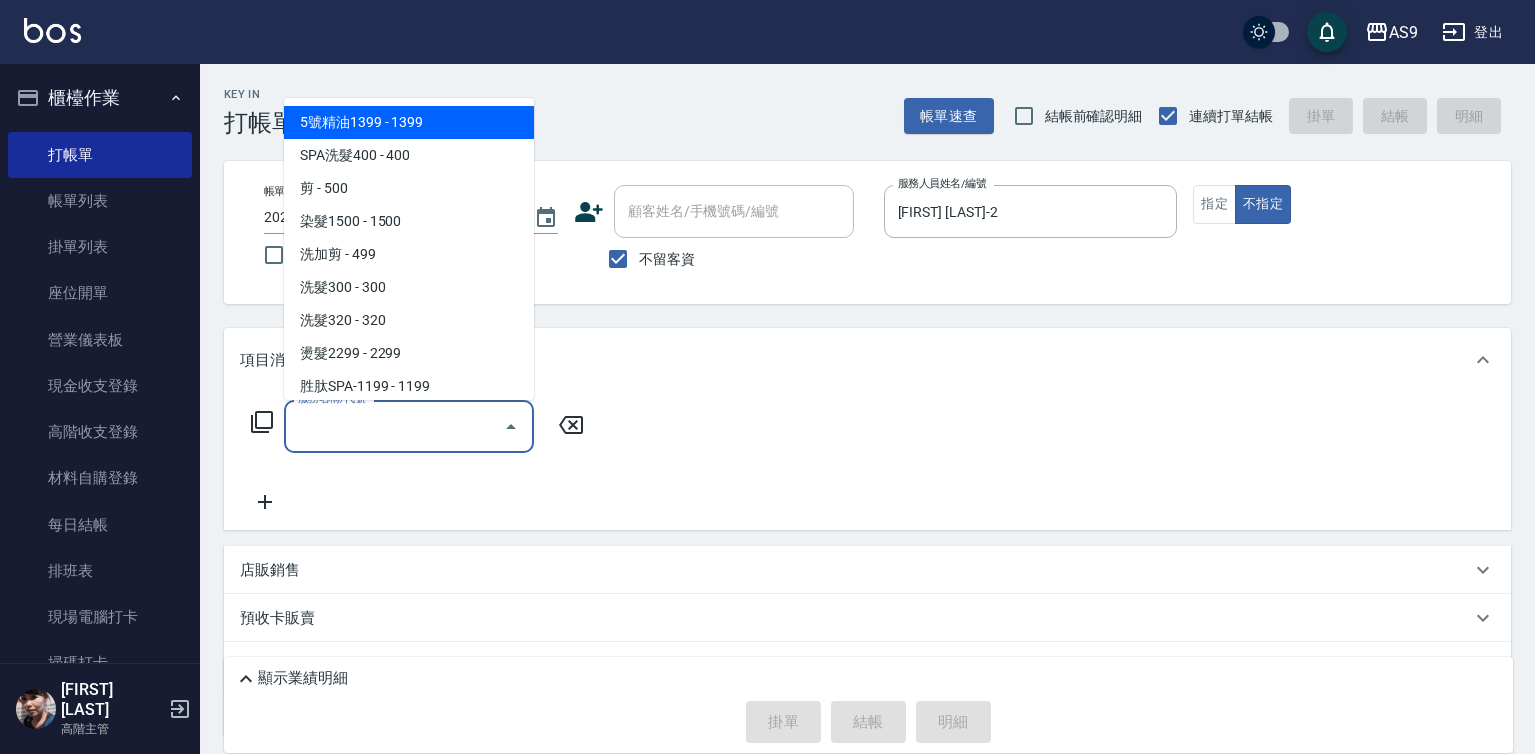 click on "服務名稱/代號" at bounding box center (394, 426) 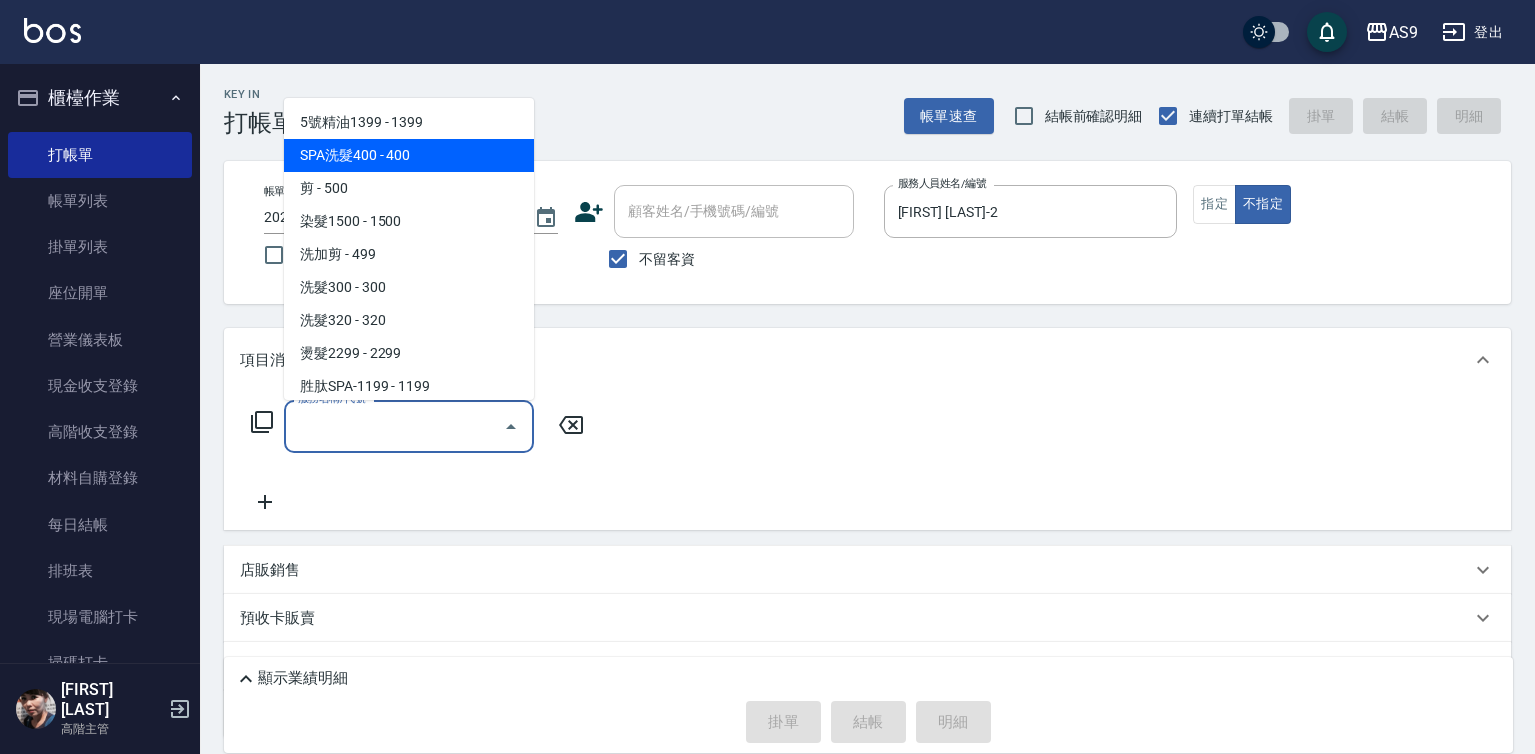 drag, startPoint x: 434, startPoint y: 152, endPoint x: 556, endPoint y: 318, distance: 206.0097 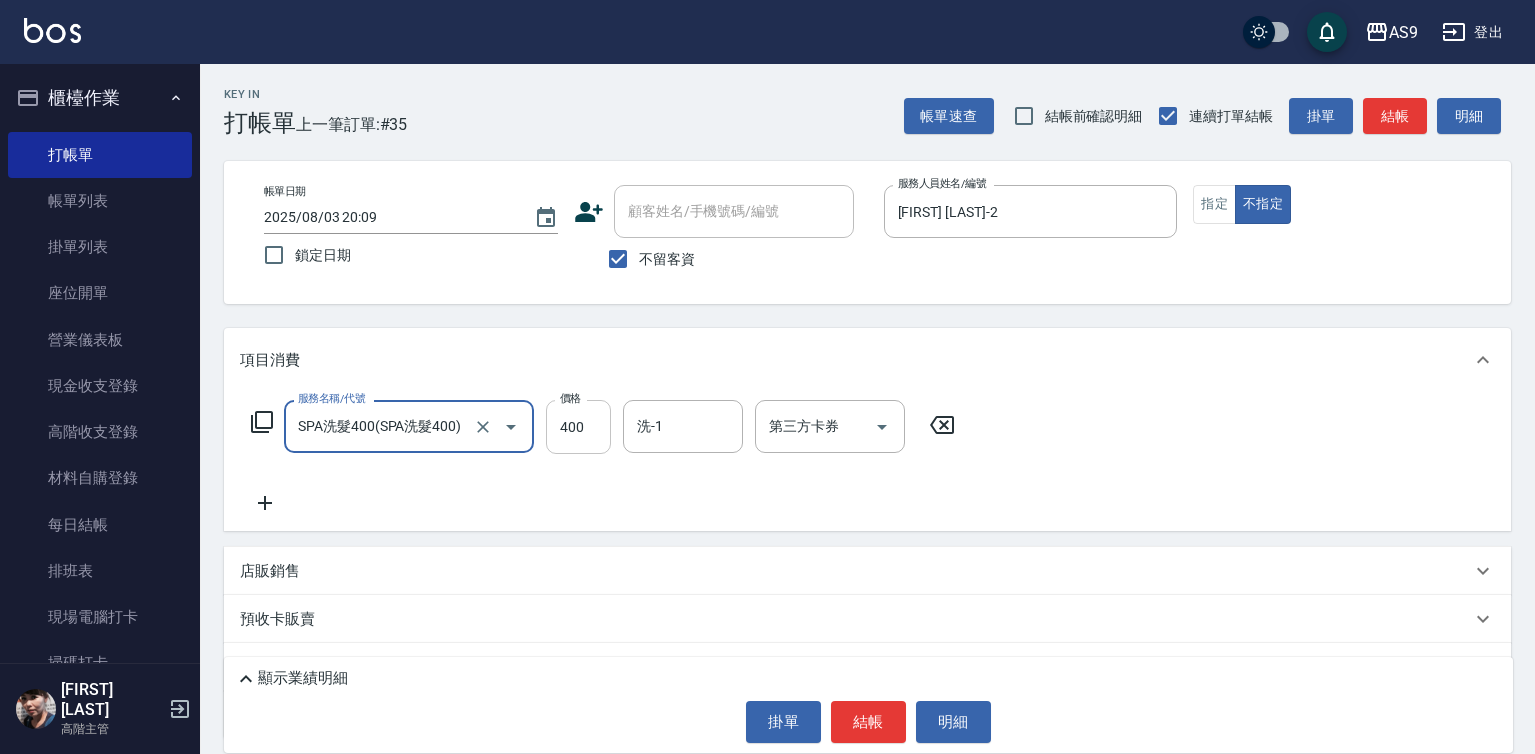 click on "400" at bounding box center (578, 427) 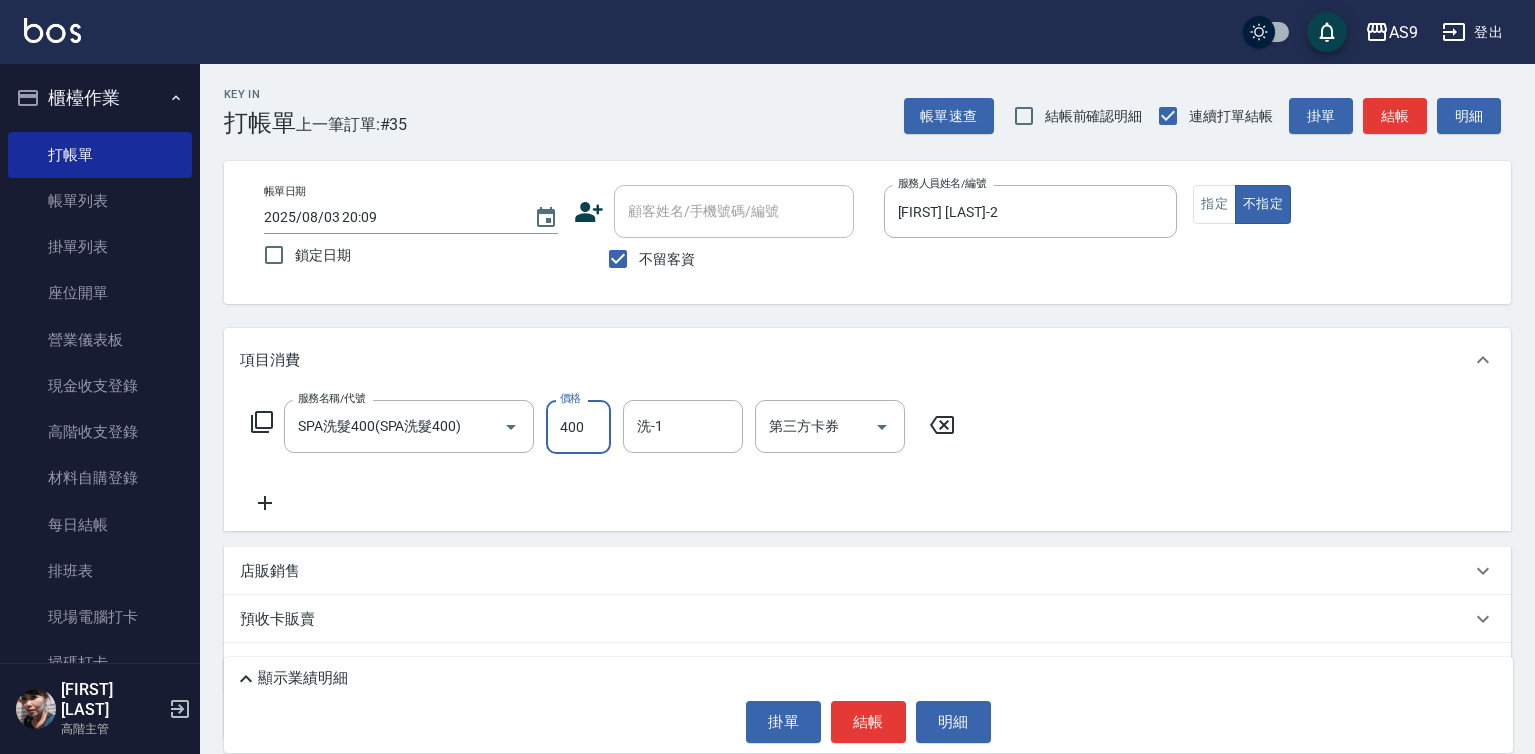 click on "400" at bounding box center [578, 427] 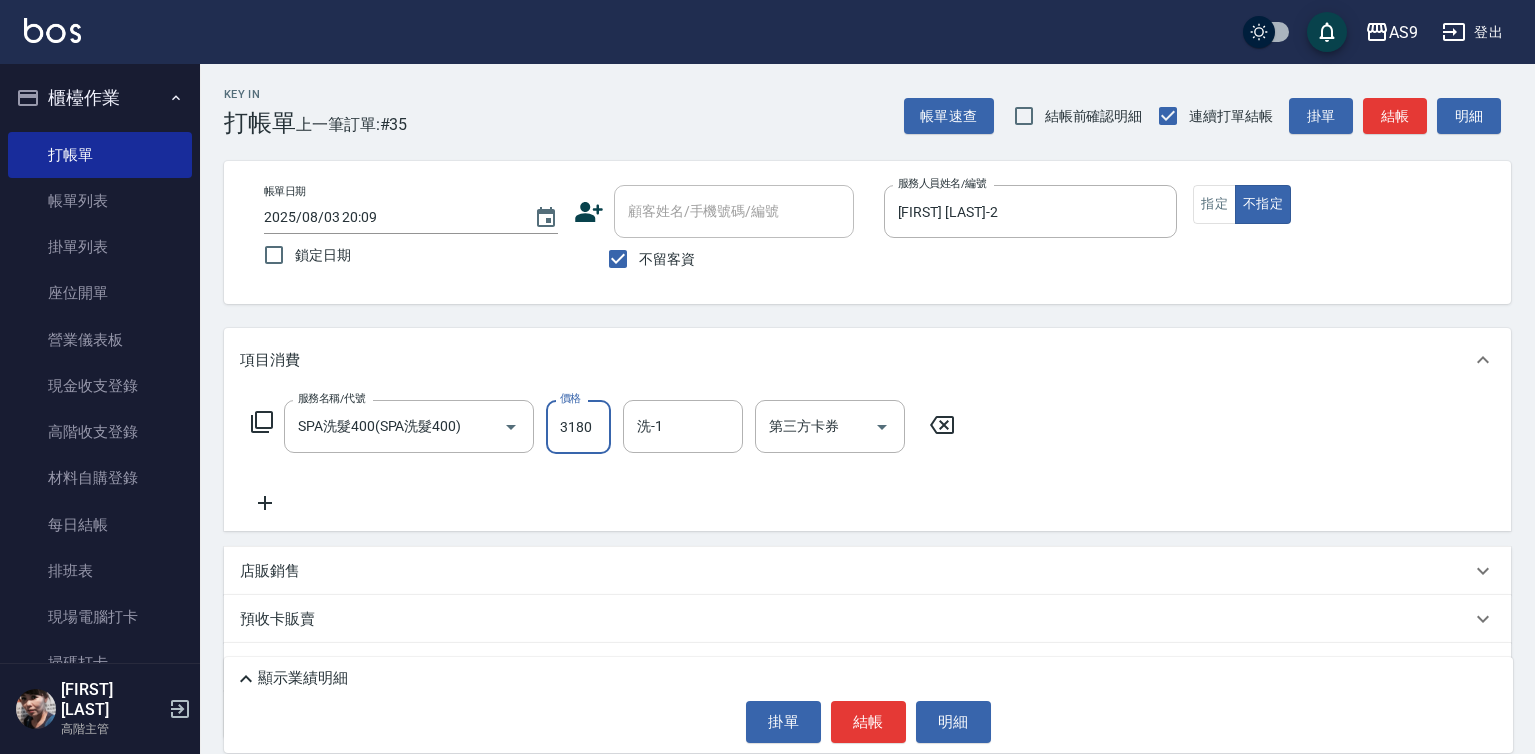 click on "3180" at bounding box center (578, 427) 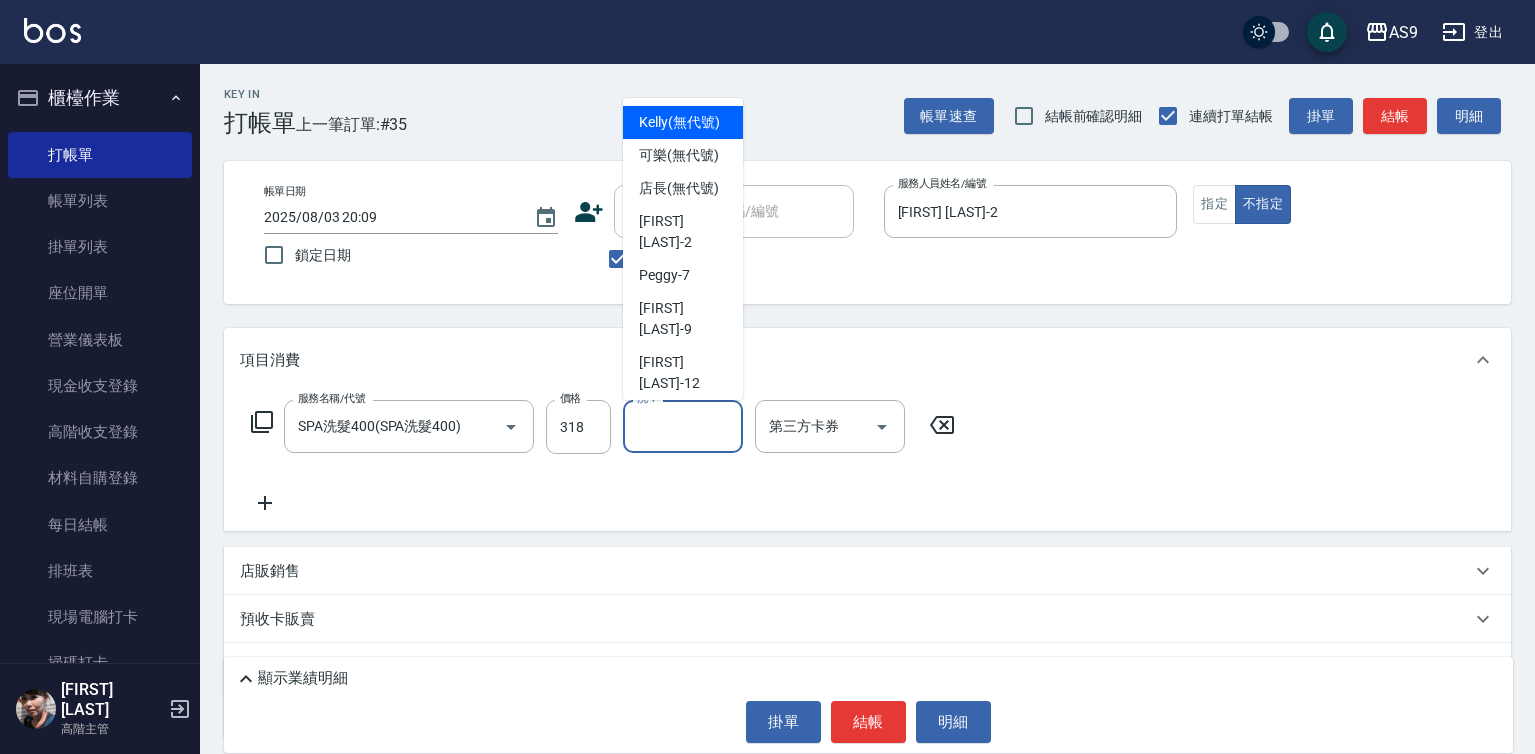 click on "洗-1" at bounding box center [683, 426] 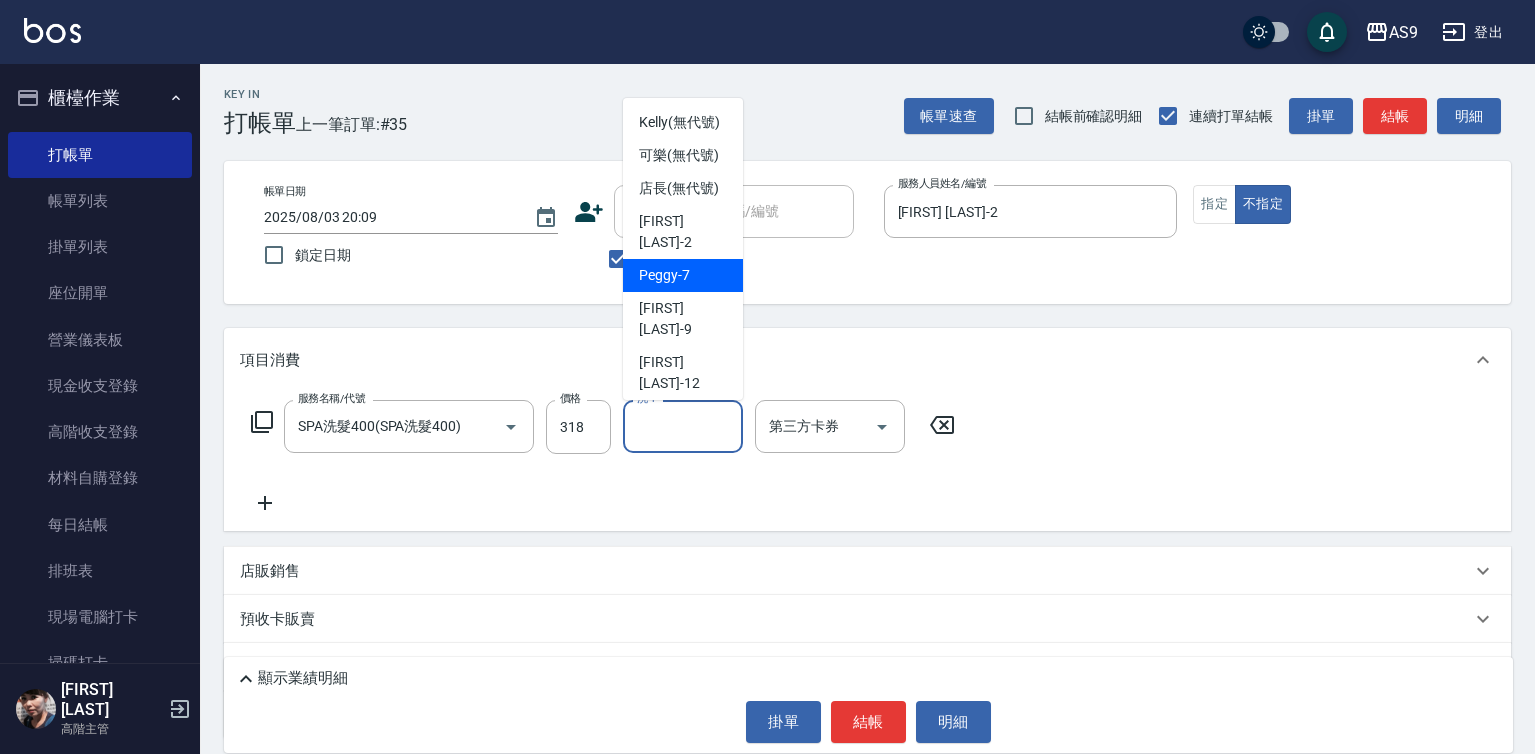 scroll, scrollTop: 128, scrollLeft: 0, axis: vertical 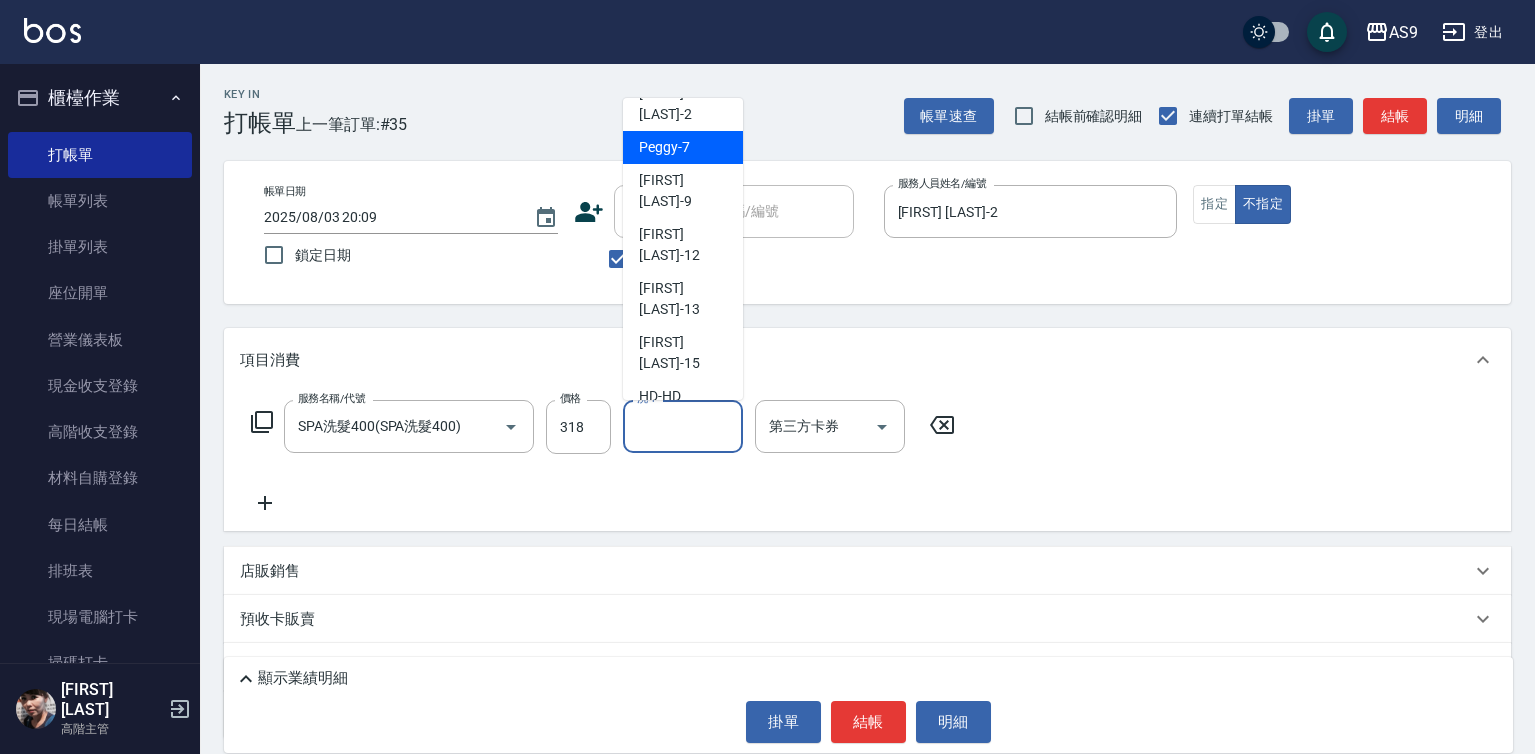 click on "[FIRST] [LAST]-15" at bounding box center [683, 353] 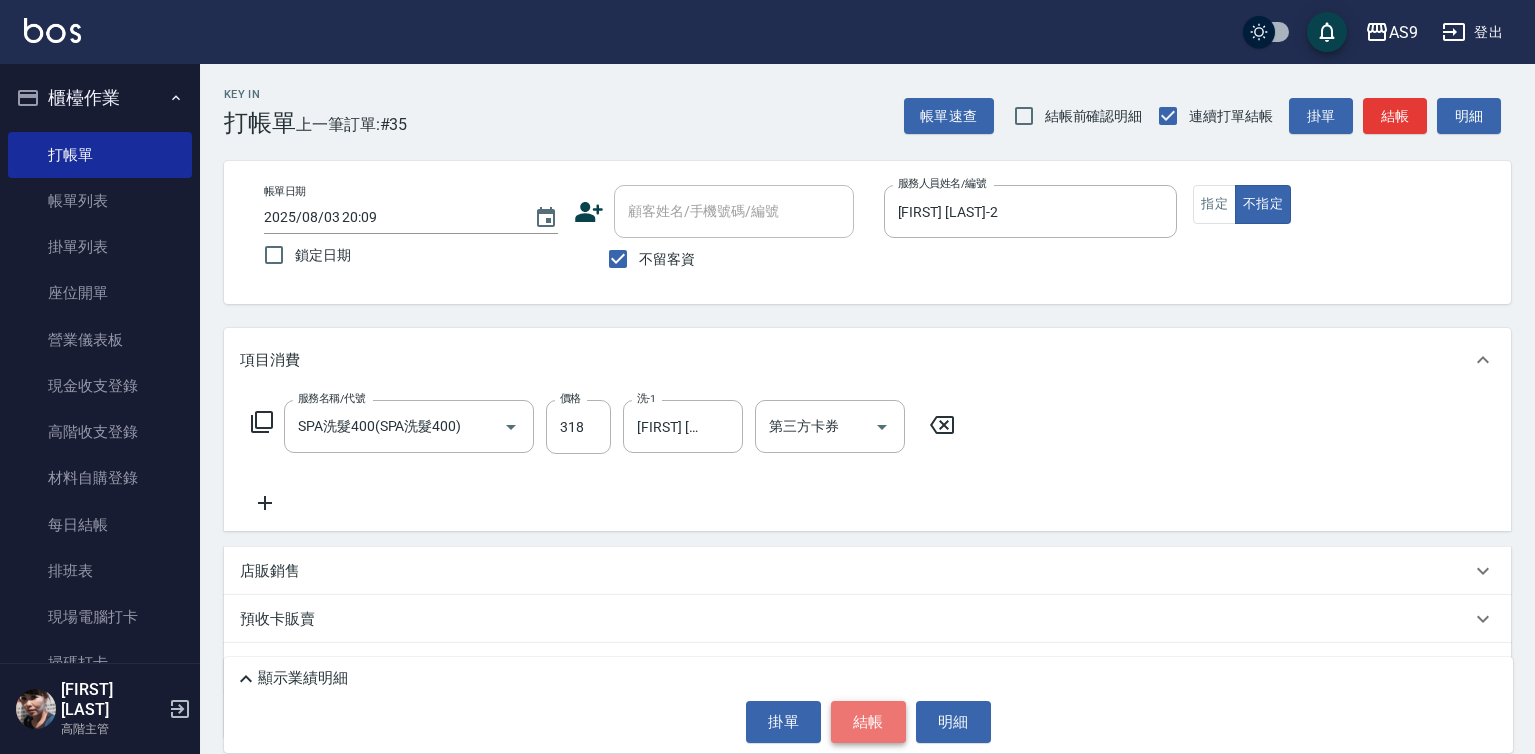 click on "結帳" at bounding box center [868, 722] 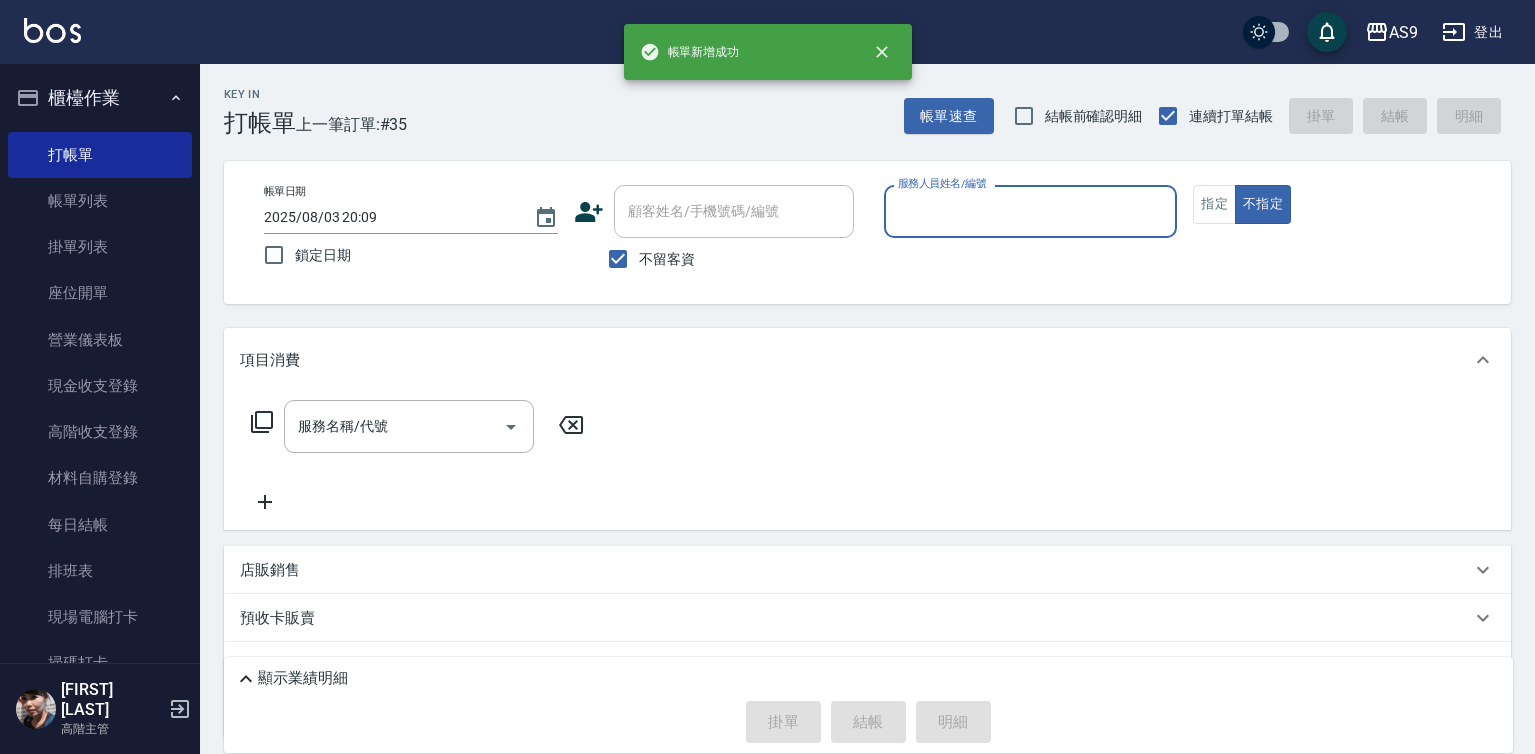 click on "服務人員姓名/編號" at bounding box center [1031, 211] 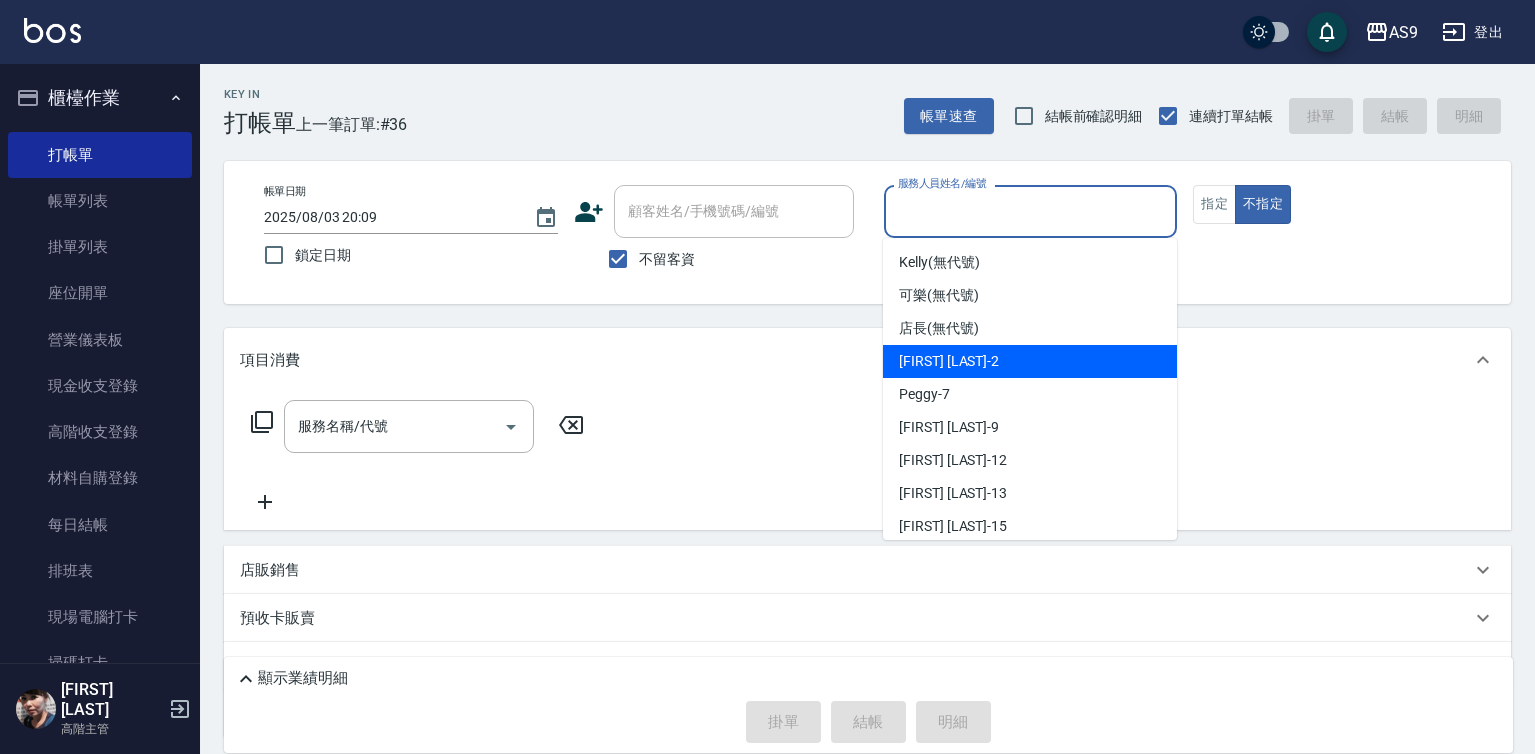 click on "[FIRST] [LAST] -2" at bounding box center (949, 361) 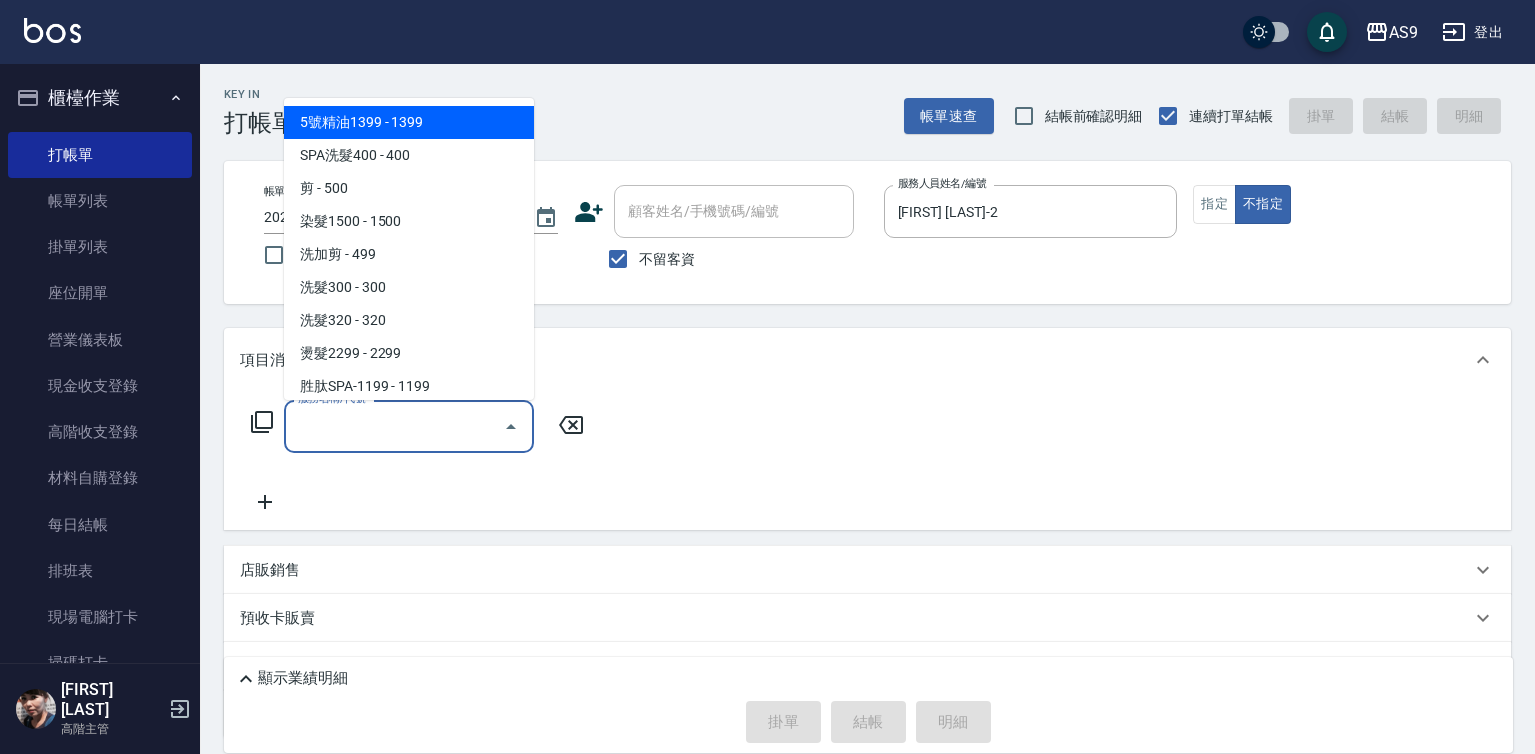 click on "服務名稱/代號" at bounding box center (394, 426) 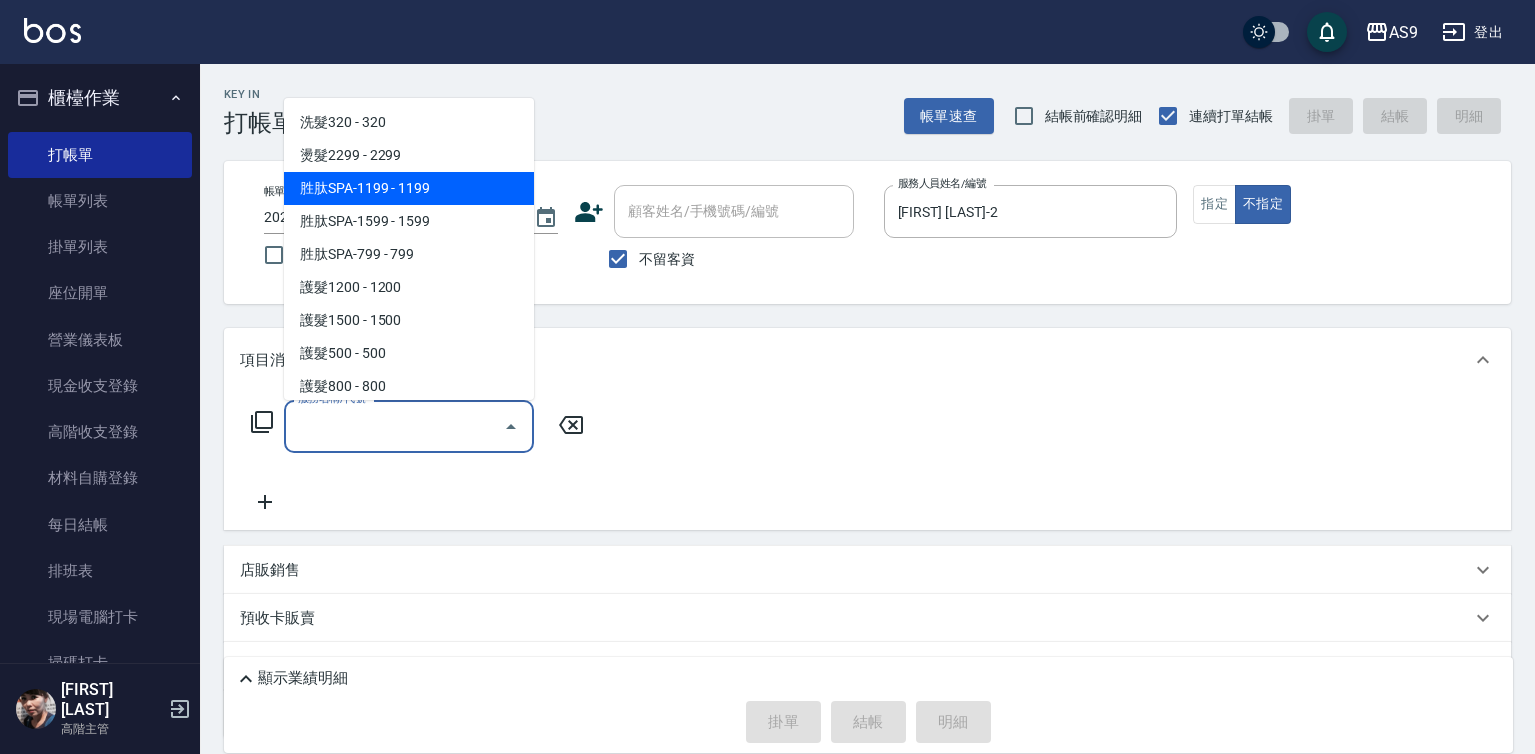 scroll, scrollTop: 200, scrollLeft: 0, axis: vertical 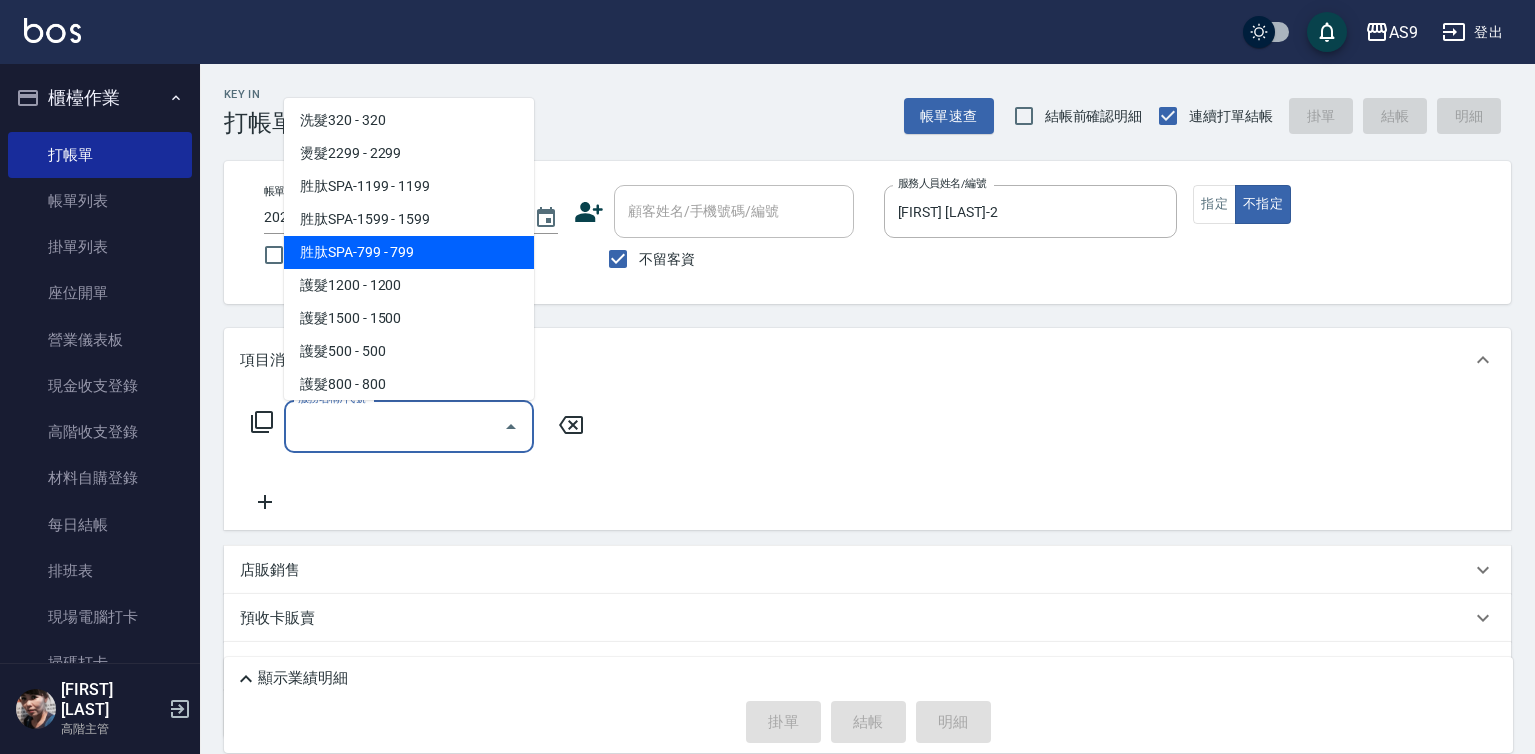 click on "胜肽SPA-799 - 799" at bounding box center [409, 252] 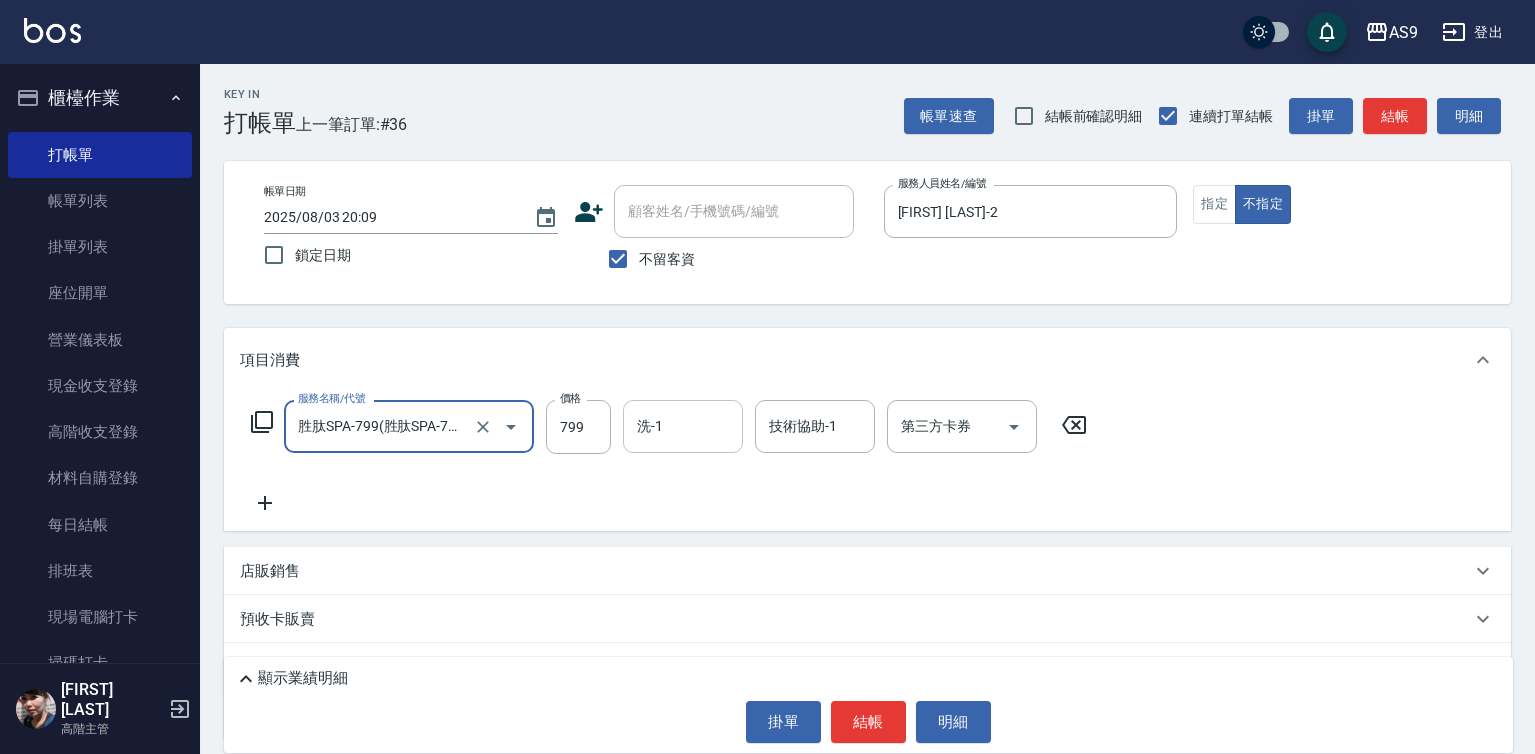 drag, startPoint x: 654, startPoint y: 404, endPoint x: 660, endPoint y: 415, distance: 12.529964 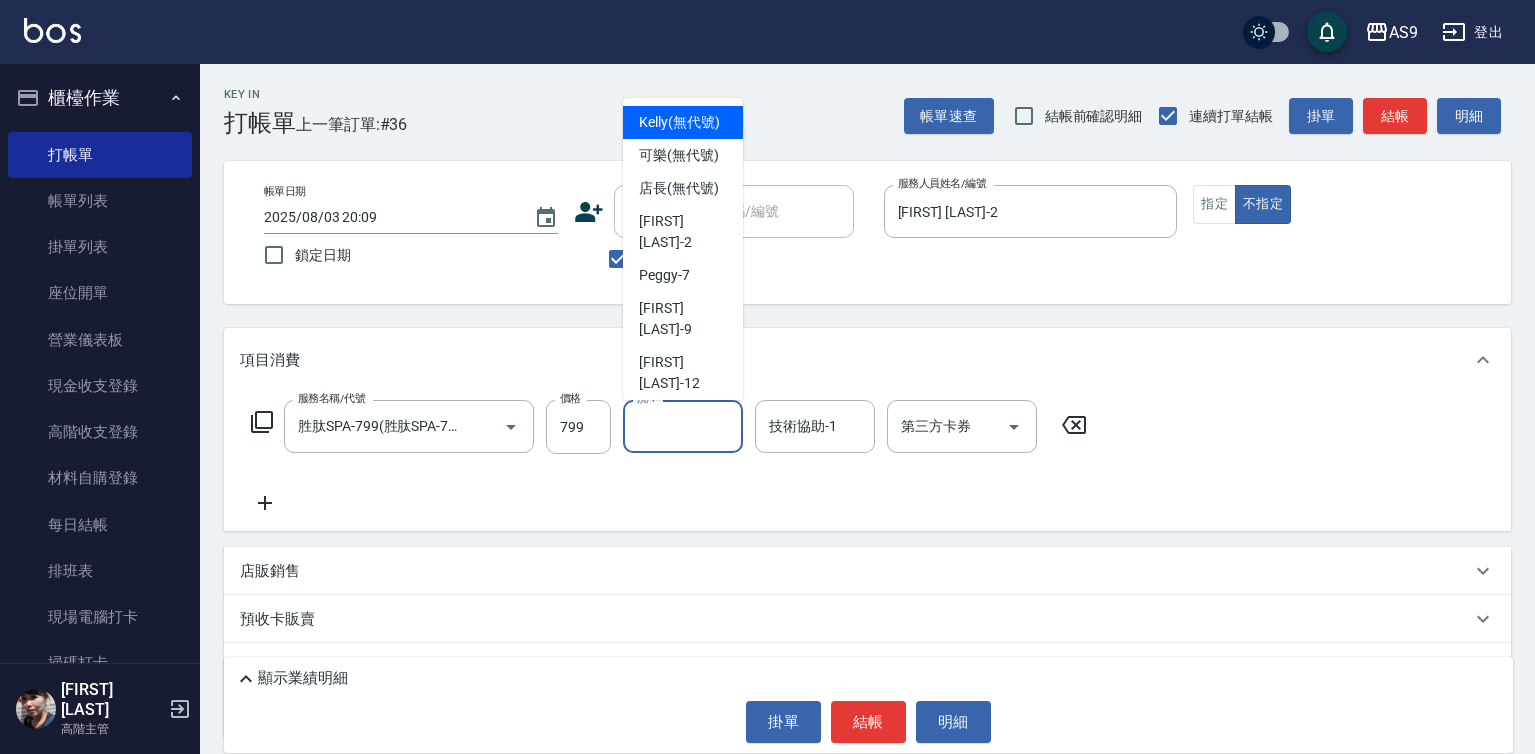 click on "洗-1" at bounding box center [683, 426] 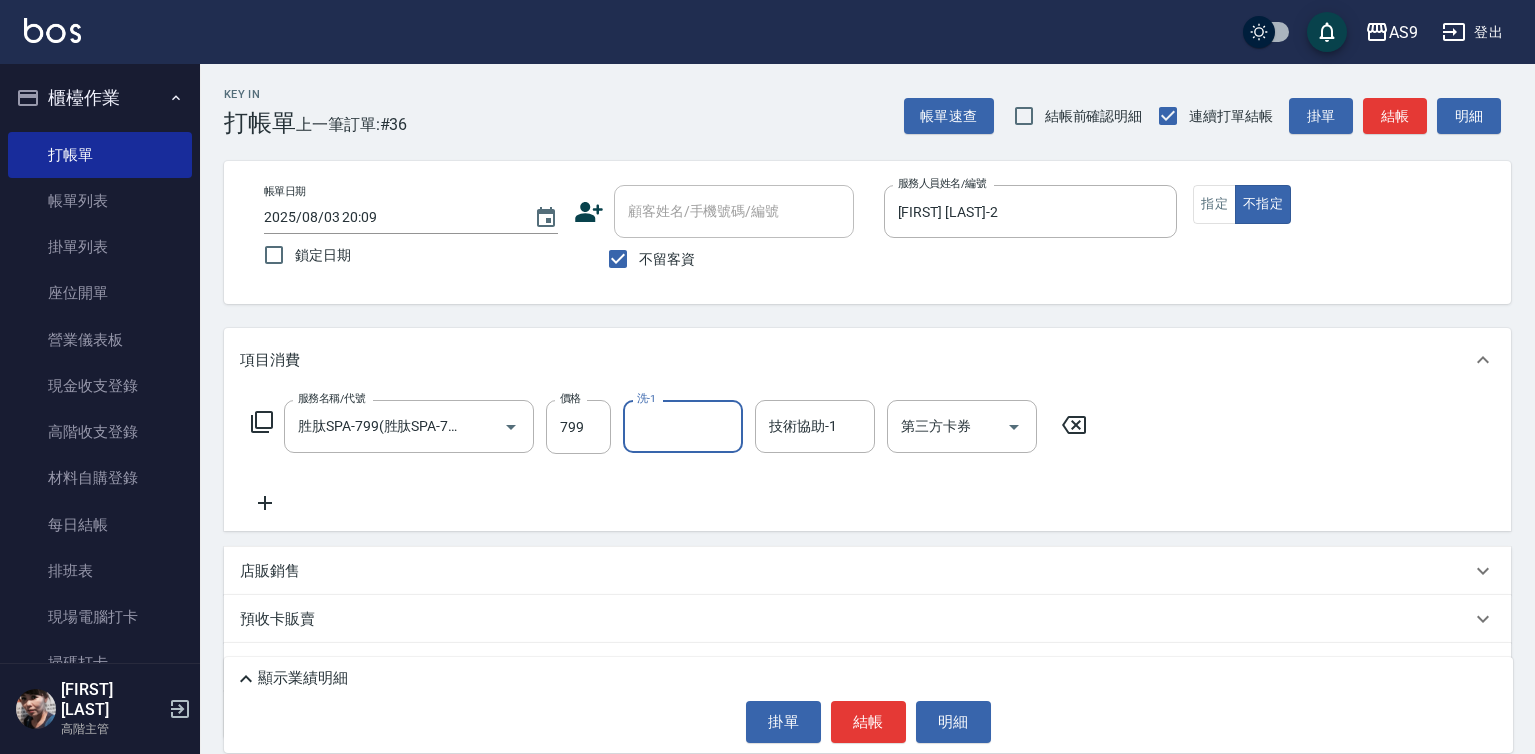click on "洗-1" at bounding box center (683, 426) 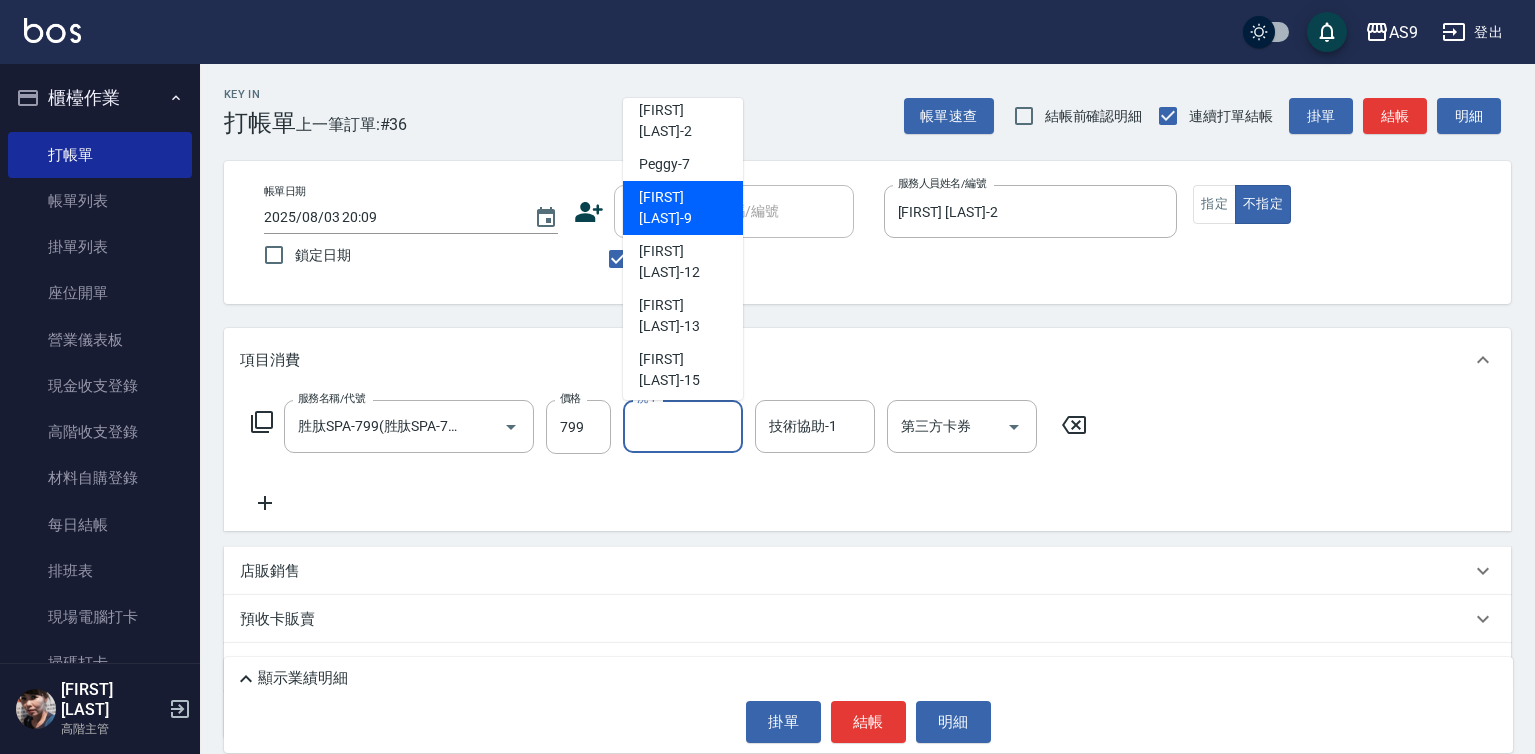 scroll, scrollTop: 128, scrollLeft: 0, axis: vertical 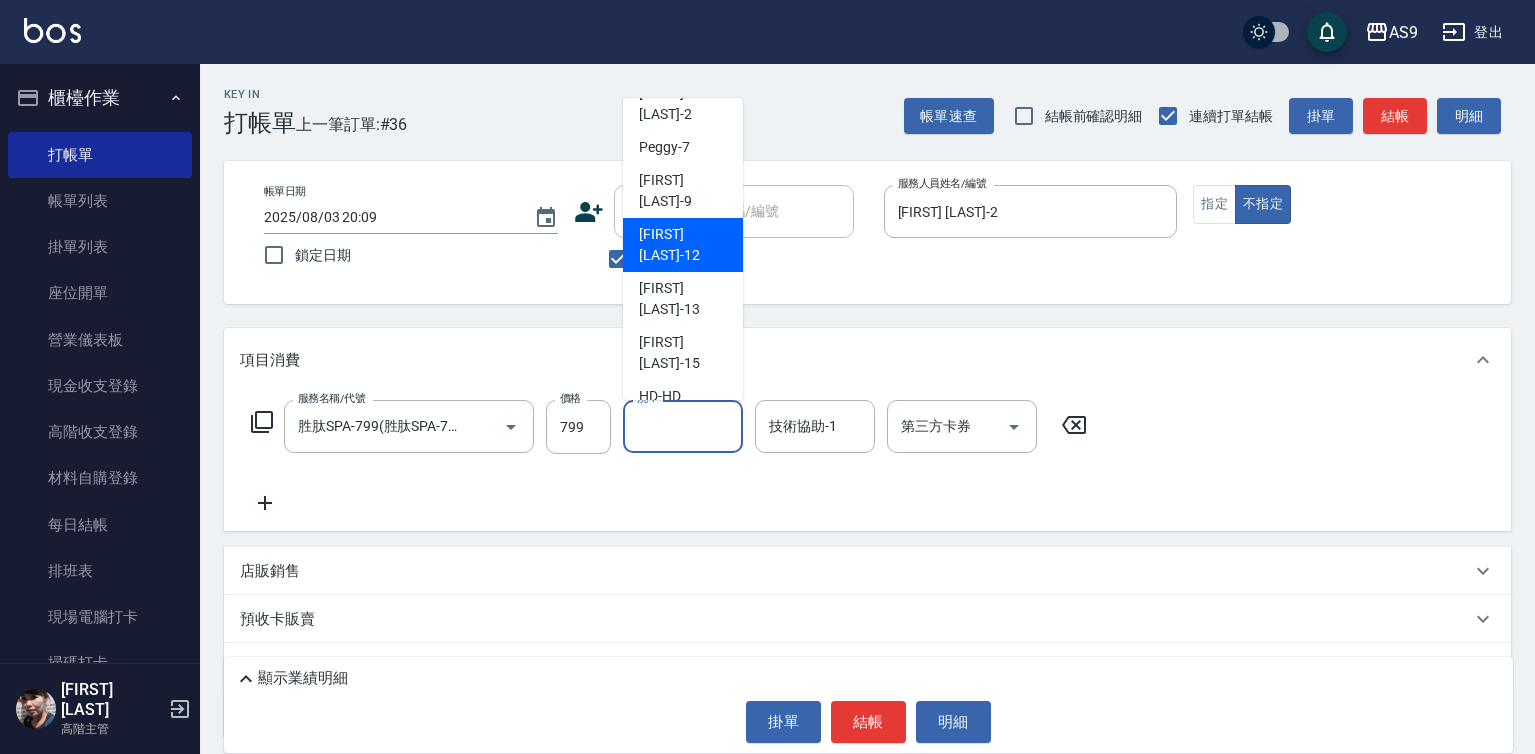 click on "[FIRST] [LAST] -12" at bounding box center (683, 245) 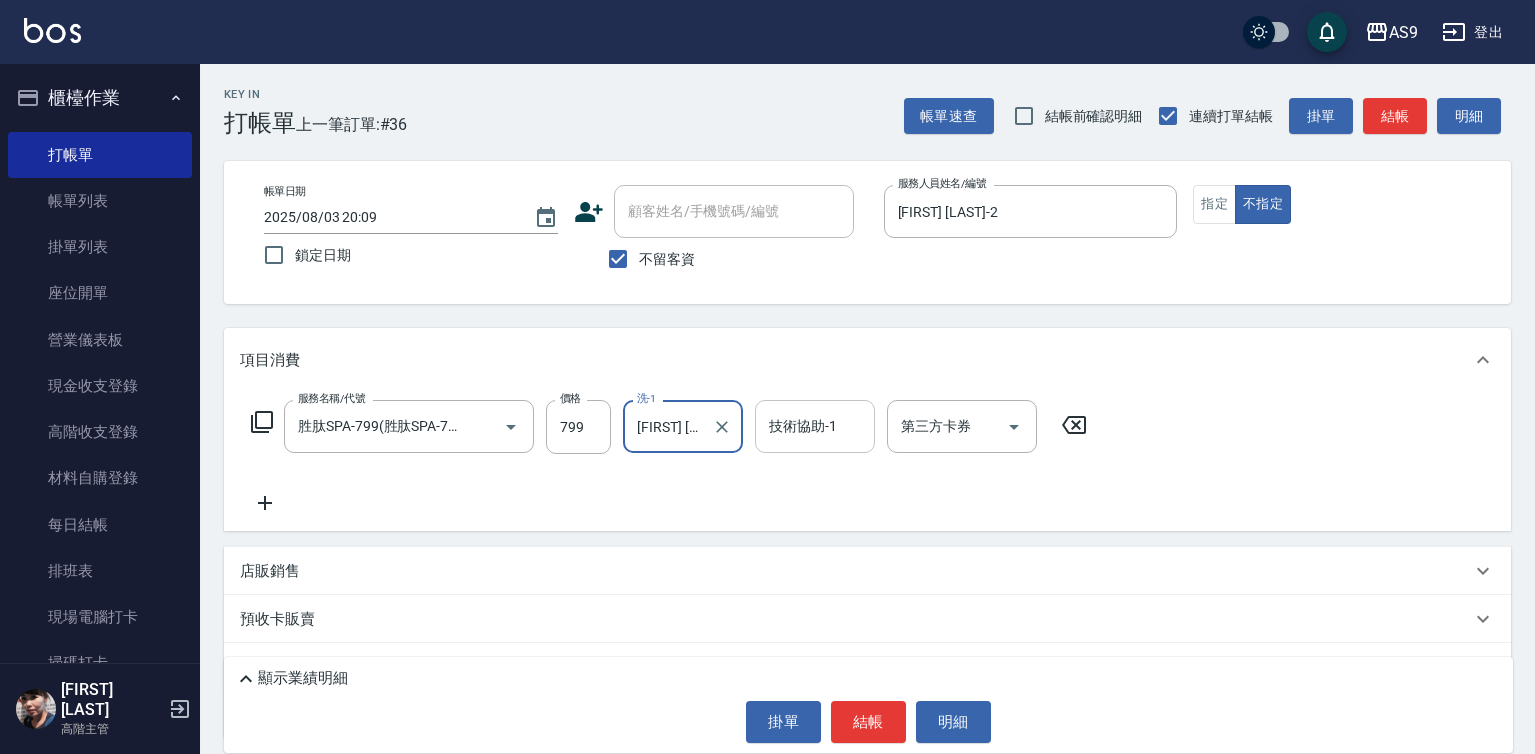 click on "技術協助-1" at bounding box center [815, 426] 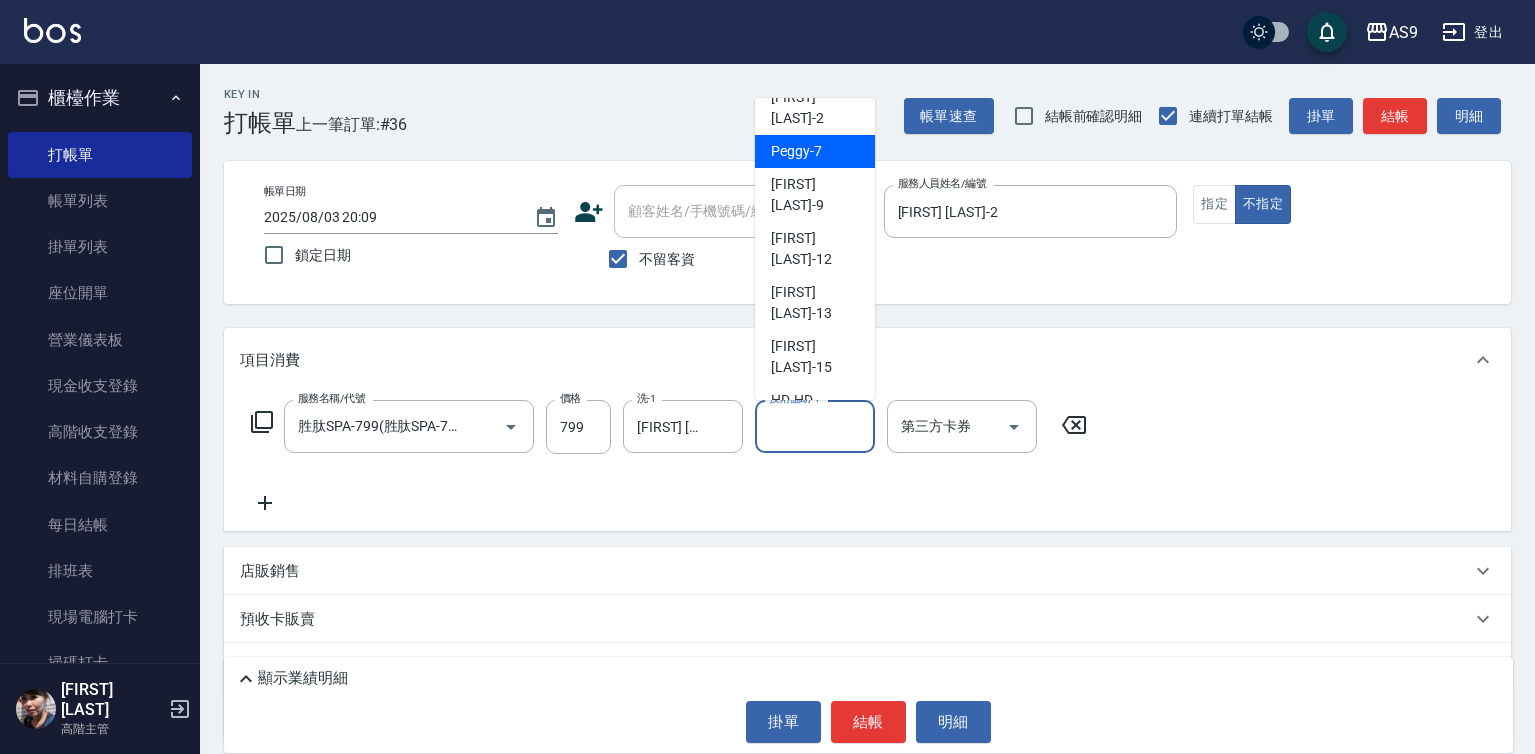 scroll, scrollTop: 128, scrollLeft: 0, axis: vertical 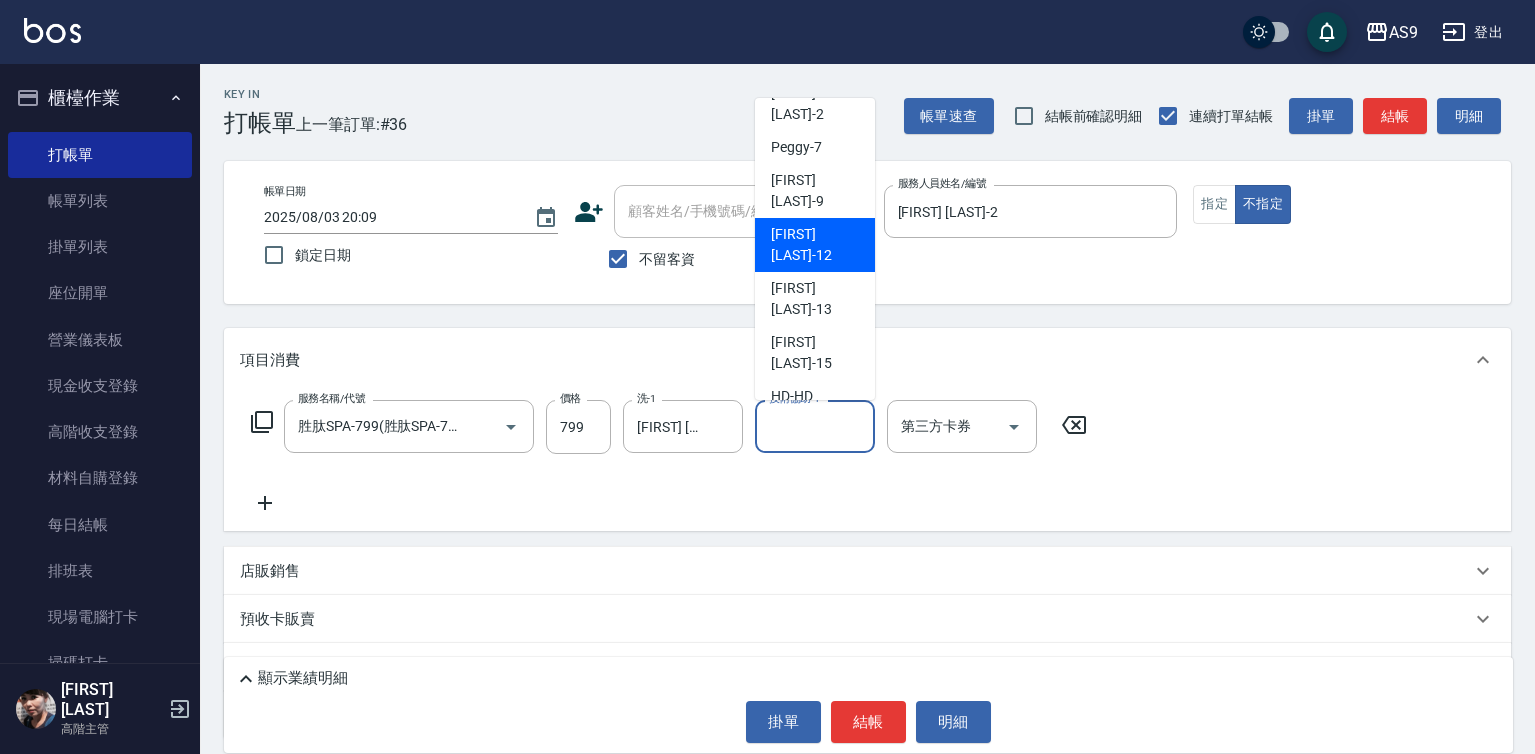 click on "[FIRST] [LAST] -12" at bounding box center (815, 245) 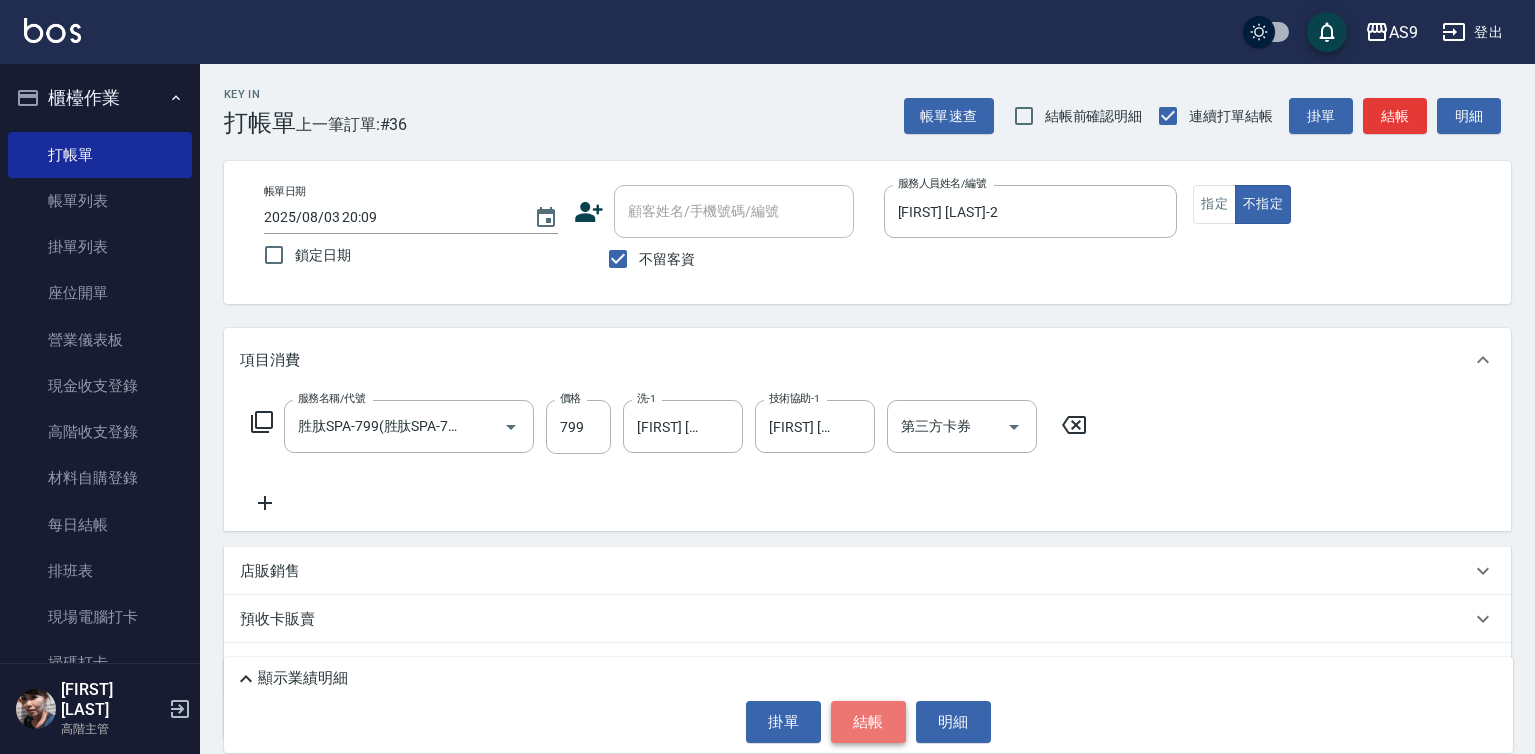 click on "結帳" at bounding box center [868, 722] 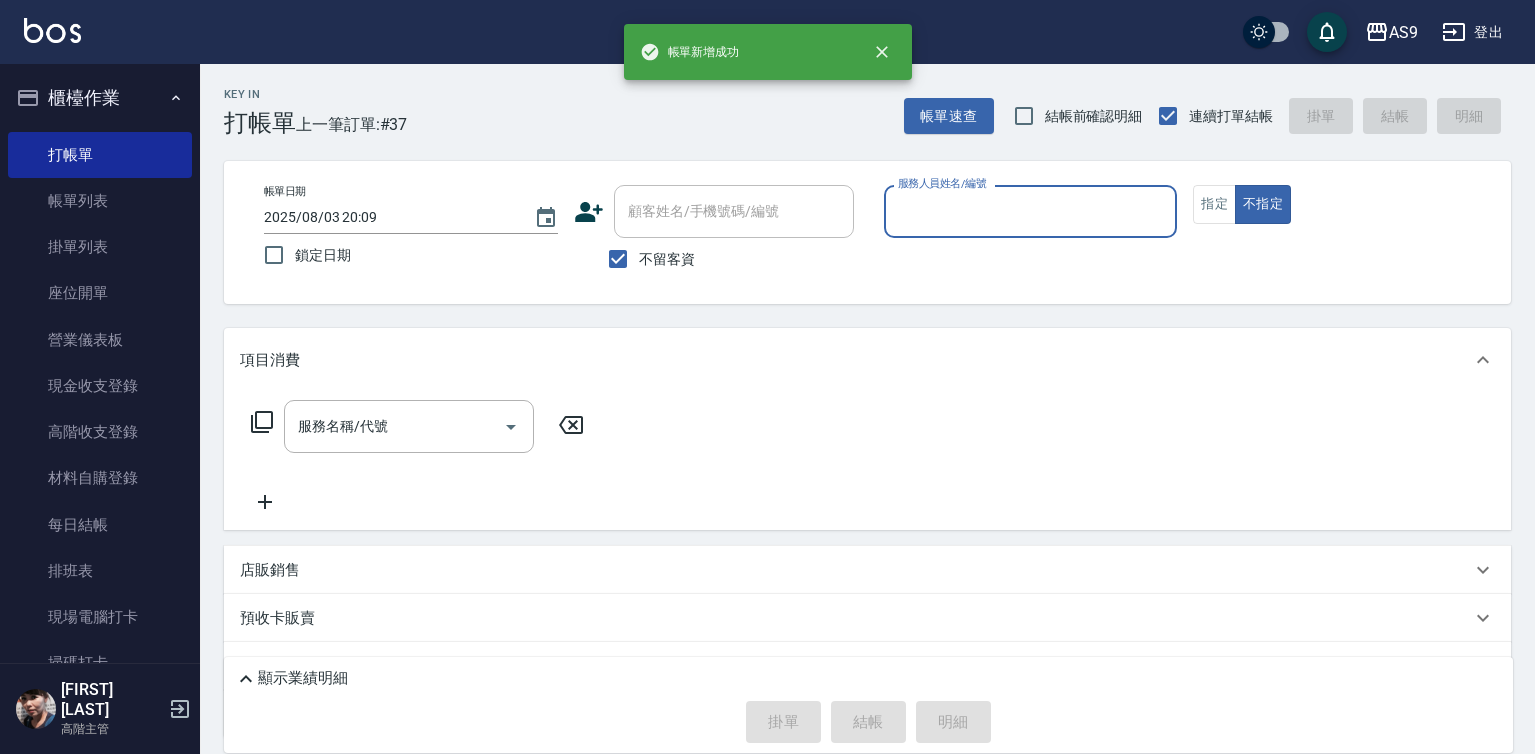 drag, startPoint x: 945, startPoint y: 191, endPoint x: 953, endPoint y: 256, distance: 65.490456 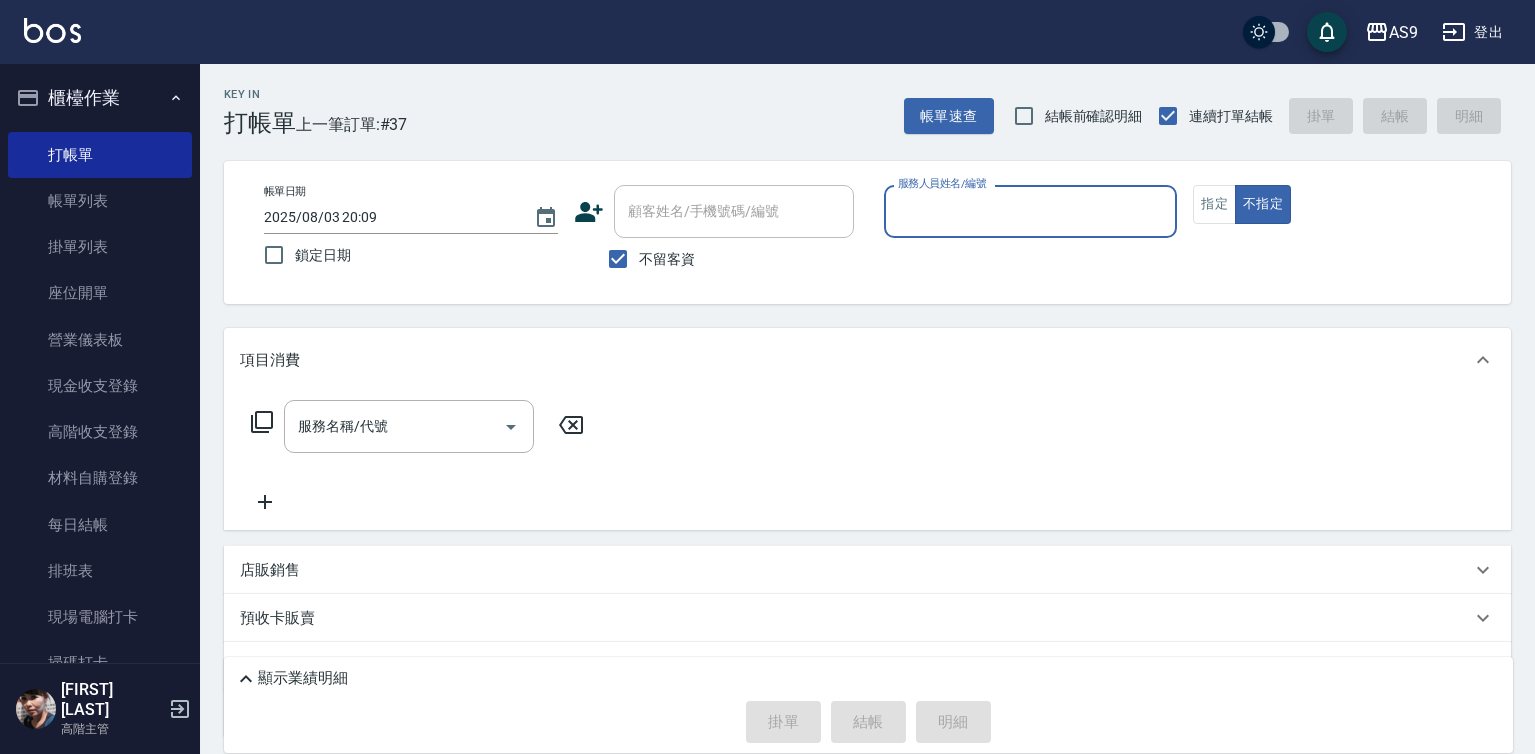 drag, startPoint x: 958, startPoint y: 212, endPoint x: 958, endPoint y: 228, distance: 16 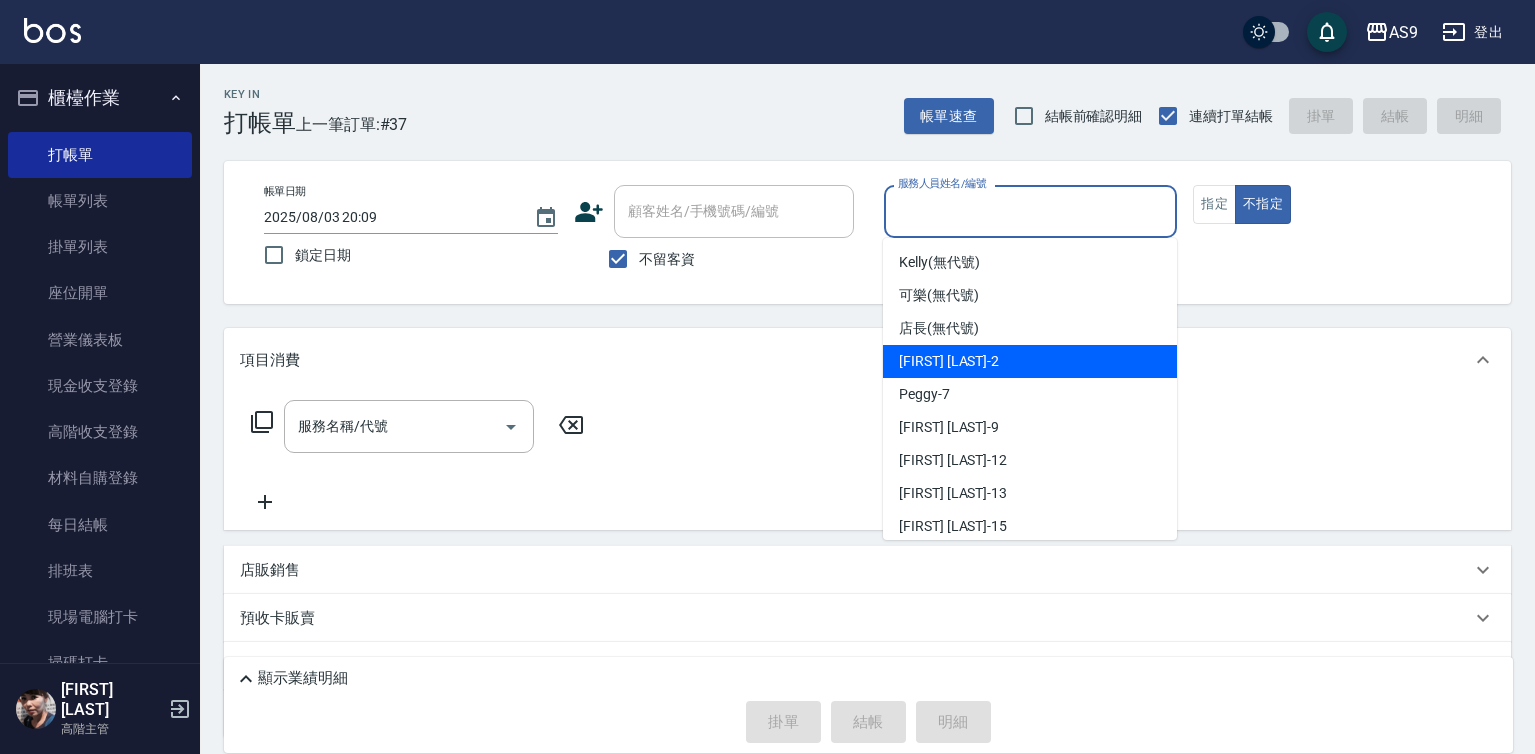 click on "[FIRST] [LAST] -2" at bounding box center (949, 361) 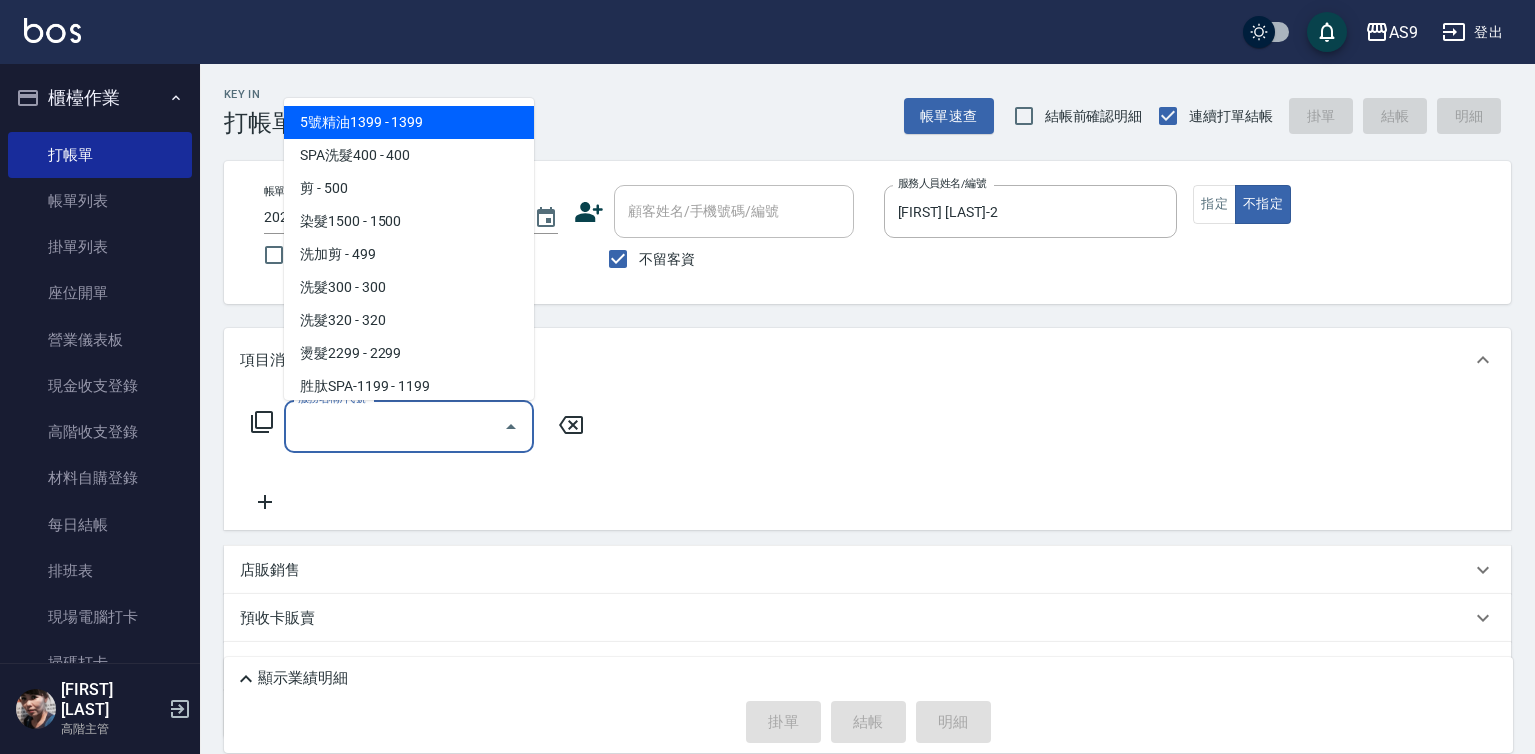 click on "服務名稱/代號" at bounding box center [394, 426] 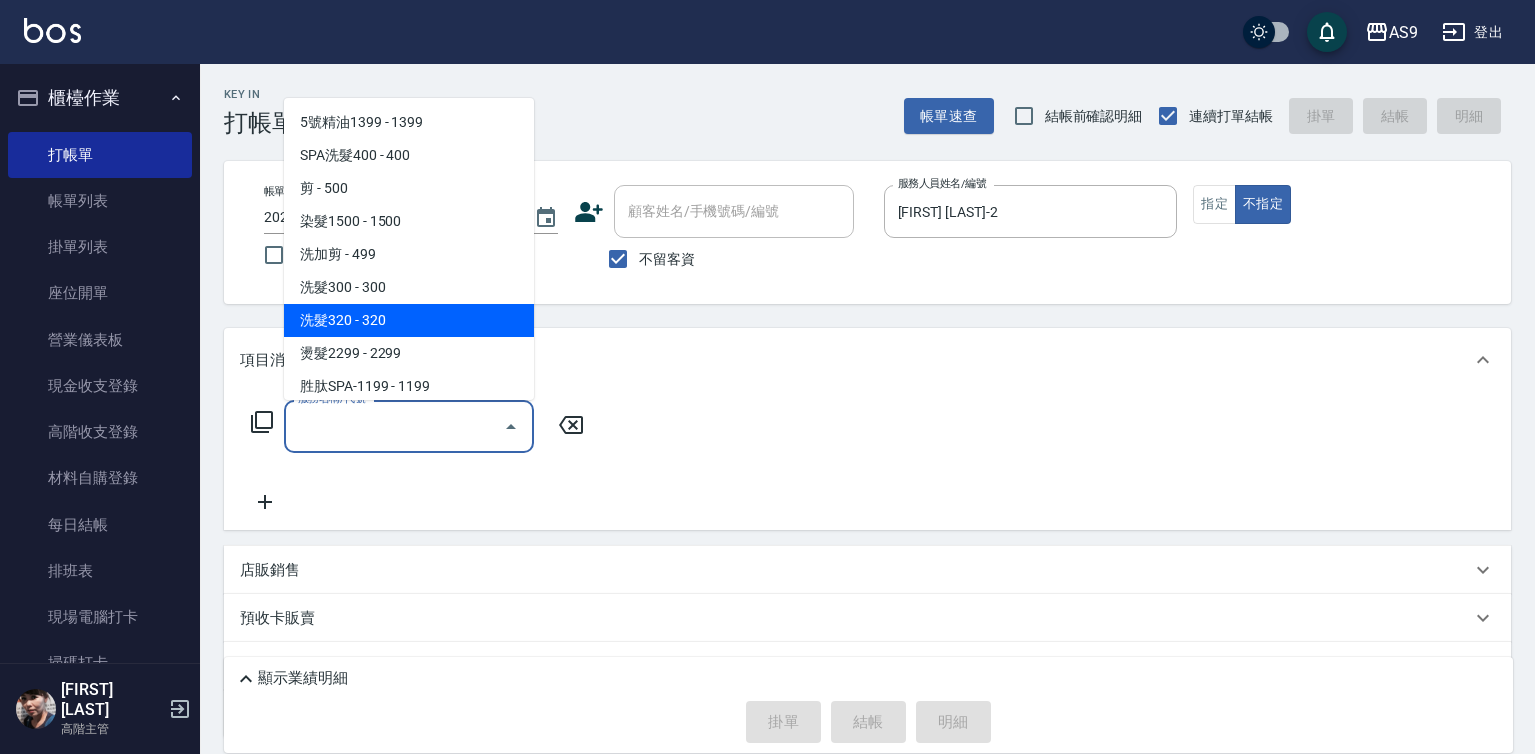 click on "洗髮320 - 320" at bounding box center (409, 320) 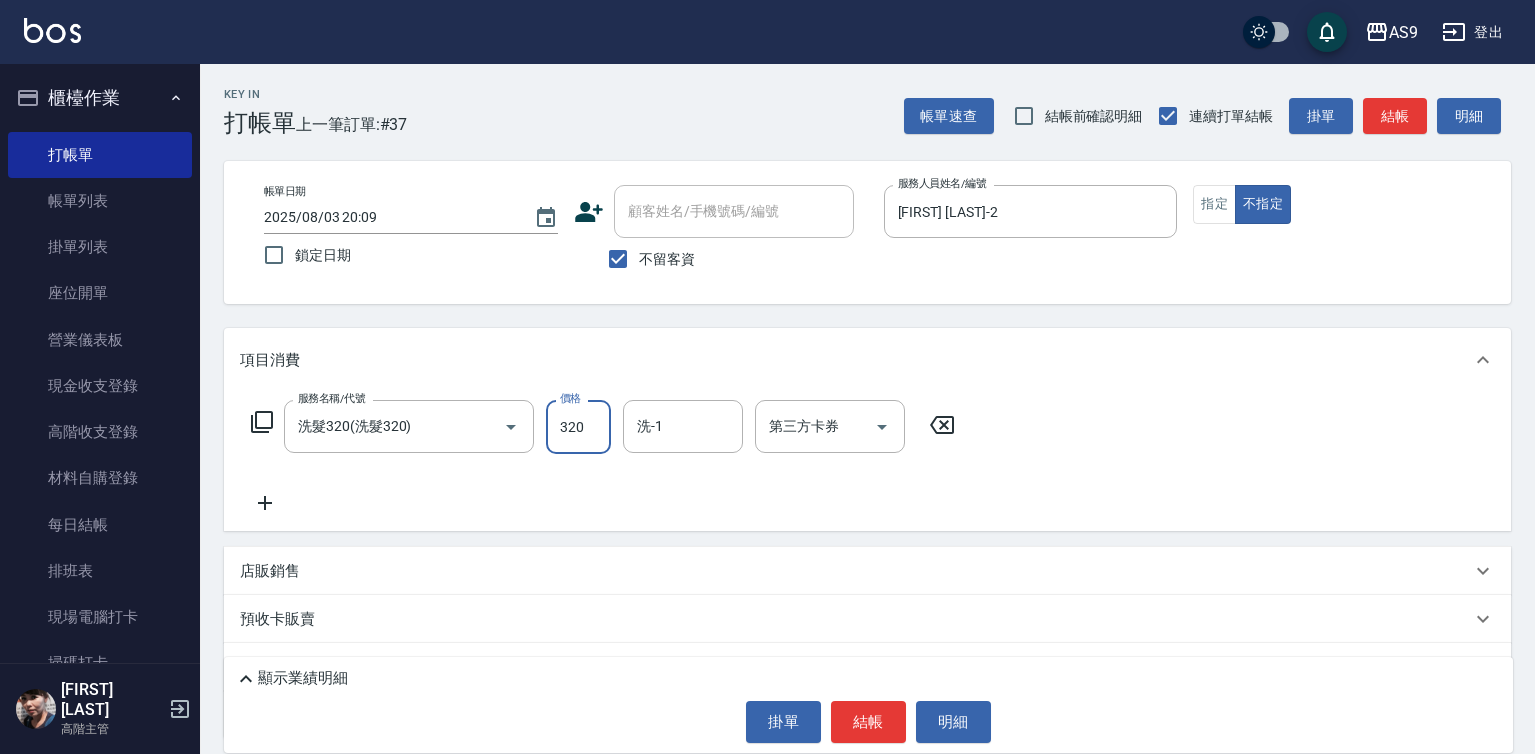 click on "320" at bounding box center [578, 427] 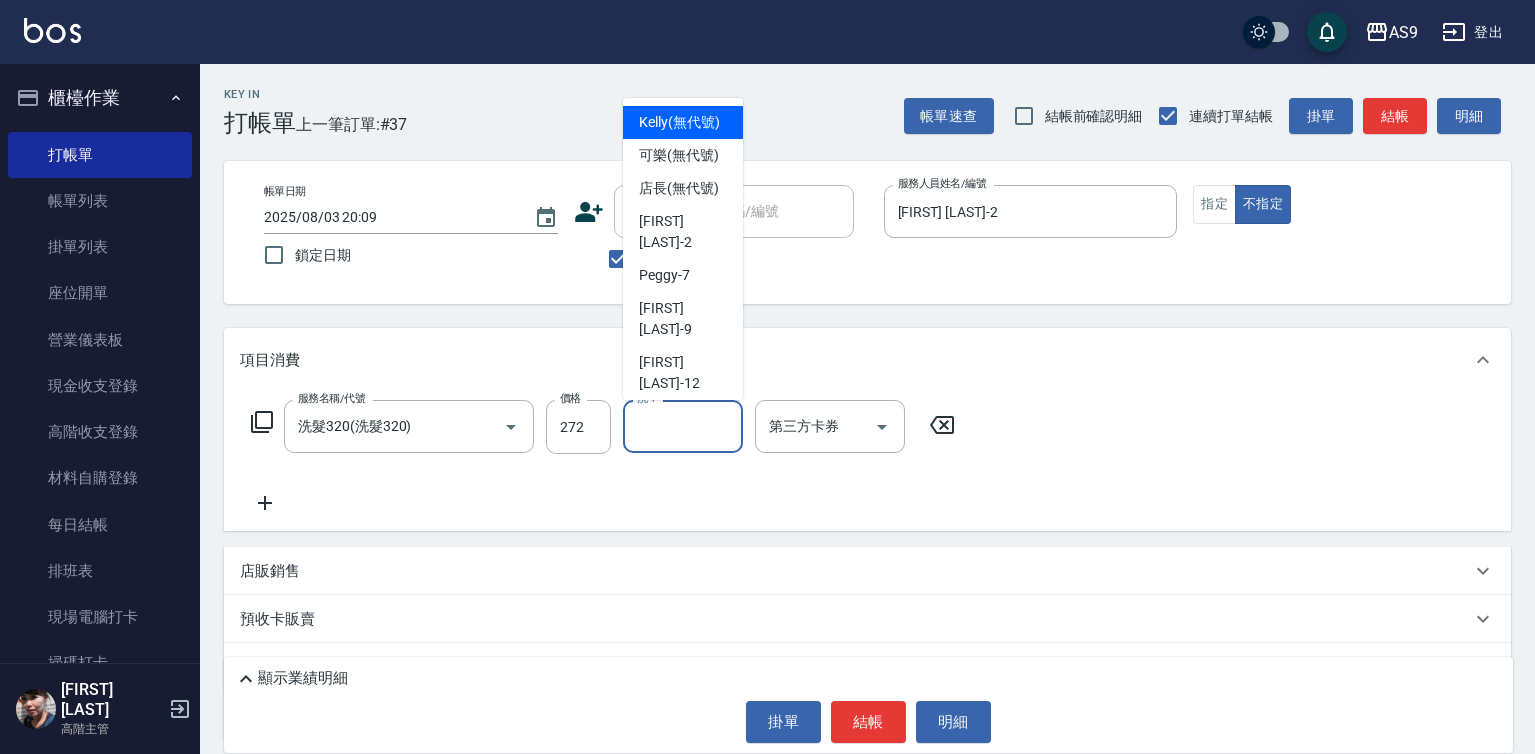 click on "洗-1" at bounding box center (683, 426) 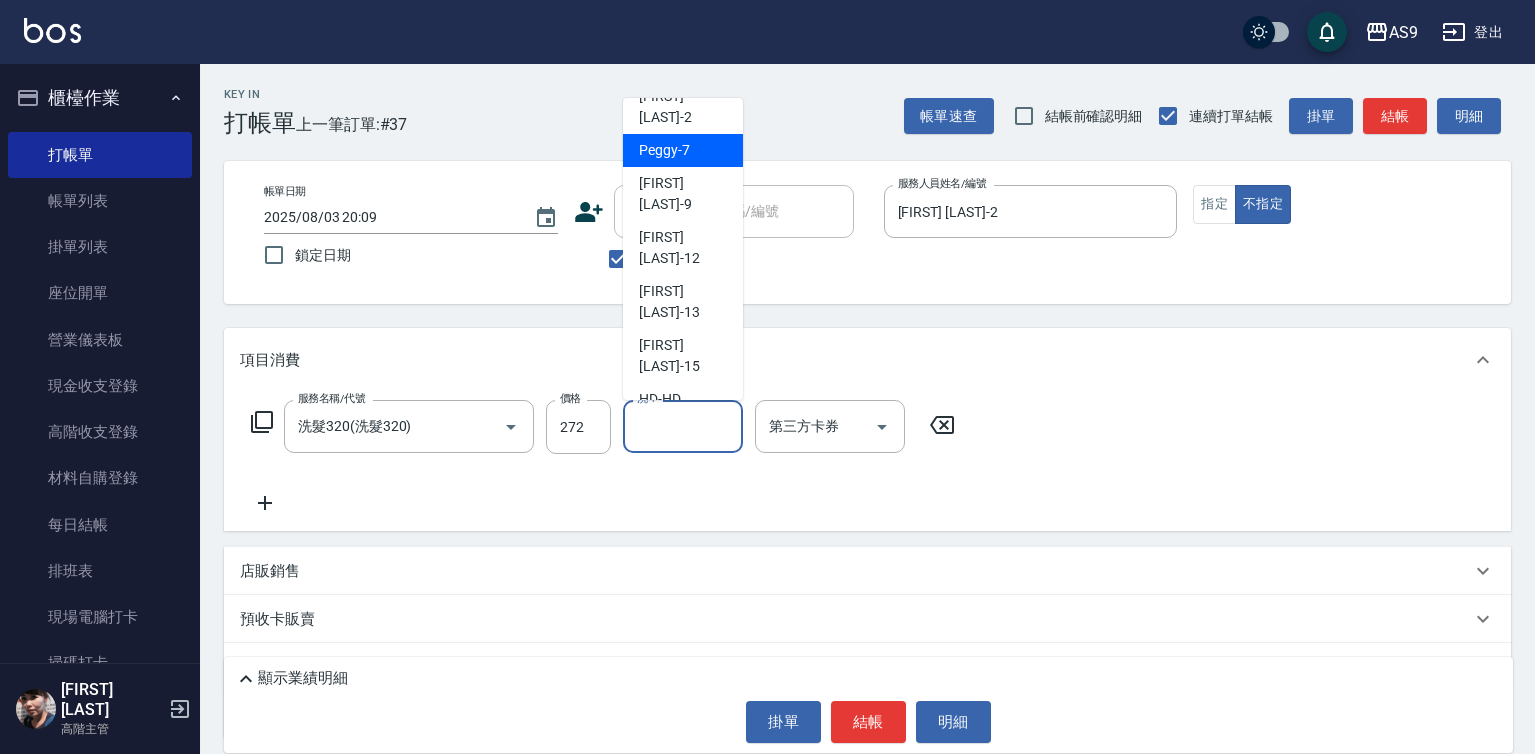 scroll, scrollTop: 128, scrollLeft: 0, axis: vertical 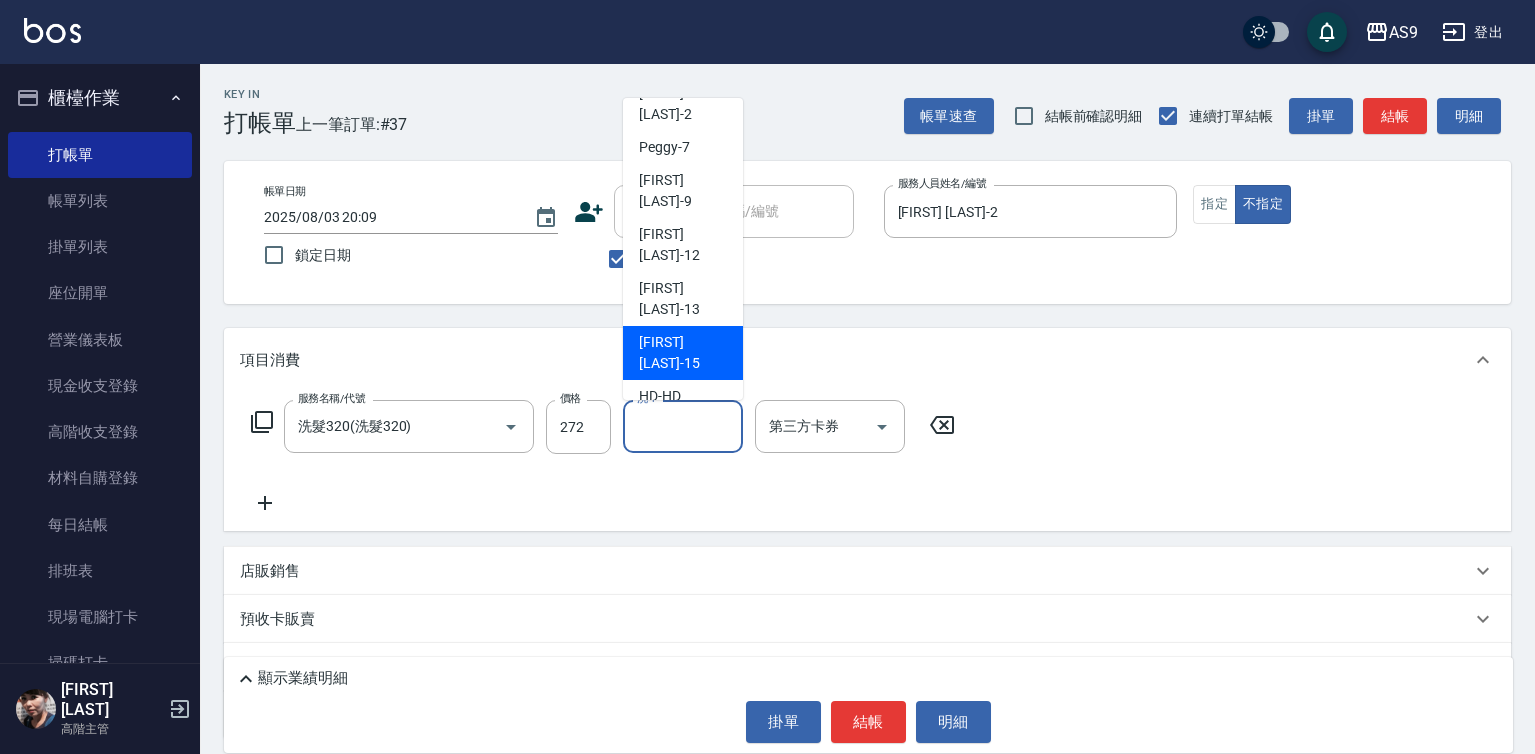 click on "[FIRST] [LAST]-15" at bounding box center (683, 353) 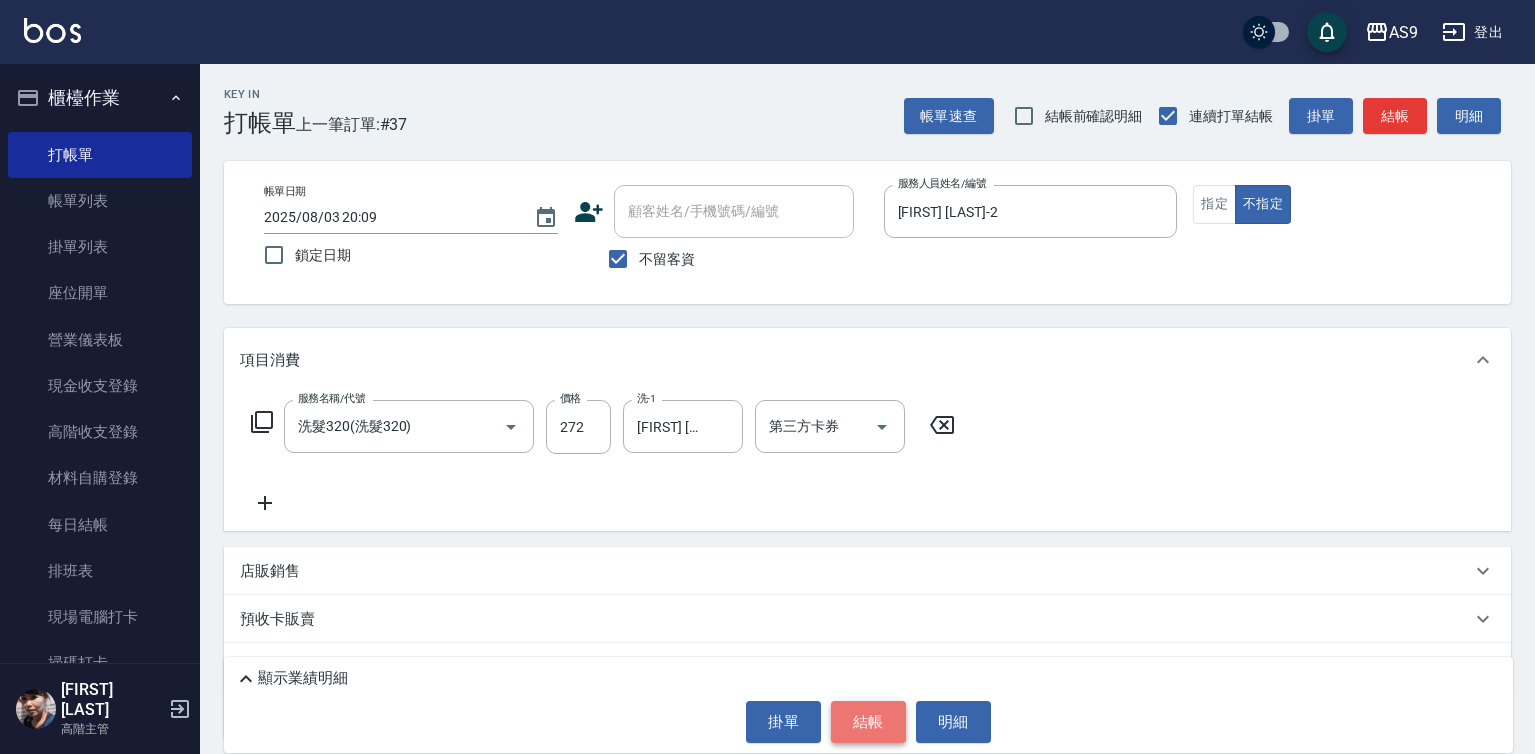 click on "結帳" at bounding box center [868, 722] 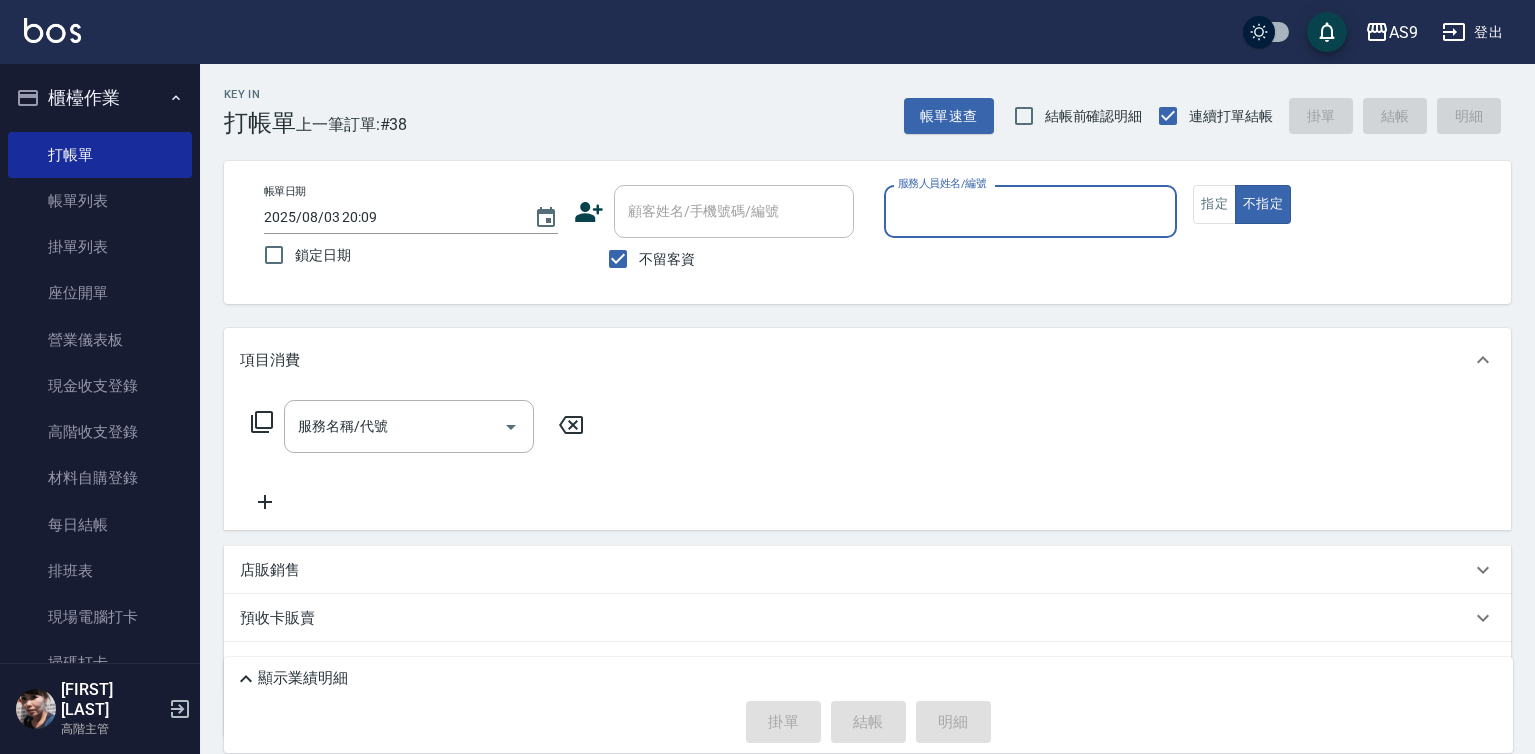 click on "服務人員姓名/編號" at bounding box center (1031, 211) 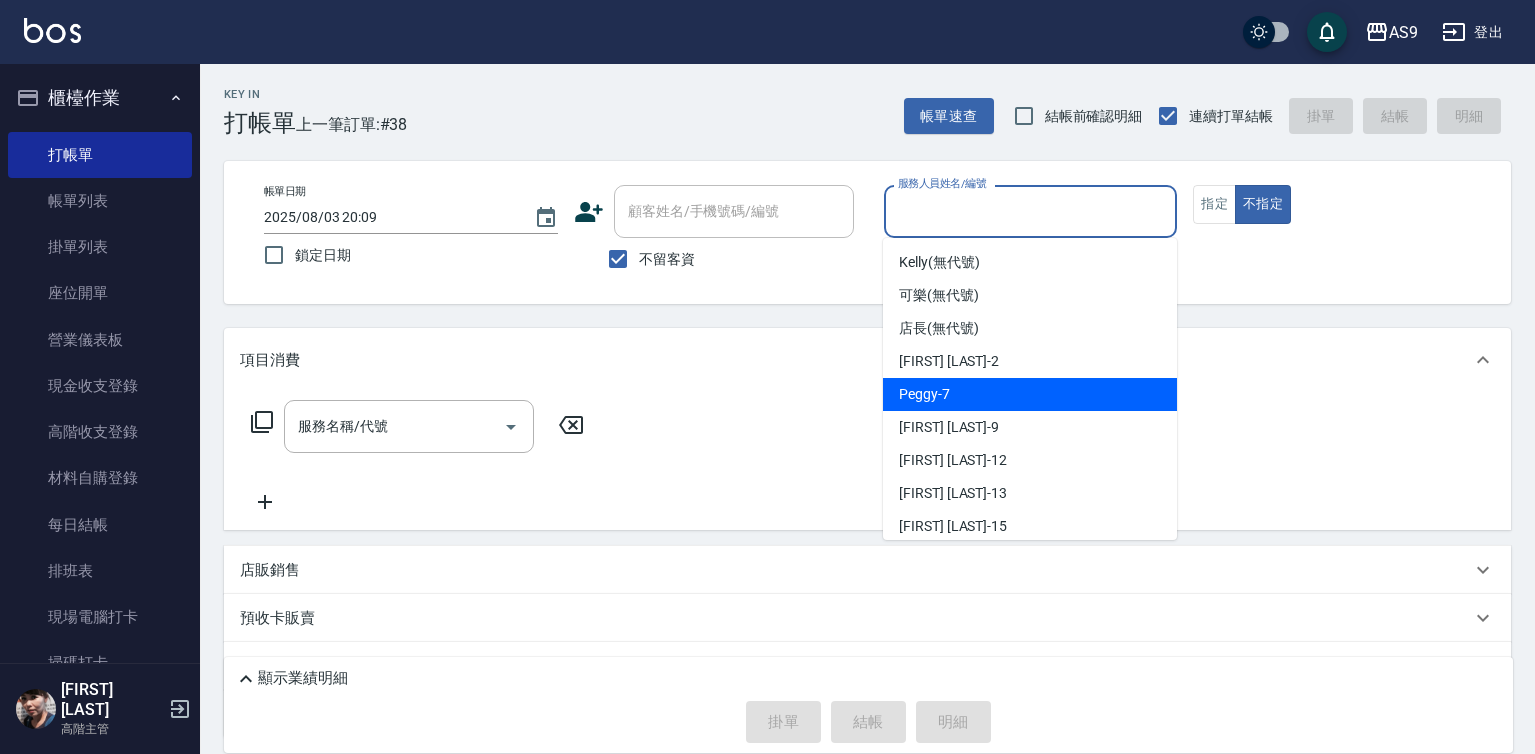 click on "[FIRST] -7" at bounding box center [1030, 394] 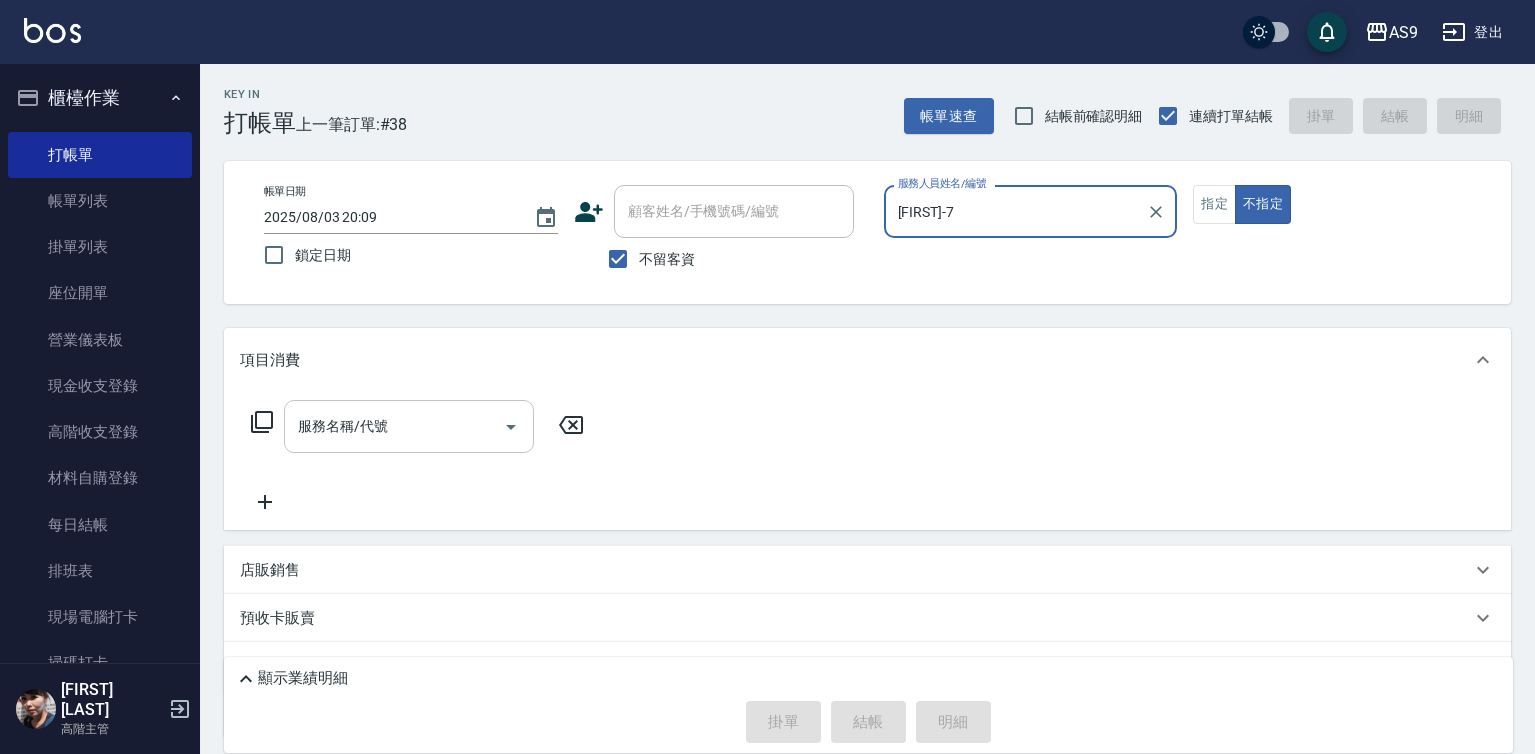 click on "服務名稱/代號" at bounding box center (394, 426) 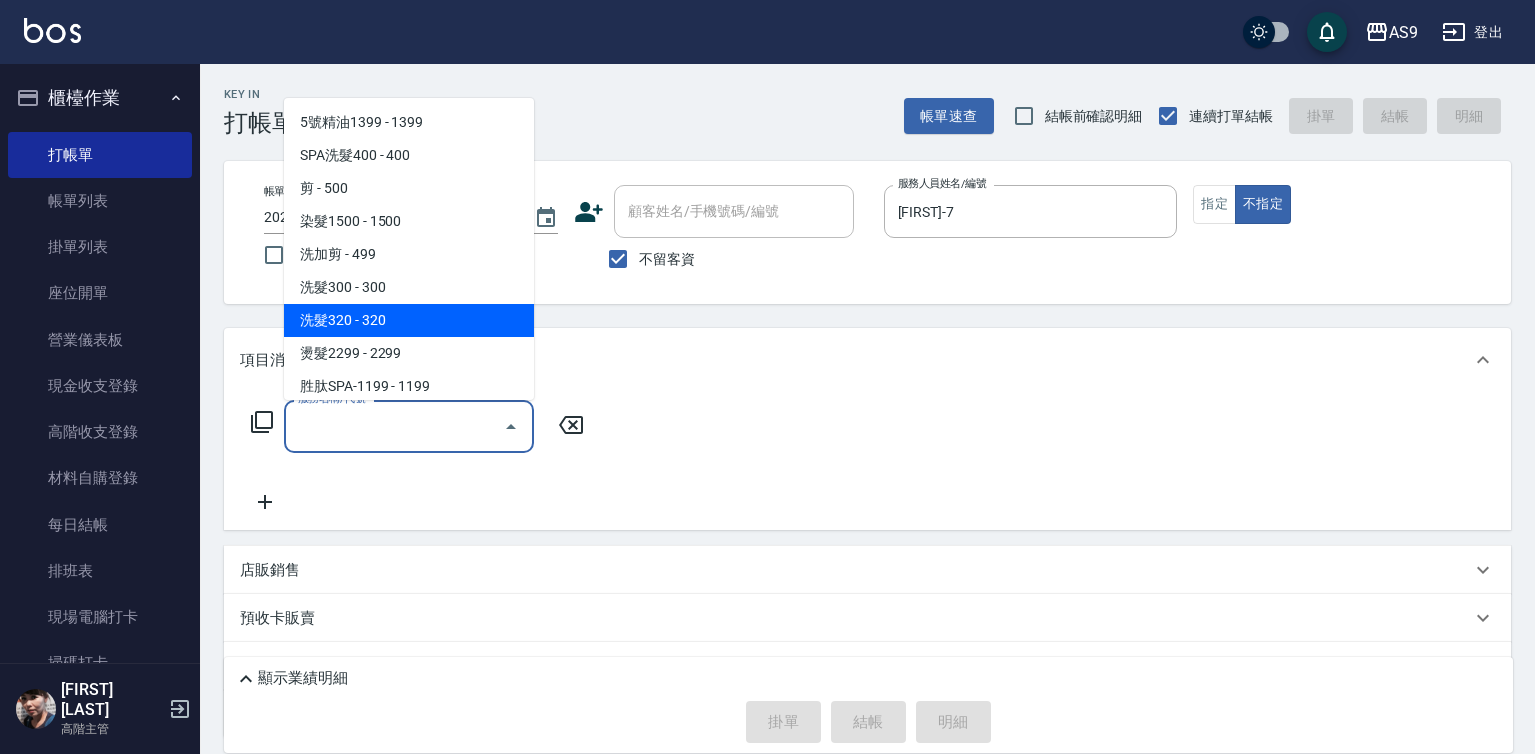click on "洗髮320 - 320" at bounding box center (409, 320) 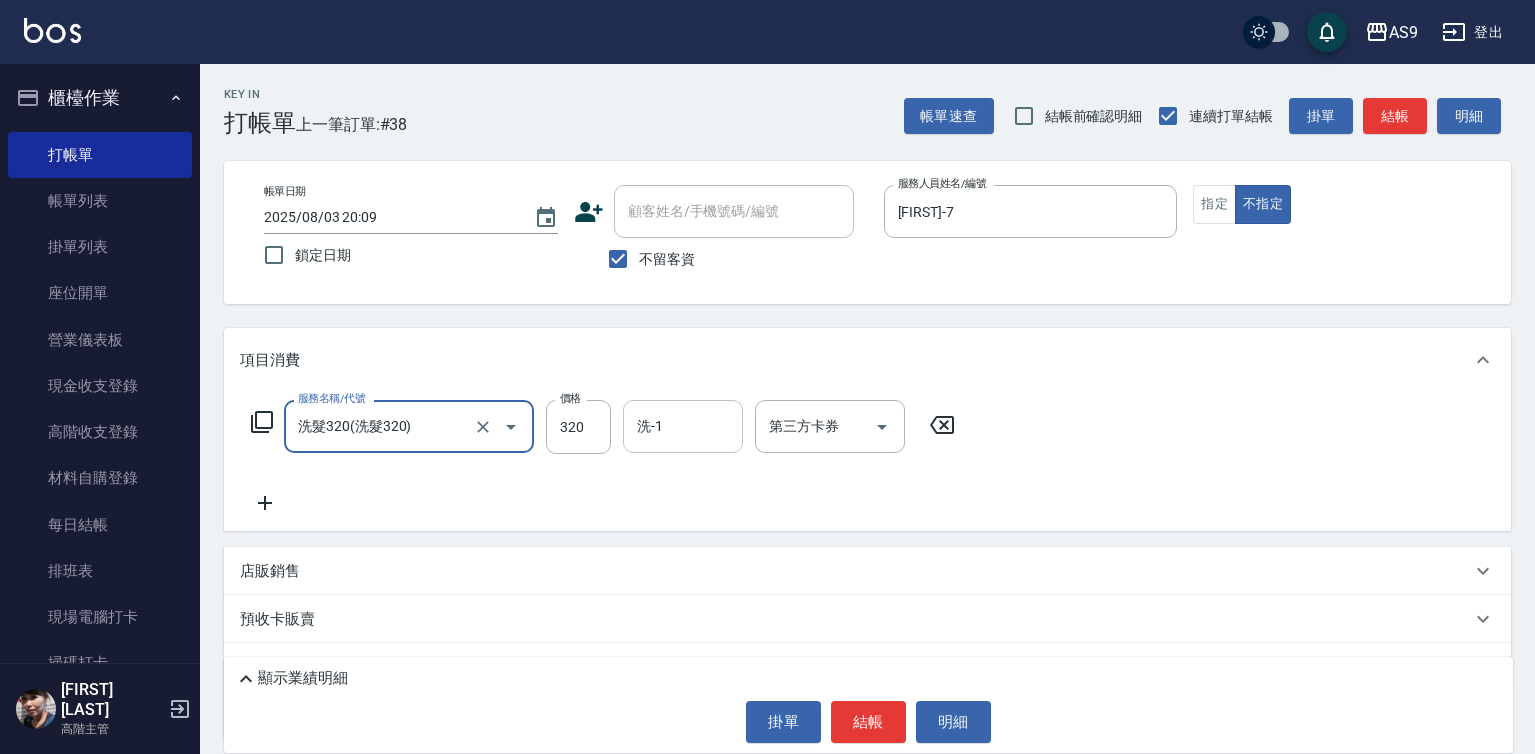 click on "洗-1" at bounding box center (683, 426) 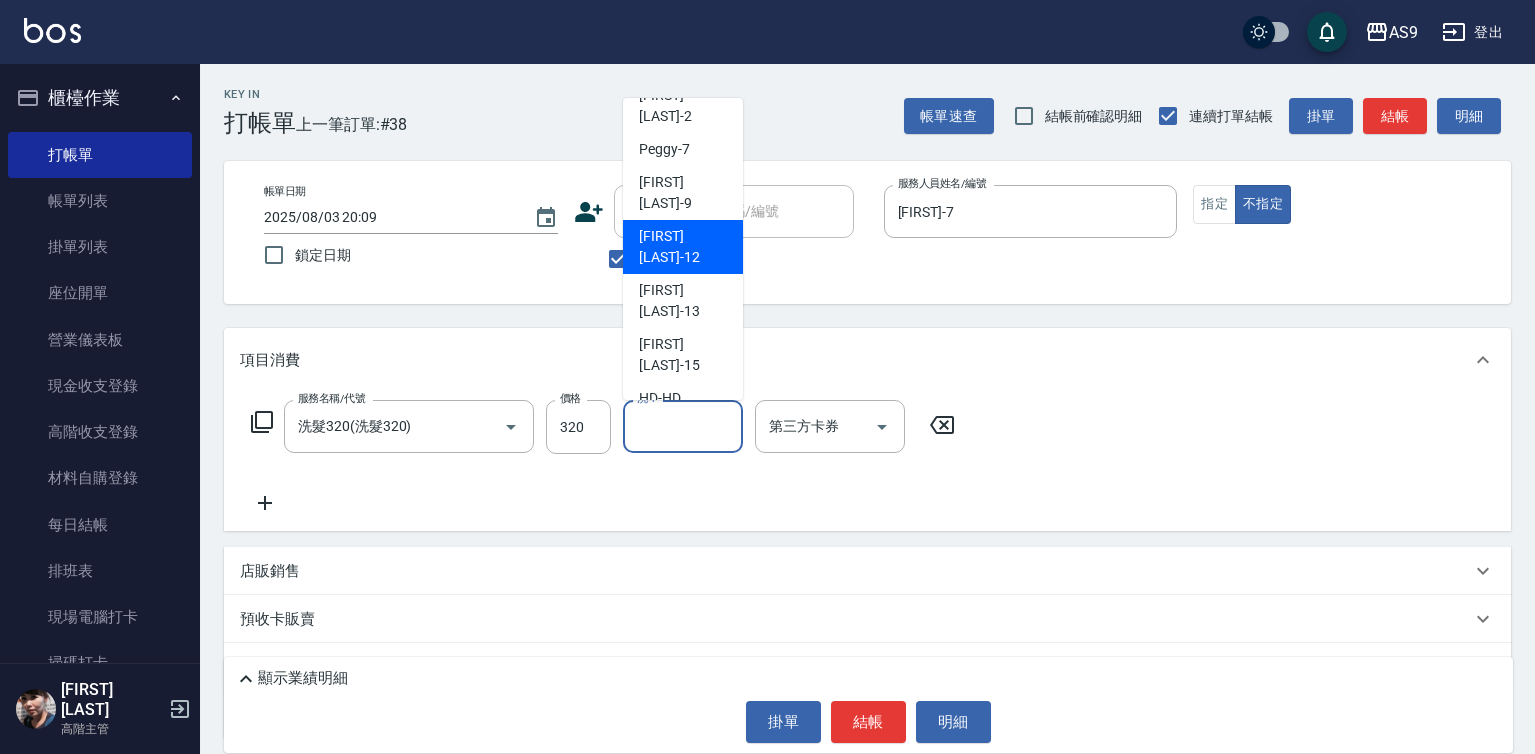 scroll, scrollTop: 128, scrollLeft: 0, axis: vertical 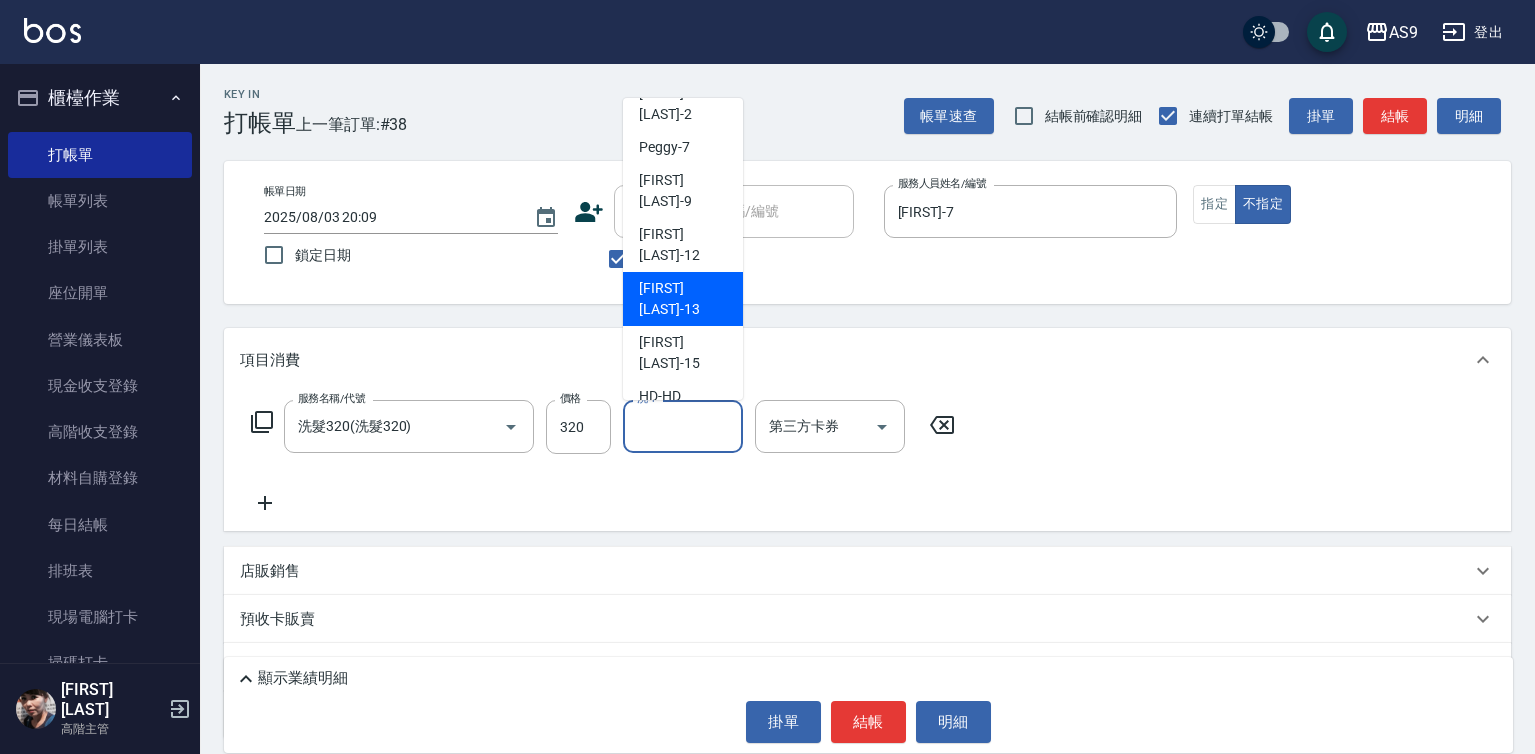 click on "[FIRST] [LAST] -12" at bounding box center (683, 245) 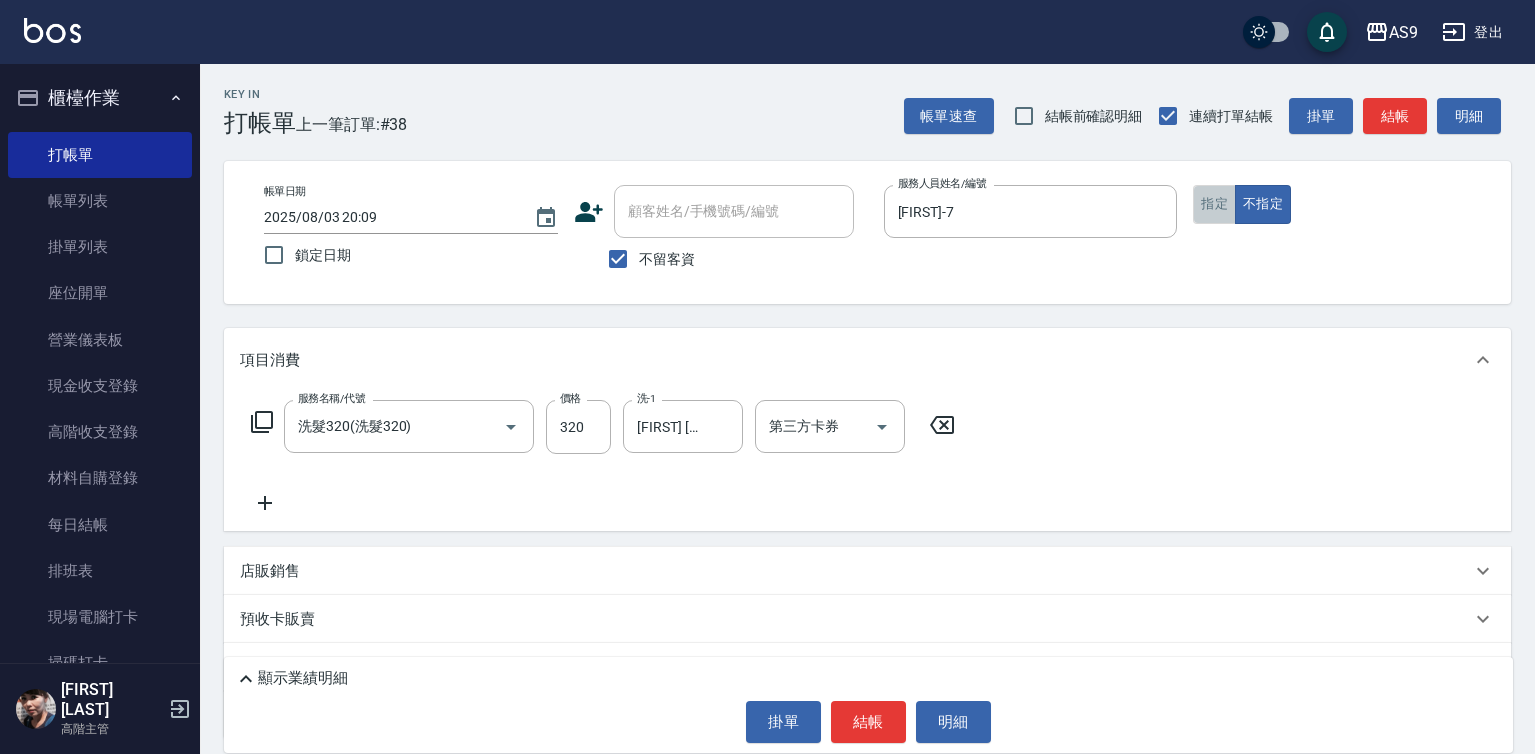 click on "指定" at bounding box center (1214, 204) 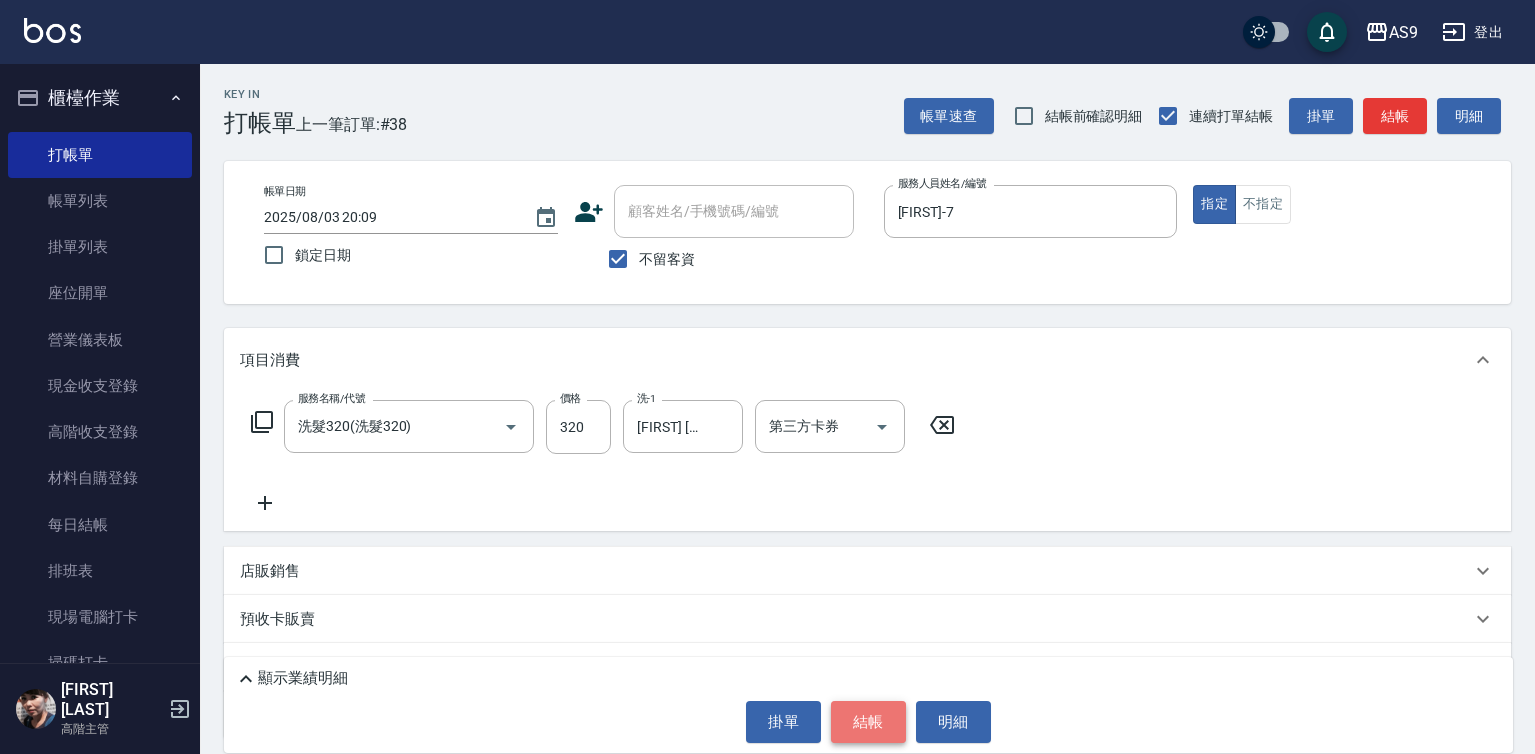 click on "結帳" at bounding box center [868, 722] 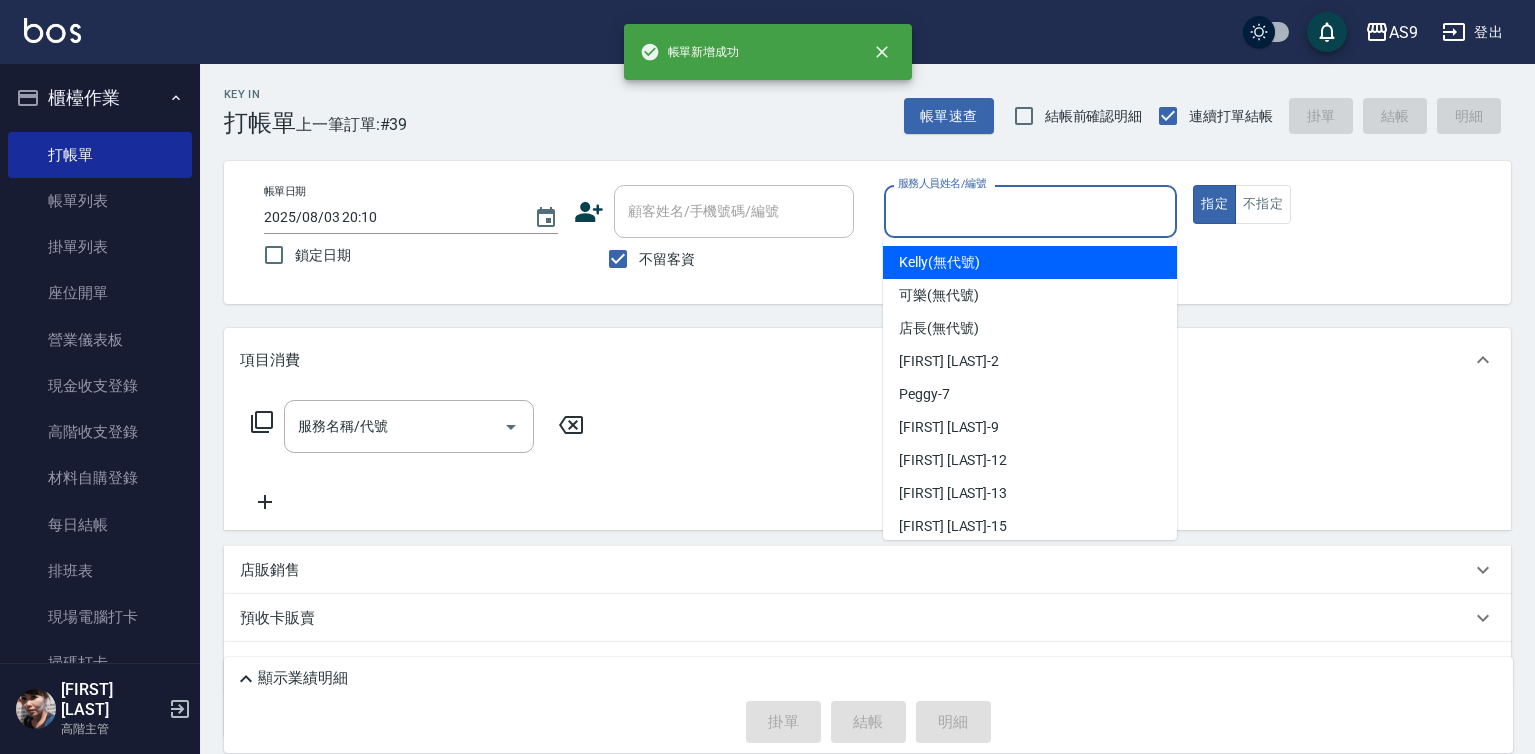 click on "服務人員姓名/編號" at bounding box center [1031, 211] 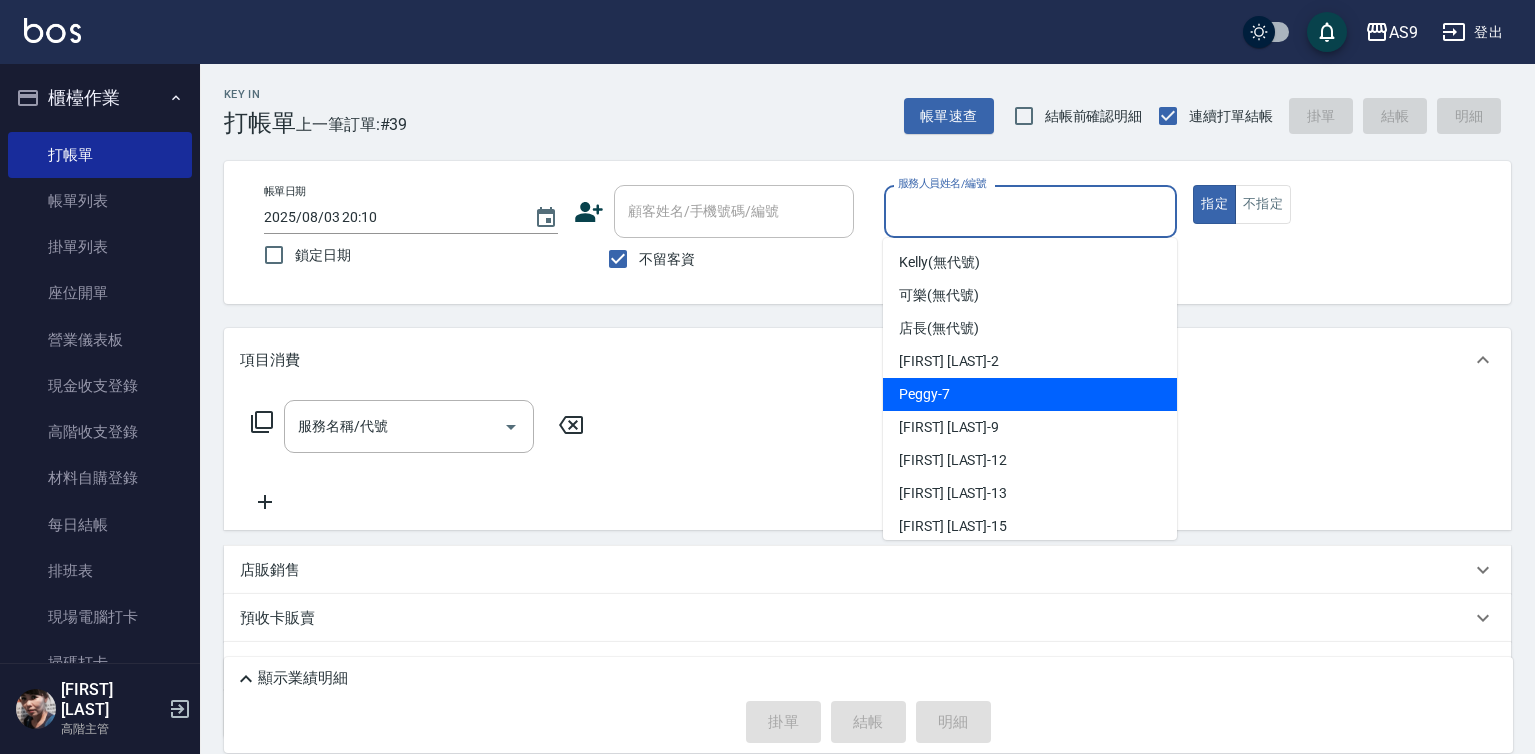 click on "[FIRST] -7" at bounding box center (1030, 394) 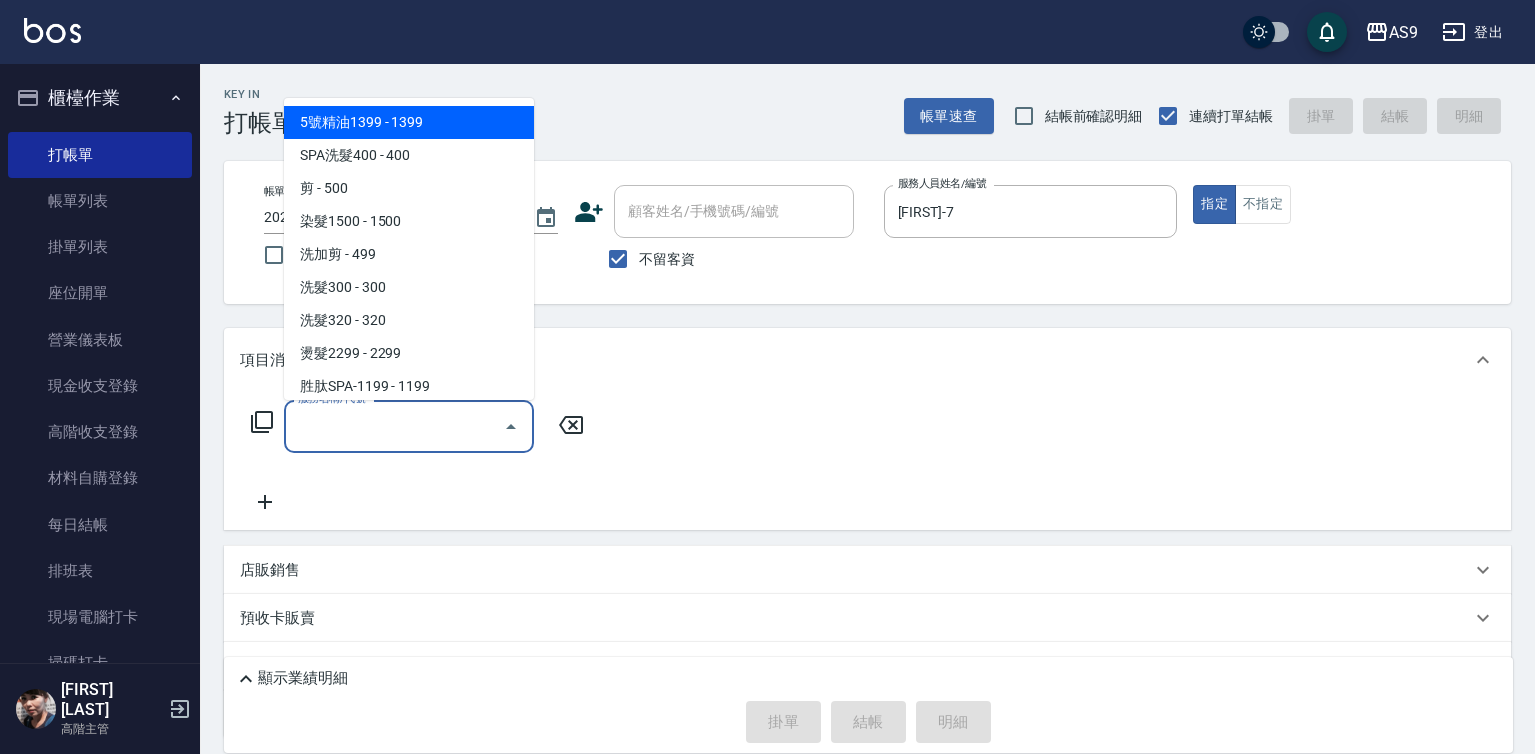 click on "服務名稱/代號" at bounding box center (394, 426) 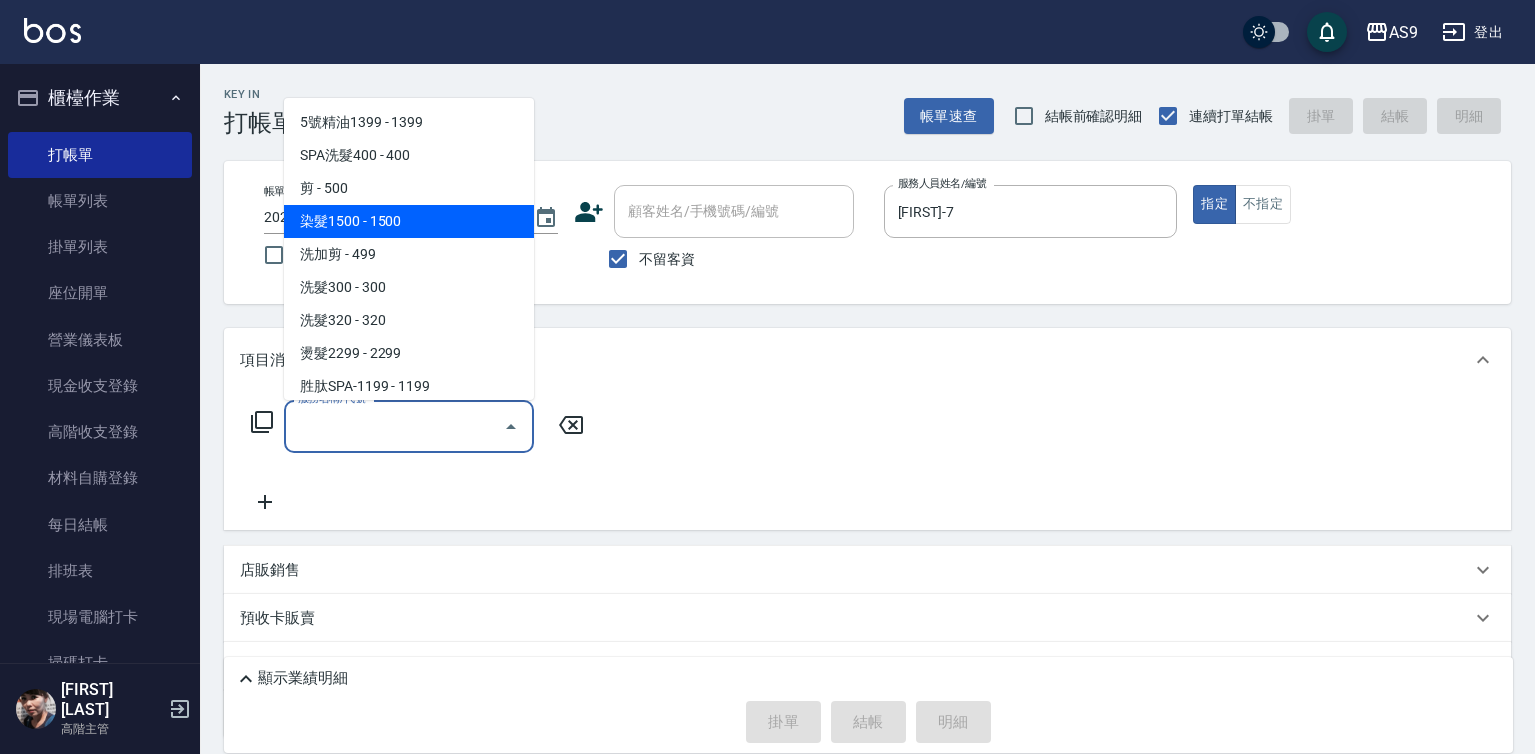 click on "染髮1500 - 1500" at bounding box center [409, 221] 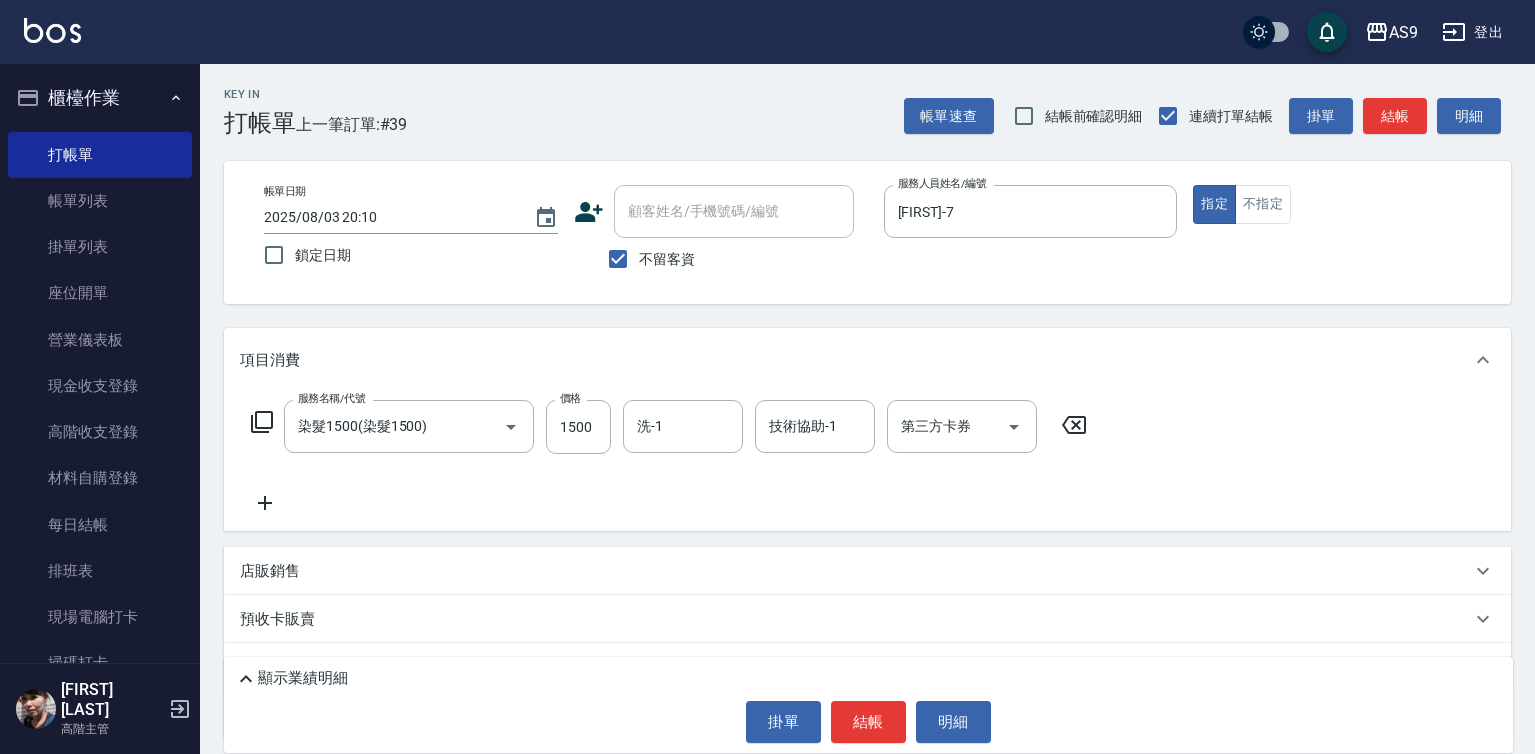 click 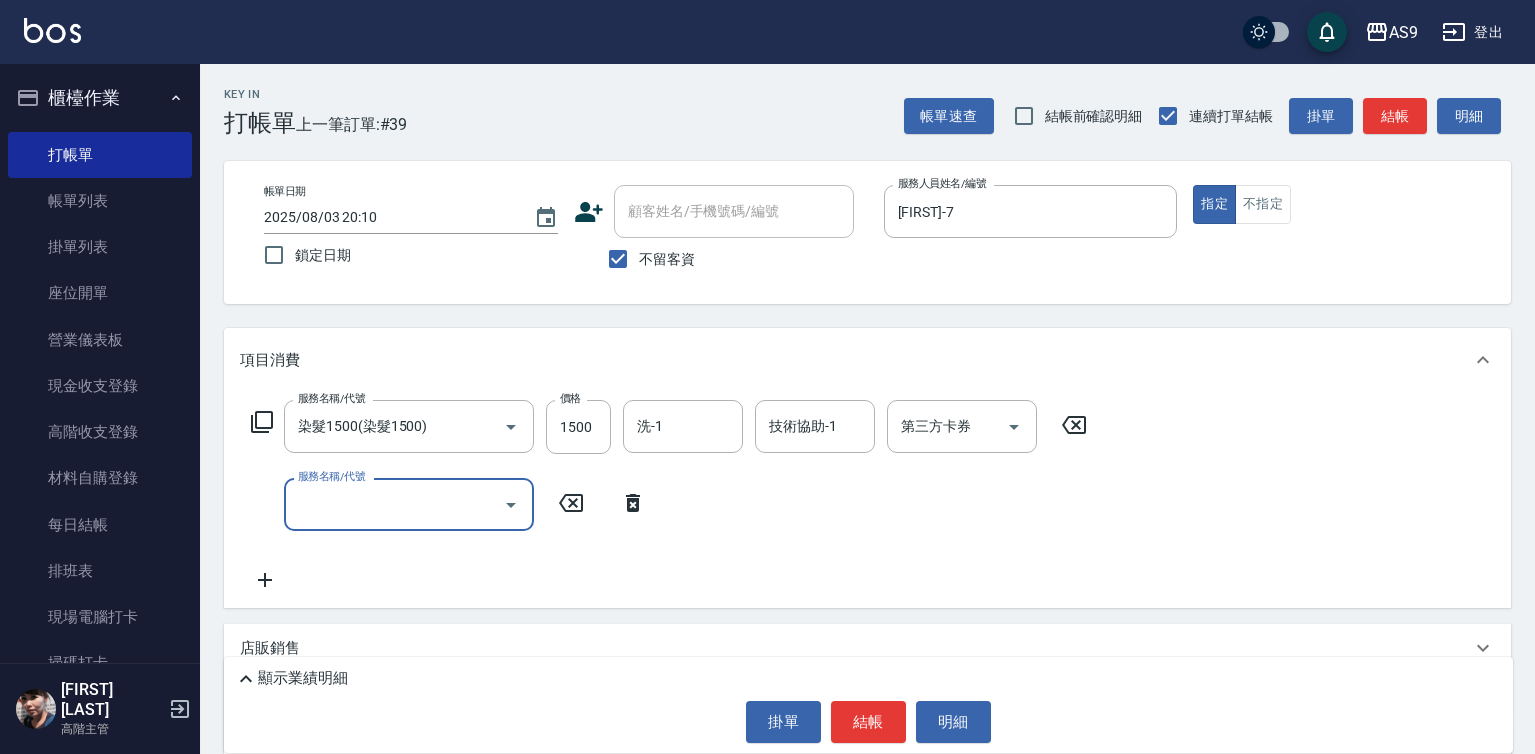 drag, startPoint x: 341, startPoint y: 519, endPoint x: 341, endPoint y: 490, distance: 29 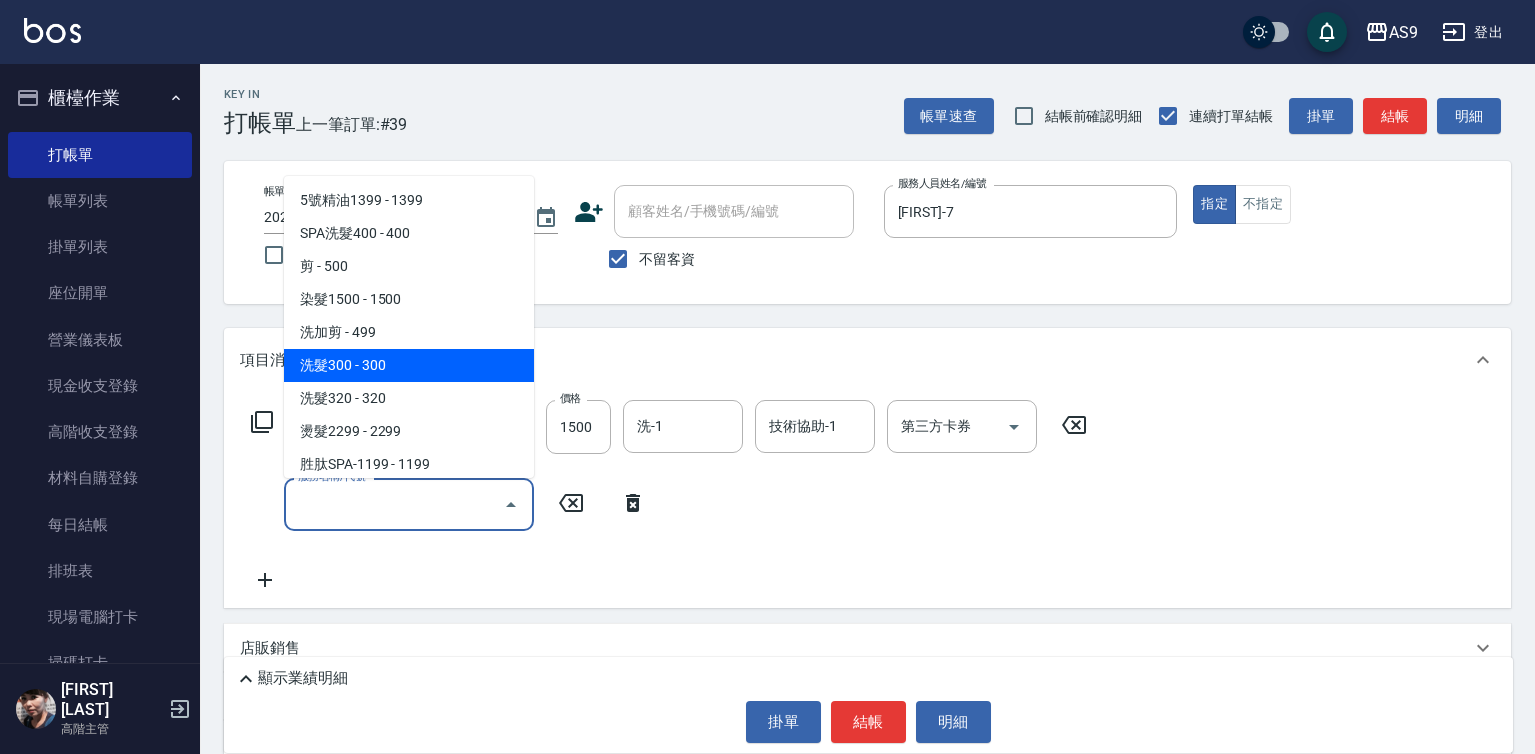 click on "洗髮300 - 300" at bounding box center [409, 365] 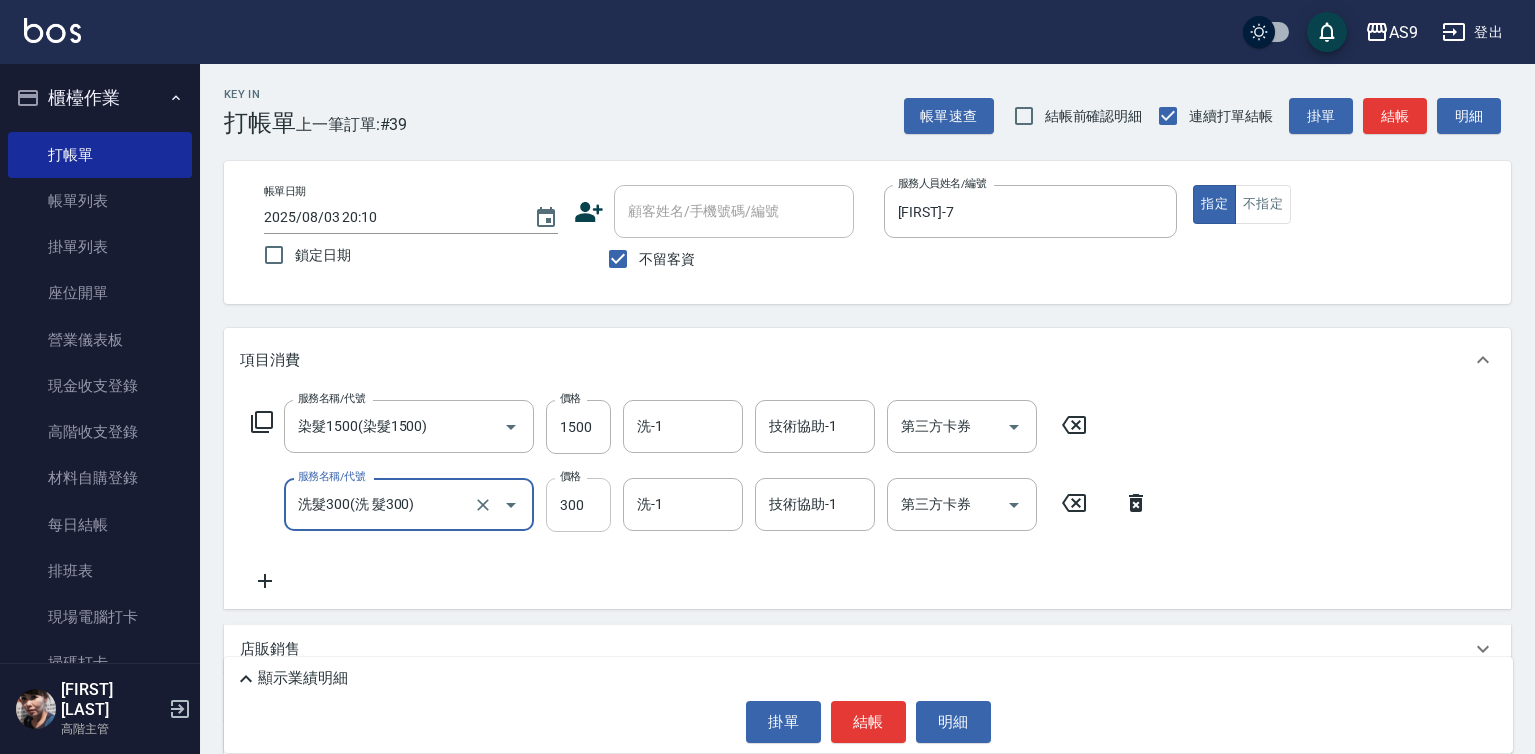 click on "300" at bounding box center (578, 505) 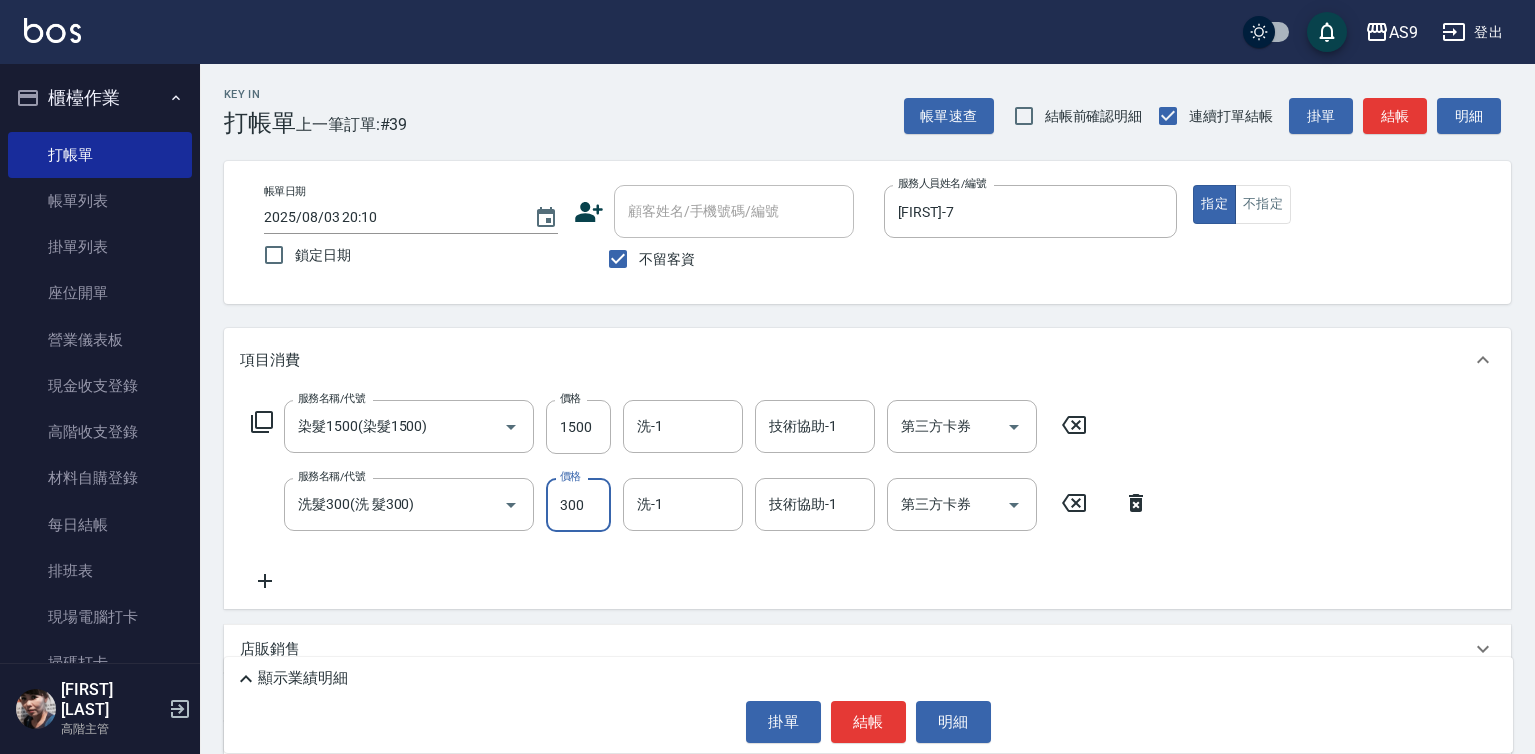 click on "300" at bounding box center [578, 505] 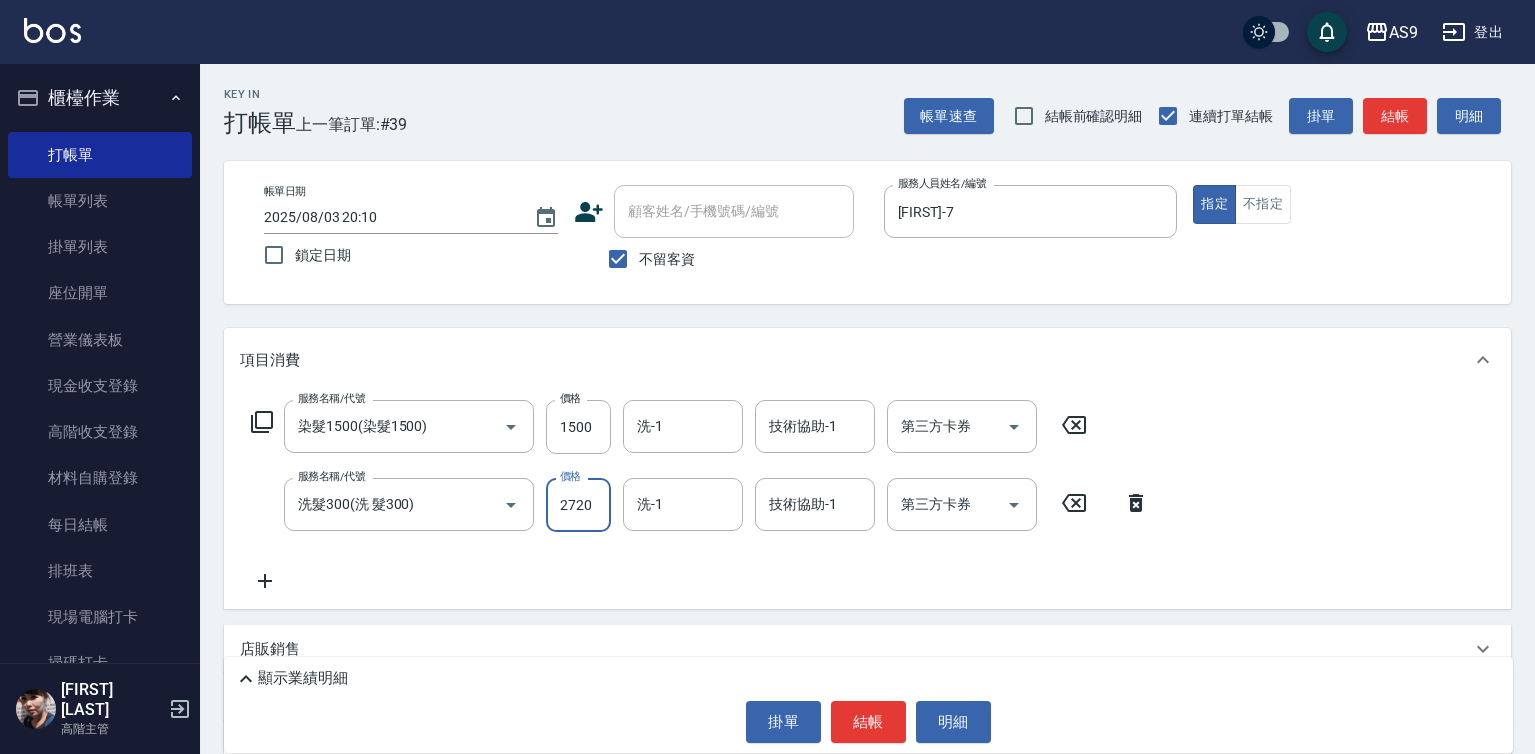 click on "2720" at bounding box center [578, 505] 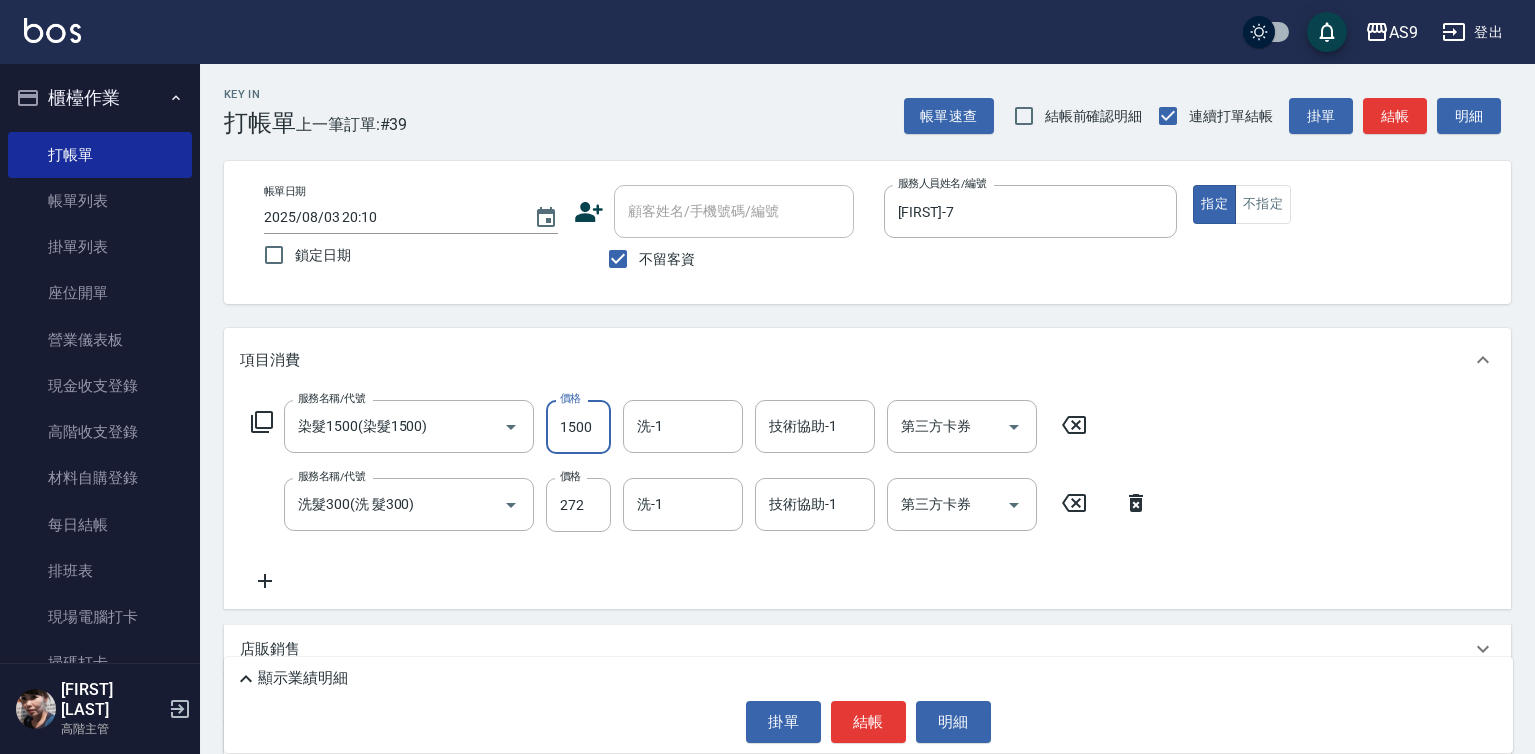 click on "1500" at bounding box center [578, 427] 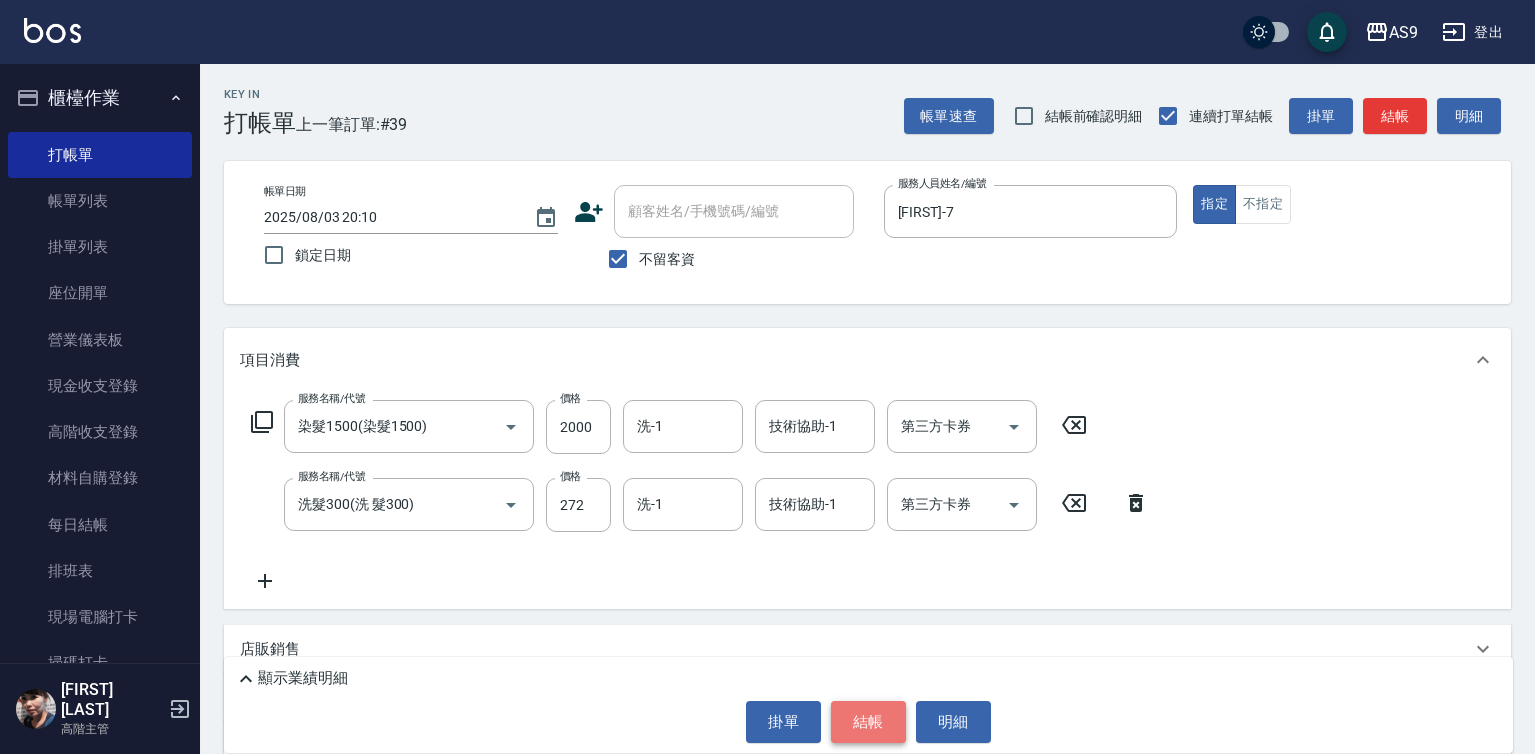 click on "結帳" at bounding box center (868, 722) 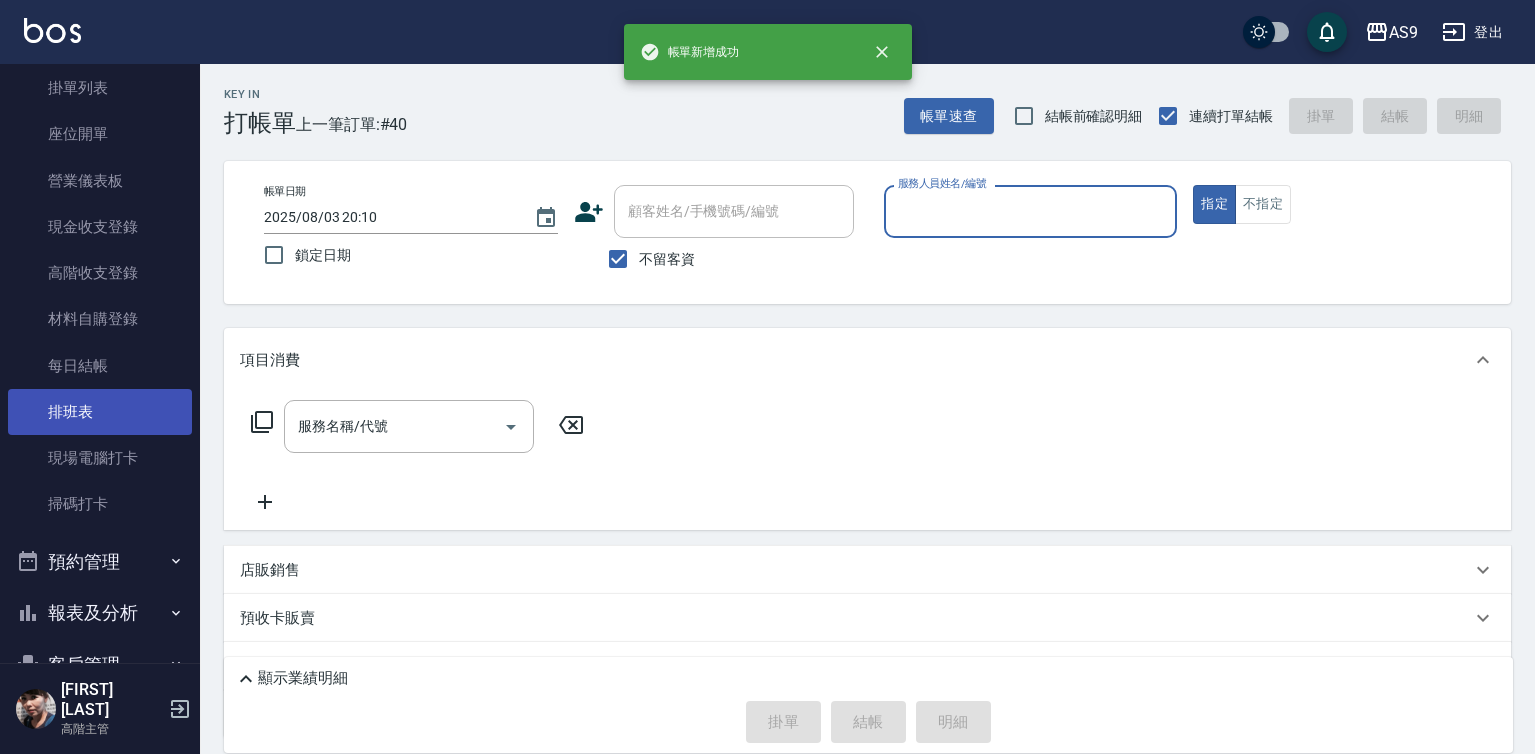 scroll, scrollTop: 200, scrollLeft: 0, axis: vertical 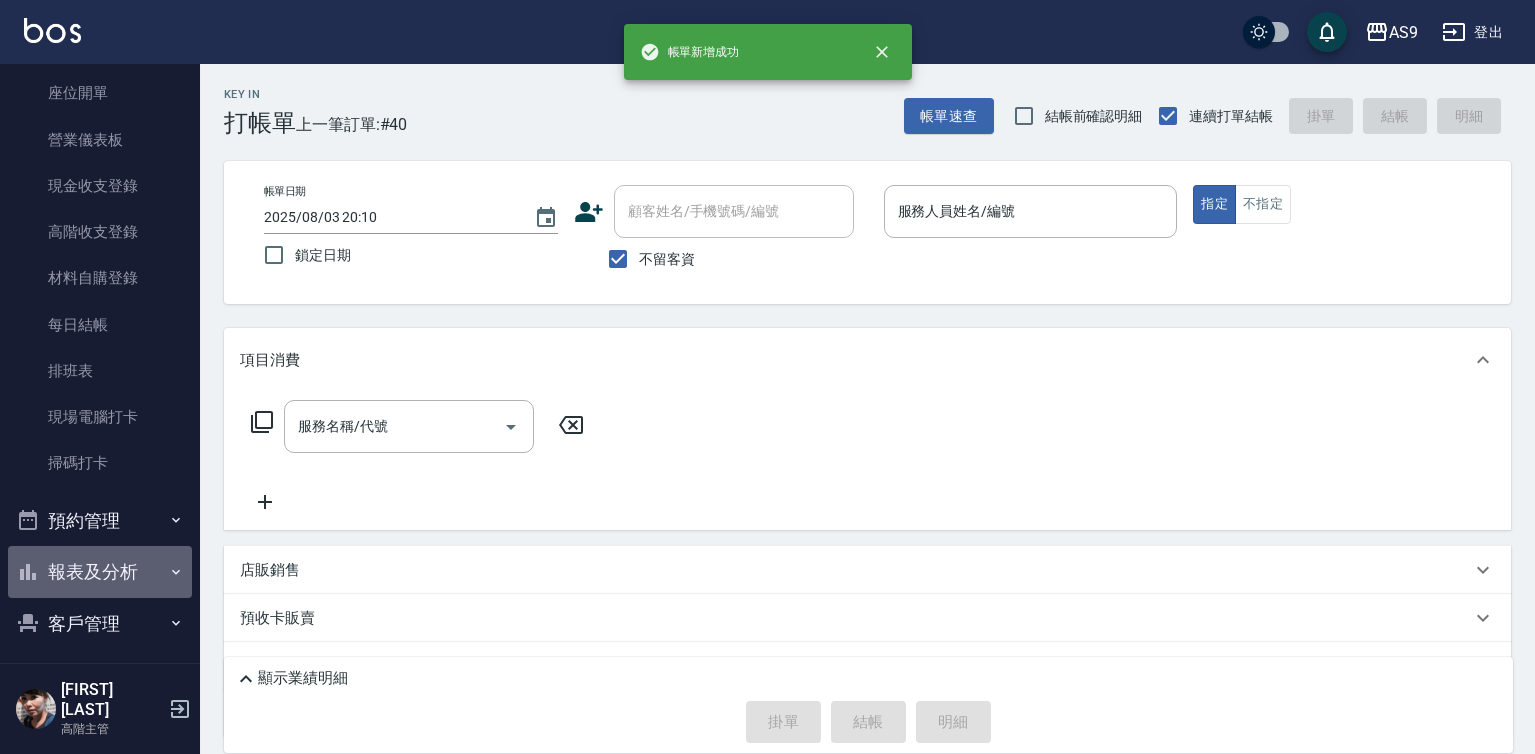 click 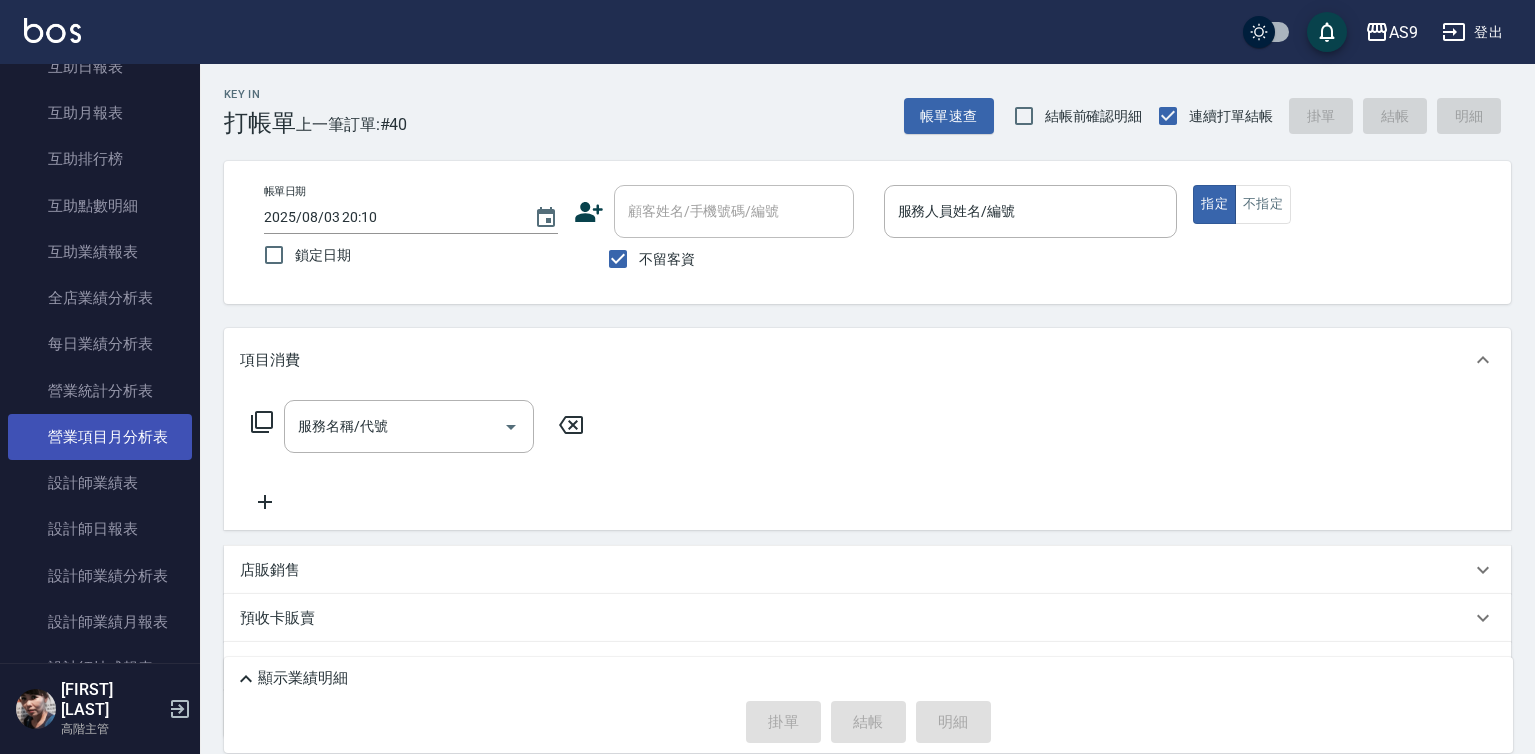 scroll, scrollTop: 1000, scrollLeft: 0, axis: vertical 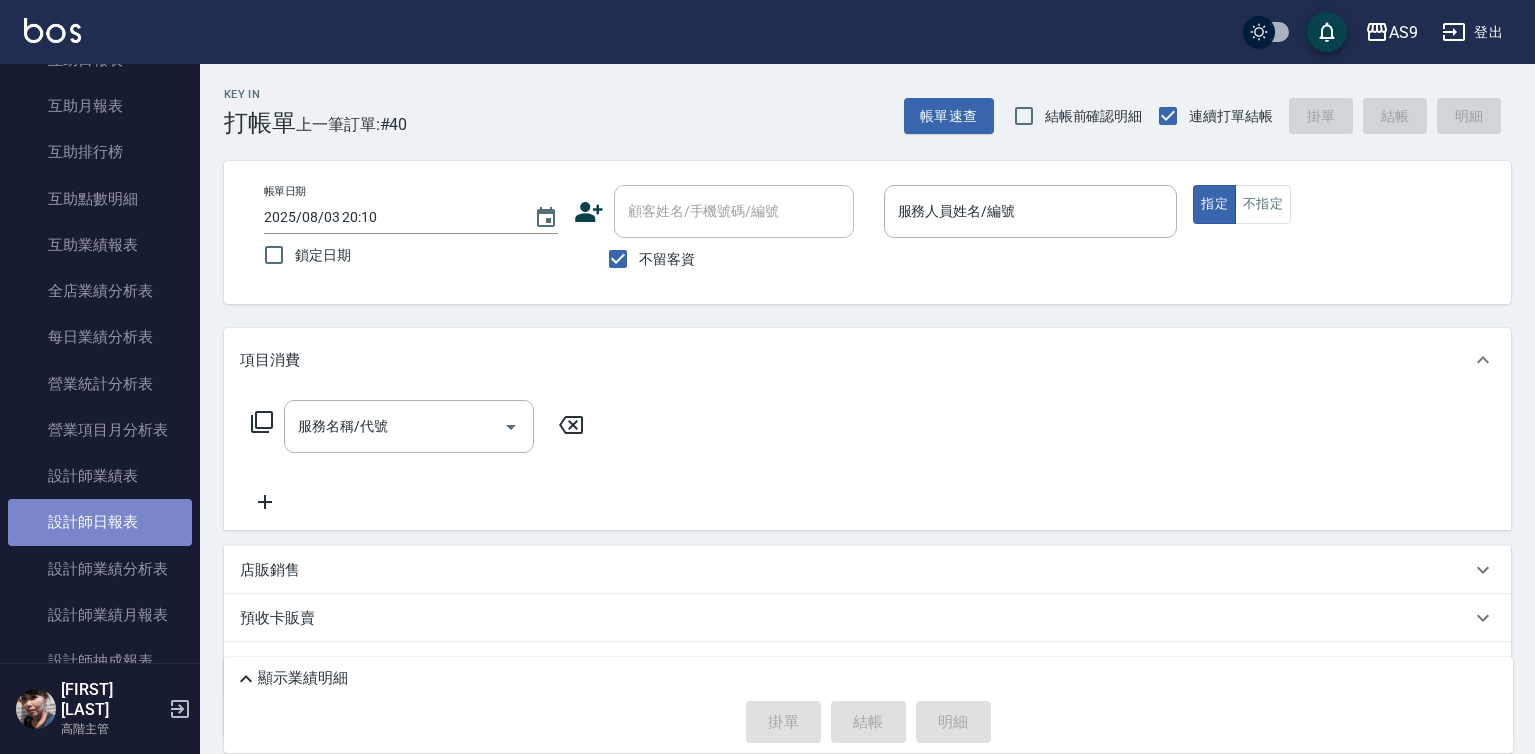 click on "設計師日報表" at bounding box center (100, 522) 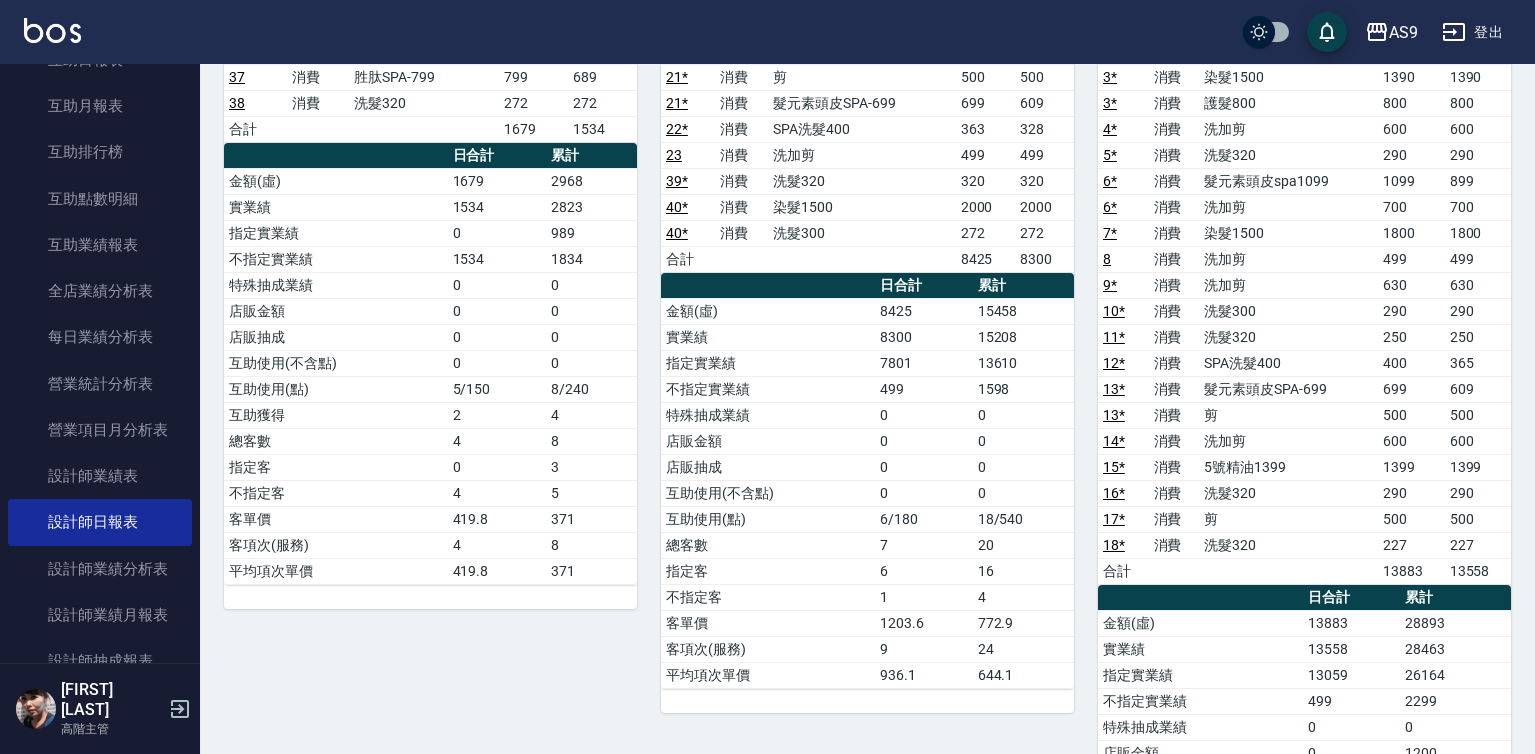 scroll, scrollTop: 285, scrollLeft: 0, axis: vertical 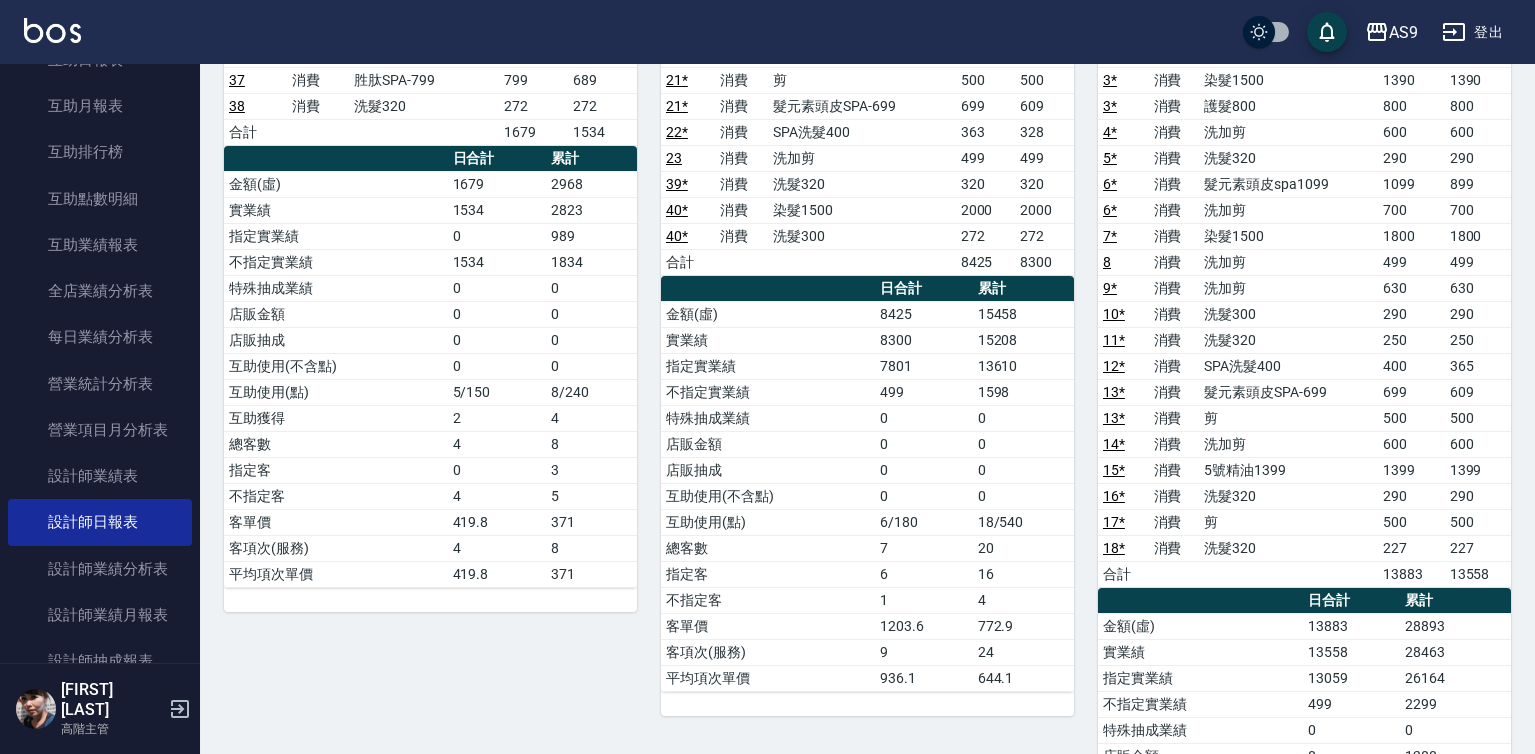 click on "13610" at bounding box center (1023, 366) 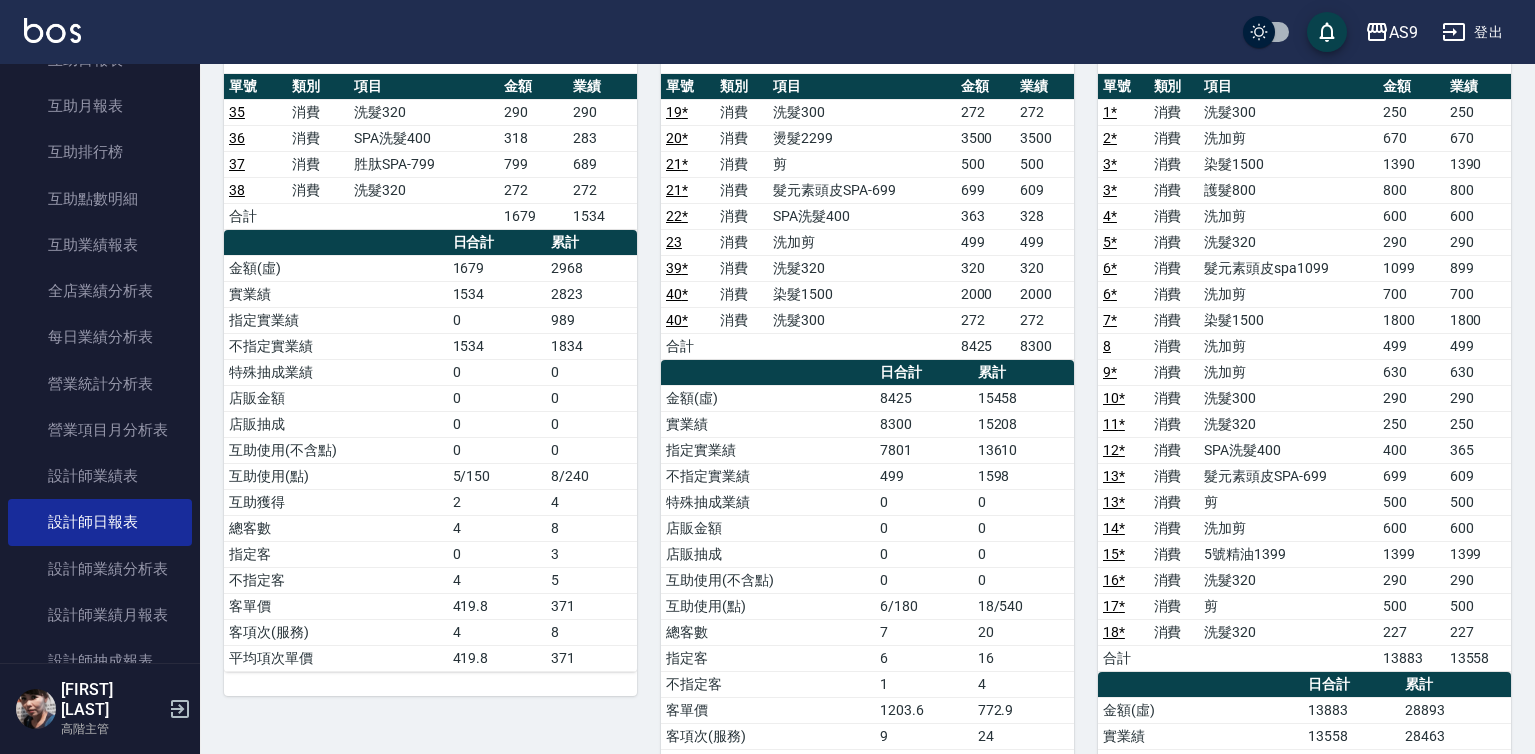 scroll, scrollTop: 200, scrollLeft: 0, axis: vertical 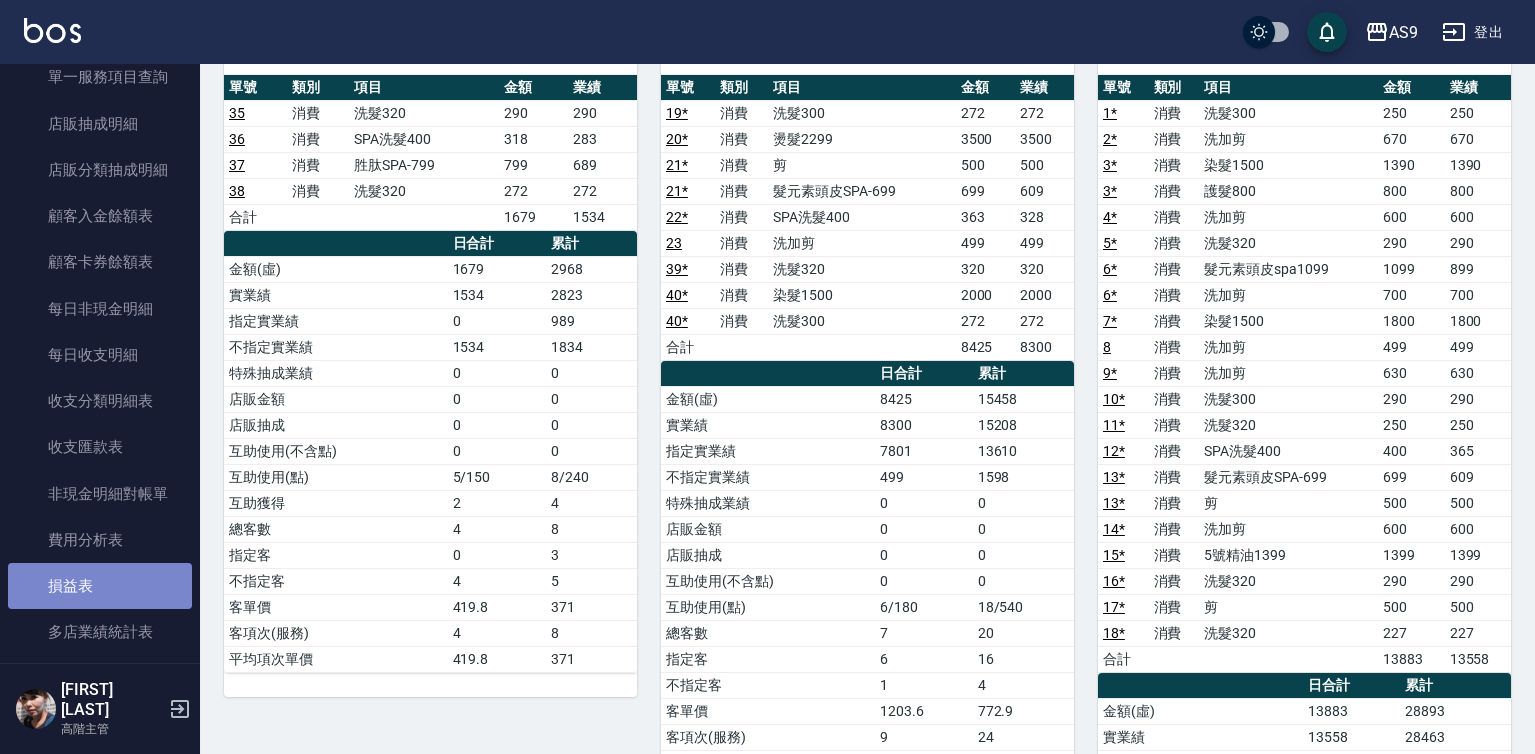 click on "損益表" at bounding box center (100, 586) 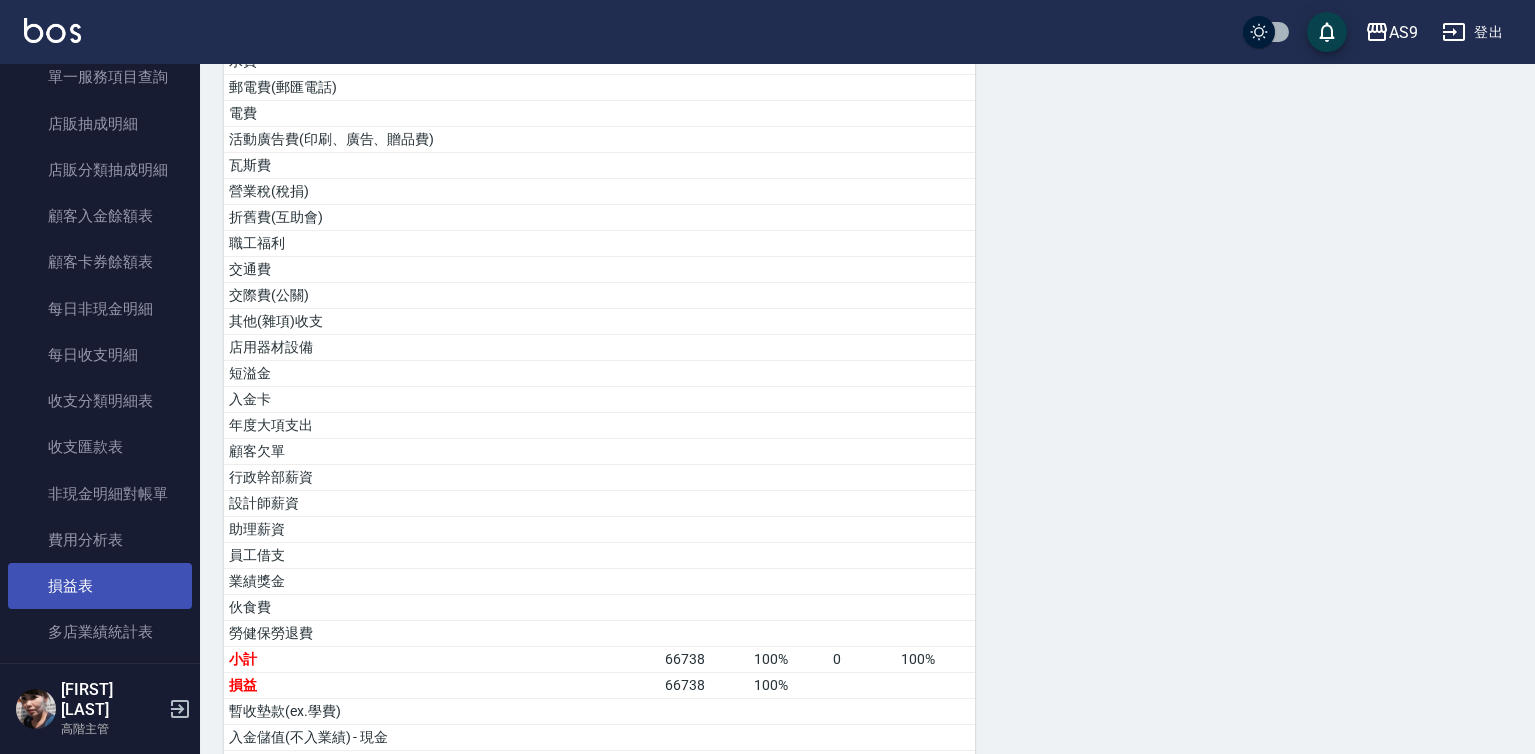 scroll, scrollTop: 1035, scrollLeft: 0, axis: vertical 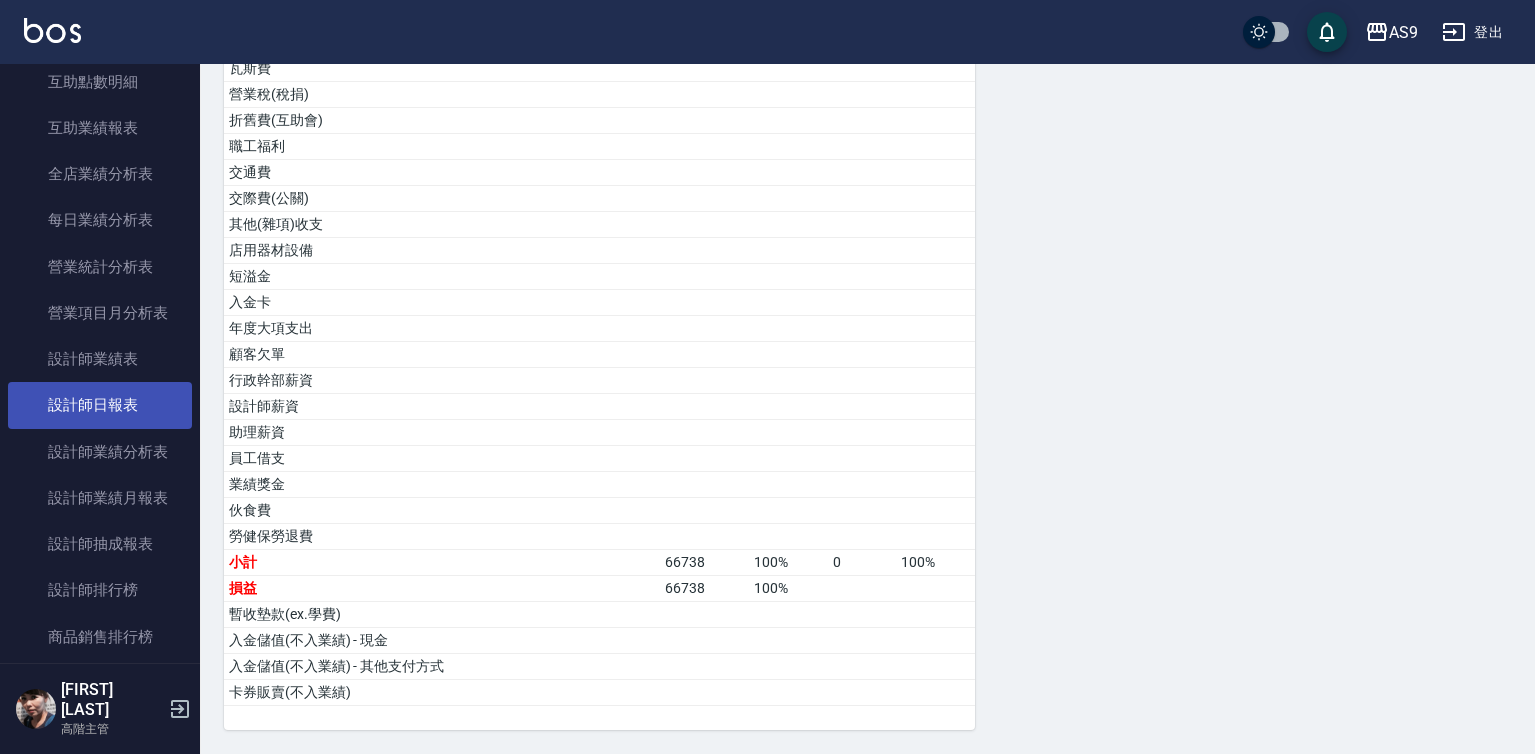 click on "設計師日報表" at bounding box center [100, 405] 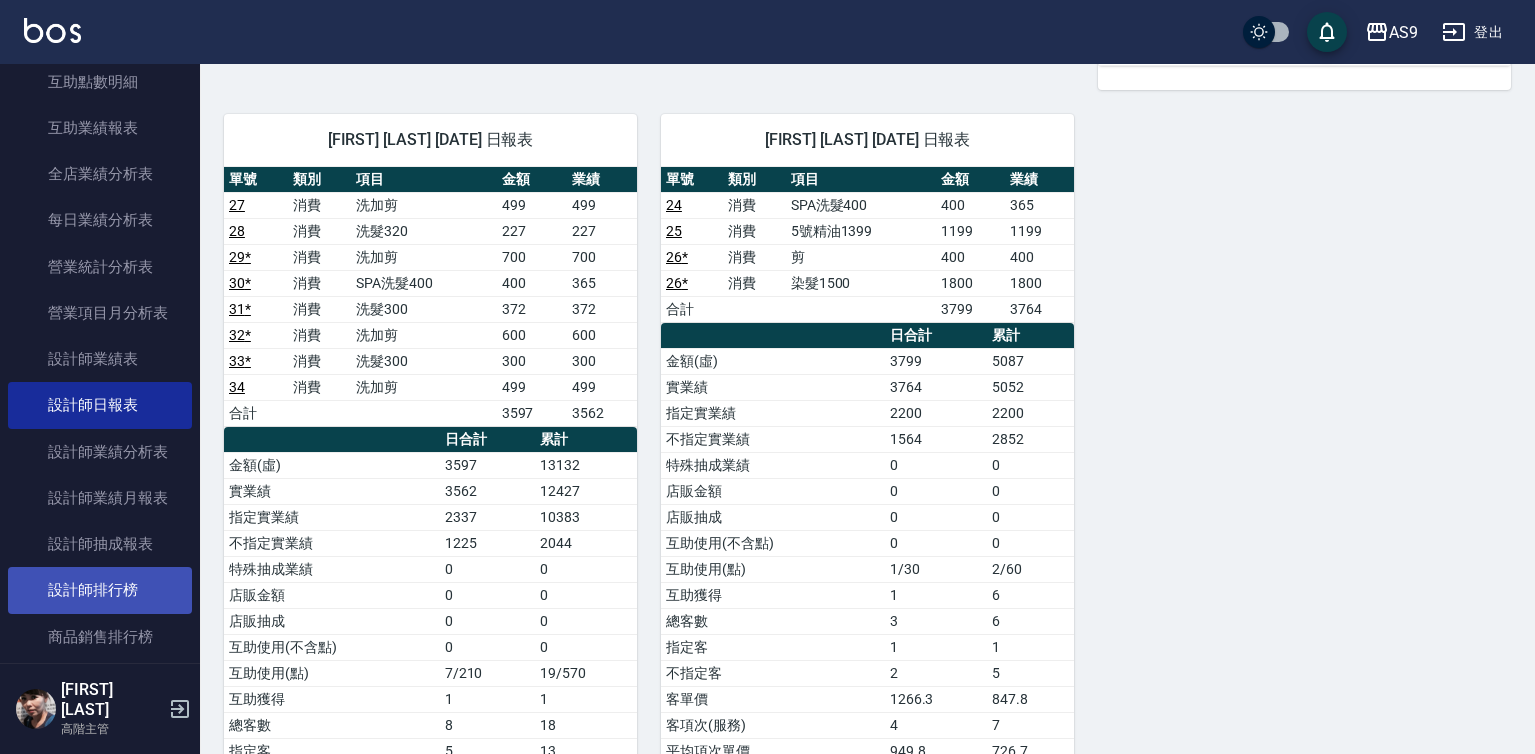 scroll, scrollTop: 1257, scrollLeft: 0, axis: vertical 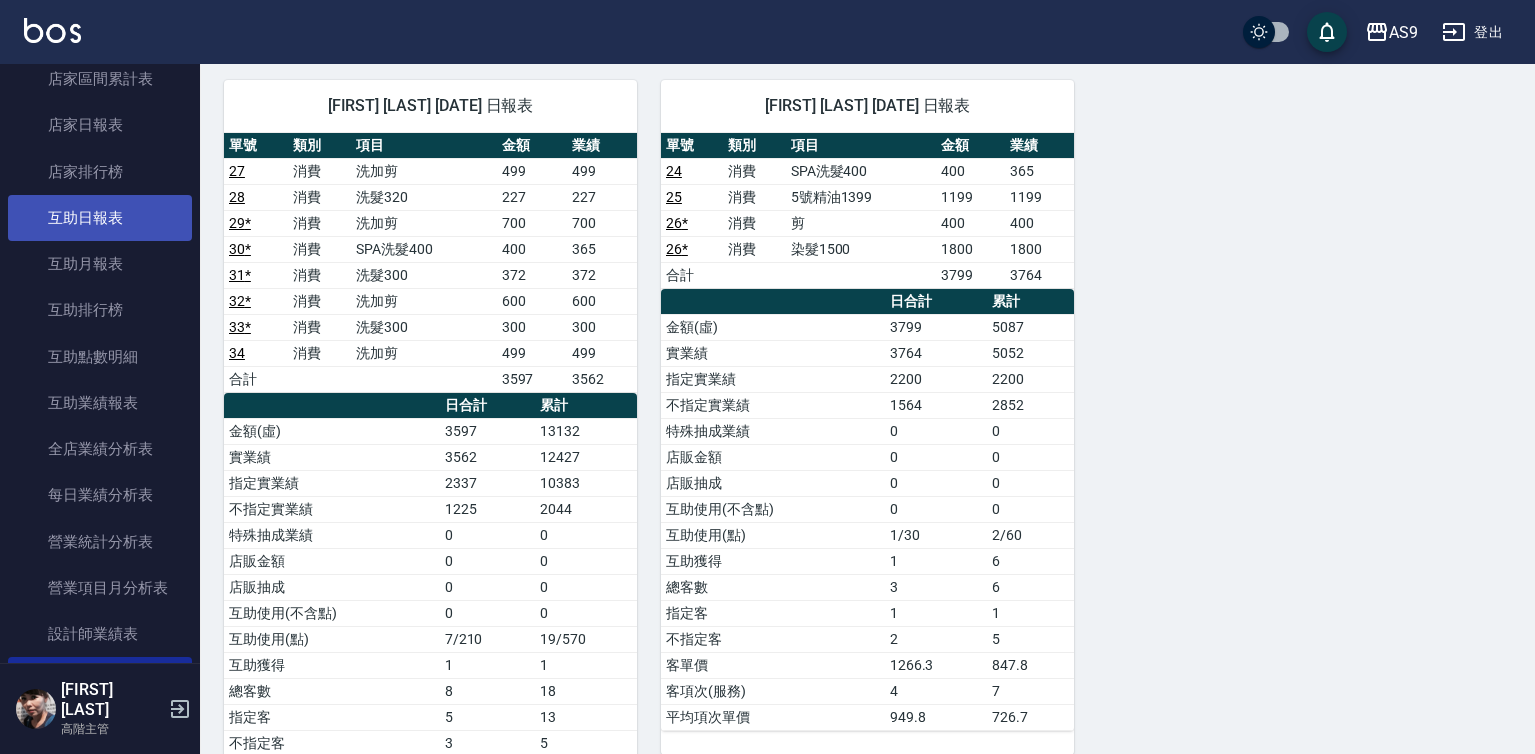click on "互助日報表" at bounding box center (100, 218) 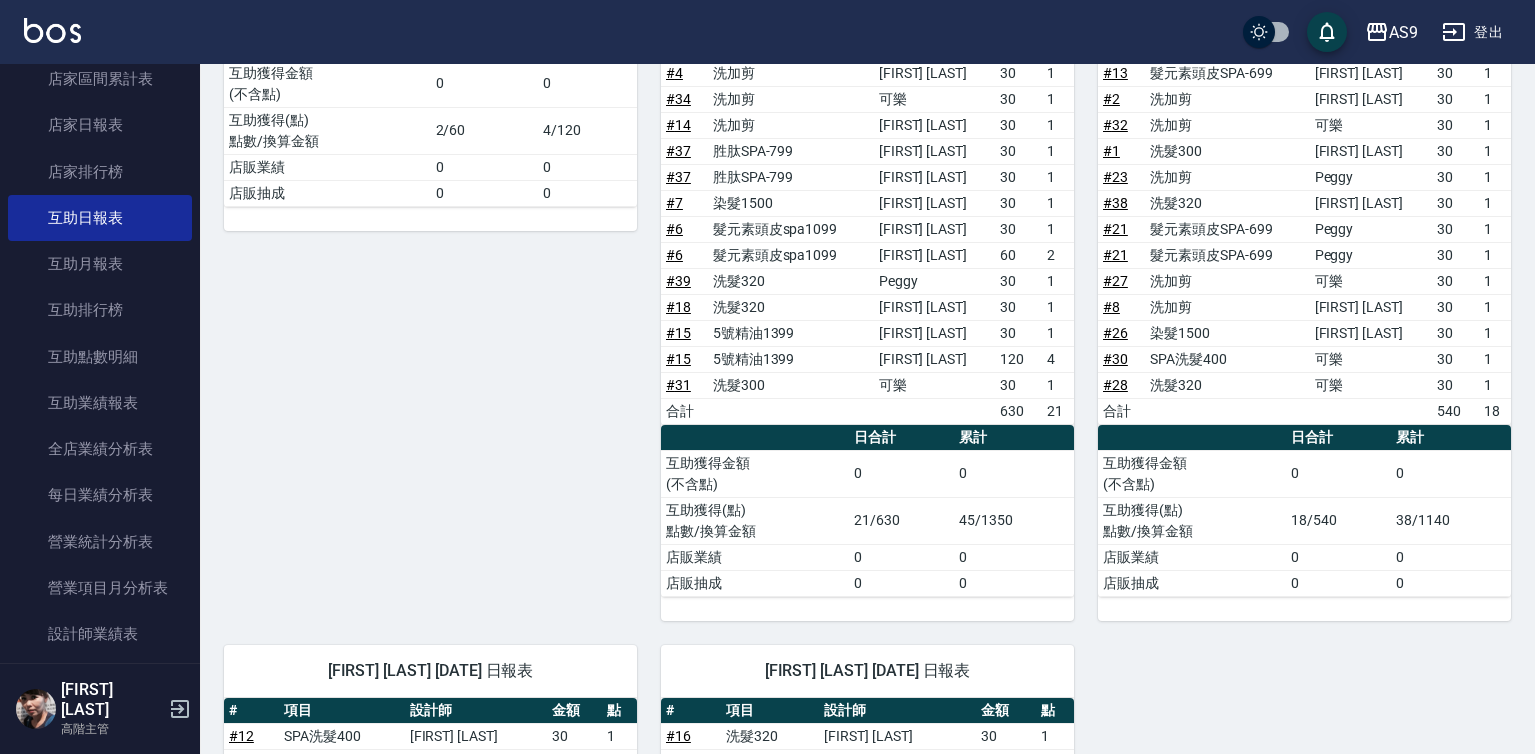 scroll, scrollTop: 159, scrollLeft: 0, axis: vertical 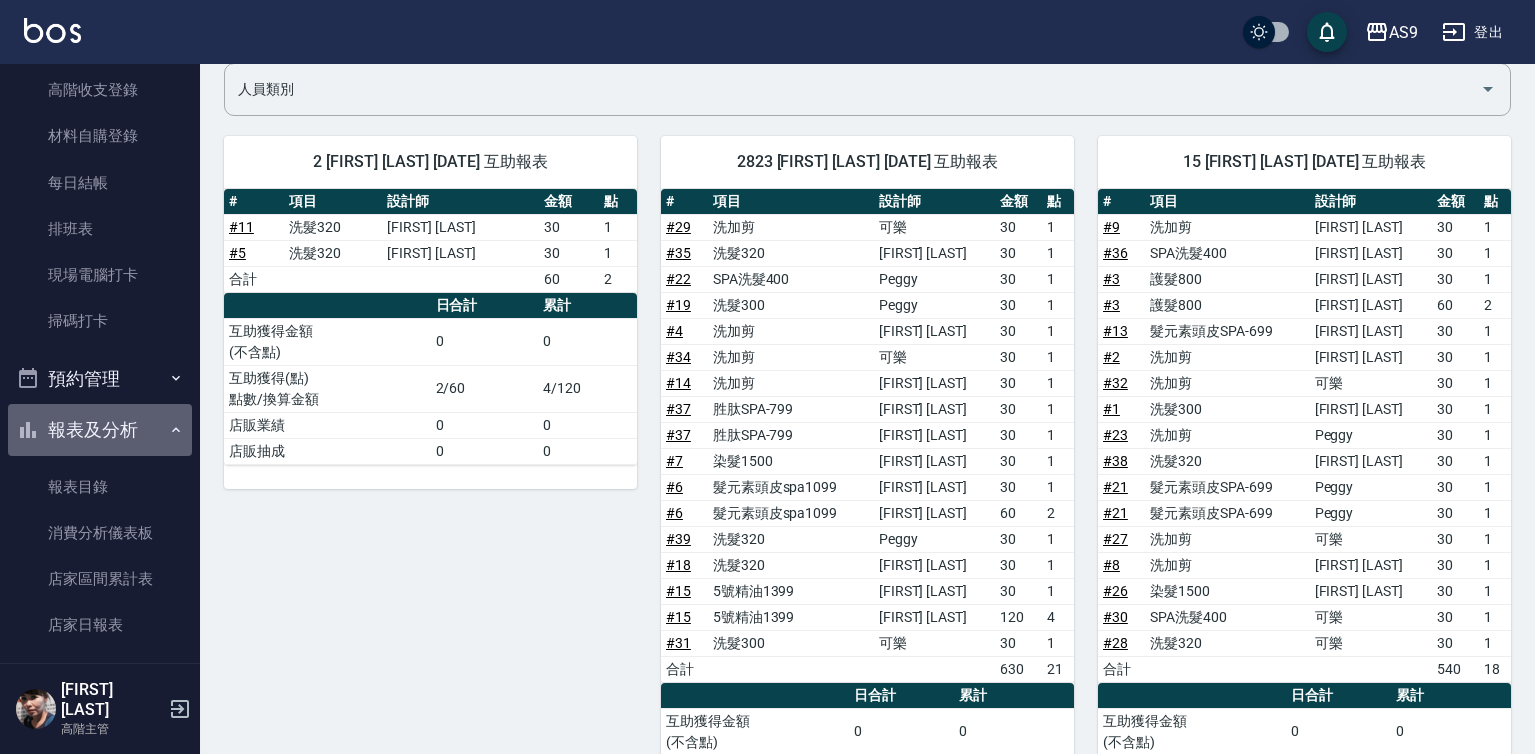 click on "報表及分析" at bounding box center (100, 430) 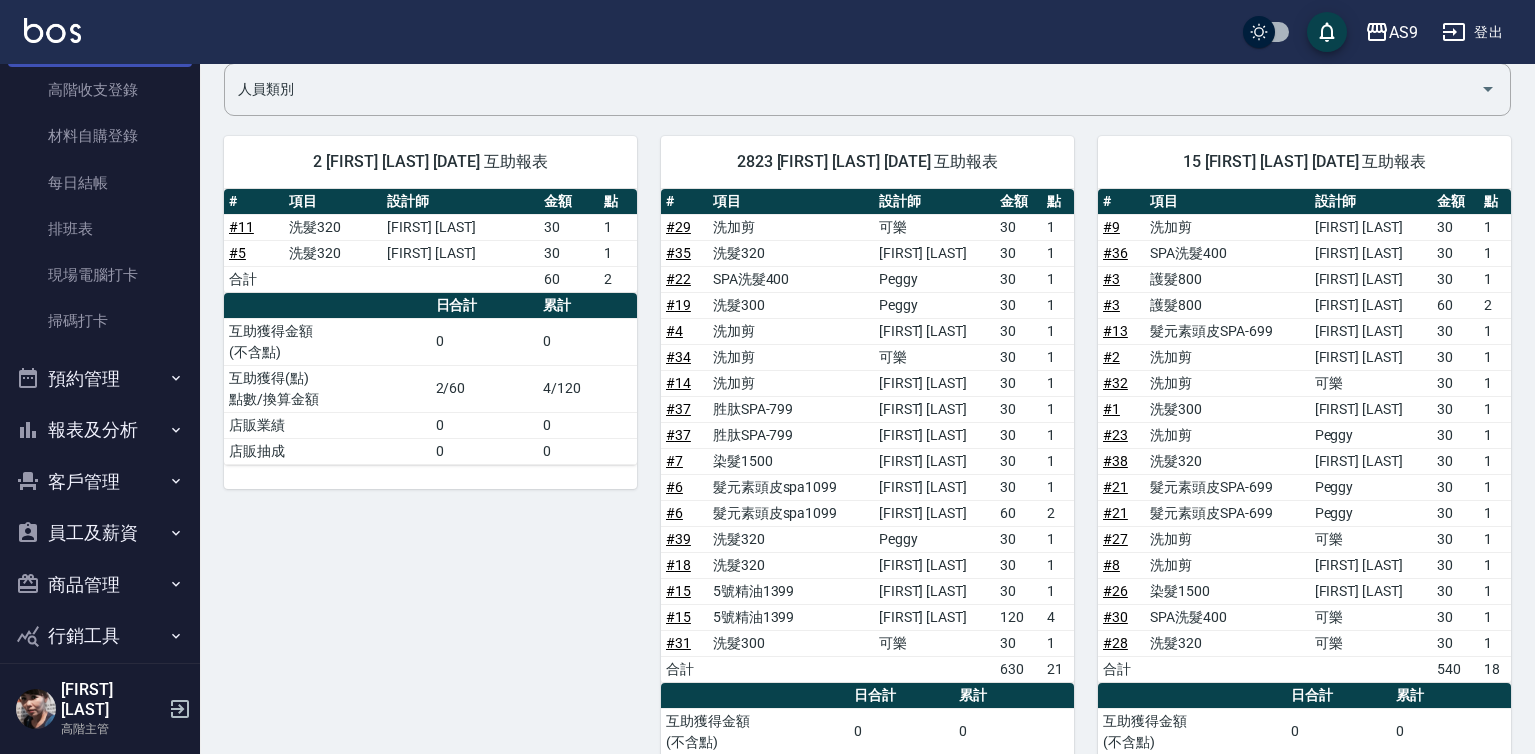 scroll, scrollTop: 0, scrollLeft: 0, axis: both 